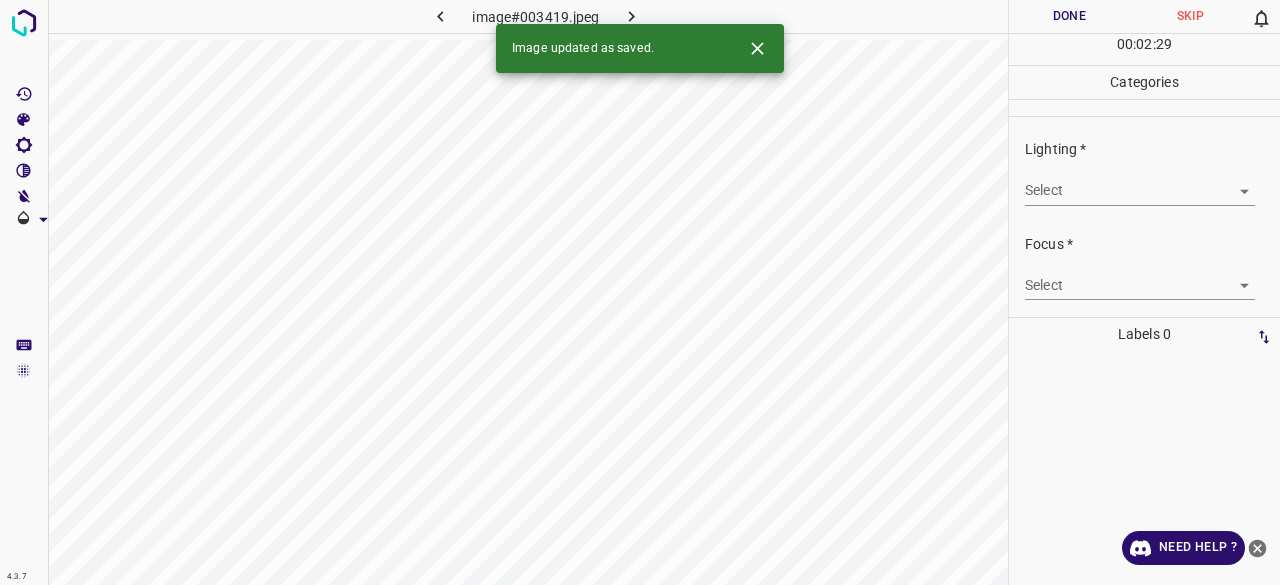 scroll, scrollTop: 0, scrollLeft: 0, axis: both 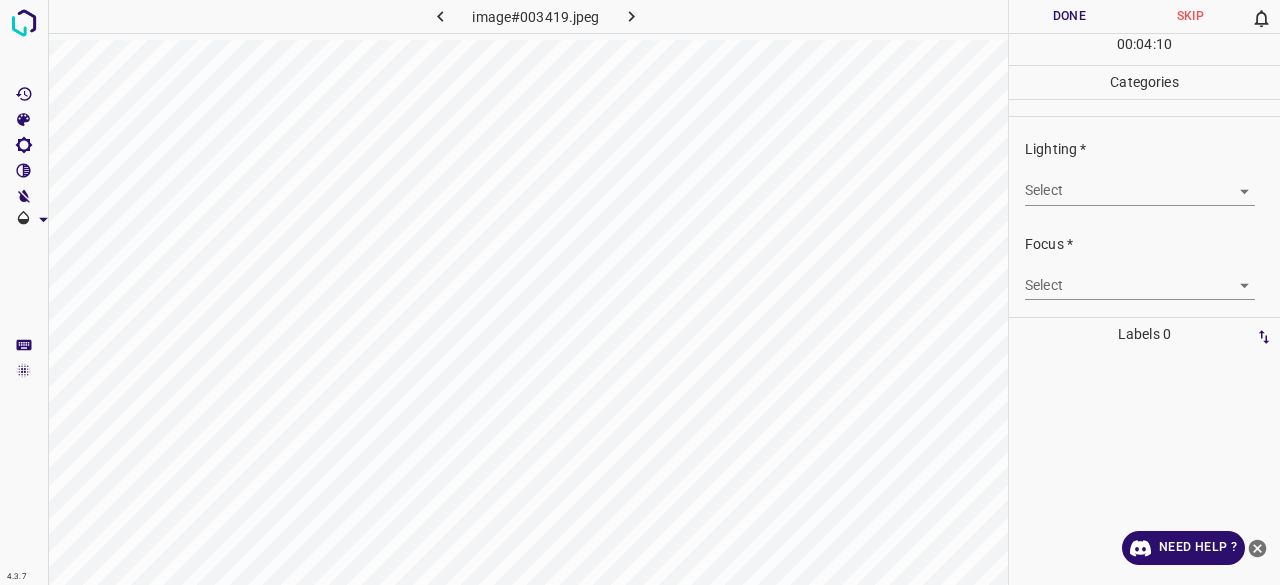 click on "4.3.7 image#003419.jpeg Done Skip 0 00   : 04   : 10   Categories Lighting *  Select ​ Focus *  Select ​ Overall *  Select ​ Labels   0 Categories 1 Lighting 2 Focus 3 Overall Tools Space Change between modes (Draw & Edit) I Auto labeling R Restore zoom M Zoom in N Zoom out Delete Delete selecte label Filters Z Restore filters X Saturation filter C Brightness filter V Contrast filter B Gray scale filter General O Download Need Help ? - Text - Hide - Delete" at bounding box center (640, 292) 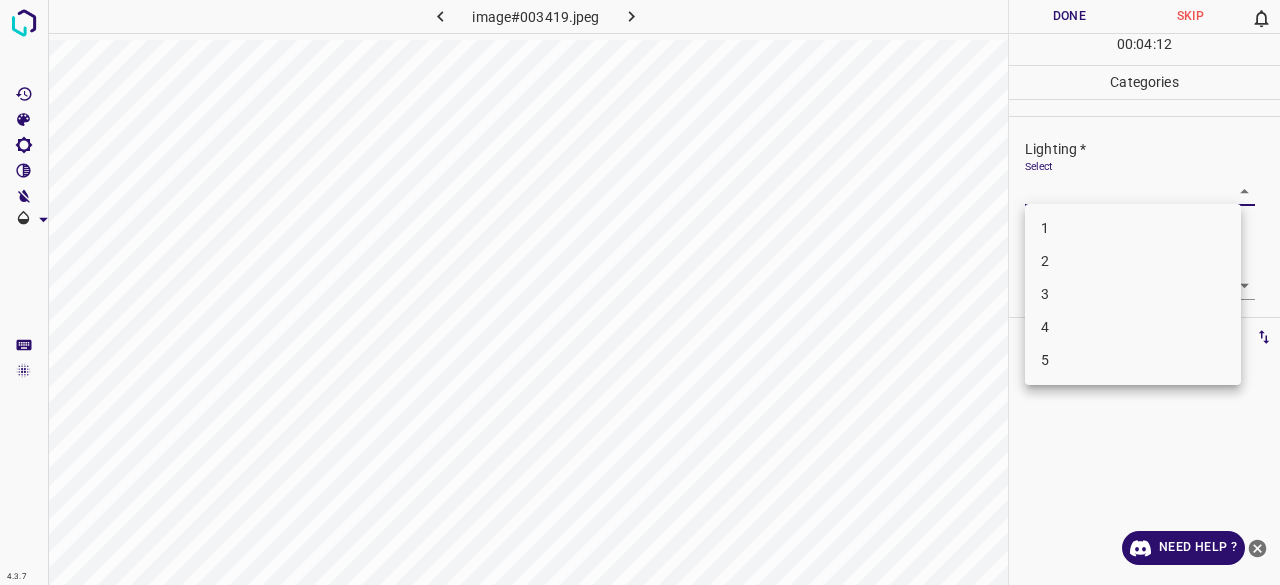 click on "3" at bounding box center [1133, 294] 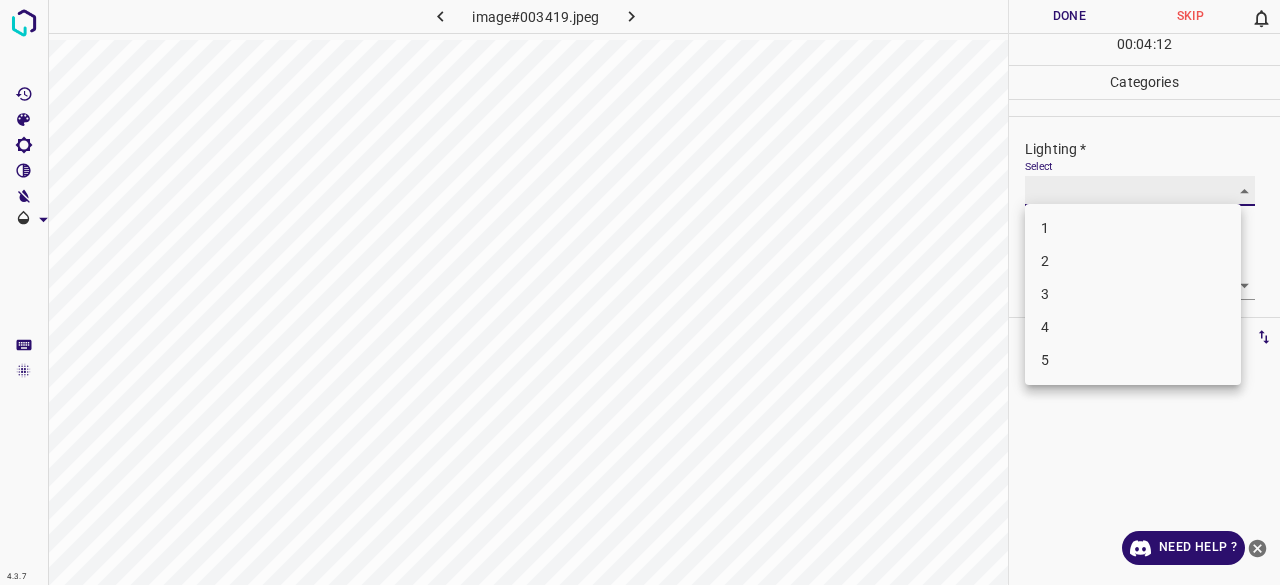 type on "3" 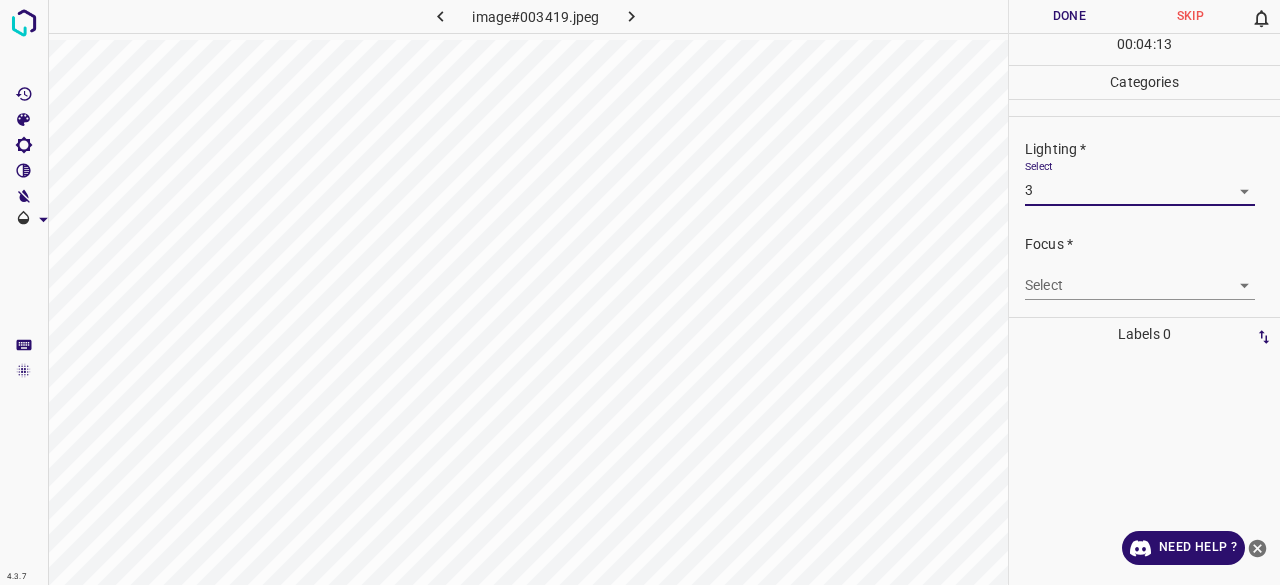 click on "4.3.7 image#003419.jpeg Done Skip 0 00   : 04   : 13   Categories Lighting *  Select 3 3 Focus *  Select ​ Overall *  Select ​ Labels   0 Categories 1 Lighting 2 Focus 3 Overall Tools Space Change between modes (Draw & Edit) I Auto labeling R Restore zoom M Zoom in N Zoom out Delete Delete selecte label Filters Z Restore filters X Saturation filter C Brightness filter V Contrast filter B Gray scale filter General O Download Need Help ? - Text - Hide - Delete" at bounding box center [640, 292] 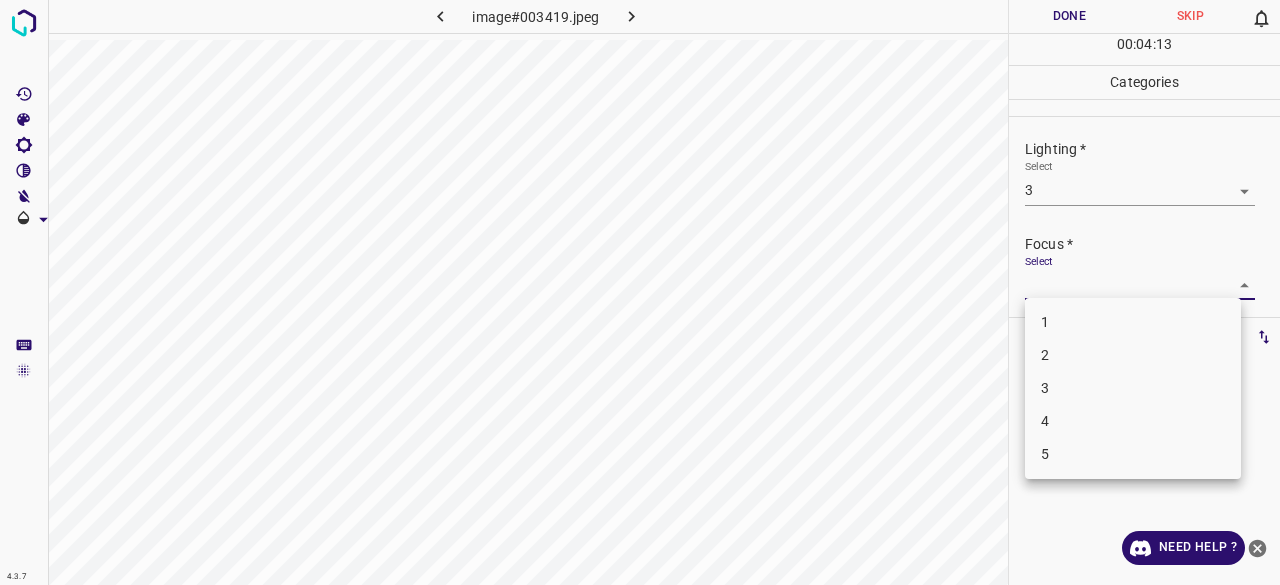 click on "3" at bounding box center (1133, 388) 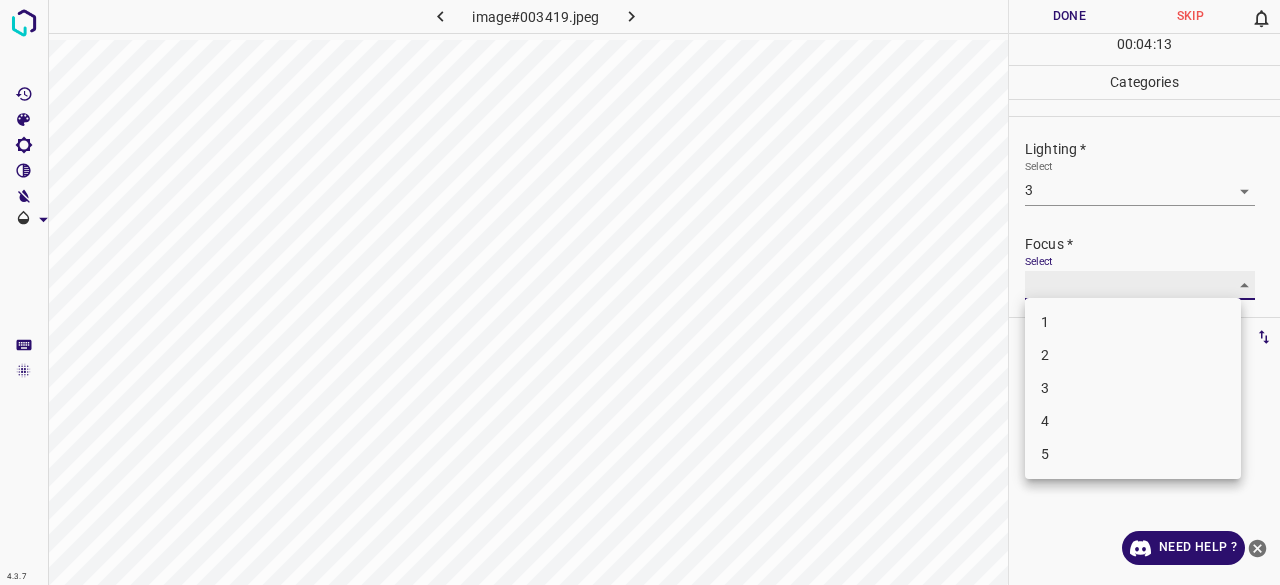 type on "3" 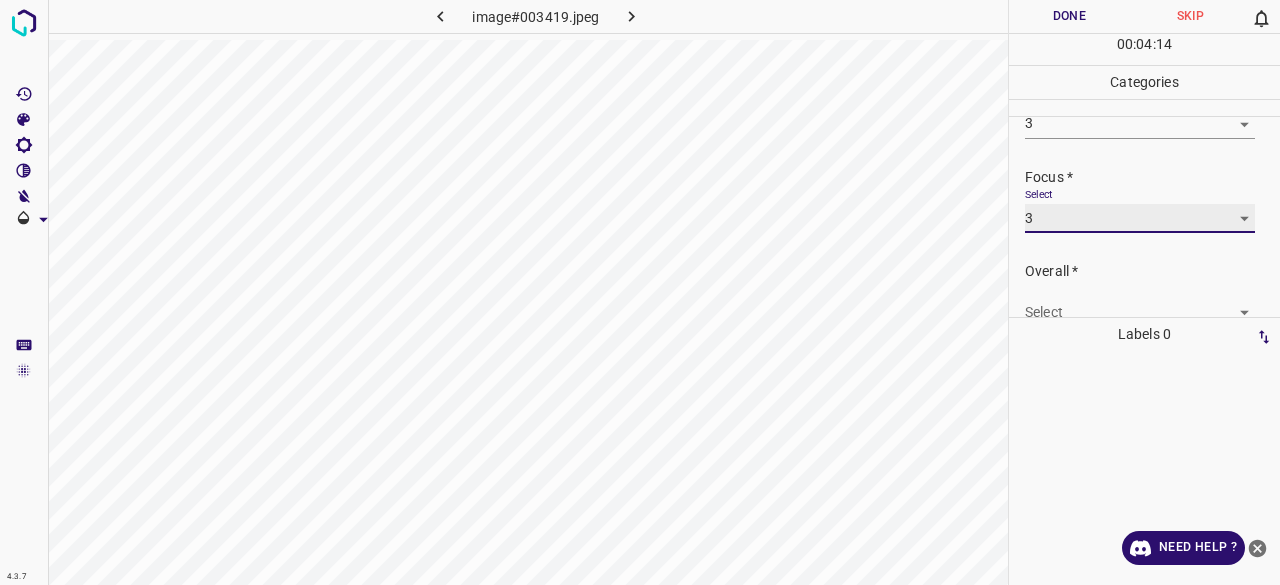 scroll, scrollTop: 98, scrollLeft: 0, axis: vertical 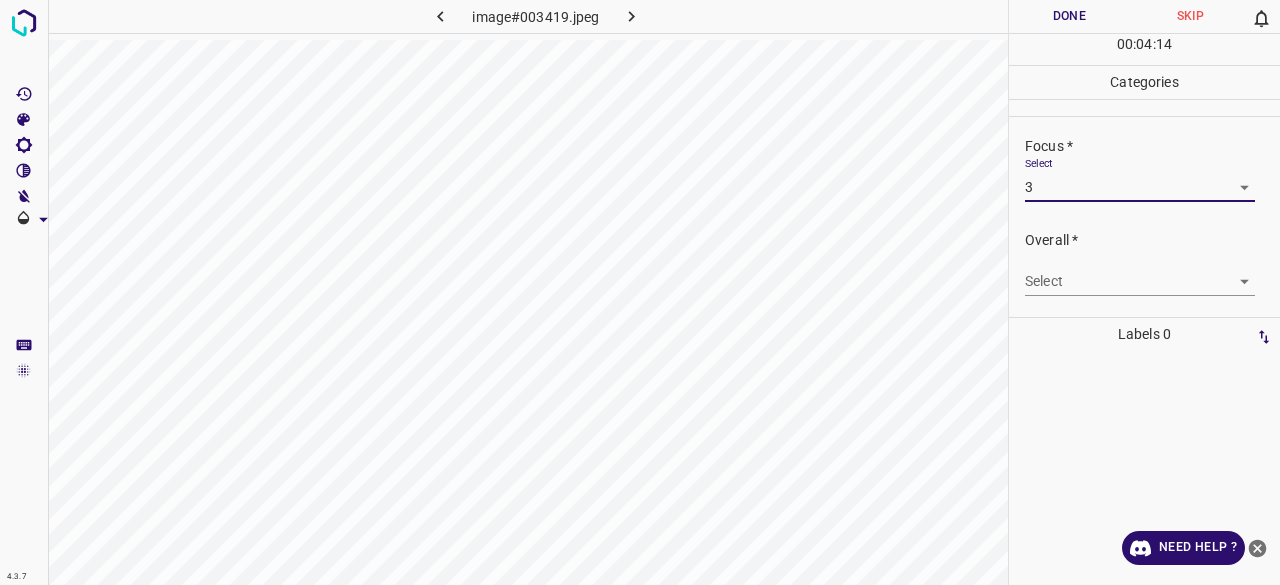 click on "4.3.7 image#003419.jpeg Done Skip 0 00   : 04   : 14   Categories Lighting *  Select 3 3 Focus *  Select 3 3 Overall *  Select ​ Labels   0 Categories 1 Lighting 2 Focus 3 Overall Tools Space Change between modes (Draw & Edit) I Auto labeling R Restore zoom M Zoom in N Zoom out Delete Delete selecte label Filters Z Restore filters X Saturation filter C Brightness filter V Contrast filter B Gray scale filter General O Download Need Help ? - Text - Hide - Delete" at bounding box center [640, 292] 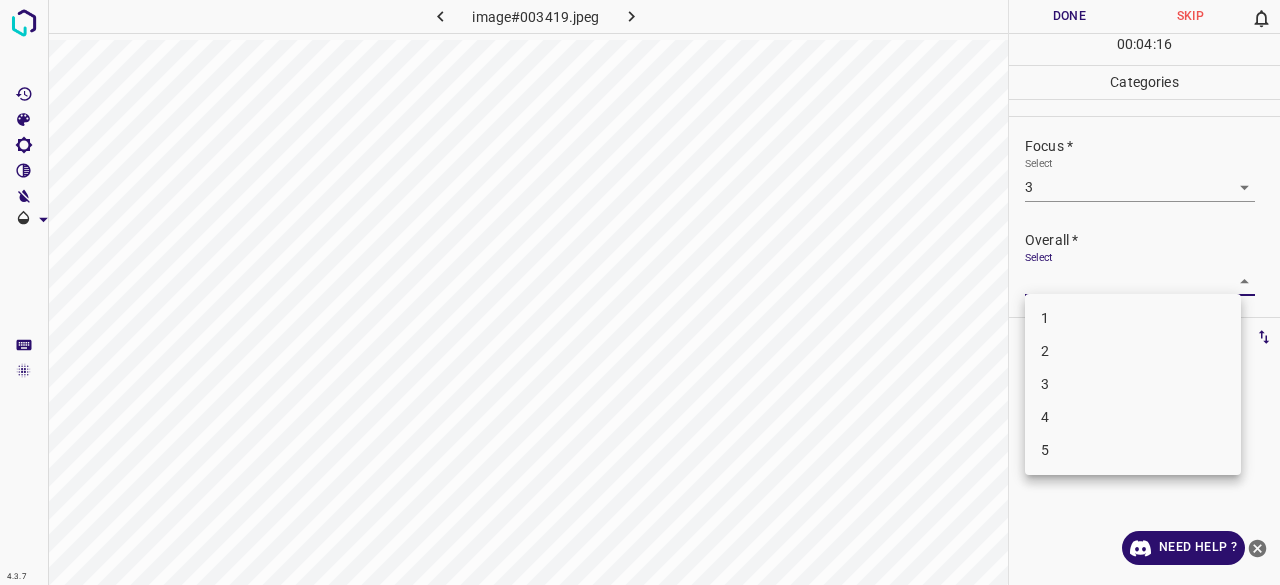 click on "3" at bounding box center (1133, 384) 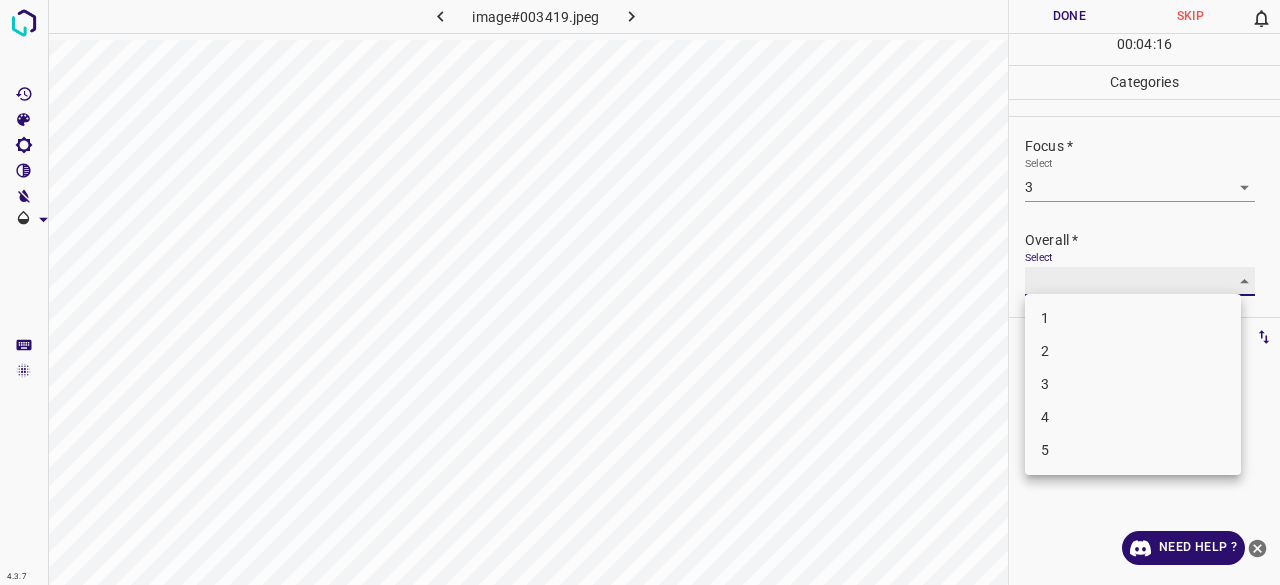 type on "3" 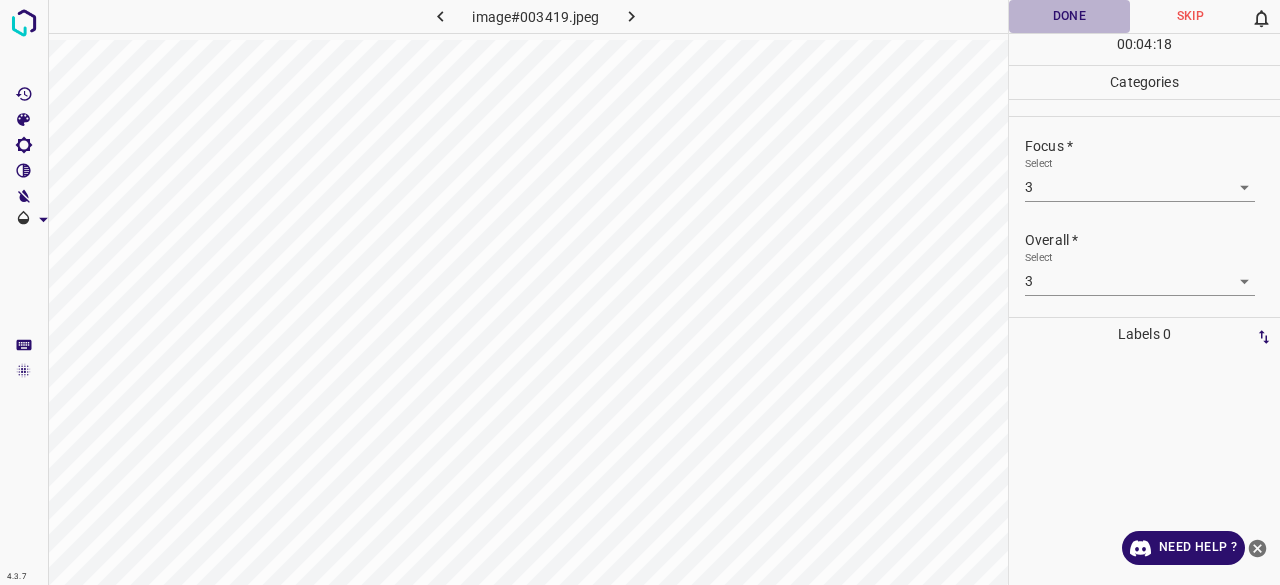 click on "Done" at bounding box center [1069, 16] 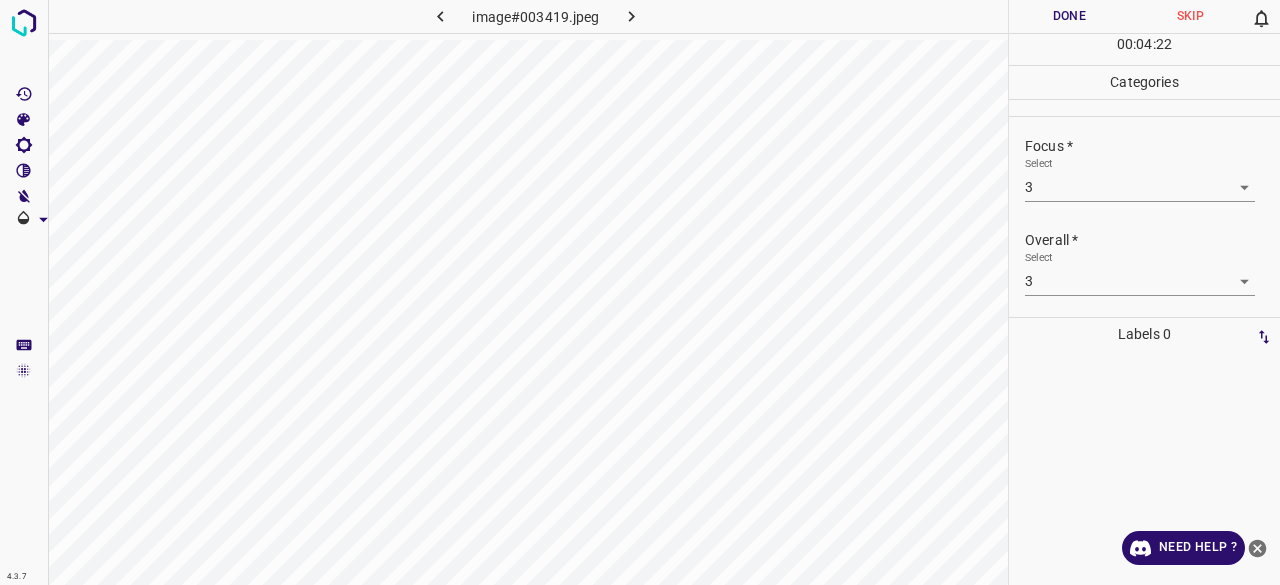 click on "Done" at bounding box center (1069, 16) 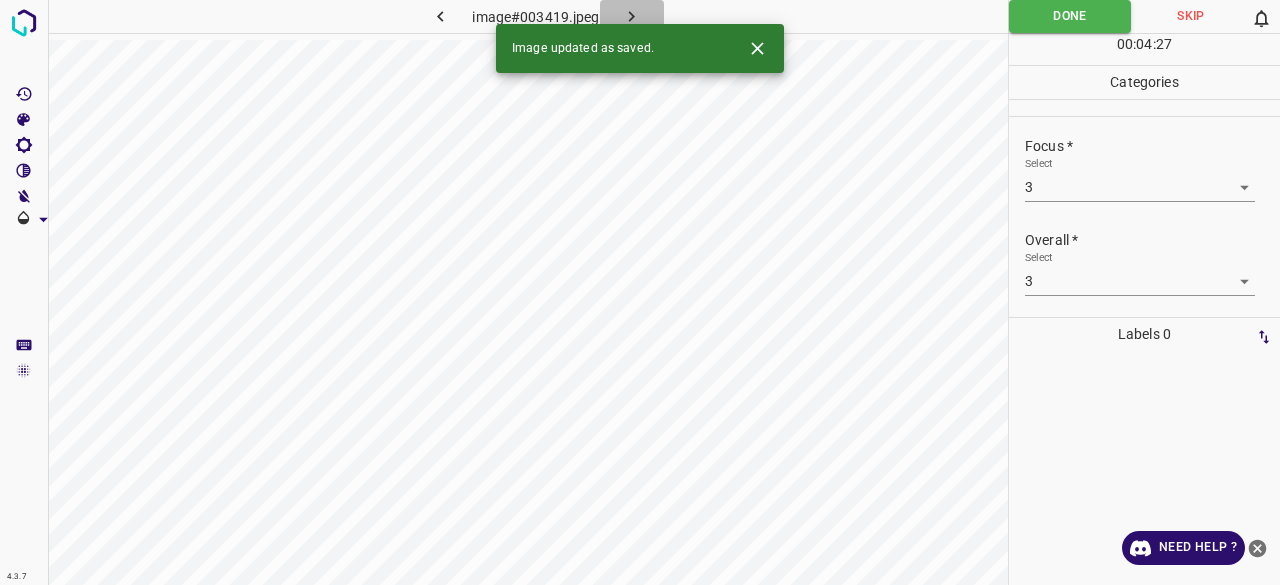 click 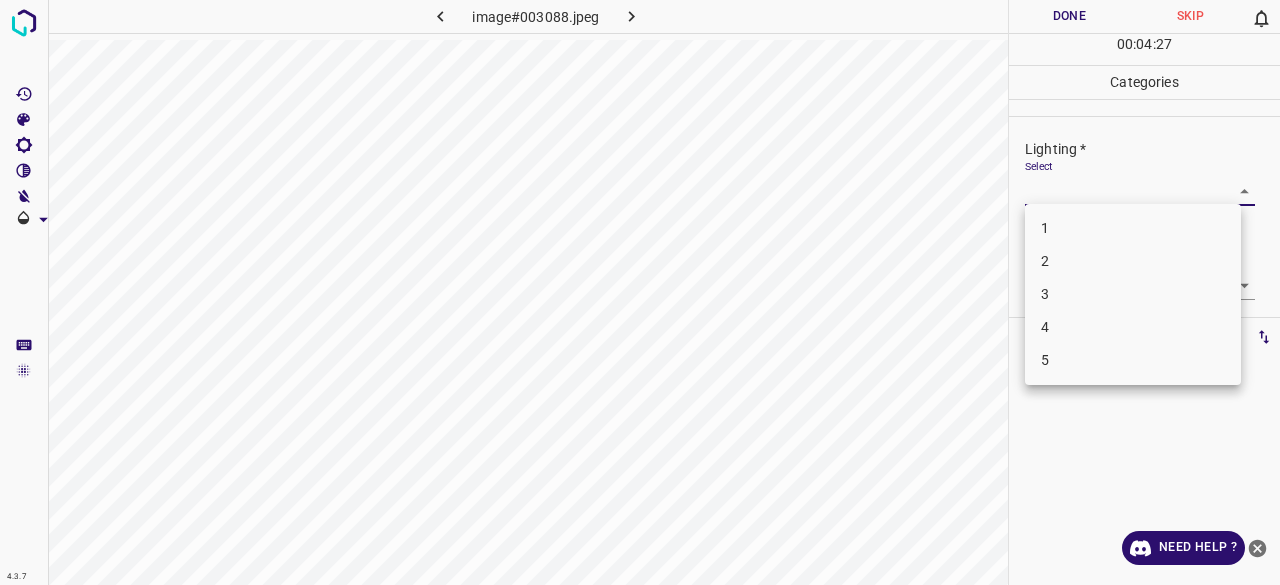 click on "4.3.7 image#003088.jpeg Done Skip 0 00   : 04   : 27   Categories Lighting *  Select ​ Focus *  Select ​ Overall *  Select ​ Labels   0 Categories 1 Lighting 2 Focus 3 Overall Tools Space Change between modes (Draw & Edit) I Auto labeling R Restore zoom M Zoom in N Zoom out Delete Delete selecte label Filters Z Restore filters X Saturation filter C Brightness filter V Contrast filter B Gray scale filter General O Download Need Help ? - Text - Hide - Delete 1 2 3 4 5" at bounding box center (640, 292) 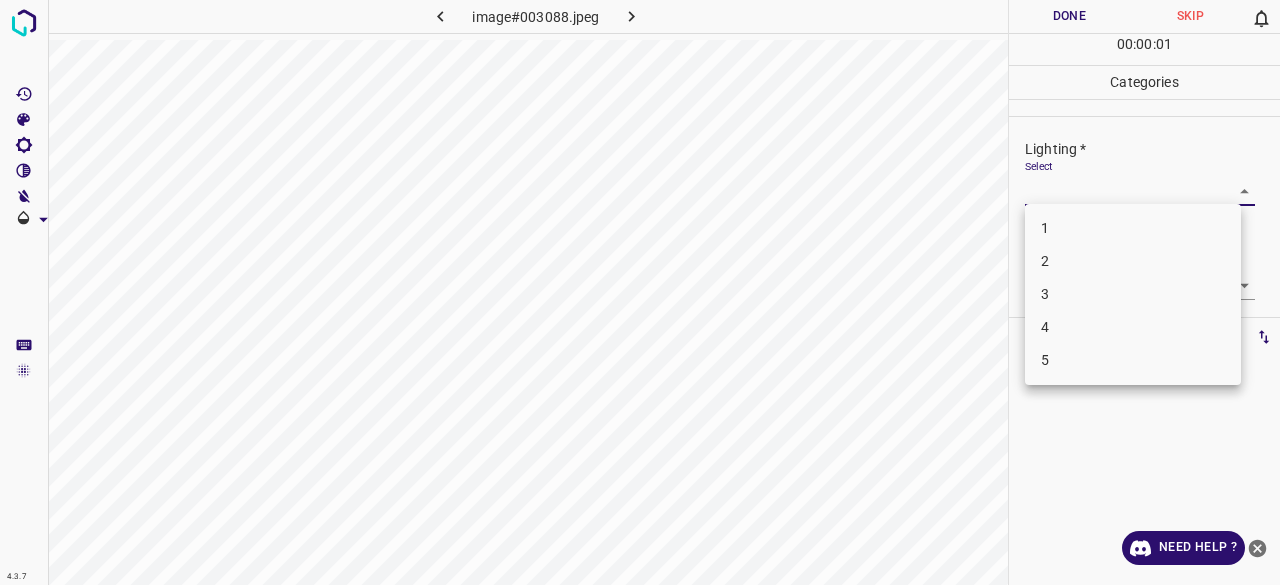 click on "1" at bounding box center [1133, 228] 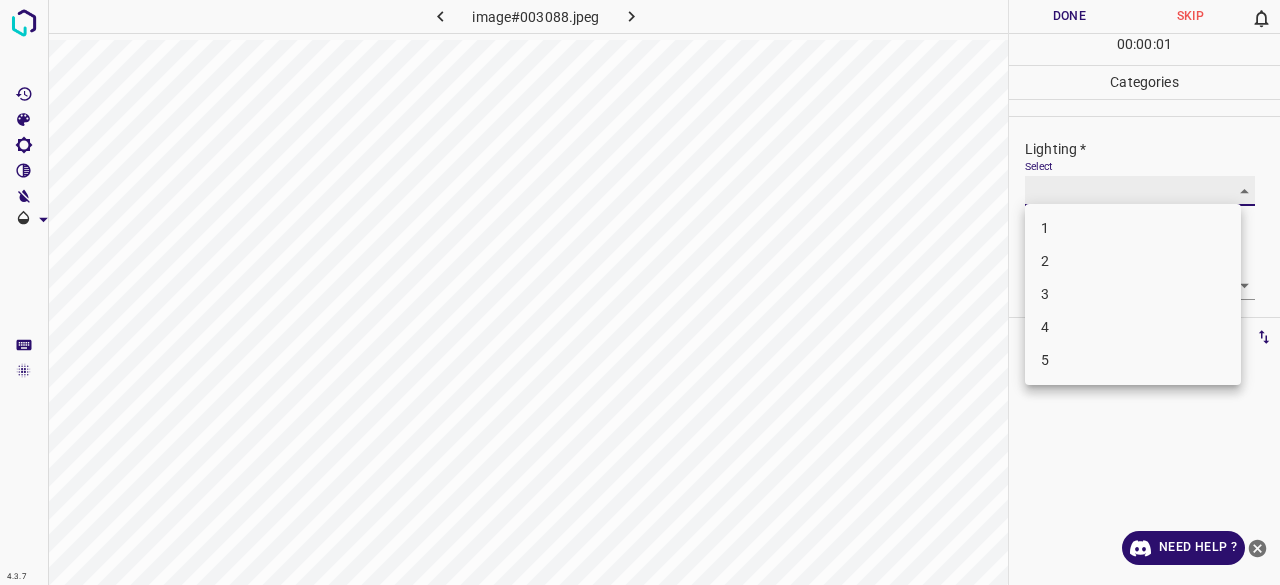 type on "1" 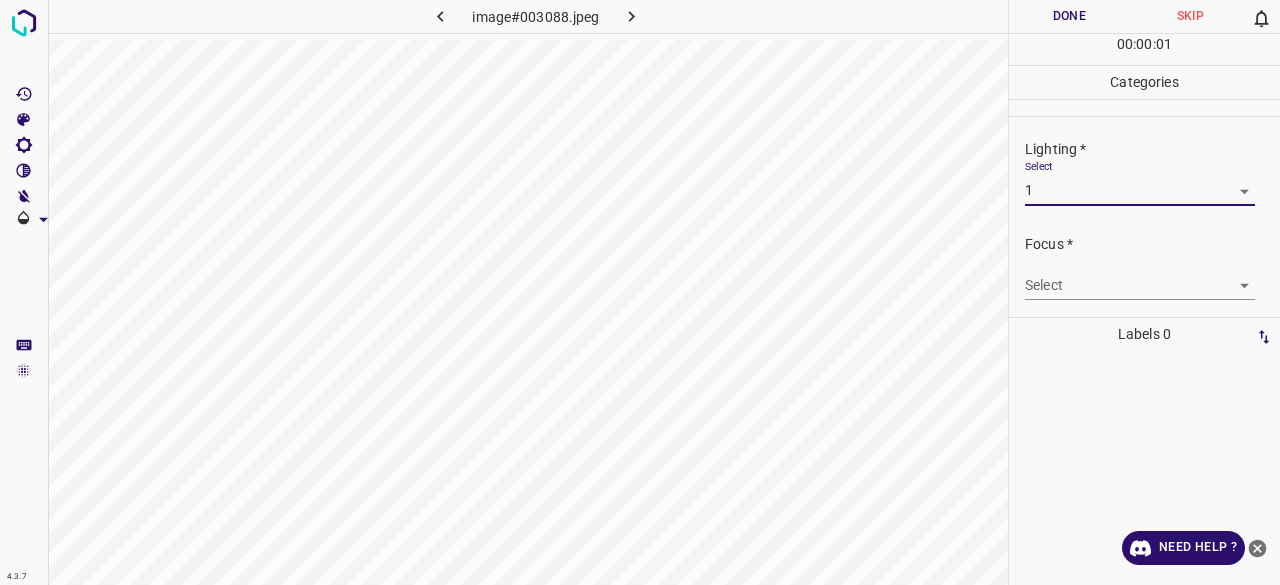 click on "4.3.7 image#003088.jpeg Done Skip 0 00   : 00   : 01   Categories Lighting *  Select 1 1 Focus *  Select ​ Overall *  Select ​ Labels   0 Categories 1 Lighting 2 Focus 3 Overall Tools Space Change between modes (Draw & Edit) I Auto labeling R Restore zoom M Zoom in N Zoom out Delete Delete selecte label Filters Z Restore filters X Saturation filter C Brightness filter V Contrast filter B Gray scale filter General O Download Need Help ? - Text - Hide - Delete" at bounding box center [640, 292] 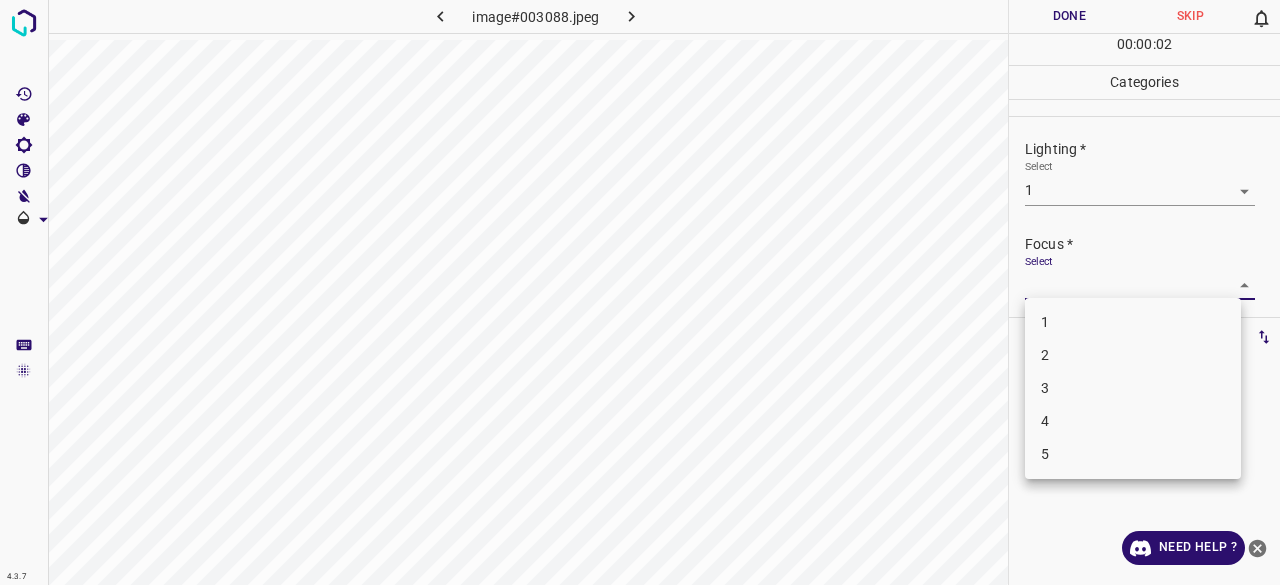 click on "1" at bounding box center (1133, 322) 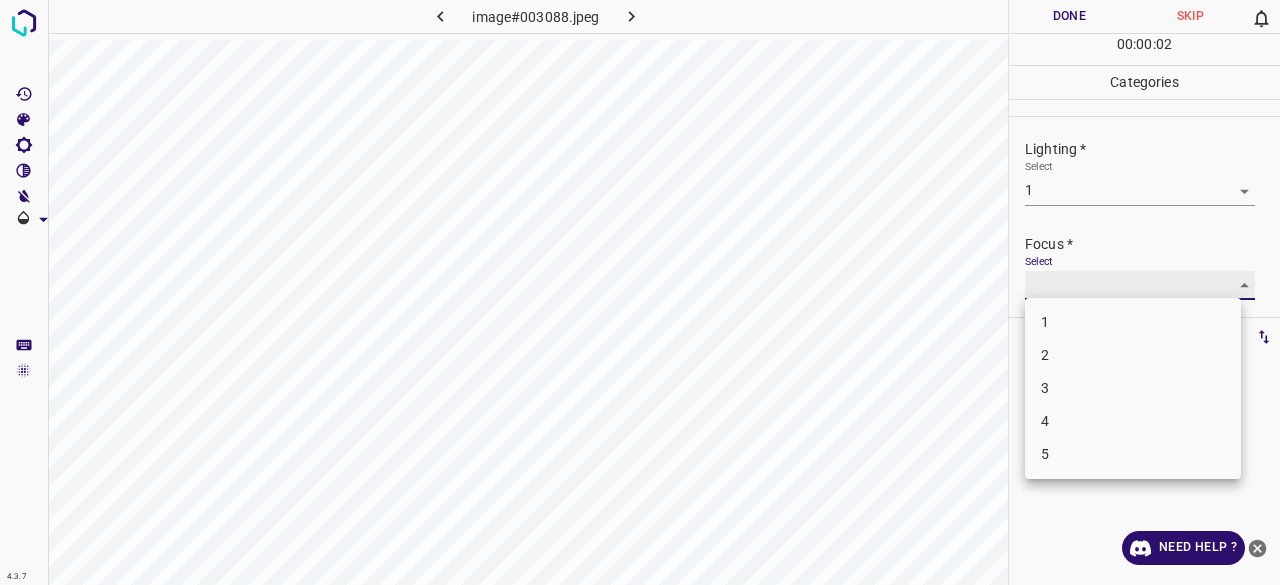 type on "1" 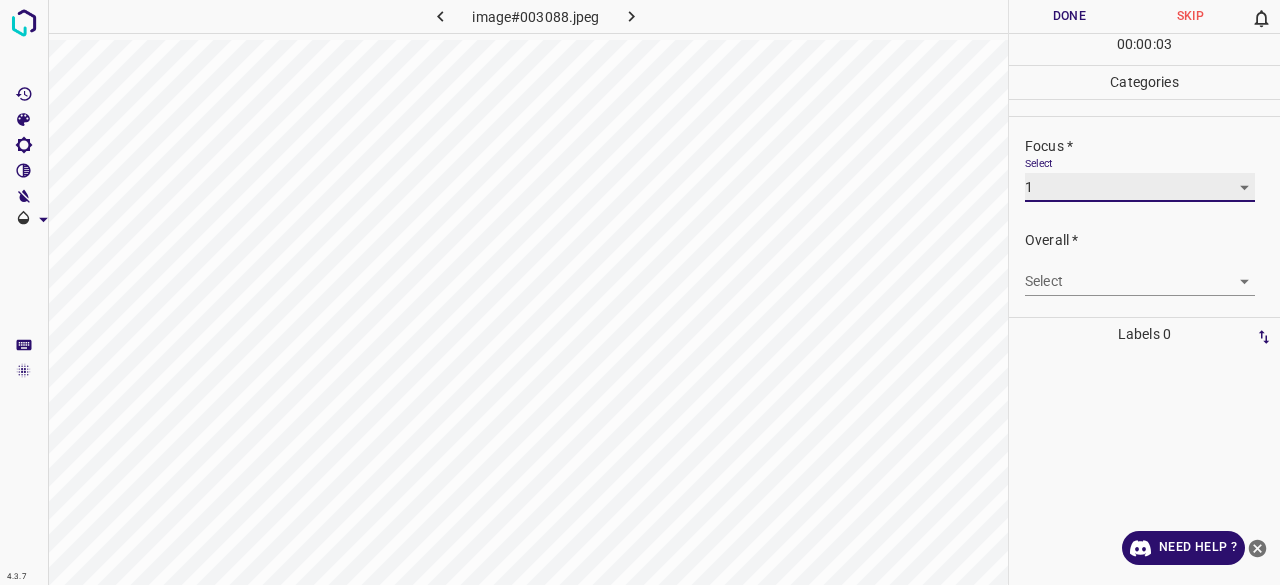 scroll, scrollTop: 98, scrollLeft: 0, axis: vertical 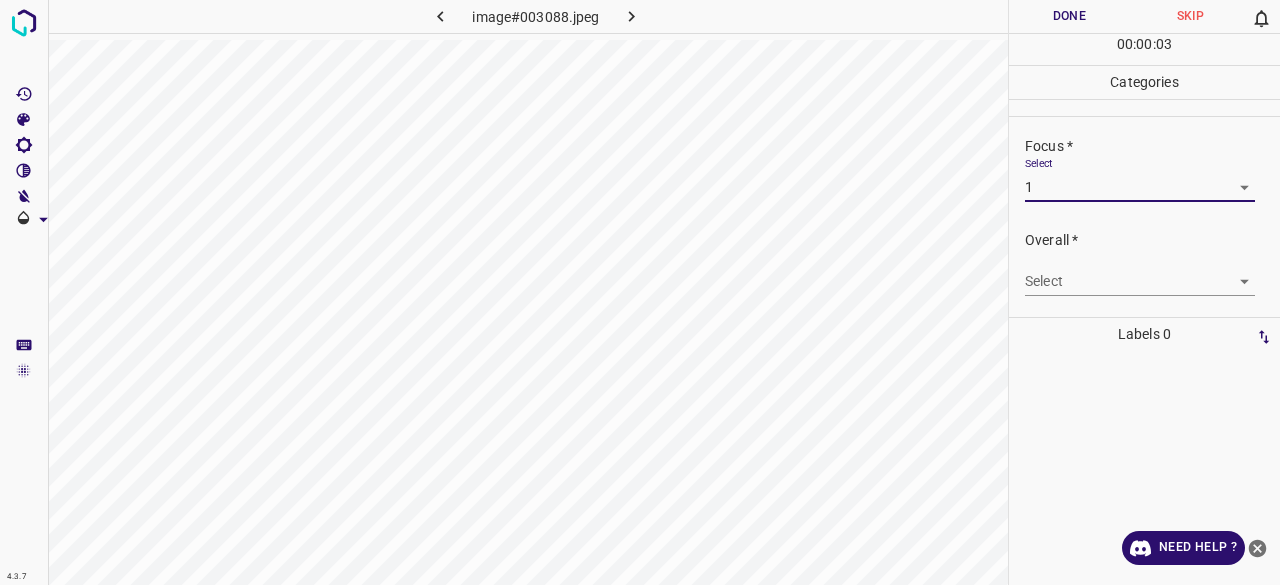 click on "4.3.7 image#003088.jpeg Done Skip 0 00   : 00   : 03   Categories Lighting *  Select 1 1 Focus *  Select 1 1 Overall *  Select ​ Labels   0 Categories 1 Lighting 2 Focus 3 Overall Tools Space Change between modes (Draw & Edit) I Auto labeling R Restore zoom M Zoom in N Zoom out Delete Delete selecte label Filters Z Restore filters X Saturation filter C Brightness filter V Contrast filter B Gray scale filter General O Download Need Help ? - Text - Hide - Delete" at bounding box center (640, 292) 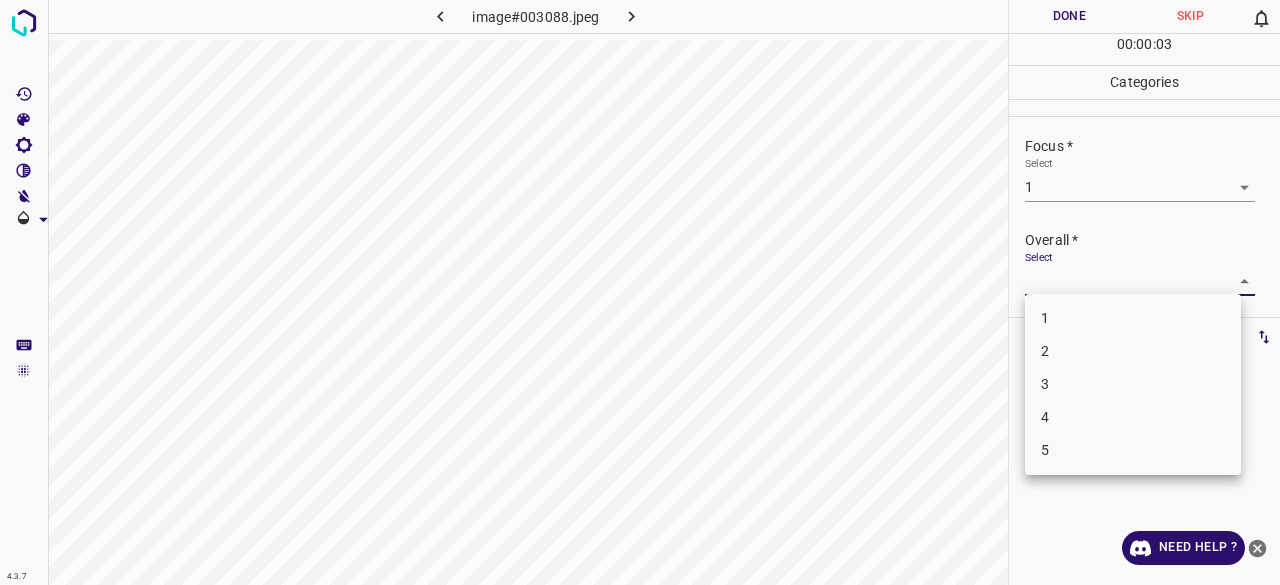 click on "1" at bounding box center (1133, 318) 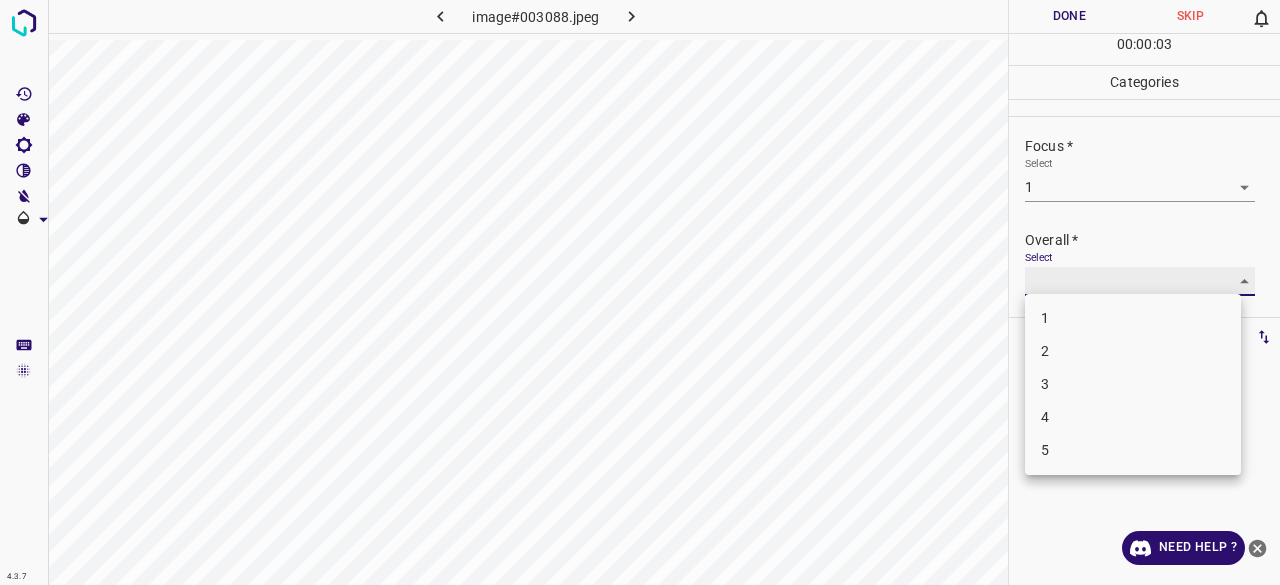 type on "1" 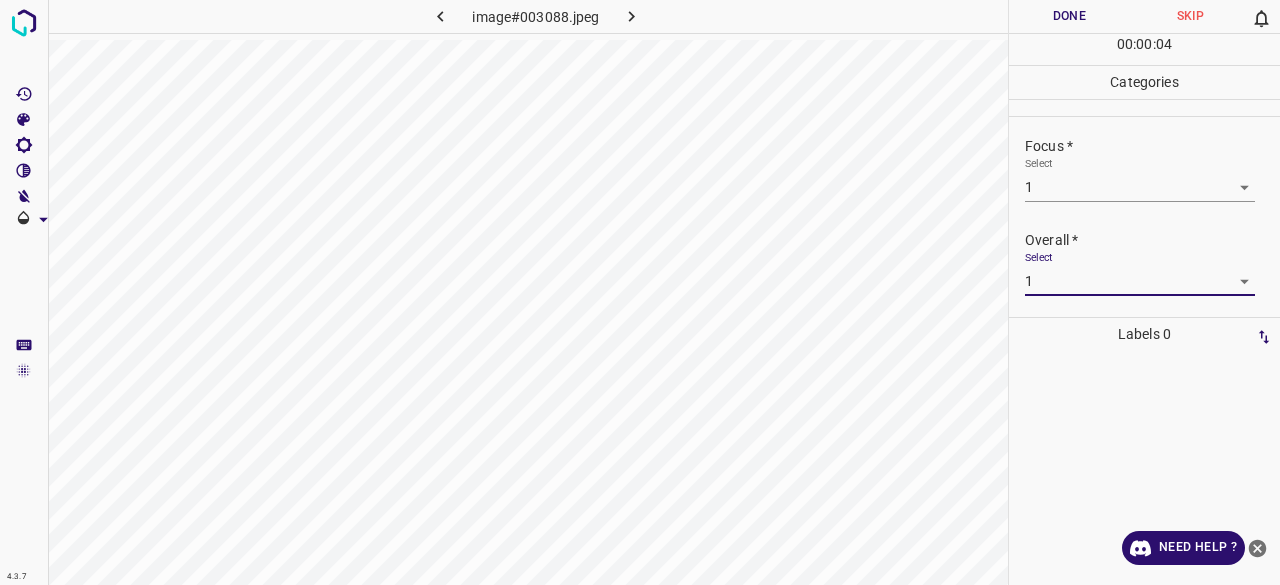 click on "Done" at bounding box center [1069, 16] 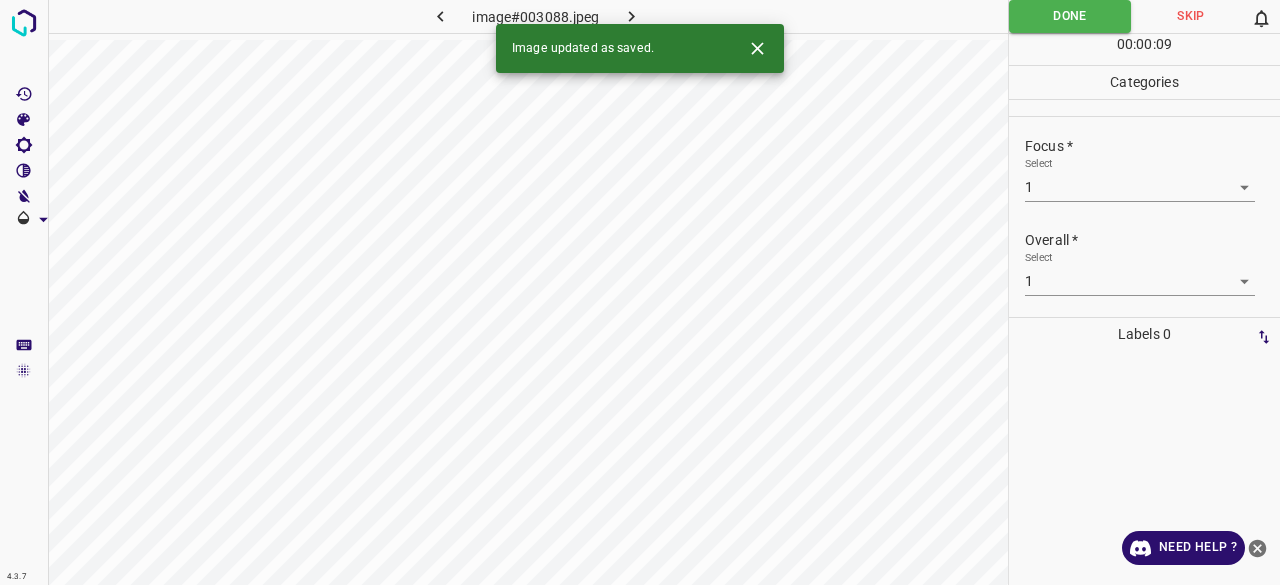 click 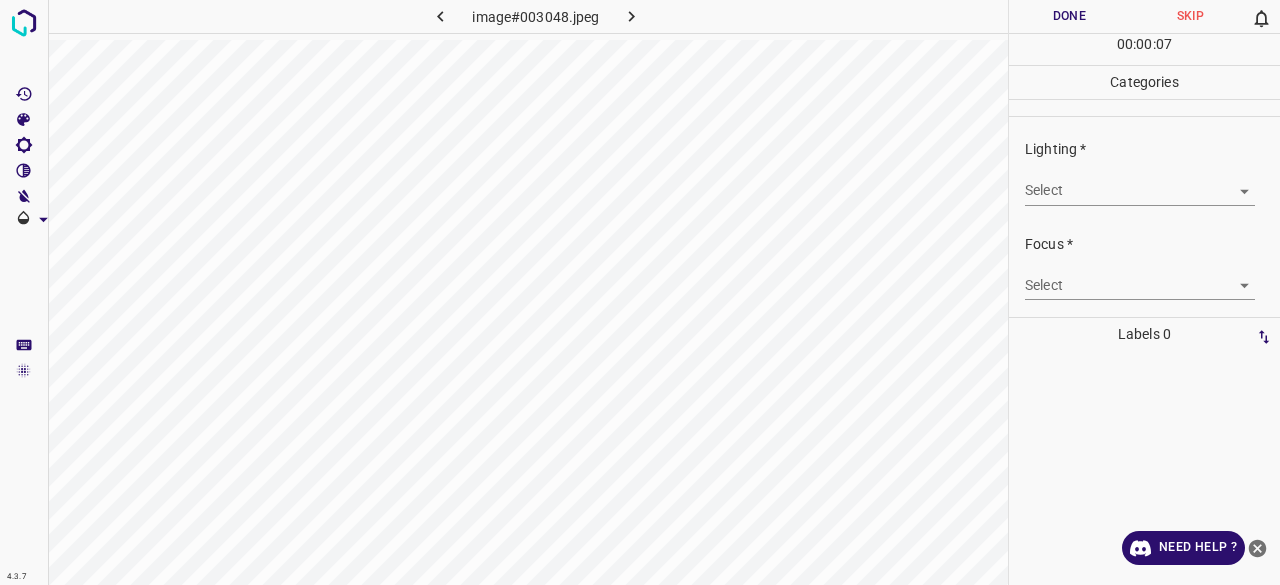 click on "4.3.7 image#003048.jpeg Done Skip 0 00   : 00   : 07   Categories Lighting *  Select ​ Focus *  Select ​ Overall *  Select ​ Labels   0 Categories 1 Lighting 2 Focus 3 Overall Tools Space Change between modes (Draw & Edit) I Auto labeling R Restore zoom M Zoom in N Zoom out Delete Delete selecte label Filters Z Restore filters X Saturation filter C Brightness filter V Contrast filter B Gray scale filter General O Download Need Help ? - Text - Hide - Delete" at bounding box center (640, 292) 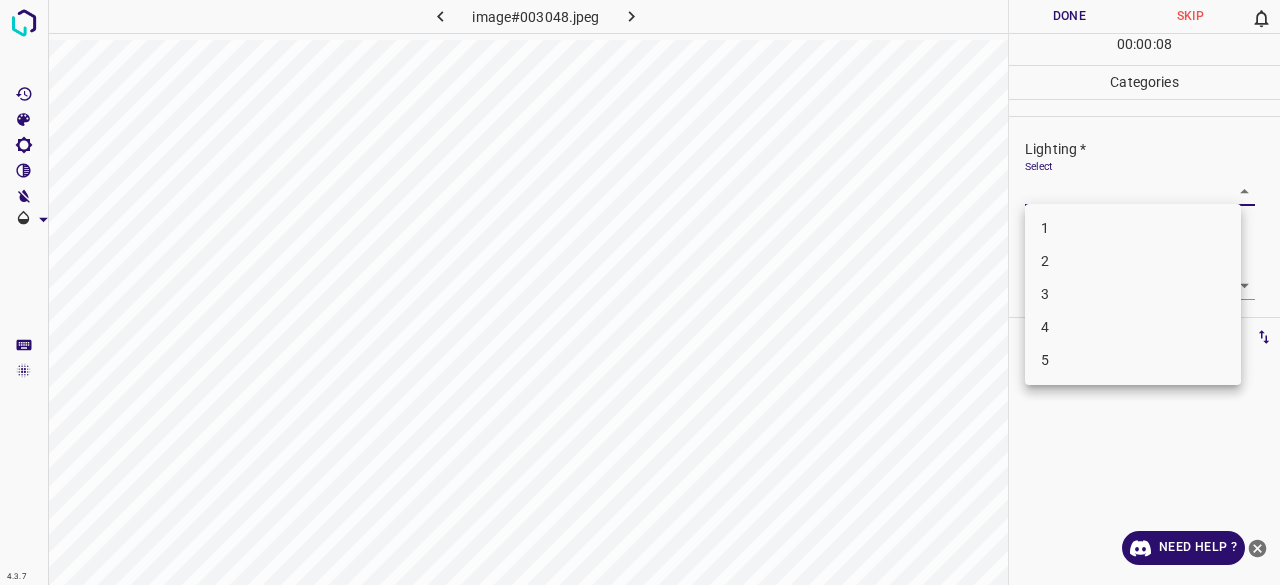 click on "3" at bounding box center [1133, 294] 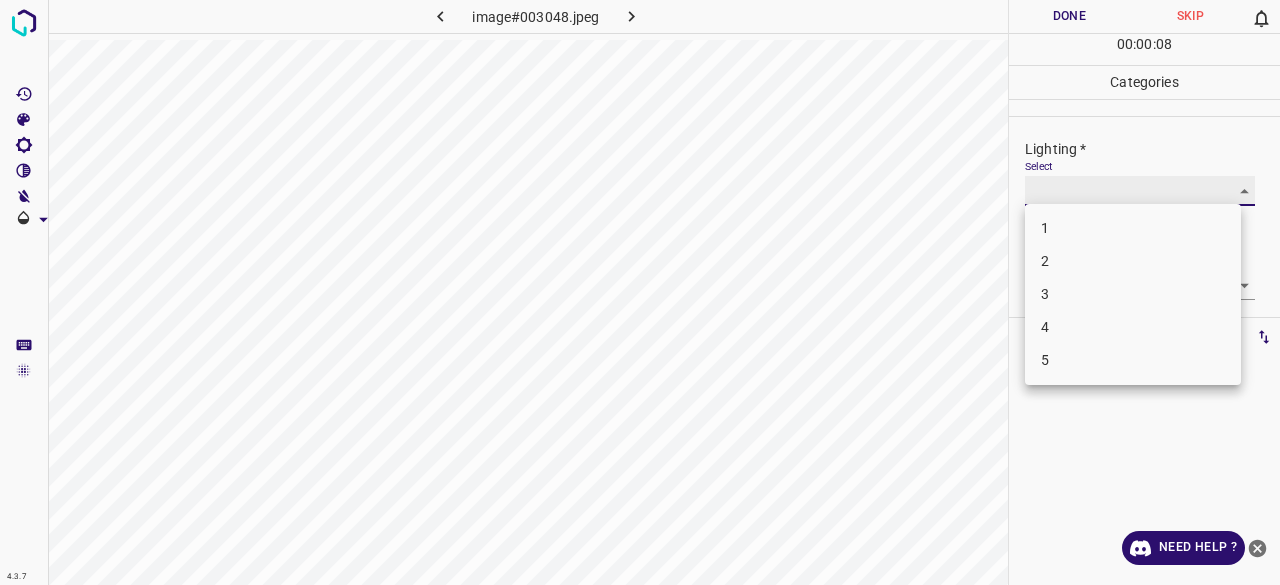 type on "3" 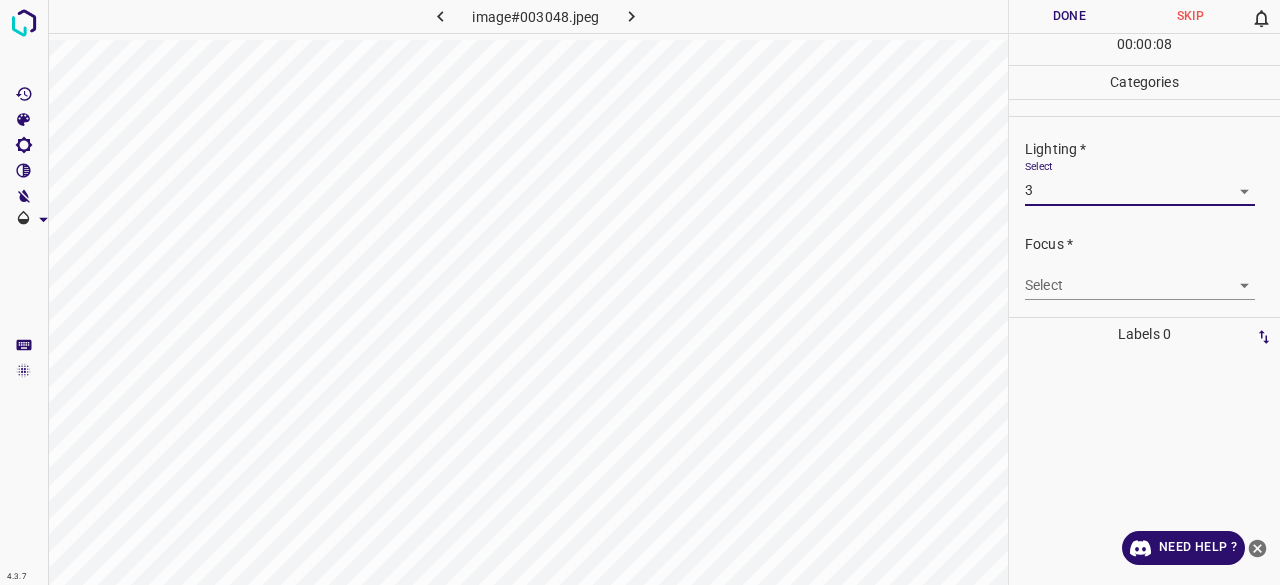 click on "4.3.7 image#003048.jpeg Done Skip 0 00   : 00   : 08   Categories Lighting *  Select 3 3 Focus *  Select ​ Overall *  Select ​ Labels   0 Categories 1 Lighting 2 Focus 3 Overall Tools Space Change between modes (Draw & Edit) I Auto labeling R Restore zoom M Zoom in N Zoom out Delete Delete selecte label Filters Z Restore filters X Saturation filter C Brightness filter V Contrast filter B Gray scale filter General O Download Need Help ? - Text - Hide - Delete" at bounding box center [640, 292] 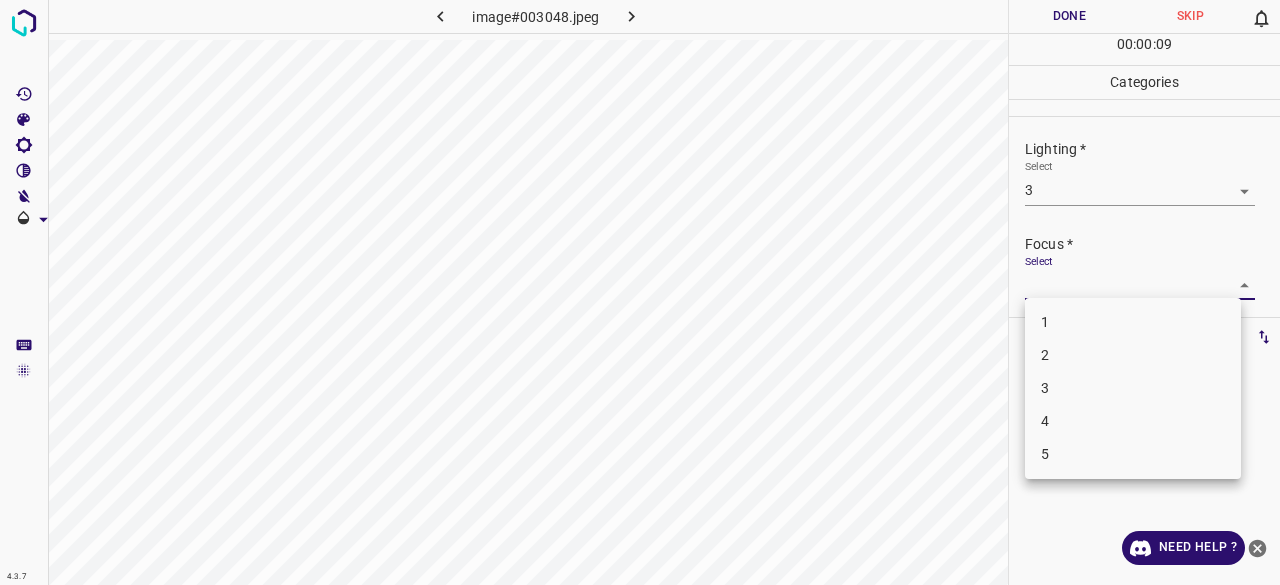 click on "2" at bounding box center [1133, 355] 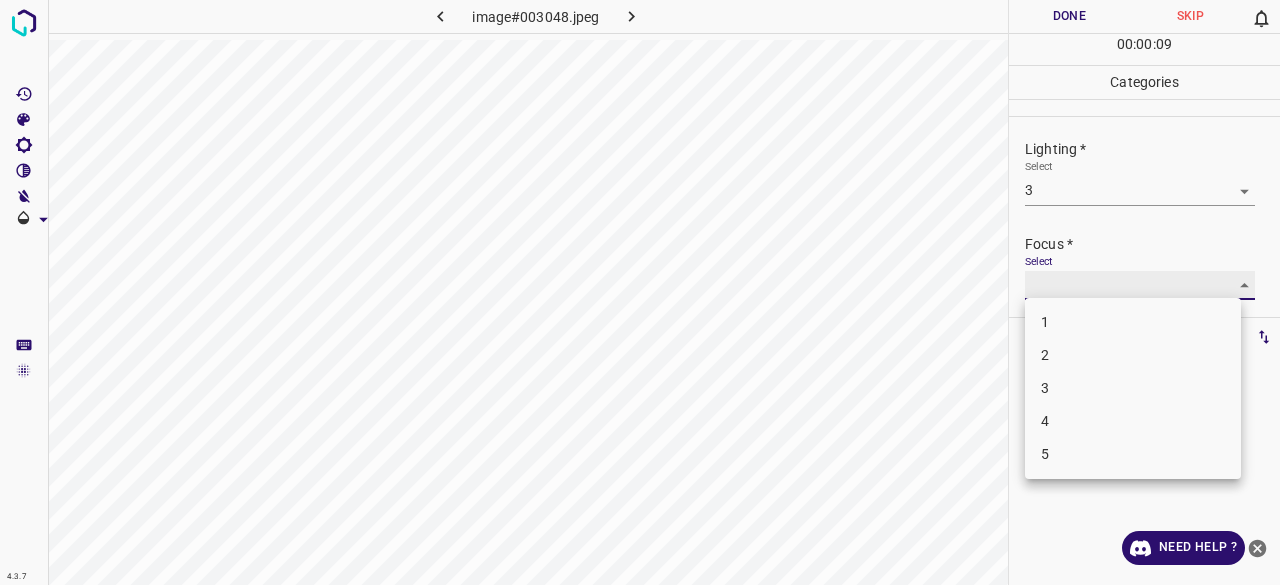 type on "2" 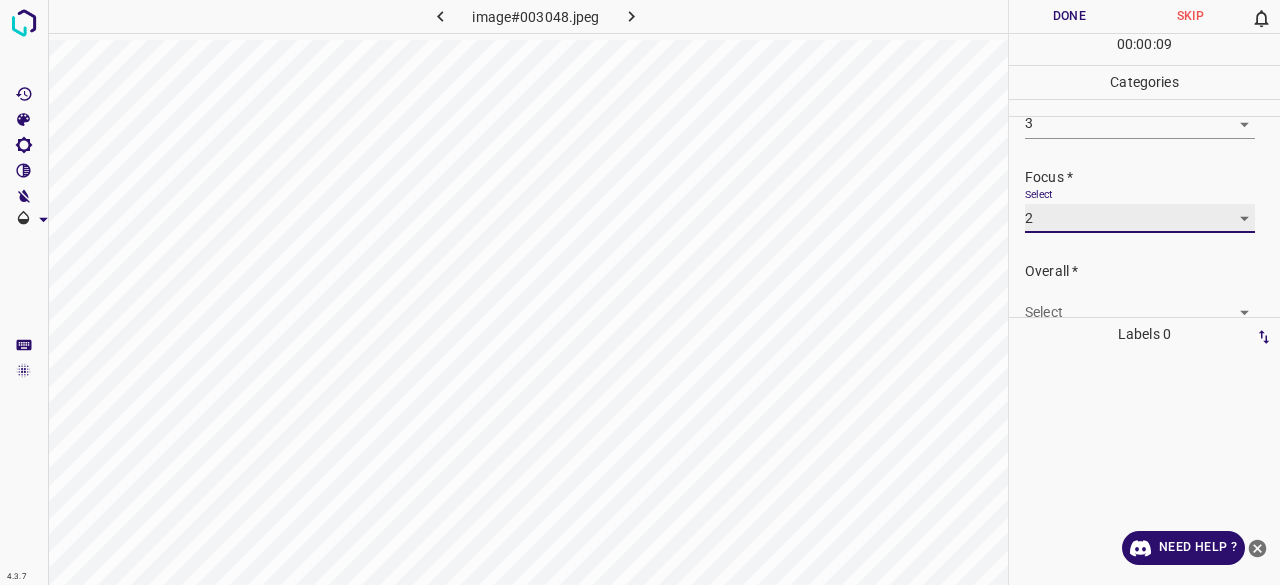 scroll, scrollTop: 98, scrollLeft: 0, axis: vertical 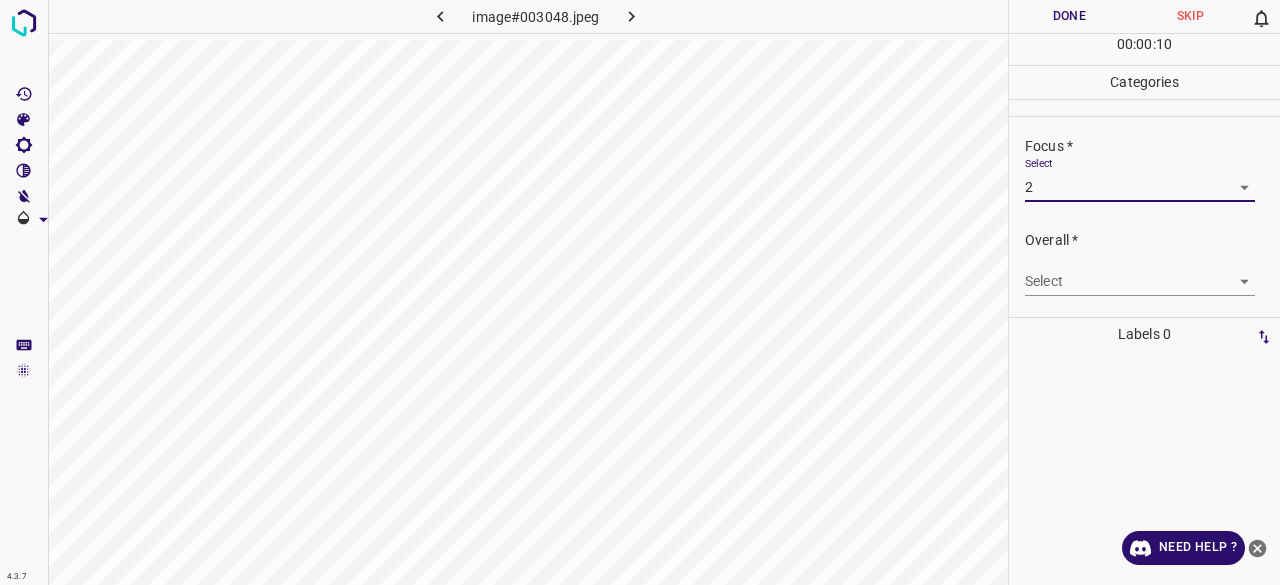 click on "4.3.7 image#003048.jpeg Done Skip 0 00   : 00   : 10   Categories Lighting *  Select 3 3 Focus *  Select 2 2 Overall *  Select ​ Labels   0 Categories 1 Lighting 2 Focus 3 Overall Tools Space Change between modes (Draw & Edit) I Auto labeling R Restore zoom M Zoom in N Zoom out Delete Delete selecte label Filters Z Restore filters X Saturation filter C Brightness filter V Contrast filter B Gray scale filter General O Download Need Help ? - Text - Hide - Delete" at bounding box center (640, 292) 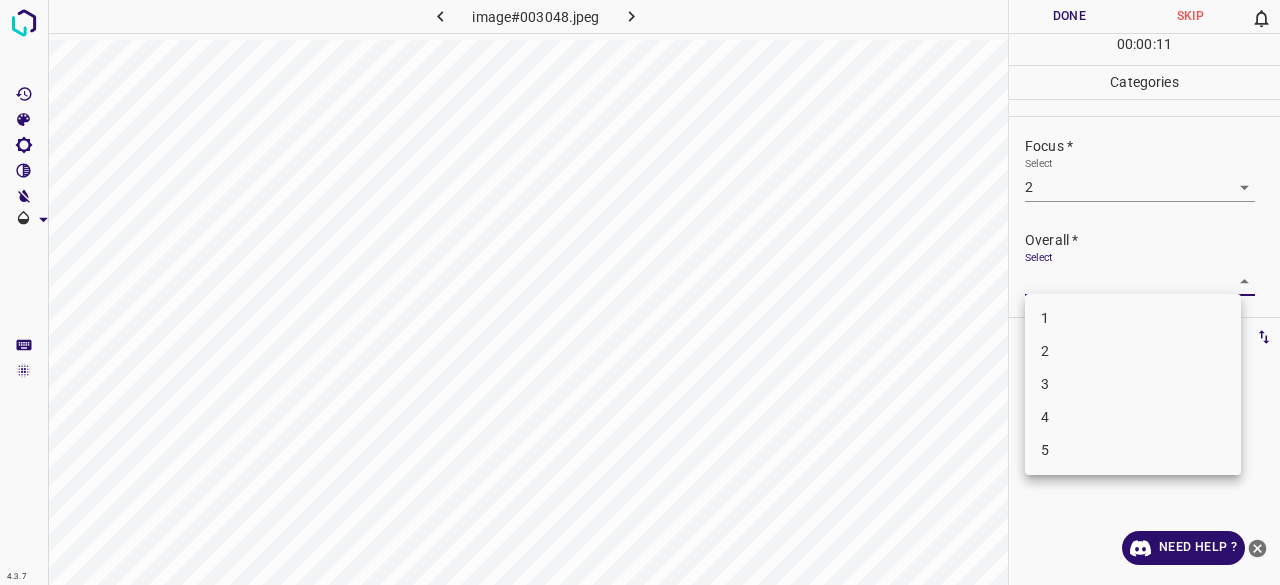 click on "2" at bounding box center (1133, 351) 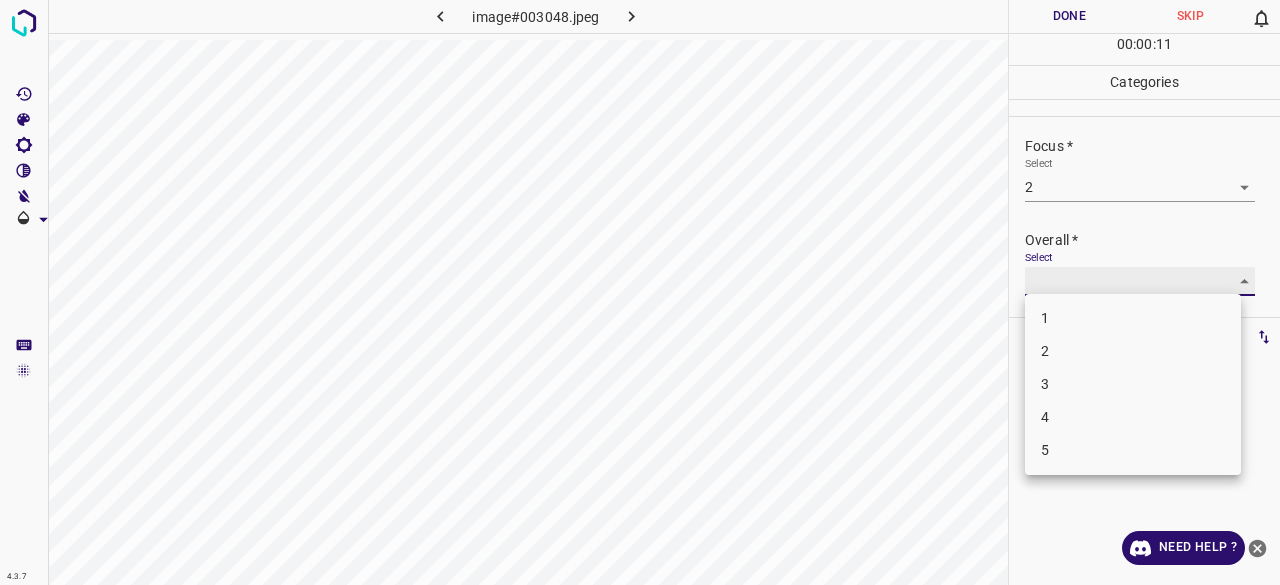 type on "2" 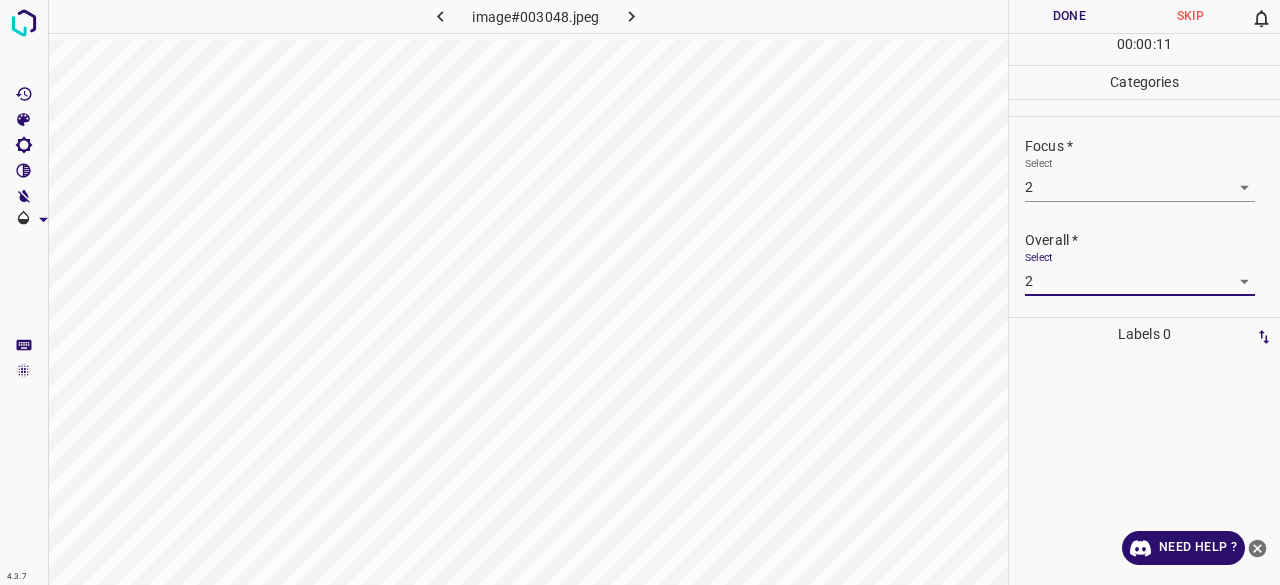 click on "Done" at bounding box center [1069, 16] 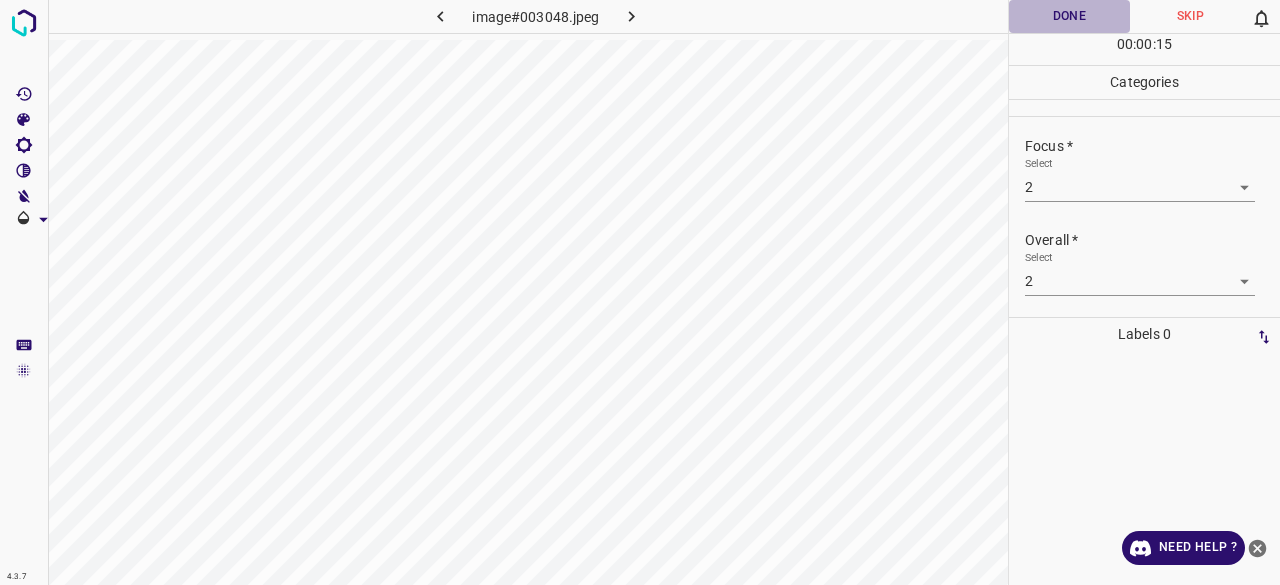 click on "Done" at bounding box center [1069, 16] 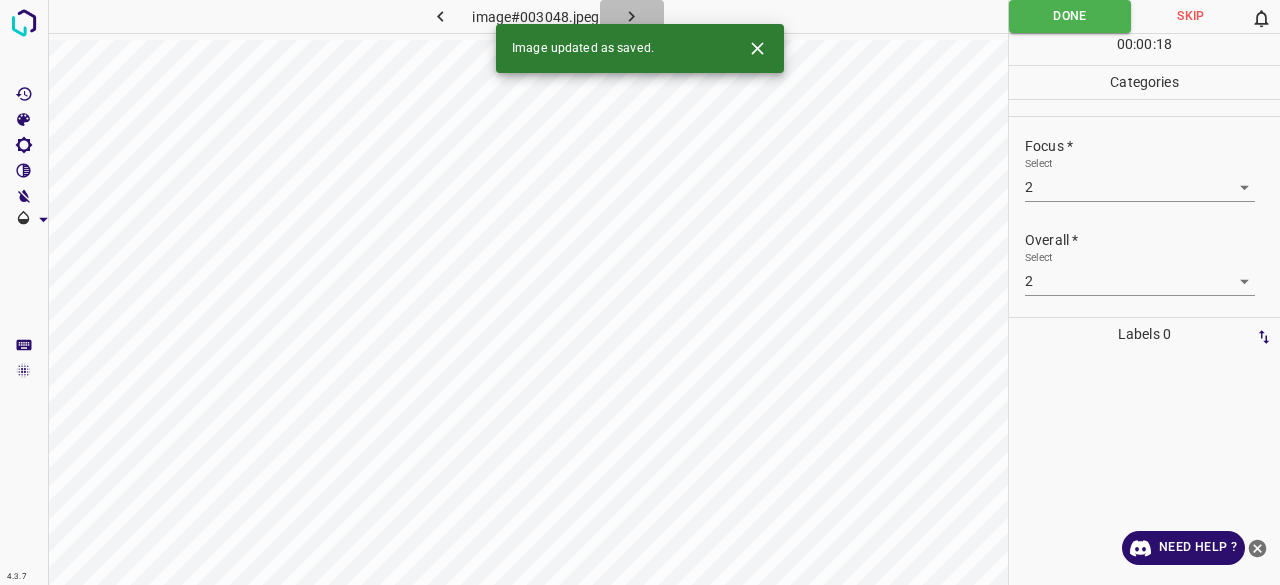 click 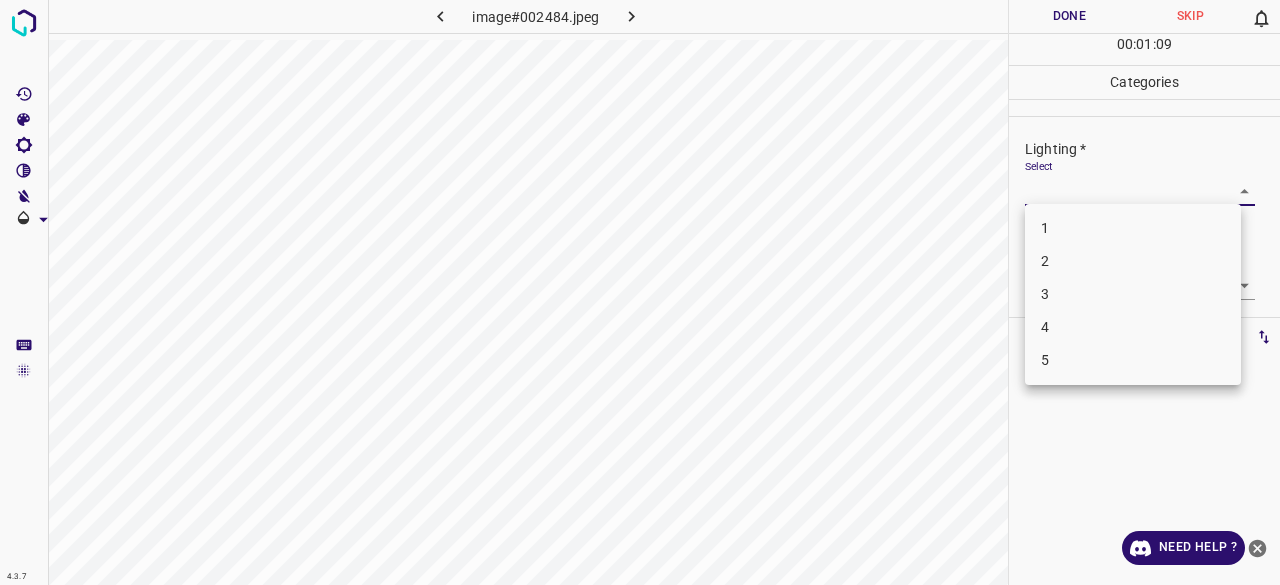 click on "4.3.7 image#002484.jpeg Done Skip 0 00   : 01   : 09   Categories Lighting *  Select ​ Focus *  Select ​ Overall *  Select ​ Labels   0 Categories 1 Lighting 2 Focus 3 Overall Tools Space Change between modes (Draw & Edit) I Auto labeling R Restore zoom M Zoom in N Zoom out Delete Delete selecte label Filters Z Restore filters X Saturation filter C Brightness filter V Contrast filter B Gray scale filter General O Download Need Help ? - Text - Hide - Delete 1 2 3 4 5" at bounding box center (640, 292) 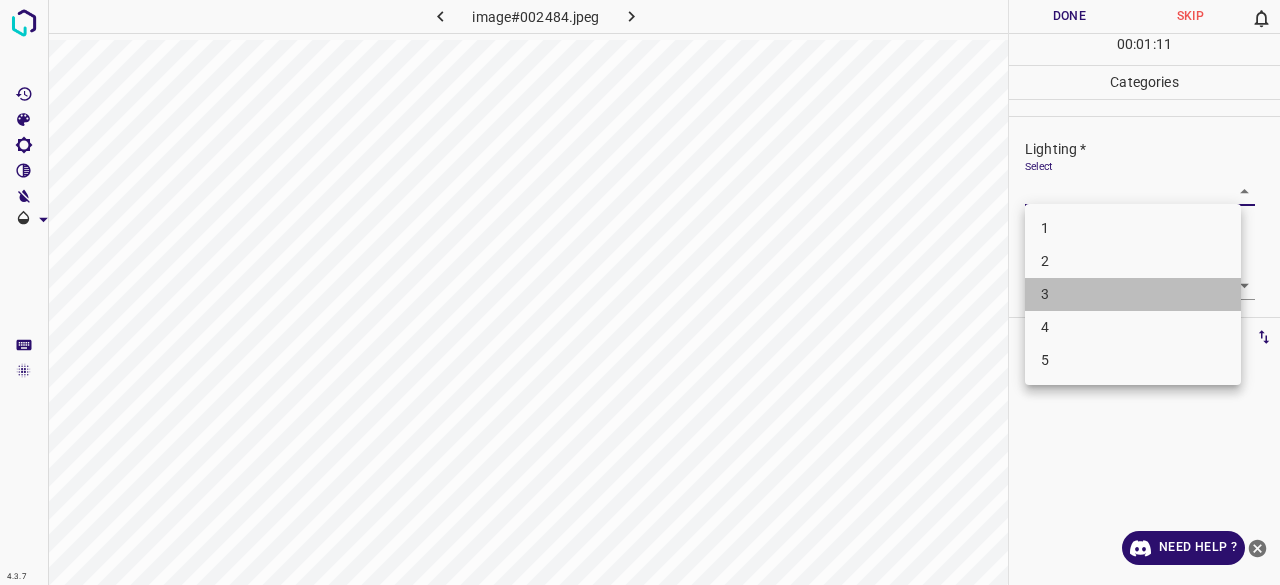 click on "3" at bounding box center (1133, 294) 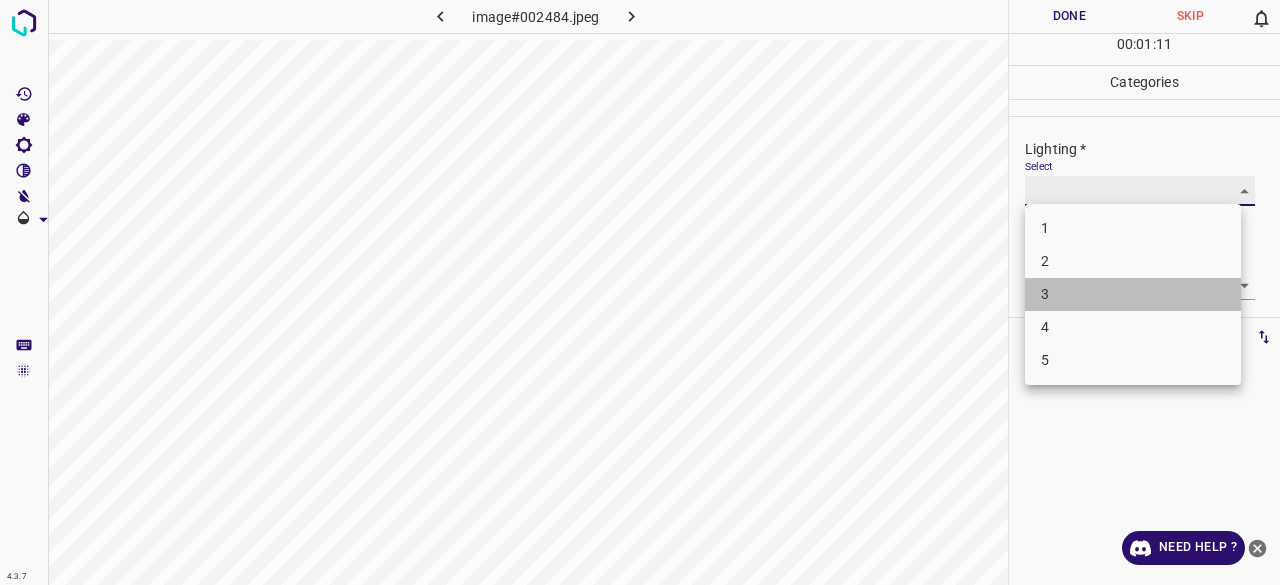 type on "3" 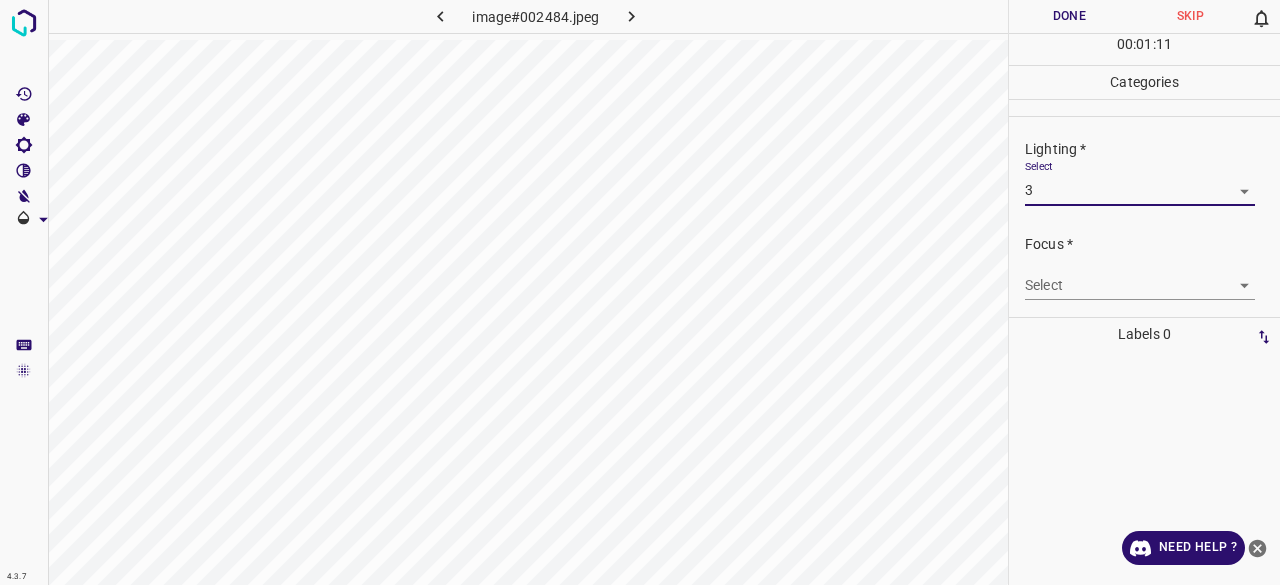click on "4.3.7 image#002484.jpeg Done Skip 0 00   : 01   : 11   Categories Lighting *  Select 3 3 Focus *  Select ​ Overall *  Select ​ Labels   0 Categories 1 Lighting 2 Focus 3 Overall Tools Space Change between modes (Draw & Edit) I Auto labeling R Restore zoom M Zoom in N Zoom out Delete Delete selecte label Filters Z Restore filters X Saturation filter C Brightness filter V Contrast filter B Gray scale filter General O Download Need Help ? - Text - Hide - Delete" at bounding box center [640, 292] 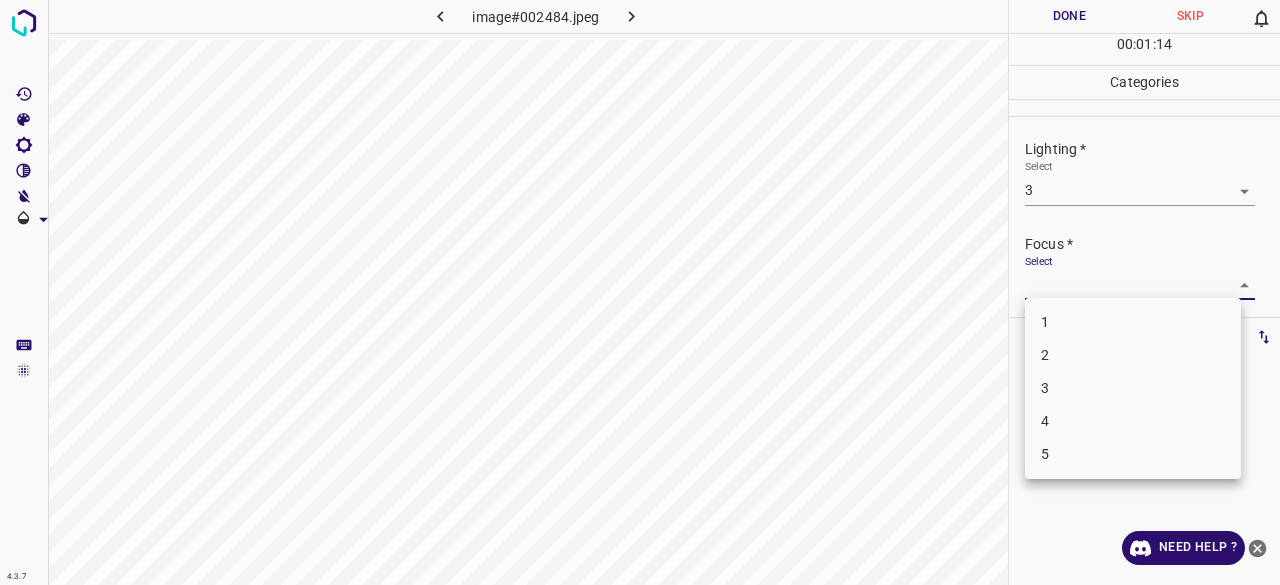 click on "3" at bounding box center (1133, 388) 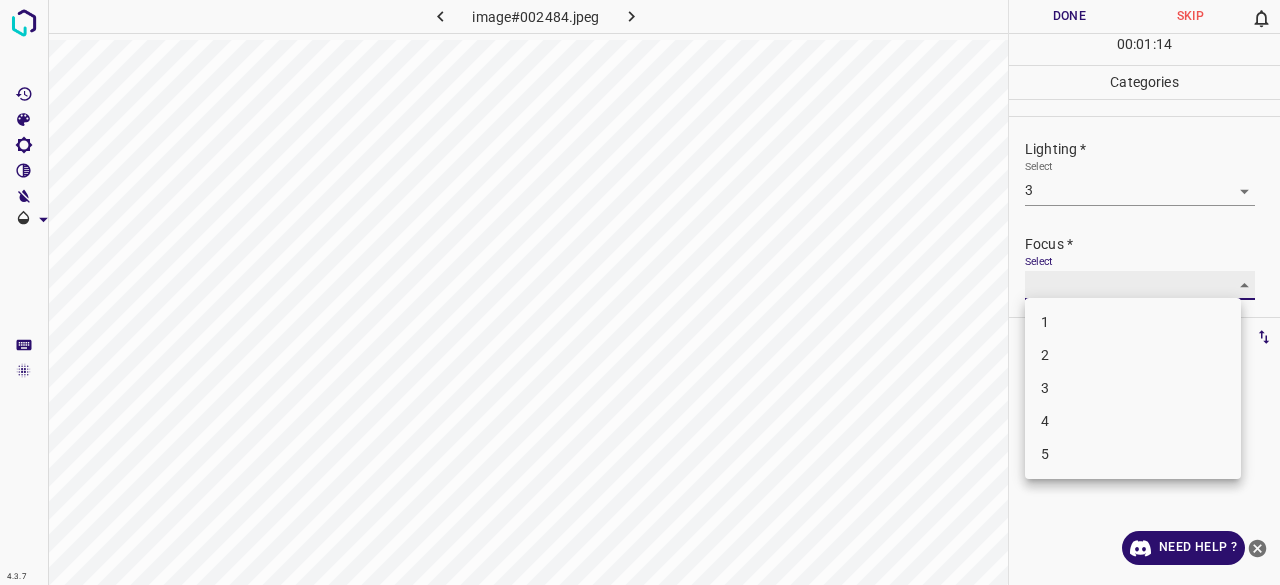 type on "3" 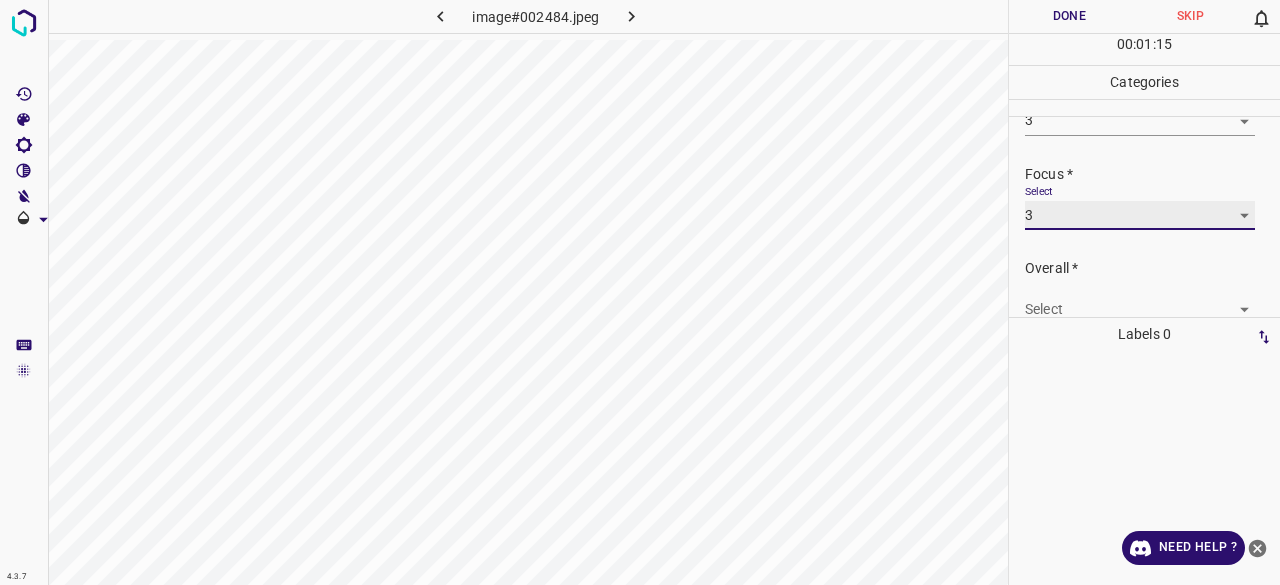 scroll, scrollTop: 98, scrollLeft: 0, axis: vertical 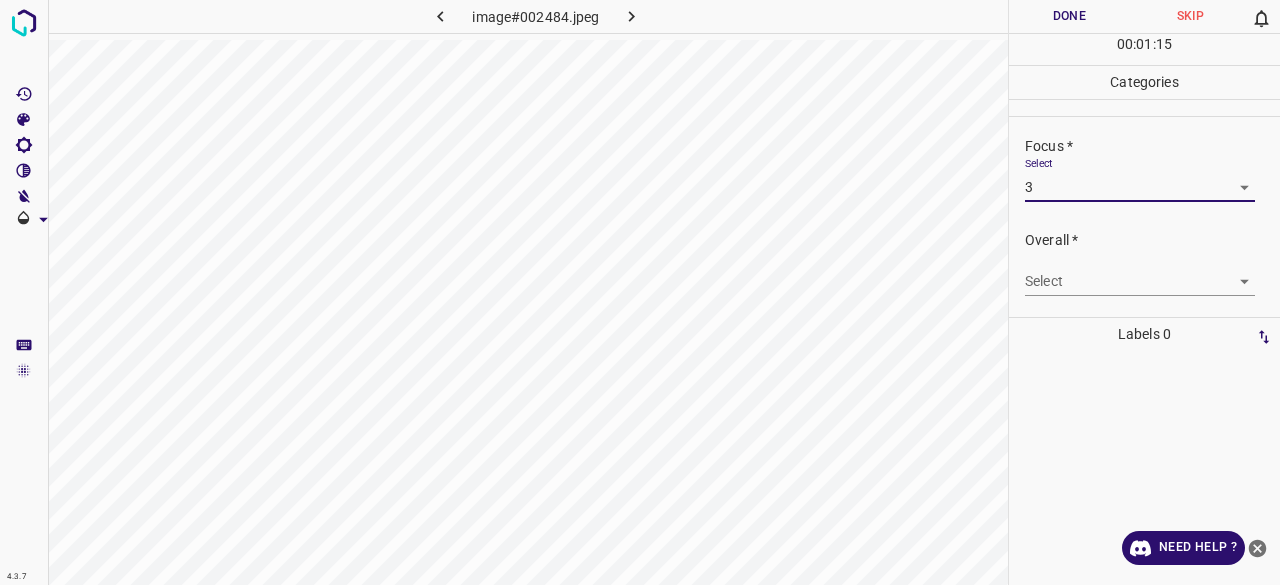 click on "4.3.7 image#002484.jpeg Done Skip 0 00   : 01   : 15   Categories Lighting *  Select 3 3 Focus *  Select 3 3 Overall *  Select ​ Labels   0 Categories 1 Lighting 2 Focus 3 Overall Tools Space Change between modes (Draw & Edit) I Auto labeling R Restore zoom M Zoom in N Zoom out Delete Delete selecte label Filters Z Restore filters X Saturation filter C Brightness filter V Contrast filter B Gray scale filter General O Download Need Help ? - Text - Hide - Delete" at bounding box center (640, 292) 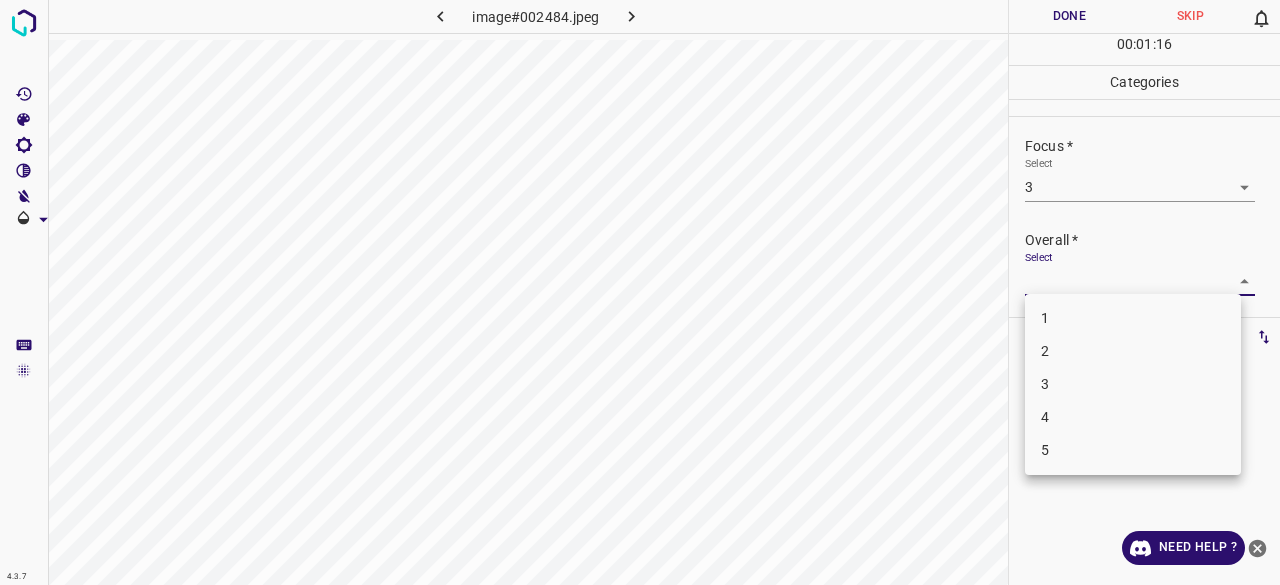 drag, startPoint x: 1044, startPoint y: 381, endPoint x: 1060, endPoint y: 369, distance: 20 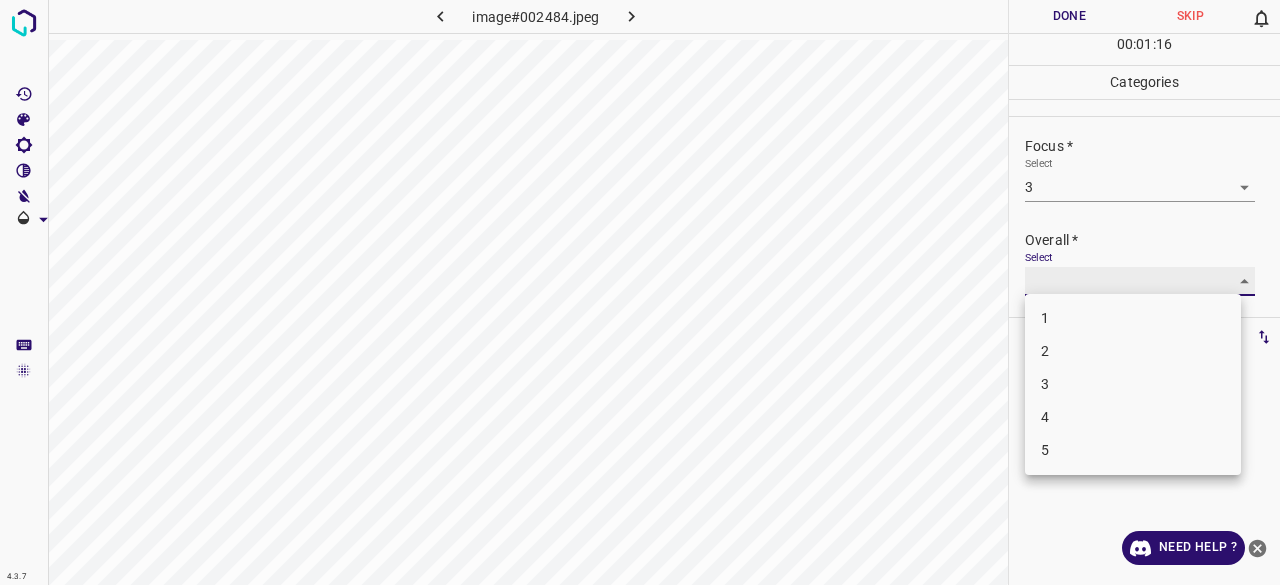 type on "3" 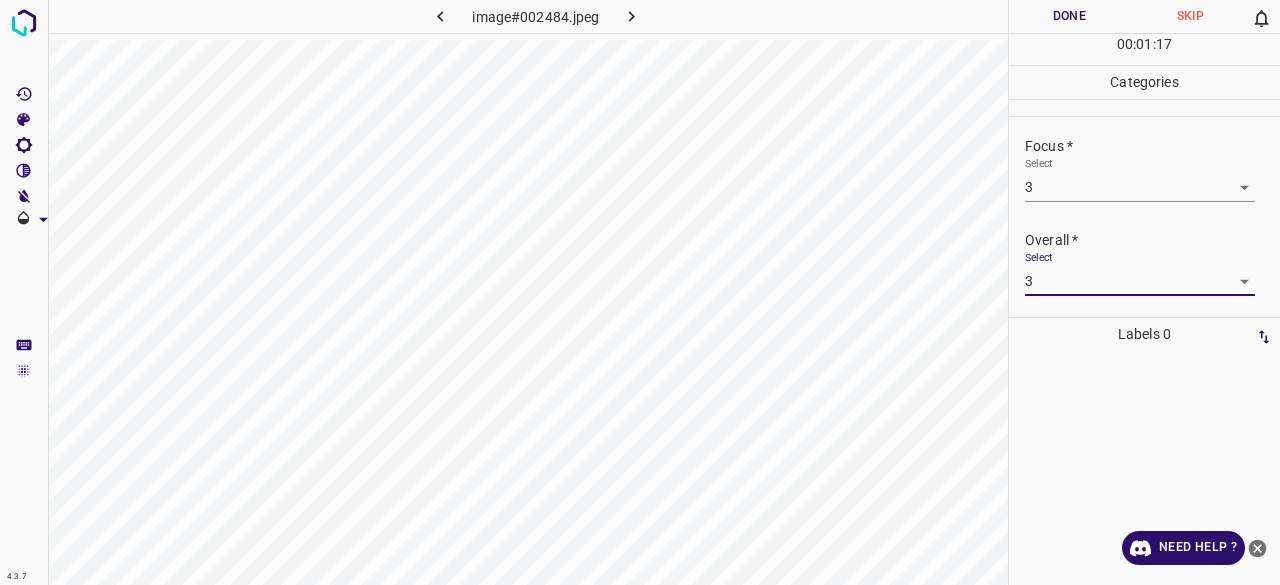 click on "Done" at bounding box center (1069, 16) 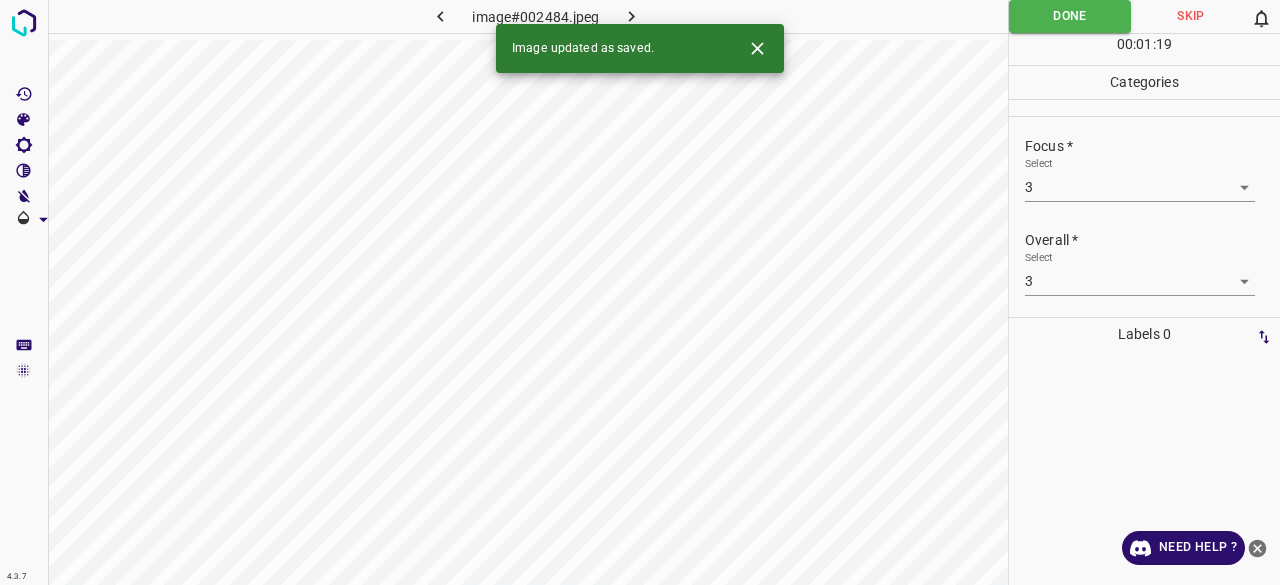 click 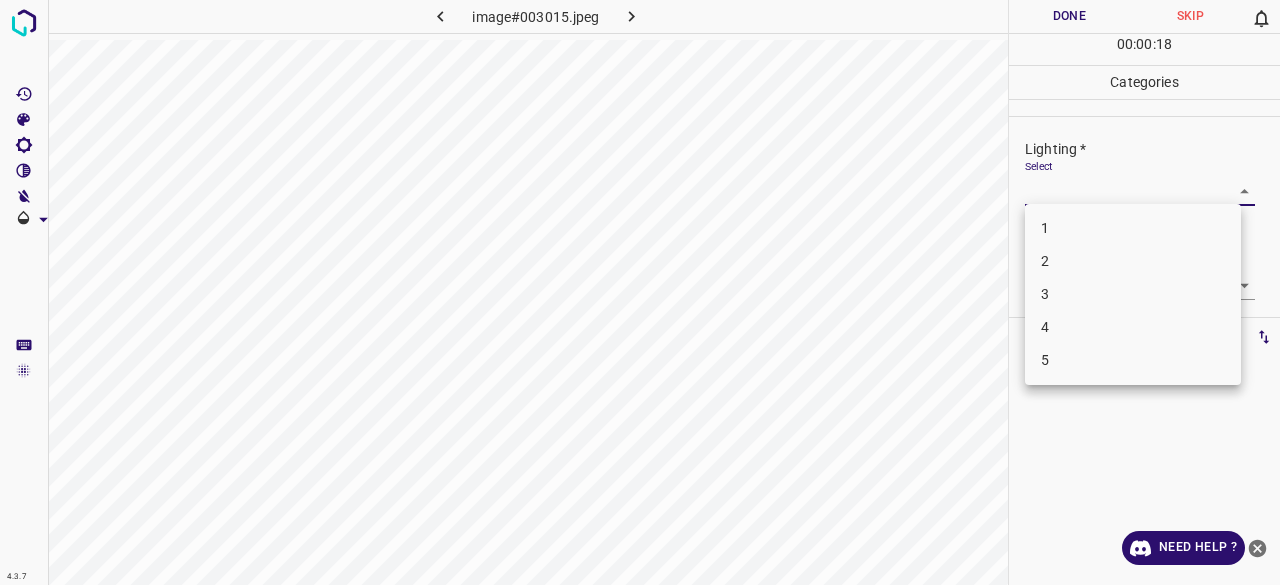 click on "4.3.7 image#003015.jpeg Done Skip 0 00   : 00   : 18   Categories Lighting *  Select ​ Focus *  Select ​ Overall *  Select ​ Labels   0 Categories 1 Lighting 2 Focus 3 Overall Tools Space Change between modes (Draw & Edit) I Auto labeling R Restore zoom M Zoom in N Zoom out Delete Delete selecte label Filters Z Restore filters X Saturation filter C Brightness filter V Contrast filter B Gray scale filter General O Download Need Help ? - Text - Hide - Delete 1 2 3 4 5" at bounding box center (640, 292) 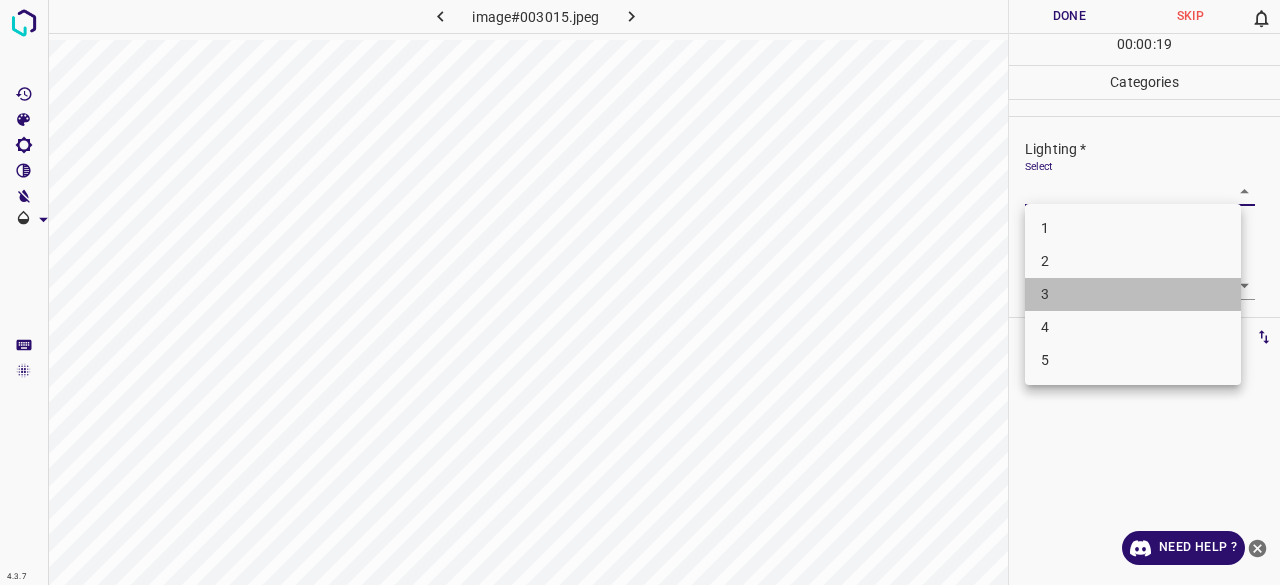 click on "3" at bounding box center (1133, 294) 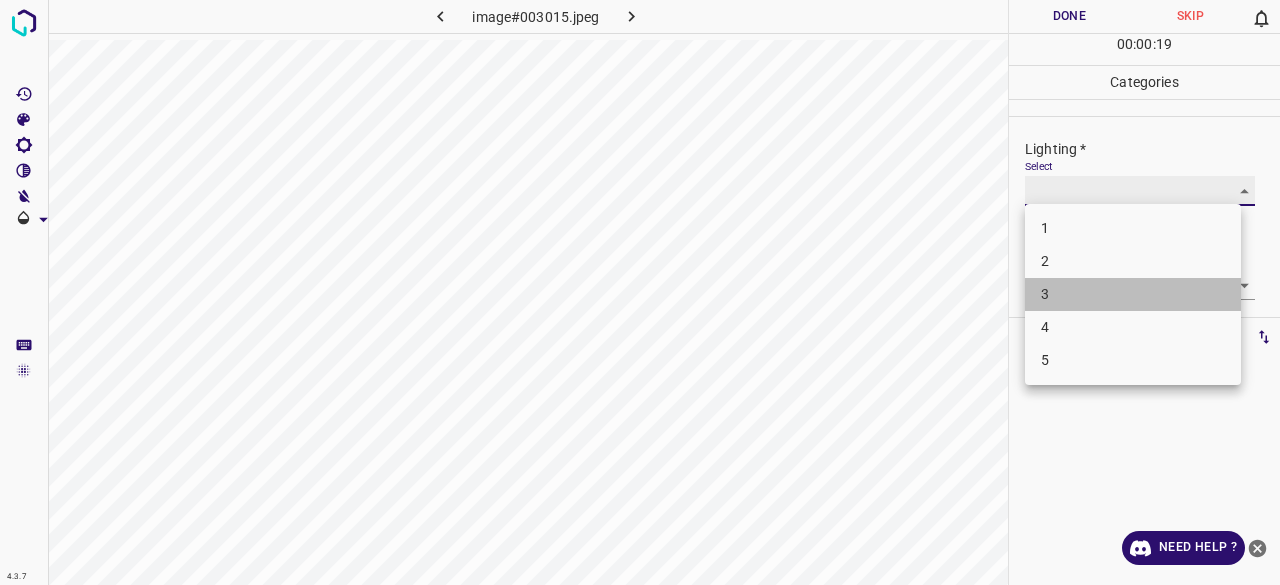 type on "3" 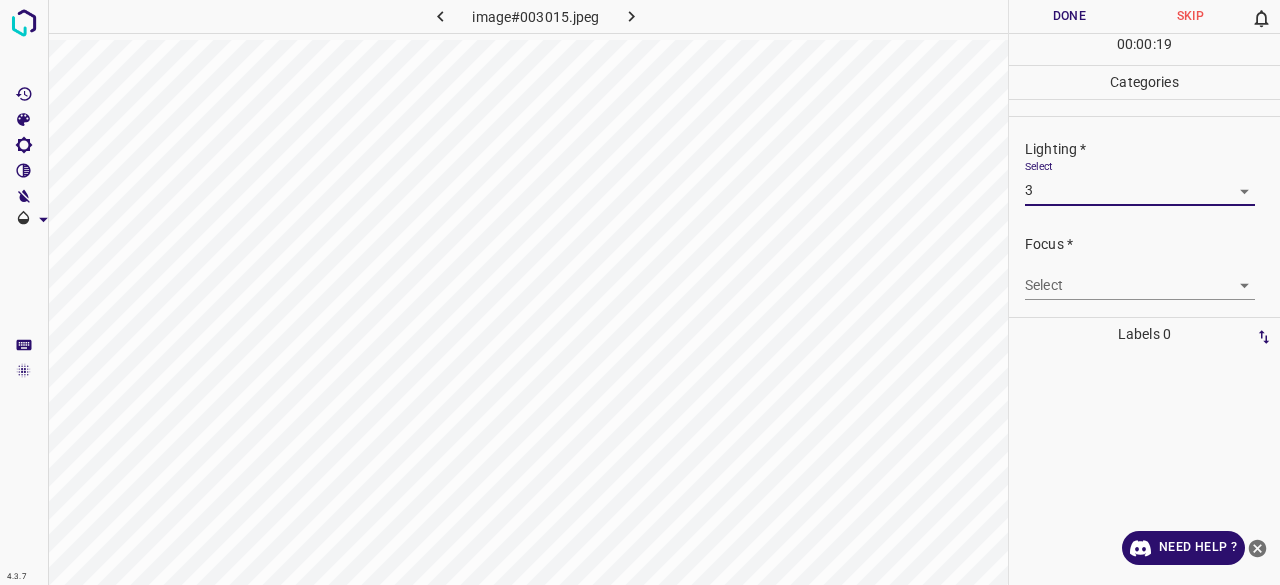 click on "4.3.7 image#003015.jpeg Done Skip 0 00   : 00   : 19   Categories Lighting *  Select 3 3 Focus *  Select ​ Overall *  Select ​ Labels   0 Categories 1 Lighting 2 Focus 3 Overall Tools Space Change between modes (Draw & Edit) I Auto labeling R Restore zoom M Zoom in N Zoom out Delete Delete selecte label Filters Z Restore filters X Saturation filter C Brightness filter V Contrast filter B Gray scale filter General O Download Need Help ? - Text - Hide - Delete" at bounding box center [640, 292] 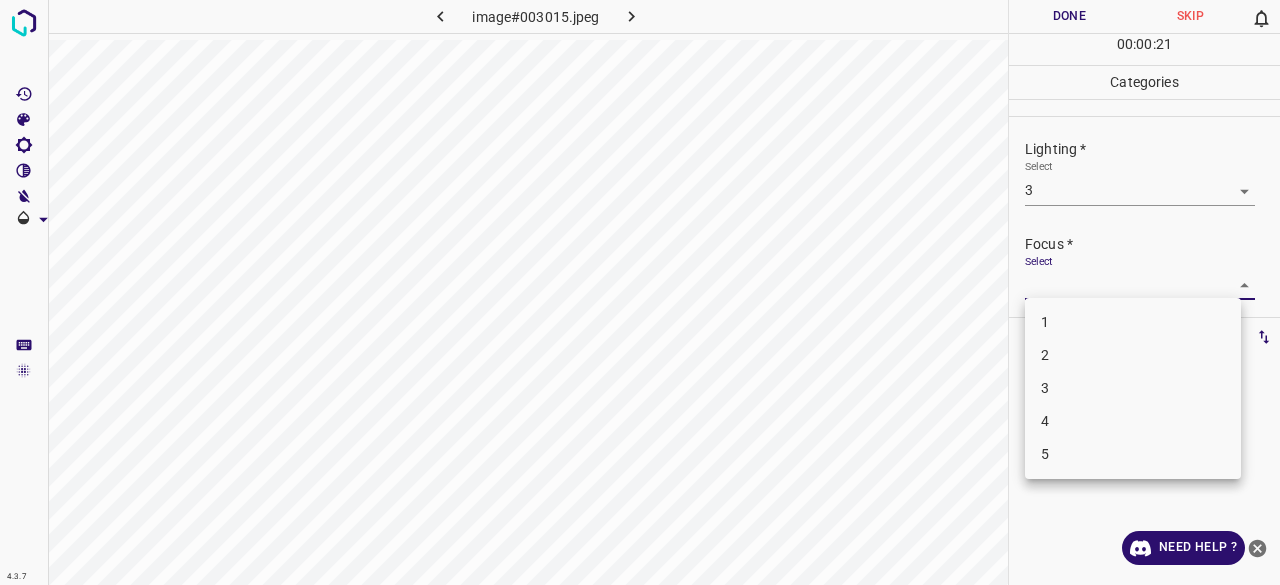 click on "3" at bounding box center [1133, 388] 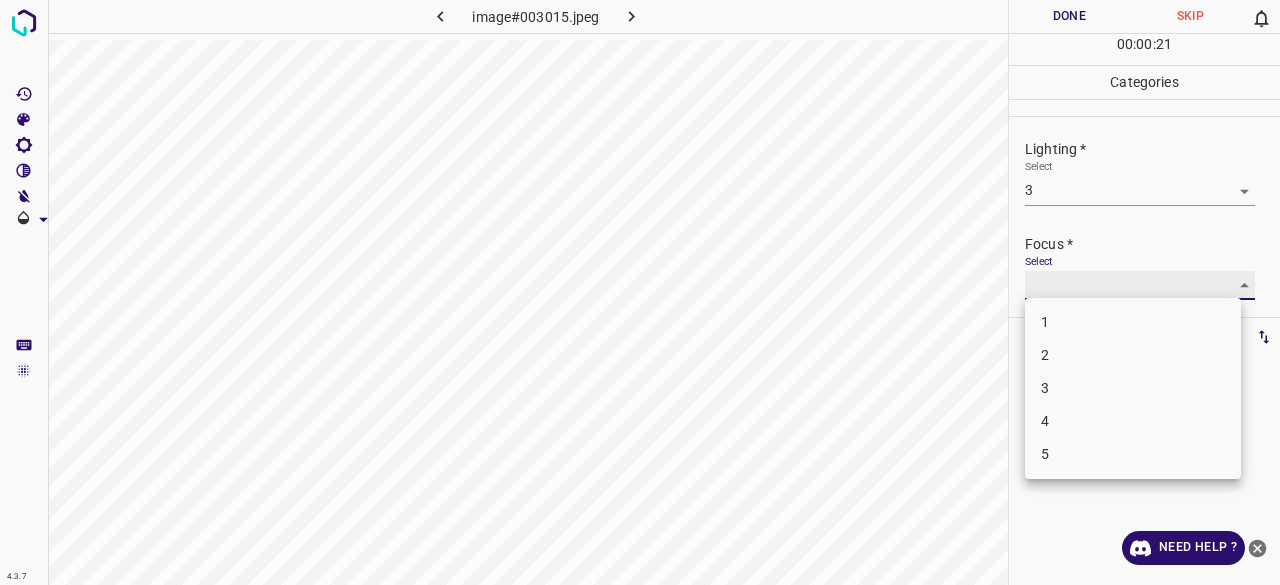 type on "3" 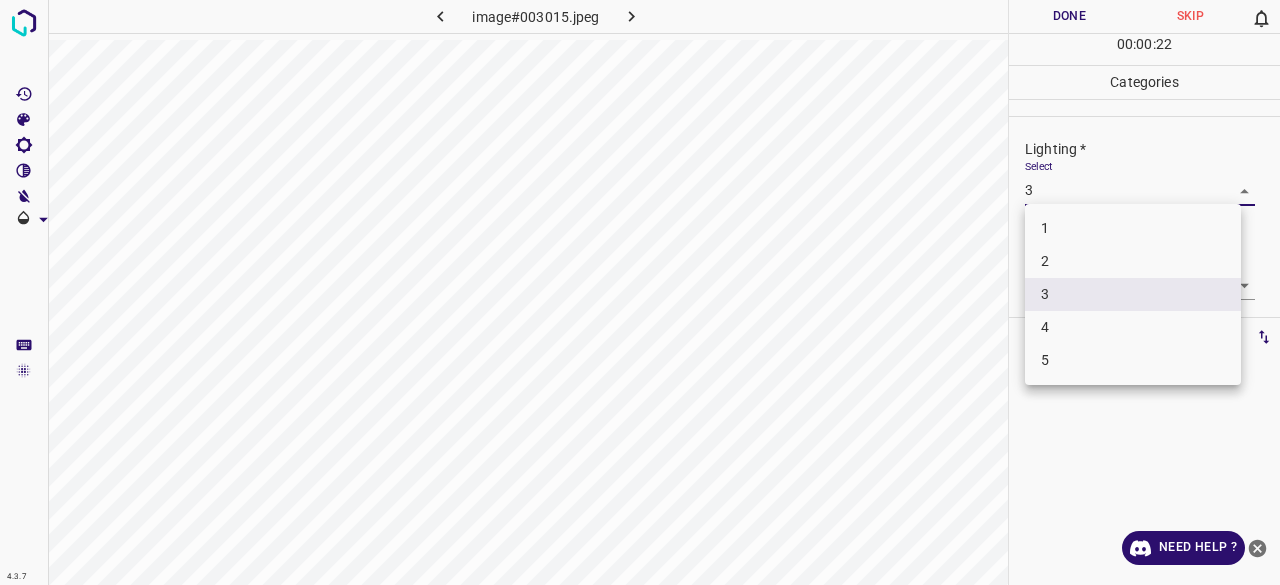click on "4.3.7 image#003015.jpeg Done Skip 0 00   : 00   : 22   Categories Lighting *  Select 3 3 Focus *  Select 3 3 Overall *  Select ​ Labels   0 Categories 1 Lighting 2 Focus 3 Overall Tools Space Change between modes (Draw & Edit) I Auto labeling R Restore zoom M Zoom in N Zoom out Delete Delete selecte label Filters Z Restore filters X Saturation filter C Brightness filter V Contrast filter B Gray scale filter General O Download Need Help ? - Text - Hide - Delete 1 2 3 4 5" at bounding box center [640, 292] 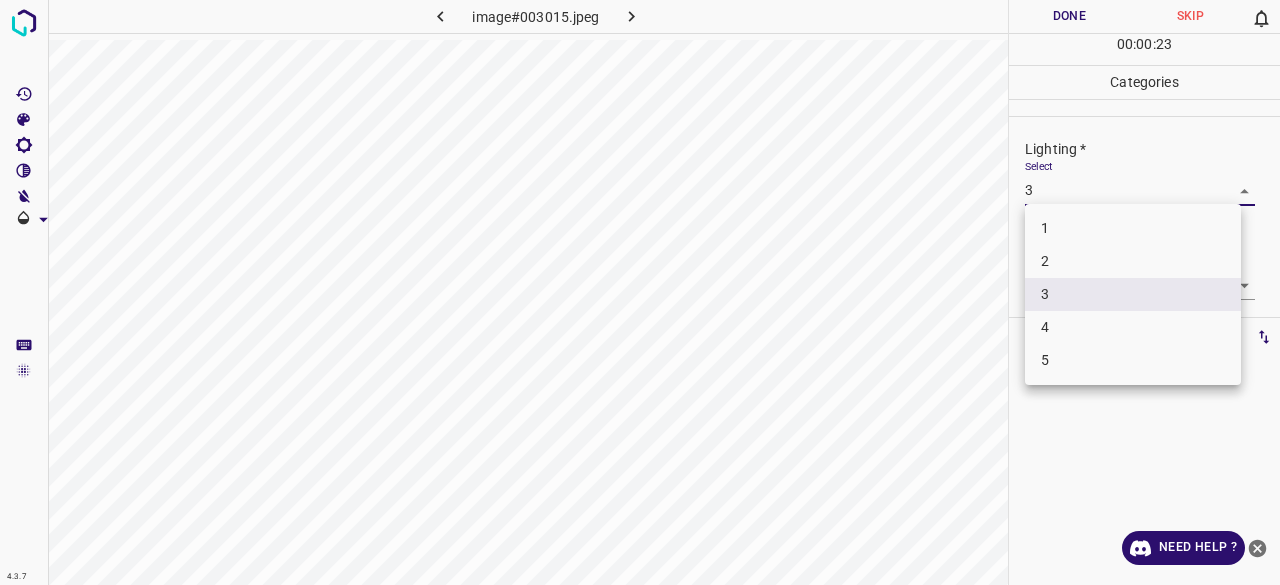 click on "4" at bounding box center [1133, 327] 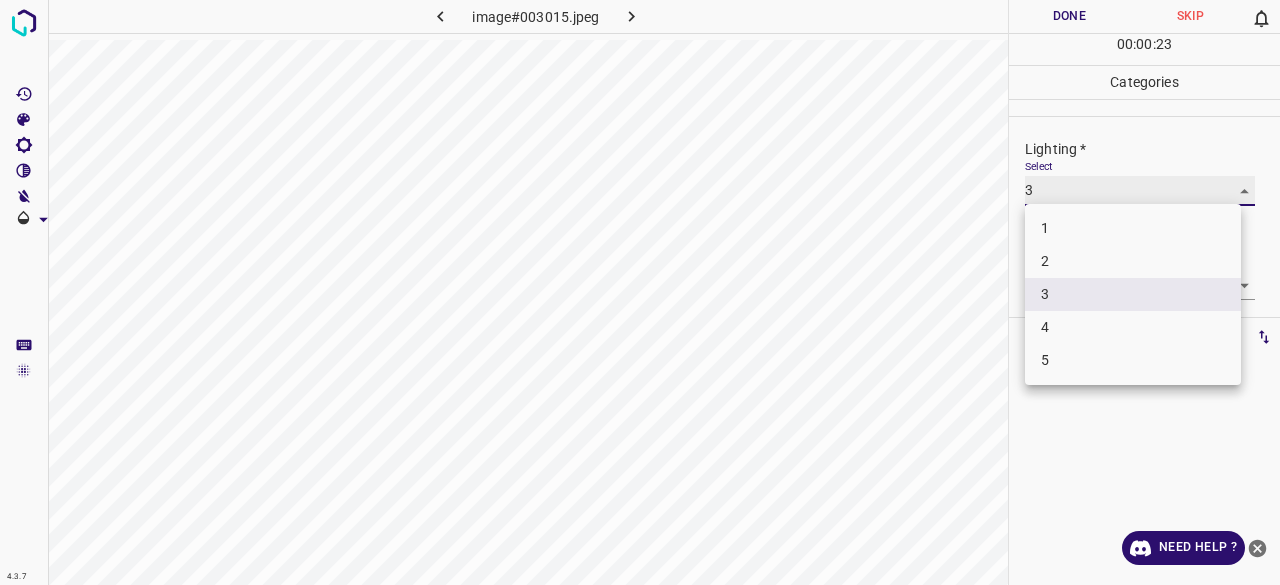 type on "4" 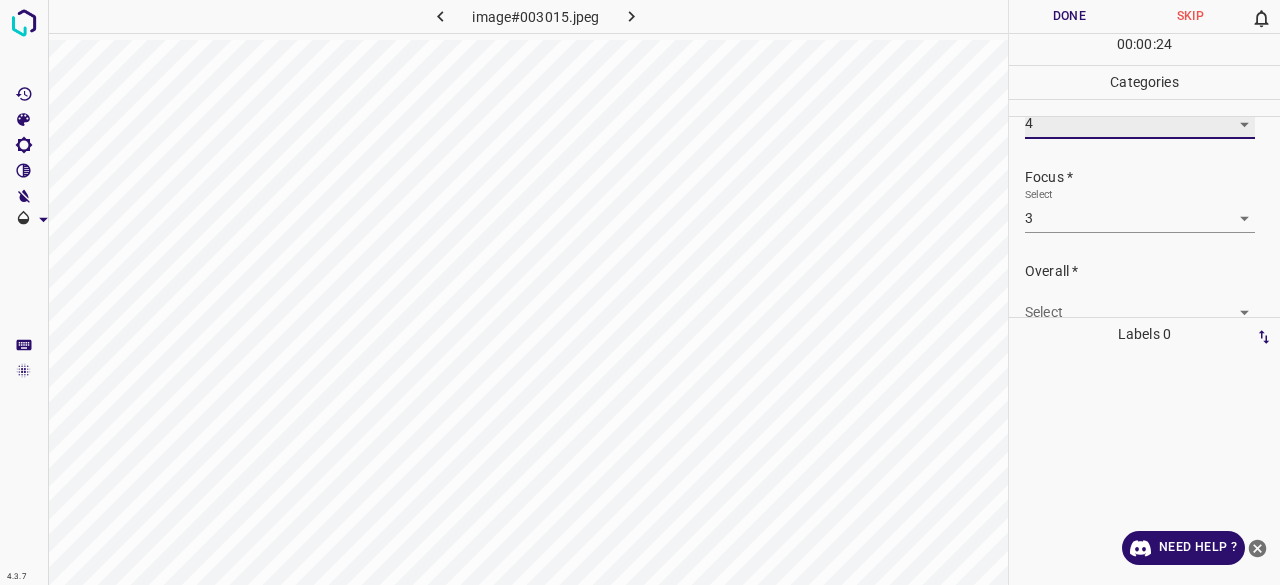 scroll, scrollTop: 98, scrollLeft: 0, axis: vertical 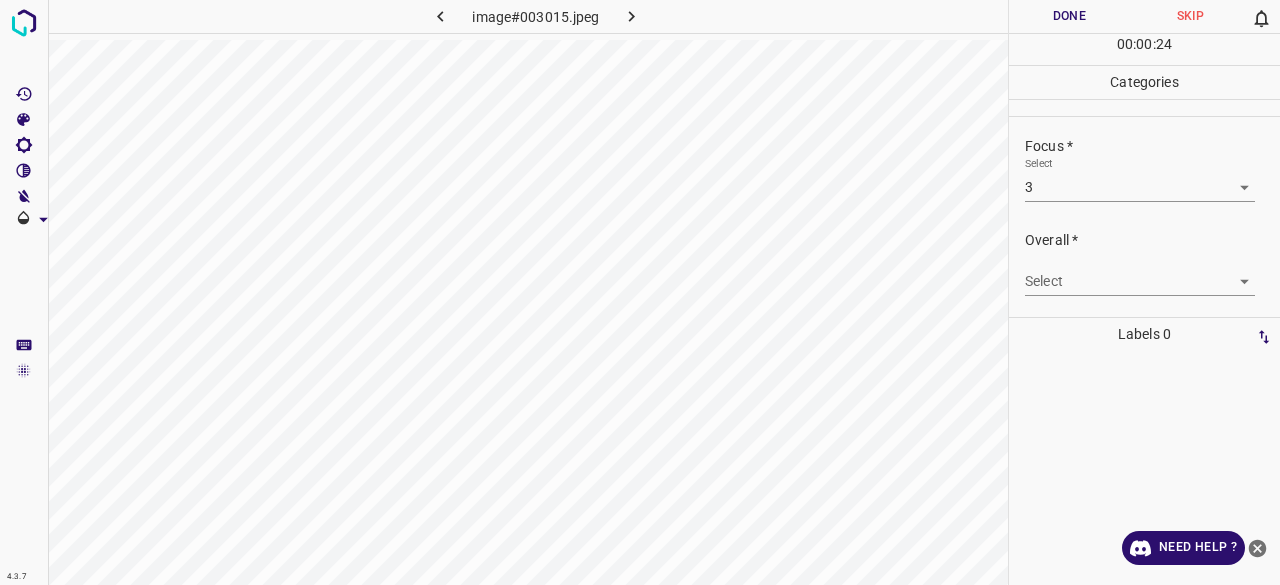 click on "4.3.7 image#003015.jpeg Done Skip 0 00   : 00   : 24   Categories Lighting *  Select 4 4 Focus *  Select 3 3 Overall *  Select ​ Labels   0 Categories 1 Lighting 2 Focus 3 Overall Tools Space Change between modes (Draw & Edit) I Auto labeling R Restore zoom M Zoom in N Zoom out Delete Delete selecte label Filters Z Restore filters X Saturation filter C Brightness filter V Contrast filter B Gray scale filter General O Download Need Help ? - Text - Hide - Delete" at bounding box center [640, 292] 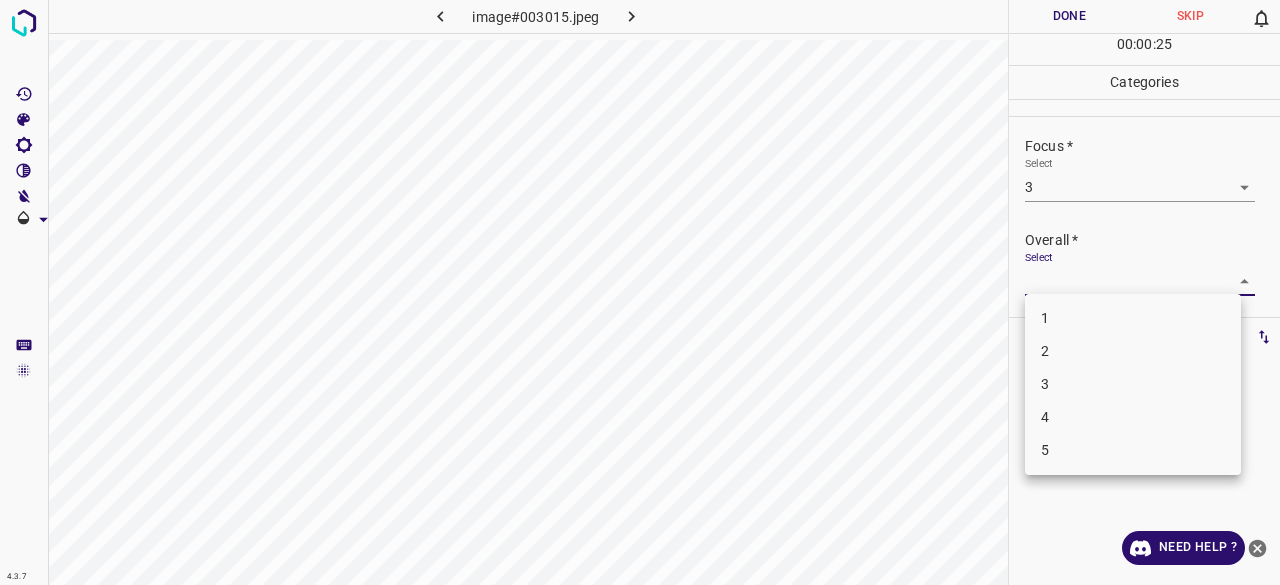 click on "3" at bounding box center (1133, 384) 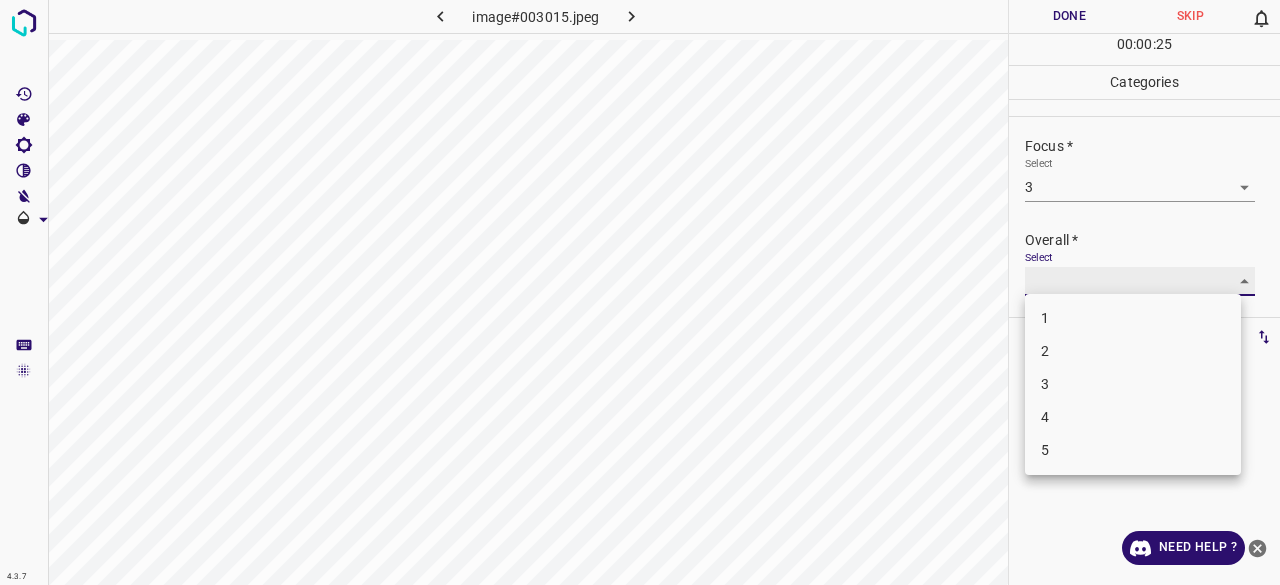type on "3" 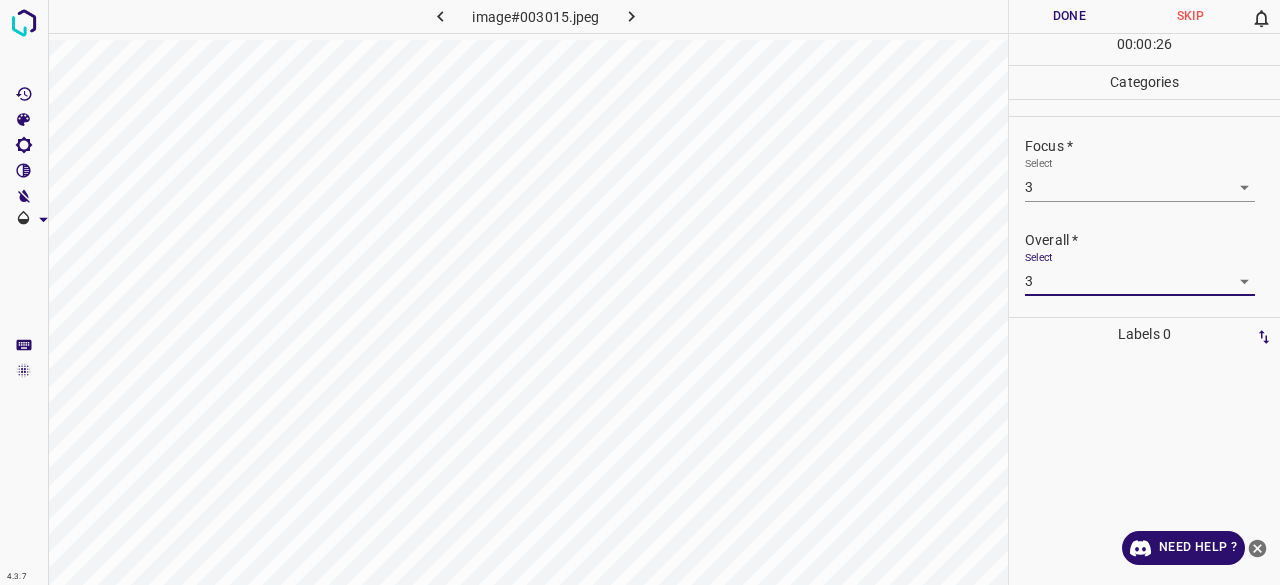 click on "Done" at bounding box center [1069, 16] 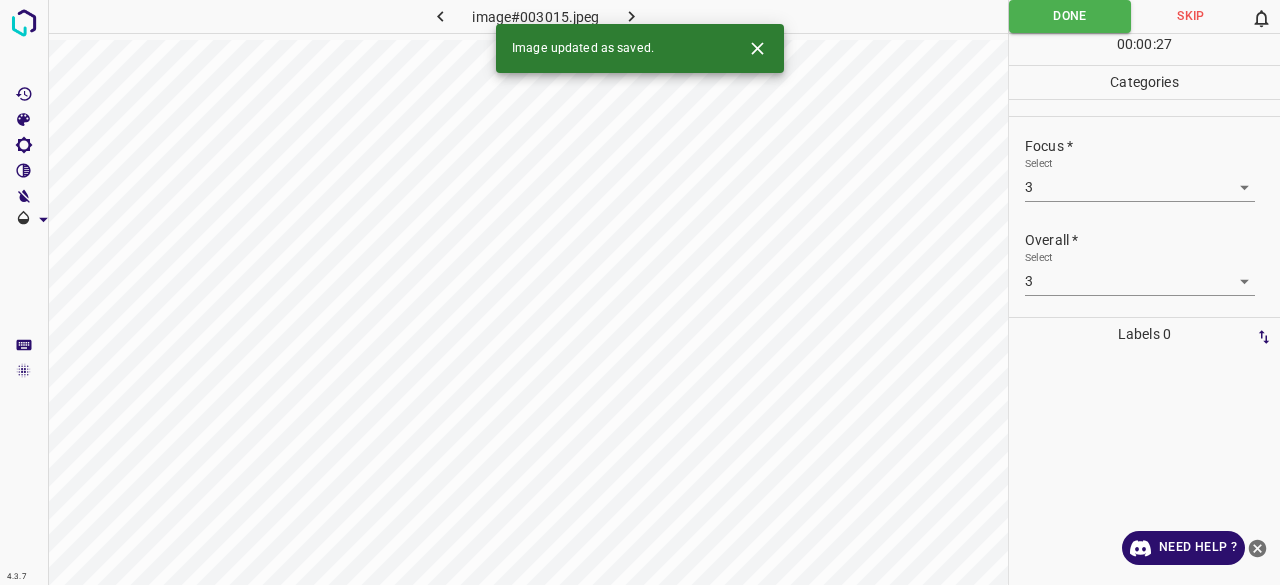 click 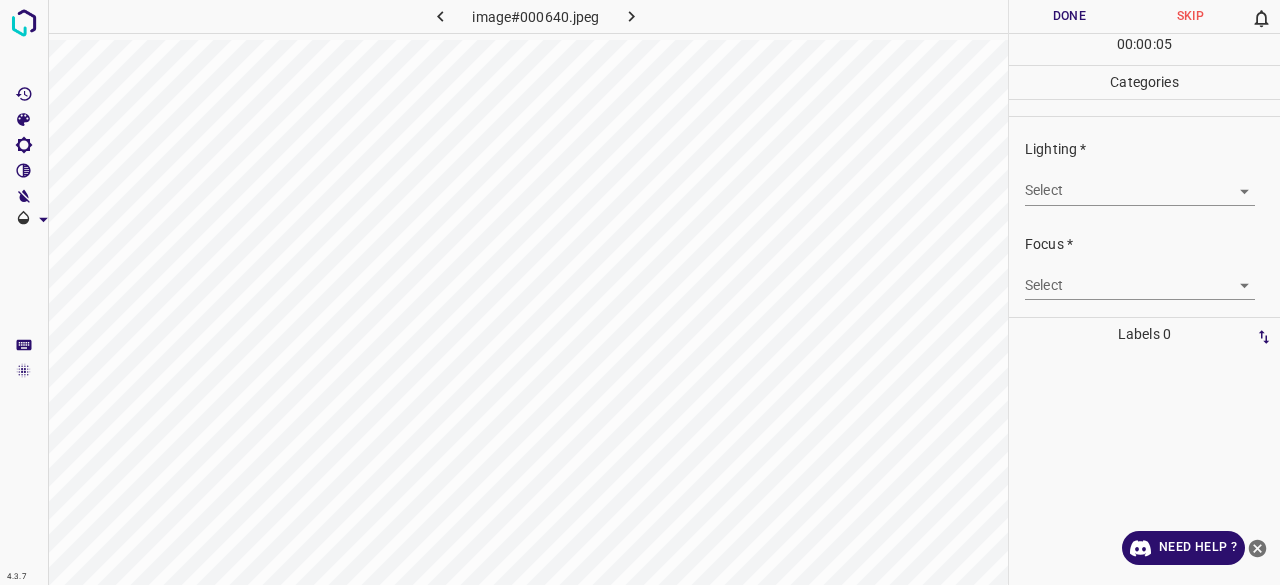 click on "4.3.7 image#000640.jpeg Done Skip 0 00   : 00   : 05   Categories Lighting *  Select ​ Focus *  Select ​ Overall *  Select ​ Labels   0 Categories 1 Lighting 2 Focus 3 Overall Tools Space Change between modes (Draw & Edit) I Auto labeling R Restore zoom M Zoom in N Zoom out Delete Delete selecte label Filters Z Restore filters X Saturation filter C Brightness filter V Contrast filter B Gray scale filter General O Download Need Help ? - Text - Hide - Delete" at bounding box center [640, 292] 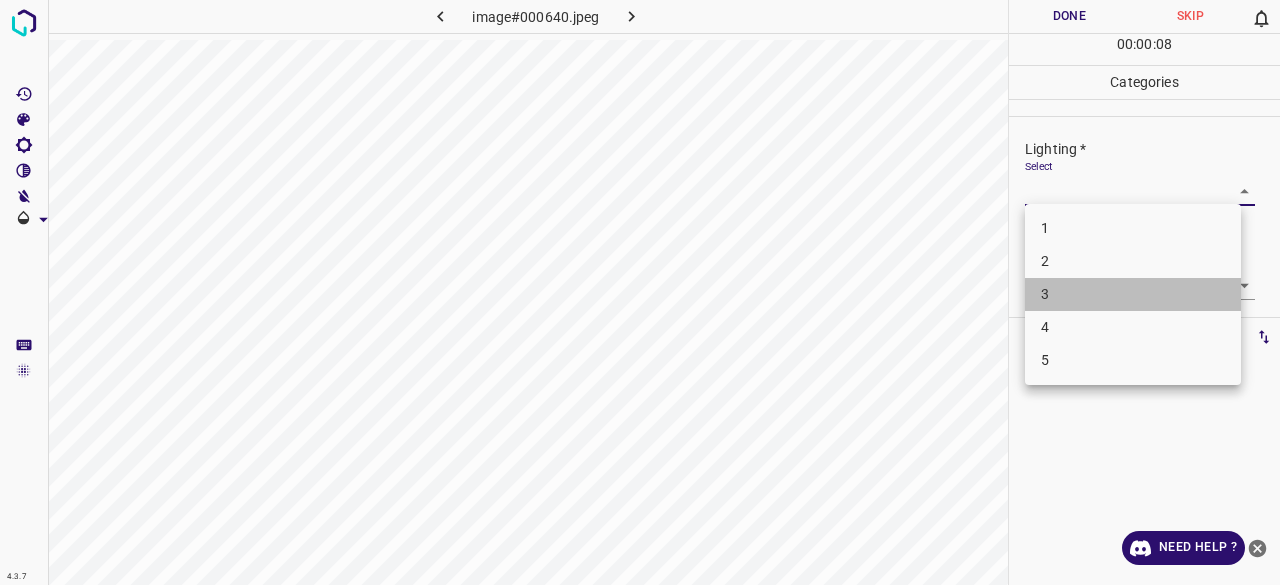 click on "3" at bounding box center [1133, 294] 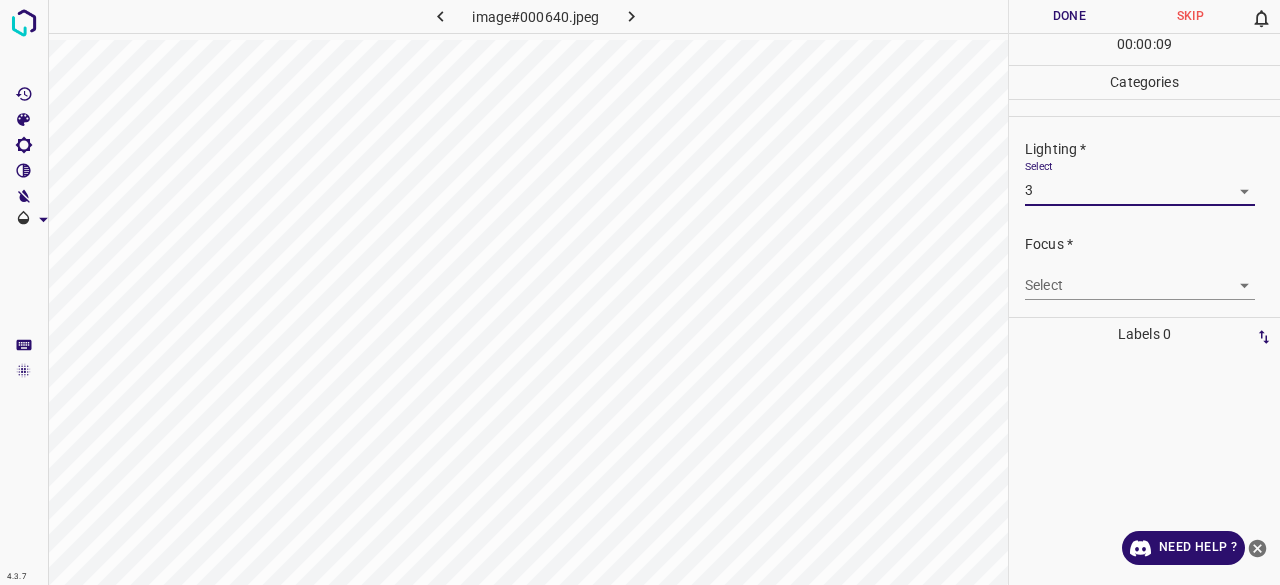 click on "4.3.7 image#000640.jpeg Done Skip 0 00   : 00   : 09   Categories Lighting *  Select 3 3 Focus *  Select ​ Overall *  Select ​ Labels   0 Categories 1 Lighting 2 Focus 3 Overall Tools Space Change between modes (Draw & Edit) I Auto labeling R Restore zoom M Zoom in N Zoom out Delete Delete selecte label Filters Z Restore filters X Saturation filter C Brightness filter V Contrast filter B Gray scale filter General O Download Need Help ? - Text - Hide - Delete" at bounding box center (640, 292) 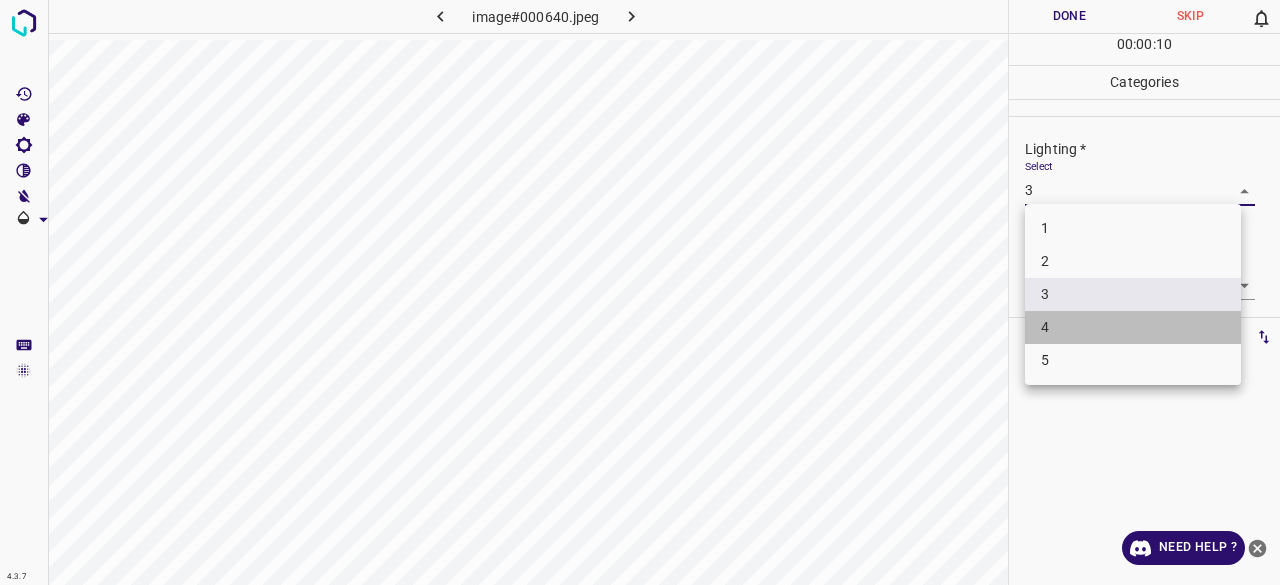 click on "4" at bounding box center (1133, 327) 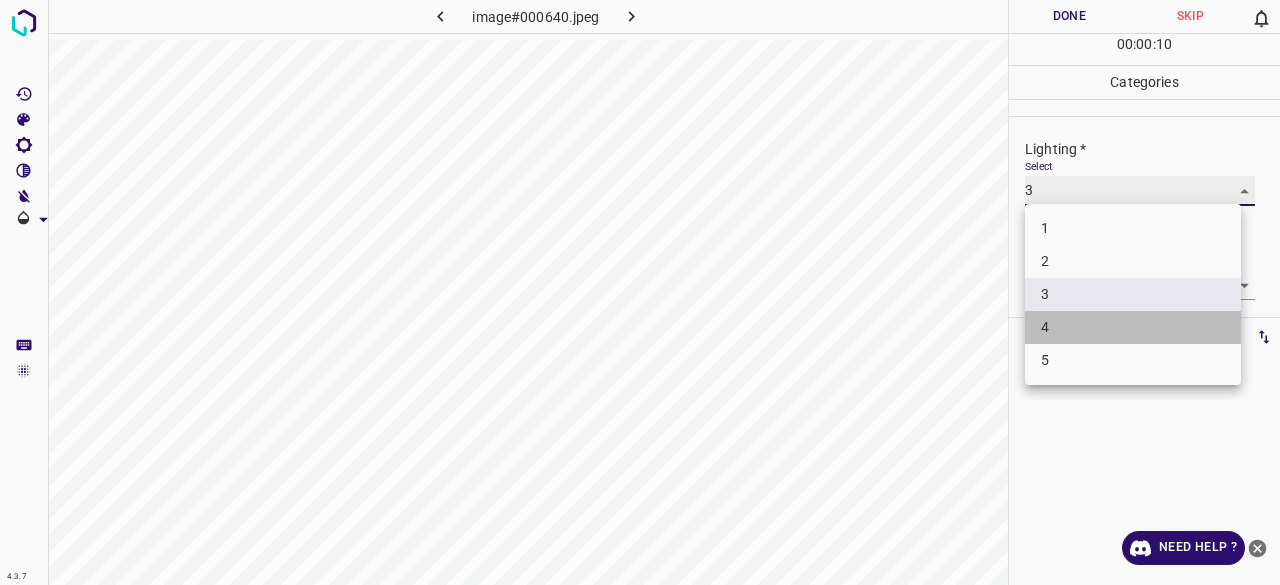 type on "4" 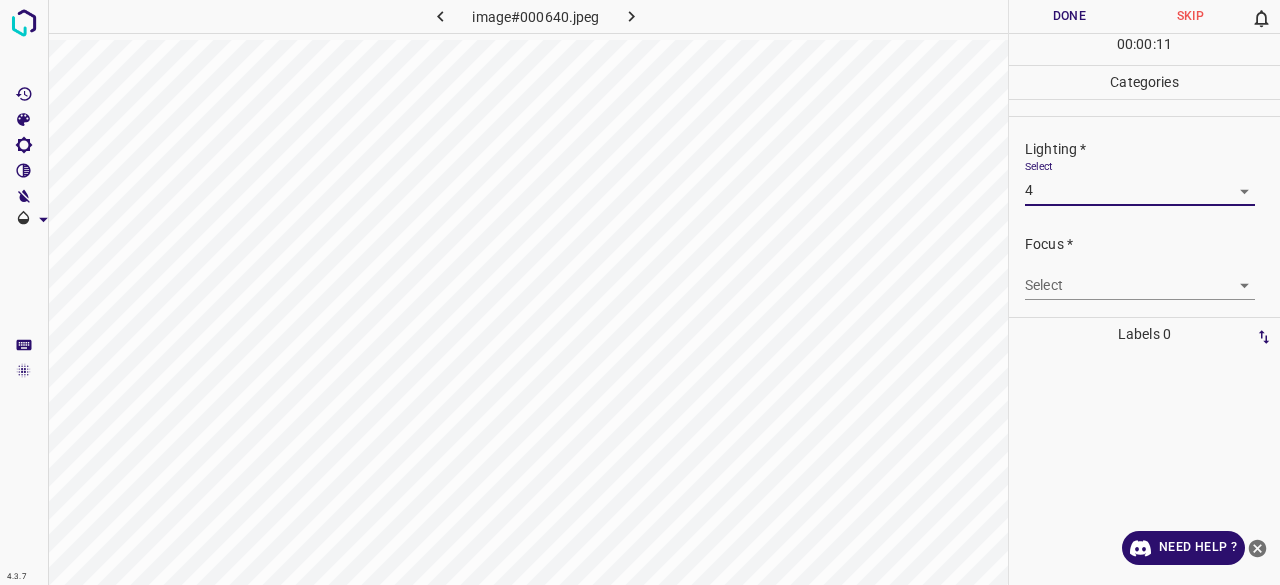 click on "4.3.7 image#000640.jpeg Done Skip 0 00   : 00   : 11   Categories Lighting *  Select 4 4 Focus *  Select ​ Overall *  Select ​ Labels   0 Categories 1 Lighting 2 Focus 3 Overall Tools Space Change between modes (Draw & Edit) I Auto labeling R Restore zoom M Zoom in N Zoom out Delete Delete selecte label Filters Z Restore filters X Saturation filter C Brightness filter V Contrast filter B Gray scale filter General O Download Need Help ? - Text - Hide - Delete" at bounding box center [640, 292] 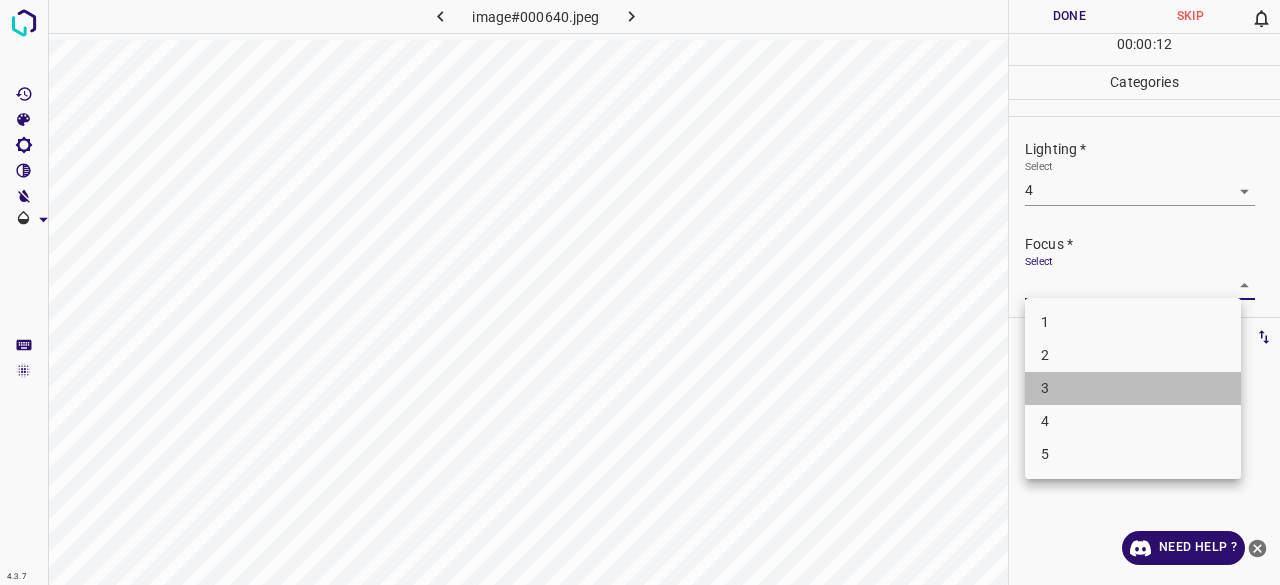 click on "3" at bounding box center [1133, 388] 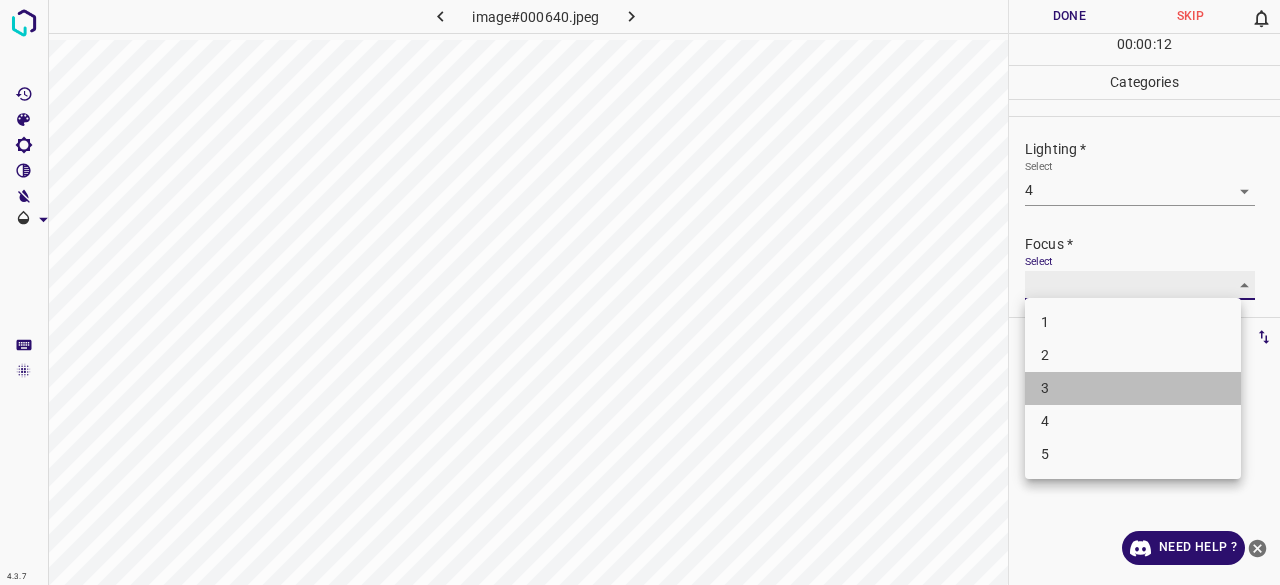 type on "3" 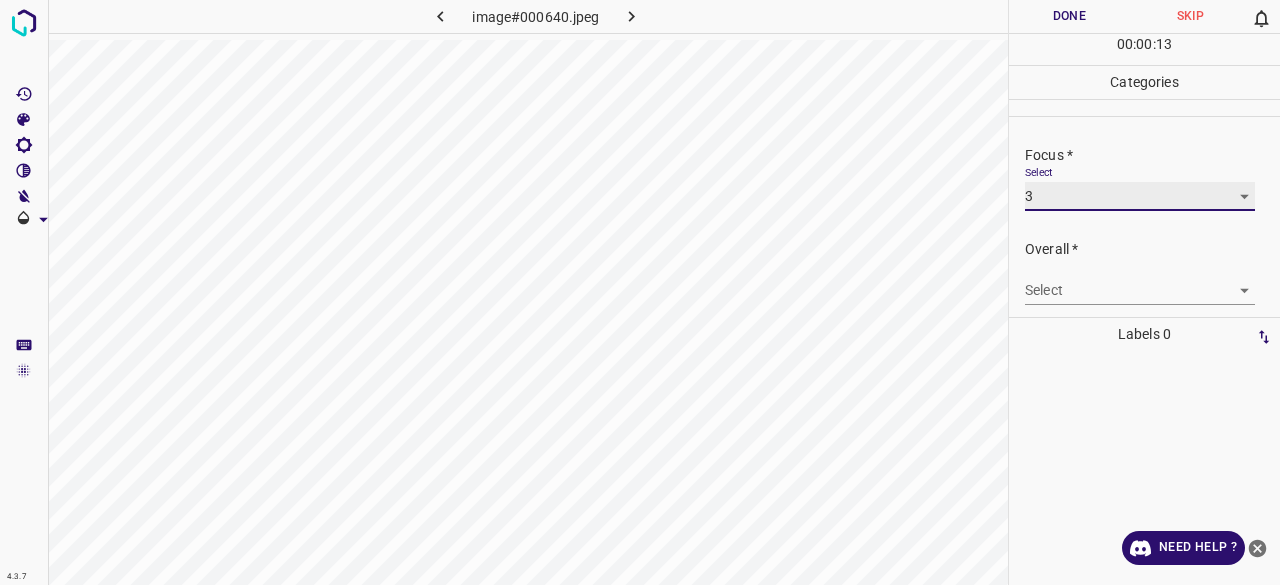 scroll, scrollTop: 98, scrollLeft: 0, axis: vertical 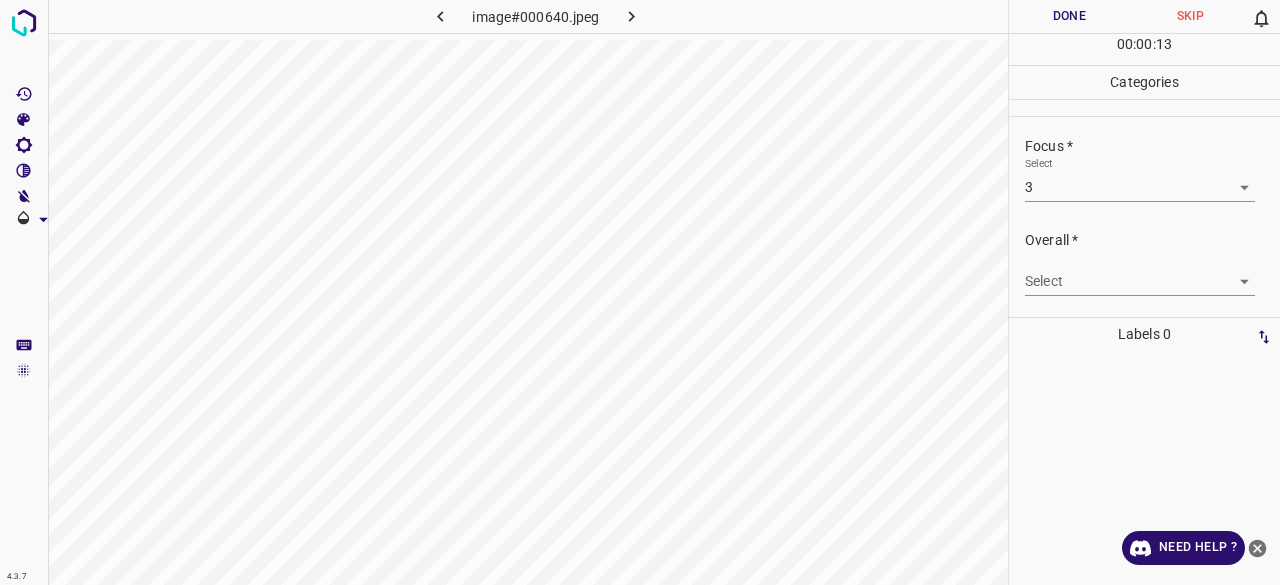 click on "Select ​" at bounding box center [1140, 273] 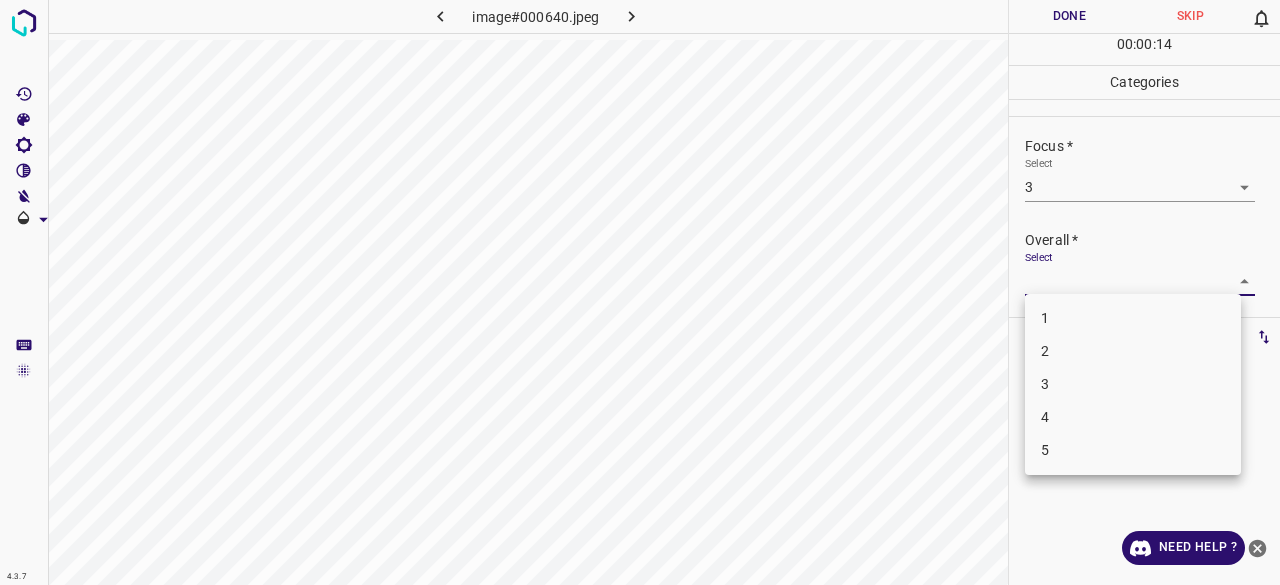 click on "3" at bounding box center [1133, 384] 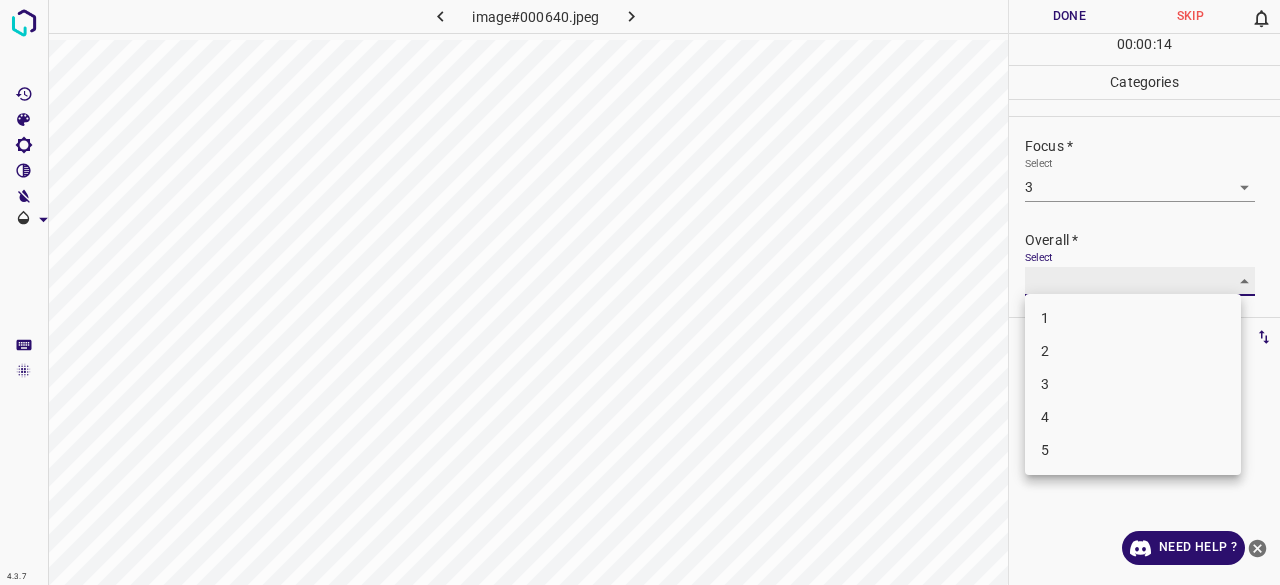 type on "3" 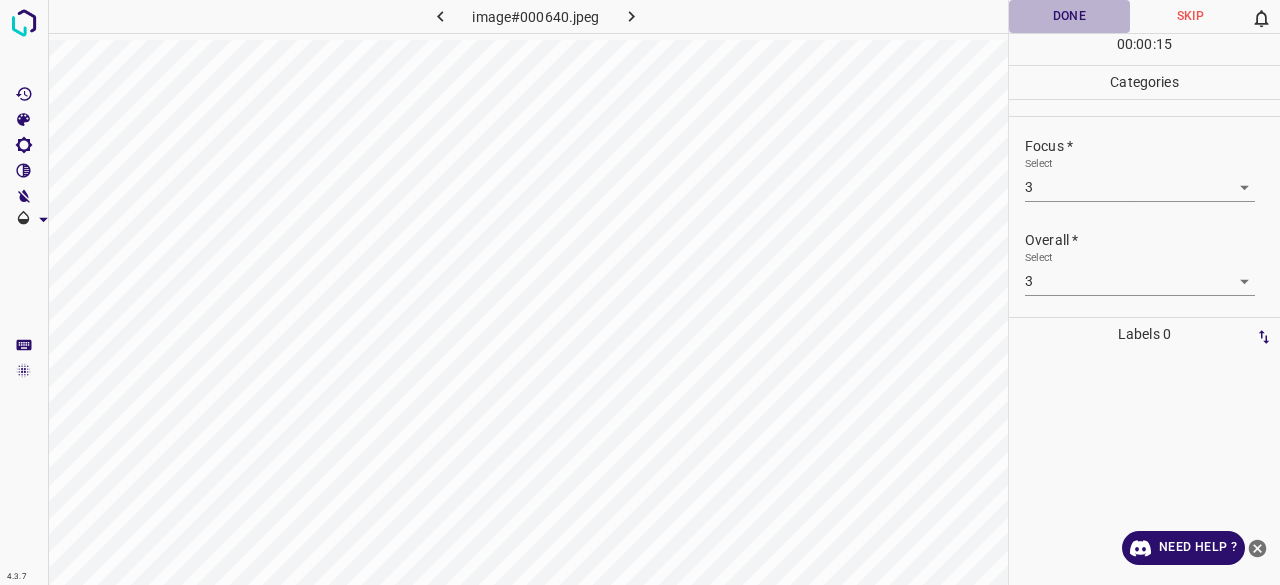 click on "Done" at bounding box center [1069, 16] 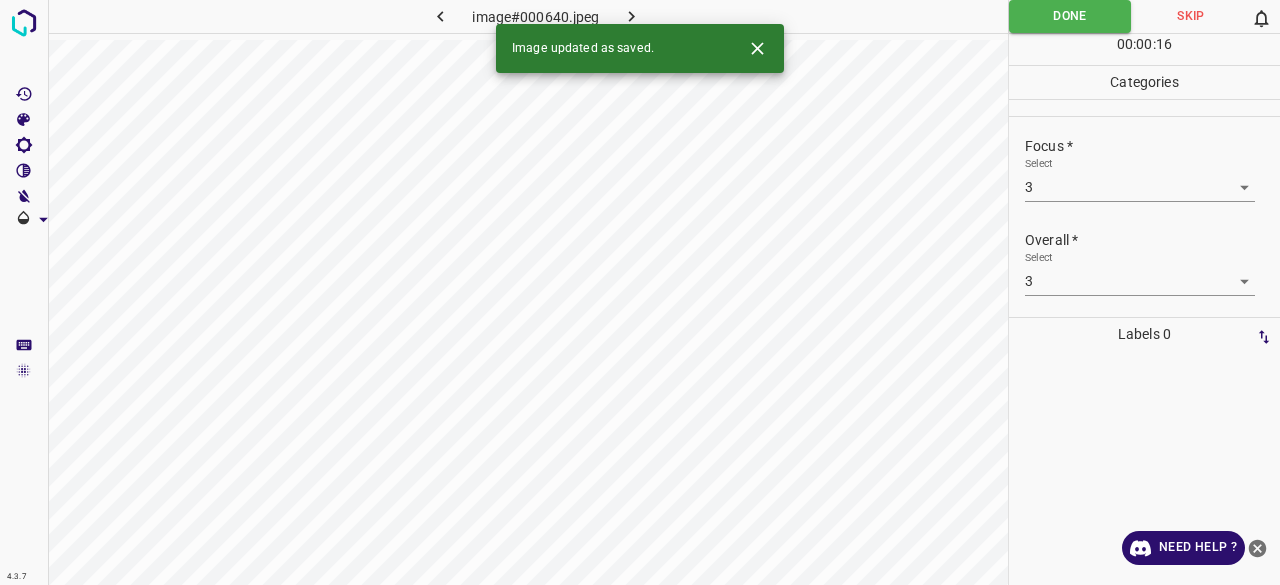 click 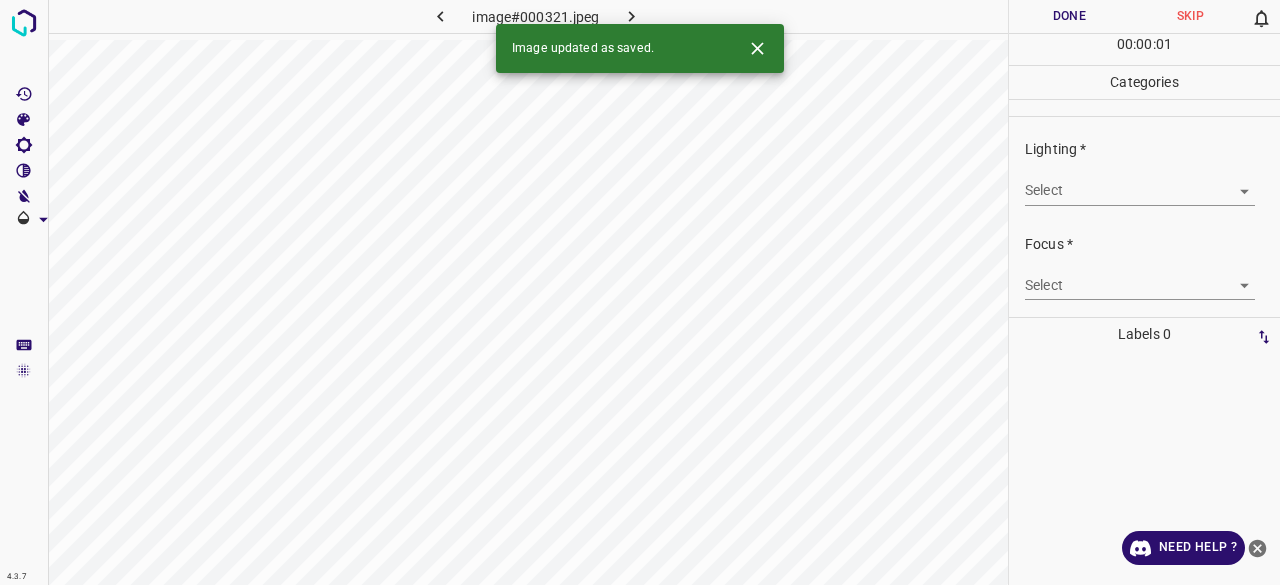 click on "4.3.7 image#000321.jpeg Done Skip 0 00   : 00   : 01   Categories Lighting *  Select ​ Focus *  Select ​ Overall *  Select ​ Labels   0 Categories 1 Lighting 2 Focus 3 Overall Tools Space Change between modes (Draw & Edit) I Auto labeling R Restore zoom M Zoom in N Zoom out Delete Delete selecte label Filters Z Restore filters X Saturation filter C Brightness filter V Contrast filter B Gray scale filter General O Download Image updated as saved. Need Help ? - Text - Hide - Delete" at bounding box center (640, 292) 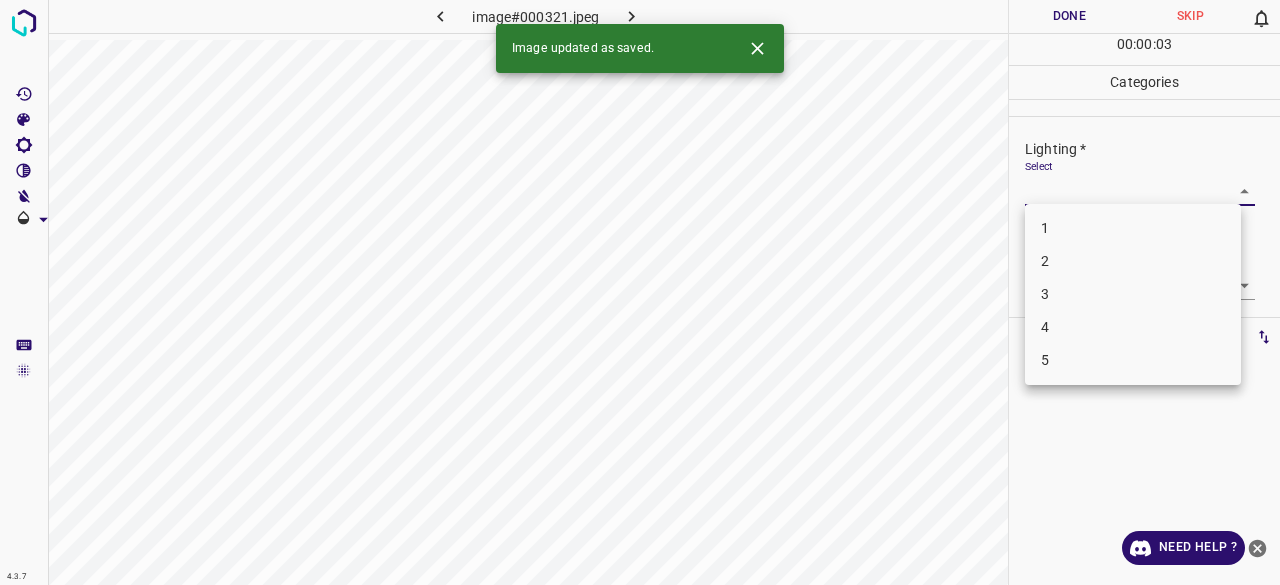 click on "4" at bounding box center [1133, 327] 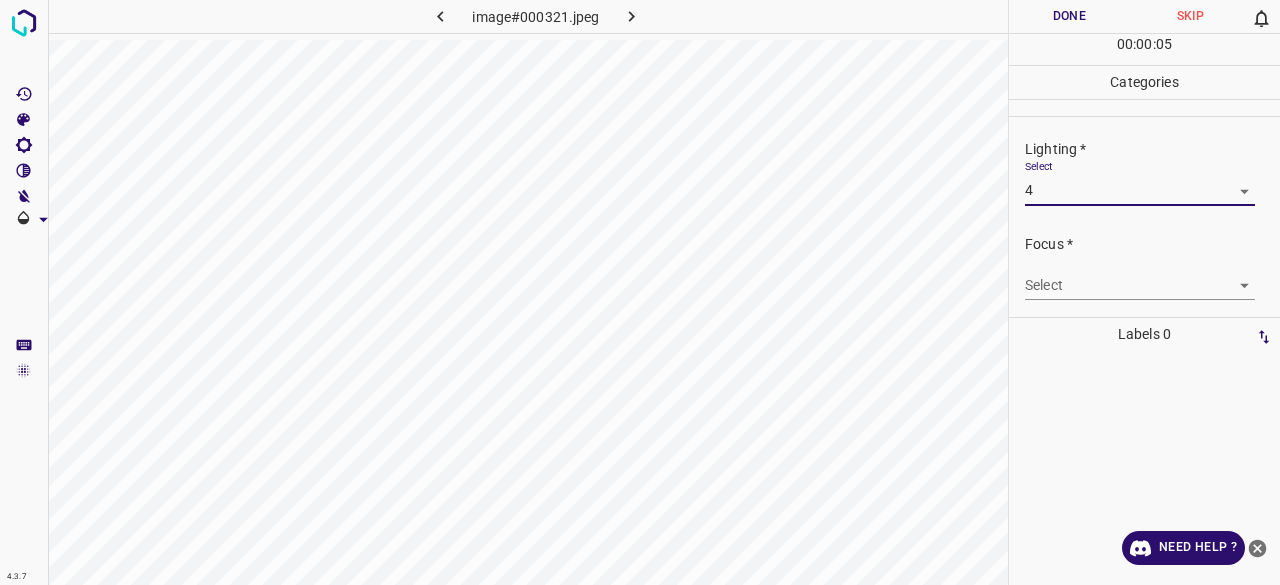 click on "Lighting *  Select 4 4" at bounding box center [1144, 172] 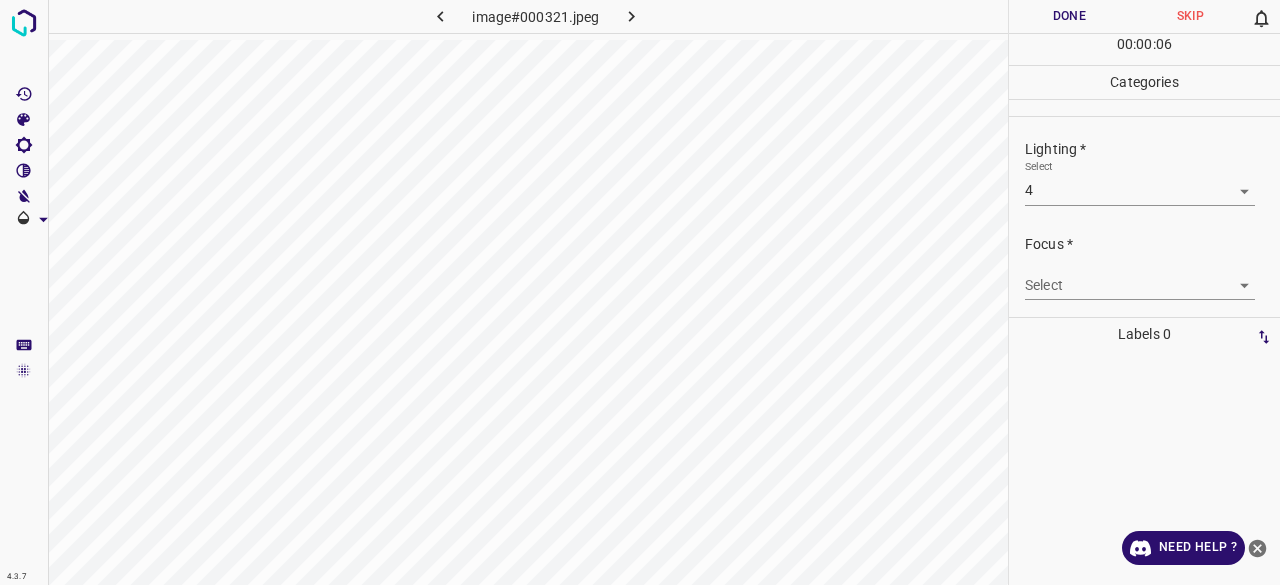 click on "4.3.7 image#000321.jpeg Done Skip 0 00   : 00   : 06   Categories Lighting *  Select 4 4 Focus *  Select ​ Overall *  Select ​ Labels   0 Categories 1 Lighting 2 Focus 3 Overall Tools Space Change between modes (Draw & Edit) I Auto labeling R Restore zoom M Zoom in N Zoom out Delete Delete selecte label Filters Z Restore filters X Saturation filter C Brightness filter V Contrast filter B Gray scale filter General O Download Need Help ? - Text - Hide - Delete" at bounding box center (640, 292) 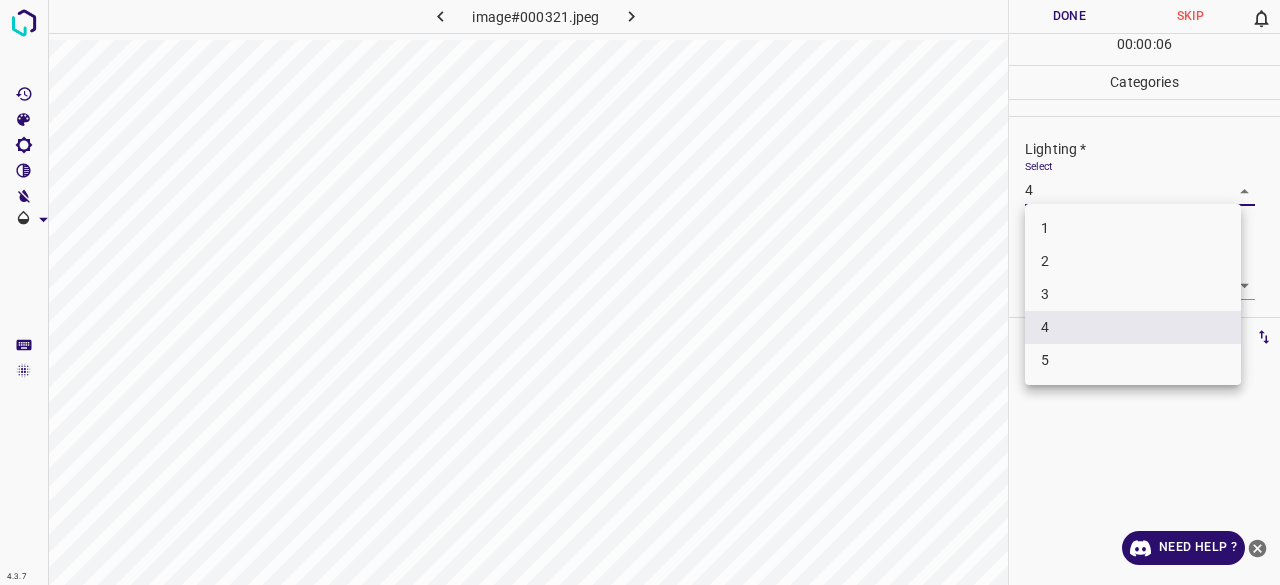 click on "3" at bounding box center (1133, 294) 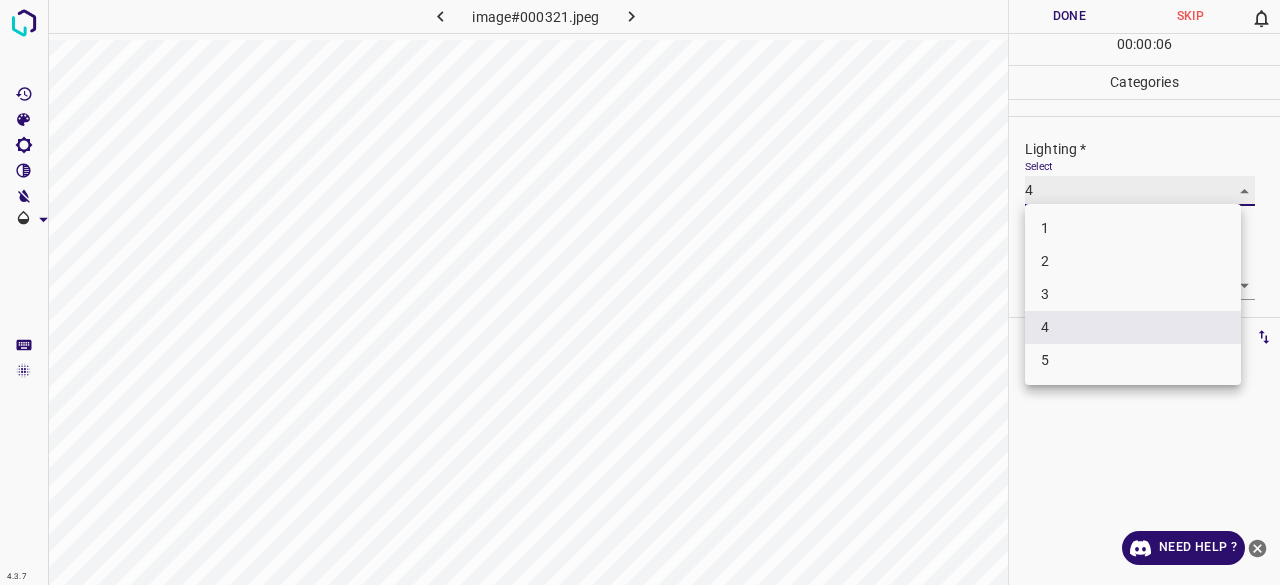 type on "3" 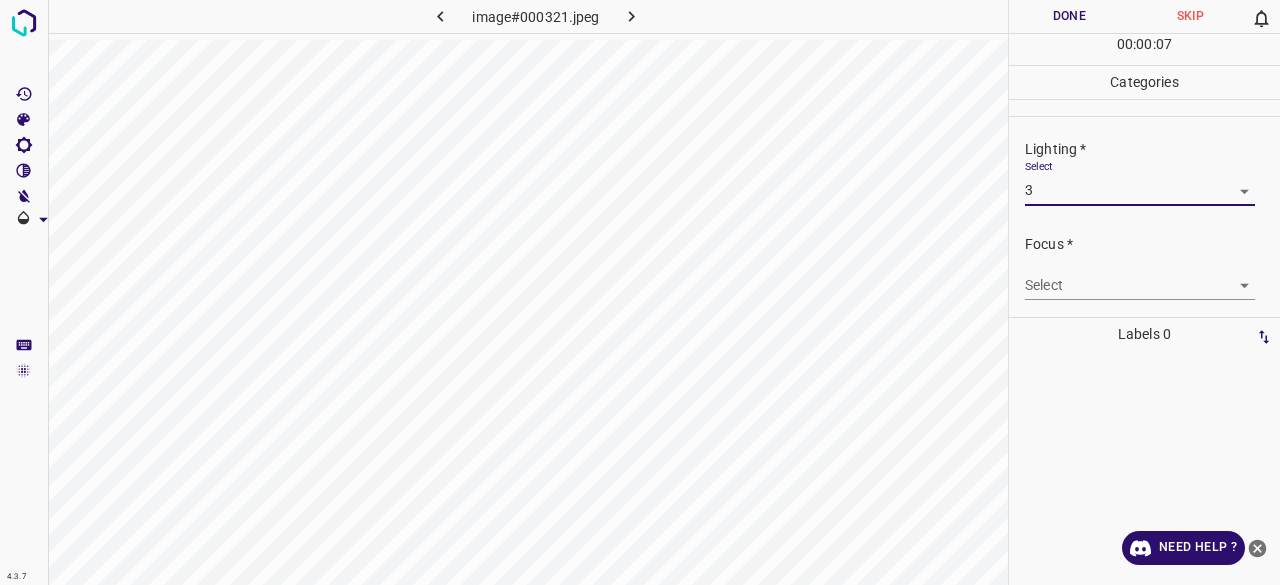 click on "4.3.7 image#000321.jpeg Done Skip 0 00   : 00   : 07   Categories Lighting *  Select 3 3 Focus *  Select ​ Overall *  Select ​ Labels   0 Categories 1 Lighting 2 Focus 3 Overall Tools Space Change between modes (Draw & Edit) I Auto labeling R Restore zoom M Zoom in N Zoom out Delete Delete selecte label Filters Z Restore filters X Saturation filter C Brightness filter V Contrast filter B Gray scale filter General O Download Need Help ? - Text - Hide - Delete" at bounding box center (640, 292) 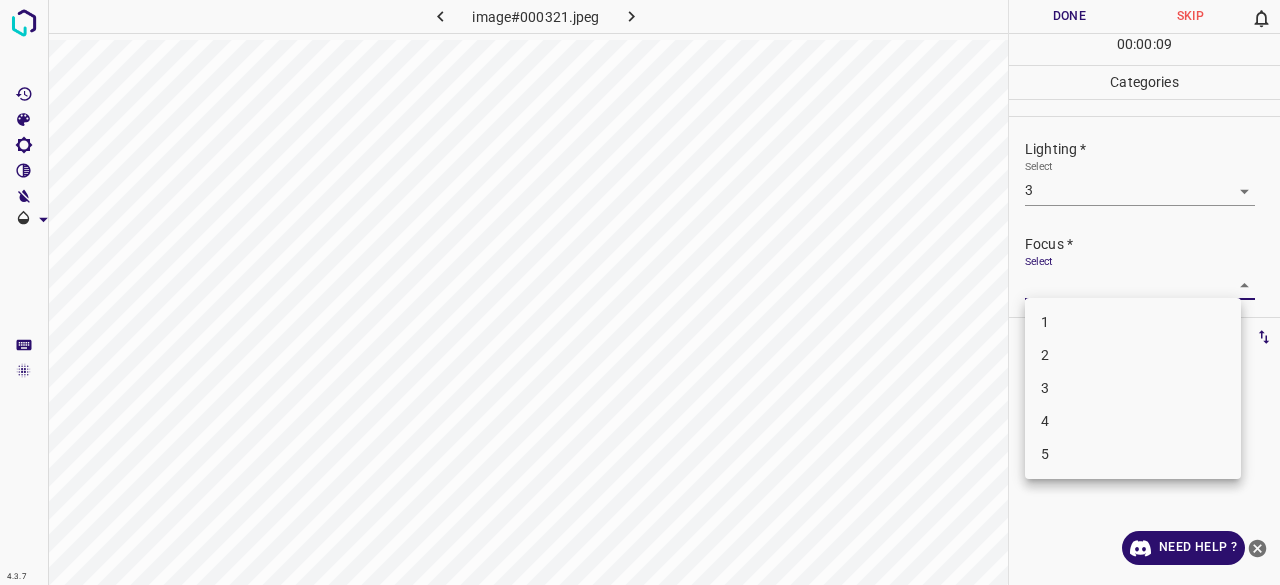 click on "3" at bounding box center [1133, 388] 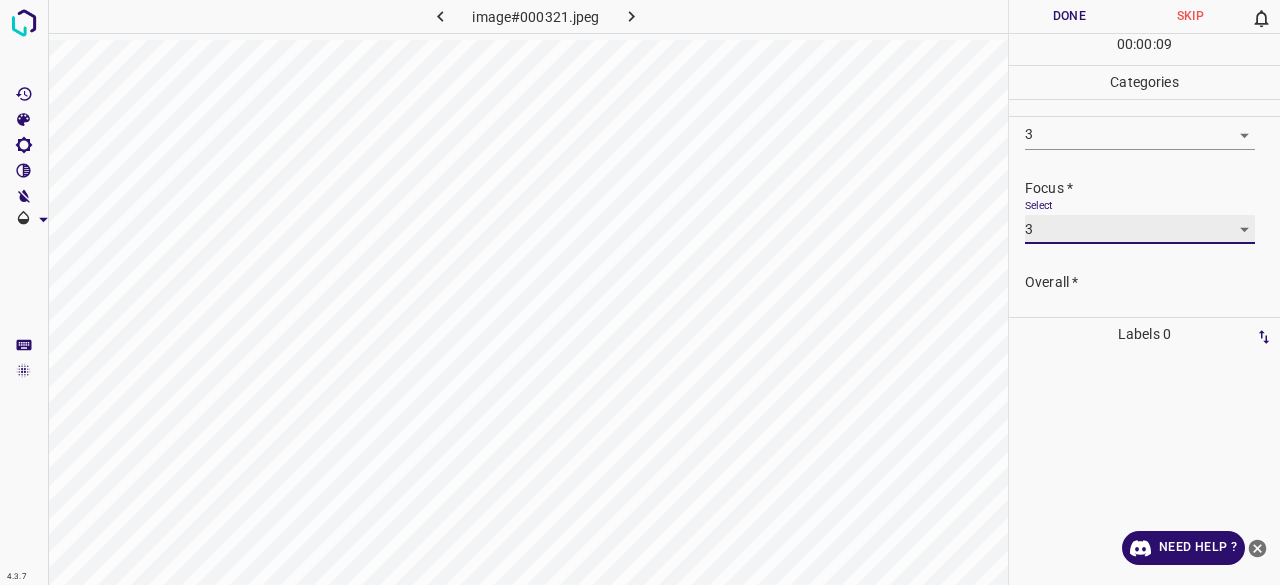 scroll, scrollTop: 98, scrollLeft: 0, axis: vertical 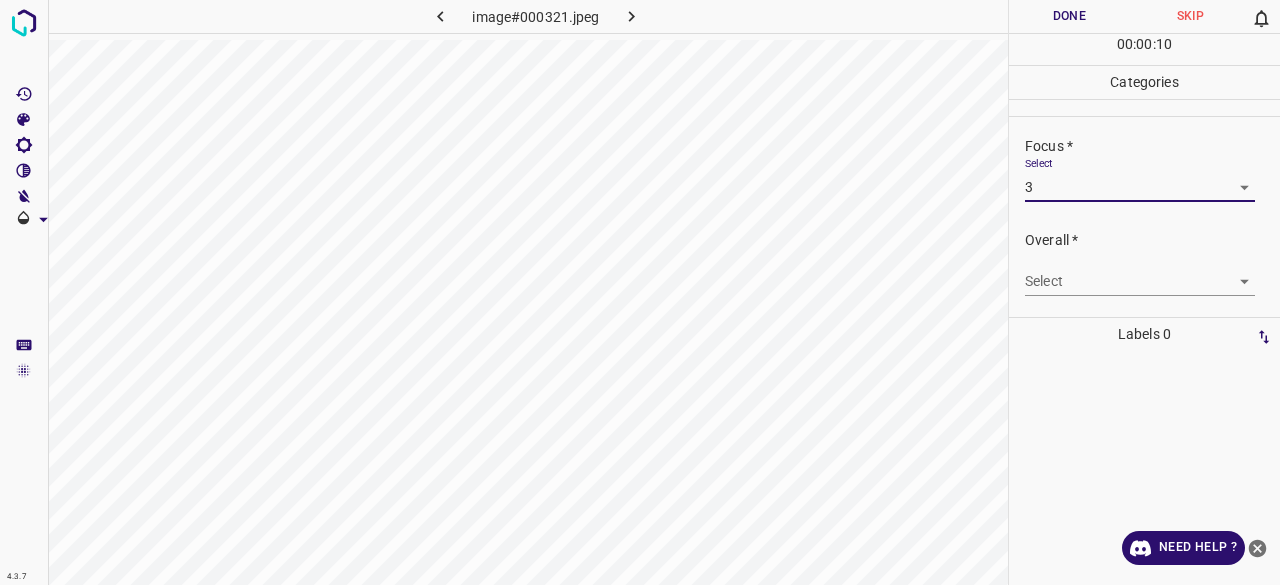 click on "Focus *  Select 3 3" at bounding box center [1144, 169] 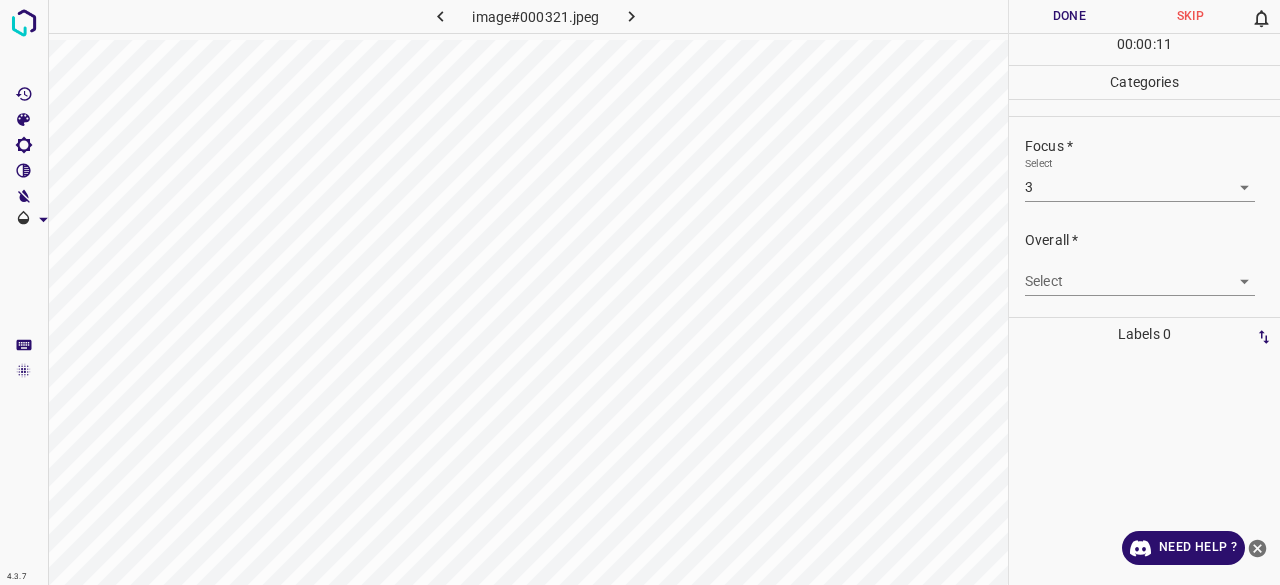 click on "4.3.7 image#000321.jpeg Done Skip 0 00   : 00   : 11   Categories Lighting *  Select 3 3 Focus *  Select 3 3 Overall *  Select ​ Labels   0 Categories 1 Lighting 2 Focus 3 Overall Tools Space Change between modes (Draw & Edit) I Auto labeling R Restore zoom M Zoom in N Zoom out Delete Delete selecte label Filters Z Restore filters X Saturation filter C Brightness filter V Contrast filter B Gray scale filter General O Download Need Help ? - Text - Hide - Delete" at bounding box center [640, 292] 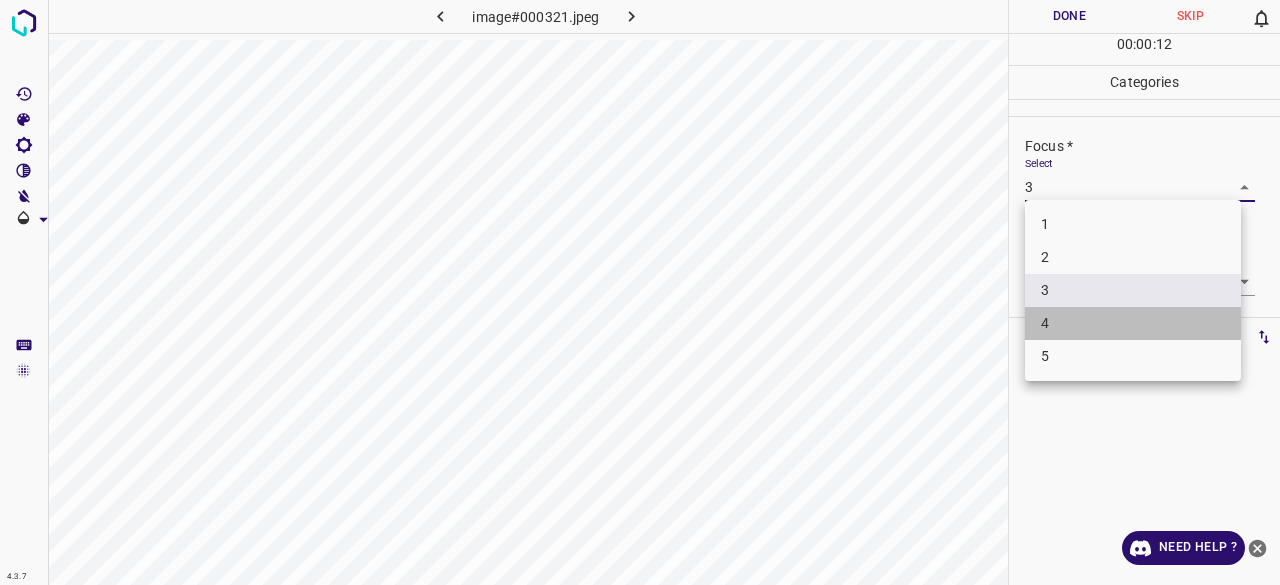 click on "4" at bounding box center (1133, 323) 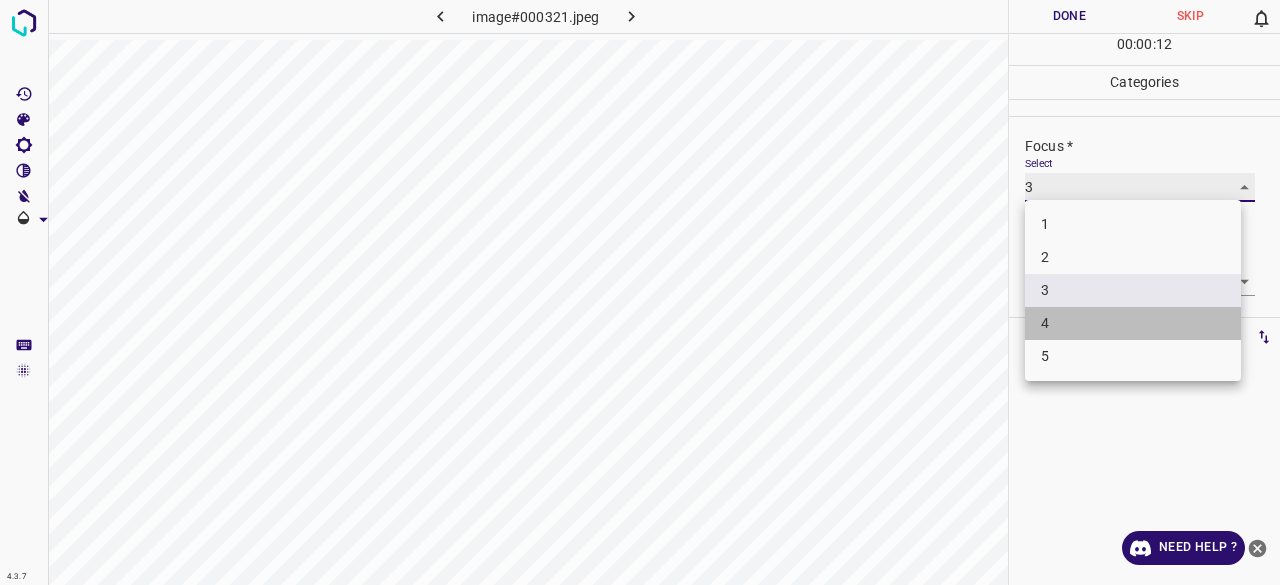 type on "4" 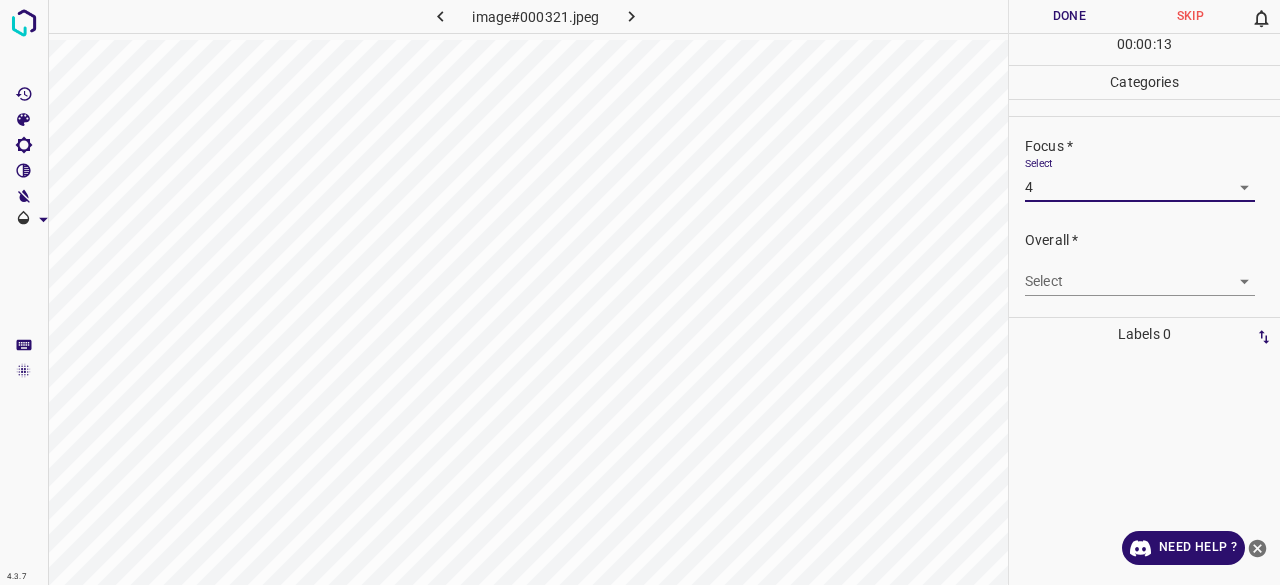 click on "4.3.7 image#000321.jpeg Done Skip 0 00   : 00   : 13   Categories Lighting *  Select 3 3 Focus *  Select 4 4 Overall *  Select ​ Labels   0 Categories 1 Lighting 2 Focus 3 Overall Tools Space Change between modes (Draw & Edit) I Auto labeling R Restore zoom M Zoom in N Zoom out Delete Delete selecte label Filters Z Restore filters X Saturation filter C Brightness filter V Contrast filter B Gray scale filter General O Download Need Help ? - Text - Hide - Delete" at bounding box center [640, 292] 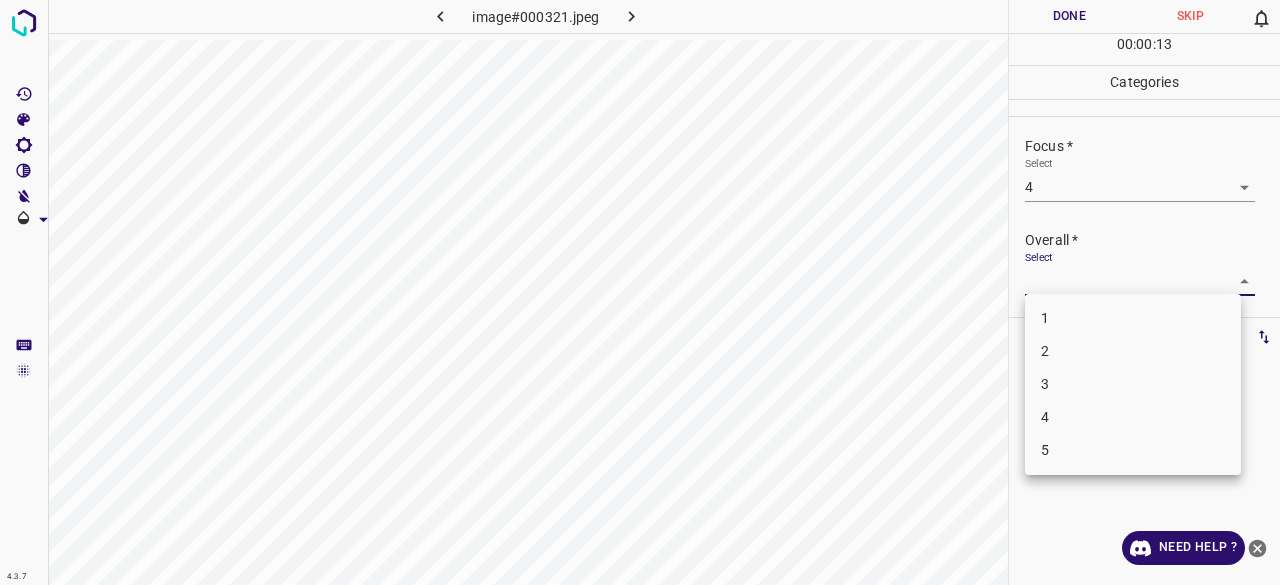 click on "3" at bounding box center (1133, 384) 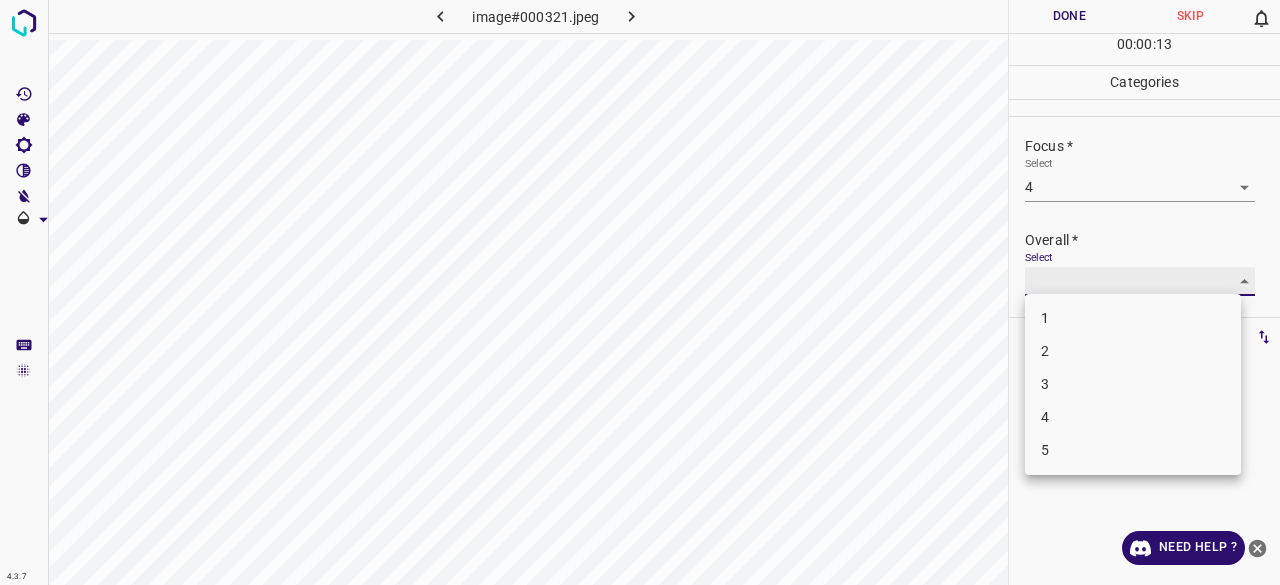 type on "3" 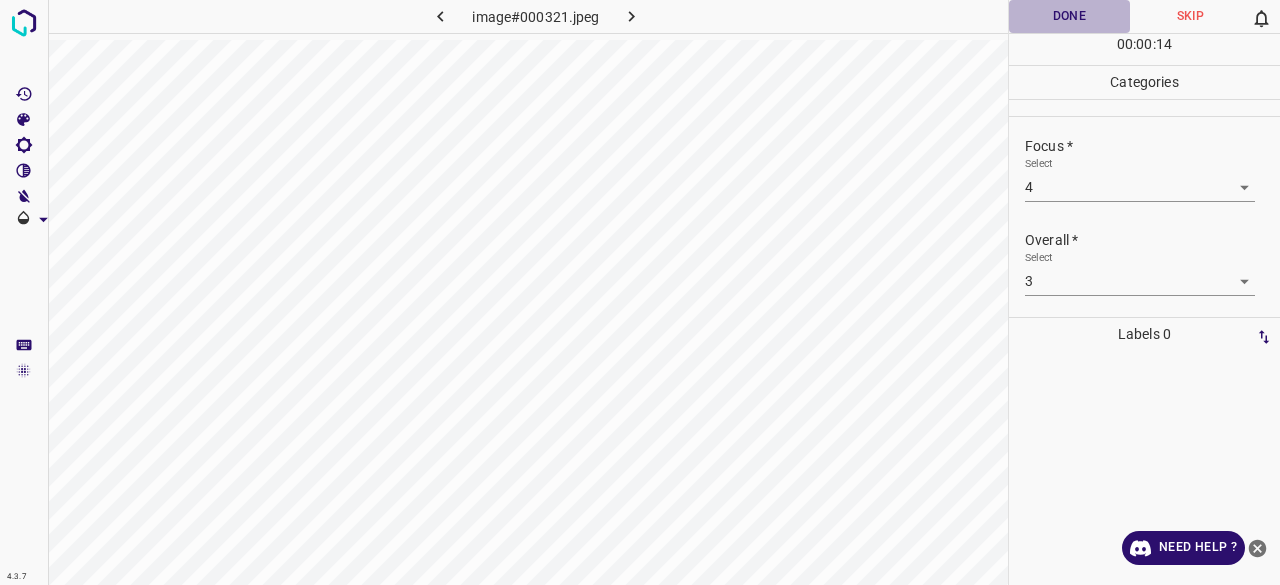 click on "Done" at bounding box center (1069, 16) 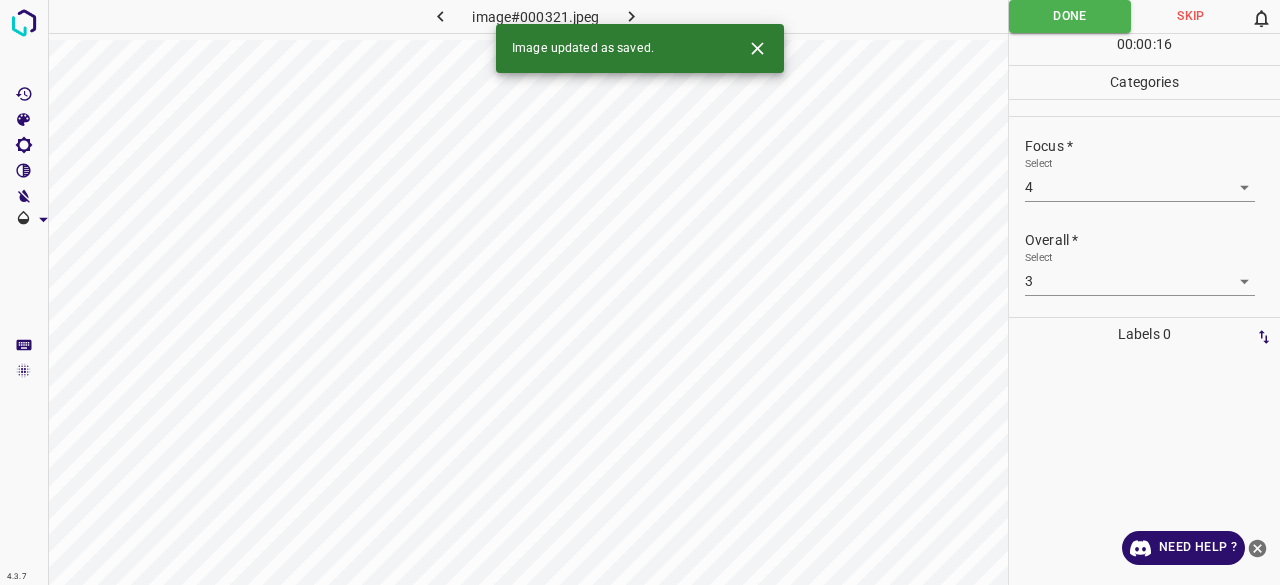 click 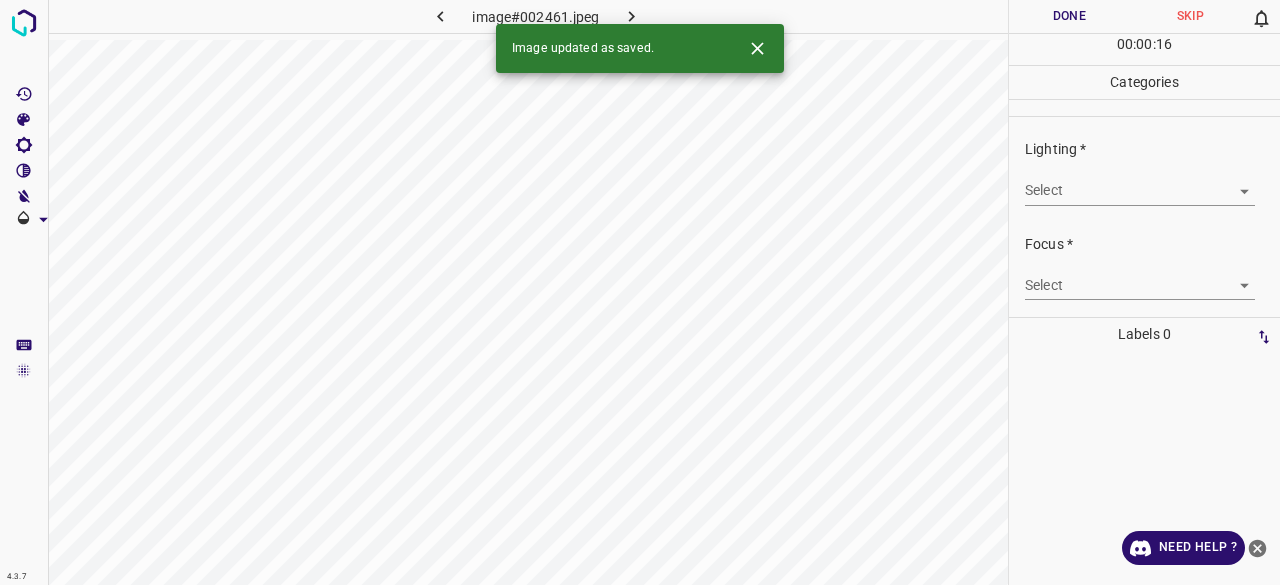 click on "4.3.7 image#002461.jpeg Done Skip 0 00   : 00   : 16   Categories Lighting *  Select ​ Focus *  Select ​ Overall *  Select ​ Labels   0 Categories 1 Lighting 2 Focus 3 Overall Tools Space Change between modes (Draw & Edit) I Auto labeling R Restore zoom M Zoom in N Zoom out Delete Delete selecte label Filters Z Restore filters X Saturation filter C Brightness filter V Contrast filter B Gray scale filter General O Download Image updated as saved. Need Help ? - Text - Hide - Delete" at bounding box center (640, 292) 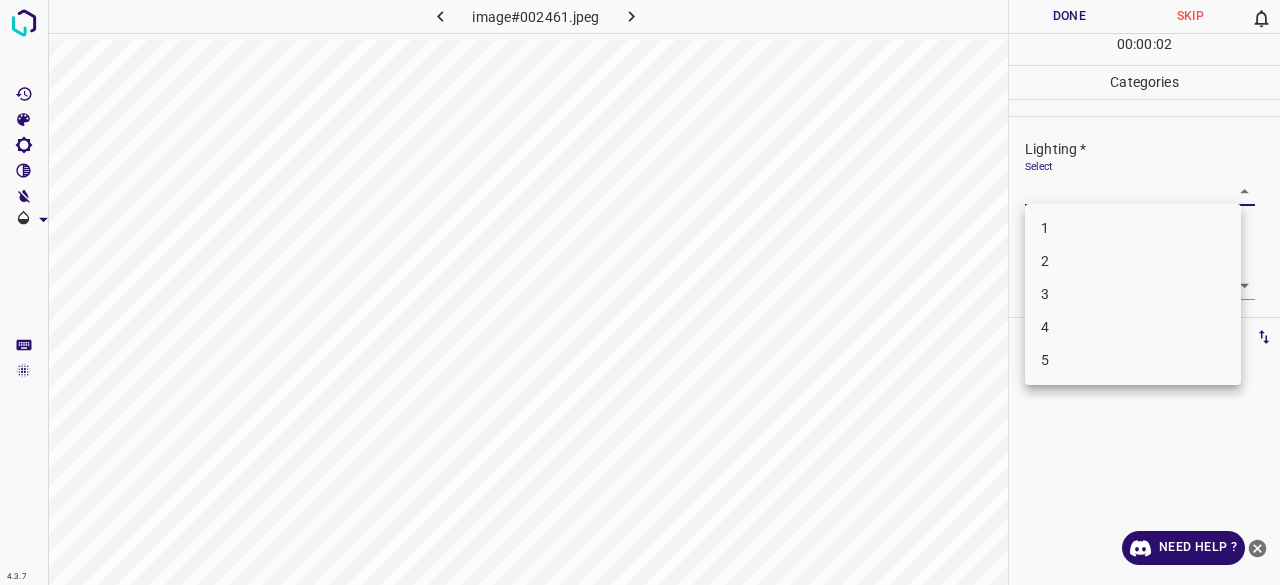 click on "4" at bounding box center (1133, 327) 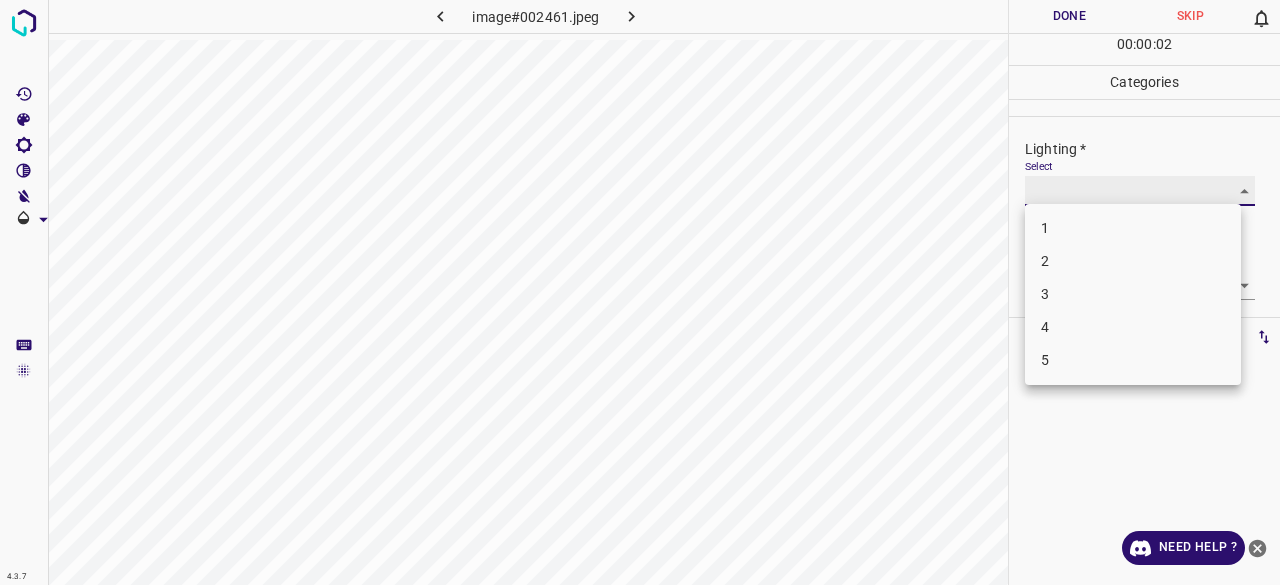 type on "4" 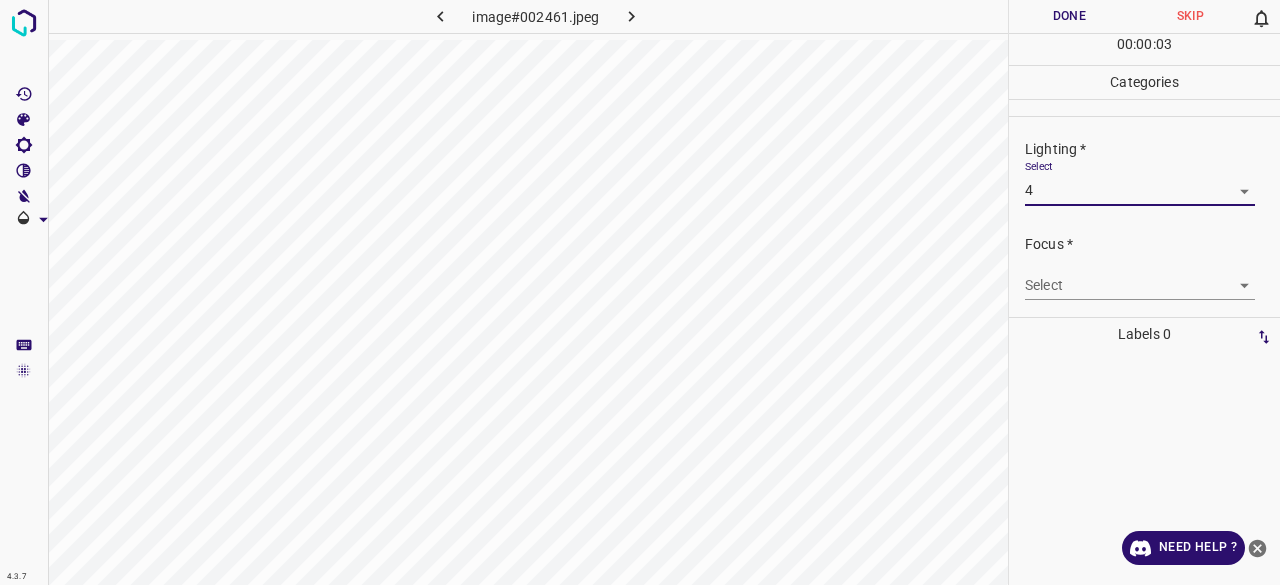 click on "4.3.7 image#002461.jpeg Done Skip 0 00   : 00   : 03   Categories Lighting *  Select 4 4 Focus *  Select ​ Overall *  Select ​ Labels   0 Categories 1 Lighting 2 Focus 3 Overall Tools Space Change between modes (Draw & Edit) I Auto labeling R Restore zoom M Zoom in N Zoom out Delete Delete selecte label Filters Z Restore filters X Saturation filter C Brightness filter V Contrast filter B Gray scale filter General O Download Need Help ? - Text - Hide - Delete" at bounding box center [640, 292] 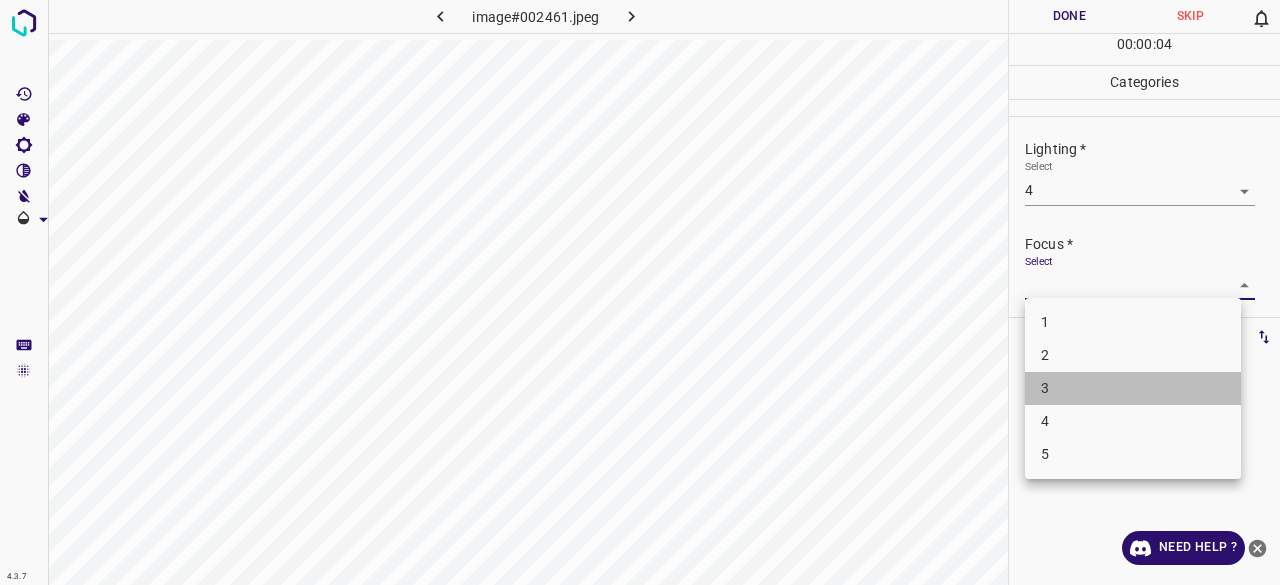 click on "3" at bounding box center [1133, 388] 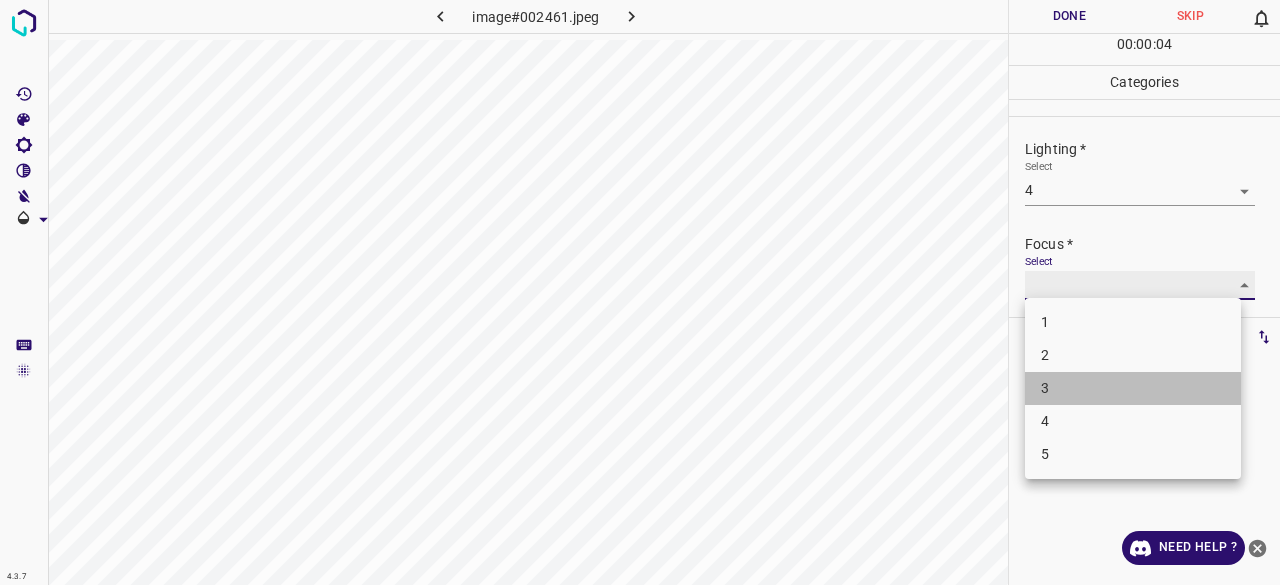 type on "3" 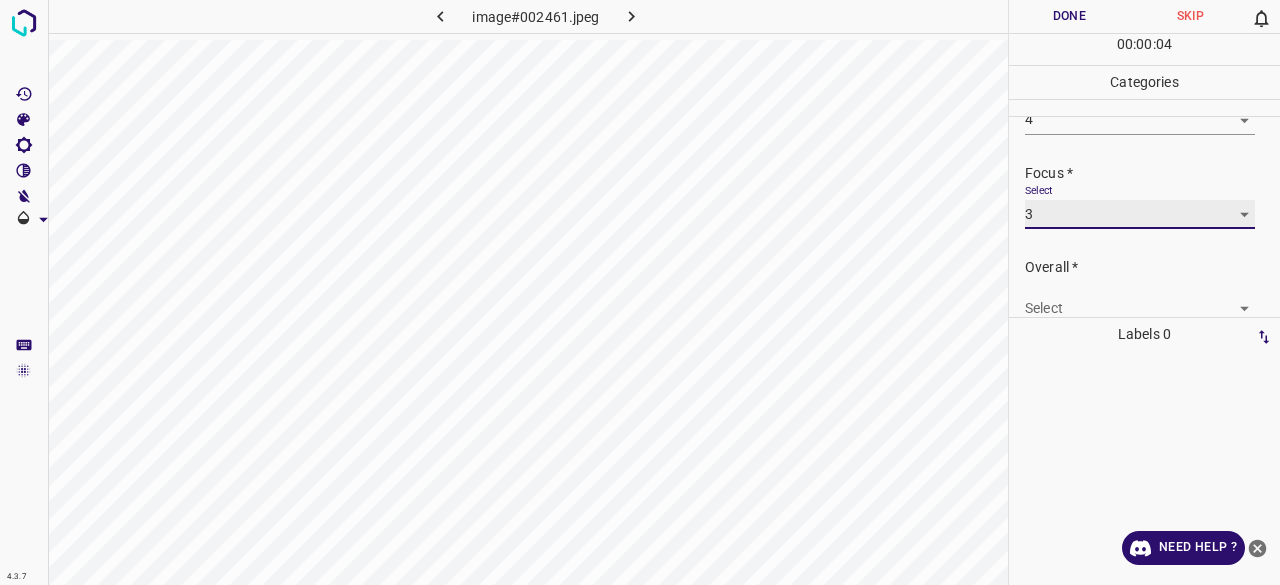 scroll, scrollTop: 98, scrollLeft: 0, axis: vertical 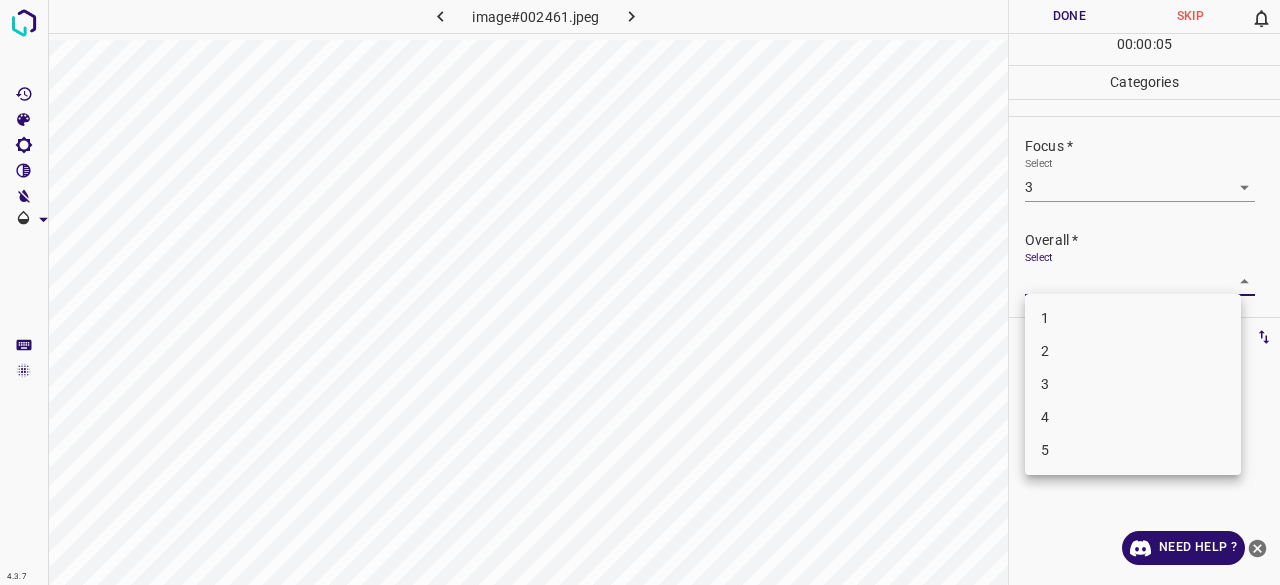click on "4.3.7 image#002461.jpeg Done Skip 0 00   : 00   : 05   Categories Lighting *  Select 4 4 Focus *  Select 3 3 Overall *  Select ​ Labels   0 Categories 1 Lighting 2 Focus 3 Overall Tools Space Change between modes (Draw & Edit) I Auto labeling R Restore zoom M Zoom in N Zoom out Delete Delete selecte label Filters Z Restore filters X Saturation filter C Brightness filter V Contrast filter B Gray scale filter General O Download Need Help ? - Text - Hide - Delete 1 2 3 4 5" at bounding box center [640, 292] 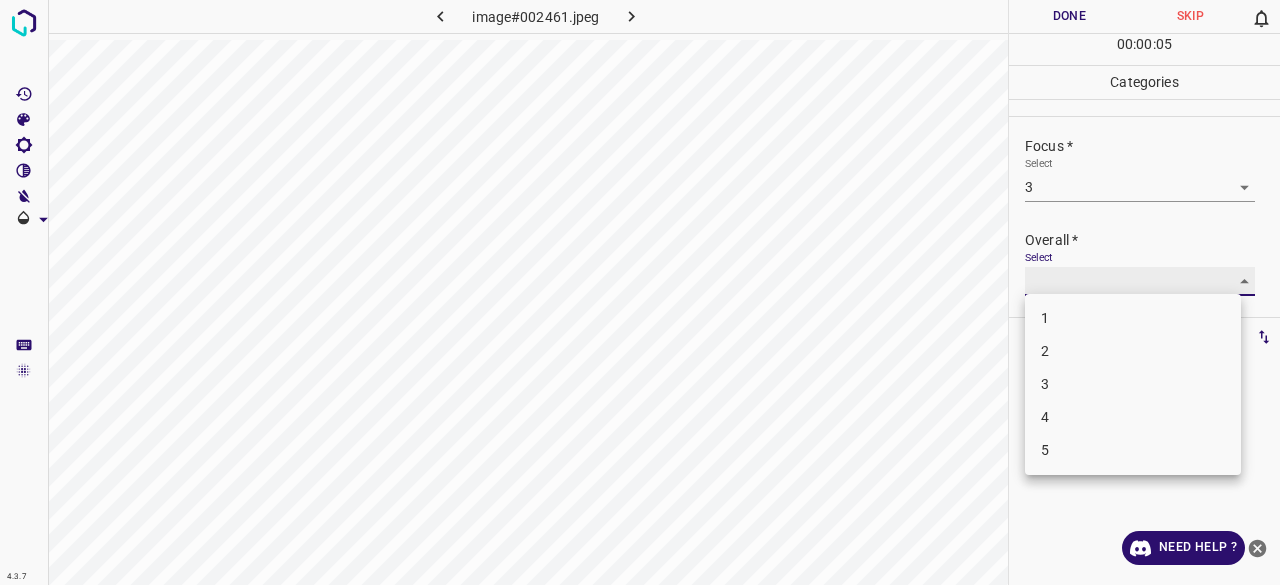 type on "3" 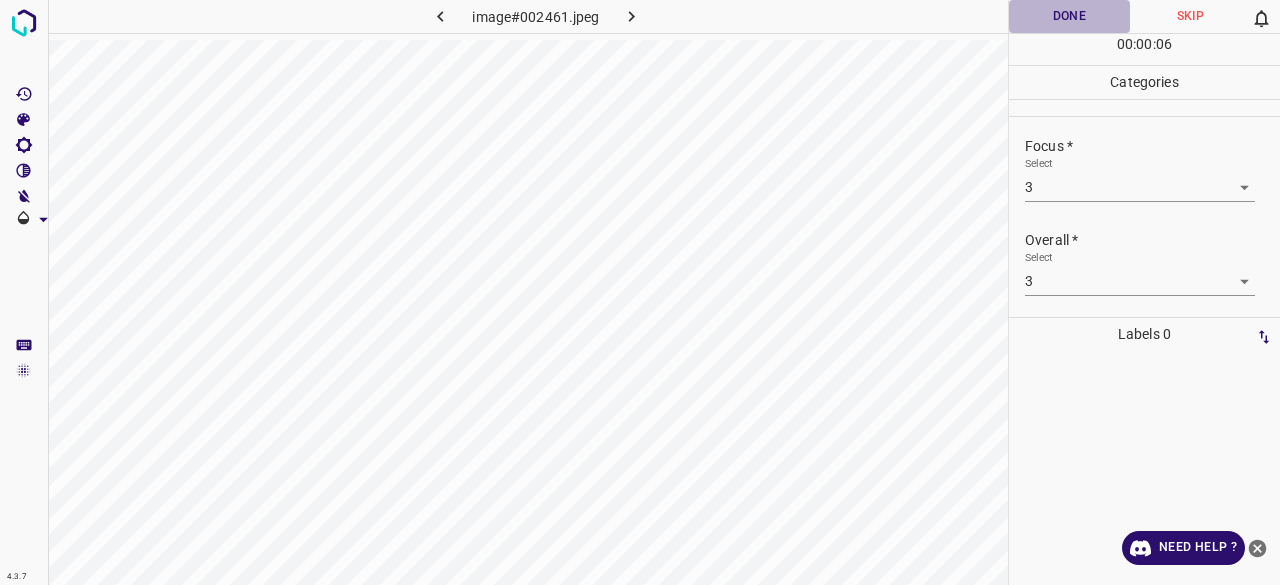 click on "Done" at bounding box center [1069, 16] 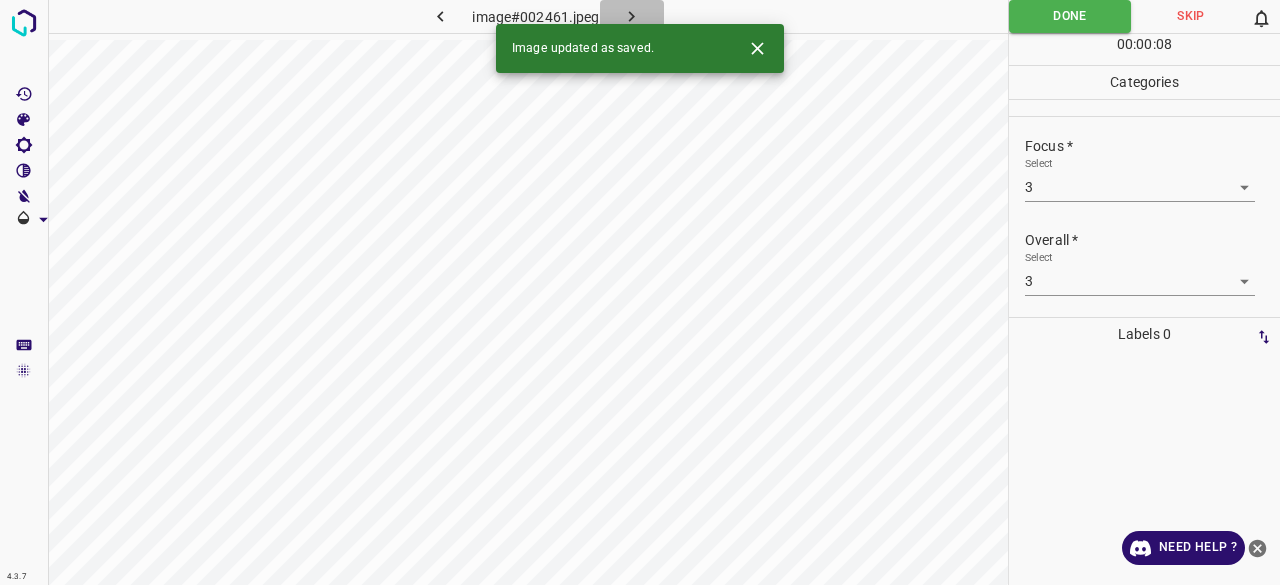 click 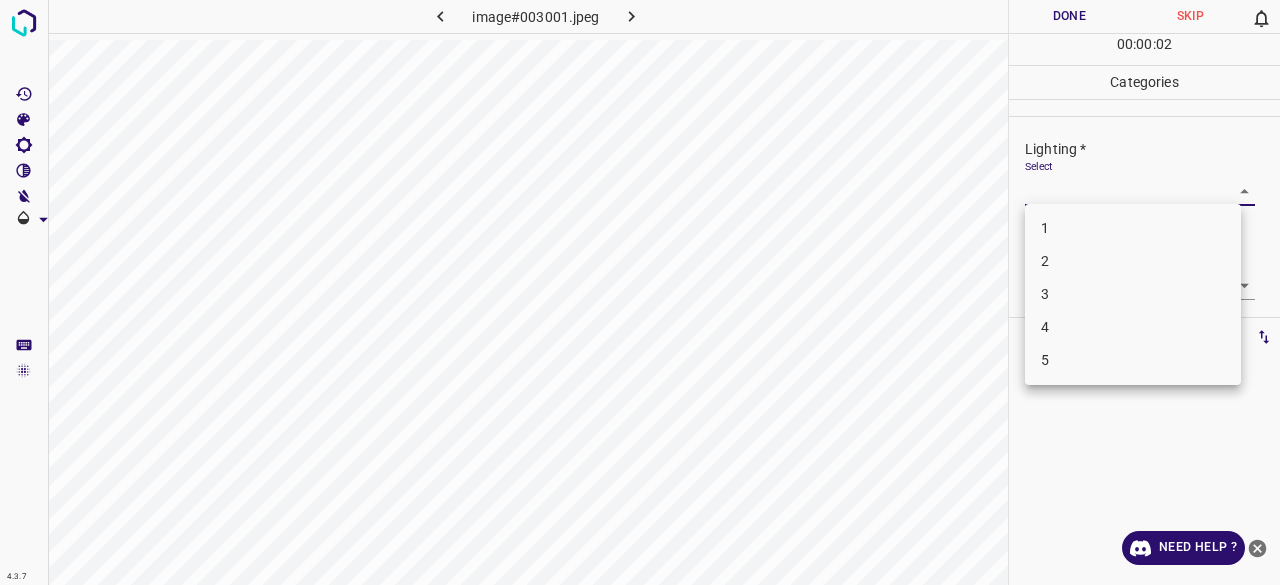 click on "4.3.7 image#003001.jpeg Done Skip 0 00   : 00   : 02   Categories Lighting *  Select ​ Focus *  Select ​ Overall *  Select ​ Labels   0 Categories 1 Lighting 2 Focus 3 Overall Tools Space Change between modes (Draw & Edit) I Auto labeling R Restore zoom M Zoom in N Zoom out Delete Delete selecte label Filters Z Restore filters X Saturation filter C Brightness filter V Contrast filter B Gray scale filter General O Download Need Help ? - Text - Hide - Delete 1 2 3 4 5" at bounding box center [640, 292] 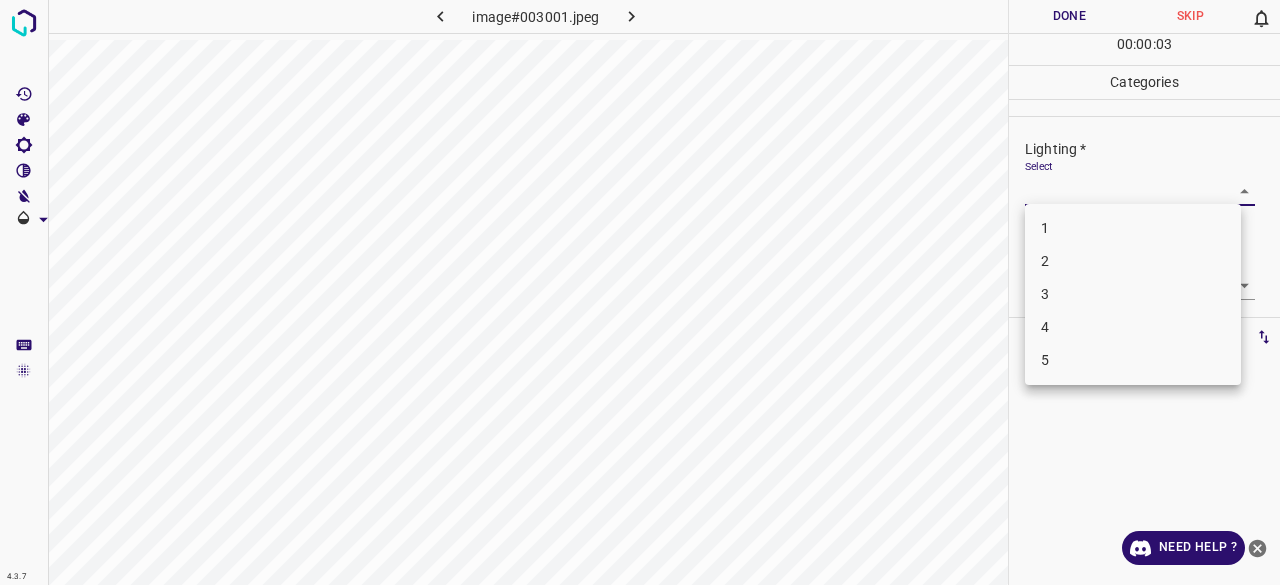 click on "3" at bounding box center [1133, 294] 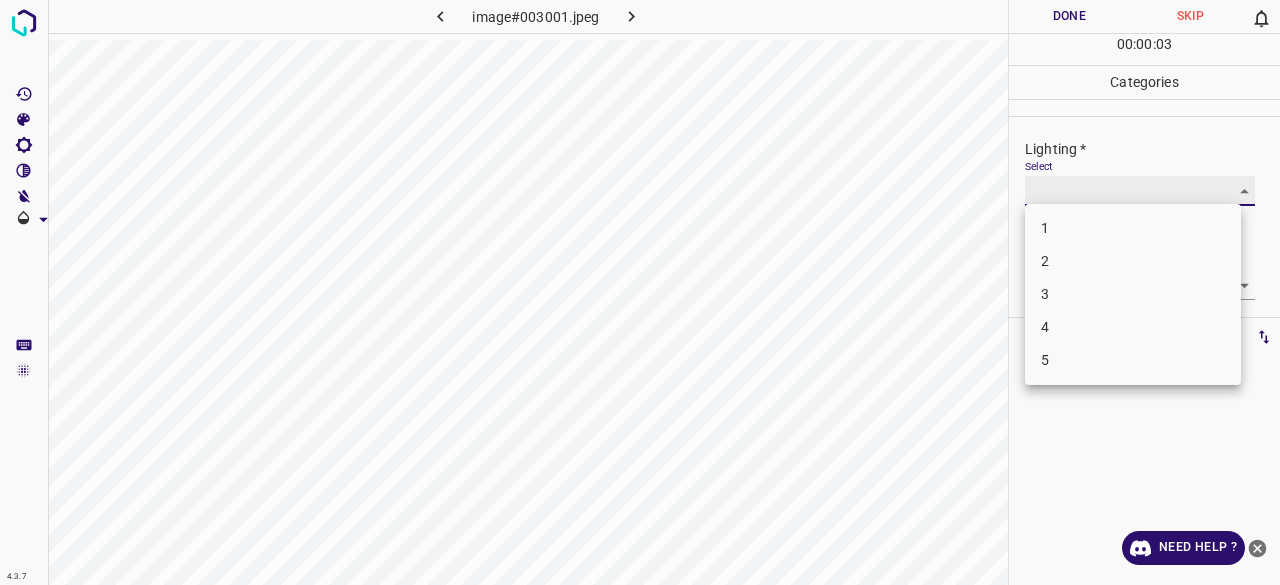 type on "3" 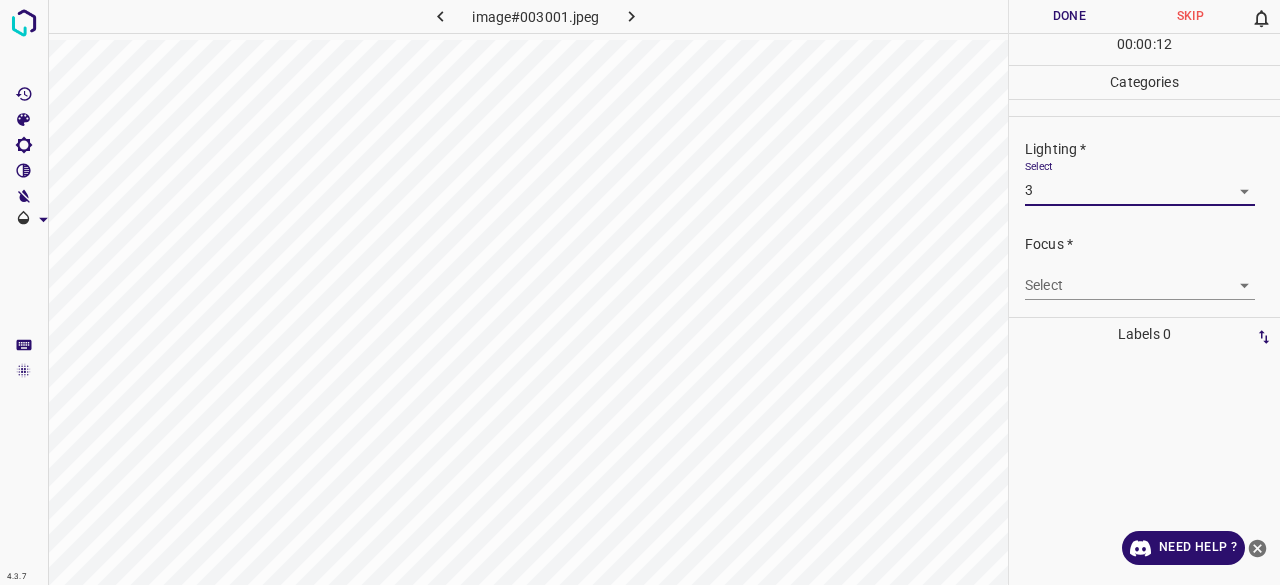 click on "4.3.7 image#003001.jpeg Done Skip 0 00   : 00   : 12   Categories Lighting *  Select 3 3 Focus *  Select ​ Overall *  Select ​ Labels   0 Categories 1 Lighting 2 Focus 3 Overall Tools Space Change between modes (Draw & Edit) I Auto labeling R Restore zoom M Zoom in N Zoom out Delete Delete selecte label Filters Z Restore filters X Saturation filter C Brightness filter V Contrast filter B Gray scale filter General O Download Need Help ? - Text - Hide - Delete" at bounding box center [640, 292] 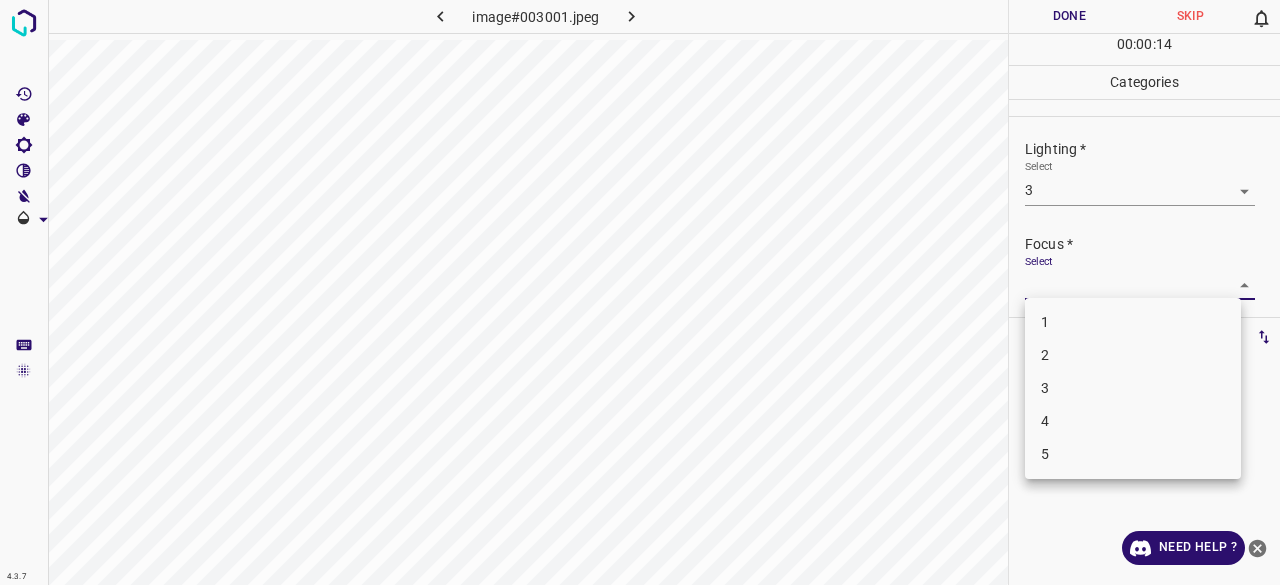 click on "3" at bounding box center [1133, 388] 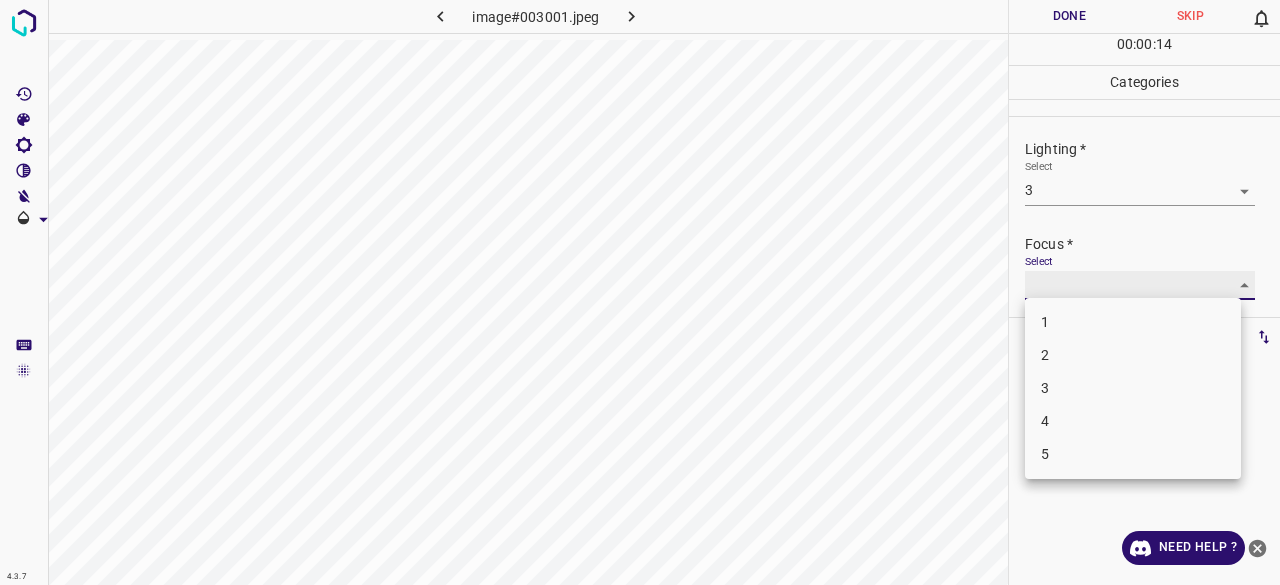 type on "3" 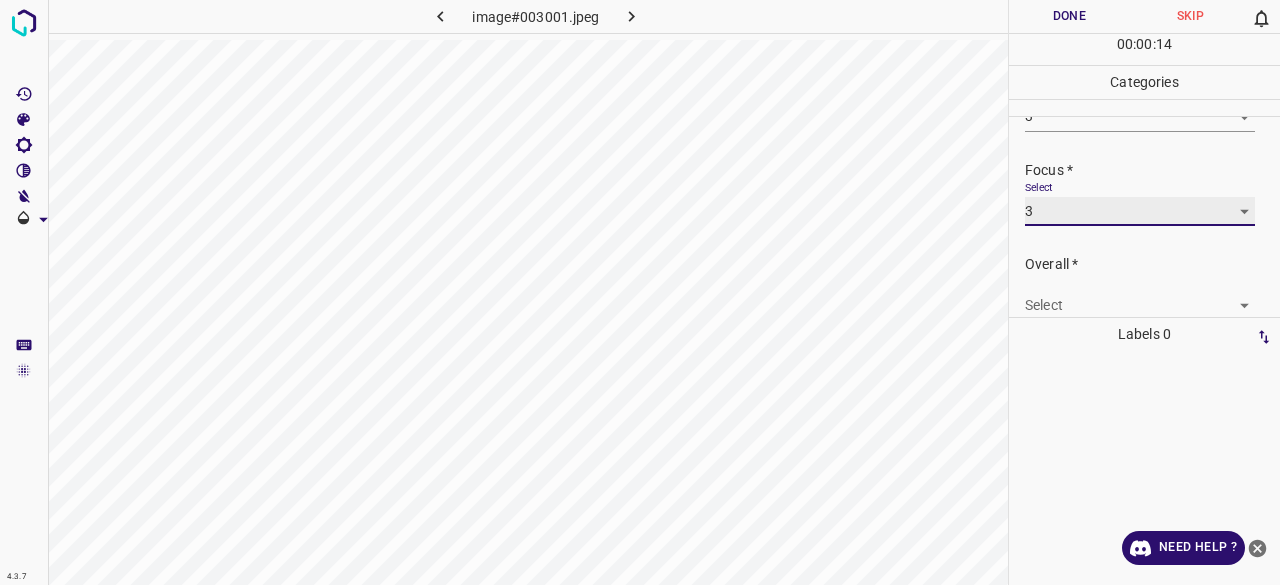 scroll, scrollTop: 98, scrollLeft: 0, axis: vertical 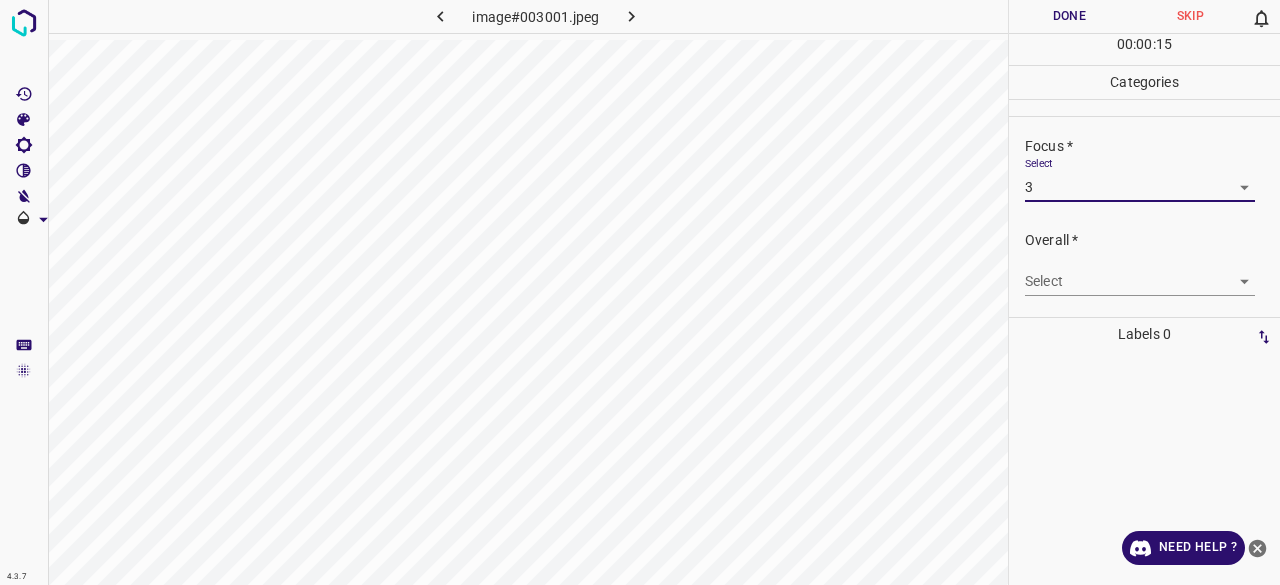click on "4.3.7 image#003001.jpeg Done Skip 0 00   : 00   : 15   Categories Lighting *  Select 3 3 Focus *  Select 3 3 Overall *  Select ​ Labels   0 Categories 1 Lighting 2 Focus 3 Overall Tools Space Change between modes (Draw & Edit) I Auto labeling R Restore zoom M Zoom in N Zoom out Delete Delete selecte label Filters Z Restore filters X Saturation filter C Brightness filter V Contrast filter B Gray scale filter General O Download Need Help ? - Text - Hide - Delete" at bounding box center [640, 292] 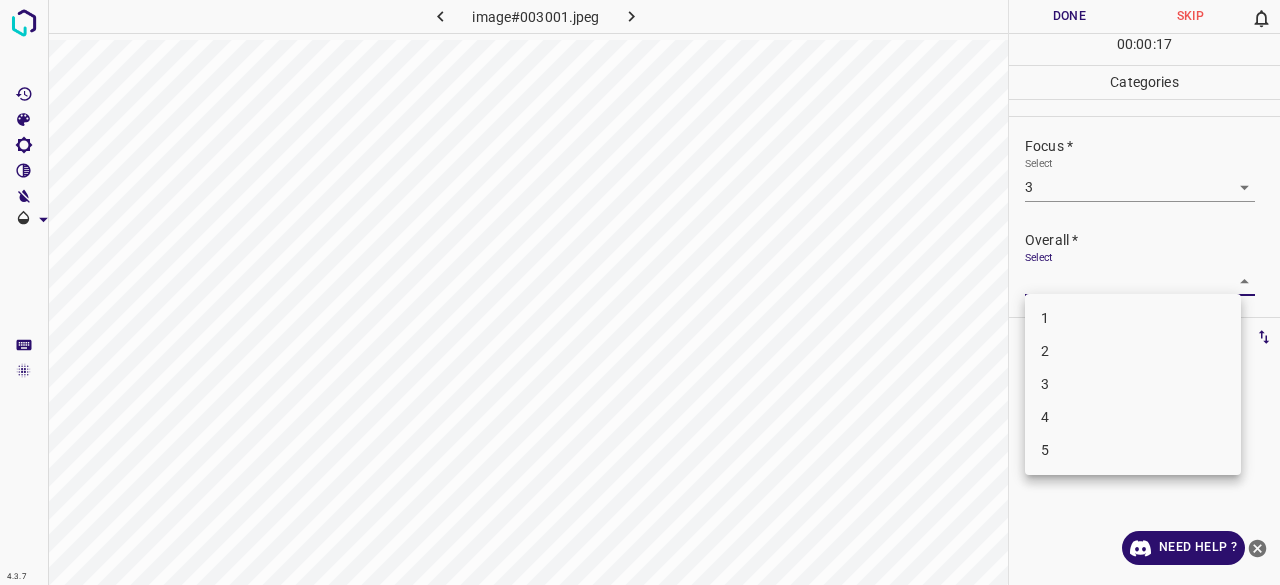 click on "3" at bounding box center [1133, 384] 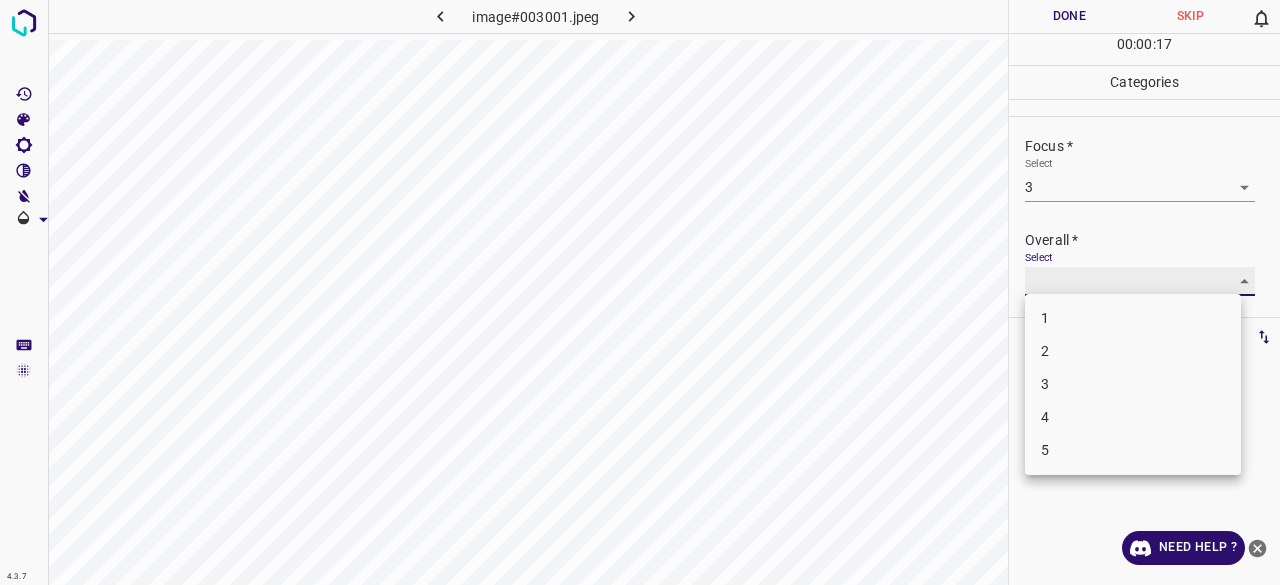 type on "3" 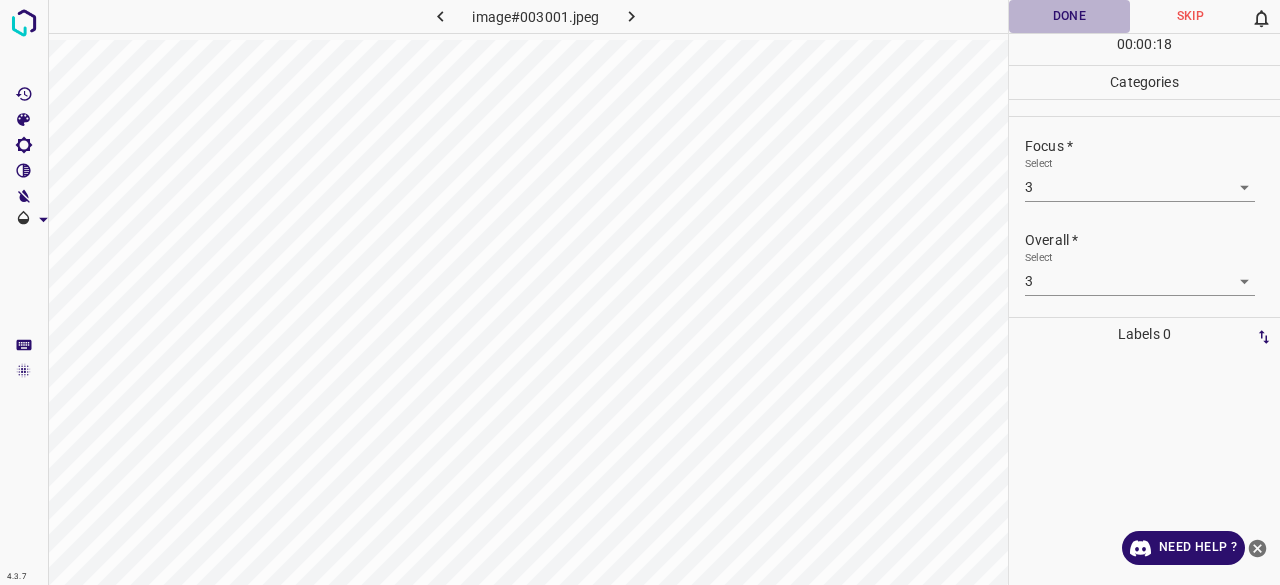 click on "Done" at bounding box center (1069, 16) 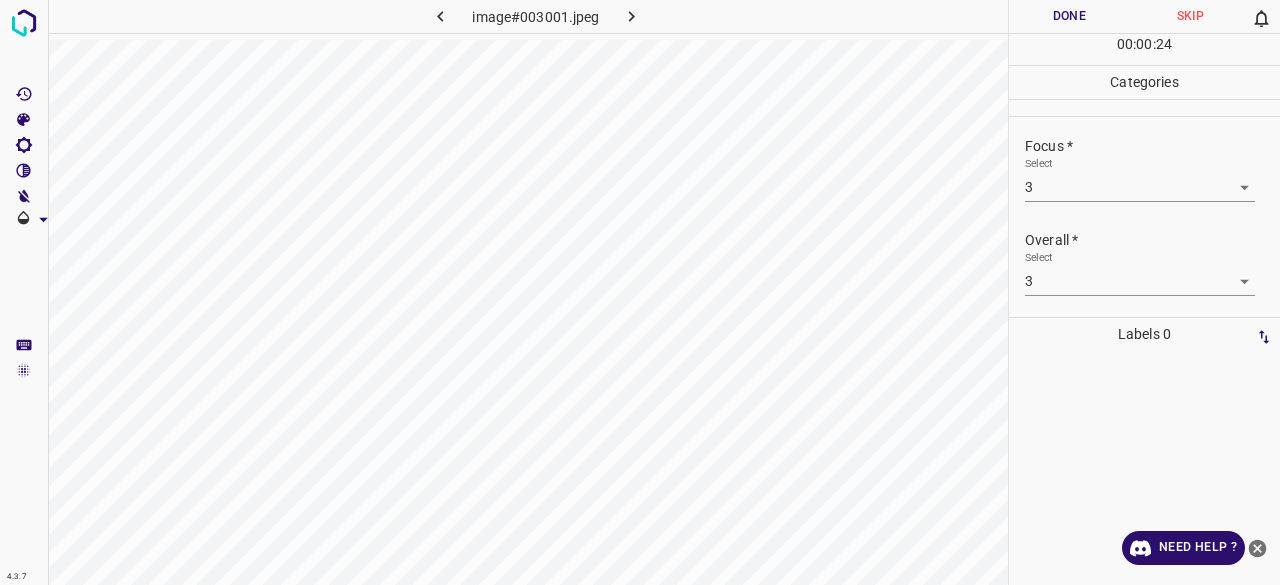 click on "Done" at bounding box center [1069, 16] 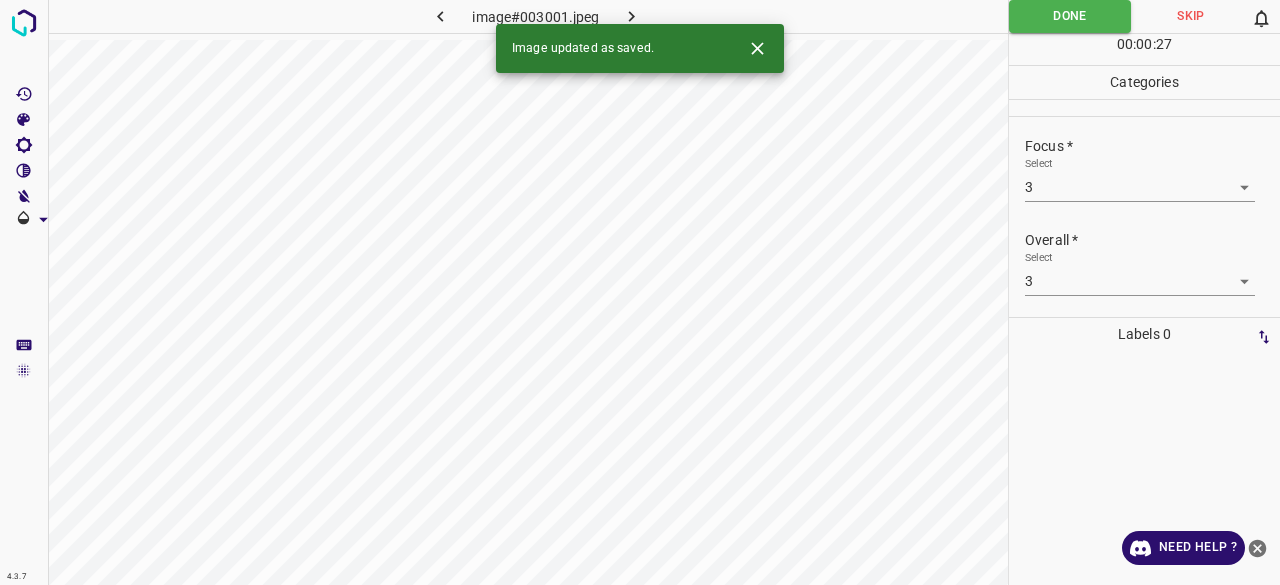 click at bounding box center (632, 16) 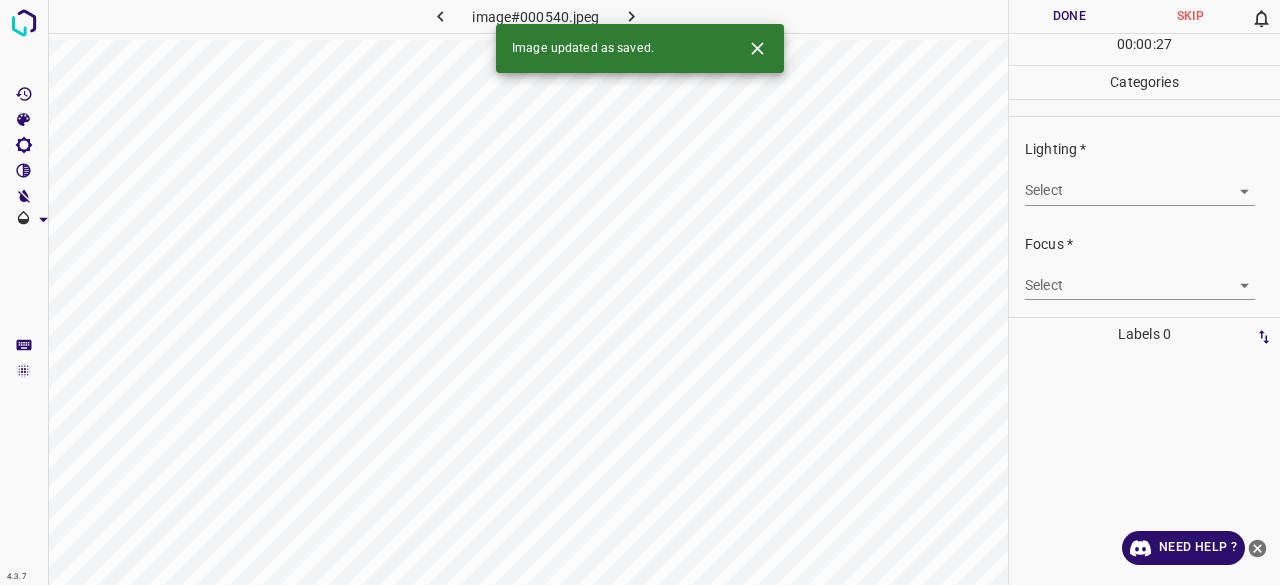 click on "4.3.7 image#000540.jpeg Done Skip 0 00   : 00   : 27   Categories Lighting *  Select ​ Focus *  Select ​ Overall *  Select ​ Labels   0 Categories 1 Lighting 2 Focus 3 Overall Tools Space Change between modes (Draw & Edit) I Auto labeling R Restore zoom M Zoom in N Zoom out Delete Delete selecte label Filters Z Restore filters X Saturation filter C Brightness filter V Contrast filter B Gray scale filter General O Download Image updated as saved. Need Help ? - Text - Hide - Delete" at bounding box center [640, 292] 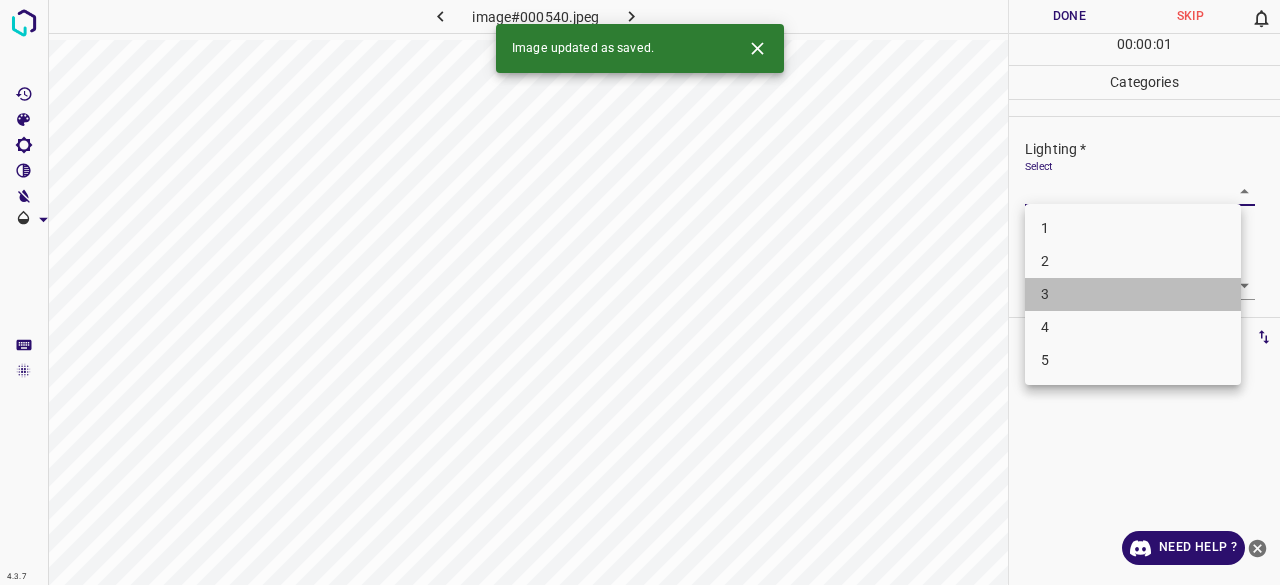 click on "3" at bounding box center [1133, 294] 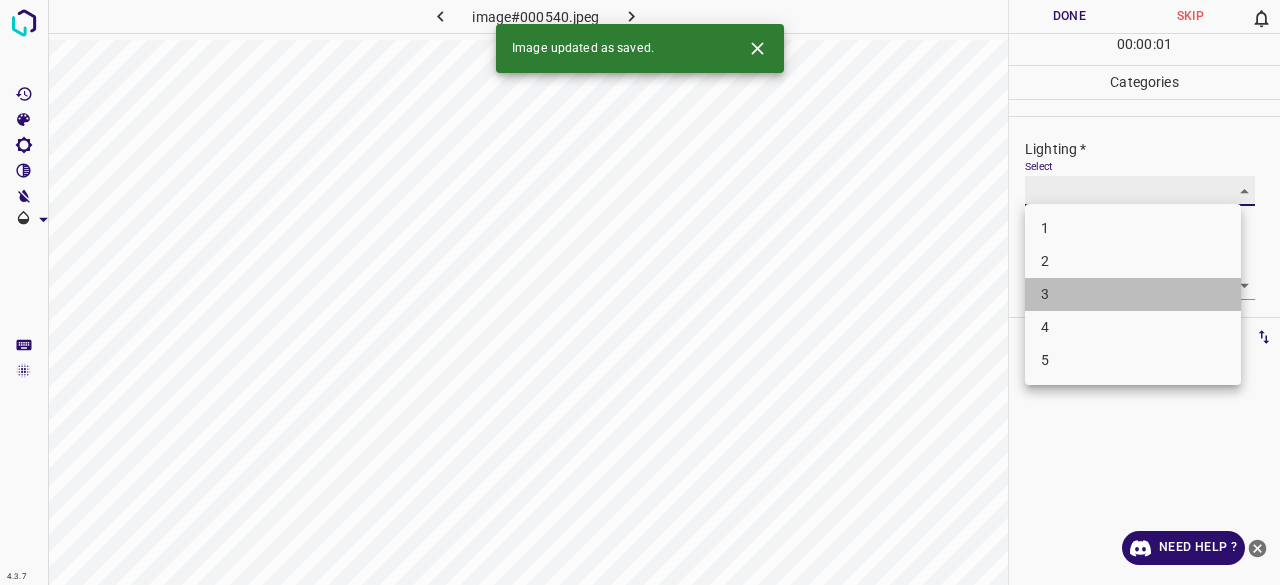 type on "3" 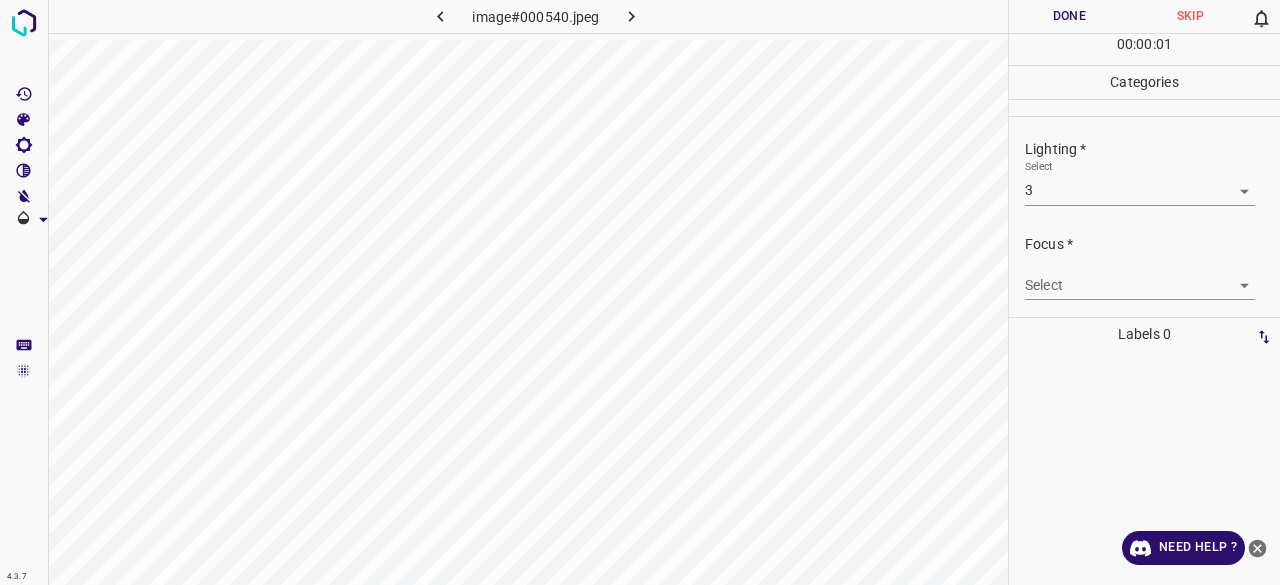 click on "Select ​" at bounding box center [1140, 277] 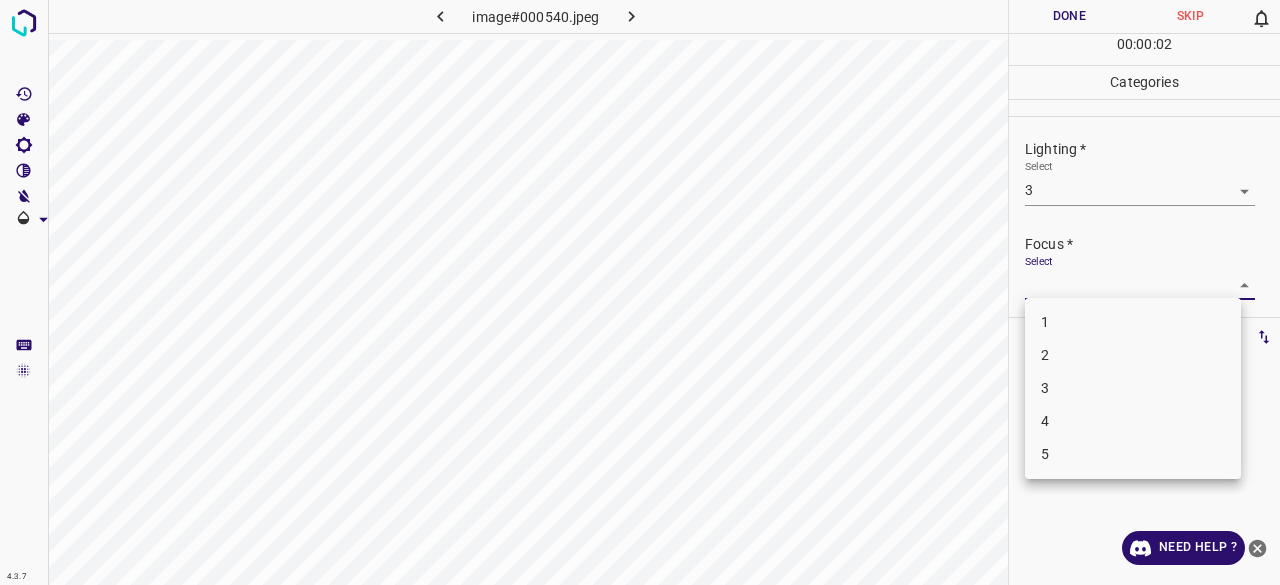 click on "4.3.7 image#000540.jpeg Done Skip 0 00   : 00   : 02   Categories Lighting *  Select 3 3 Focus *  Select ​ Overall *  Select ​ Labels   0 Categories 1 Lighting 2 Focus 3 Overall Tools Space Change between modes (Draw & Edit) I Auto labeling R Restore zoom M Zoom in N Zoom out Delete Delete selecte label Filters Z Restore filters X Saturation filter C Brightness filter V Contrast filter B Gray scale filter General O Download Need Help ? - Text - Hide - Delete 1 2 3 4 5" at bounding box center [640, 292] 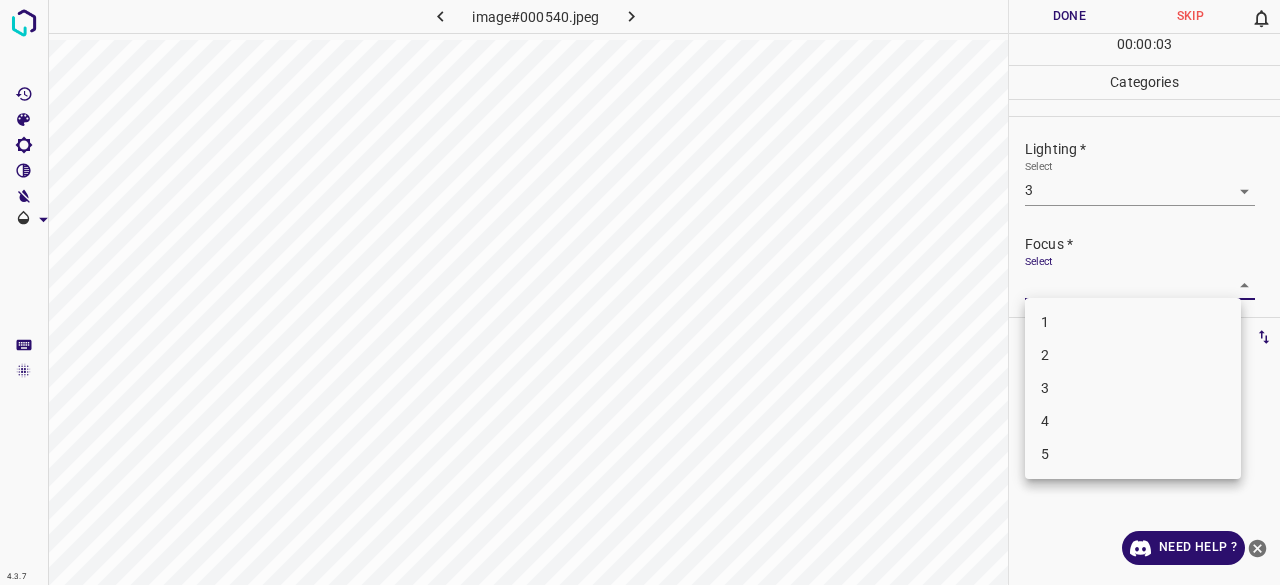 click on "4" at bounding box center [1133, 421] 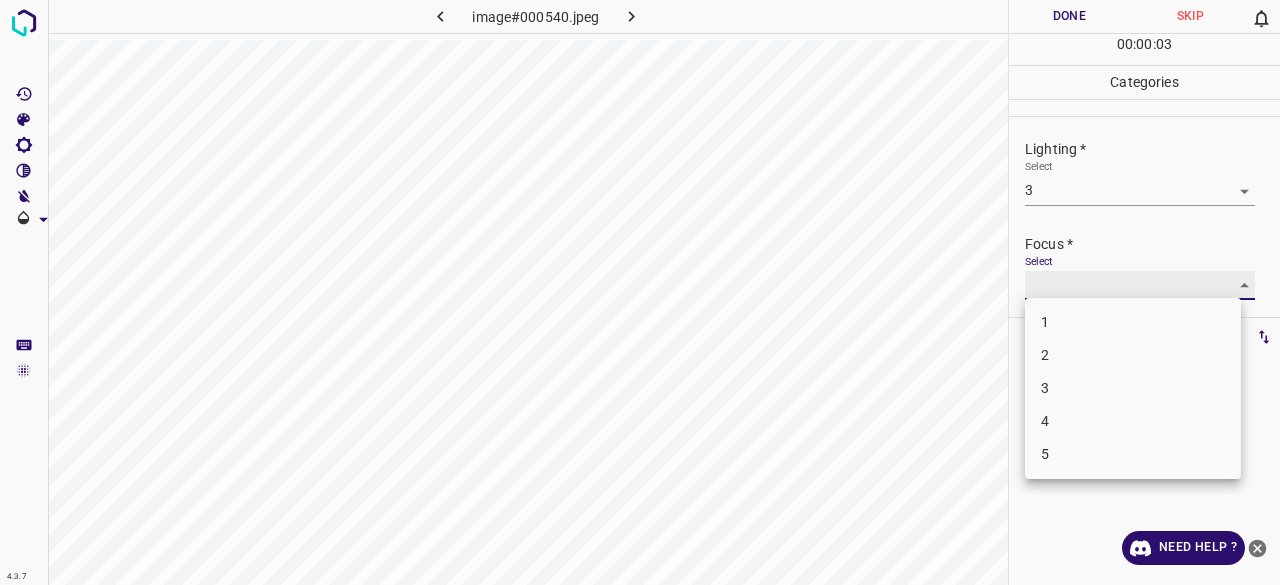 type on "4" 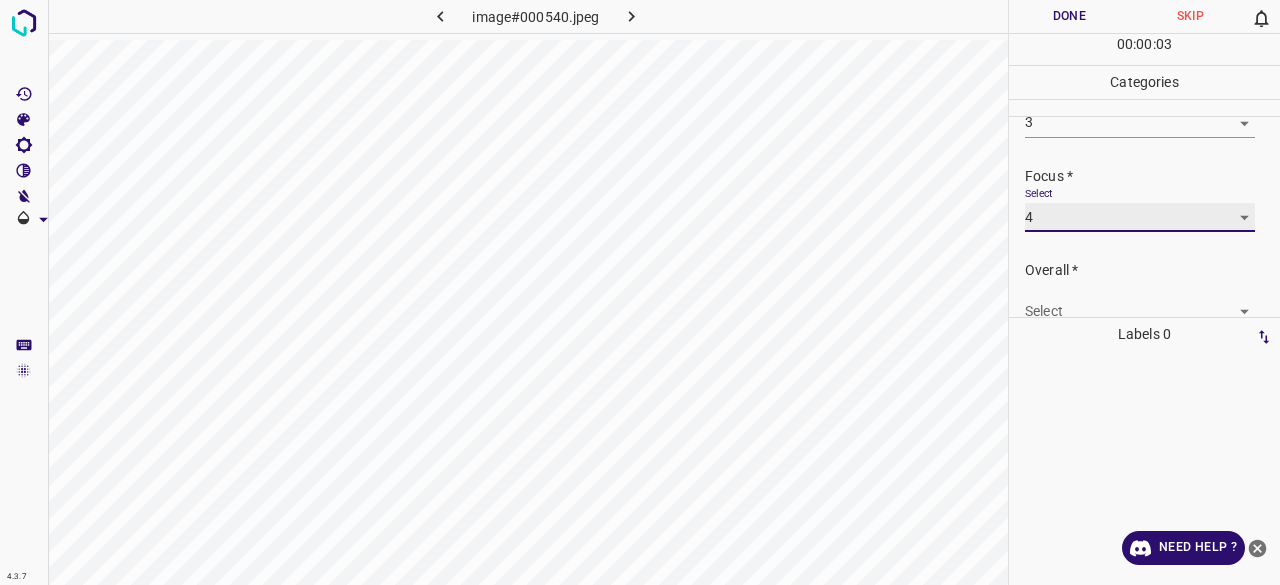 scroll, scrollTop: 98, scrollLeft: 0, axis: vertical 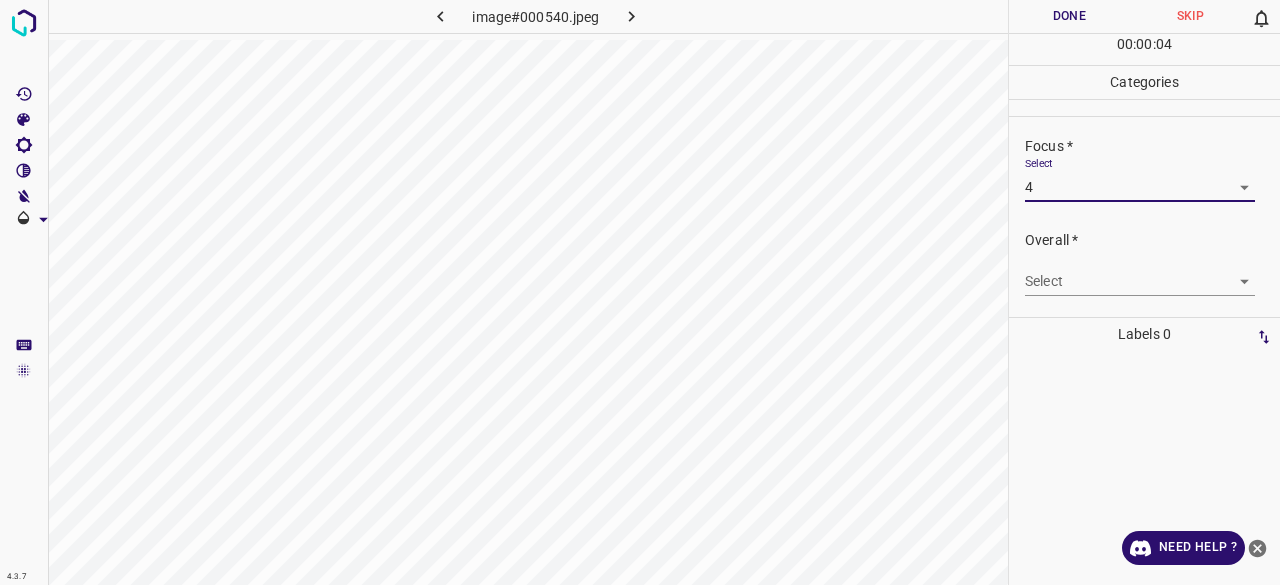 click on "Overall *  Select ​" at bounding box center (1144, 263) 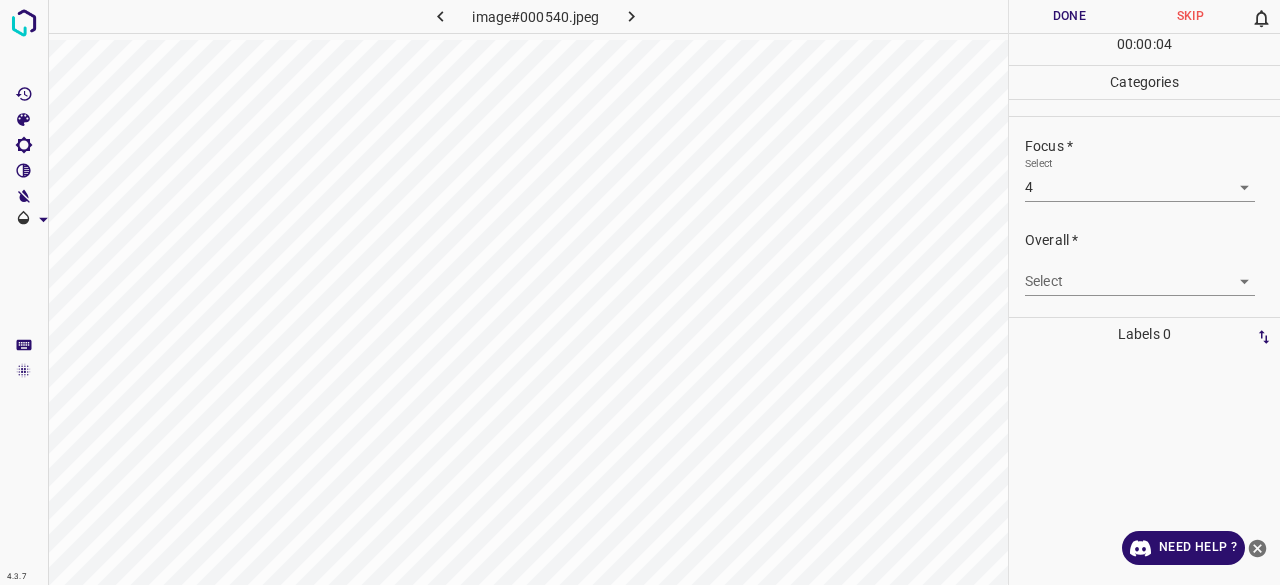 click on "4.3.7 image#000540.jpeg Done Skip 0 00   : 00   : 04   Categories Lighting *  Select 3 3 Focus *  Select 4 4 Overall *  Select ​ Labels   0 Categories 1 Lighting 2 Focus 3 Overall Tools Space Change between modes (Draw & Edit) I Auto labeling R Restore zoom M Zoom in N Zoom out Delete Delete selecte label Filters Z Restore filters X Saturation filter C Brightness filter V Contrast filter B Gray scale filter General O Download Need Help ? - Text - Hide - Delete" at bounding box center [640, 292] 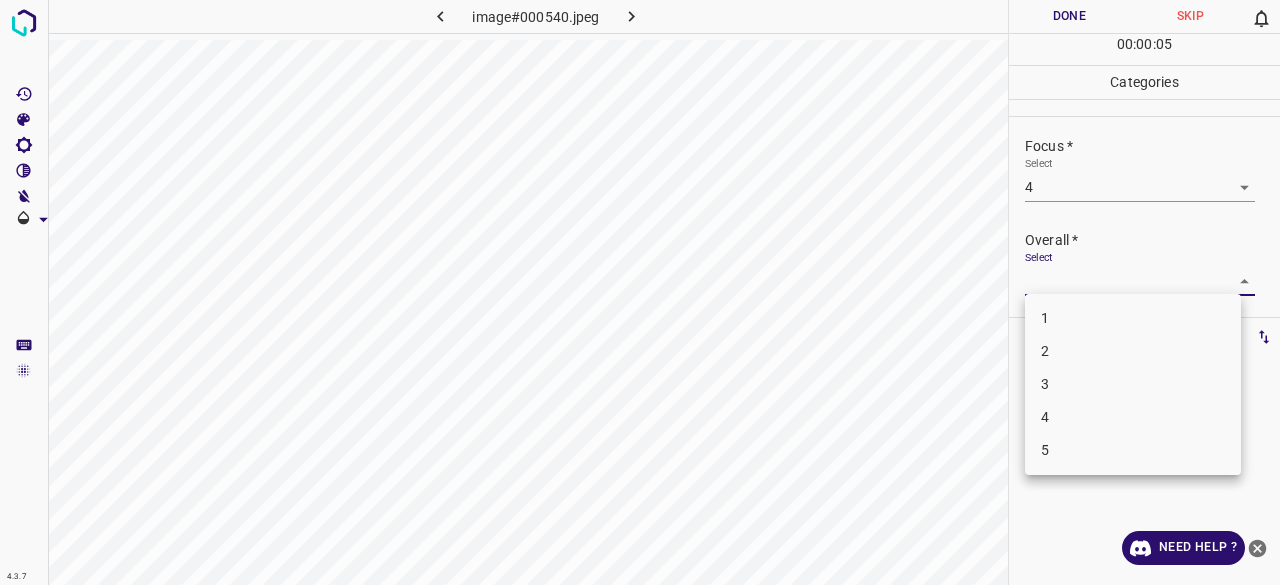 click on "3" at bounding box center (1133, 384) 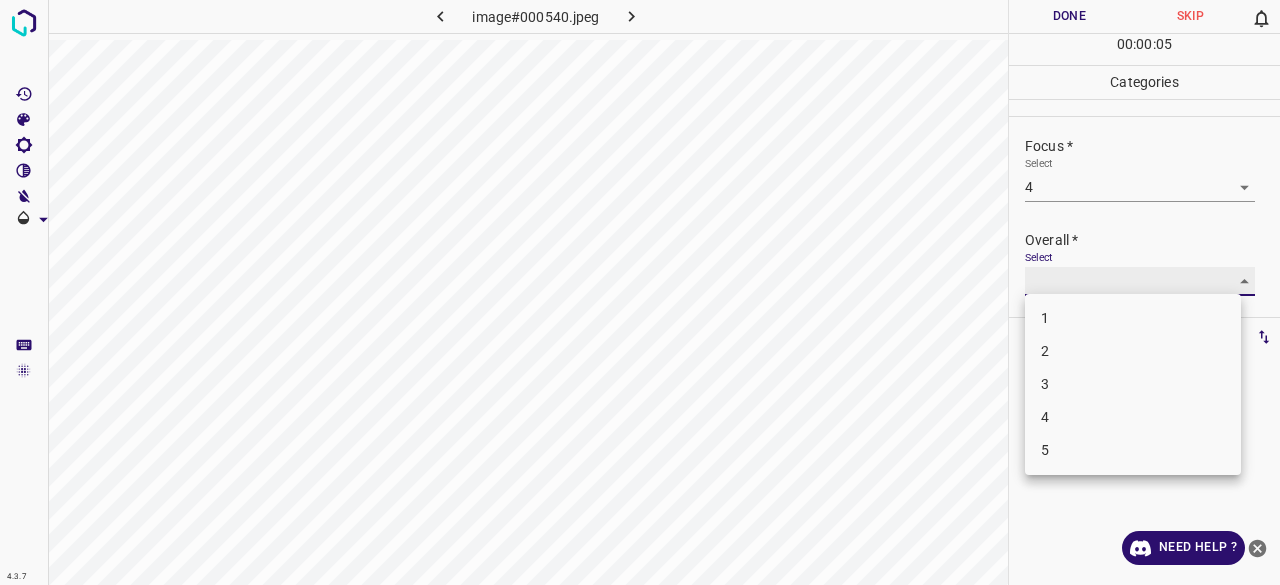 type on "3" 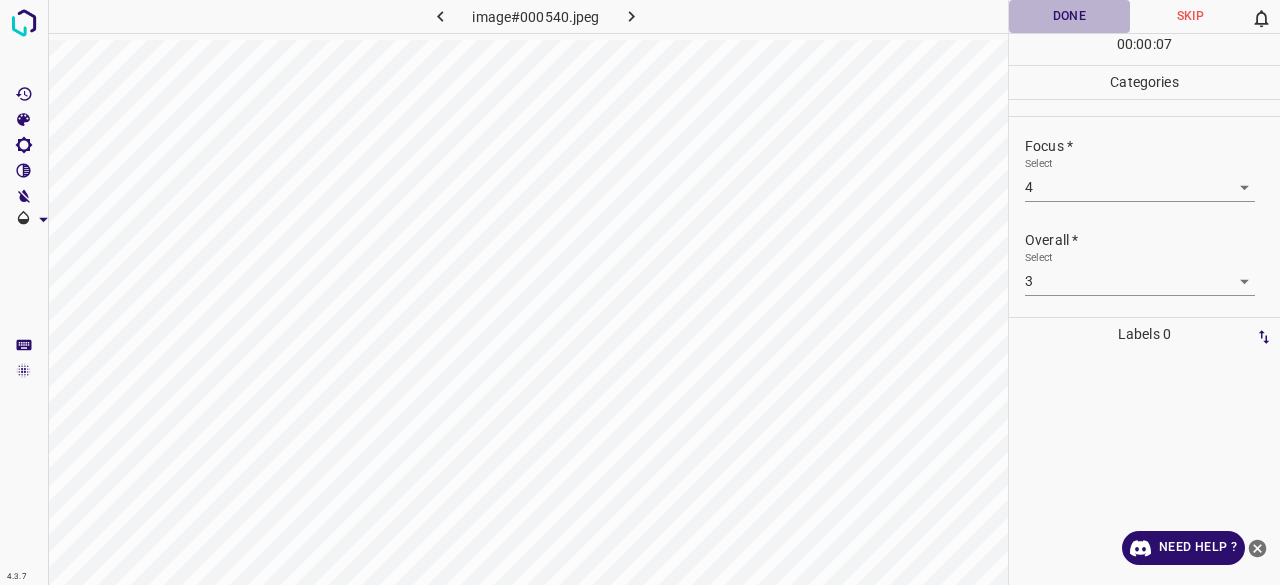 click on "Done" at bounding box center (1069, 16) 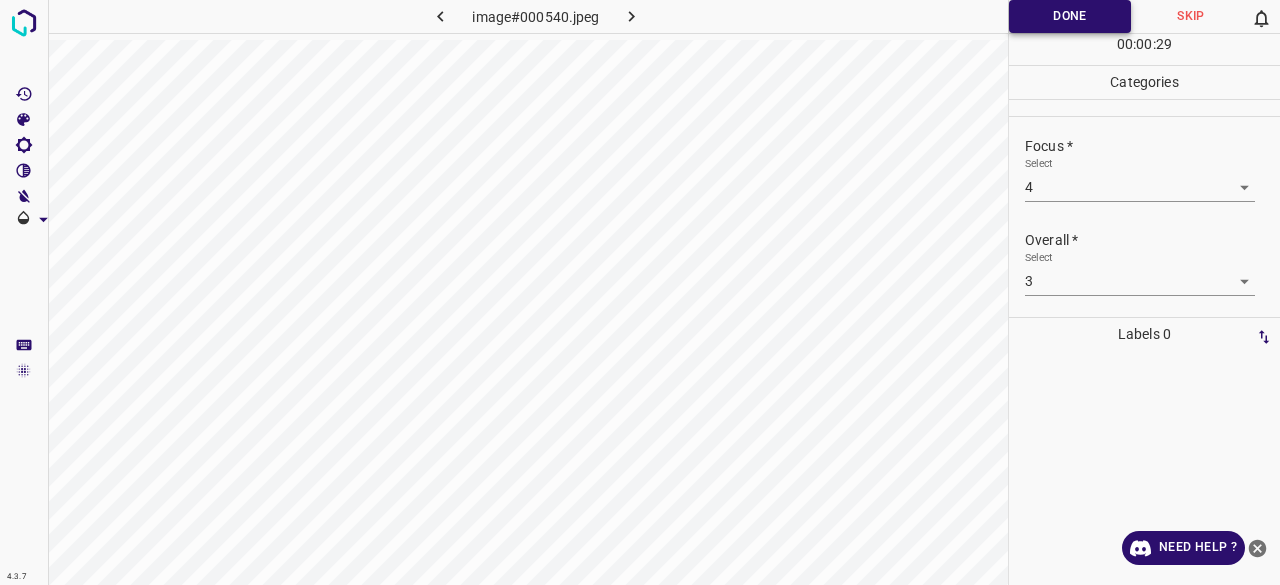 click on "Done" at bounding box center (1070, 16) 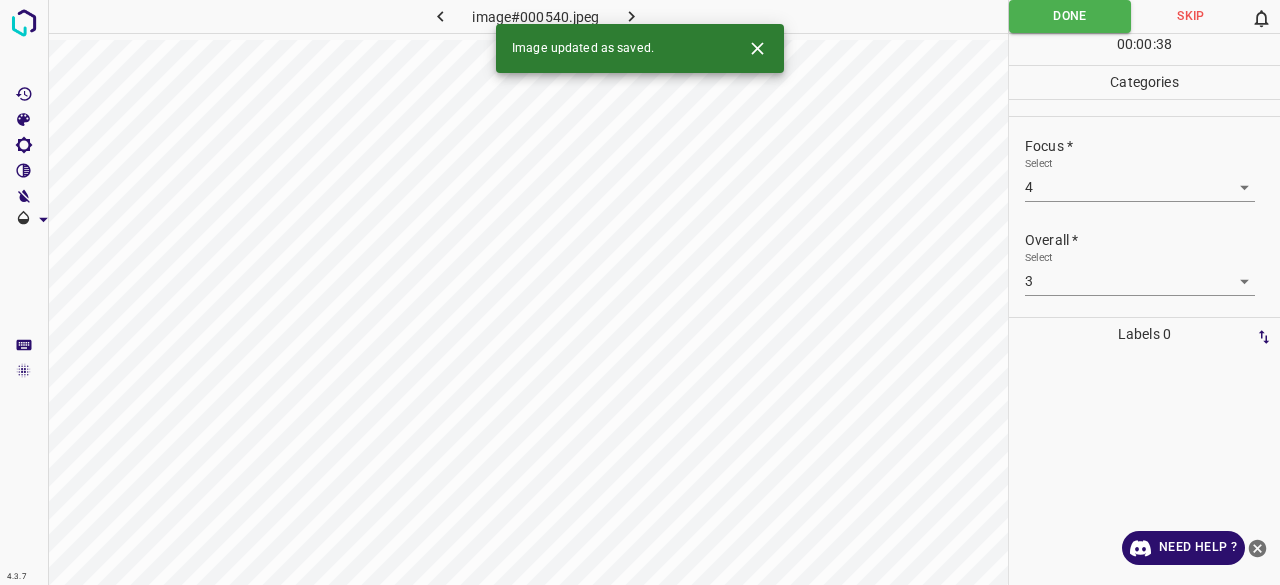 click 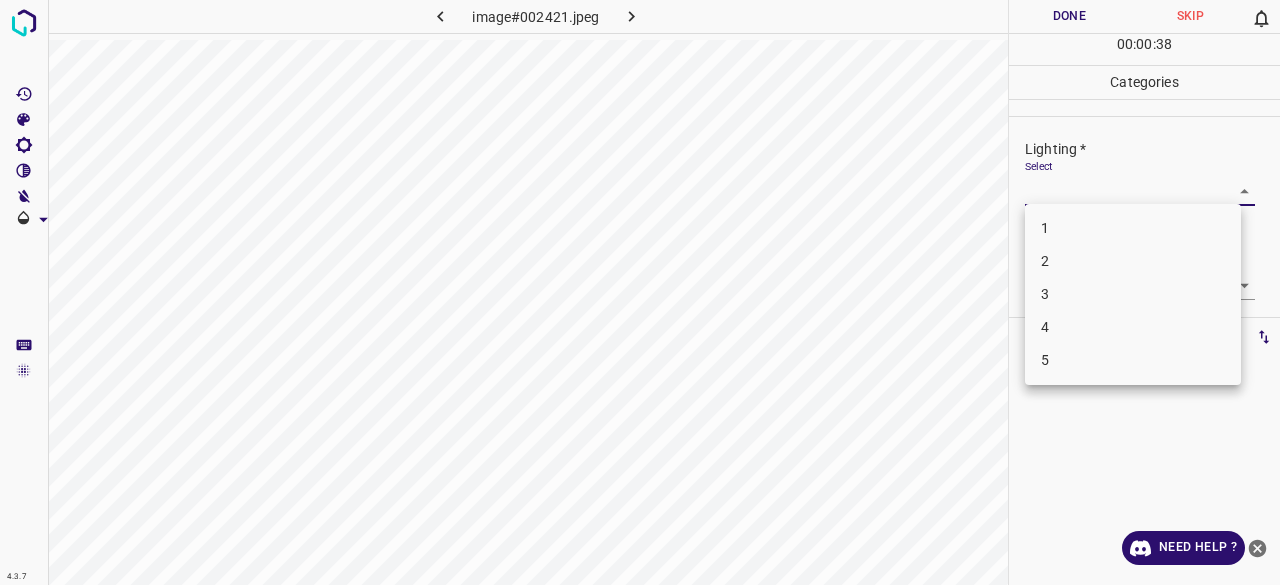 click on "4.3.7 image#002421.jpeg Done Skip 0 00   : 00   : 38   Categories Lighting *  Select ​ Focus *  Select ​ Overall *  Select ​ Labels   0 Categories 1 Lighting 2 Focus 3 Overall Tools Space Change between modes (Draw & Edit) I Auto labeling R Restore zoom M Zoom in N Zoom out Delete Delete selecte label Filters Z Restore filters X Saturation filter C Brightness filter V Contrast filter B Gray scale filter General O Download Need Help ? - Text - Hide - Delete 1 2 3 4 5" at bounding box center [640, 292] 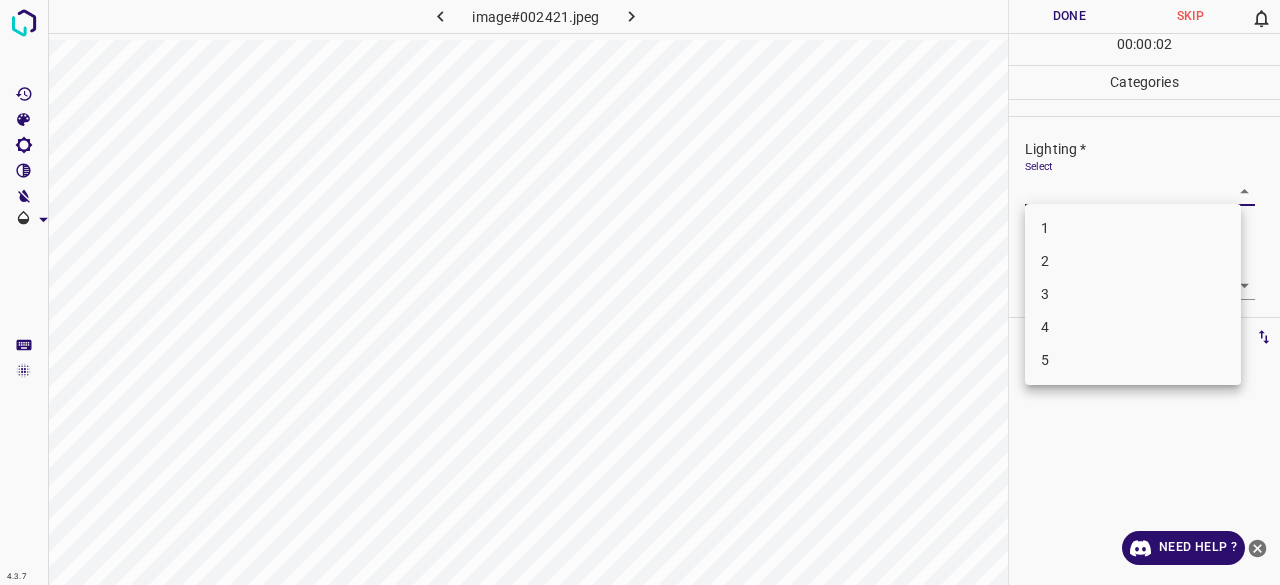 click on "3" at bounding box center (1133, 294) 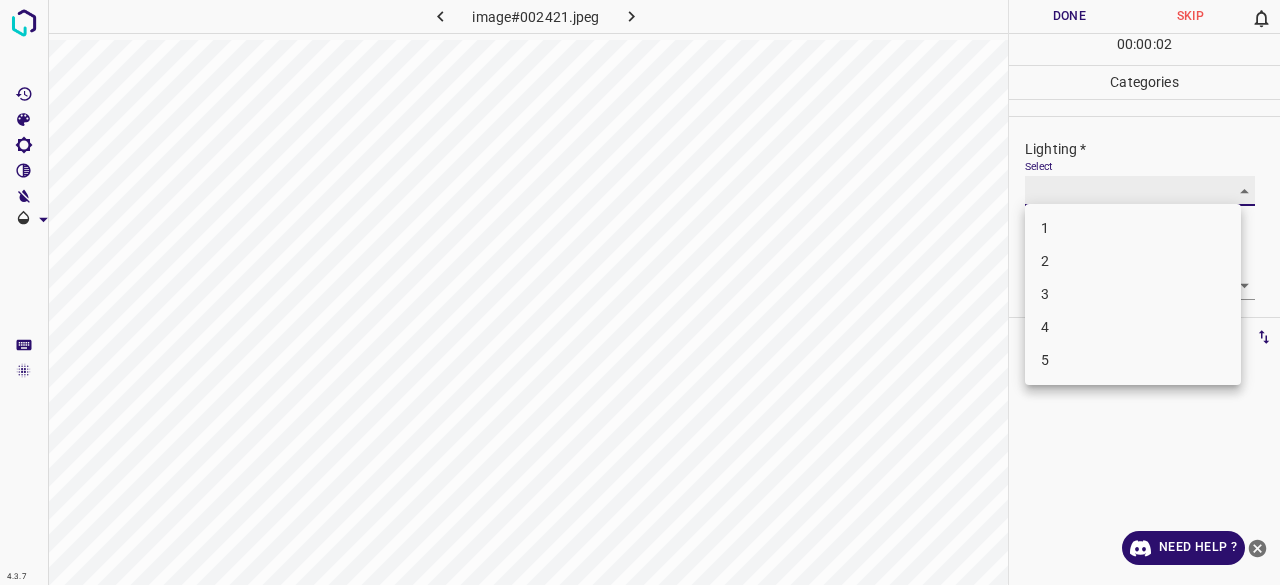 type on "3" 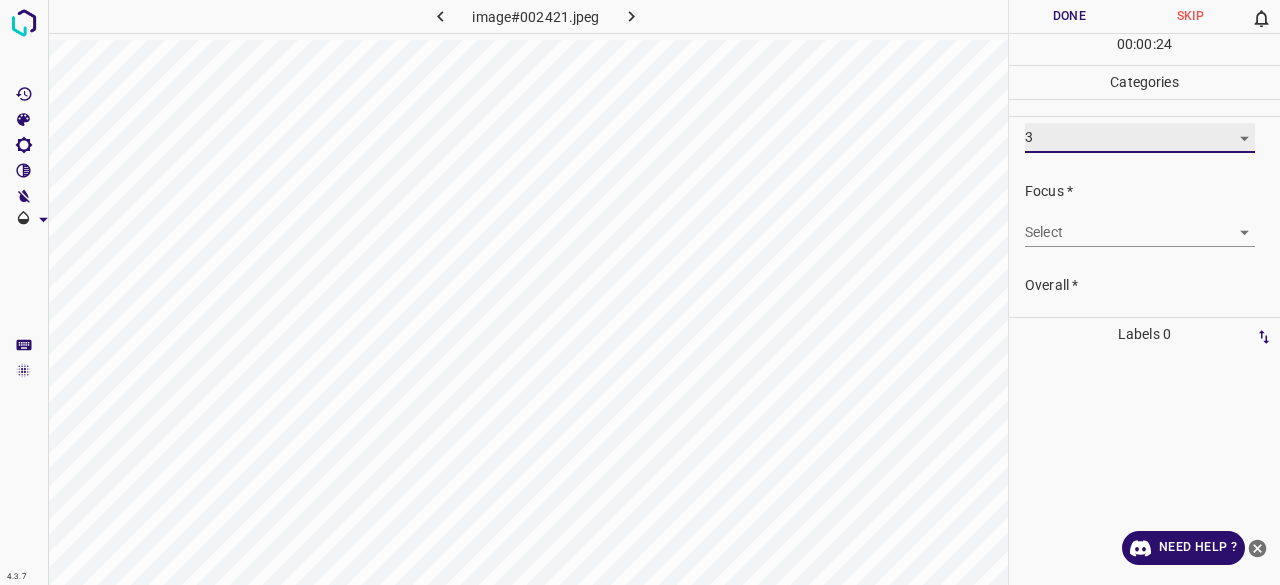 scroll, scrollTop: 98, scrollLeft: 0, axis: vertical 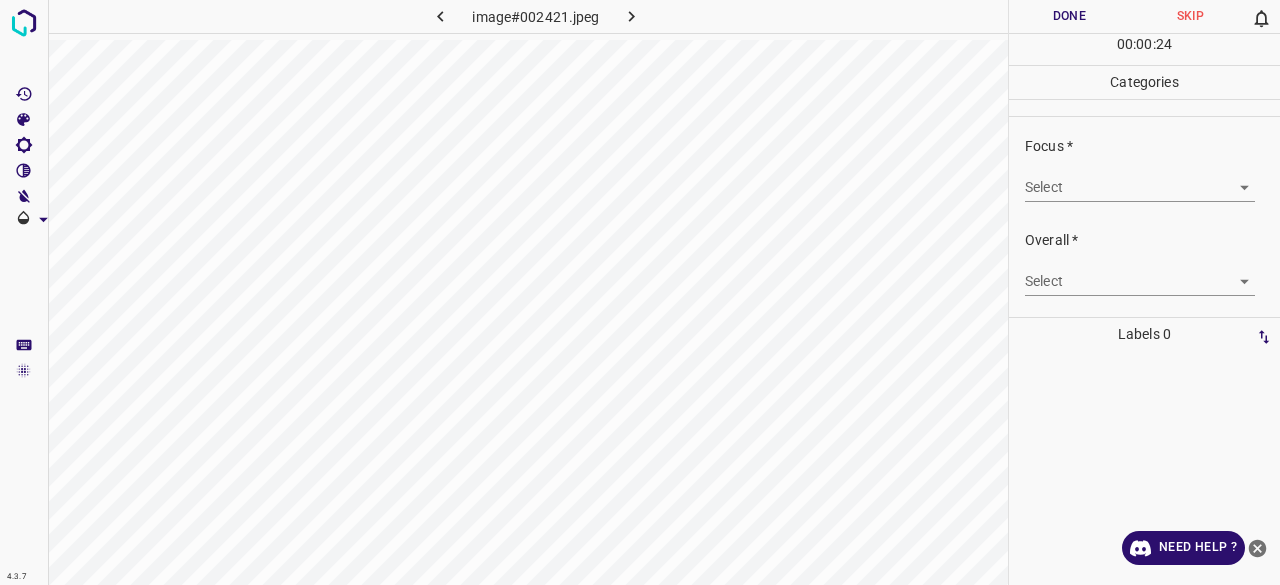 click on "4.3.7 image#002421.jpeg Done Skip 0 00   : 00   : 24   Categories Lighting *  Select 3 3 Focus *  Select ​ Overall *  Select ​ Labels   0 Categories 1 Lighting 2 Focus 3 Overall Tools Space Change between modes (Draw & Edit) I Auto labeling R Restore zoom M Zoom in N Zoom out Delete Delete selecte label Filters Z Restore filters X Saturation filter C Brightness filter V Contrast filter B Gray scale filter General O Download Need Help ? - Text - Hide - Delete" at bounding box center (640, 292) 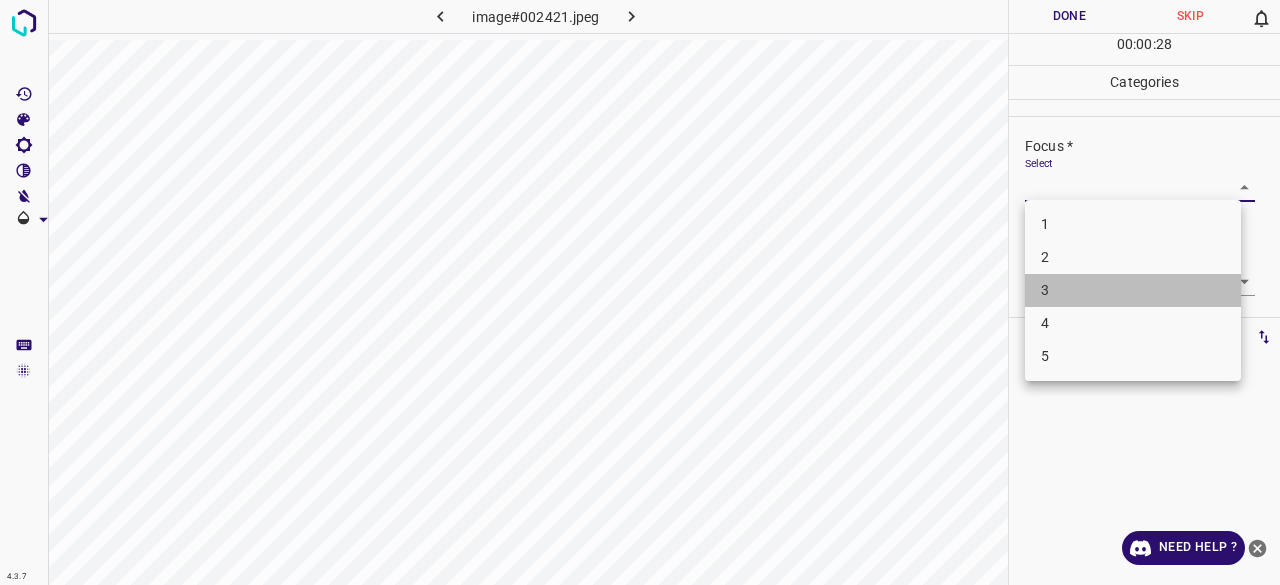 click on "3" at bounding box center [1133, 290] 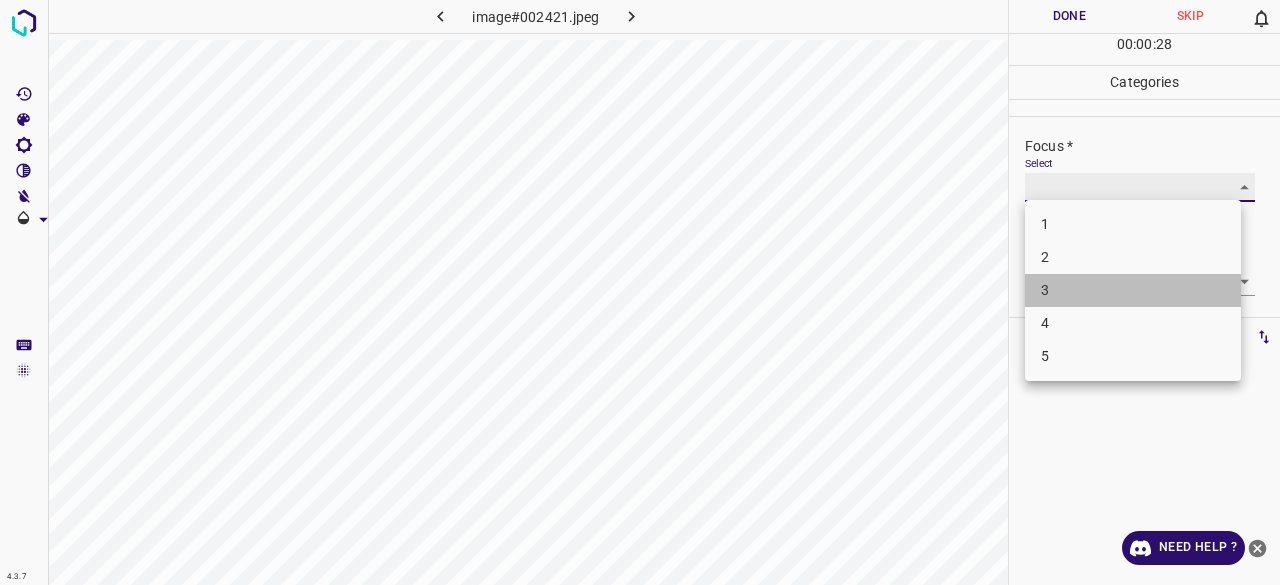type on "3" 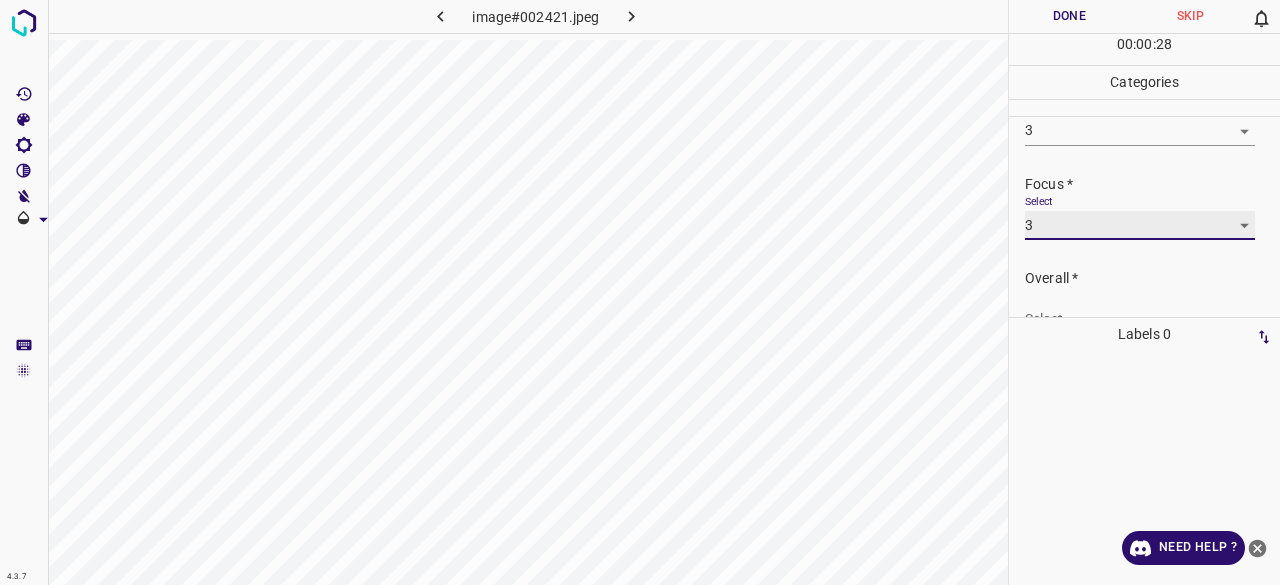 scroll, scrollTop: 0, scrollLeft: 0, axis: both 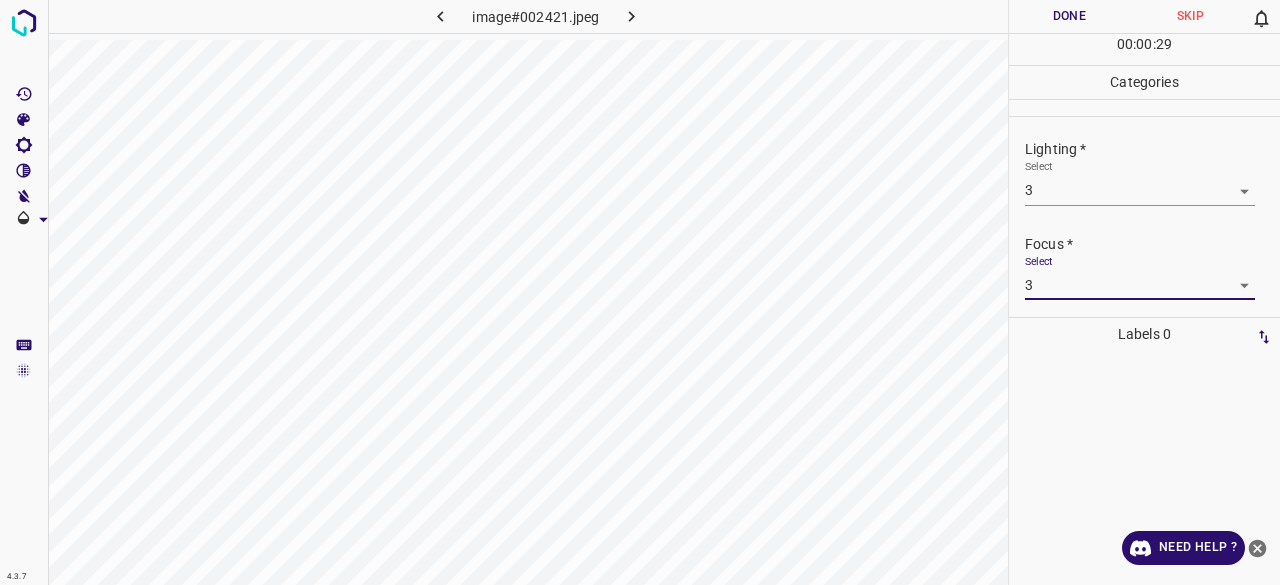 click on "4.3.7 image#002421.jpeg Done Skip 0 00   : 00   : 29   Categories Lighting *  Select 3 3 Focus *  Select 3 3 Overall *  Select ​ Labels   0 Categories 1 Lighting 2 Focus 3 Overall Tools Space Change between modes (Draw & Edit) I Auto labeling R Restore zoom M Zoom in N Zoom out Delete Delete selecte label Filters Z Restore filters X Saturation filter C Brightness filter V Contrast filter B Gray scale filter General O Download Need Help ? - Text - Hide - Delete" at bounding box center [640, 292] 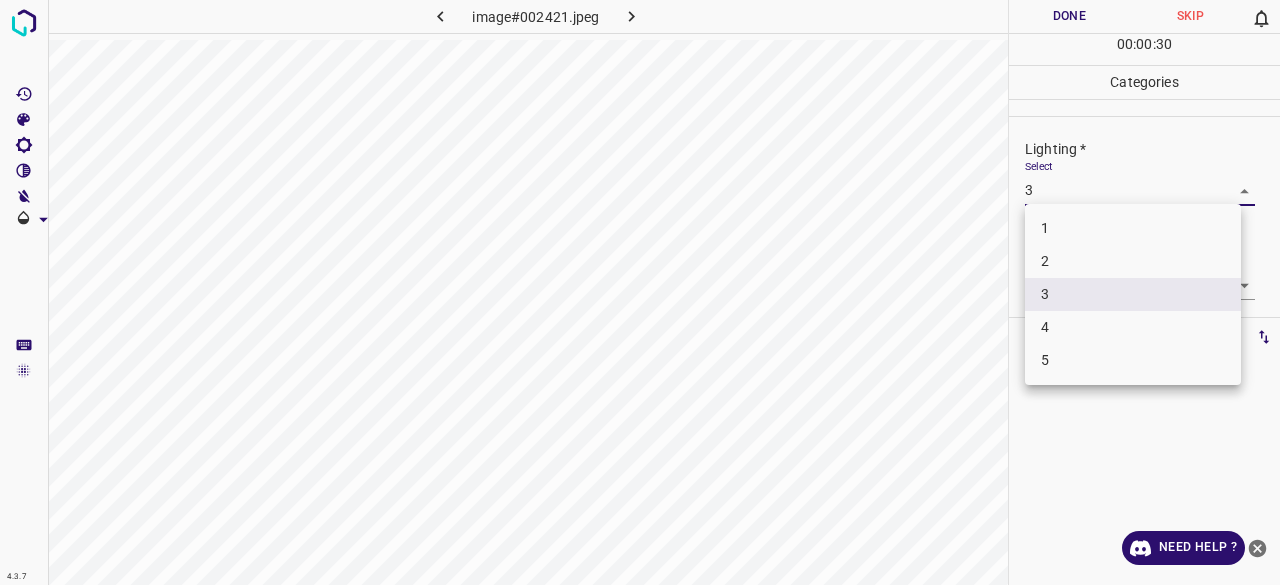 click on "4" at bounding box center [1133, 327] 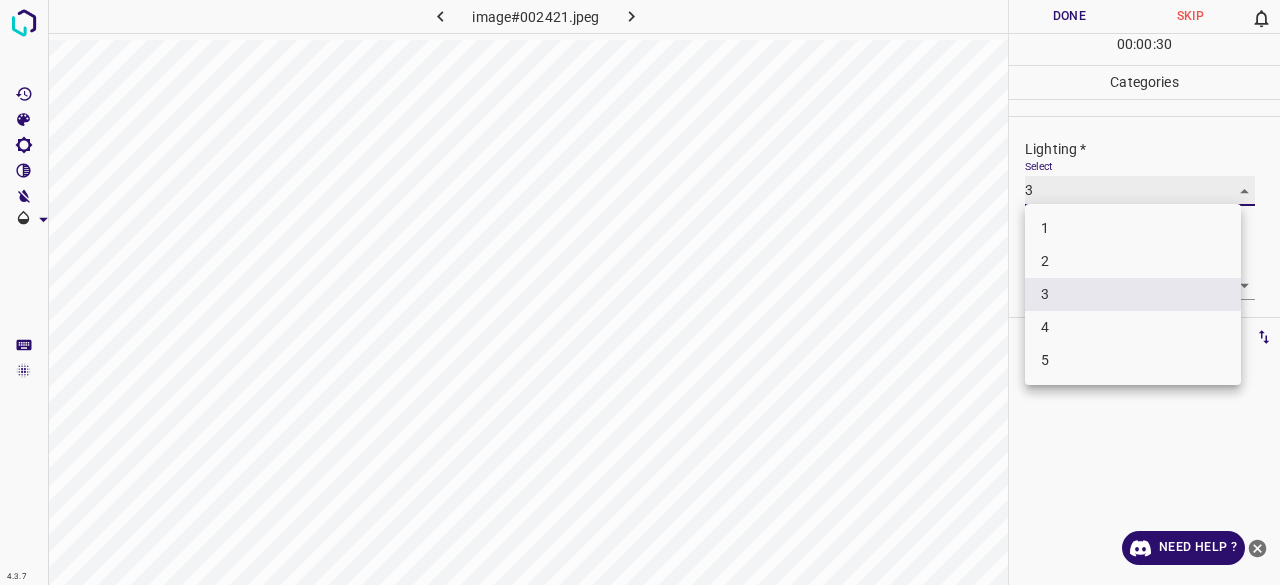type on "4" 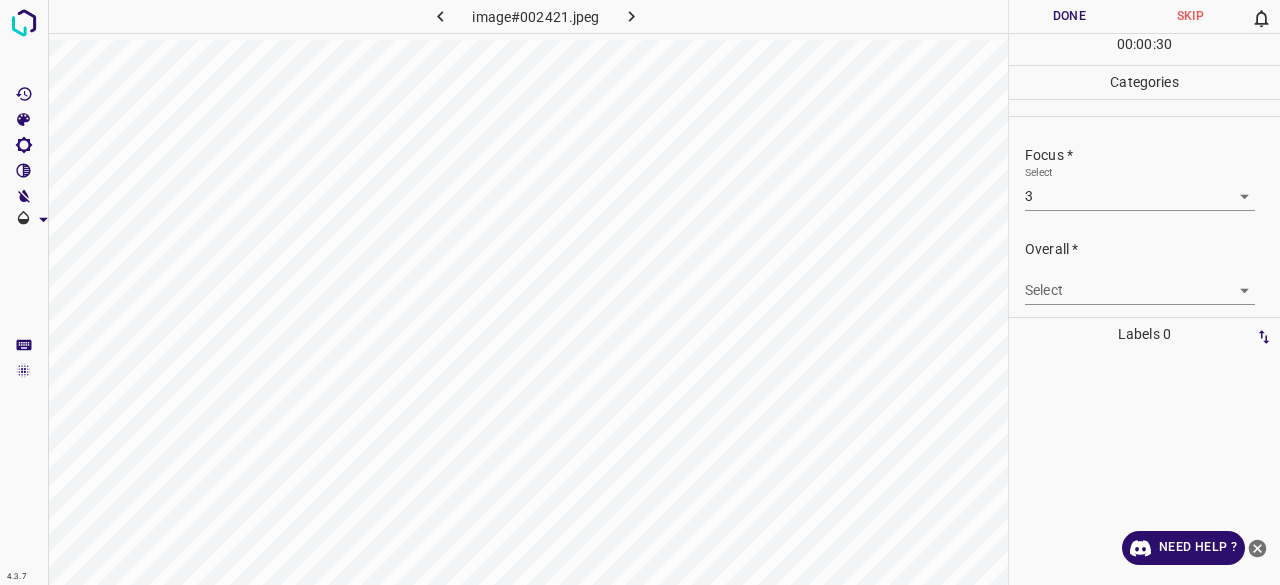 scroll, scrollTop: 98, scrollLeft: 0, axis: vertical 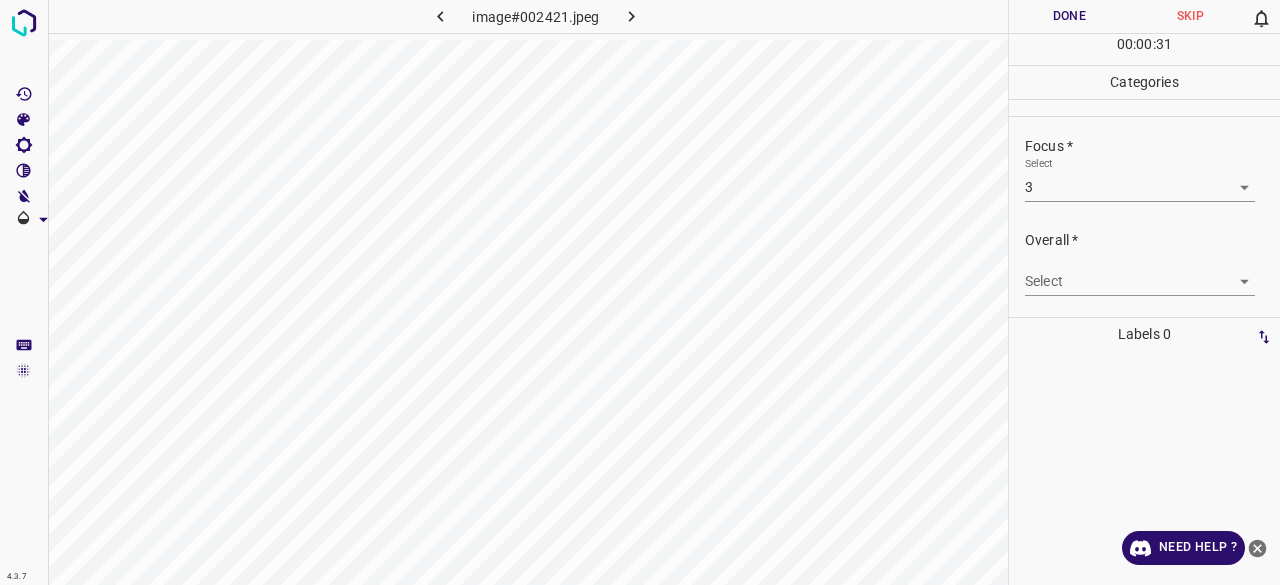 click on "4.3.7 image#002421.jpeg Done Skip 0 00   : 00   : 31   Categories Lighting *  Select 4 4 Focus *  Select 3 3 Overall *  Select ​ Labels   0 Categories 1 Lighting 2 Focus 3 Overall Tools Space Change between modes (Draw & Edit) I Auto labeling R Restore zoom M Zoom in N Zoom out Delete Delete selecte label Filters Z Restore filters X Saturation filter C Brightness filter V Contrast filter B Gray scale filter General O Download Need Help ? - Text - Hide - Delete" at bounding box center [640, 292] 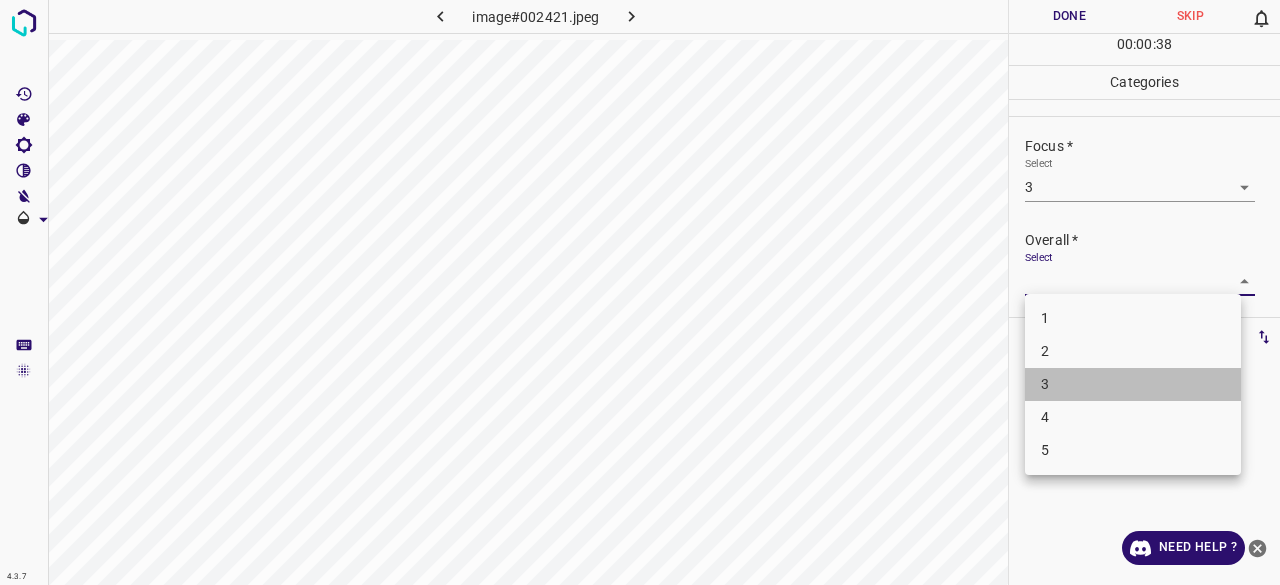 click on "3" at bounding box center [1133, 384] 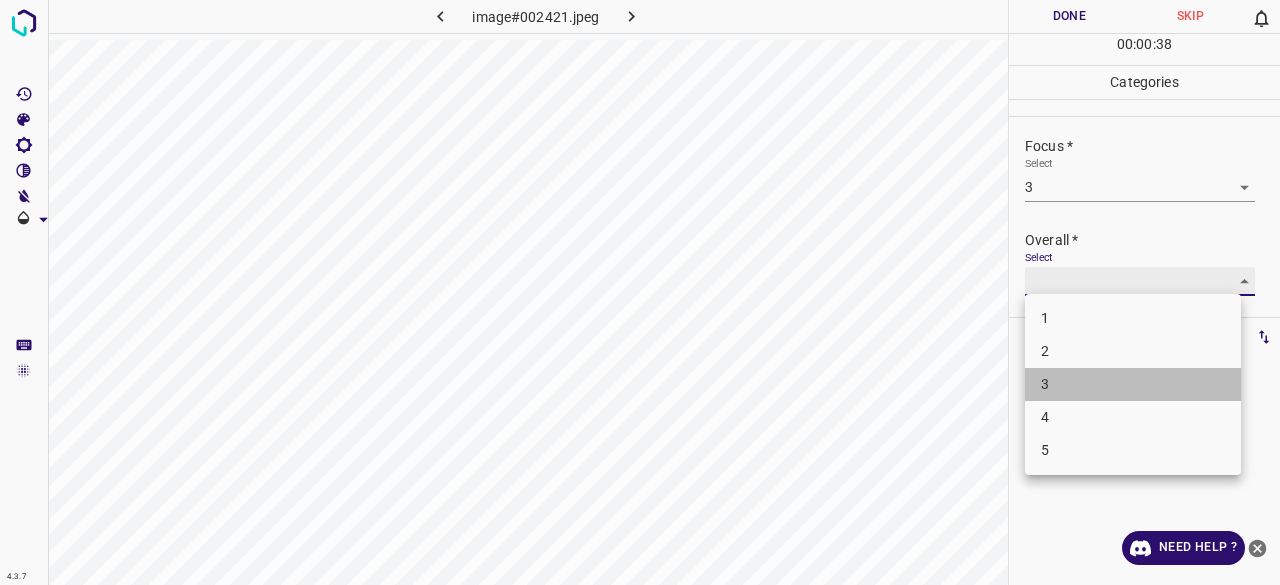 type on "3" 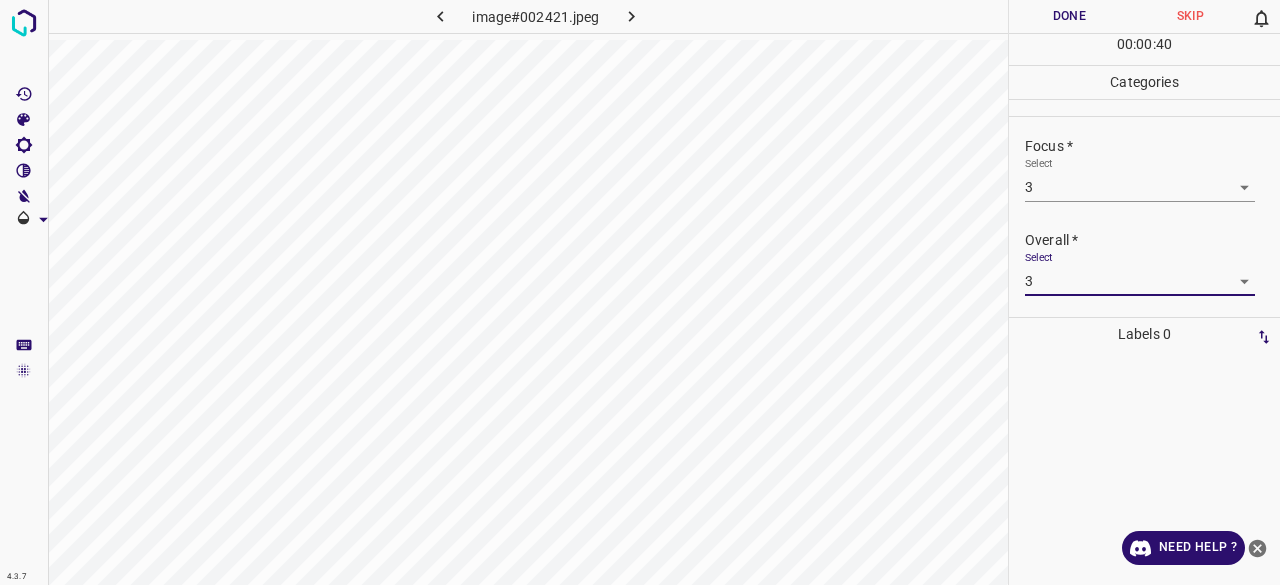 click on "Done" at bounding box center (1069, 16) 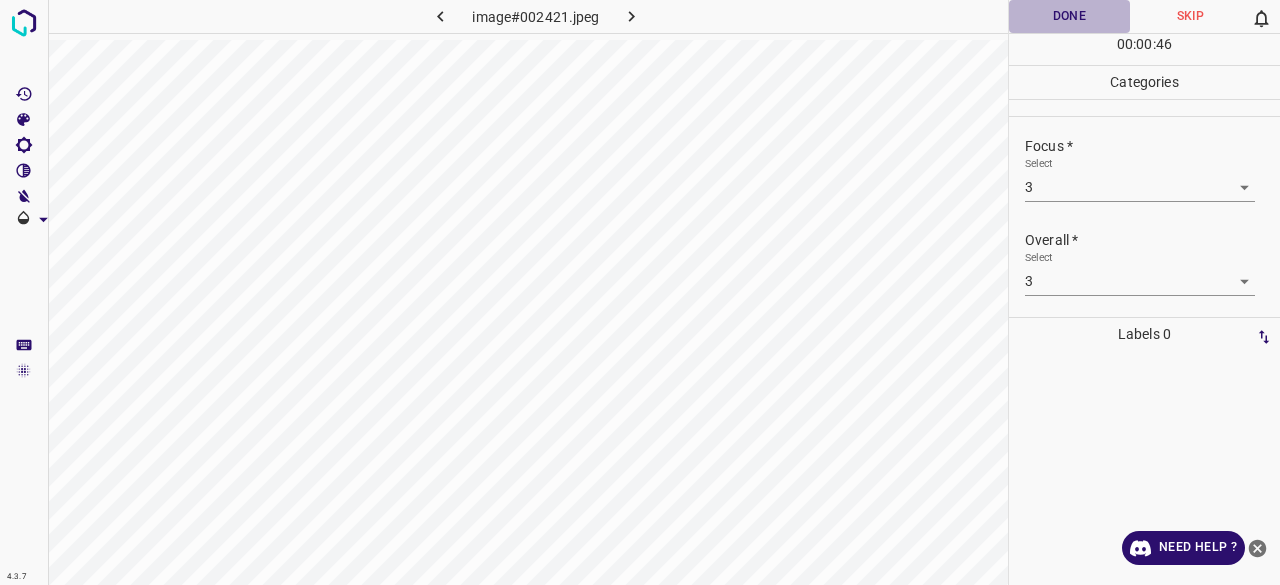 click on "Done" at bounding box center (1069, 16) 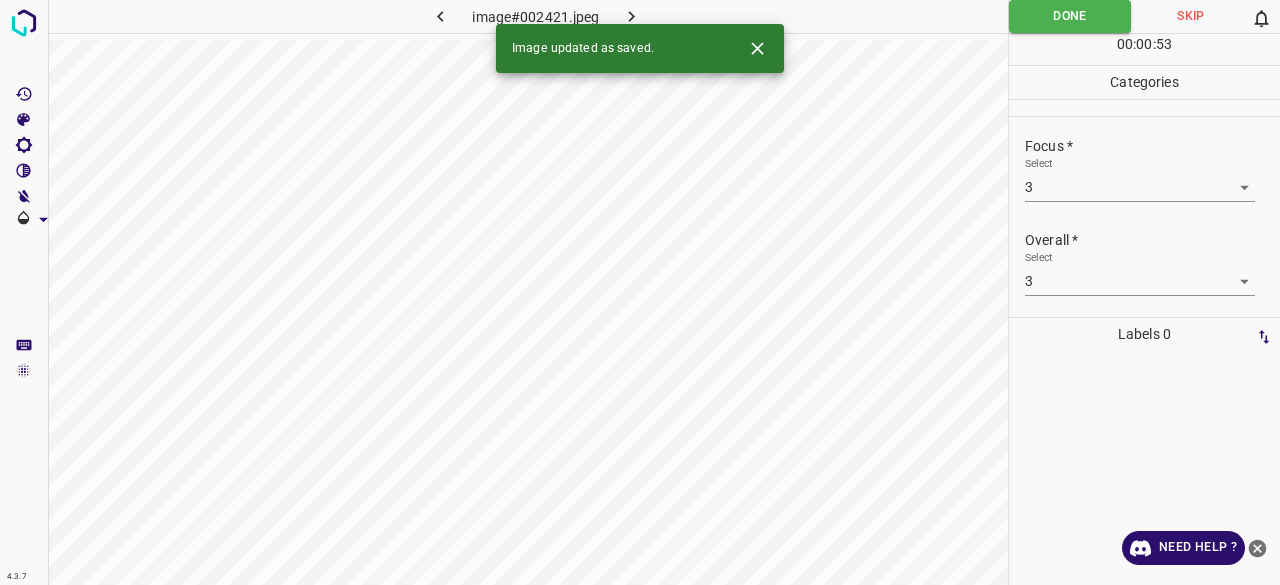 click 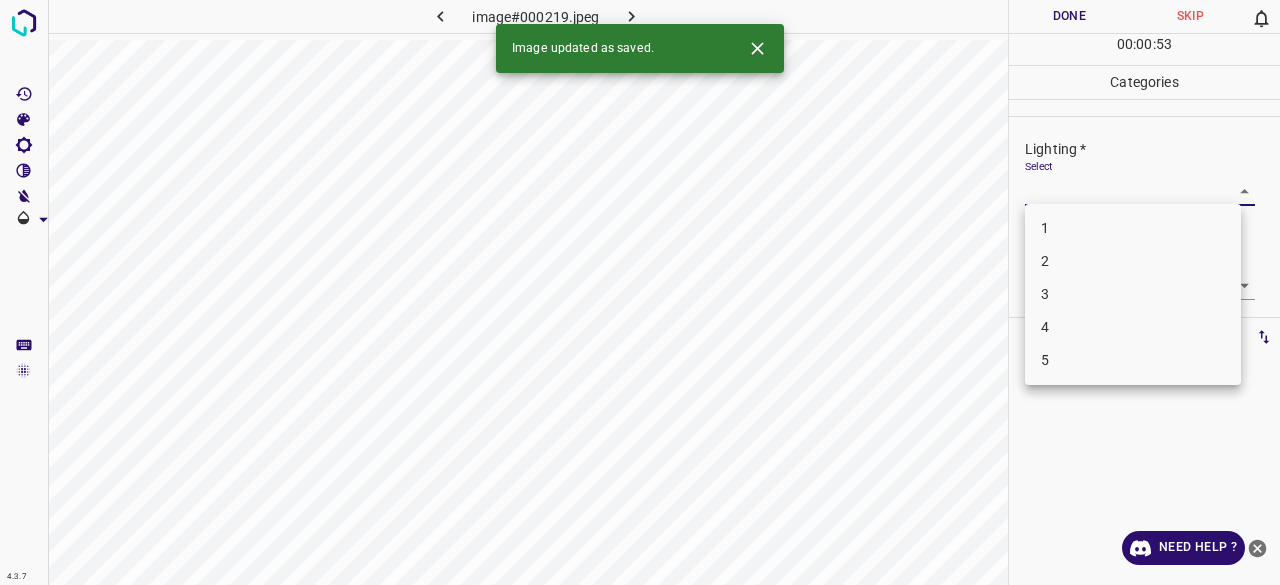click on "4.3.7 image#000219.jpeg Done Skip 0 00   : 00   : 53   Categories Lighting *  Select ​ Focus *  Select ​ Overall *  Select ​ Labels   0 Categories 1 Lighting 2 Focus 3 Overall Tools Space Change between modes (Draw & Edit) I Auto labeling R Restore zoom M Zoom in N Zoom out Delete Delete selecte label Filters Z Restore filters X Saturation filter C Brightness filter V Contrast filter B Gray scale filter General O Download Image updated as saved. Need Help ? - Text - Hide - Delete 1 2 3 4 5" at bounding box center [640, 292] 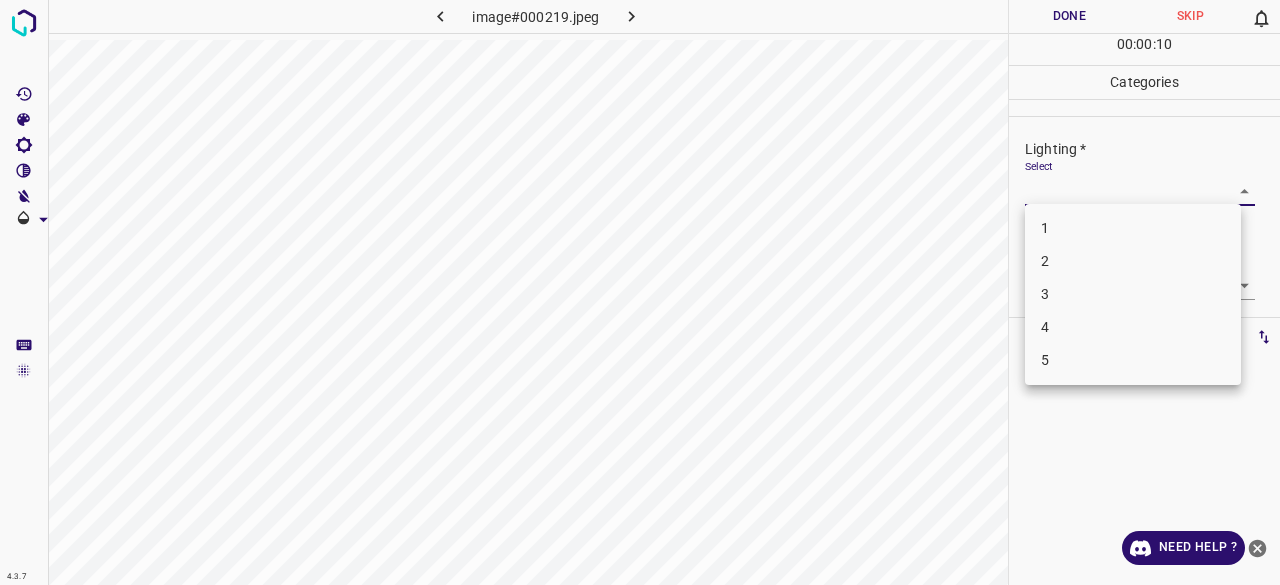 click on "4" at bounding box center (1133, 327) 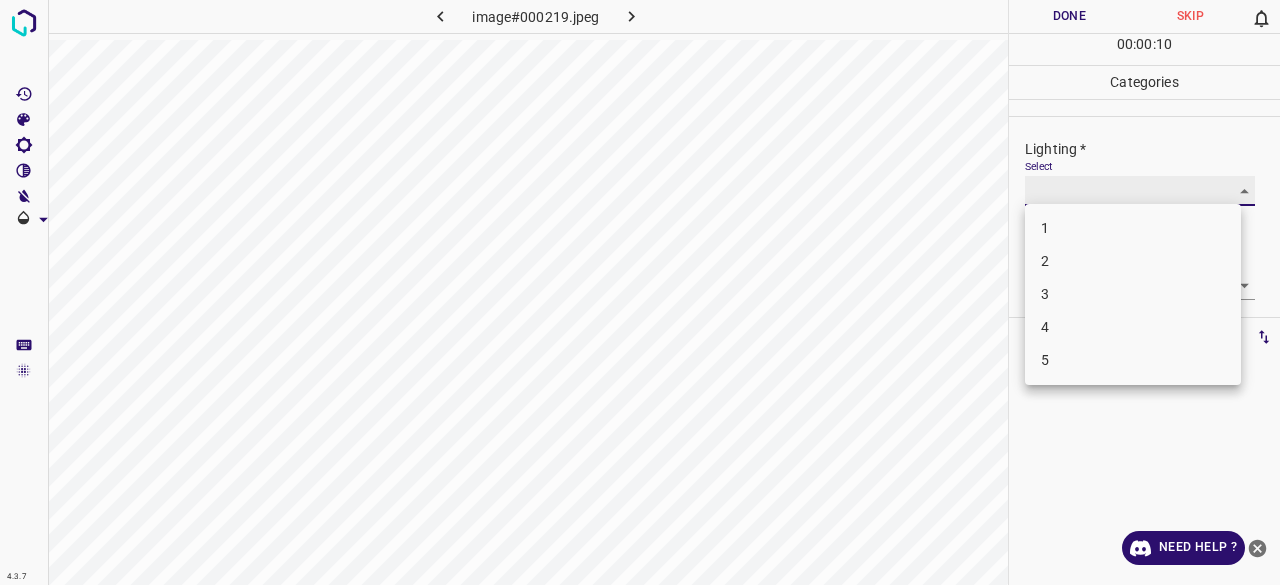 type on "4" 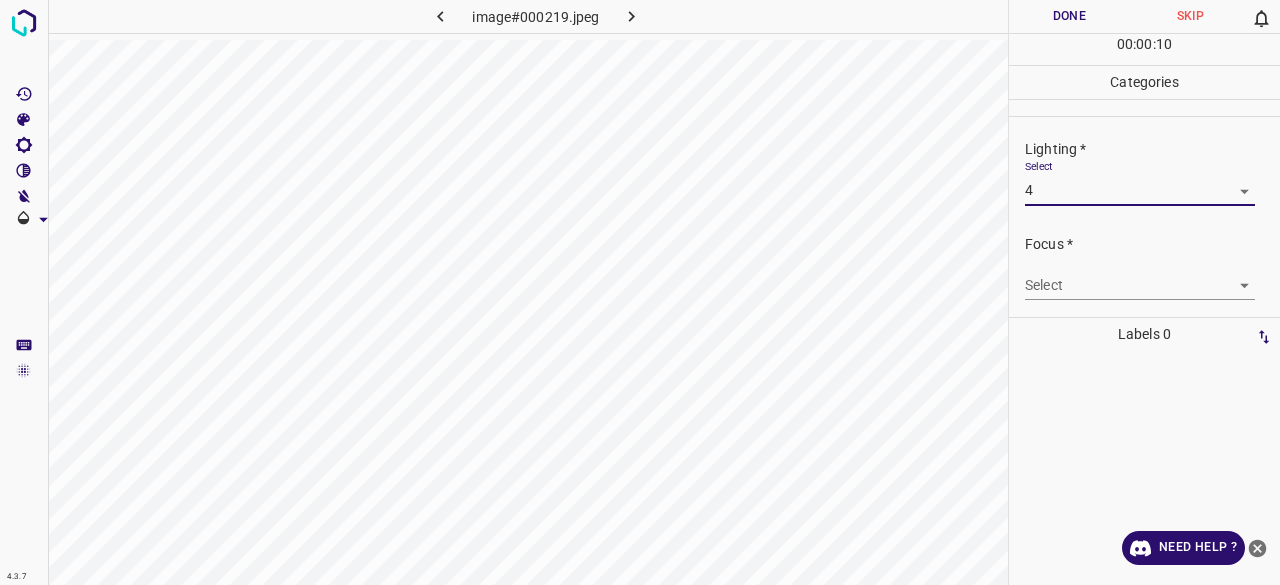 click on "4.3.7 image#000219.jpeg Done Skip 0 00   : 00   : 10   Categories Lighting *  Select 4 4 Focus *  Select ​ Overall *  Select ​ Labels   0 Categories 1 Lighting 2 Focus 3 Overall Tools Space Change between modes (Draw & Edit) I Auto labeling R Restore zoom M Zoom in N Zoom out Delete Delete selecte label Filters Z Restore filters X Saturation filter C Brightness filter V Contrast filter B Gray scale filter General O Download Need Help ? - Text - Hide - Delete" at bounding box center (640, 292) 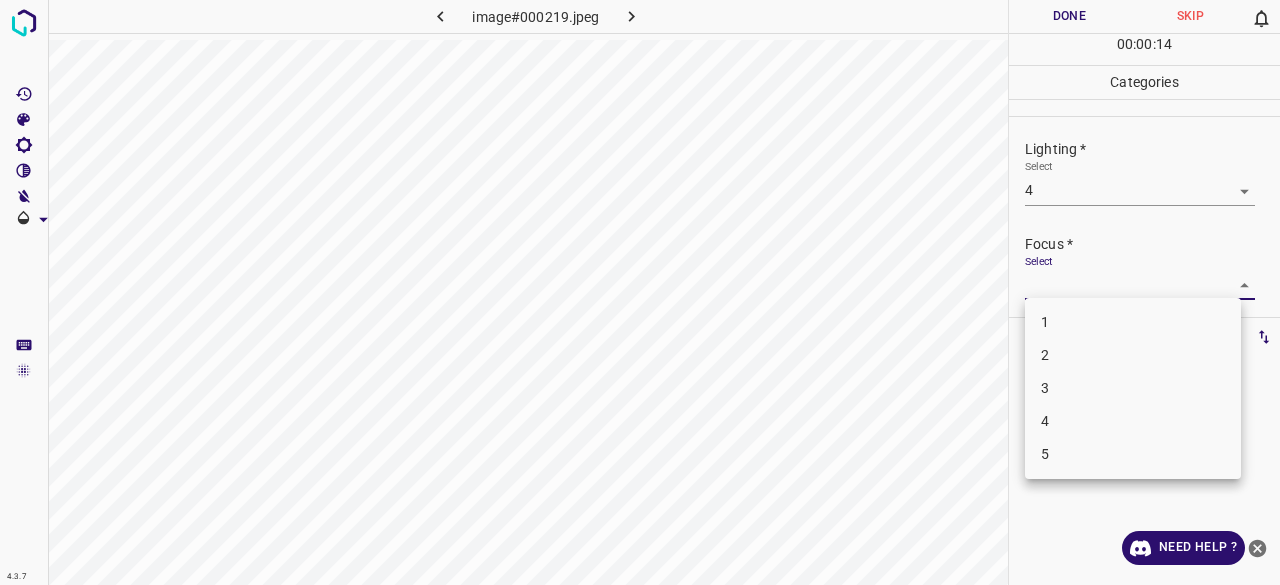 click at bounding box center (640, 292) 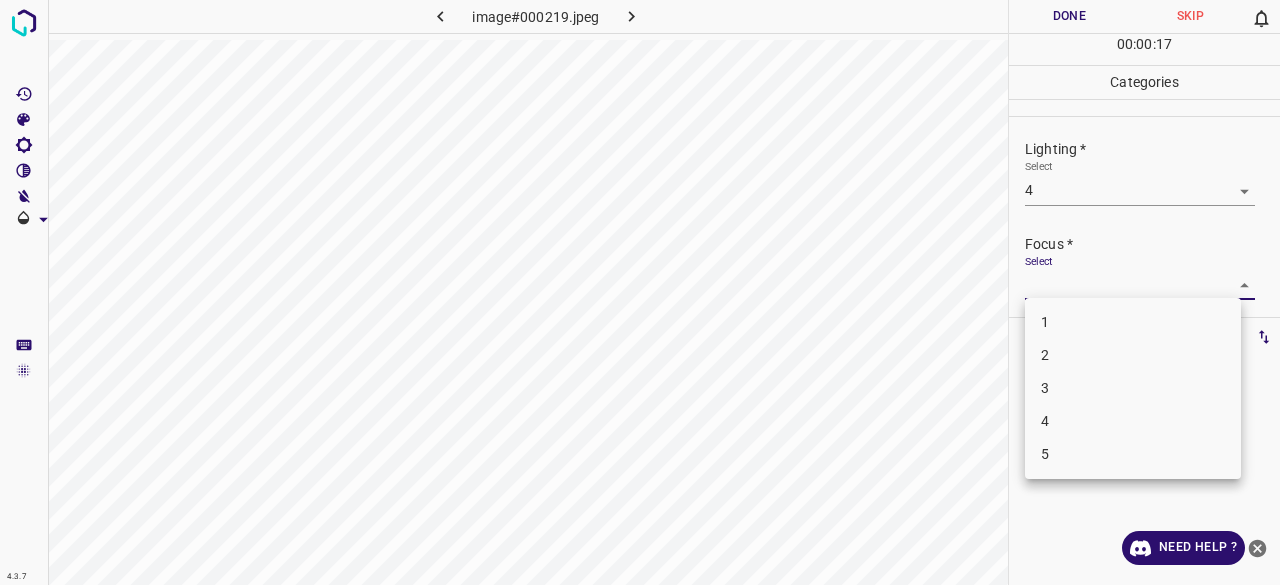 click on "4.3.7 image#000219.jpeg Done Skip 0 00   : 00   : 17   Categories Lighting *  Select 4 4 Focus *  Select ​ Overall *  Select ​ Labels   0 Categories 1 Lighting 2 Focus 3 Overall Tools Space Change between modes (Draw & Edit) I Auto labeling R Restore zoom M Zoom in N Zoom out Delete Delete selecte label Filters Z Restore filters X Saturation filter C Brightness filter V Contrast filter B Gray scale filter General O Download Need Help ? - Text - Hide - Delete 1 2 3 4 5" at bounding box center (640, 292) 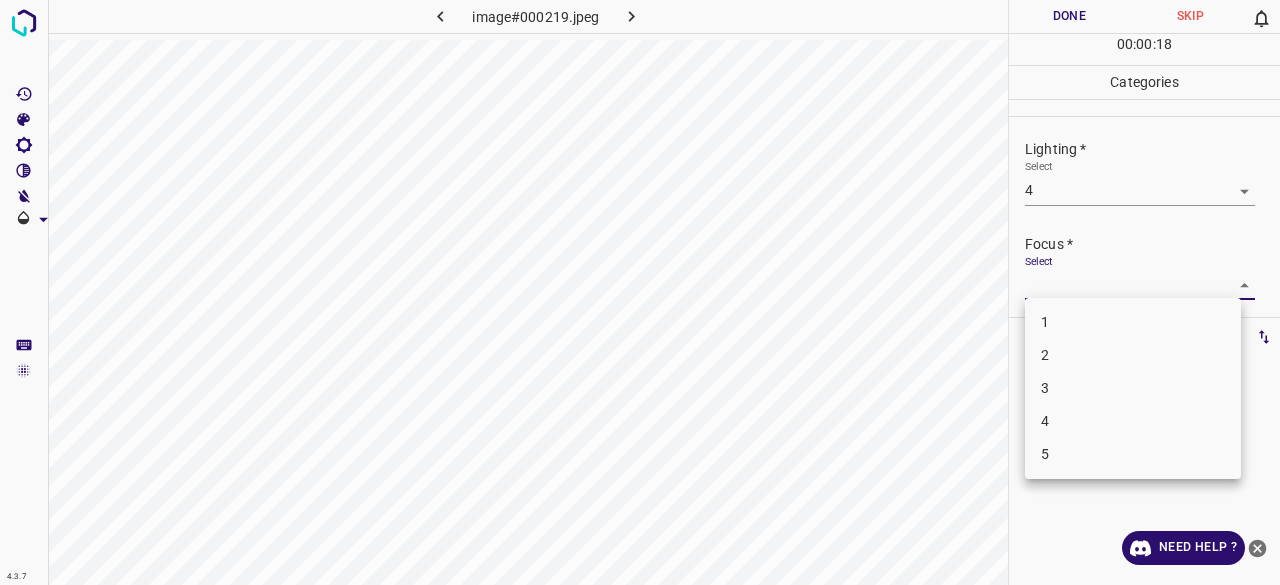 click on "3" at bounding box center [1133, 388] 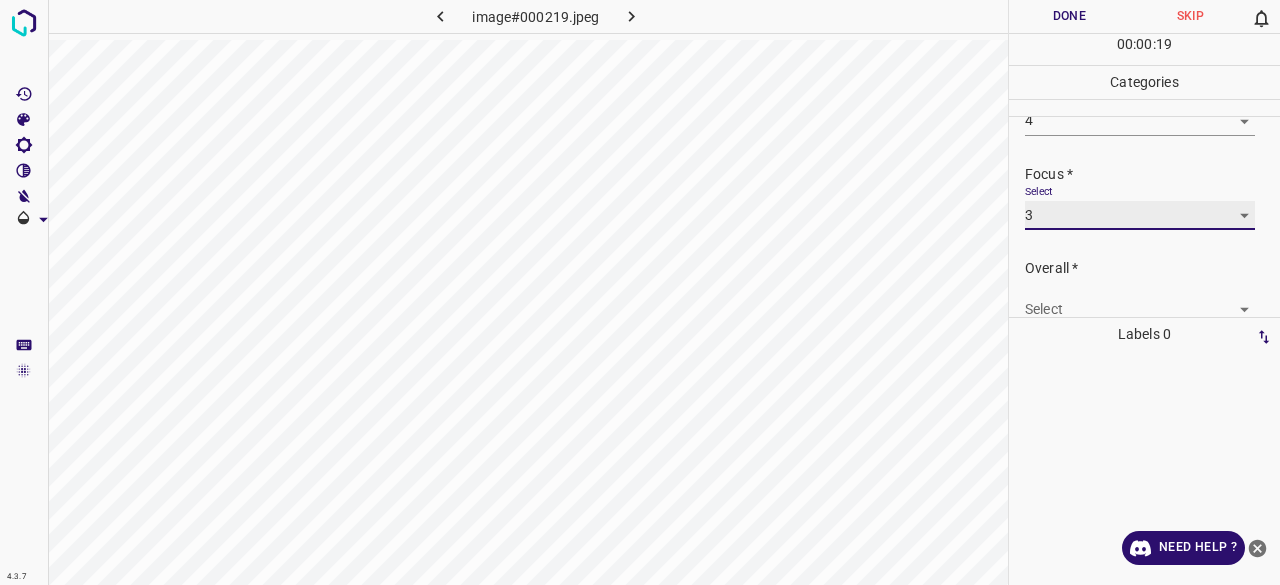 scroll, scrollTop: 98, scrollLeft: 0, axis: vertical 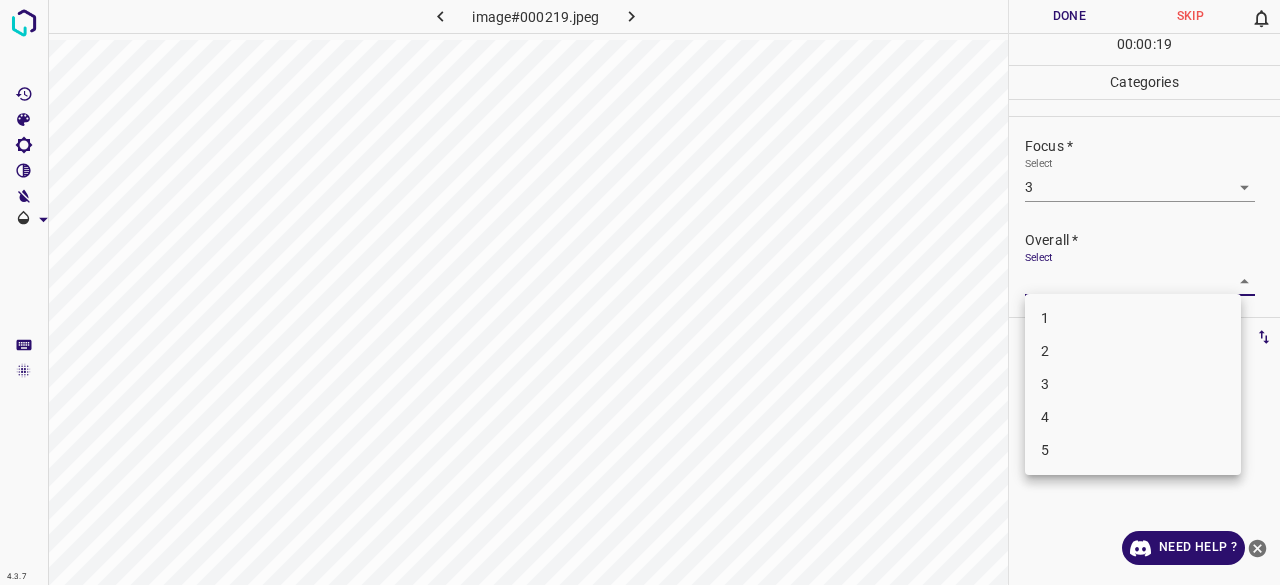click on "4.3.7 image#000219.jpeg Done Skip 0 00   : 00   : 19   Categories Lighting *  Select 4 4 Focus *  Select 3 3 Overall *  Select ​ Labels   0 Categories 1 Lighting 2 Focus 3 Overall Tools Space Change between modes (Draw & Edit) I Auto labeling R Restore zoom M Zoom in N Zoom out Delete Delete selecte label Filters Z Restore filters X Saturation filter C Brightness filter V Contrast filter B Gray scale filter General O Download Need Help ? - Text - Hide - Delete 1 2 3 4 5" at bounding box center (640, 292) 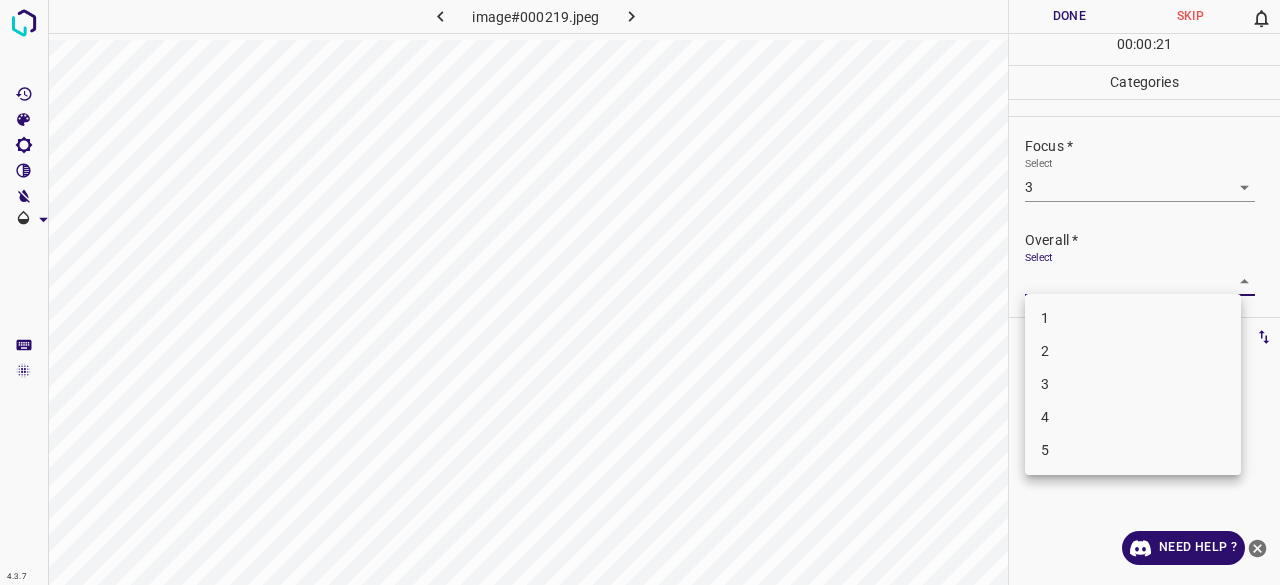 click at bounding box center (640, 292) 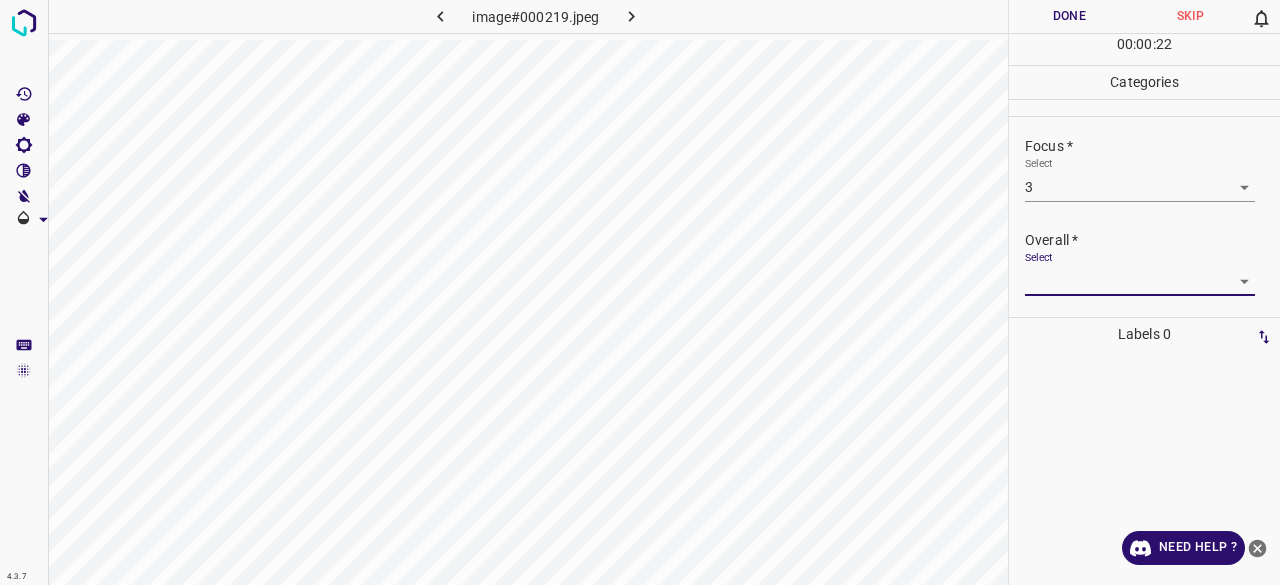 click on "4.3.7 image#000219.jpeg Done Skip 0 00   : 00   : 22   Categories Lighting *  Select 4 4 Focus *  Select 3 3 Overall *  Select ​ Labels   0 Categories 1 Lighting 2 Focus 3 Overall Tools Space Change between modes (Draw & Edit) I Auto labeling R Restore zoom M Zoom in N Zoom out Delete Delete selecte label Filters Z Restore filters X Saturation filter C Brightness filter V Contrast filter B Gray scale filter General O Download Need Help ? - Text - Hide - Delete" at bounding box center (640, 292) 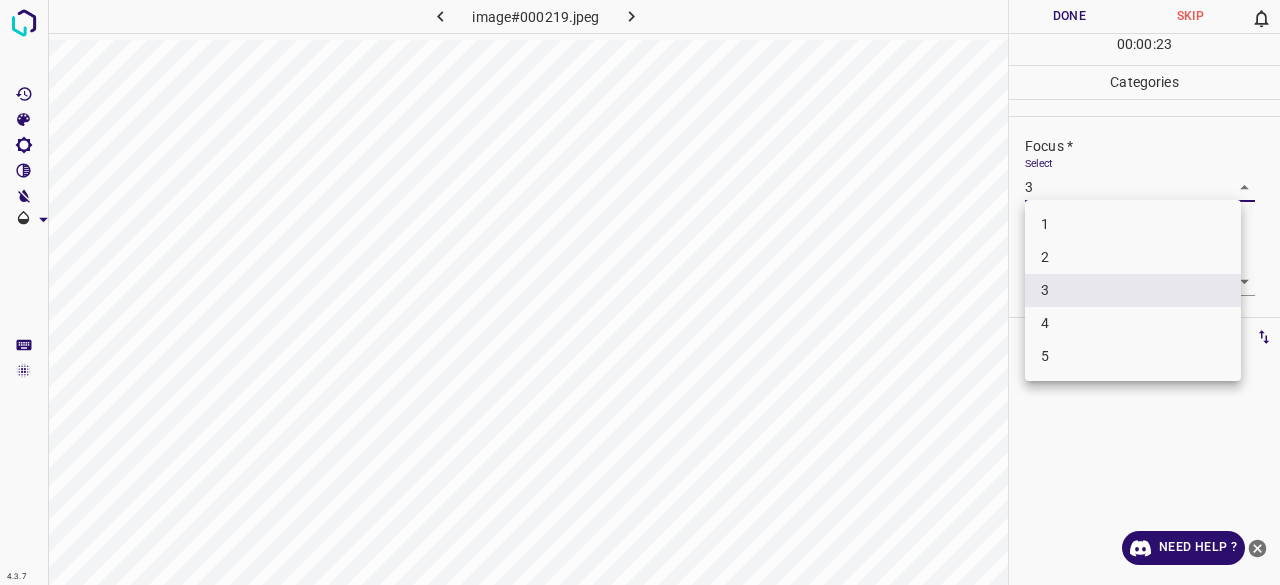 click on "4" at bounding box center (1133, 323) 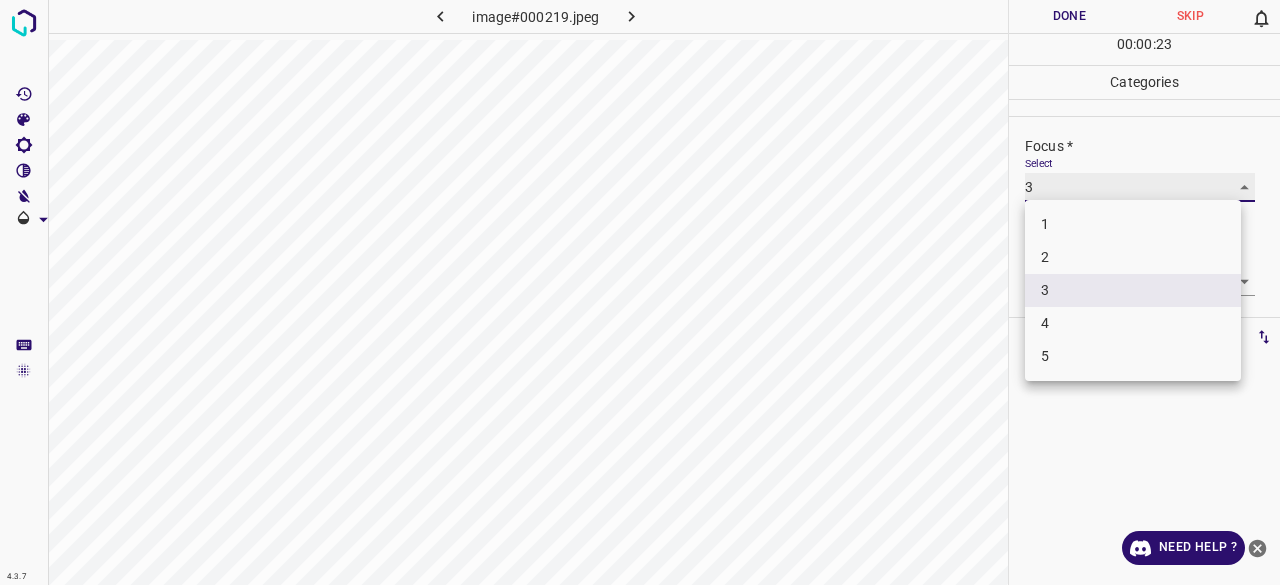 type on "4" 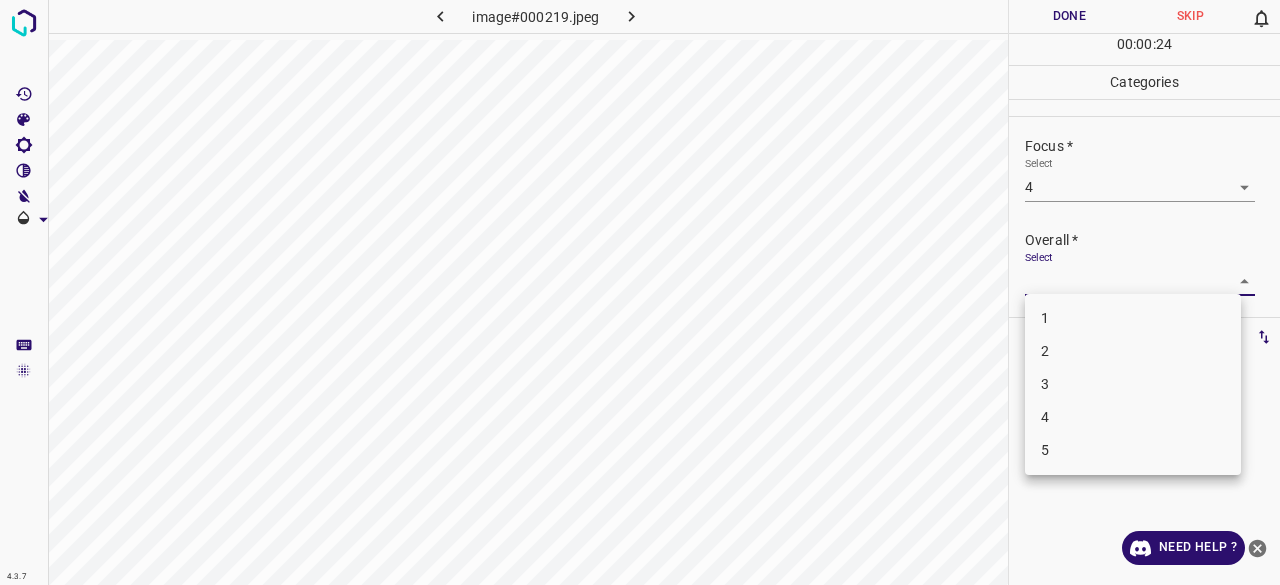 click on "4.3.7 image#000219.jpeg Done Skip 0 00   : 00   : 24   Categories Lighting *  Select 4 4 Focus *  Select 4 4 Overall *  Select ​ Labels   0 Categories 1 Lighting 2 Focus 3 Overall Tools Space Change between modes (Draw & Edit) I Auto labeling R Restore zoom M Zoom in N Zoom out Delete Delete selecte label Filters Z Restore filters X Saturation filter C Brightness filter V Contrast filter B Gray scale filter General O Download Need Help ? - Text - Hide - Delete 1 2 3 4 5" at bounding box center (640, 292) 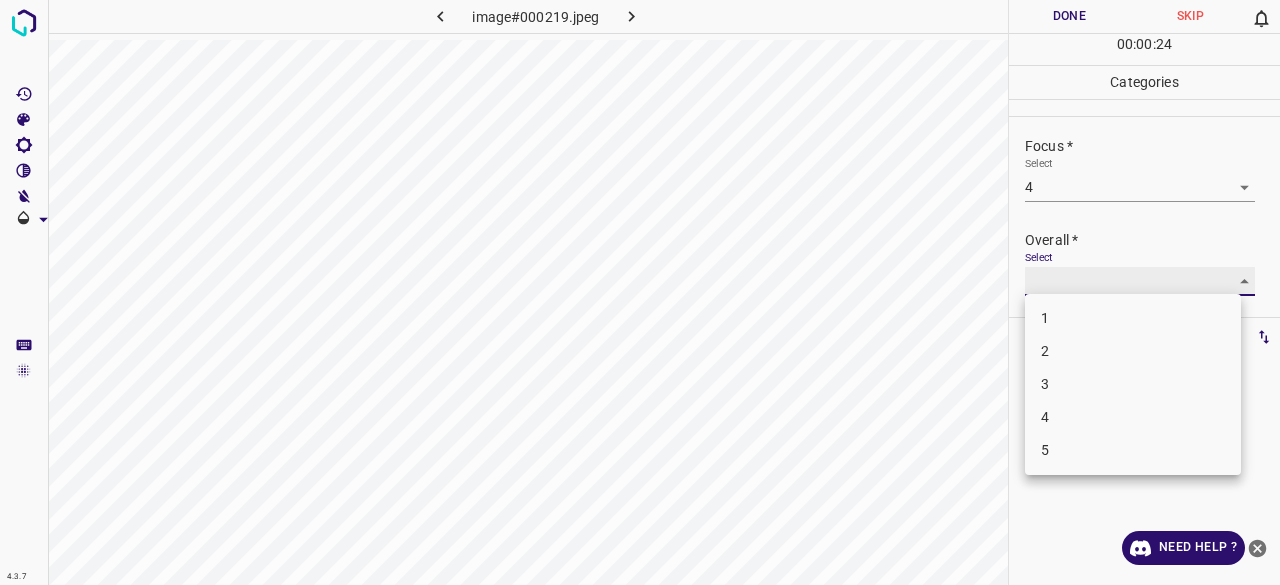 type on "3" 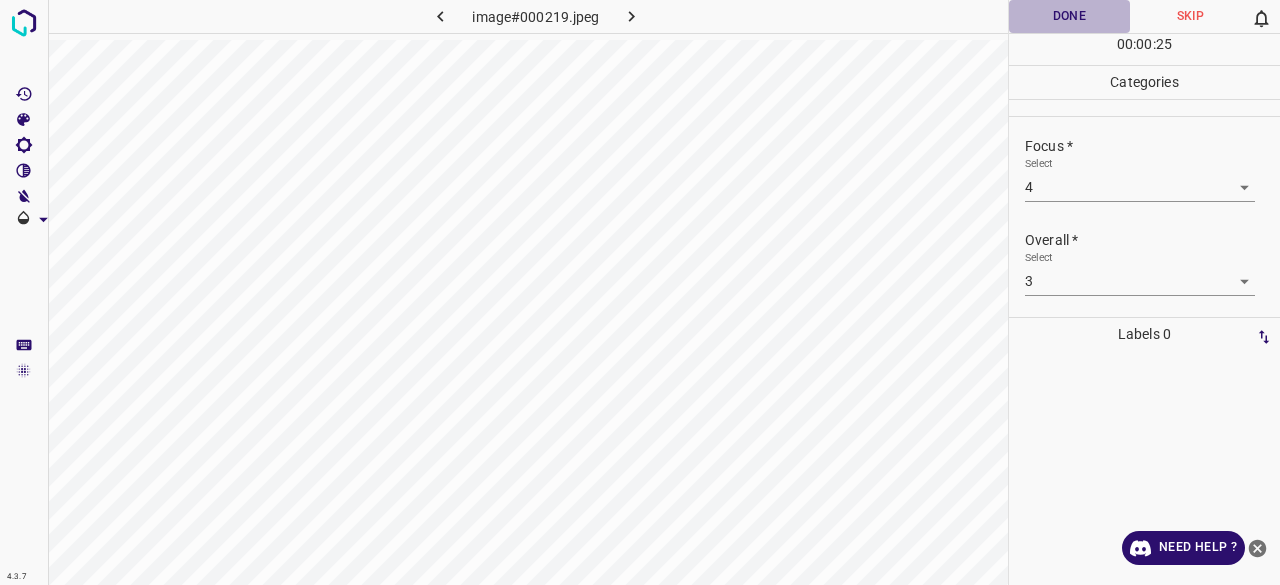 click on "Done" at bounding box center [1069, 16] 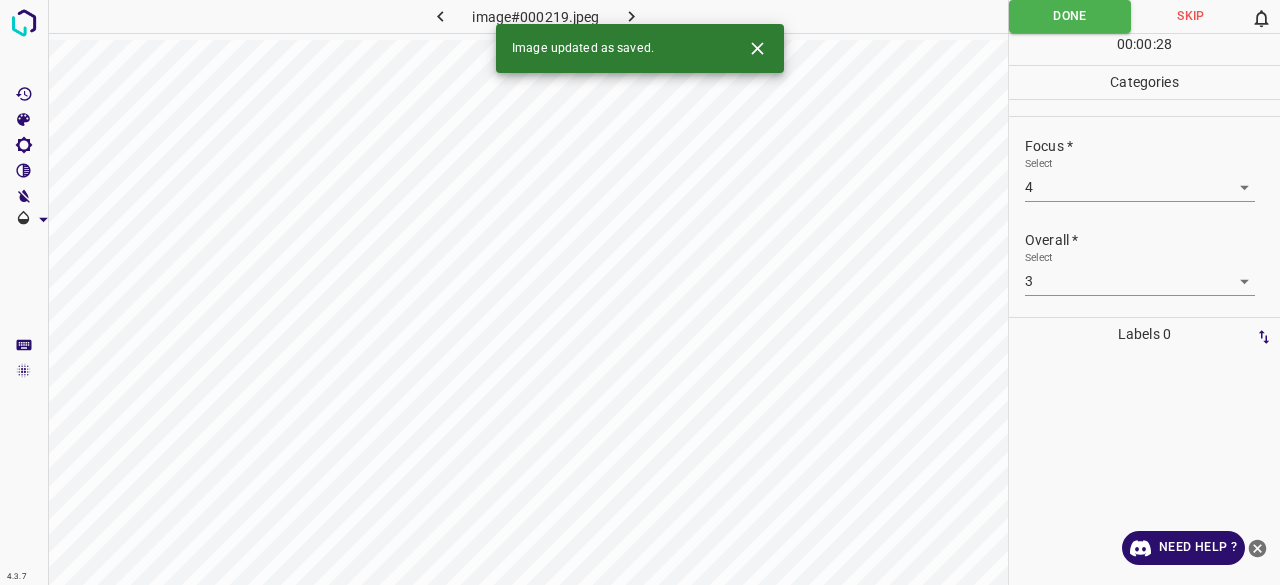 click 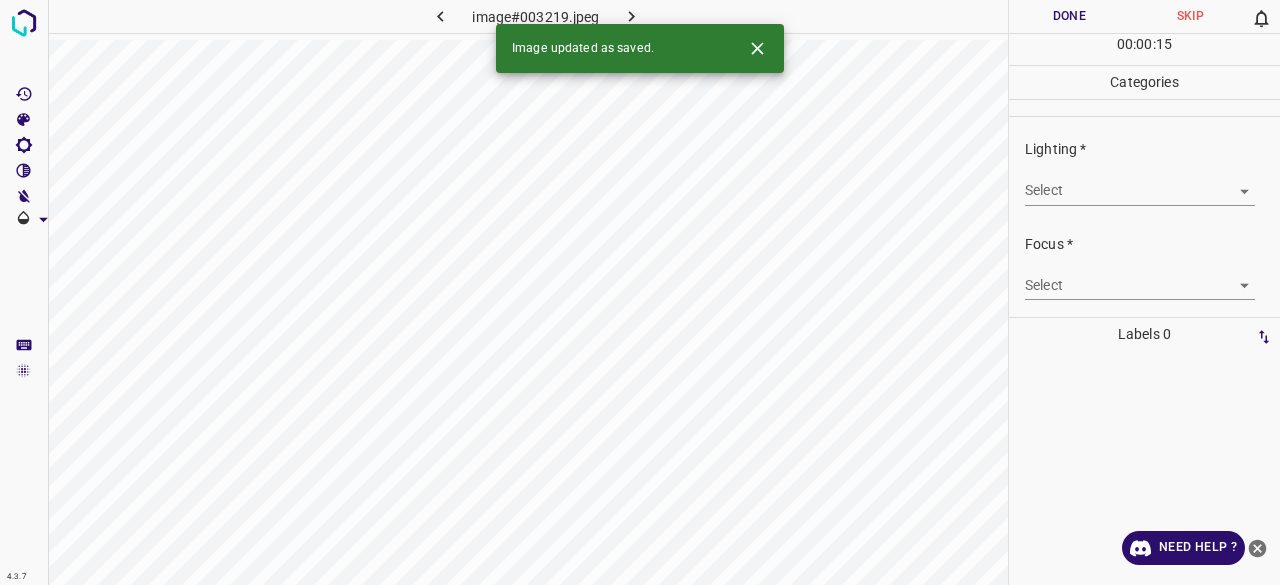 click on "4.3.7 image#003219.jpeg Done Skip 0 00   : 00   : 15   Categories Lighting *  Select ​ Focus *  Select ​ Overall *  Select ​ Labels   0 Categories 1 Lighting 2 Focus 3 Overall Tools Space Change between modes (Draw & Edit) I Auto labeling R Restore zoom M Zoom in N Zoom out Delete Delete selecte label Filters Z Restore filters X Saturation filter C Brightness filter V Contrast filter B Gray scale filter General O Download Image updated as saved. Need Help ? - Text - Hide - Delete" at bounding box center (640, 292) 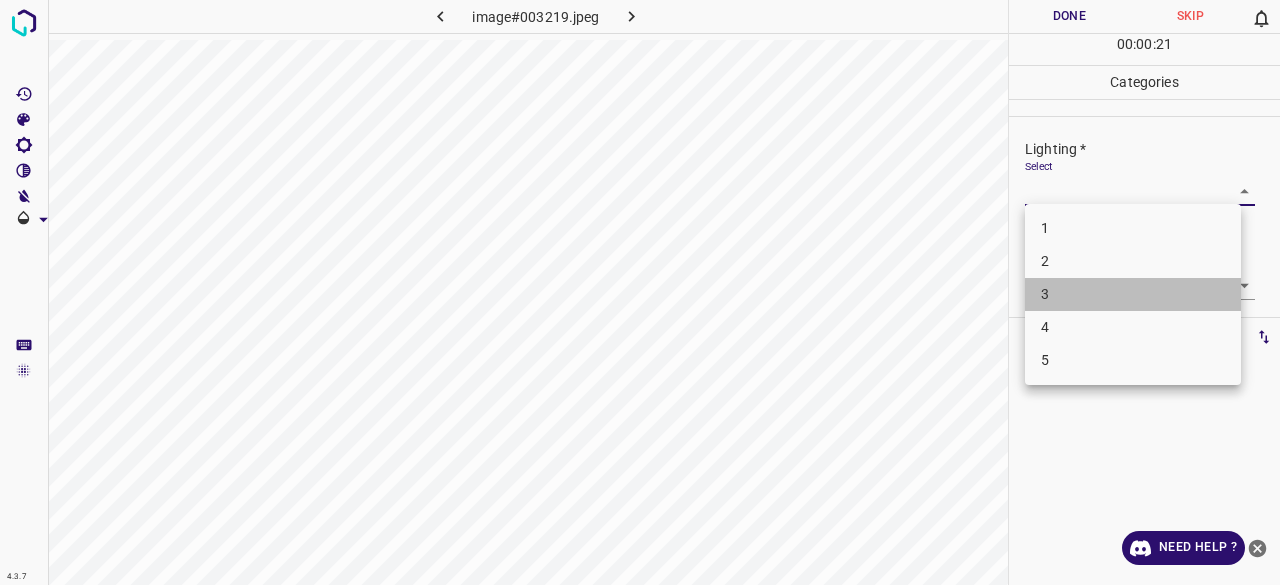 click on "3" at bounding box center [1133, 294] 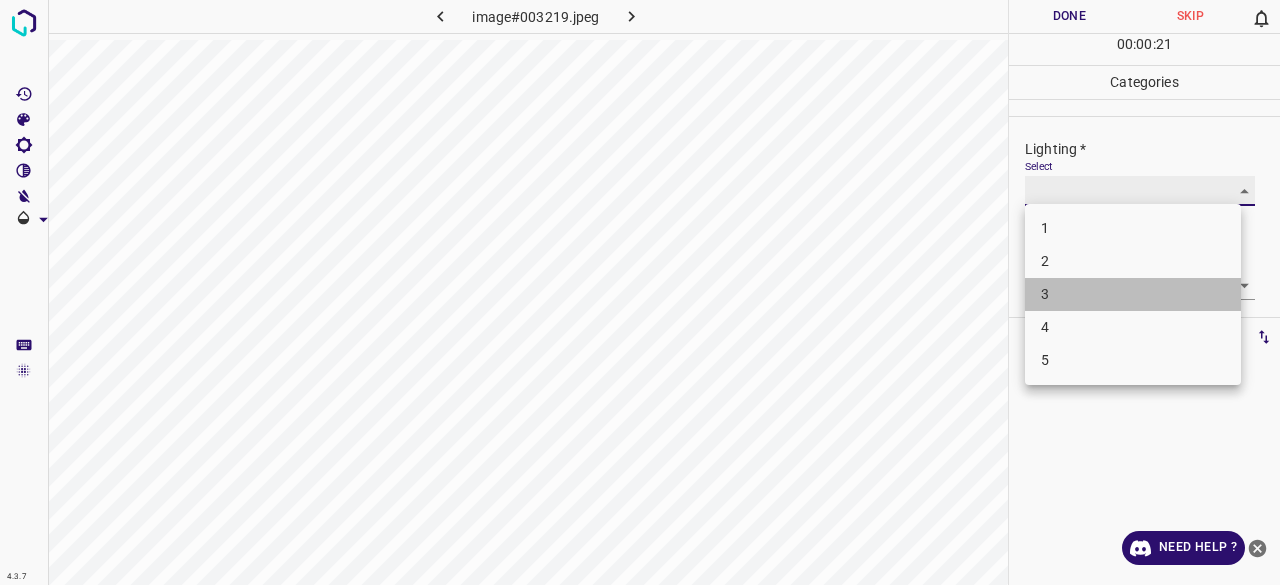 type on "3" 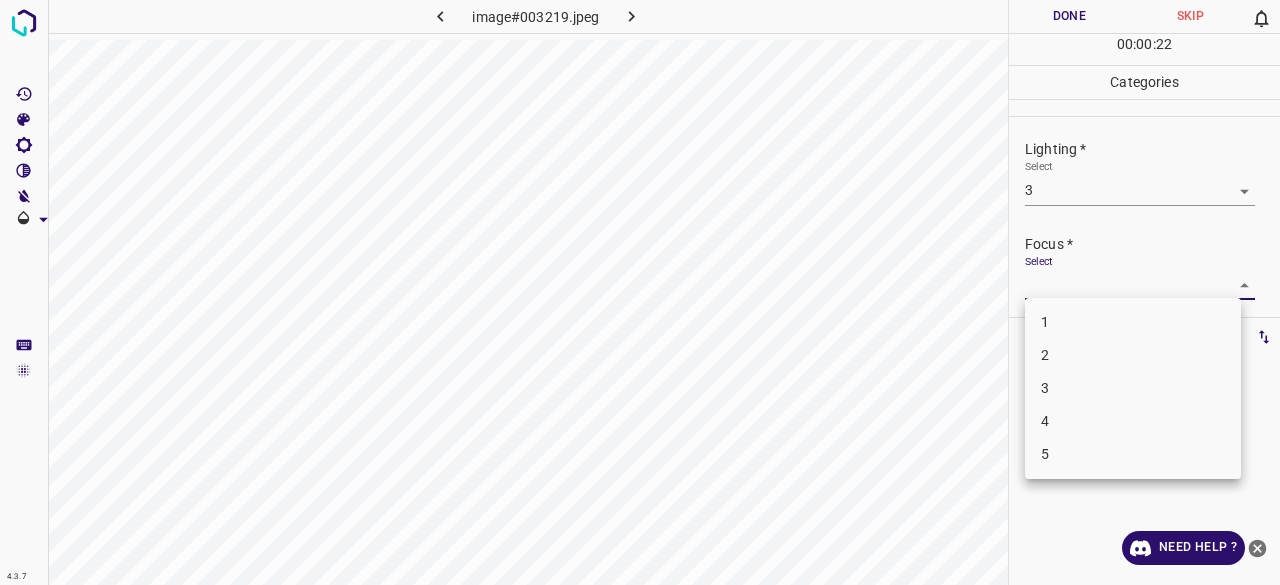 click on "4.3.7 image#003219.jpeg Done Skip 0 00   : 00   : 22   Categories Lighting *  Select 3 3 Focus *  Select ​ Overall *  Select ​ Labels   0 Categories 1 Lighting 2 Focus 3 Overall Tools Space Change between modes (Draw & Edit) I Auto labeling R Restore zoom M Zoom in N Zoom out Delete Delete selecte label Filters Z Restore filters X Saturation filter C Brightness filter V Contrast filter B Gray scale filter General O Download Need Help ? - Text - Hide - Delete 1 2 3 4 5" at bounding box center [640, 292] 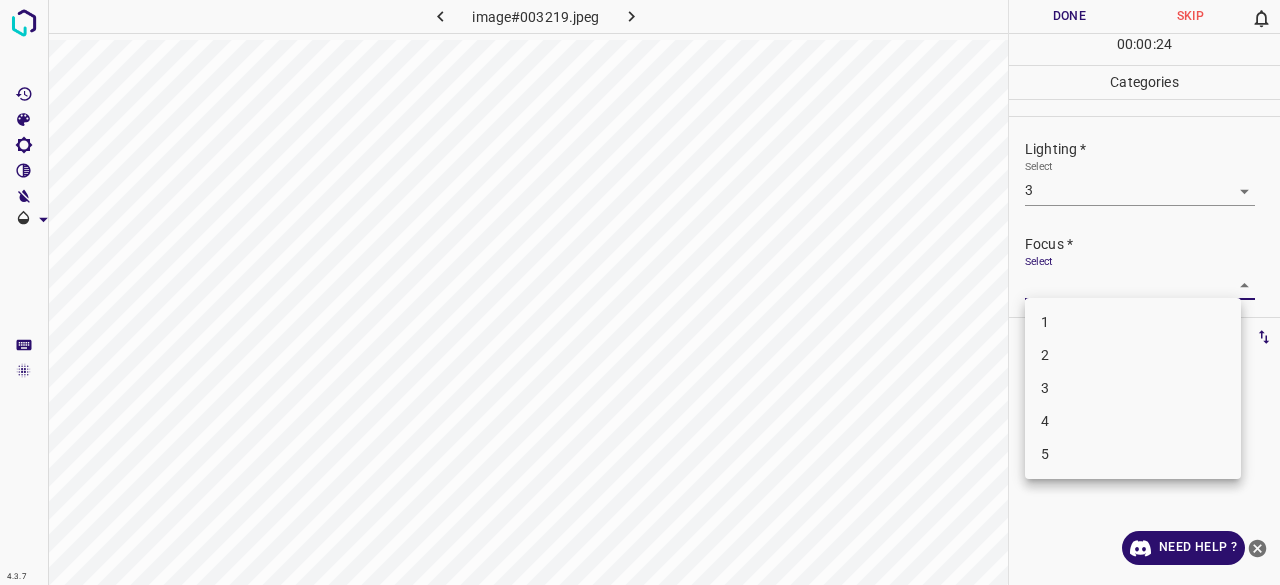 click on "3" at bounding box center [1133, 388] 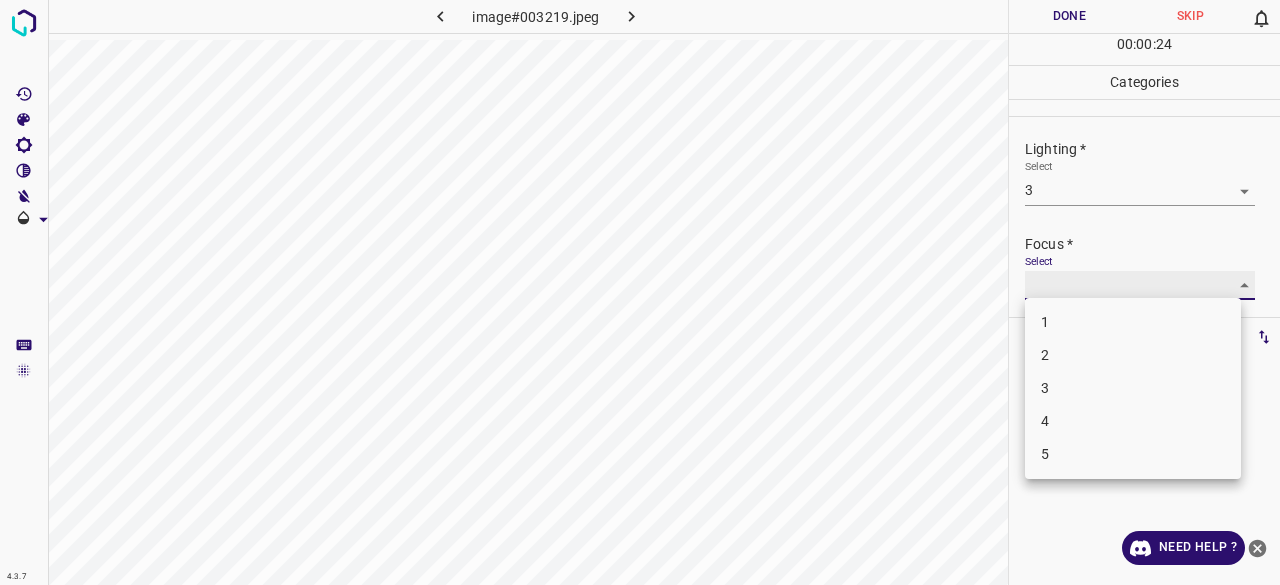 type on "3" 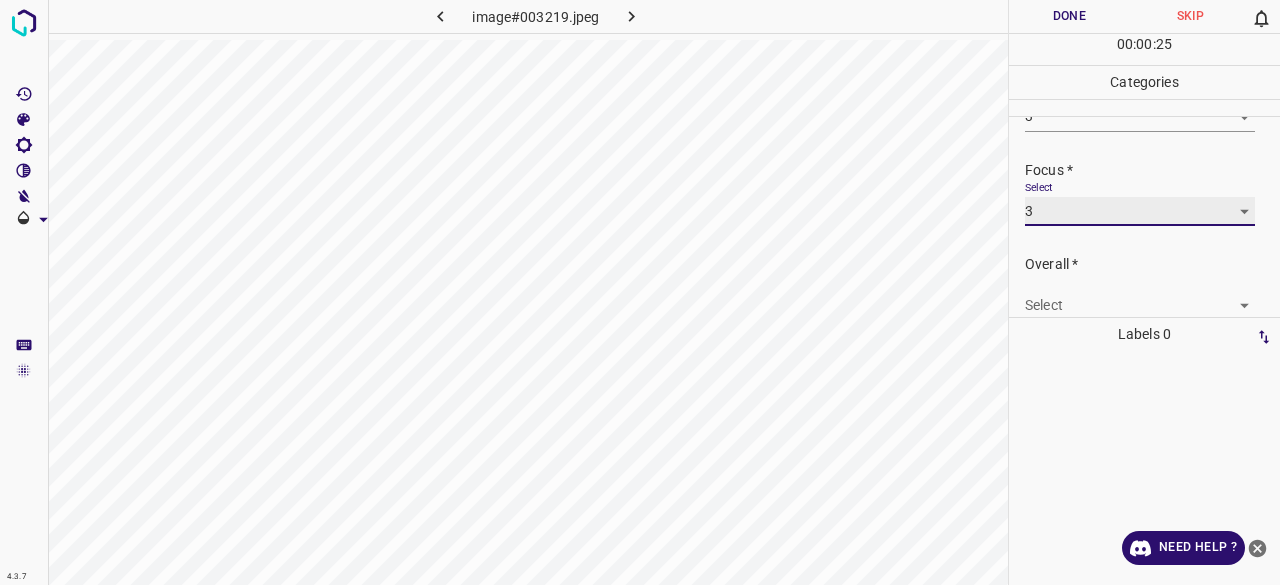scroll, scrollTop: 98, scrollLeft: 0, axis: vertical 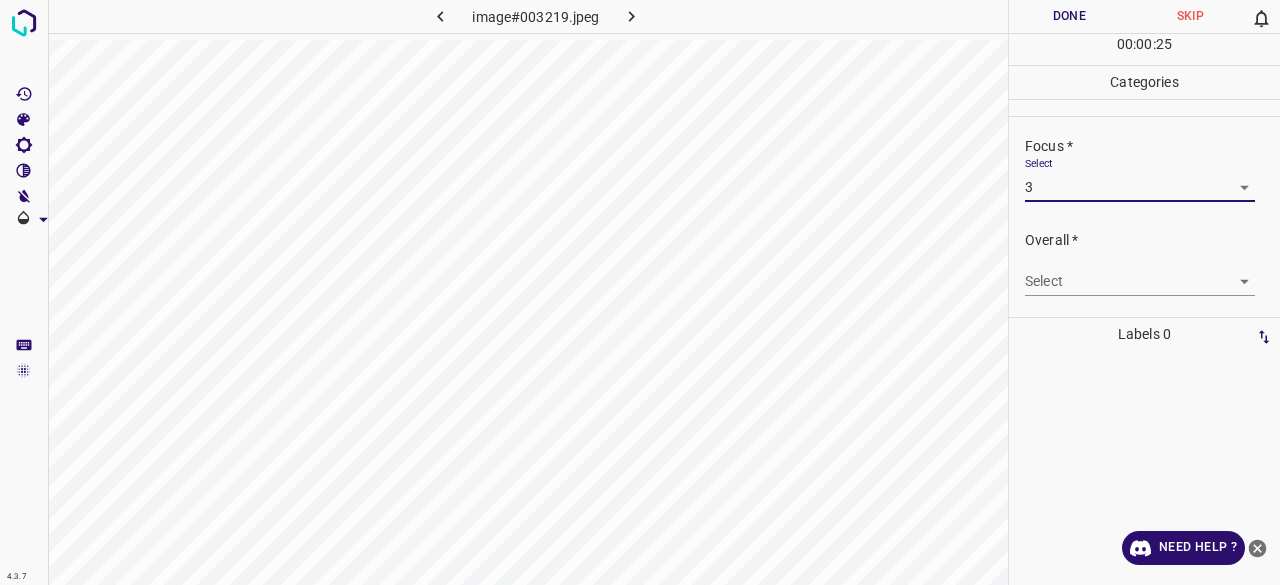 click on "4.3.7 image#003219.jpeg Done Skip 0 00   : 00   : 25   Categories Lighting *  Select 3 3 Focus *  Select 3 3 Overall *  Select ​ Labels   0 Categories 1 Lighting 2 Focus 3 Overall Tools Space Change between modes (Draw & Edit) I Auto labeling R Restore zoom M Zoom in N Zoom out Delete Delete selecte label Filters Z Restore filters X Saturation filter C Brightness filter V Contrast filter B Gray scale filter General O Download Need Help ? - Text - Hide - Delete" at bounding box center [640, 292] 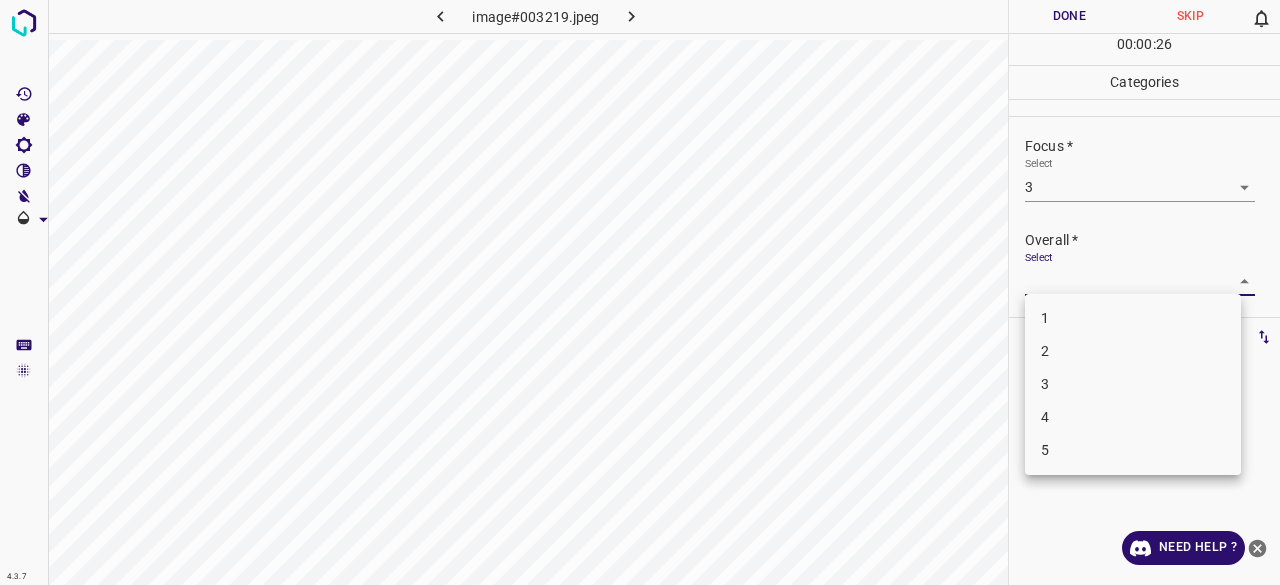 click on "3" at bounding box center (1133, 384) 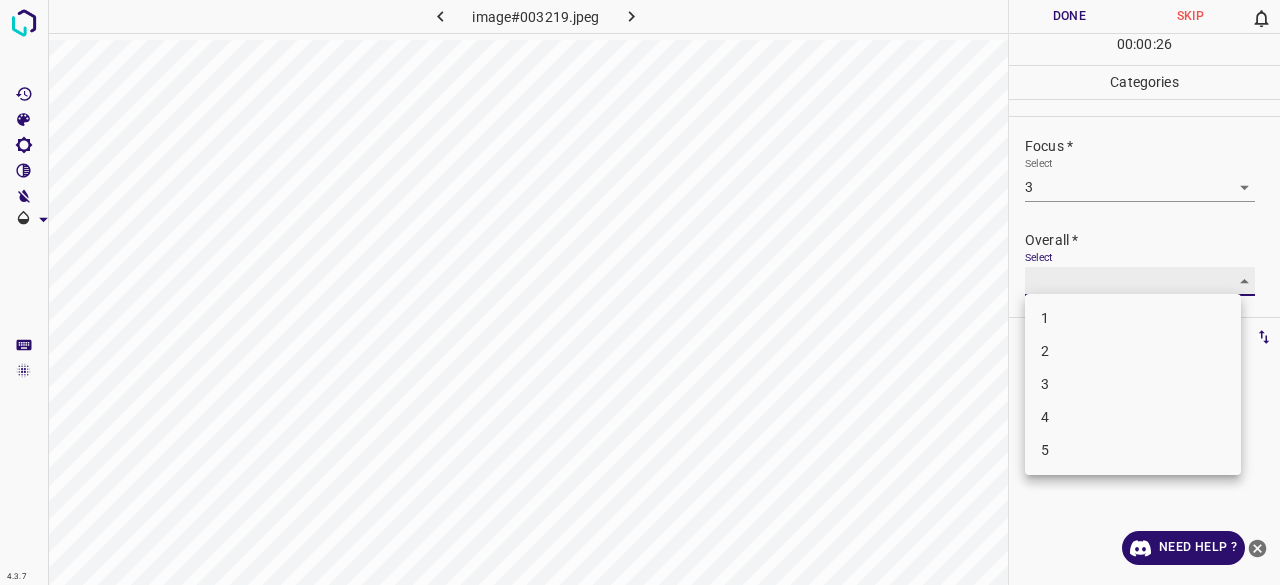 type on "3" 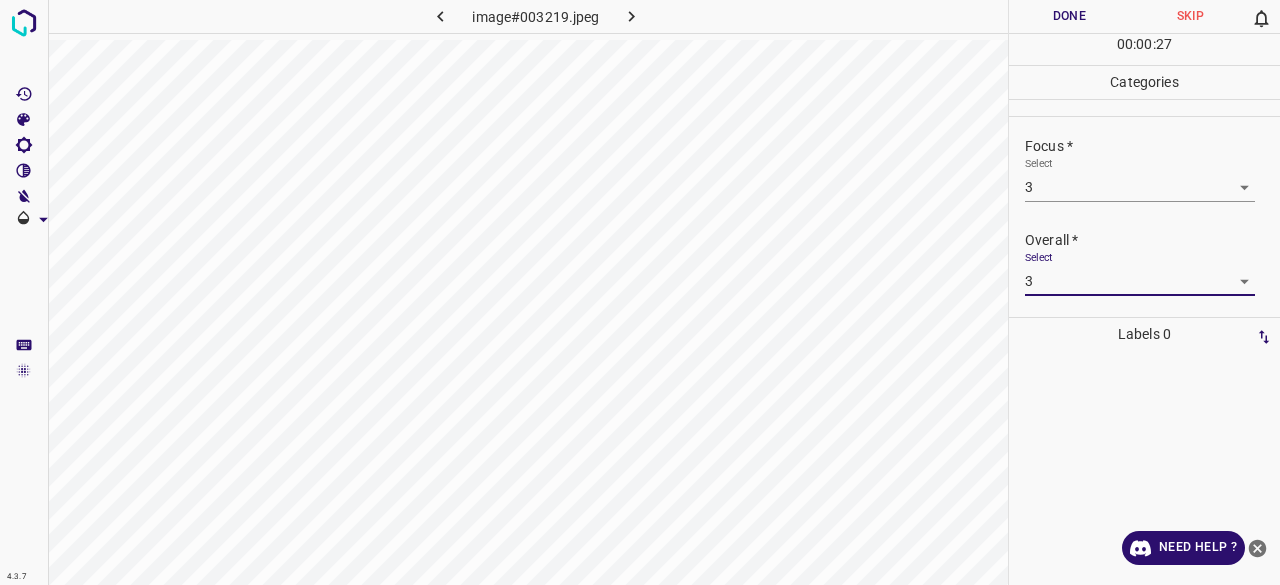 click on "Done" at bounding box center (1069, 16) 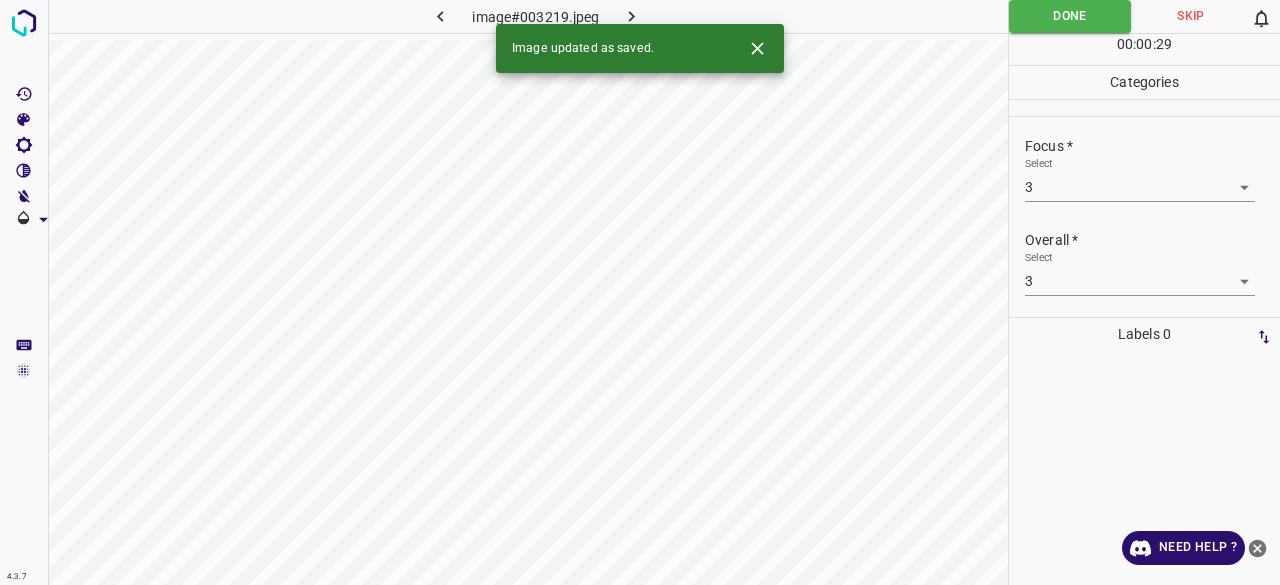 click 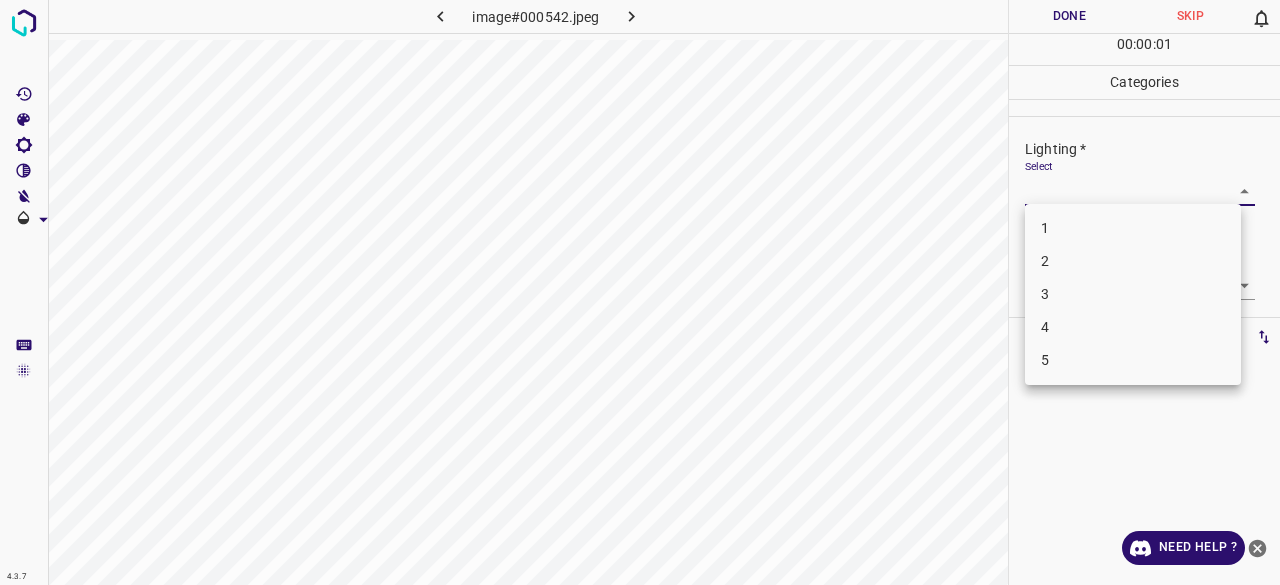 click on "4.3.7 image#000542.jpeg Done Skip 0 00   : 00   : 01   Categories Lighting *  Select ​ Focus *  Select ​ Overall *  Select ​ Labels   0 Categories 1 Lighting 2 Focus 3 Overall Tools Space Change between modes (Draw & Edit) I Auto labeling R Restore zoom M Zoom in N Zoom out Delete Delete selecte label Filters Z Restore filters X Saturation filter C Brightness filter V Contrast filter B Gray scale filter General O Download Need Help ? - Text - Hide - Delete 1 2 3 4 5" at bounding box center [640, 292] 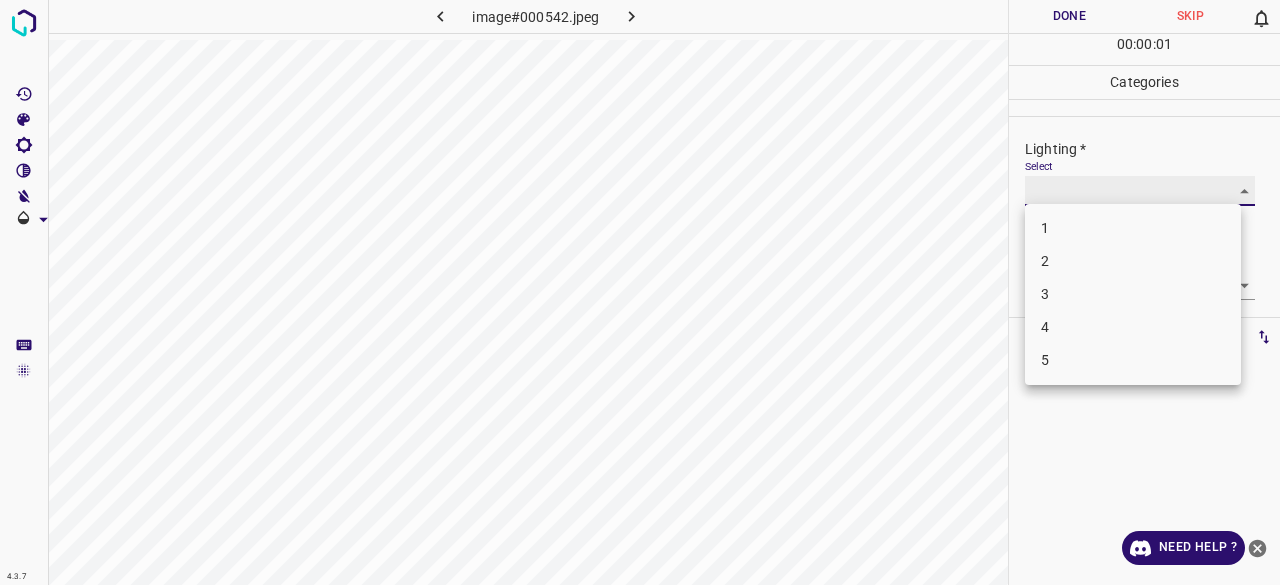 type on "3" 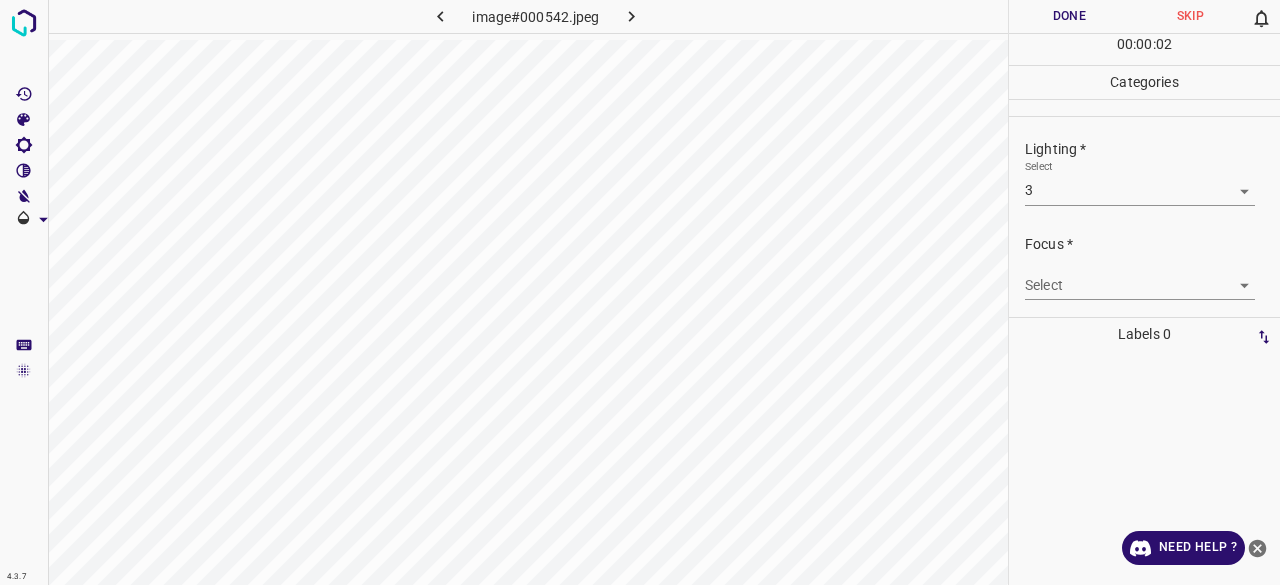 click on "Select ​" at bounding box center (1140, 277) 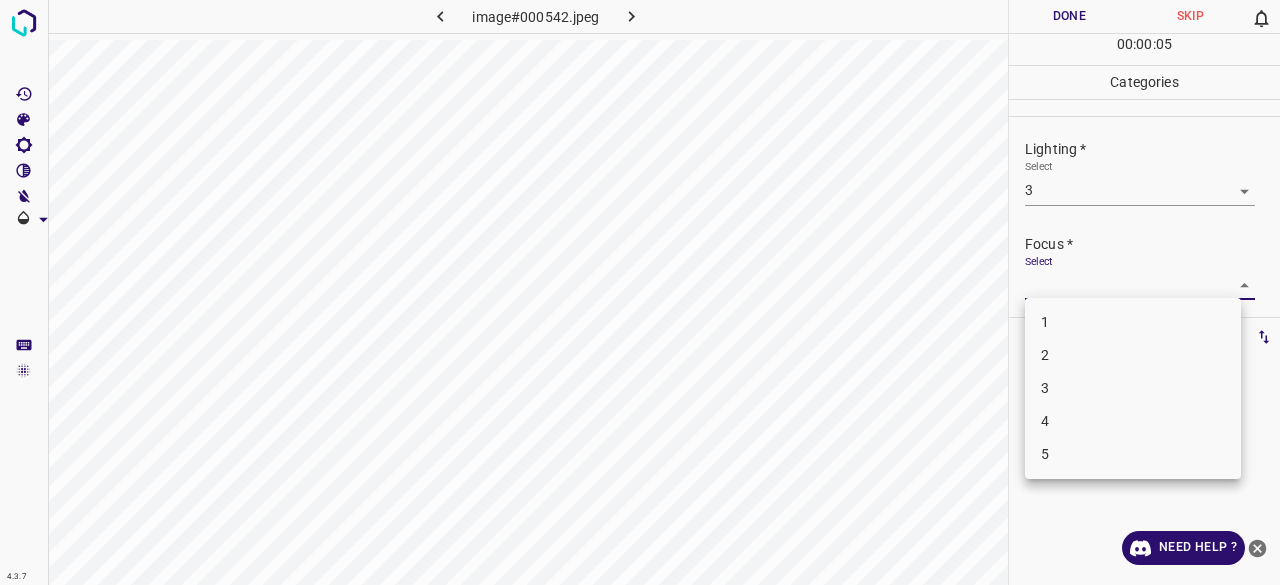 click on "3" at bounding box center [1133, 388] 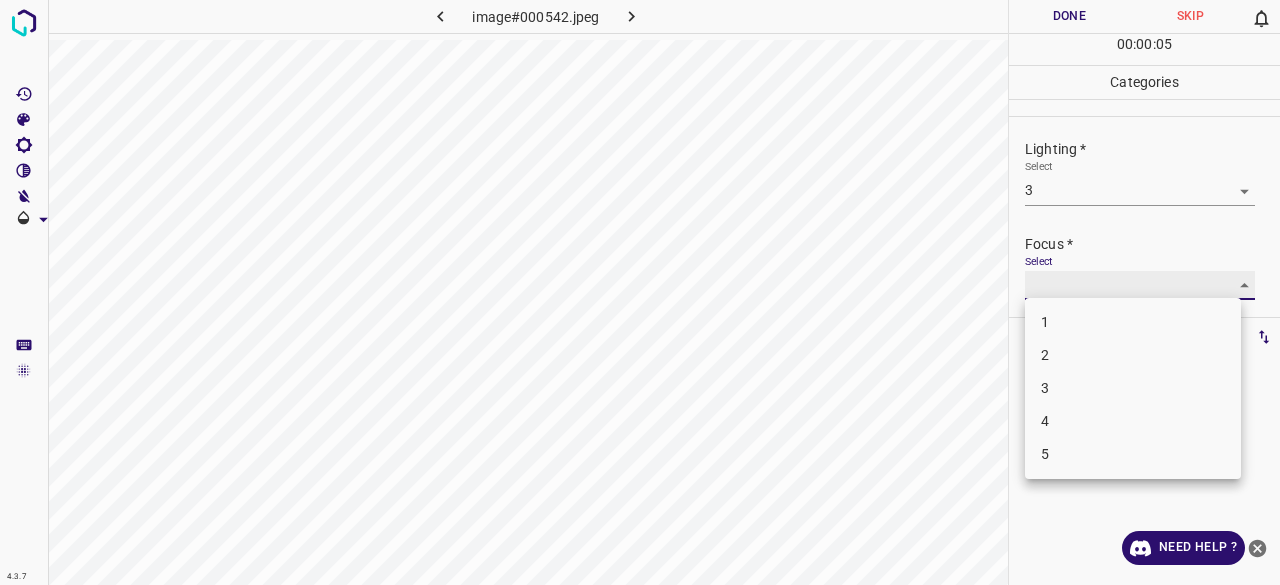 type on "3" 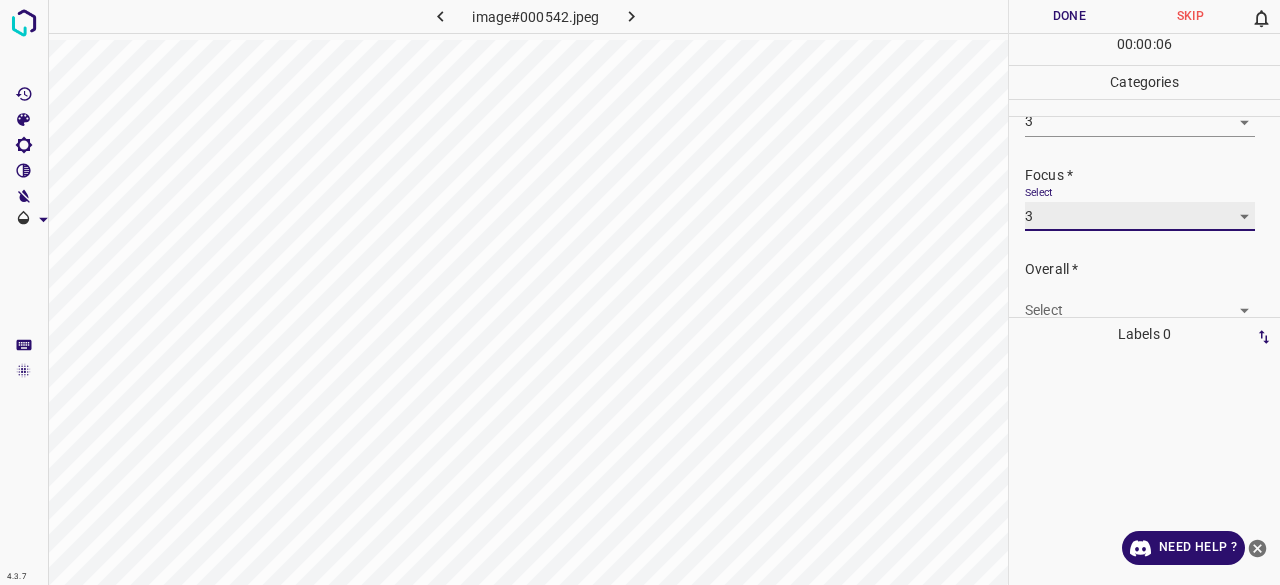 scroll, scrollTop: 98, scrollLeft: 0, axis: vertical 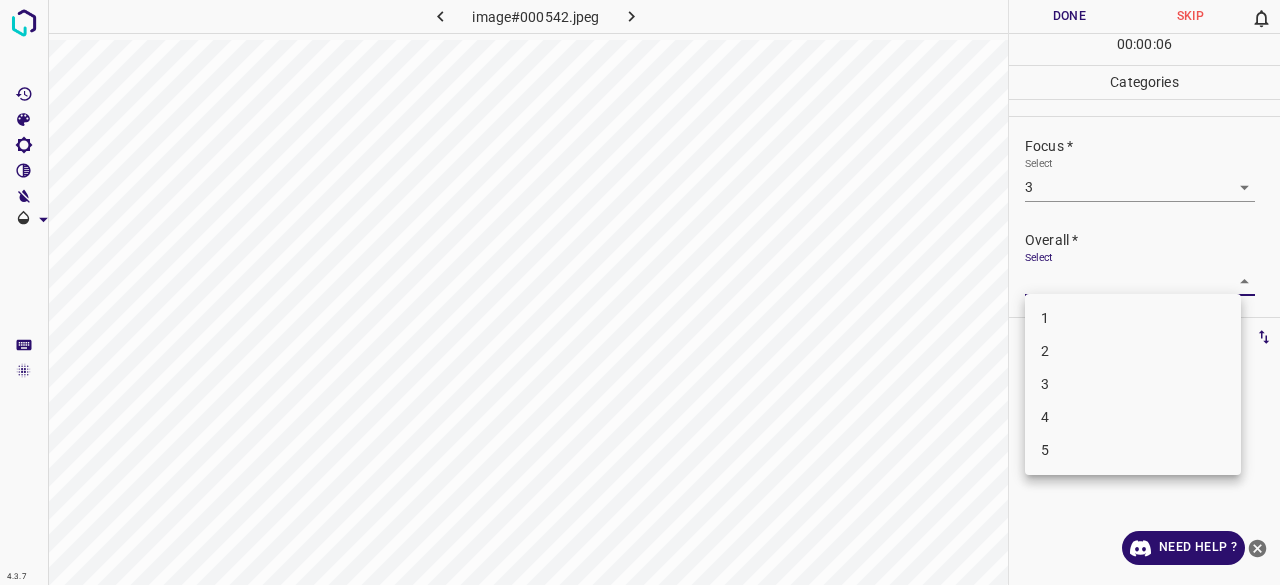 click on "4.3.7 image#000542.jpeg Done Skip 0 00   : 00   : 06   Categories Lighting *  Select 3 3 Focus *  Select 3 3 Overall *  Select ​ Labels   0 Categories 1 Lighting 2 Focus 3 Overall Tools Space Change between modes (Draw & Edit) I Auto labeling R Restore zoom M Zoom in N Zoom out Delete Delete selecte label Filters Z Restore filters X Saturation filter C Brightness filter V Contrast filter B Gray scale filter General O Download Need Help ? - Text - Hide - Delete 1 2 3 4 5" at bounding box center (640, 292) 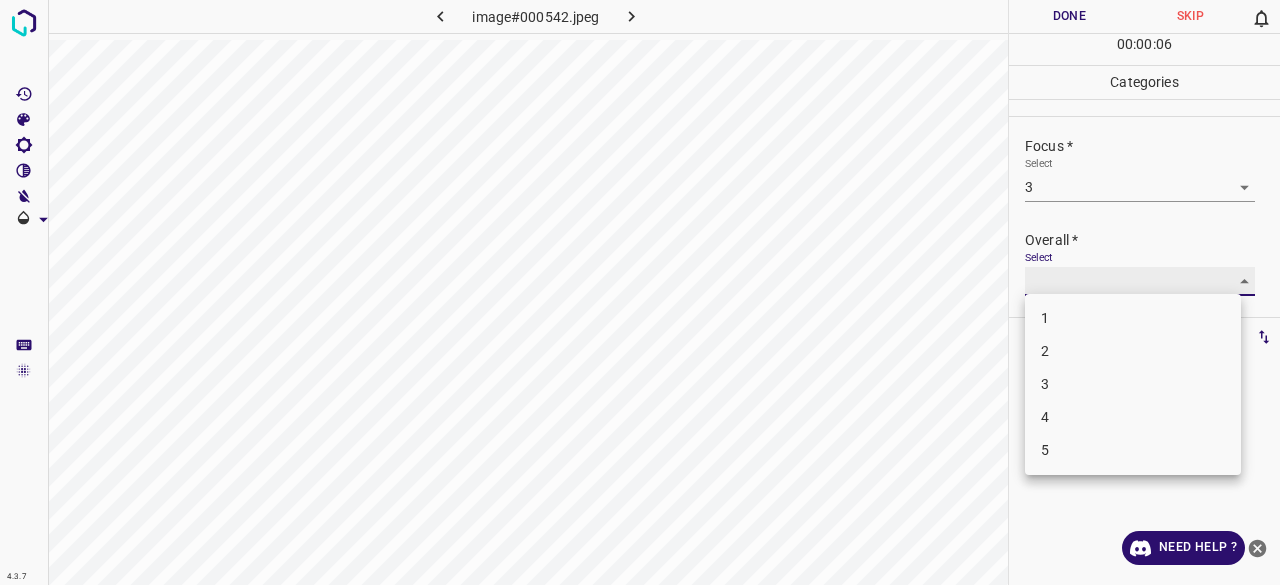 type on "3" 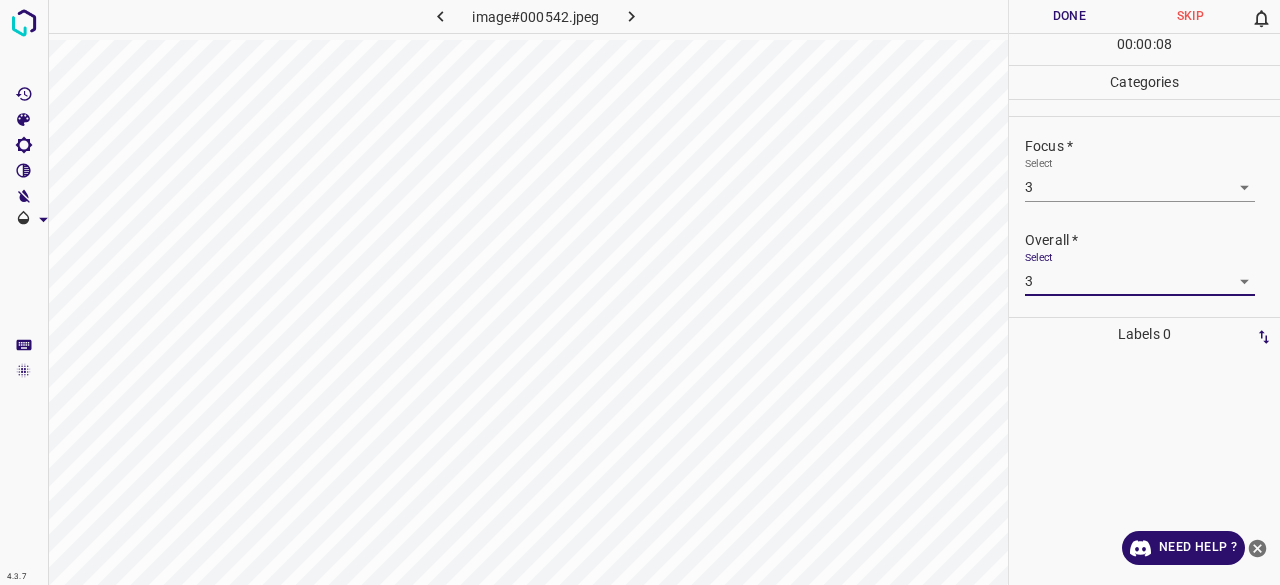 click on "Done" at bounding box center [1069, 16] 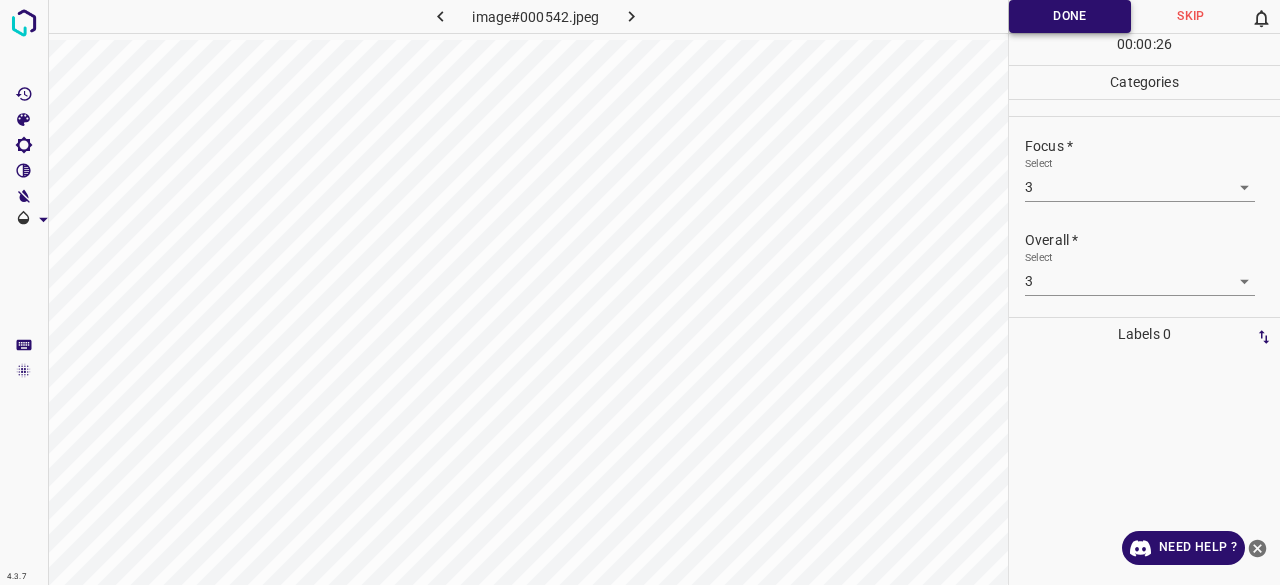 click on "Done" at bounding box center (1070, 16) 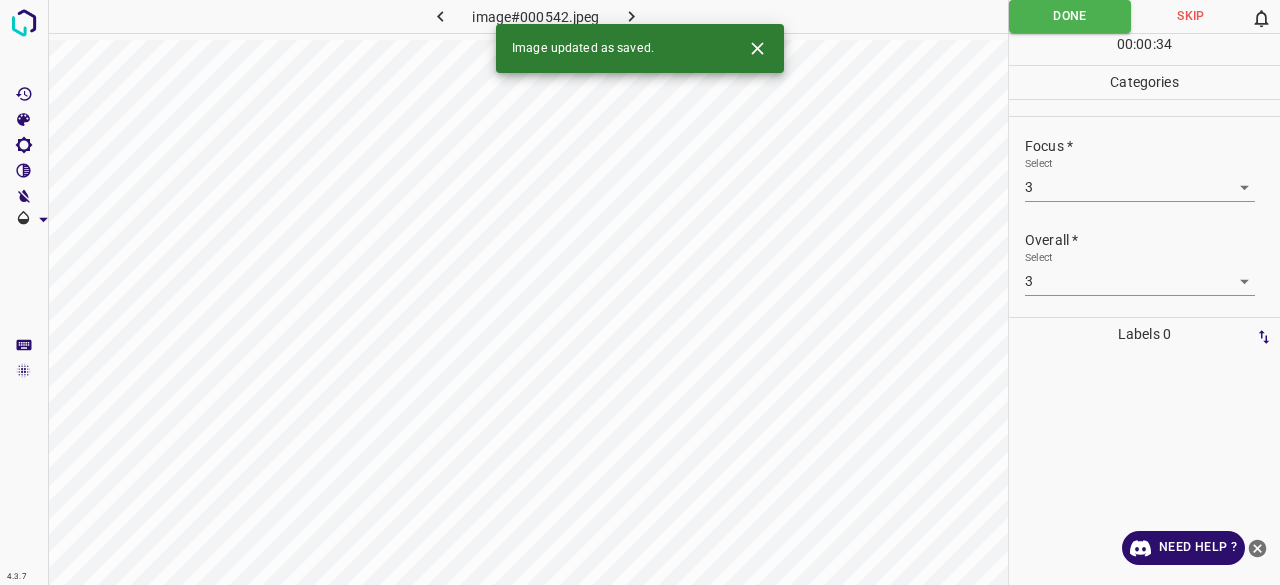 click 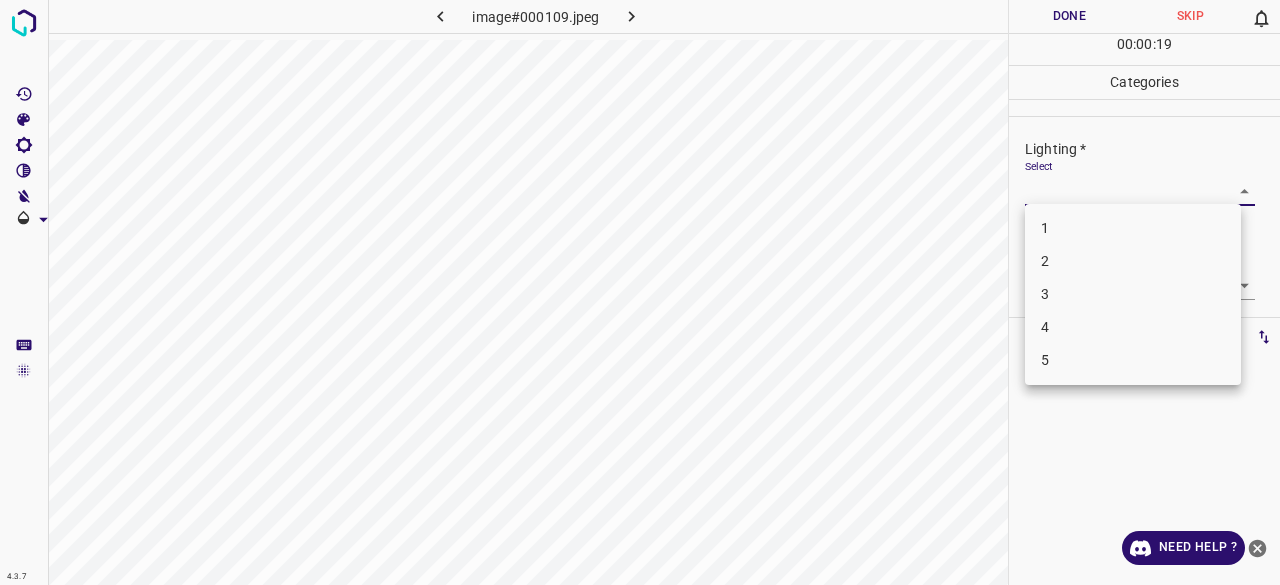 click on "4.3.7 image#000109.jpeg Done Skip 0 00   : 00   : 19   Categories Lighting *  Select ​ Focus *  Select ​ Overall *  Select ​ Labels   0 Categories 1 Lighting 2 Focus 3 Overall Tools Space Change between modes (Draw & Edit) I Auto labeling R Restore zoom M Zoom in N Zoom out Delete Delete selecte label Filters Z Restore filters X Saturation filter C Brightness filter V Contrast filter B Gray scale filter General O Download Need Help ? - Text - Hide - Delete 1 2 3 4 5" at bounding box center [640, 292] 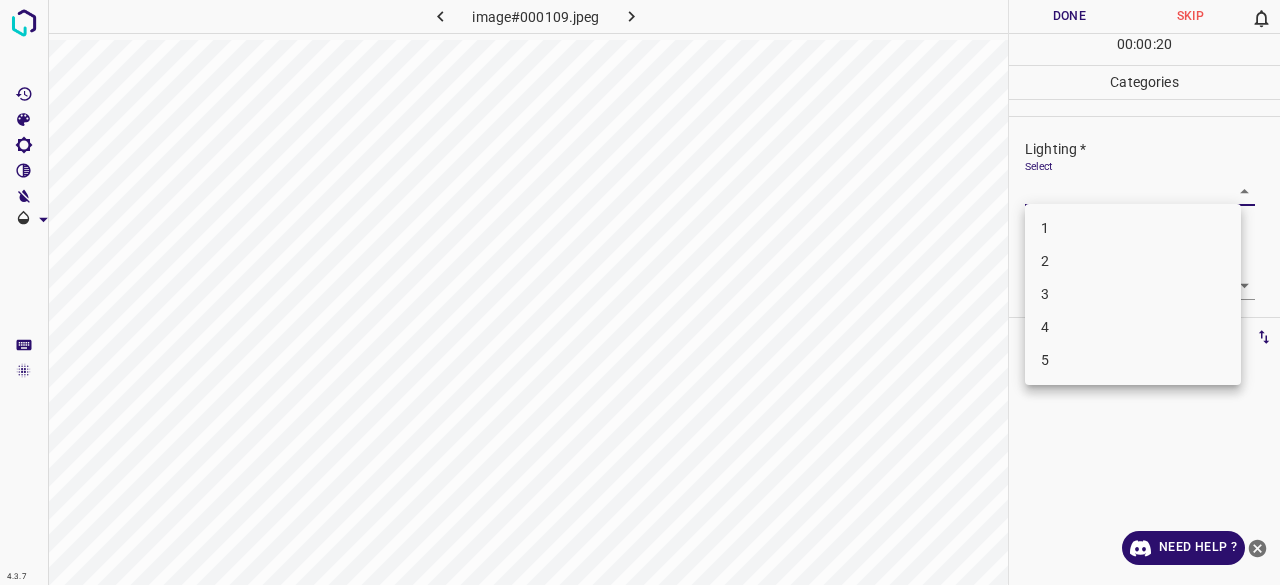 click on "3" at bounding box center [1133, 294] 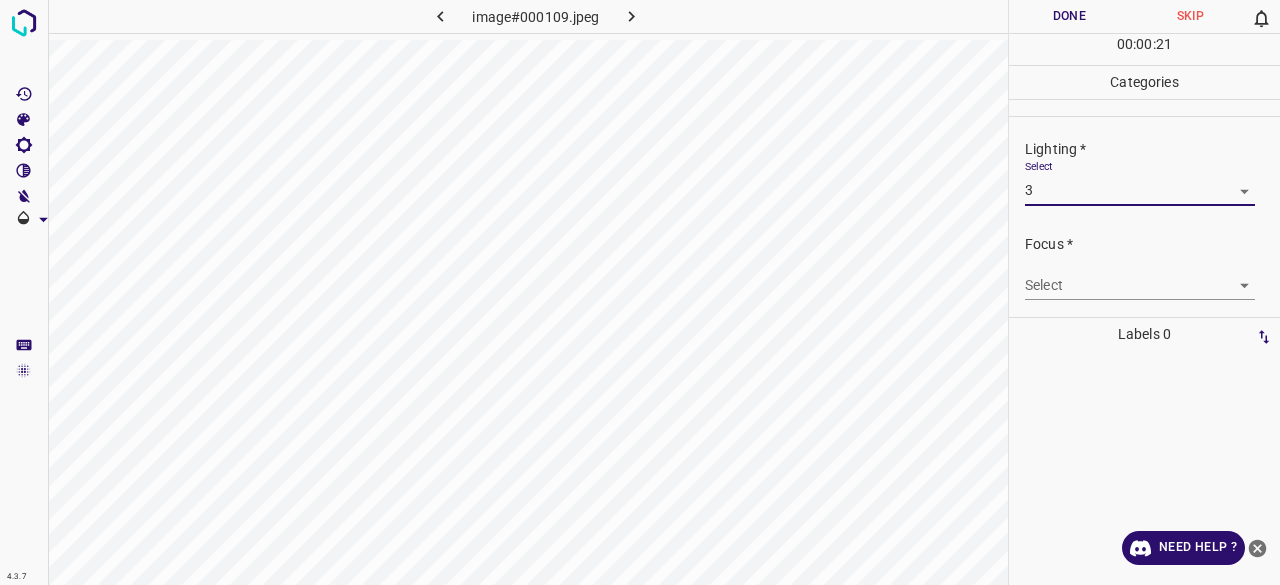 click on "4.3.7 image#000109.jpeg Done Skip 0 00   : 00   : 21   Categories Lighting *  Select 3 3 Focus *  Select ​ Overall *  Select ​ Labels   0 Categories 1 Lighting 2 Focus 3 Overall Tools Space Change between modes (Draw & Edit) I Auto labeling R Restore zoom M Zoom in N Zoom out Delete Delete selecte label Filters Z Restore filters X Saturation filter C Brightness filter V Contrast filter B Gray scale filter General O Download Need Help ? - Text - Hide - Delete" at bounding box center [640, 292] 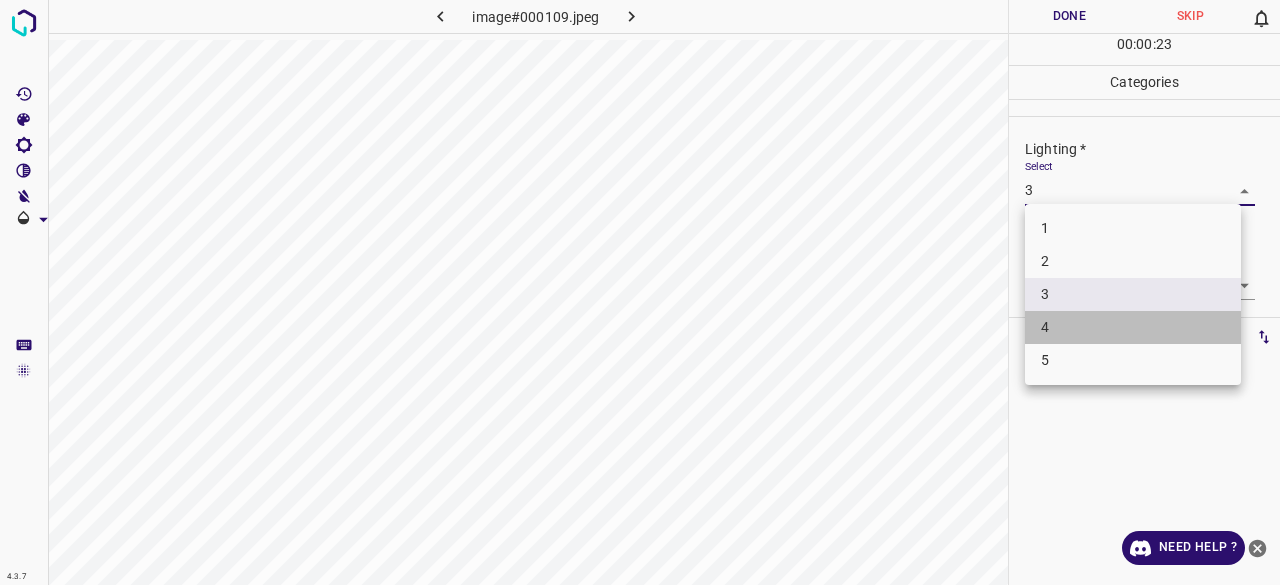 click on "4" at bounding box center (1133, 327) 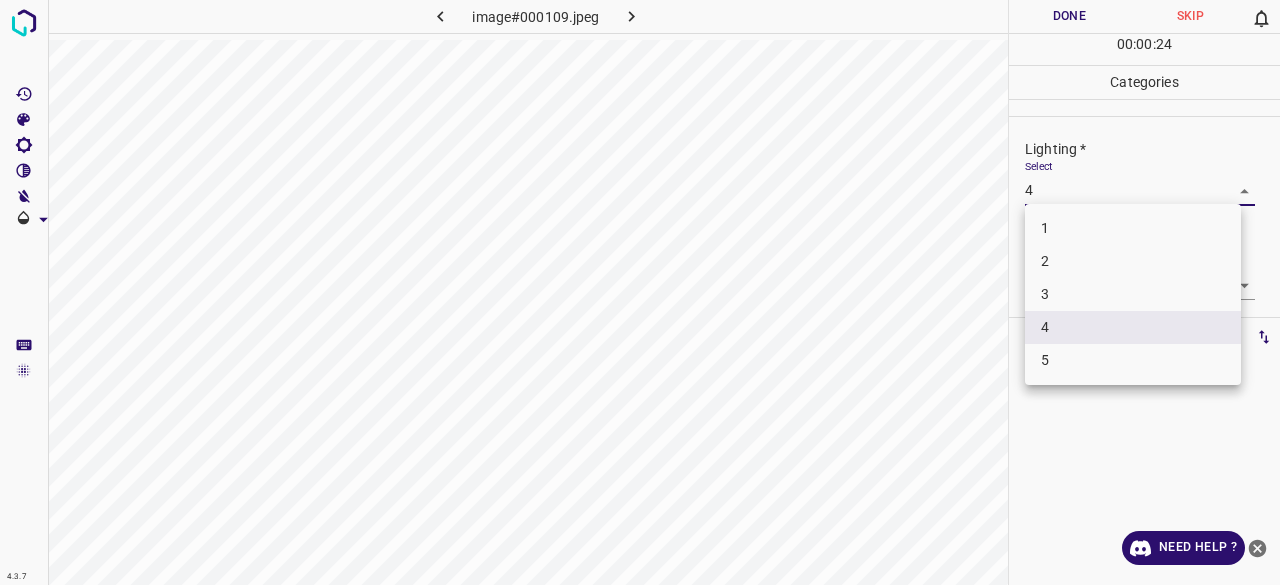 click on "4.3.7 image#000109.jpeg Done Skip 0 00   : 00   : 24   Categories Lighting *  Select 4 4 Focus *  Select ​ Overall *  Select ​ Labels   0 Categories 1 Lighting 2 Focus 3 Overall Tools Space Change between modes (Draw & Edit) I Auto labeling R Restore zoom M Zoom in N Zoom out Delete Delete selecte label Filters Z Restore filters X Saturation filter C Brightness filter V Contrast filter B Gray scale filter General O Download Need Help ? - Text - Hide - Delete 1 2 3 4 5" at bounding box center (640, 292) 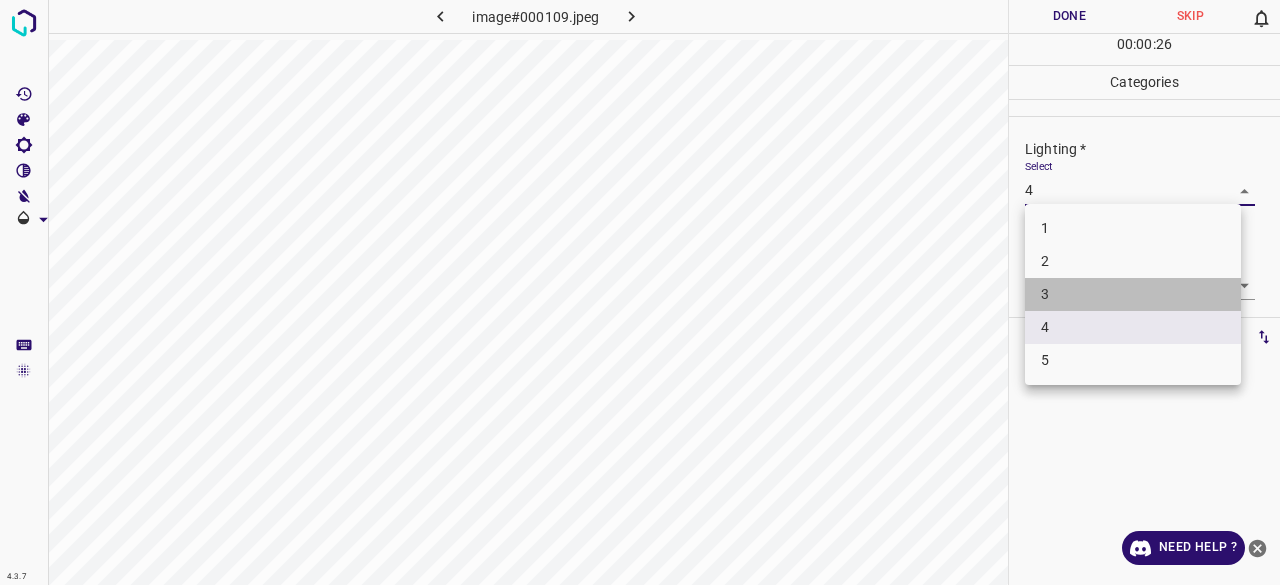 click on "3" at bounding box center (1133, 294) 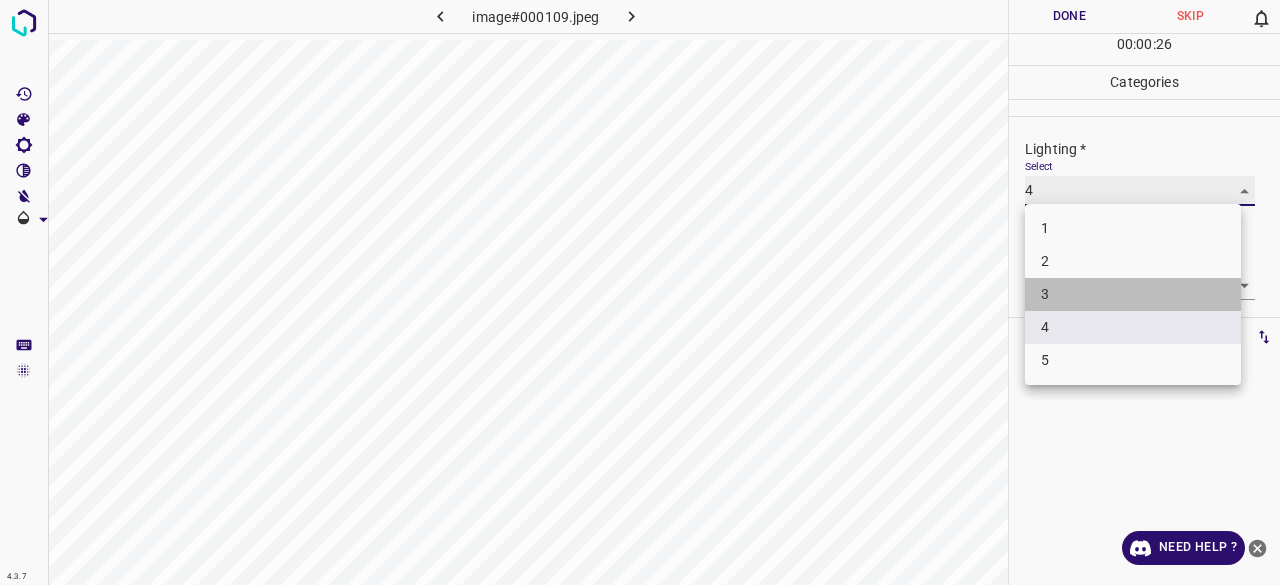 type on "3" 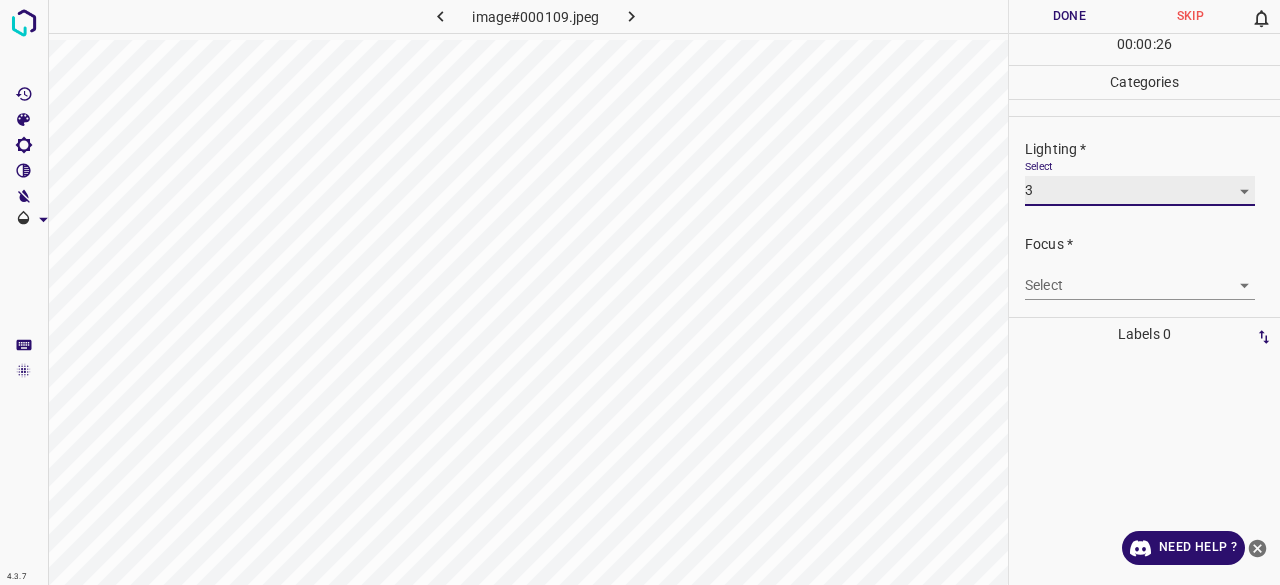 scroll, scrollTop: 98, scrollLeft: 0, axis: vertical 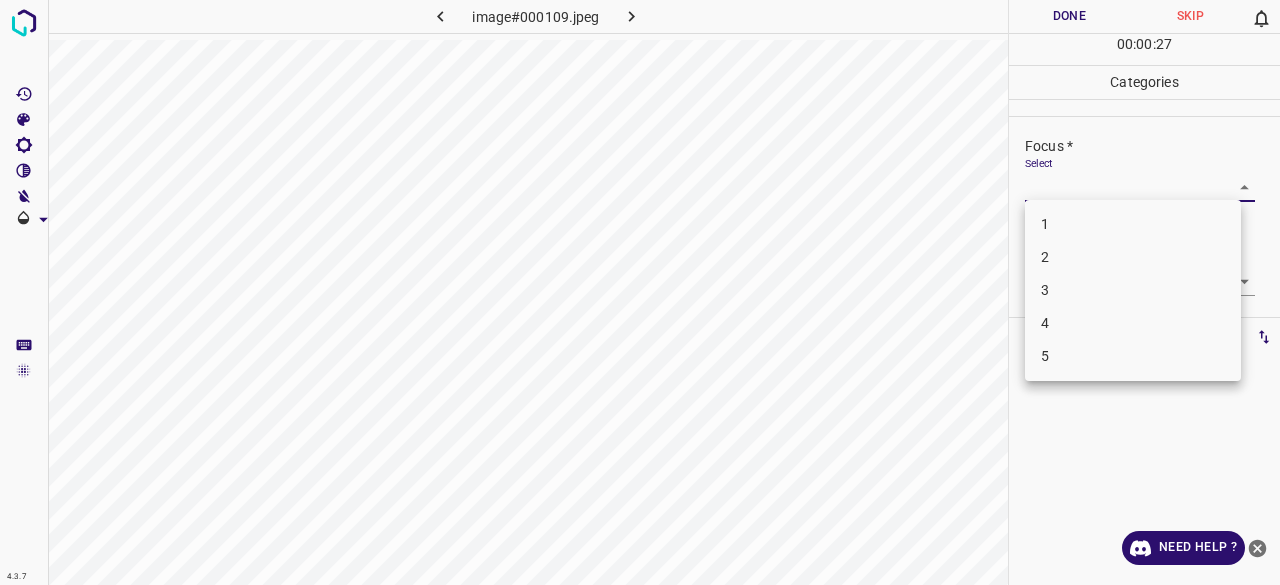click on "4.3.7 image#000109.jpeg Done Skip 0 00   : 00   : 27   Categories Lighting *  Select 3 3 Focus *  Select ​ Overall *  Select ​ Labels   0 Categories 1 Lighting 2 Focus 3 Overall Tools Space Change between modes (Draw & Edit) I Auto labeling R Restore zoom M Zoom in N Zoom out Delete Delete selecte label Filters Z Restore filters X Saturation filter C Brightness filter V Contrast filter B Gray scale filter General O Download Need Help ? - Text - Hide - Delete 1 2 3 4 5" at bounding box center (640, 292) 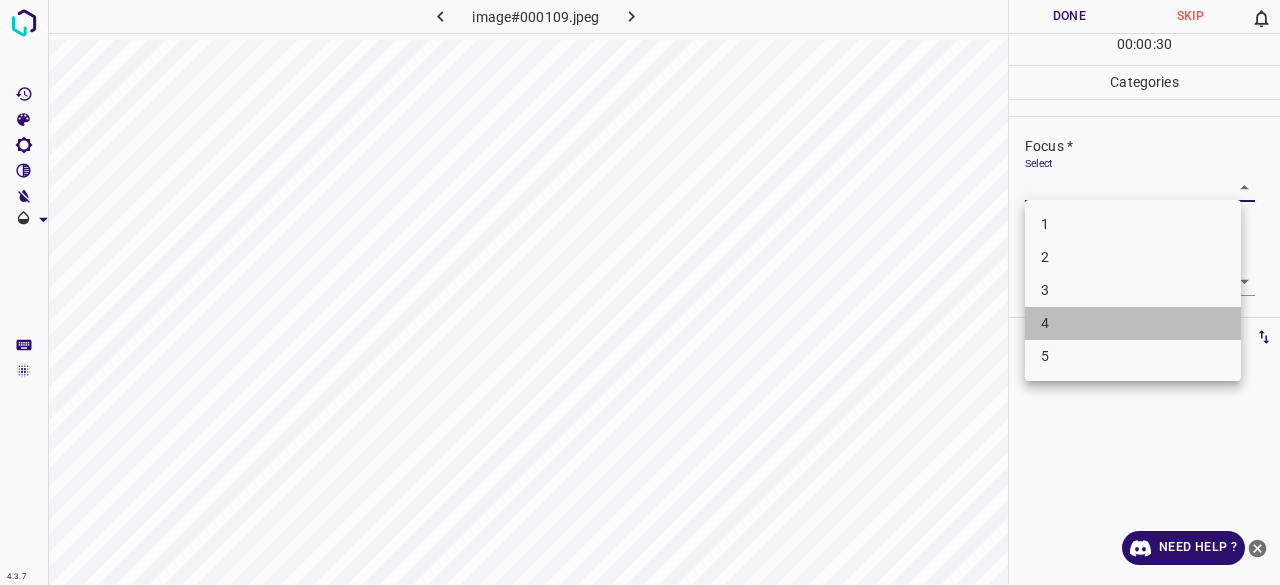 click on "4" at bounding box center [1133, 323] 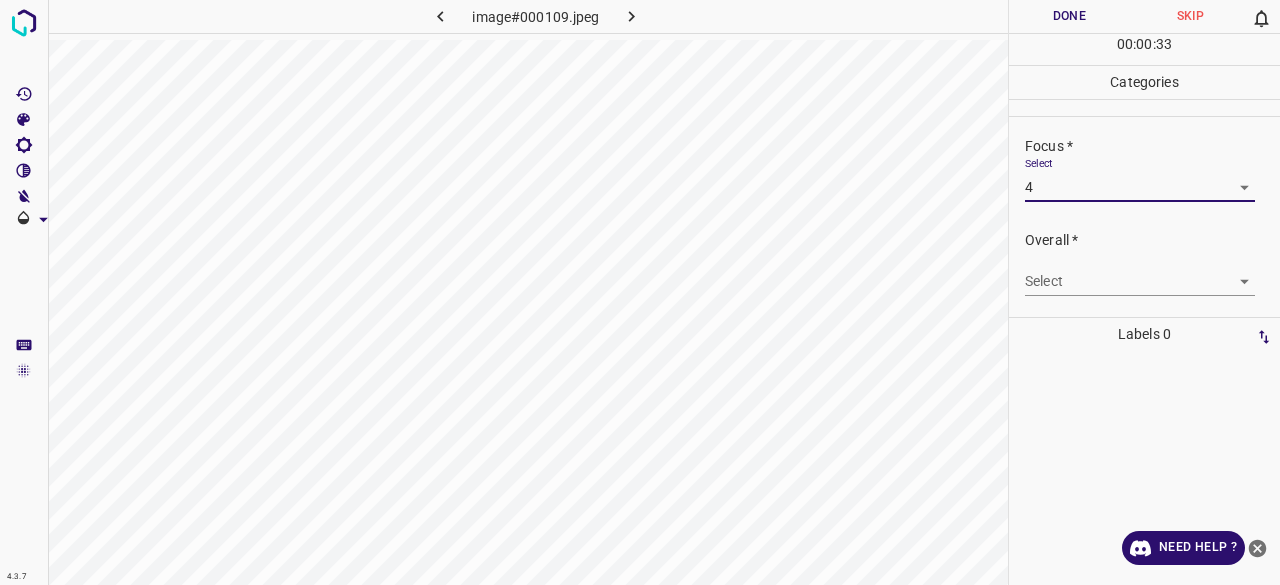 click on "4.3.7 image#000109.jpeg Done Skip 0 00   : 00   : 33   Categories Lighting *  Select 3 3 Focus *  Select 4 4 Overall *  Select ​ Labels   0 Categories 1 Lighting 2 Focus 3 Overall Tools Space Change between modes (Draw & Edit) I Auto labeling R Restore zoom M Zoom in N Zoom out Delete Delete selecte label Filters Z Restore filters X Saturation filter C Brightness filter V Contrast filter B Gray scale filter General O Download Need Help ? - Text - Hide - Delete" at bounding box center (640, 292) 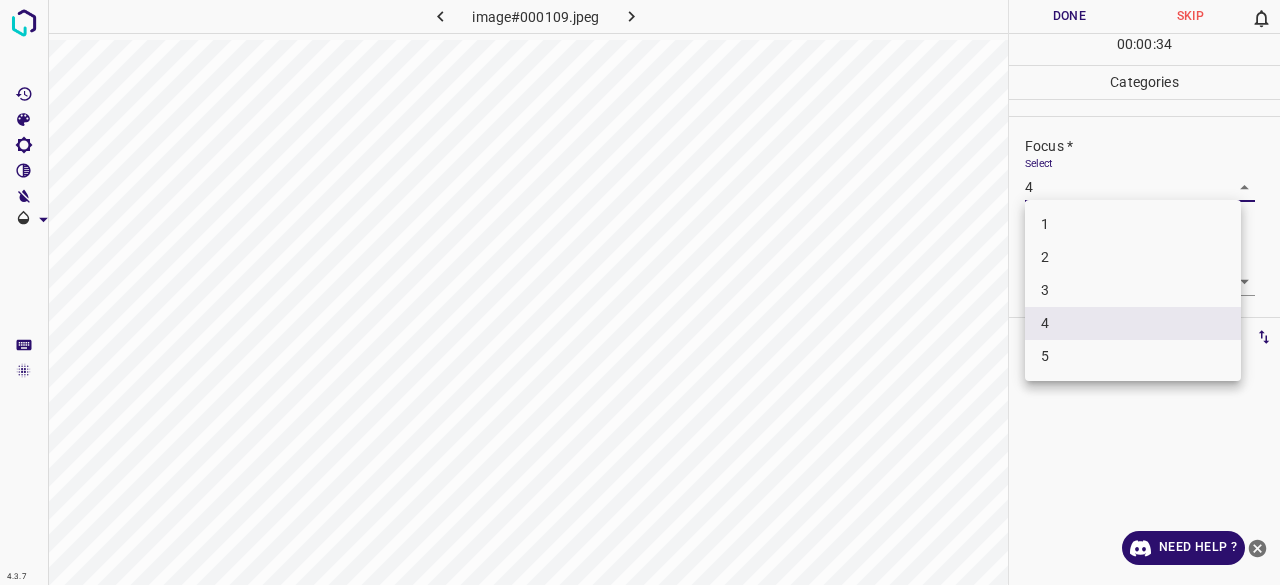 click on "3" at bounding box center (1133, 290) 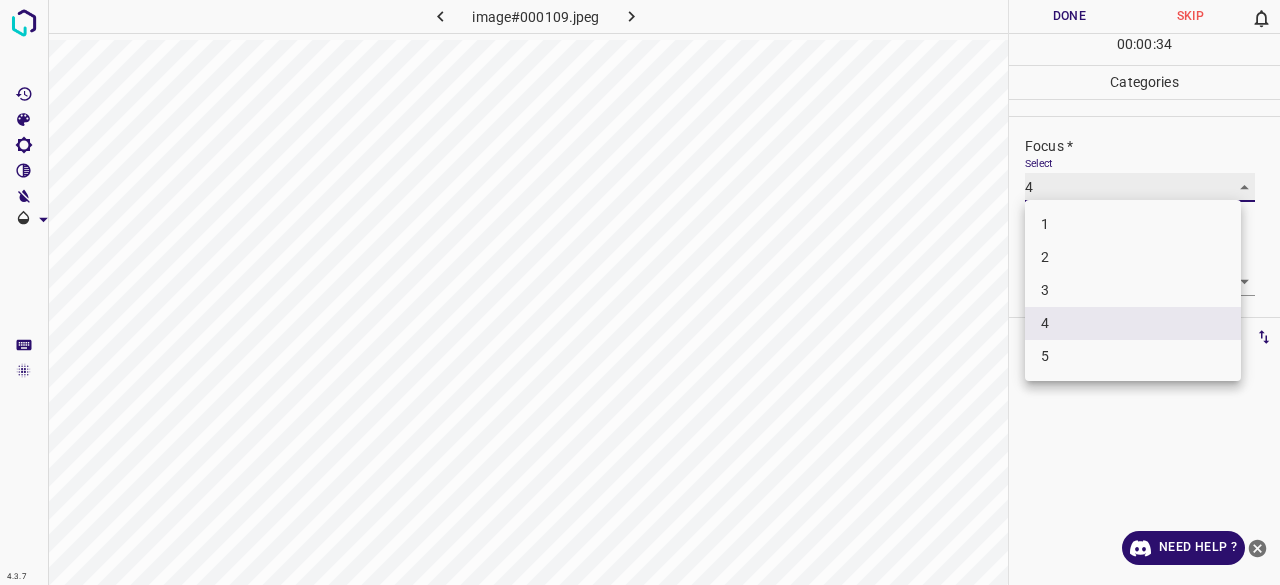type on "3" 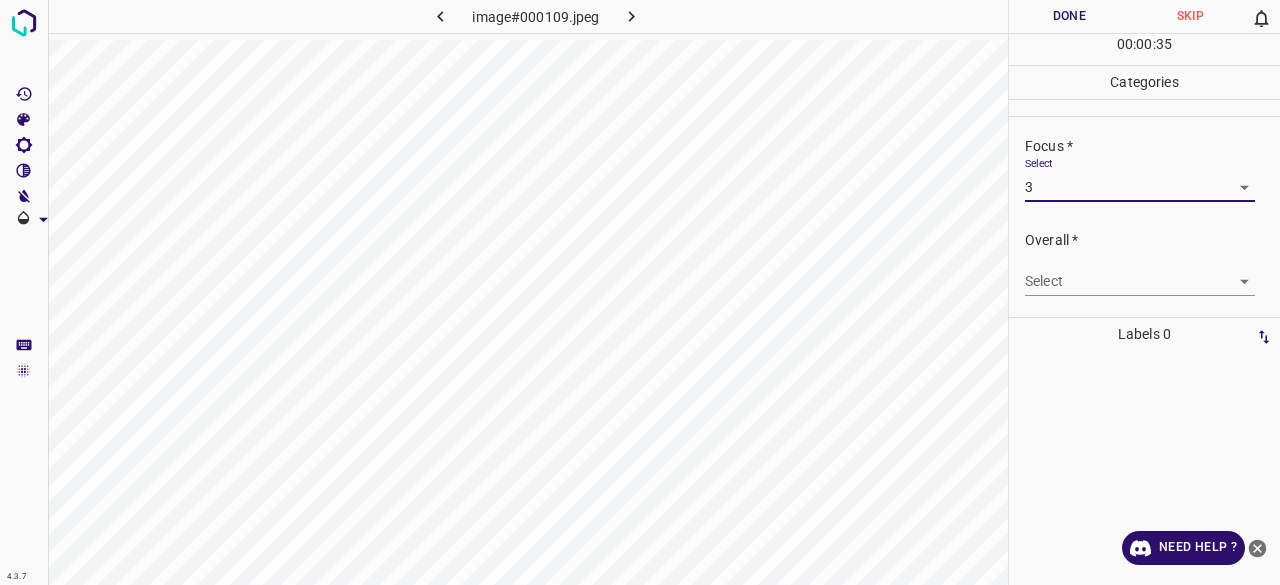 click on "4.3.7 image#000109.jpeg Done Skip 0 00   : 00   : 35   Categories Lighting *  Select 3 3 Focus *  Select 3 3 Overall *  Select ​ Labels   0 Categories 1 Lighting 2 Focus 3 Overall Tools Space Change between modes (Draw & Edit) I Auto labeling R Restore zoom M Zoom in N Zoom out Delete Delete selecte label Filters Z Restore filters X Saturation filter C Brightness filter V Contrast filter B Gray scale filter General O Download Need Help ? - Text - Hide - Delete" at bounding box center (640, 292) 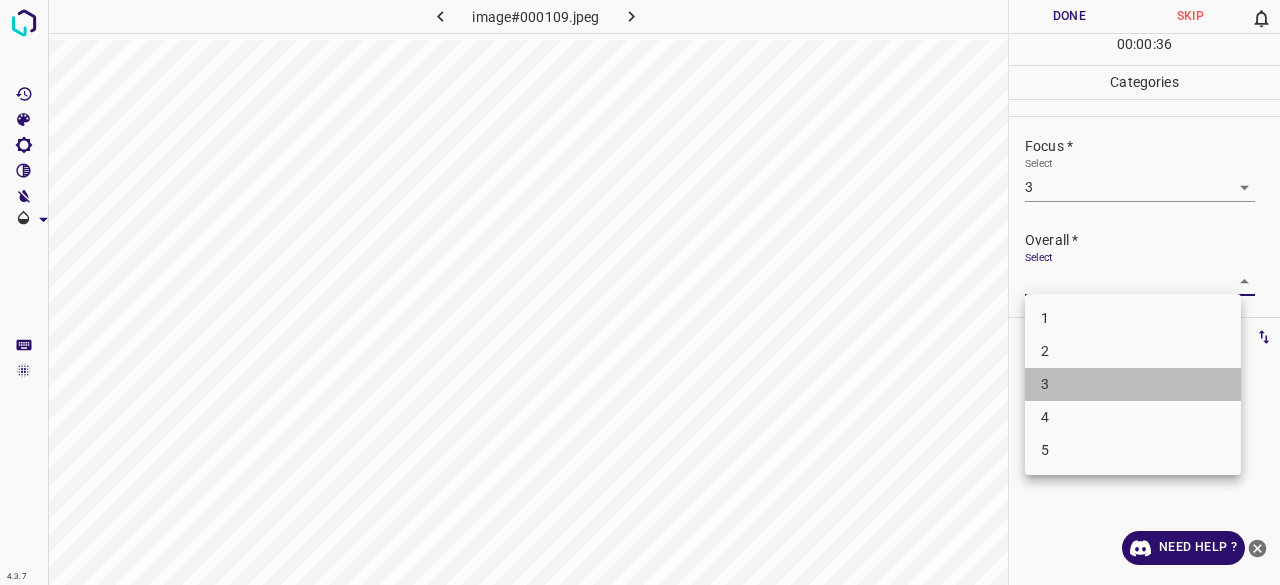 click on "3" at bounding box center (1133, 384) 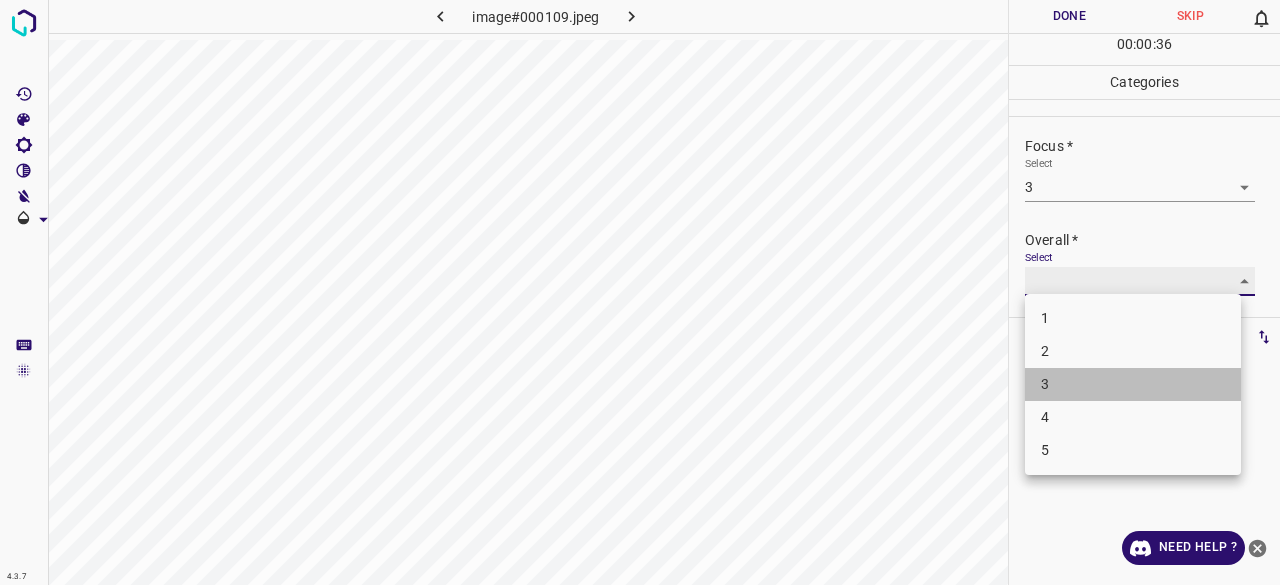 type on "3" 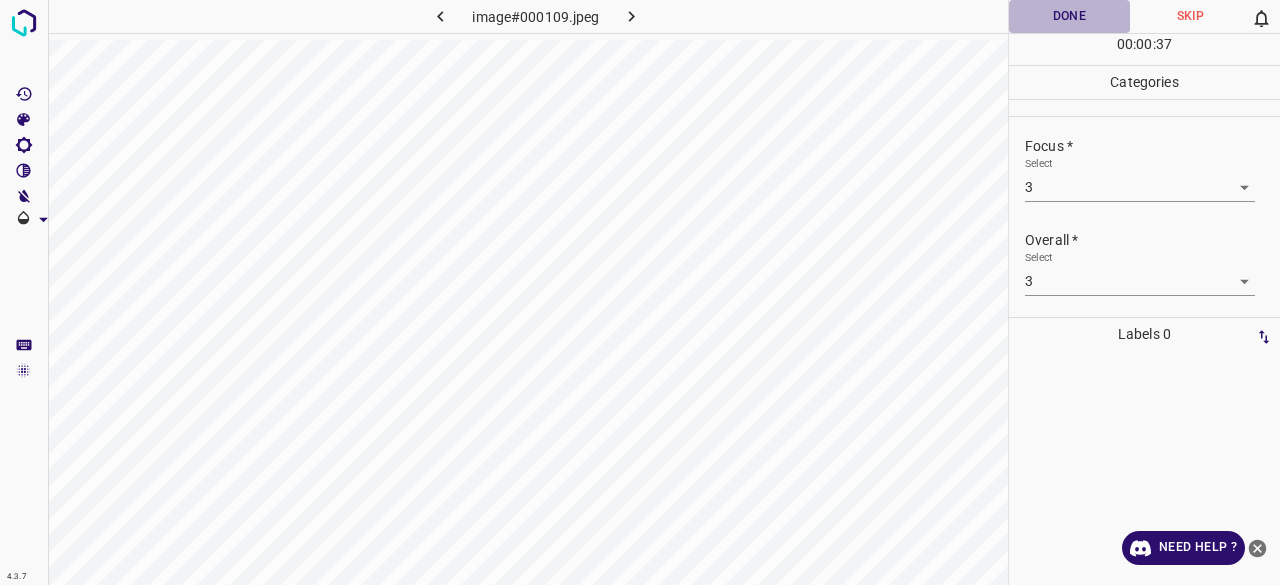 click on "Done" at bounding box center (1069, 16) 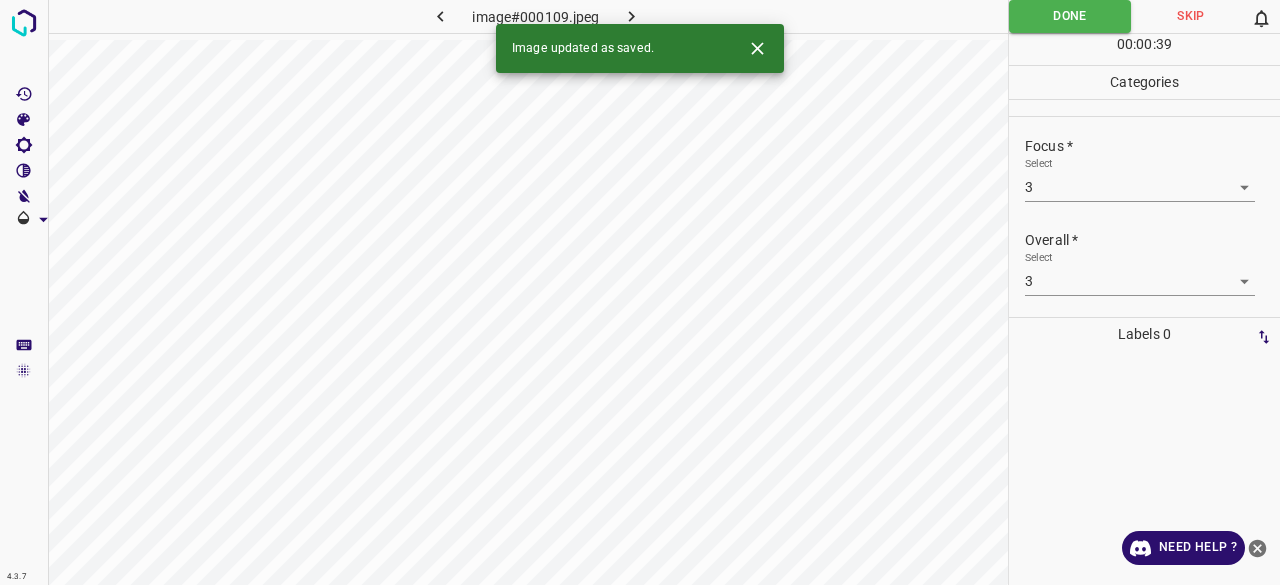 click 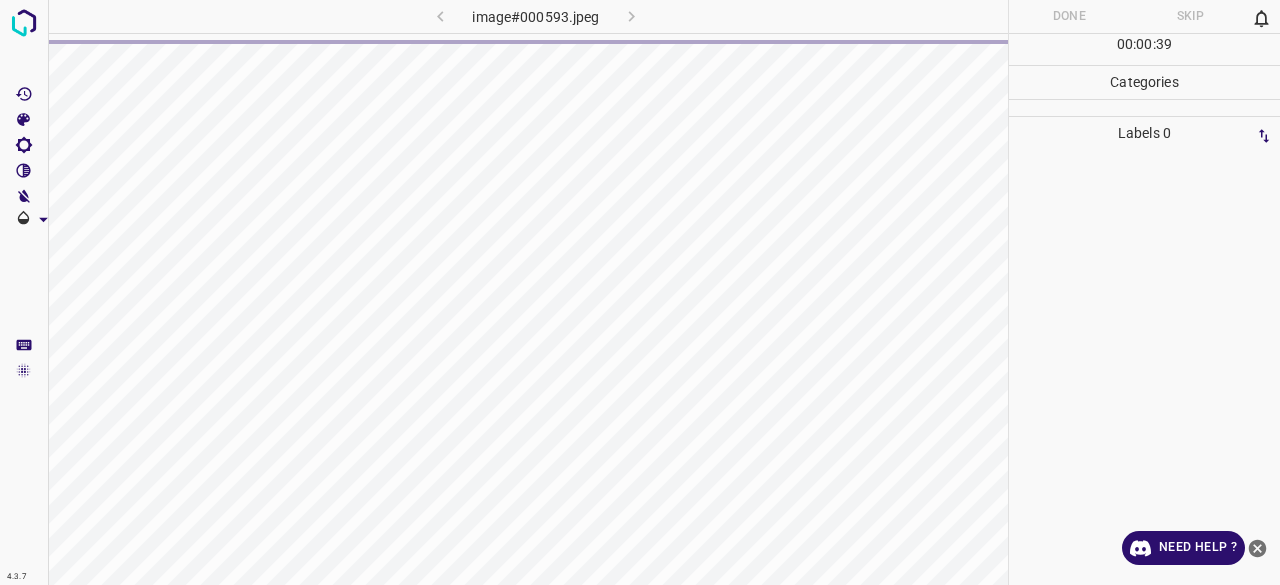 click at bounding box center [850, 16] 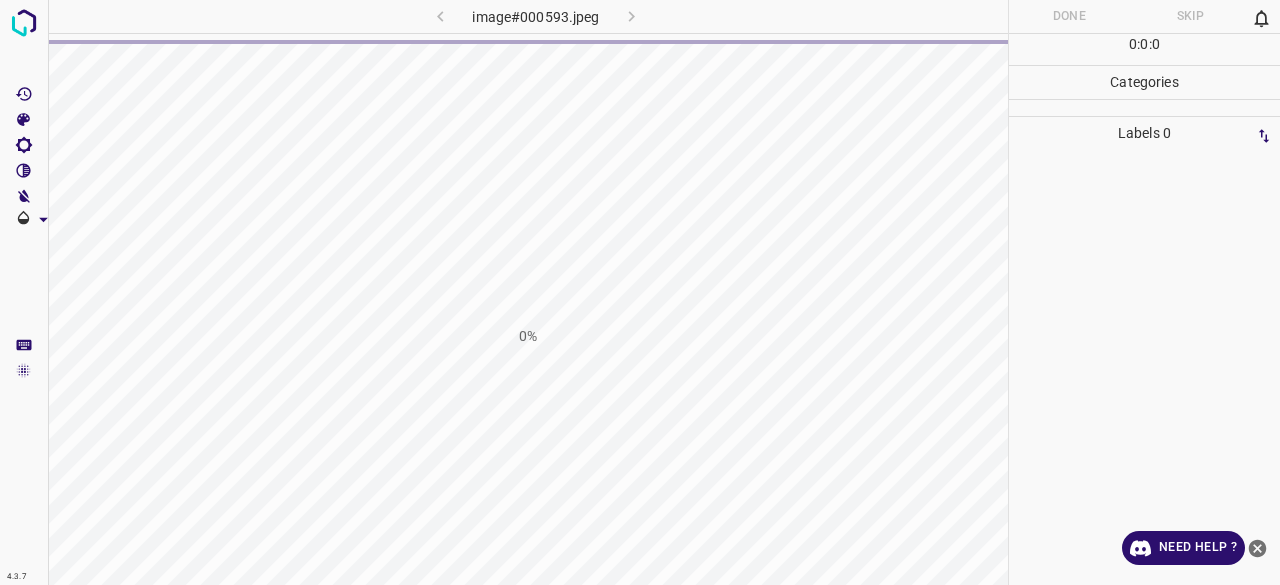 scroll, scrollTop: 0, scrollLeft: 0, axis: both 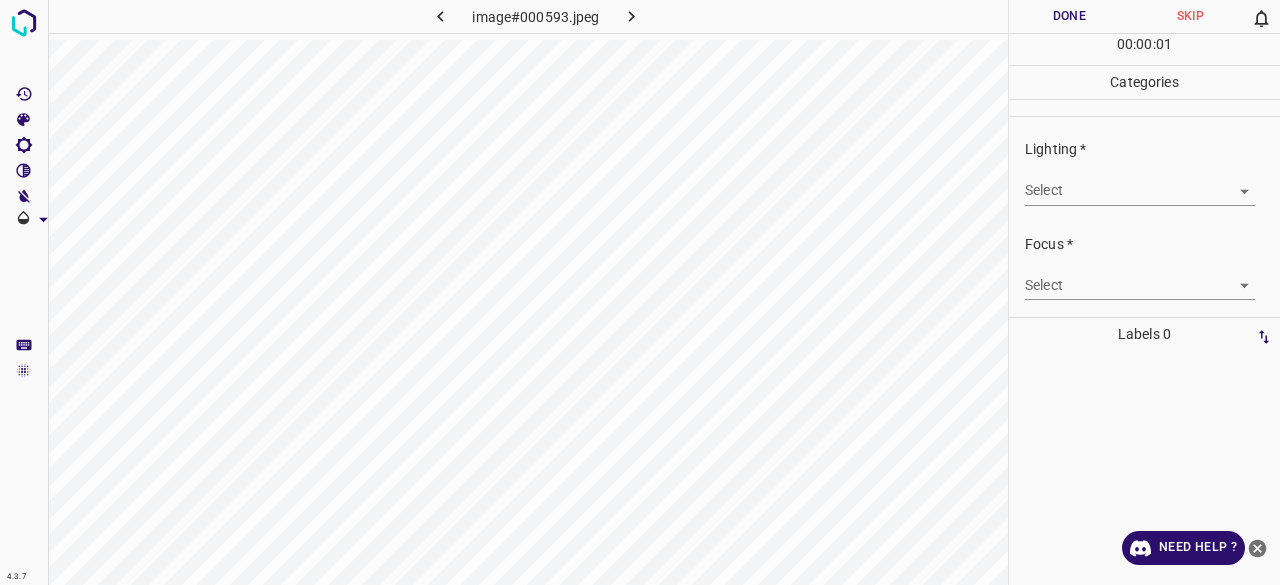 click on "4.3.7 image#000593.jpeg Done Skip 0 00   : 00   : 01   Categories Lighting *  Select ​ Focus *  Select ​ Overall *  Select ​ Labels   0 Categories 1 Lighting 2 Focus 3 Overall Tools Space Change between modes (Draw & Edit) I Auto labeling R Restore zoom M Zoom in N Zoom out Delete Delete selecte label Filters Z Restore filters X Saturation filter C Brightness filter V Contrast filter B Gray scale filter General O Download Need Help ? - Text - Hide - Delete" at bounding box center [640, 292] 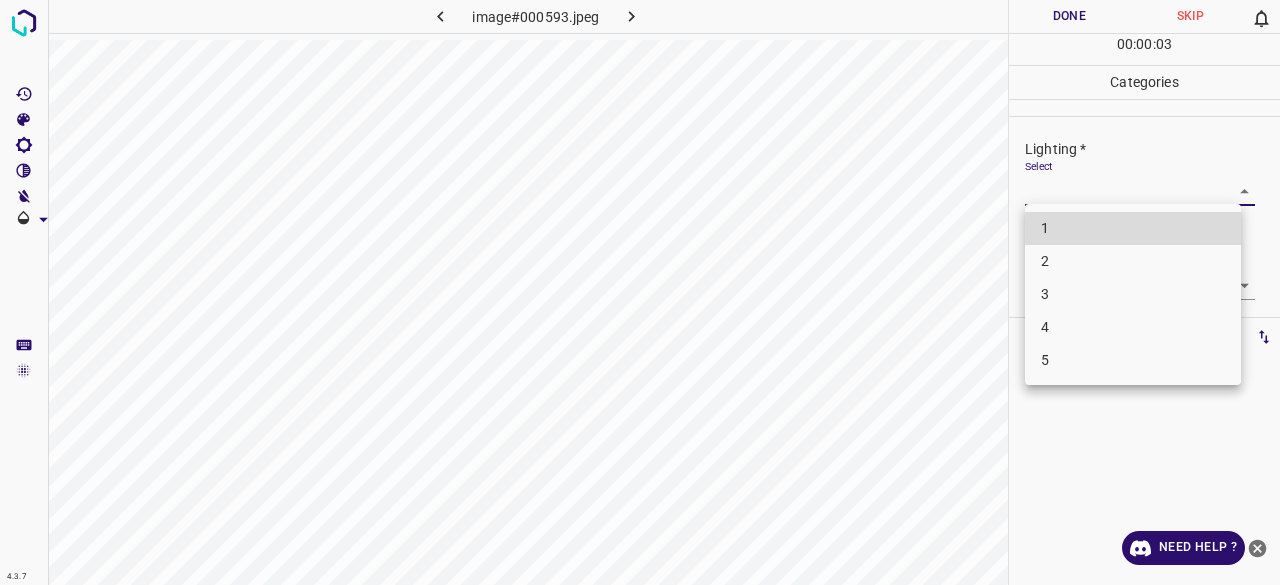 click on "3" at bounding box center (1133, 294) 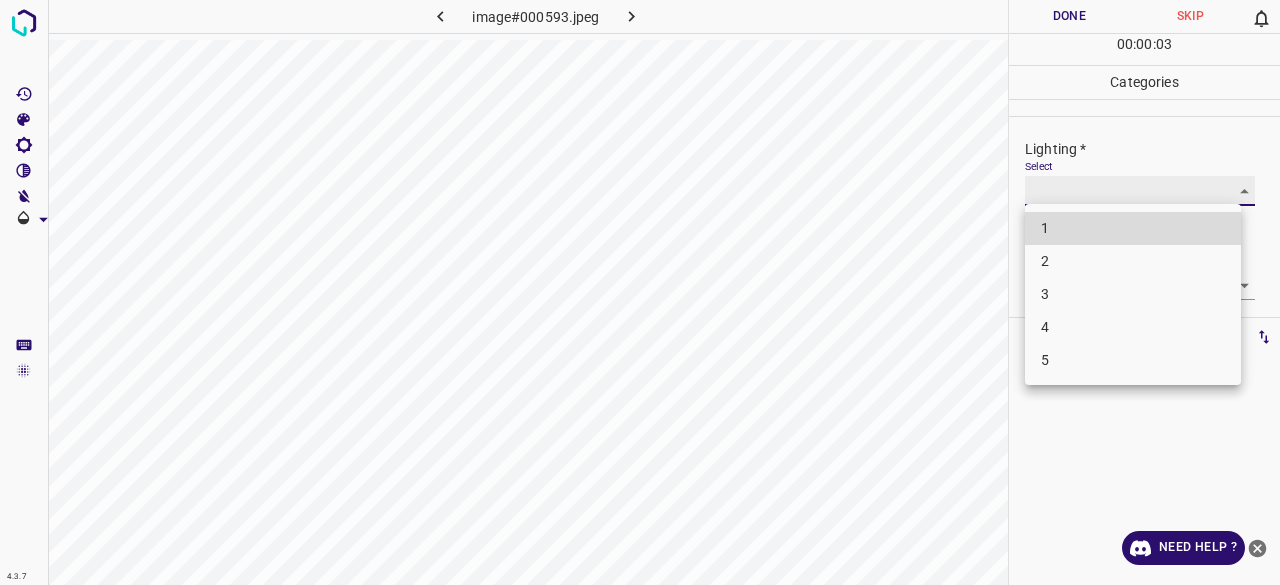 type on "3" 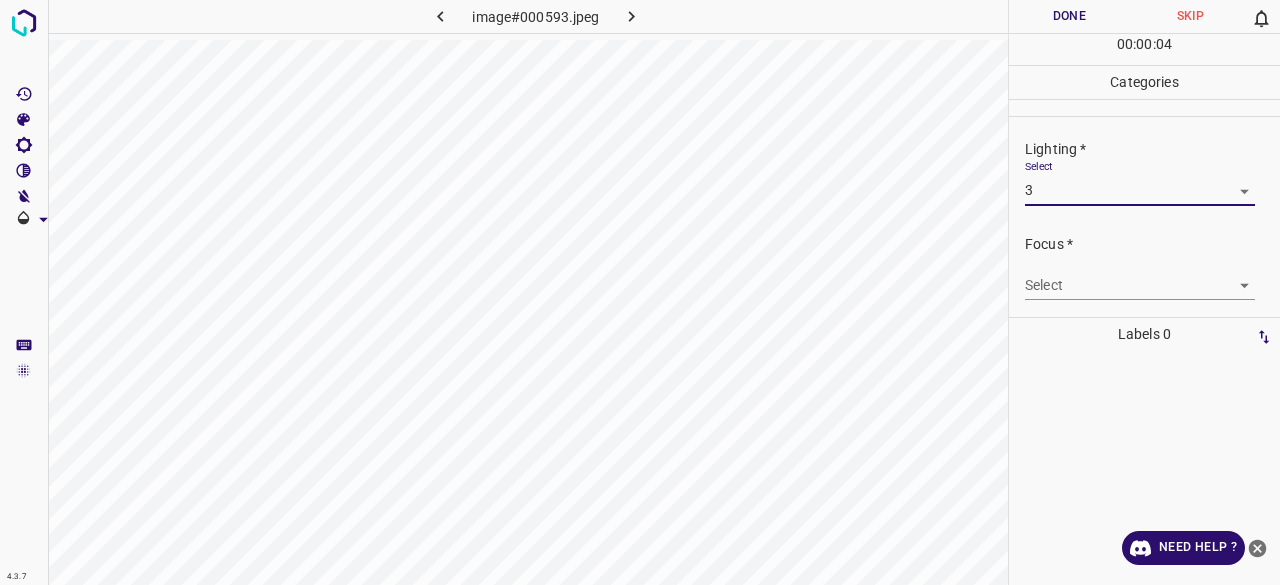 click on "4.3.7 image#000593.jpeg Done Skip 0 00   : 00   : 04   Categories Lighting *  Select 3 3 Focus *  Select ​ Overall *  Select ​ Labels   0 Categories 1 Lighting 2 Focus 3 Overall Tools Space Change between modes (Draw & Edit) I Auto labeling R Restore zoom M Zoom in N Zoom out Delete Delete selecte label Filters Z Restore filters X Saturation filter C Brightness filter V Contrast filter B Gray scale filter General O Download Need Help ? - Text - Hide - Delete" at bounding box center [640, 292] 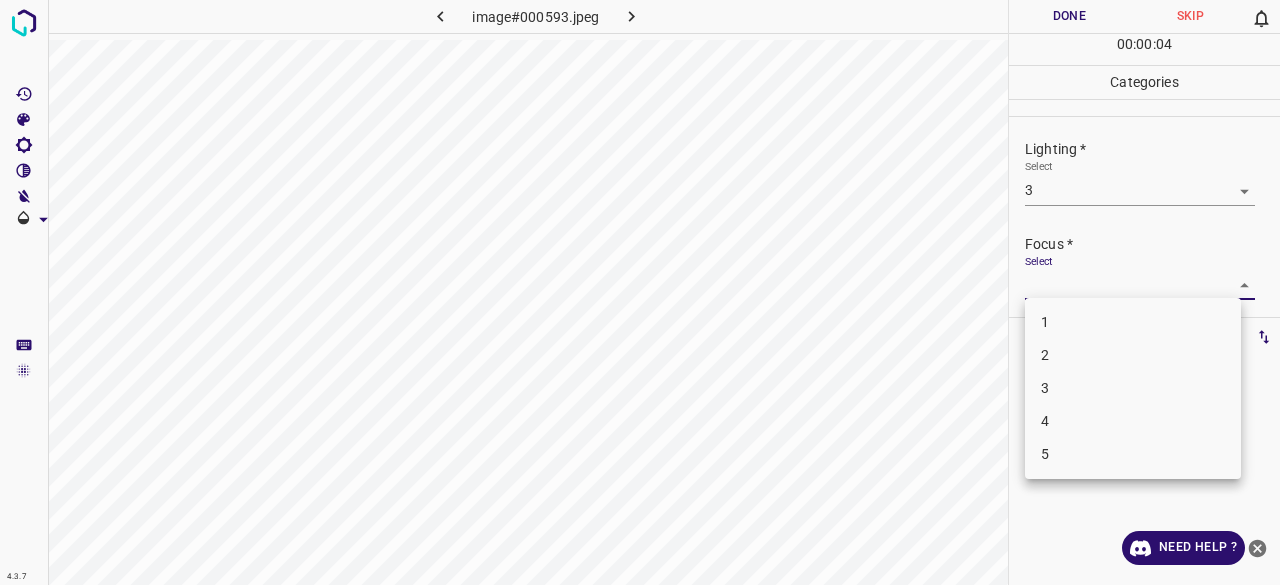 click on "2" at bounding box center (1133, 355) 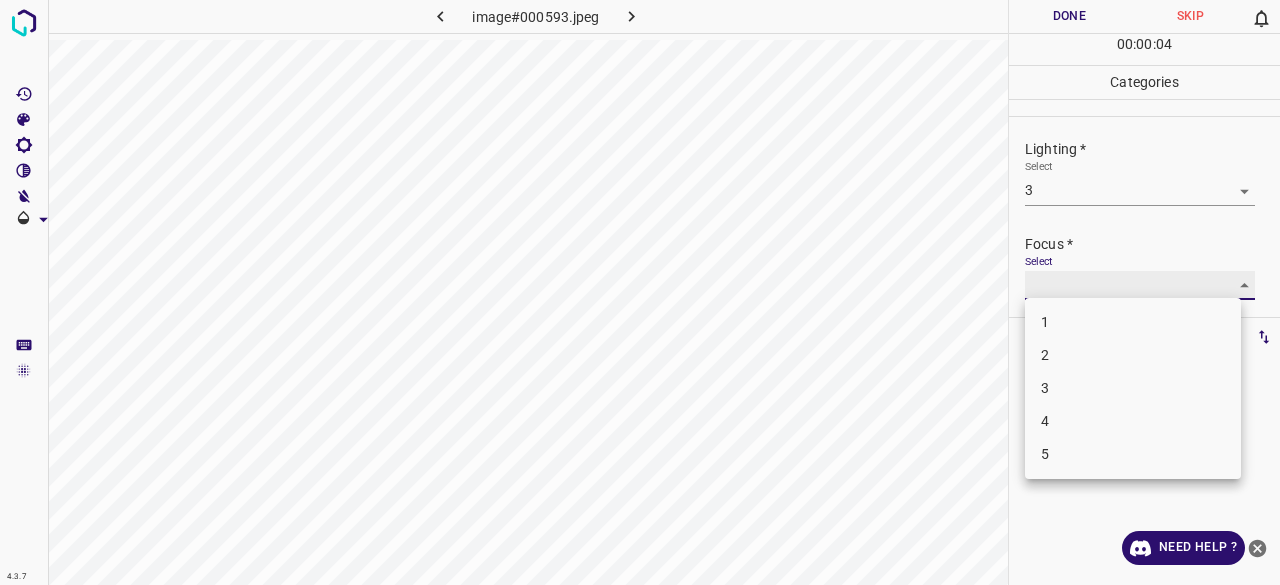 type on "2" 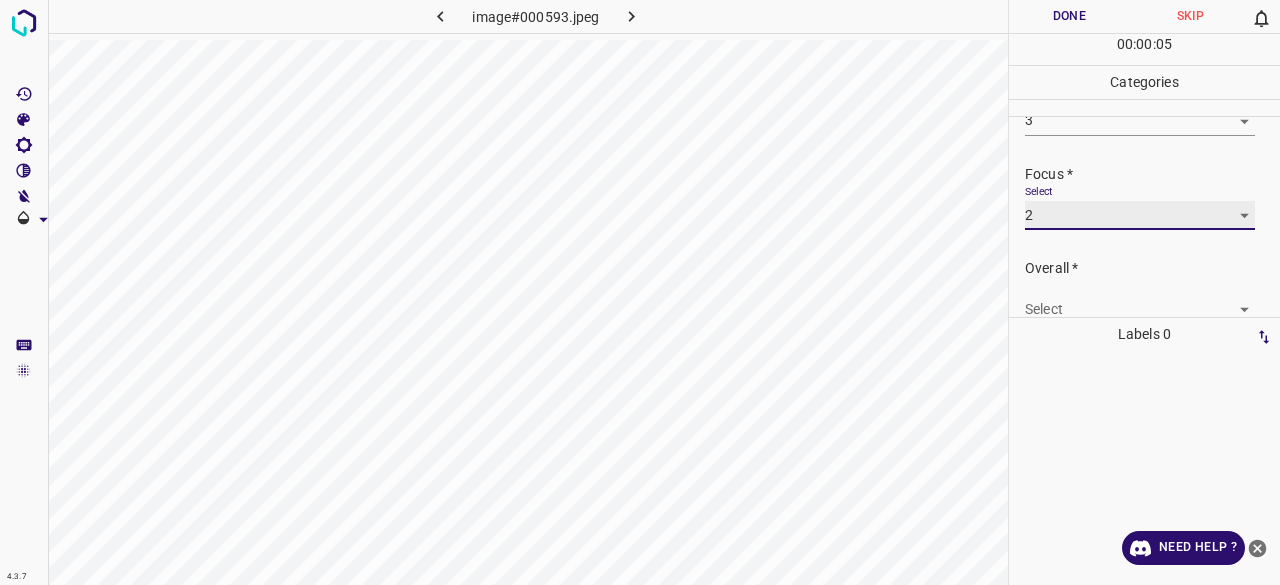 scroll, scrollTop: 98, scrollLeft: 0, axis: vertical 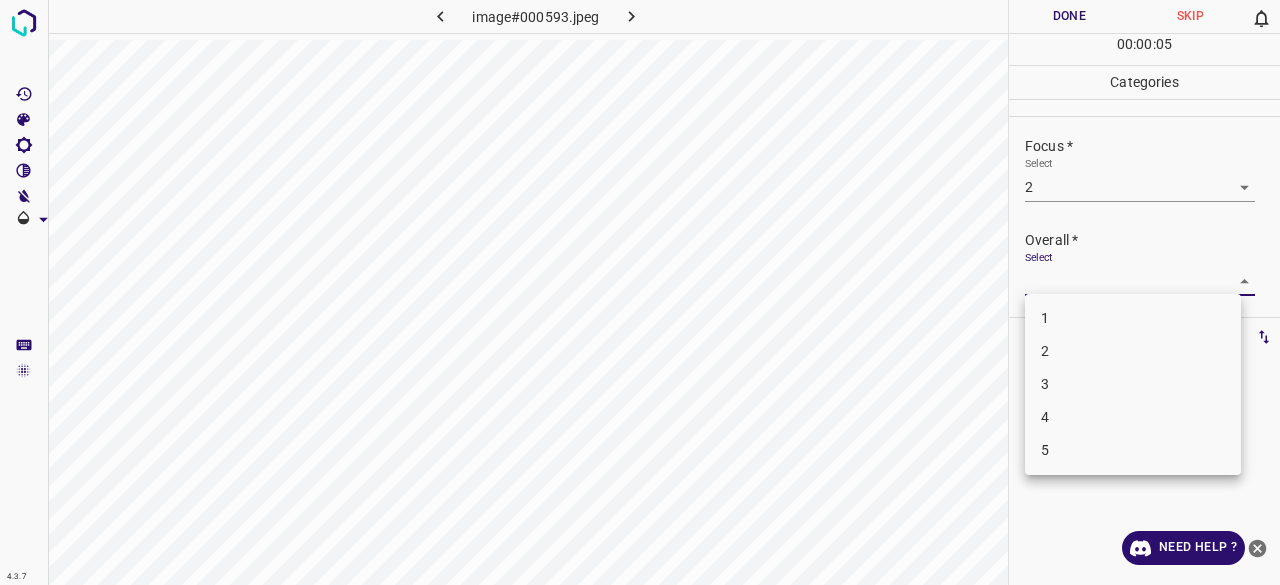 drag, startPoint x: 1096, startPoint y: 285, endPoint x: 1088, endPoint y: 311, distance: 27.202942 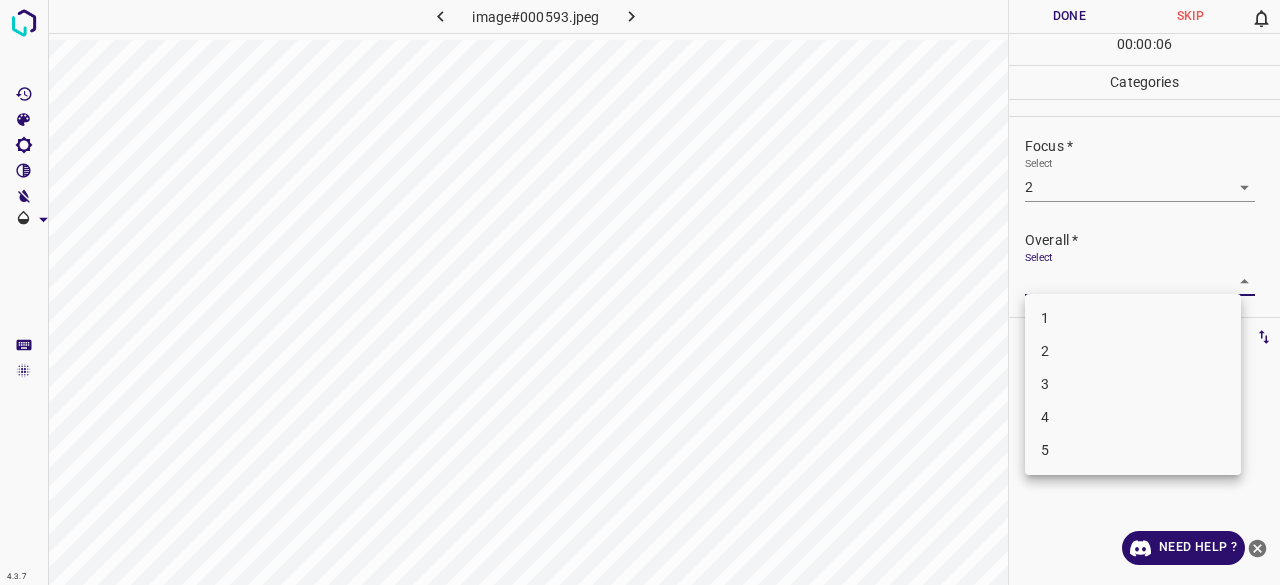 click on "2" at bounding box center [1133, 351] 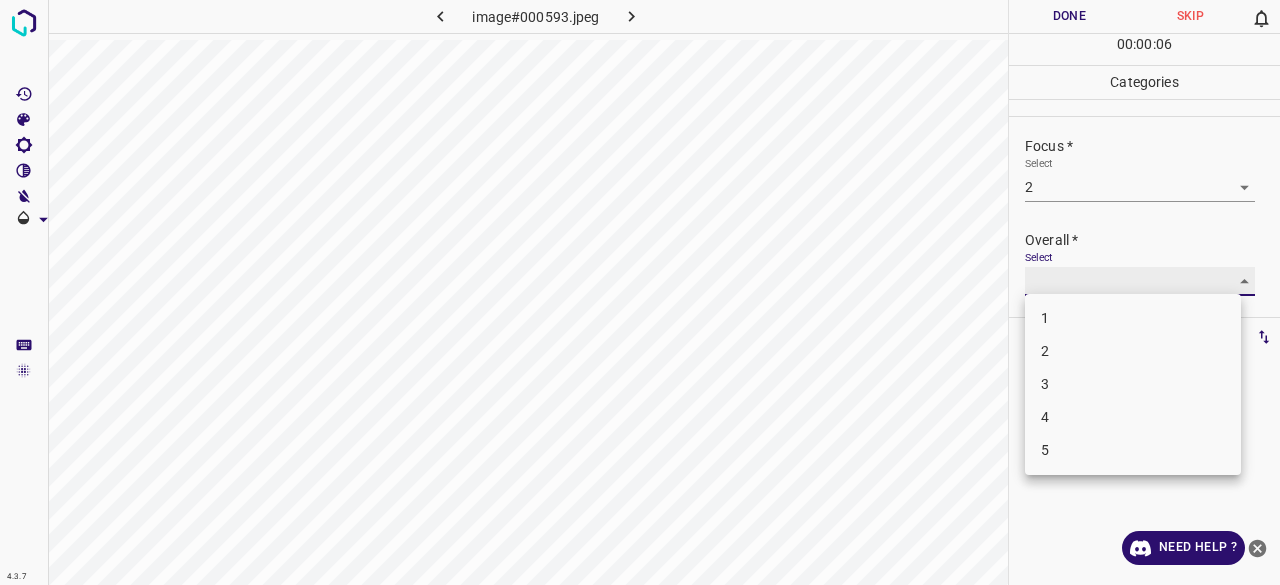 type on "2" 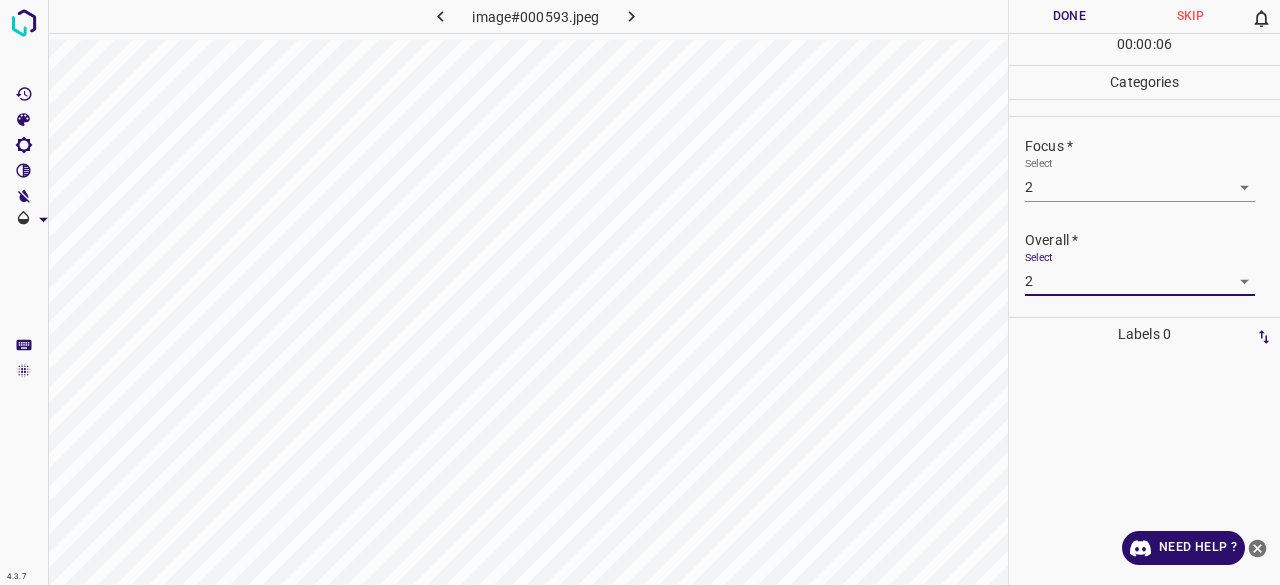 click on "Done" at bounding box center [1069, 16] 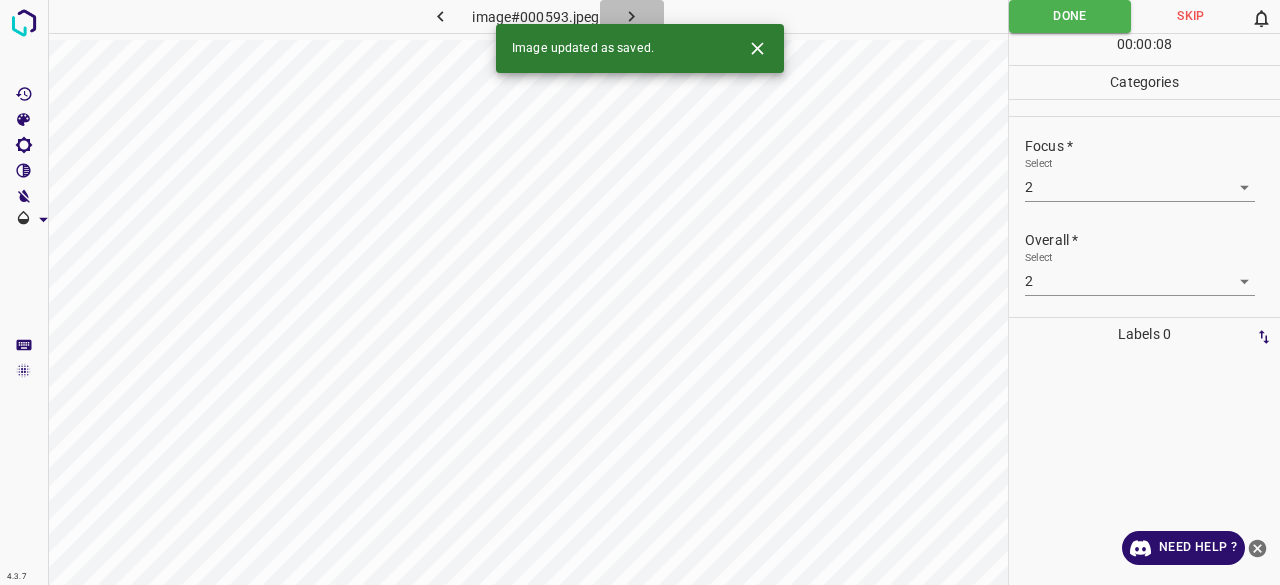 click 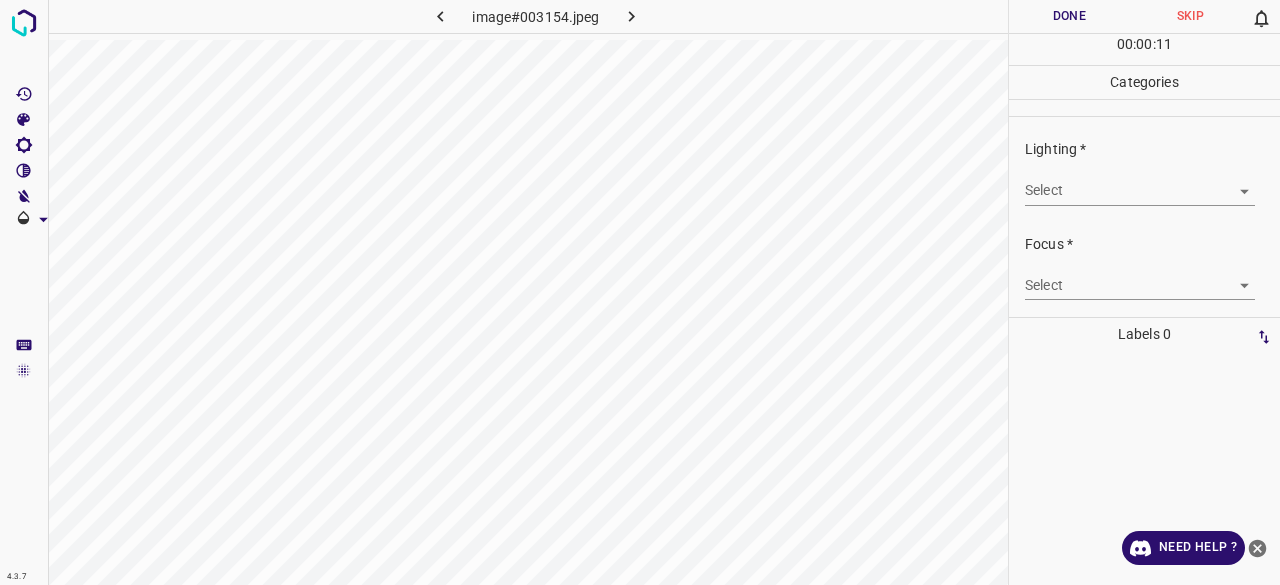 click on "4.3.7 image#003154.jpeg Done Skip 0 00   : 00   : 11   Categories Lighting *  Select ​ Focus *  Select ​ Overall *  Select ​ Labels   0 Categories 1 Lighting 2 Focus 3 Overall Tools Space Change between modes (Draw & Edit) I Auto labeling R Restore zoom M Zoom in N Zoom out Delete Delete selecte label Filters Z Restore filters X Saturation filter C Brightness filter V Contrast filter B Gray scale filter General O Download Need Help ? - Text - Hide - Delete" at bounding box center (640, 292) 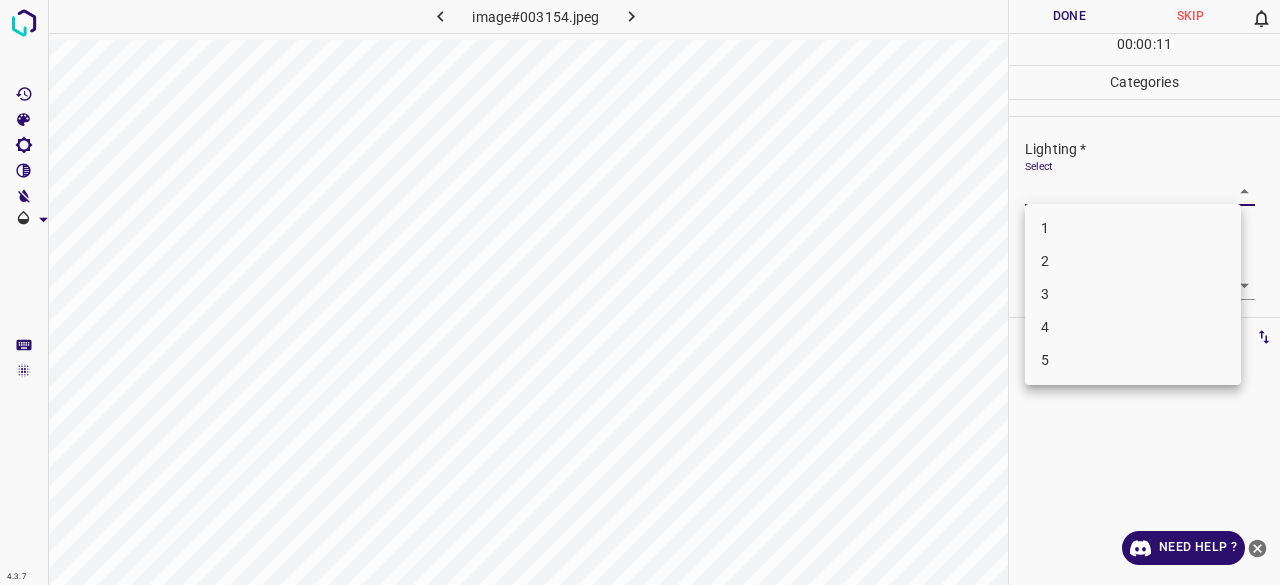 click on "4" at bounding box center (1133, 327) 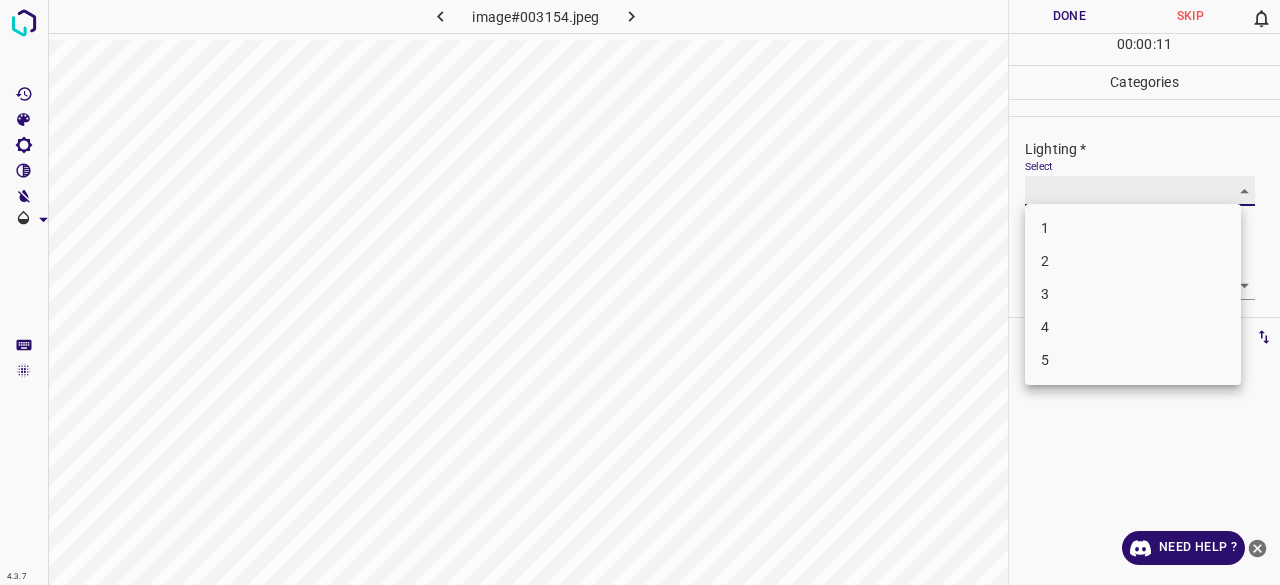 type on "4" 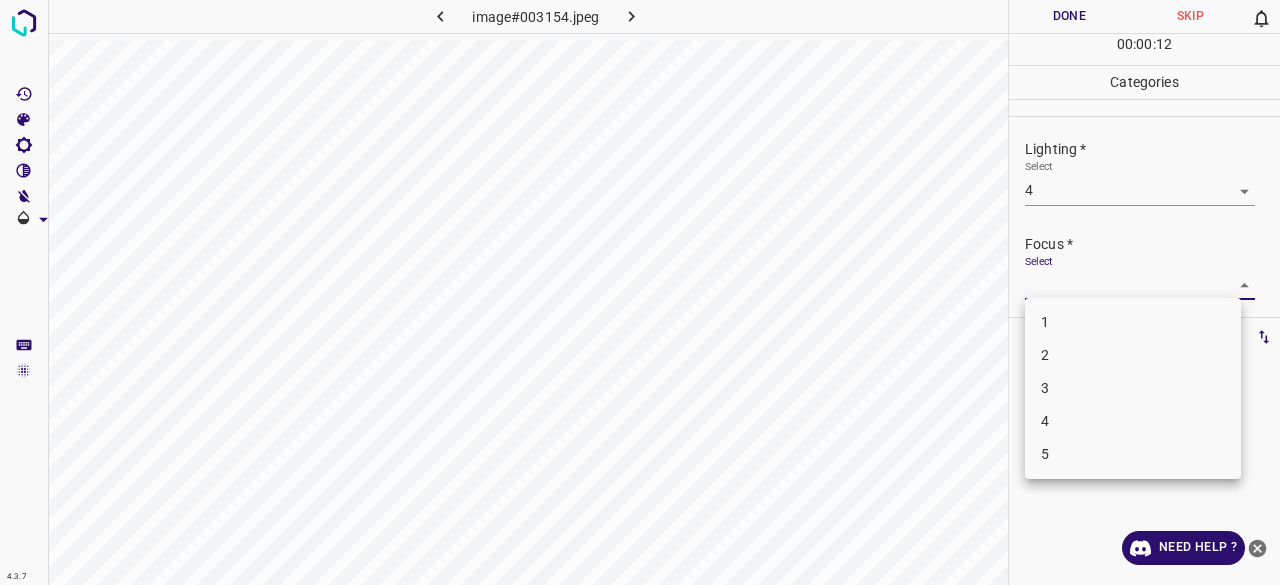 click on "4.3.7 image#003154.jpeg Done Skip 0 00   : 00   : 12   Categories Lighting *  Select 4 4 Focus *  Select ​ Overall *  Select ​ Labels   0 Categories 1 Lighting 2 Focus 3 Overall Tools Space Change between modes (Draw & Edit) I Auto labeling R Restore zoom M Zoom in N Zoom out Delete Delete selecte label Filters Z Restore filters X Saturation filter C Brightness filter V Contrast filter B Gray scale filter General O Download Need Help ? - Text - Hide - Delete 1 2 3 4 5" at bounding box center (640, 292) 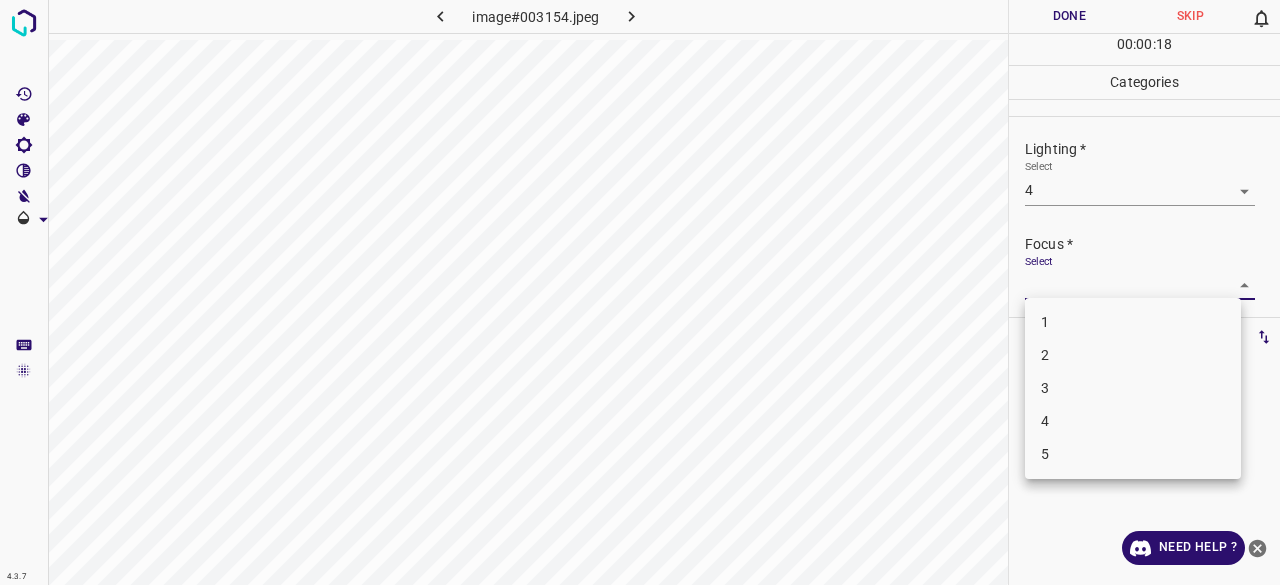 click on "3" at bounding box center [1133, 388] 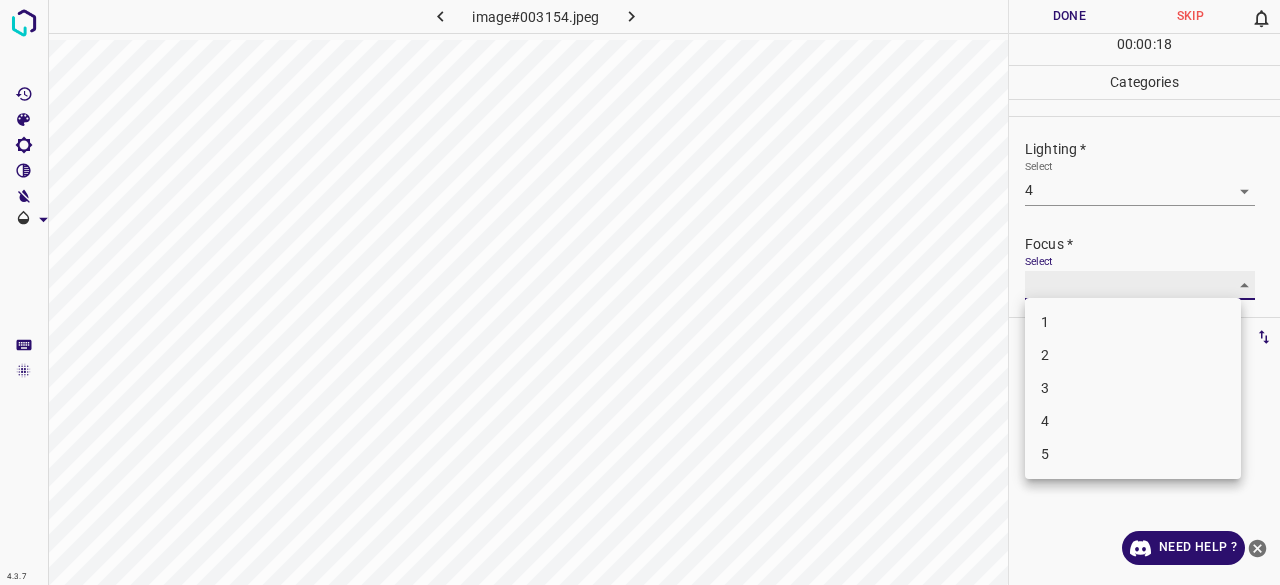 type on "3" 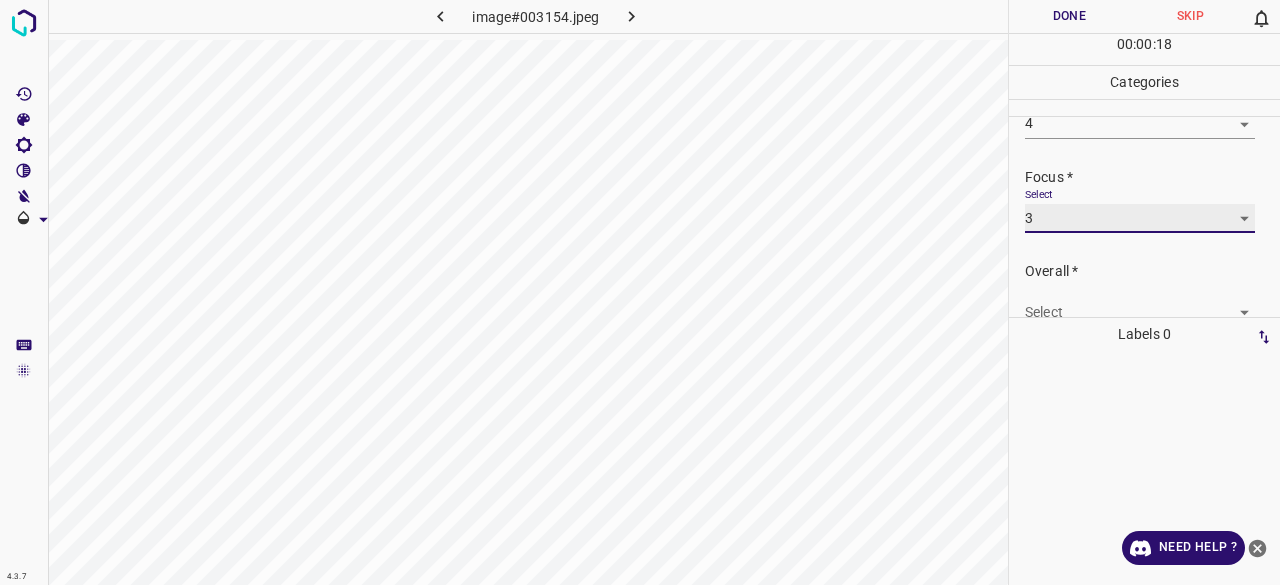 scroll, scrollTop: 98, scrollLeft: 0, axis: vertical 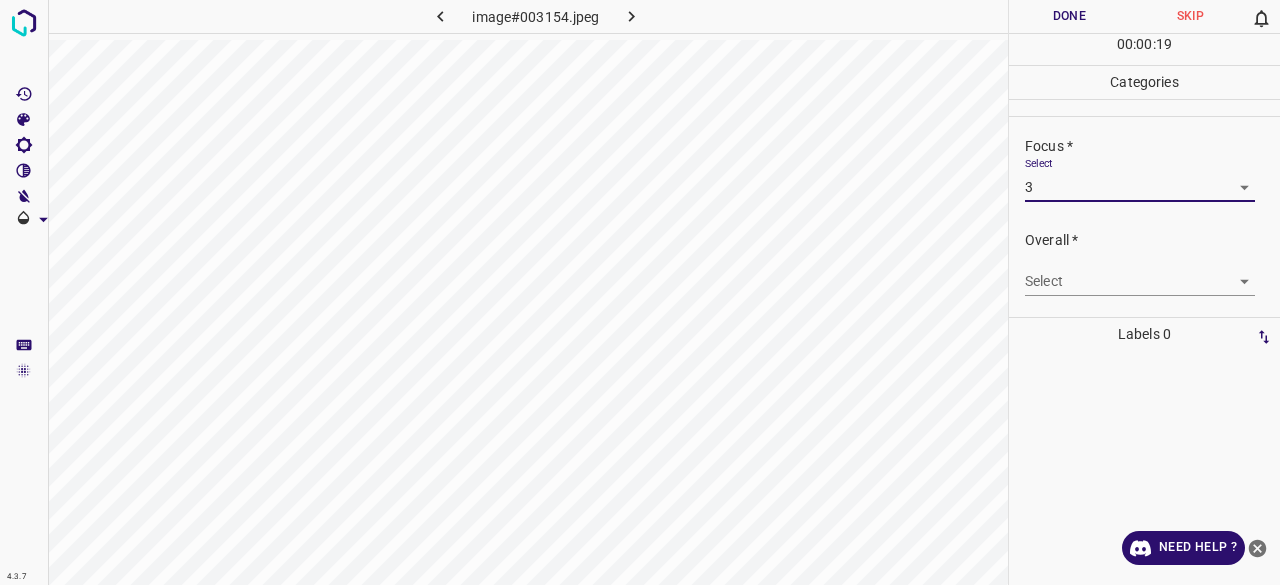 click on "4.3.7 image#003154.jpeg Done Skip 0 00   : 00   : 19   Categories Lighting *  Select 4 4 Focus *  Select 3 3 Overall *  Select ​ Labels   0 Categories 1 Lighting 2 Focus 3 Overall Tools Space Change between modes (Draw & Edit) I Auto labeling R Restore zoom M Zoom in N Zoom out Delete Delete selecte label Filters Z Restore filters X Saturation filter C Brightness filter V Contrast filter B Gray scale filter General O Download Need Help ? - Text - Hide - Delete" at bounding box center (640, 292) 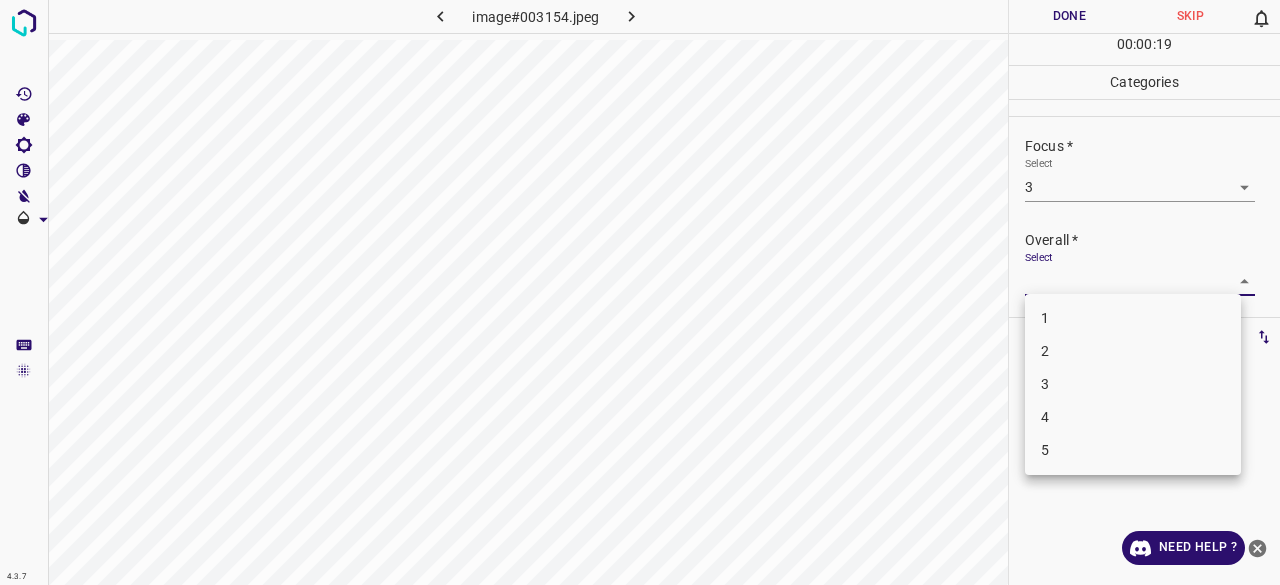 click on "4" at bounding box center [1133, 417] 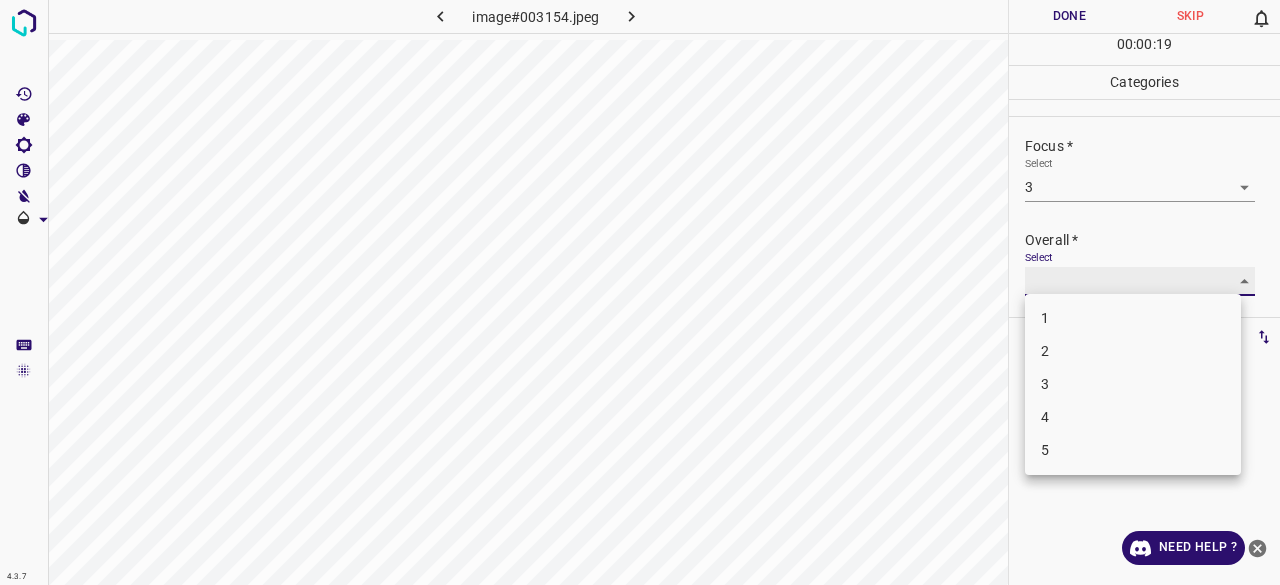 type on "4" 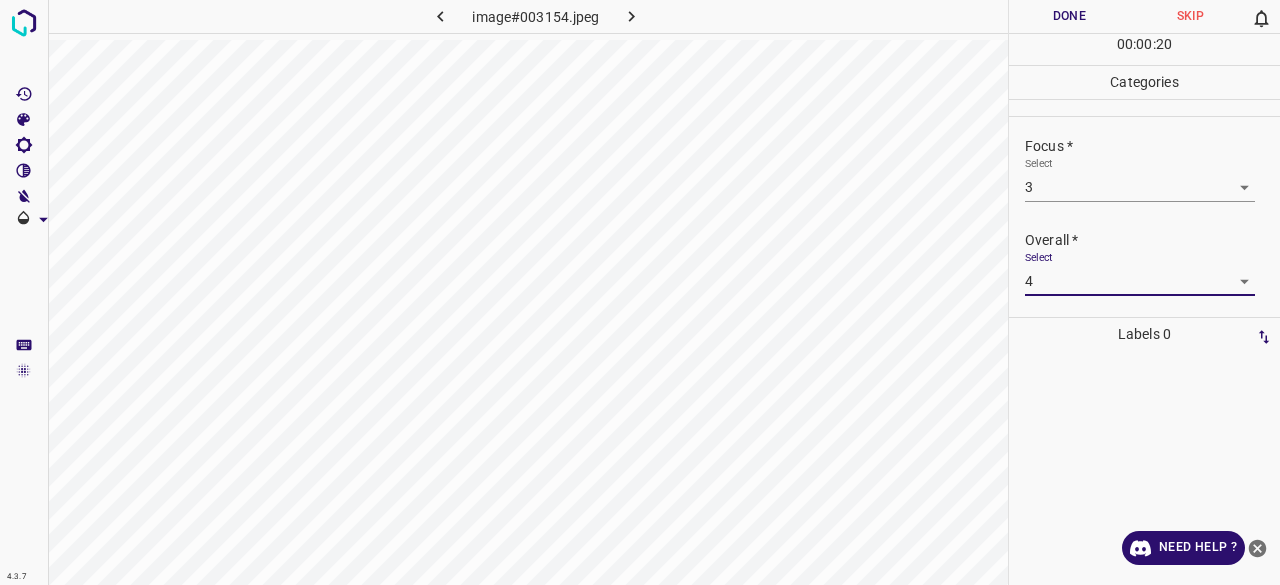 click on "Done" at bounding box center (1069, 16) 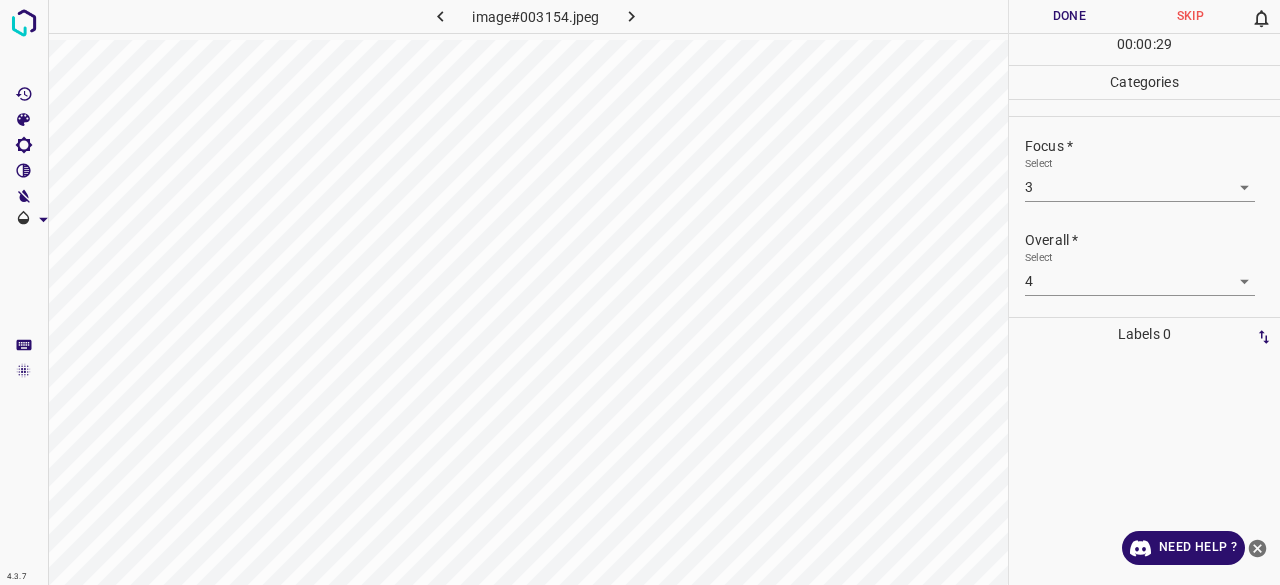 click on "Done" at bounding box center [1069, 16] 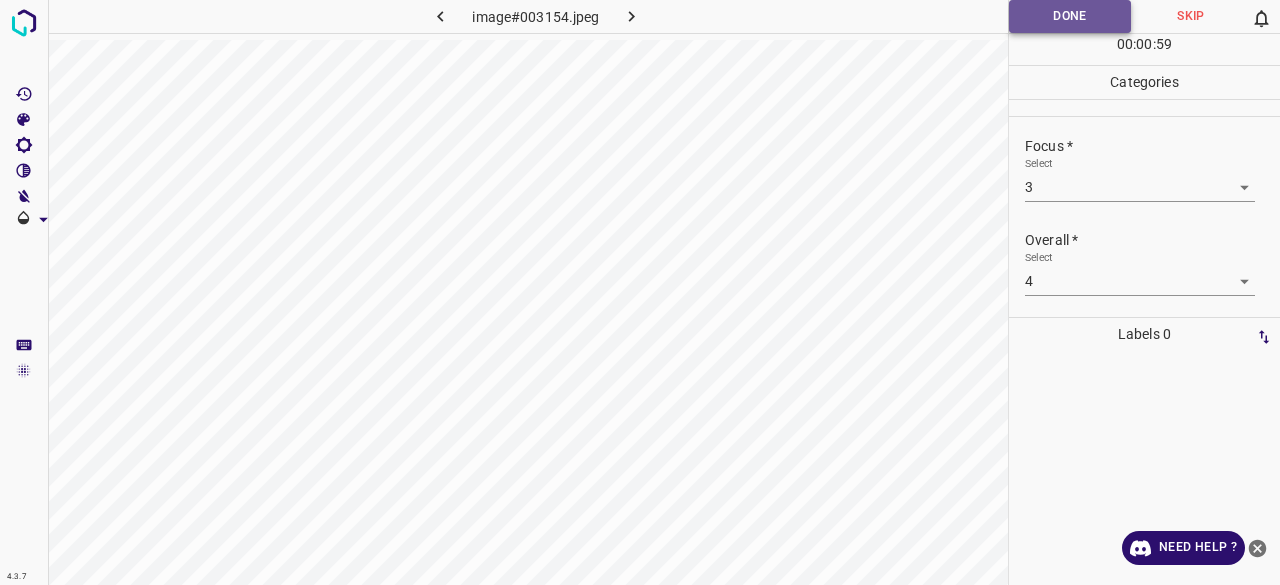 click on "Done" at bounding box center (1070, 16) 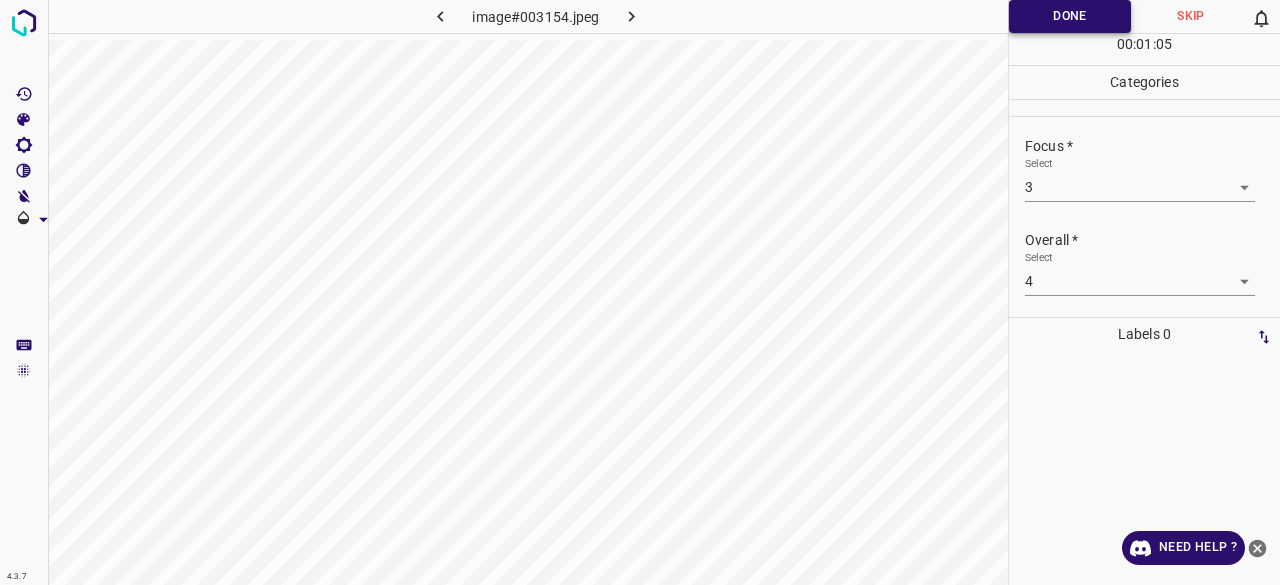 click on "Done" at bounding box center [1070, 16] 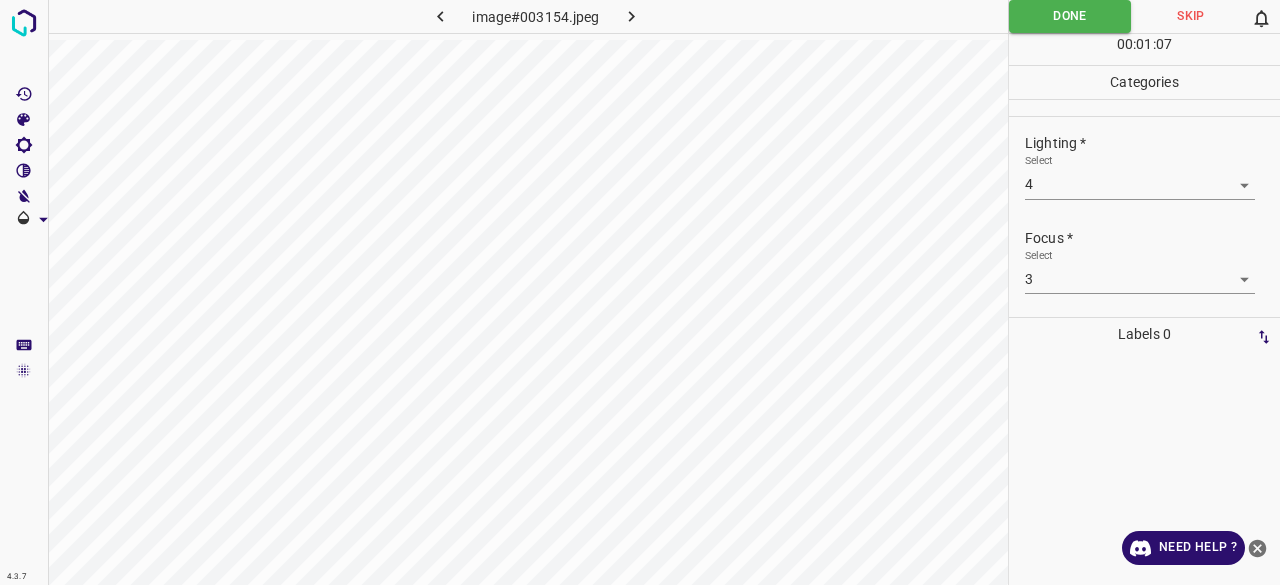 scroll, scrollTop: 0, scrollLeft: 0, axis: both 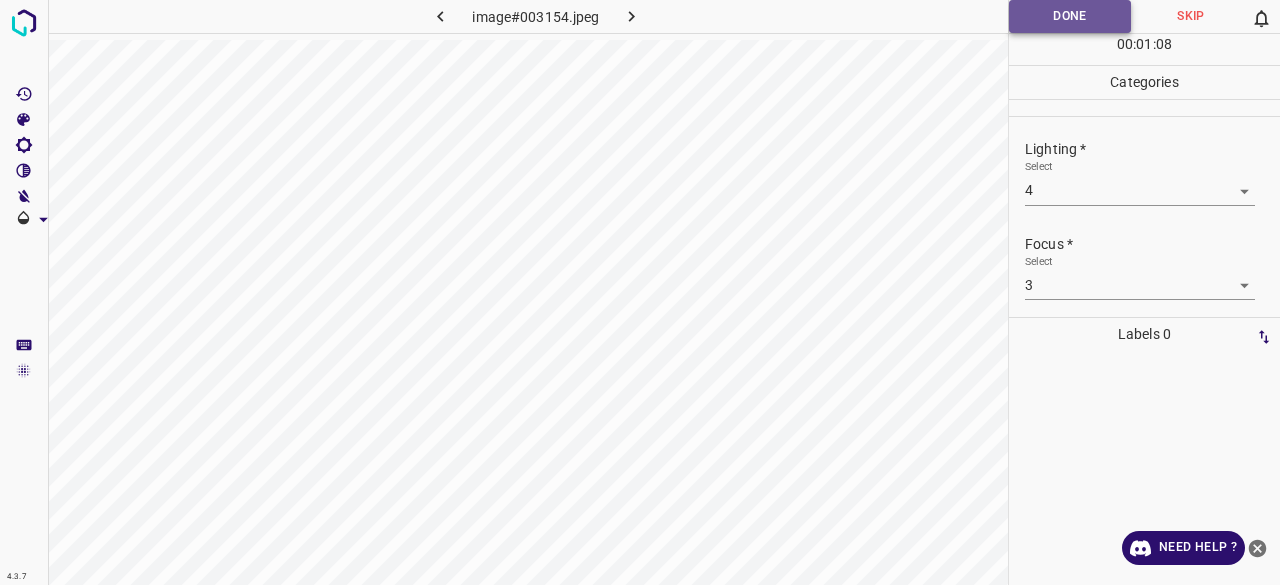 click on "Done" at bounding box center (1070, 16) 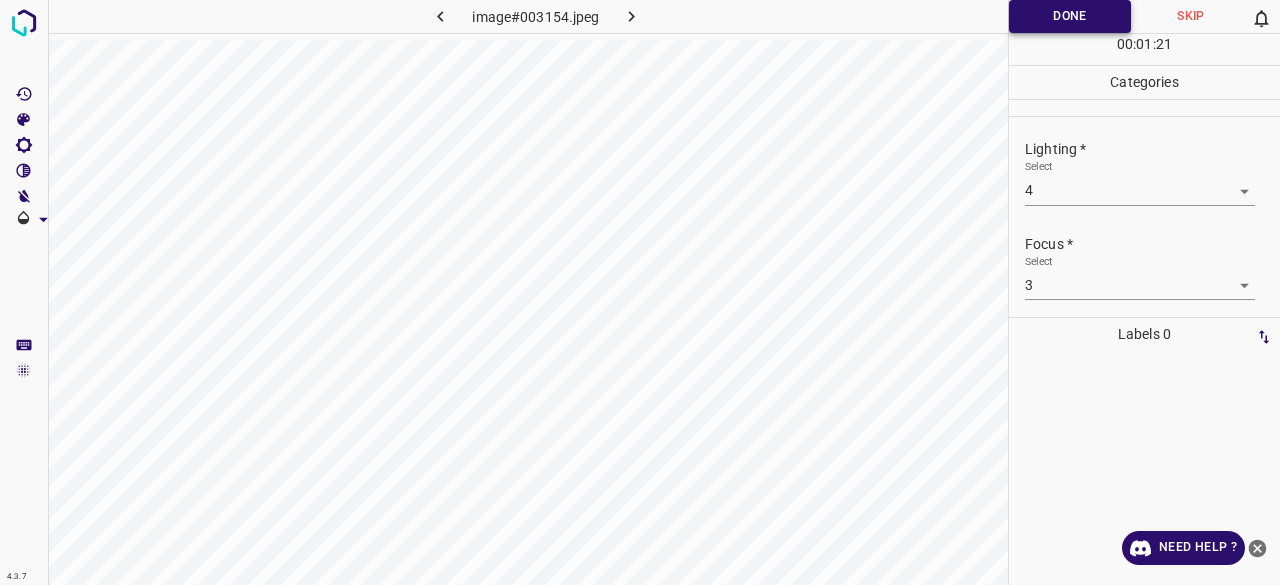 click on "Done" at bounding box center (1070, 16) 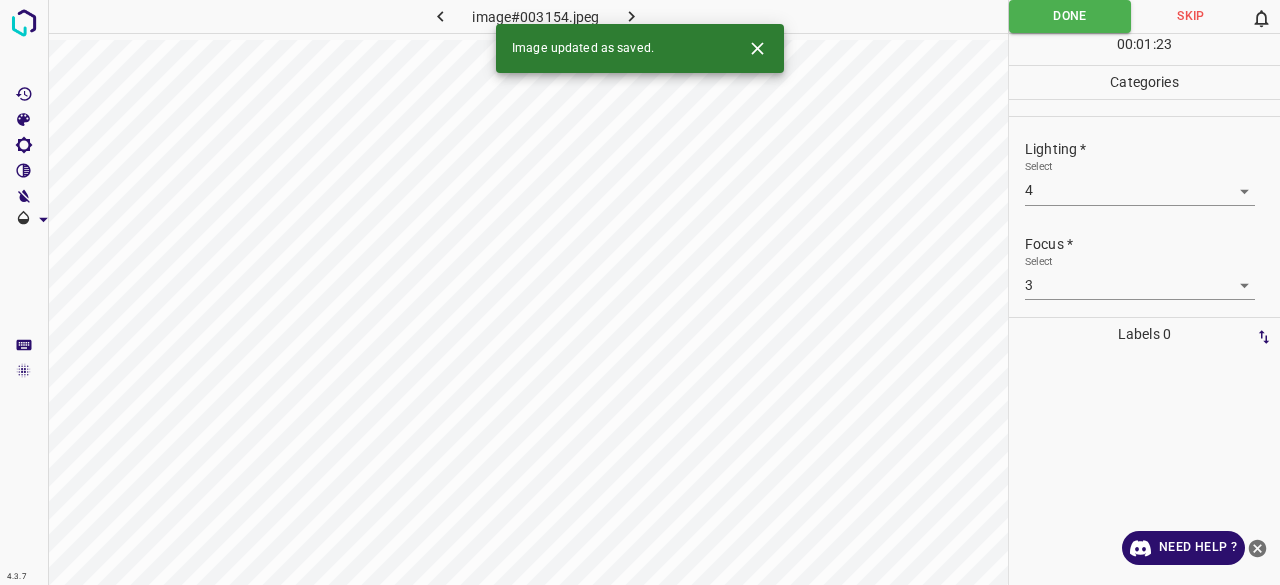 click 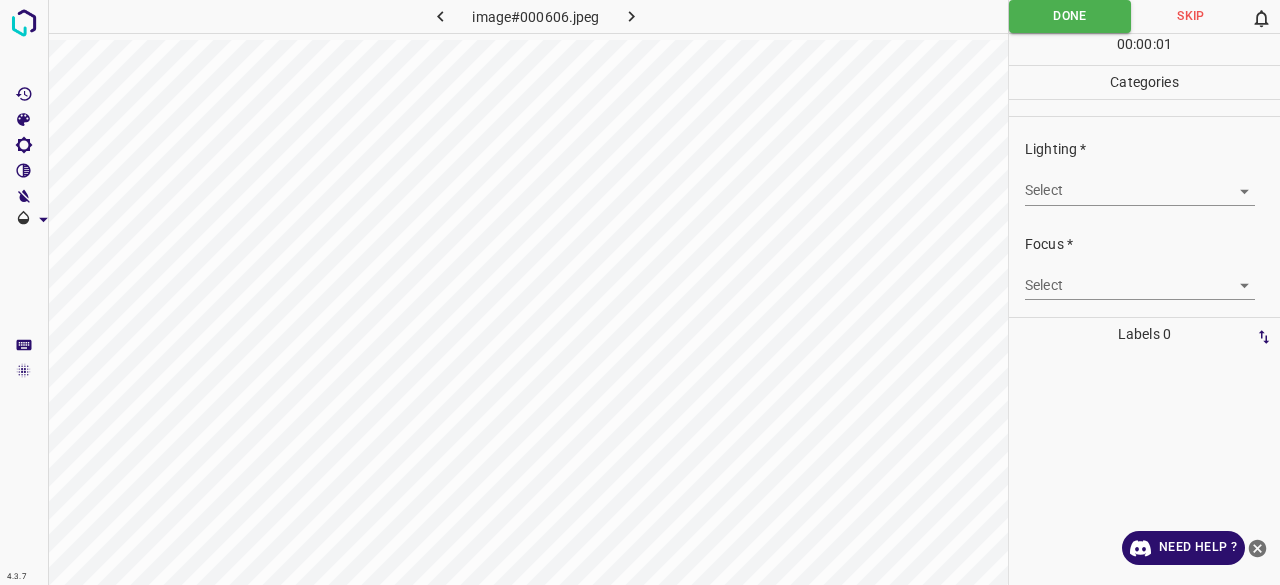 click on "4.3.7 image#000606.jpeg Done Skip 0 00   : 00   : 01   Categories Lighting *  Select ​ Focus *  Select ​ Overall *  Select ​ Labels   0 Categories 1 Lighting 2 Focus 3 Overall Tools Space Change between modes (Draw & Edit) I Auto labeling R Restore zoom M Zoom in N Zoom out Delete Delete selecte label Filters Z Restore filters X Saturation filter C Brightness filter V Contrast filter B Gray scale filter General O Download Need Help ? - Text - Hide - Delete" at bounding box center [640, 292] 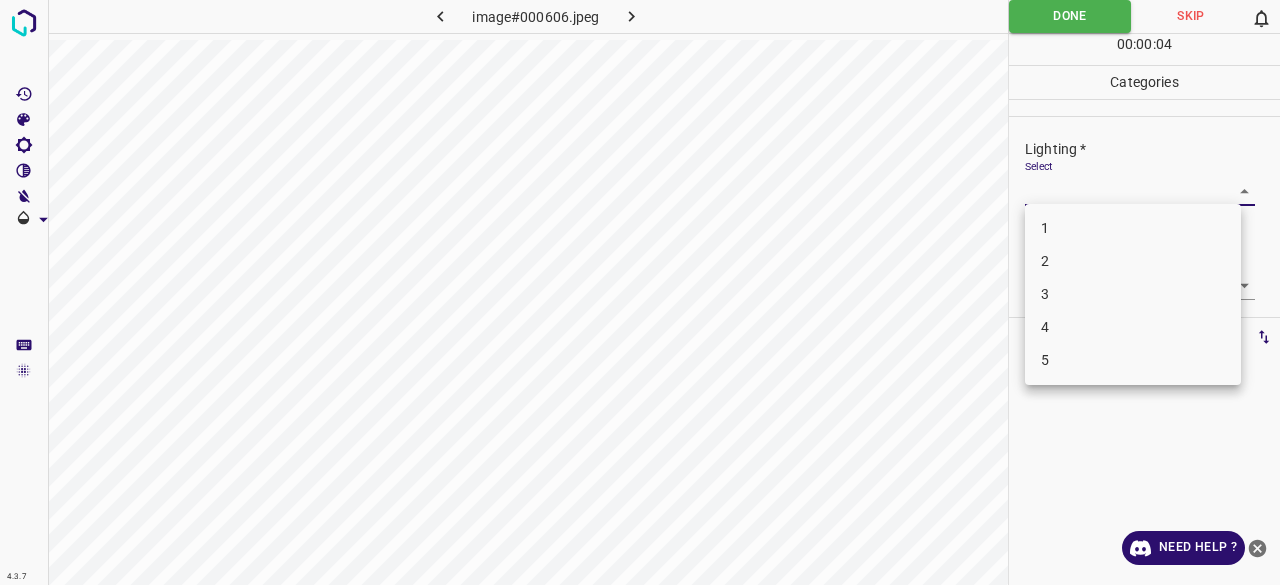 click on "3" at bounding box center (1133, 294) 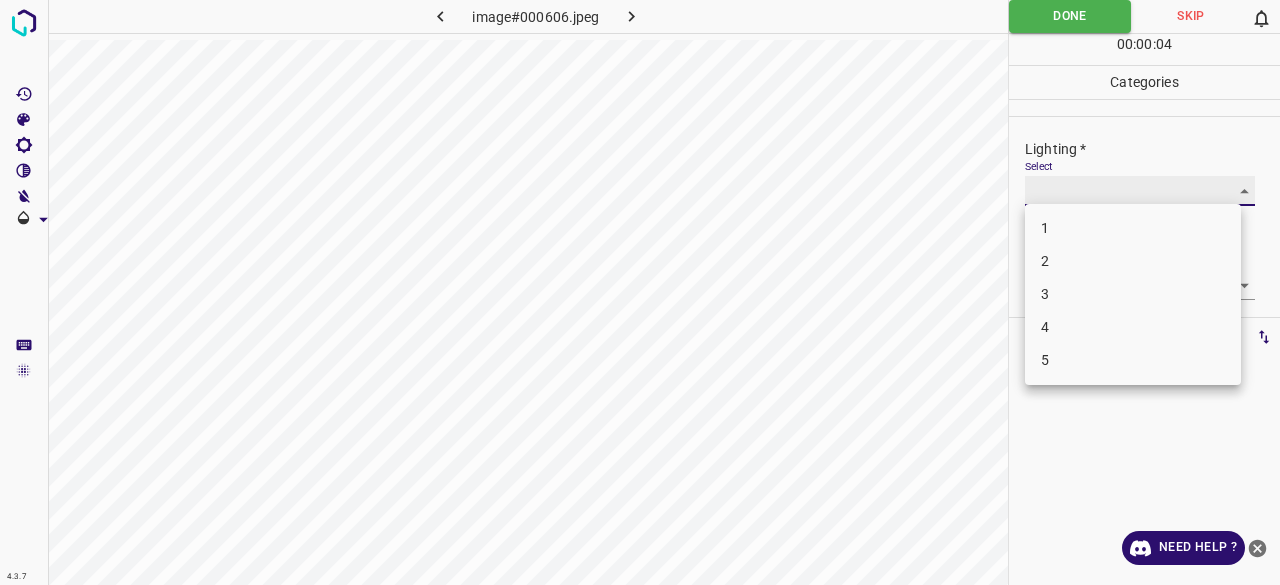 type on "3" 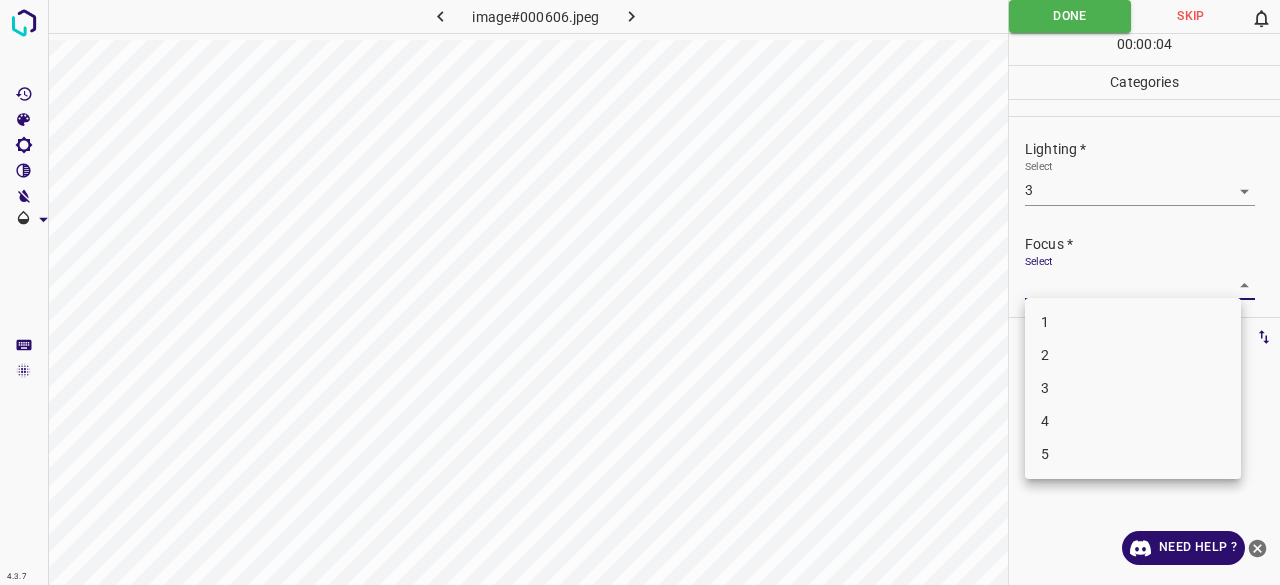 click on "4.3.7 image#000606.jpeg Done Skip 0 00   : 00   : 04   Categories Lighting *  Select 3 3 Focus *  Select ​ Overall *  Select ​ Labels   0 Categories 1 Lighting 2 Focus 3 Overall Tools Space Change between modes (Draw & Edit) I Auto labeling R Restore zoom M Zoom in N Zoom out Delete Delete selecte label Filters Z Restore filters X Saturation filter C Brightness filter V Contrast filter B Gray scale filter General O Download Need Help ? - Text - Hide - Delete 1 2 3 4 5" at bounding box center [640, 292] 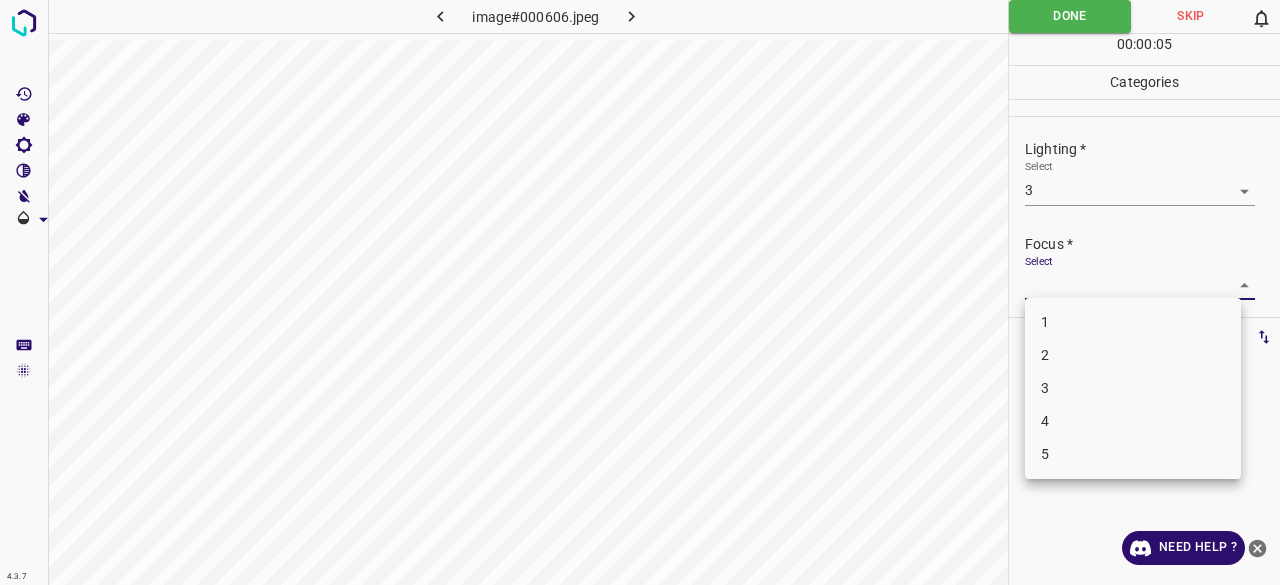 click on "3" at bounding box center [1133, 388] 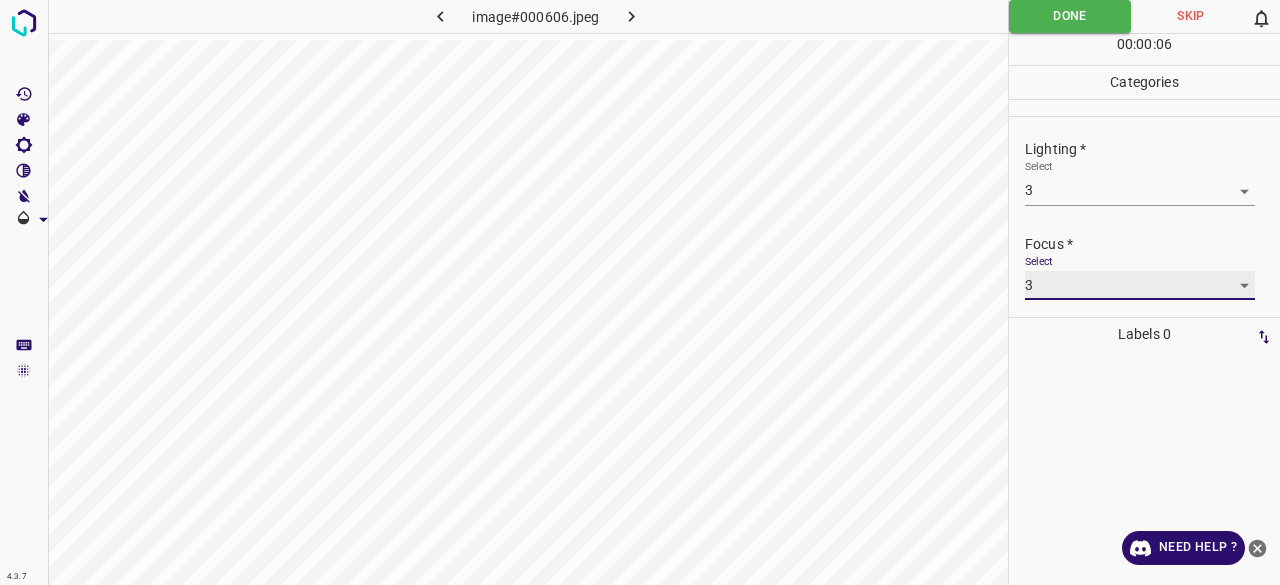 scroll, scrollTop: 98, scrollLeft: 0, axis: vertical 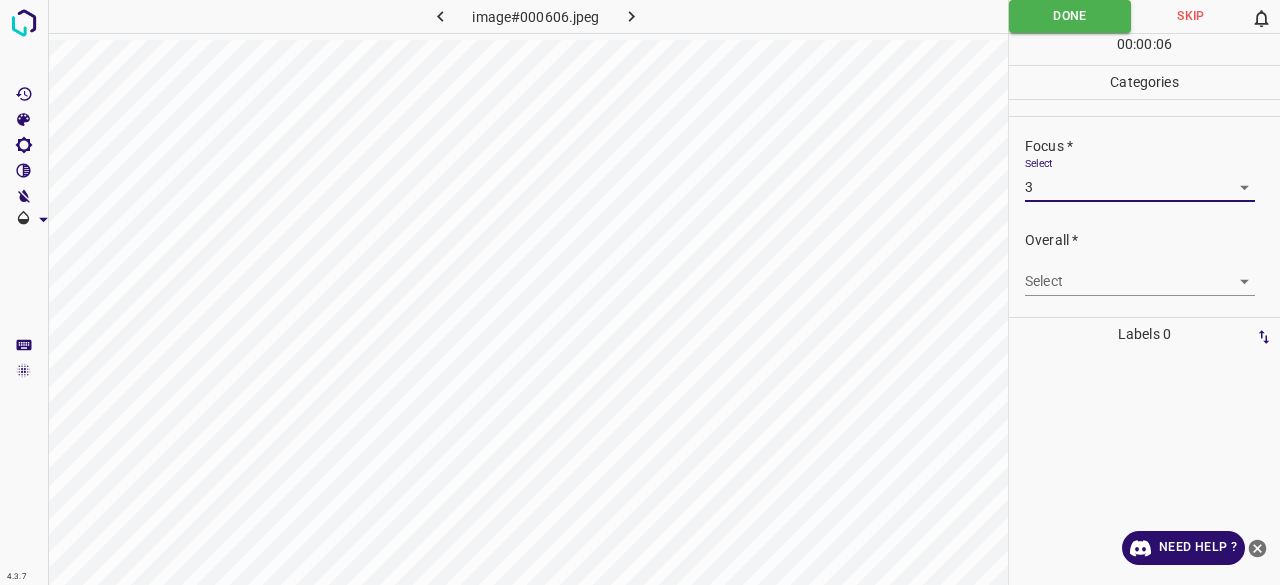 click on "4.3.7 image#000606.jpeg Done Skip 0 00   : 00   : 06   Categories Lighting *  Select 3 3 Focus *  Select 3 3 Overall *  Select ​ Labels   0 Categories 1 Lighting 2 Focus 3 Overall Tools Space Change between modes (Draw & Edit) I Auto labeling R Restore zoom M Zoom in N Zoom out Delete Delete selecte label Filters Z Restore filters X Saturation filter C Brightness filter V Contrast filter B Gray scale filter General O Download Need Help ? - Text - Hide - Delete" at bounding box center [640, 292] 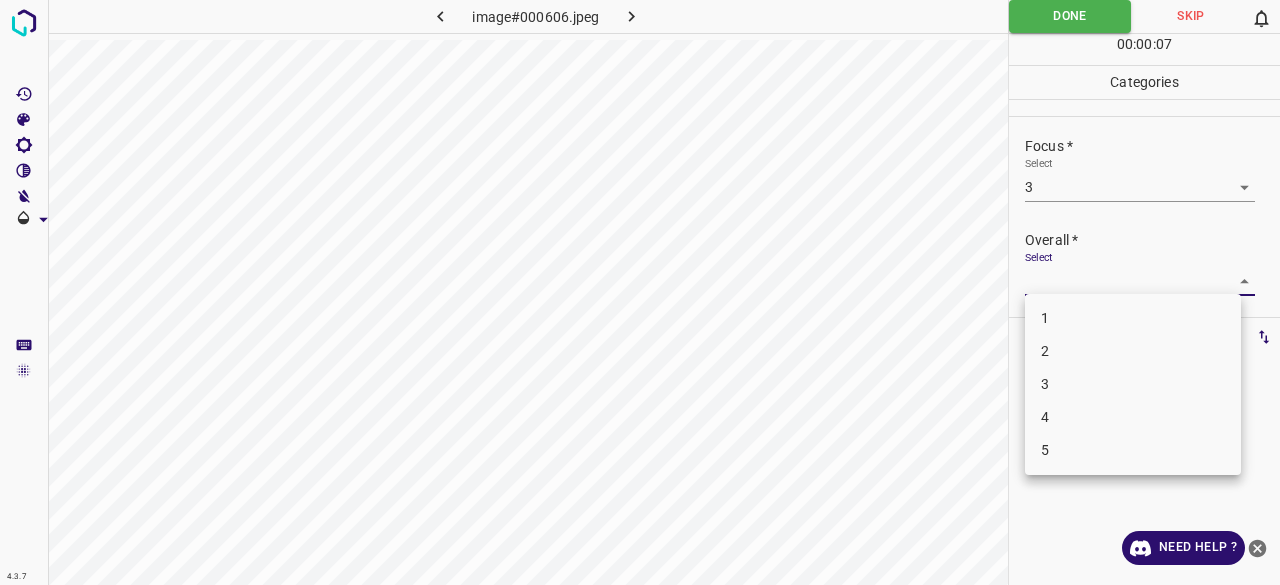 click at bounding box center [640, 292] 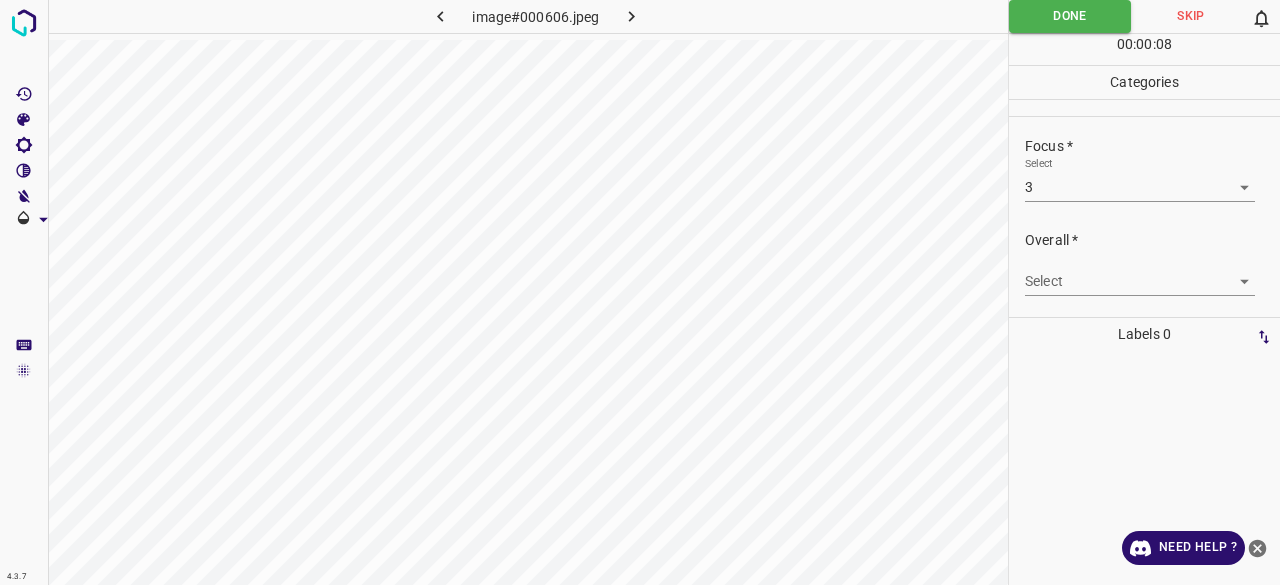 click on "4.3.7 image#000606.jpeg Done Skip 0 00   : 00   : 08   Categories Lighting *  Select 3 3 Focus *  Select 3 3 Overall *  Select ​ Labels   0 Categories 1 Lighting 2 Focus 3 Overall Tools Space Change between modes (Draw & Edit) I Auto labeling R Restore zoom M Zoom in N Zoom out Delete Delete selecte label Filters Z Restore filters X Saturation filter C Brightness filter V Contrast filter B Gray scale filter General O Download Need Help ? - Text - Hide - Delete" at bounding box center (640, 292) 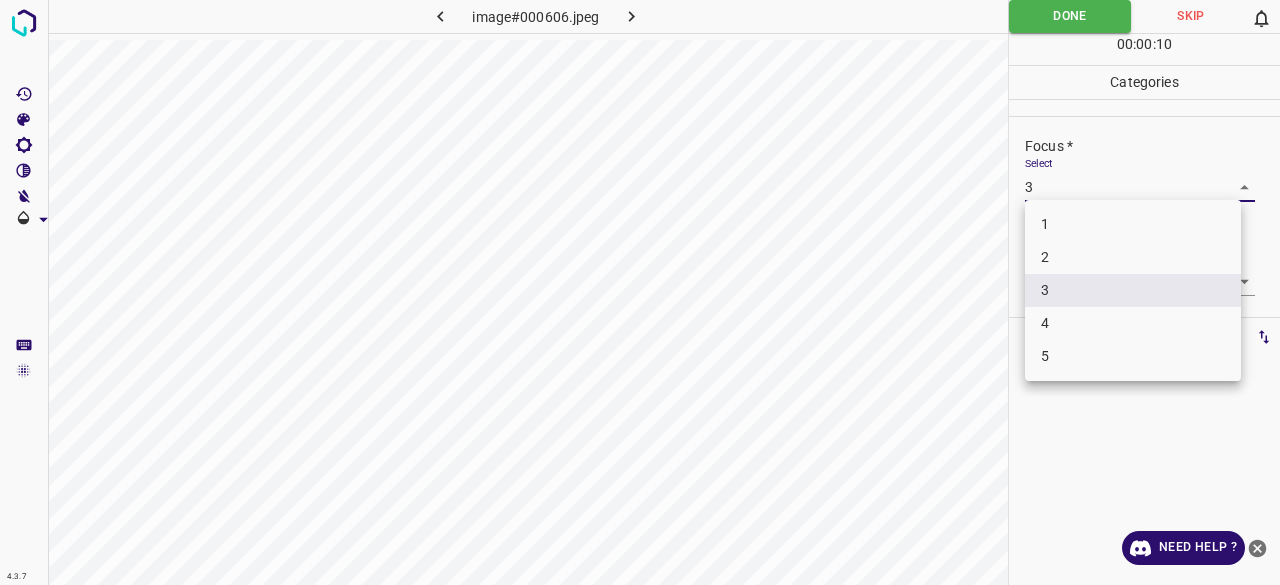 click on "4" at bounding box center (1133, 323) 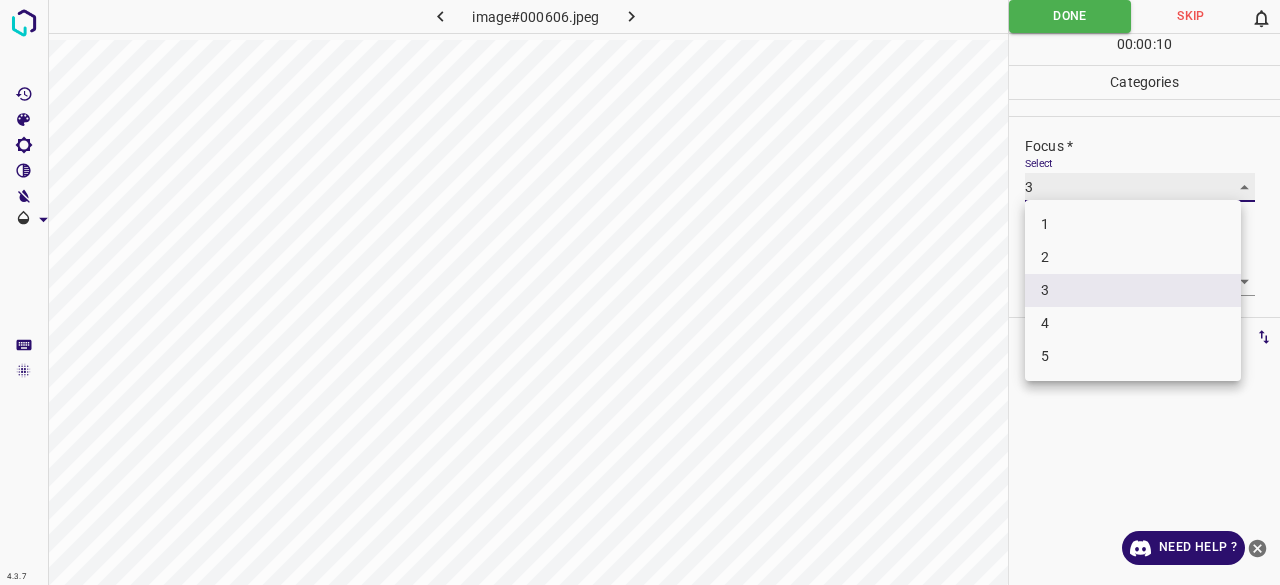 type on "4" 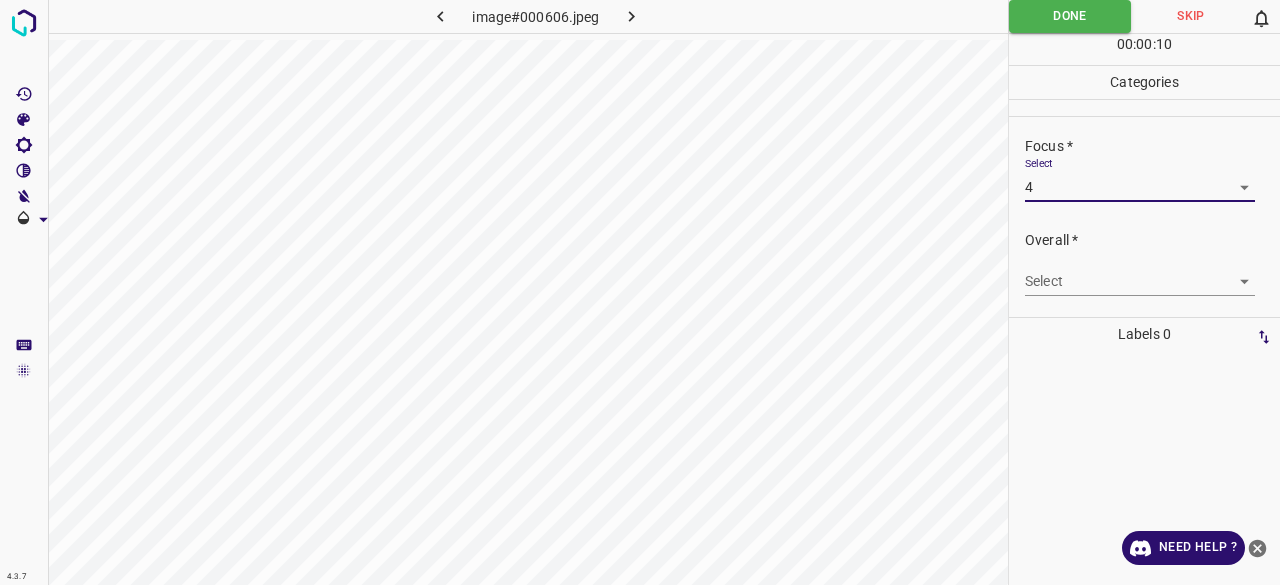 click on "4.3.7 image#000606.jpeg Done Skip 0 00   : 00   : 10   Categories Lighting *  Select 3 3 Focus *  Select 4 4 Overall *  Select ​ Labels   0 Categories 1 Lighting 2 Focus 3 Overall Tools Space Change between modes (Draw & Edit) I Auto labeling R Restore zoom M Zoom in N Zoom out Delete Delete selecte label Filters Z Restore filters X Saturation filter C Brightness filter V Contrast filter B Gray scale filter General O Download Need Help ? - Text - Hide - Delete" at bounding box center [640, 292] 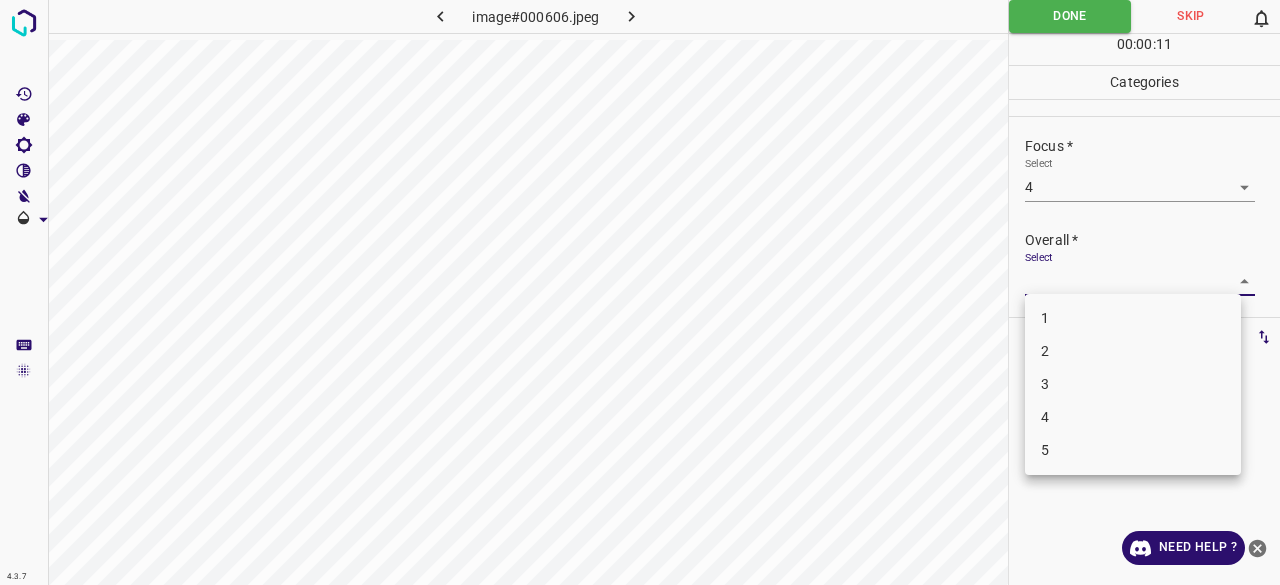 click on "3" at bounding box center [1133, 384] 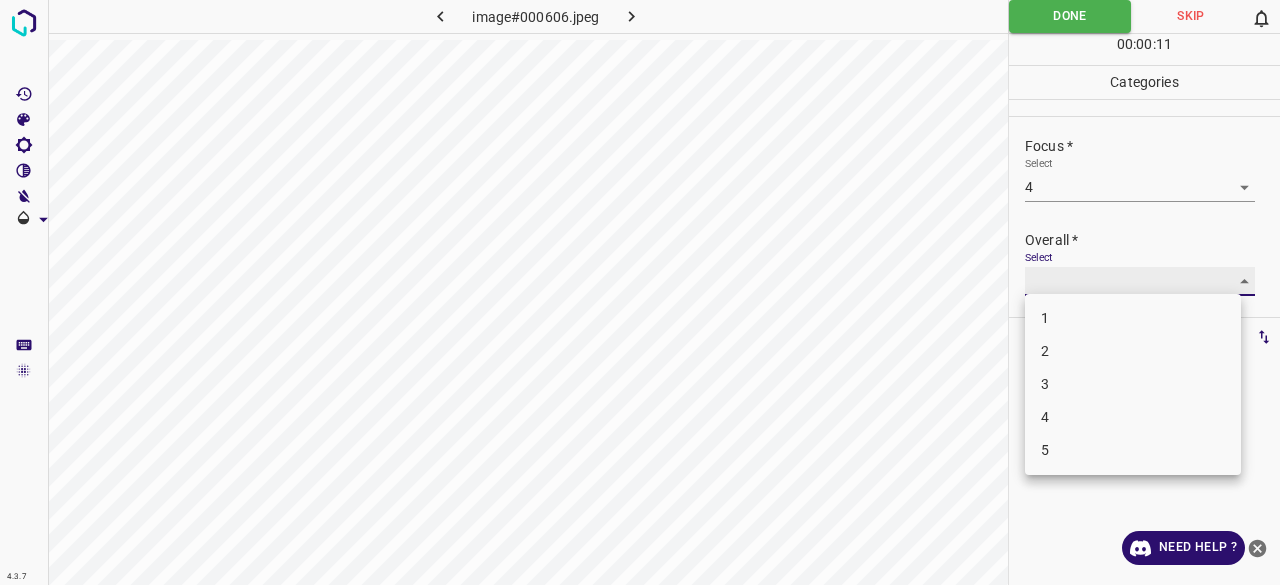 type on "3" 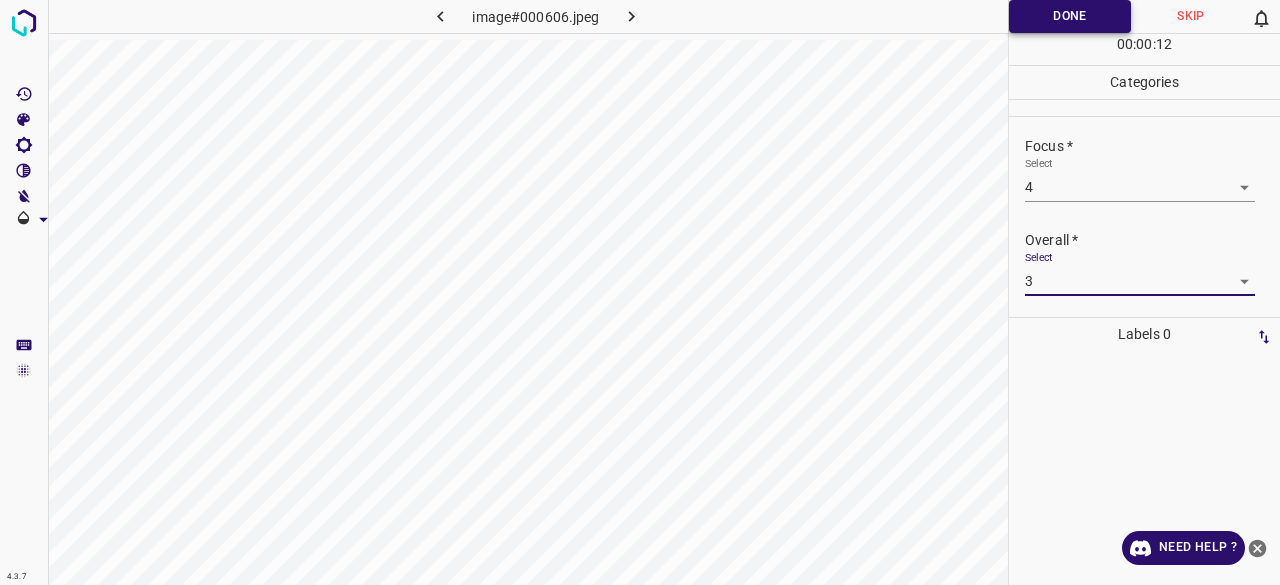 click on "Done" at bounding box center (1070, 16) 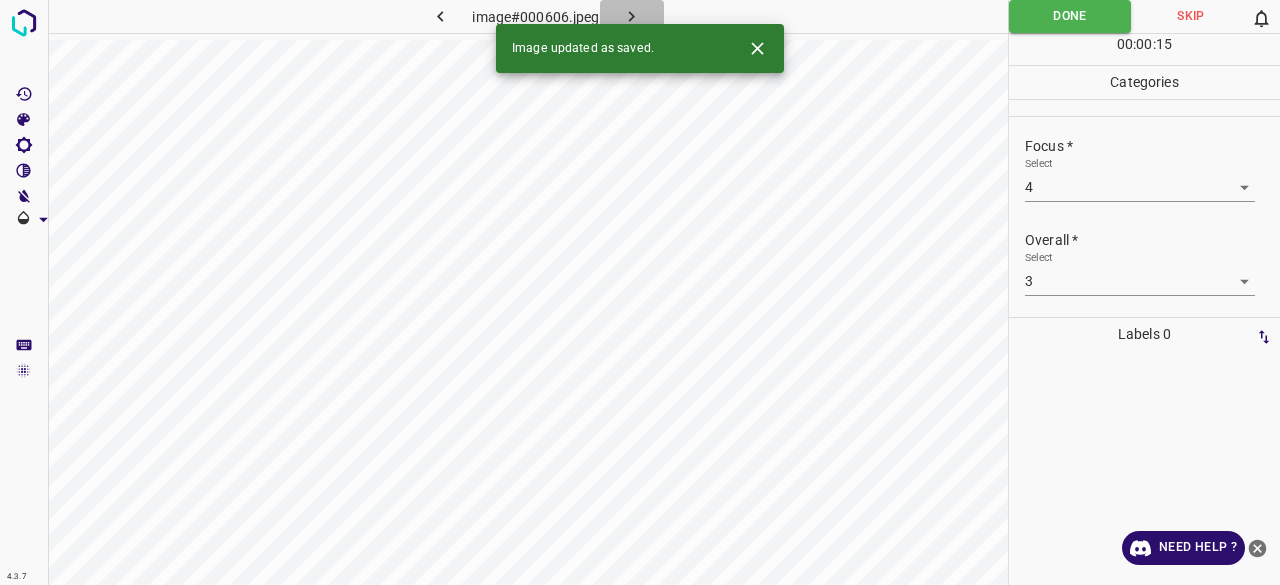 click at bounding box center [632, 16] 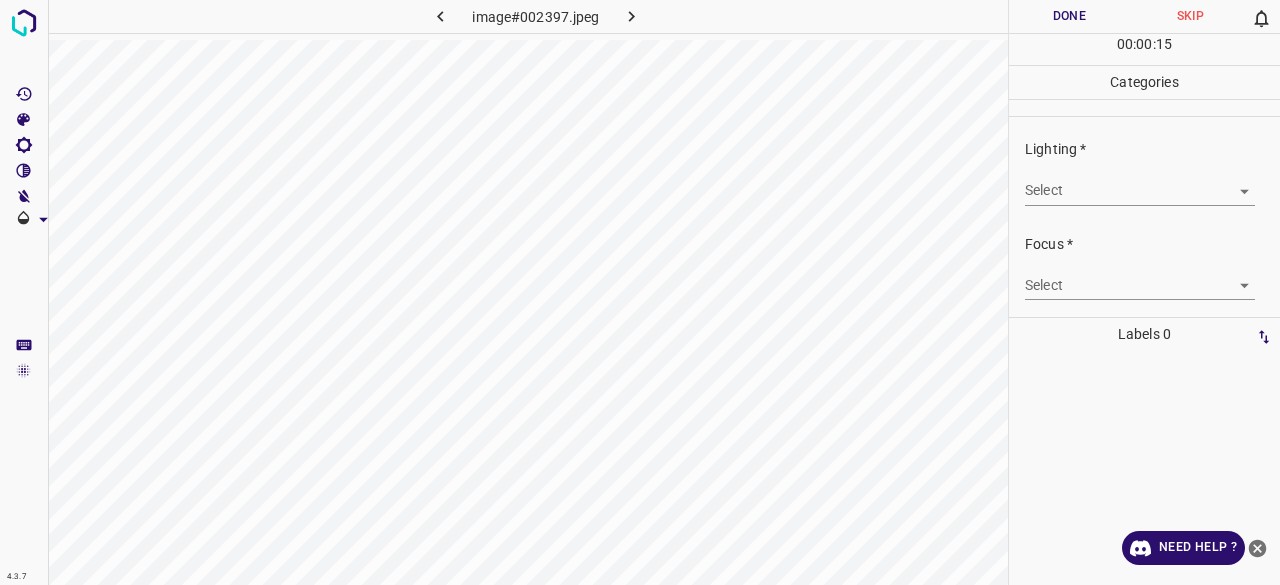 click on "4.3.7 image#002397.jpeg Done Skip 0 00   : 00   : 15   Categories Lighting *  Select ​ Focus *  Select ​ Overall *  Select ​ Labels   0 Categories 1 Lighting 2 Focus 3 Overall Tools Space Change between modes (Draw & Edit) I Auto labeling R Restore zoom M Zoom in N Zoom out Delete Delete selecte label Filters Z Restore filters X Saturation filter C Brightness filter V Contrast filter B Gray scale filter General O Download Need Help ? - Text - Hide - Delete" at bounding box center [640, 292] 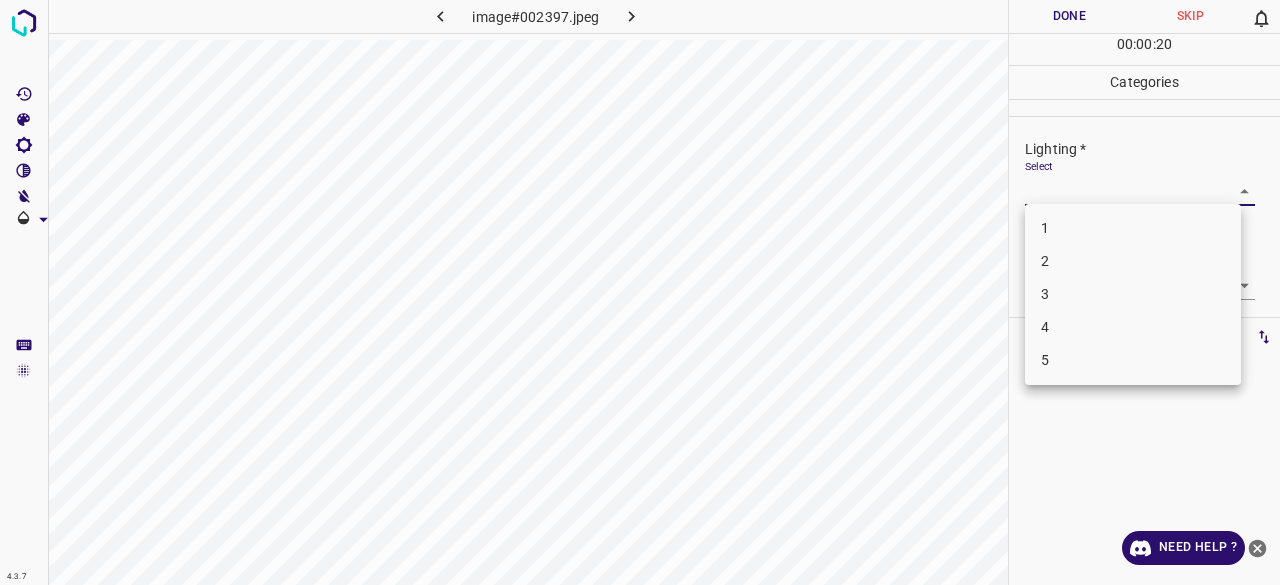 click on "2" at bounding box center [1133, 261] 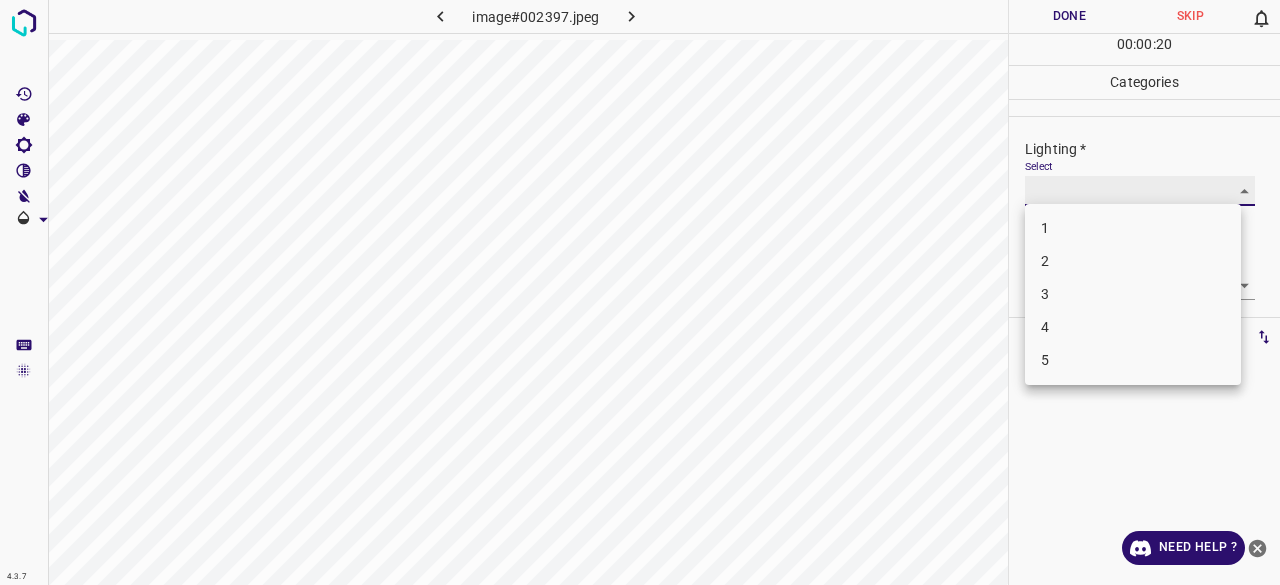 type on "2" 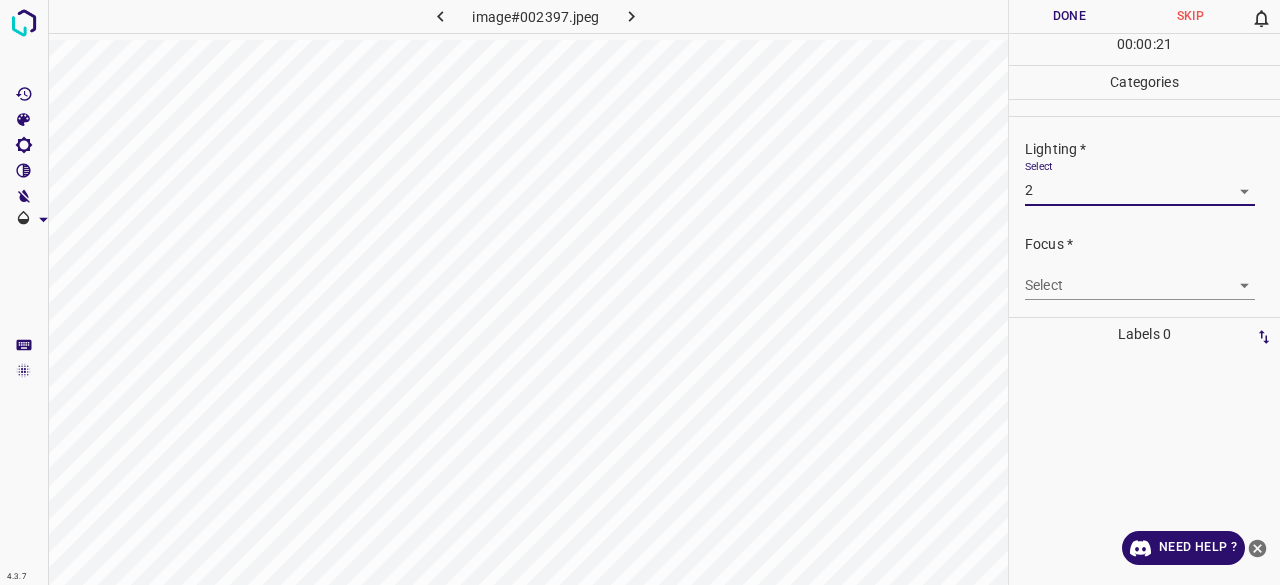 click on "4.3.7 image#002397.jpeg Done Skip 0 00   : 00   : 21   Categories Lighting *  Select 2 2 Focus *  Select ​ Overall *  Select ​ Labels   0 Categories 1 Lighting 2 Focus 3 Overall Tools Space Change between modes (Draw & Edit) I Auto labeling R Restore zoom M Zoom in N Zoom out Delete Delete selecte label Filters Z Restore filters X Saturation filter C Brightness filter V Contrast filter B Gray scale filter General O Download Need Help ? - Text - Hide - Delete" at bounding box center (640, 292) 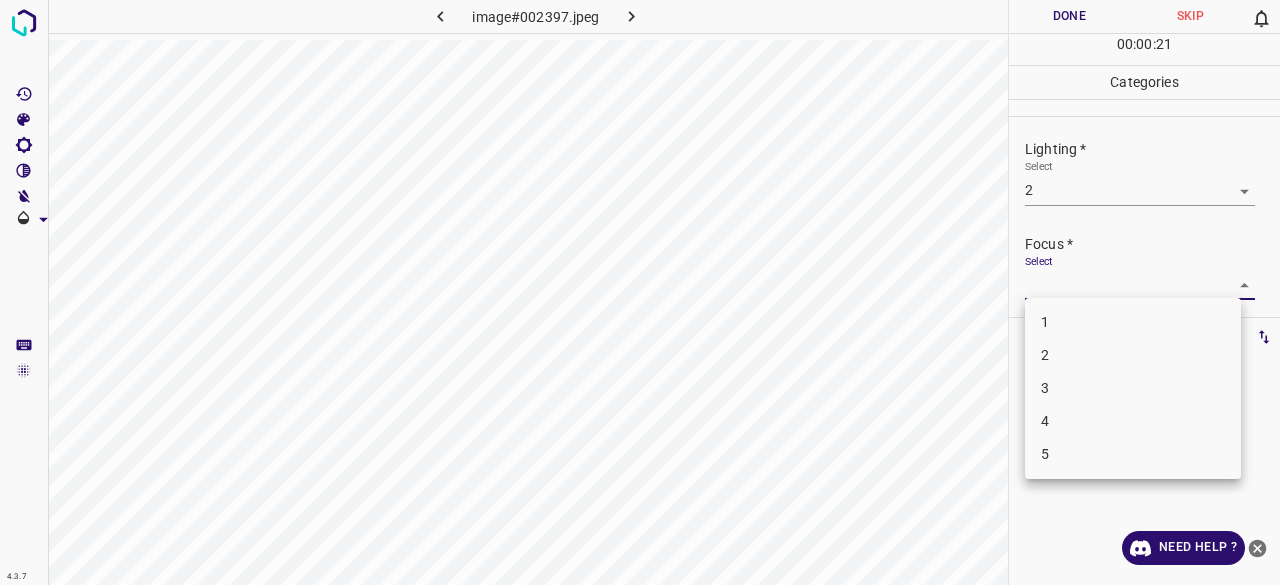 click on "2" at bounding box center [1133, 355] 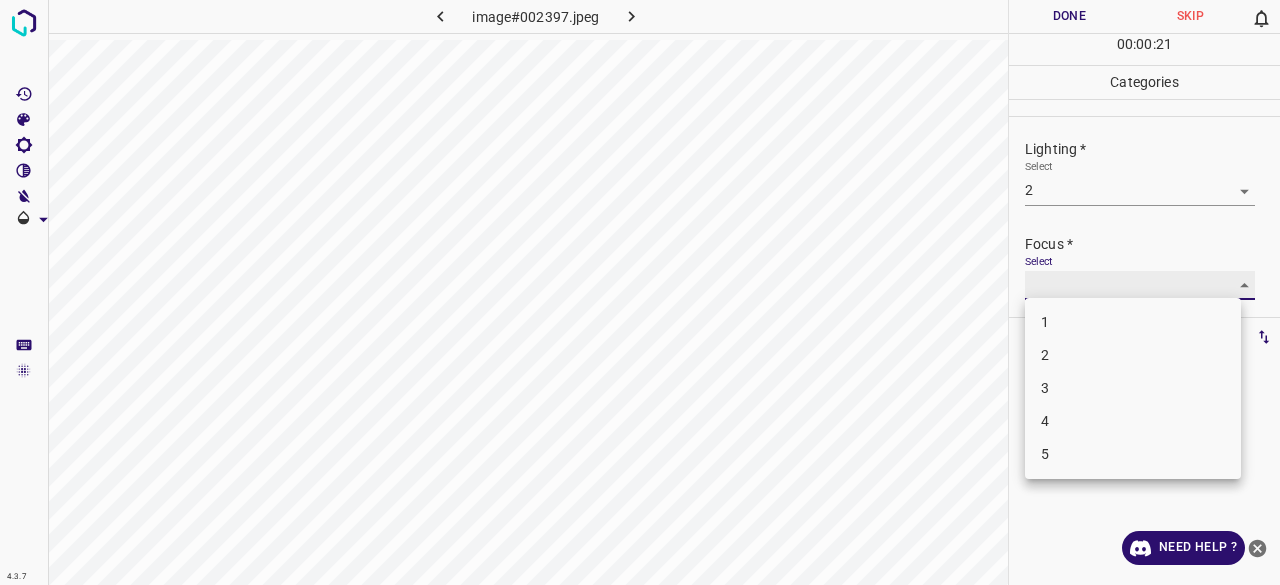 type on "2" 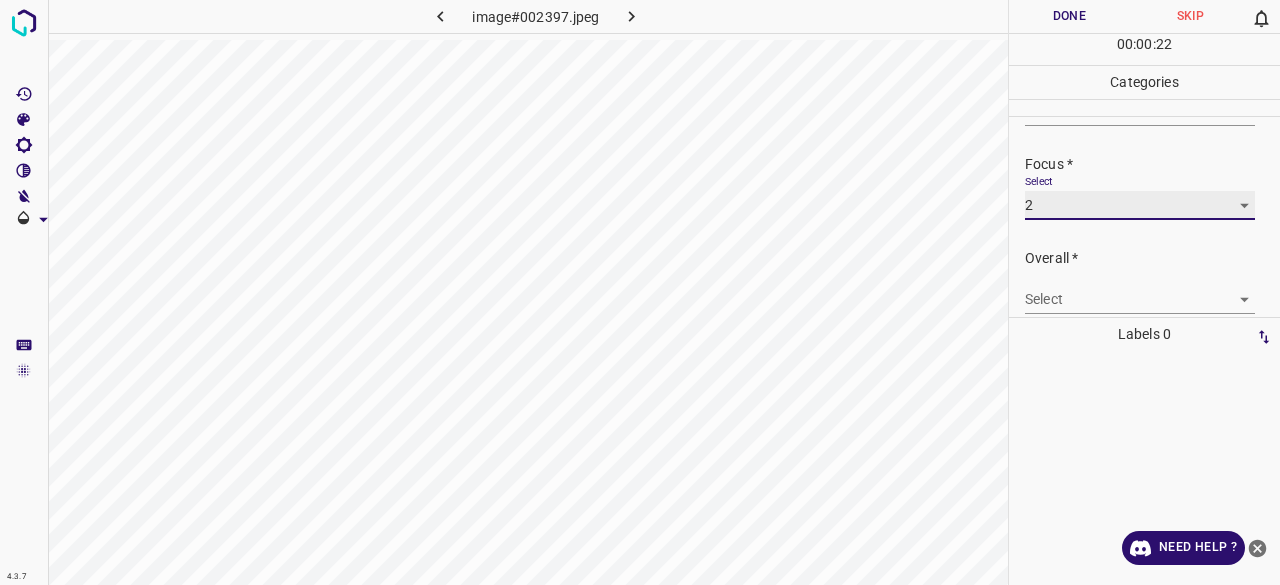 scroll, scrollTop: 98, scrollLeft: 0, axis: vertical 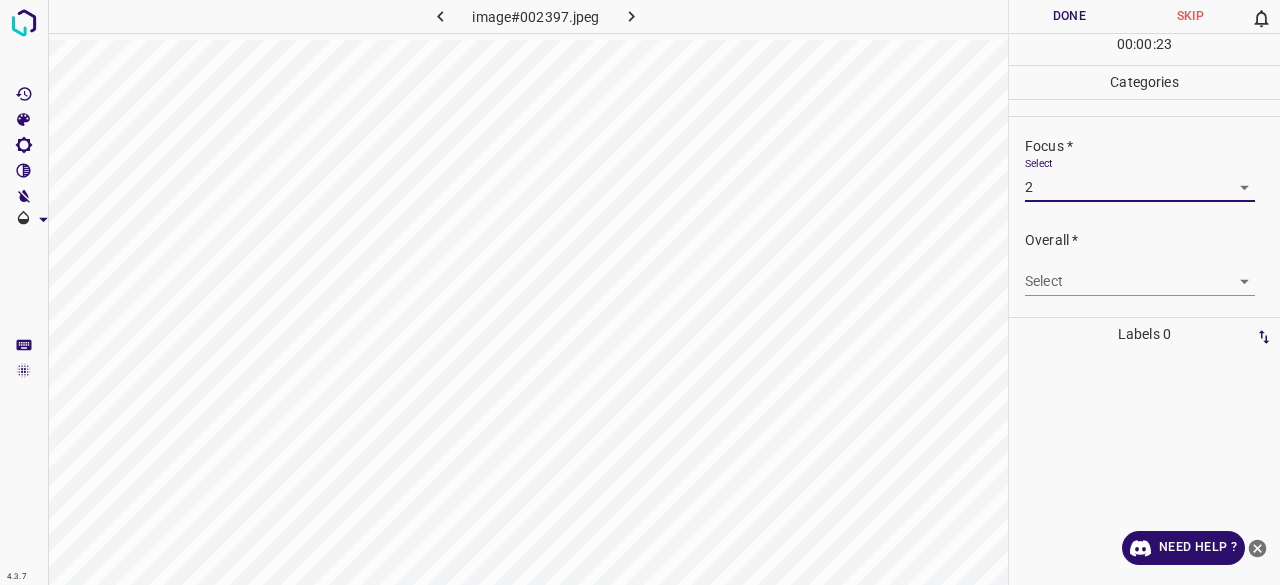 click on "4.3.7 image#002397.jpeg Done Skip 0 00   : 00   : 23   Categories Lighting *  Select 2 2 Focus *  Select 2 2 Overall *  Select ​ Labels   0 Categories 1 Lighting 2 Focus 3 Overall Tools Space Change between modes (Draw & Edit) I Auto labeling R Restore zoom M Zoom in N Zoom out Delete Delete selecte label Filters Z Restore filters X Saturation filter C Brightness filter V Contrast filter B Gray scale filter General O Download Need Help ? - Text - Hide - Delete" at bounding box center [640, 292] 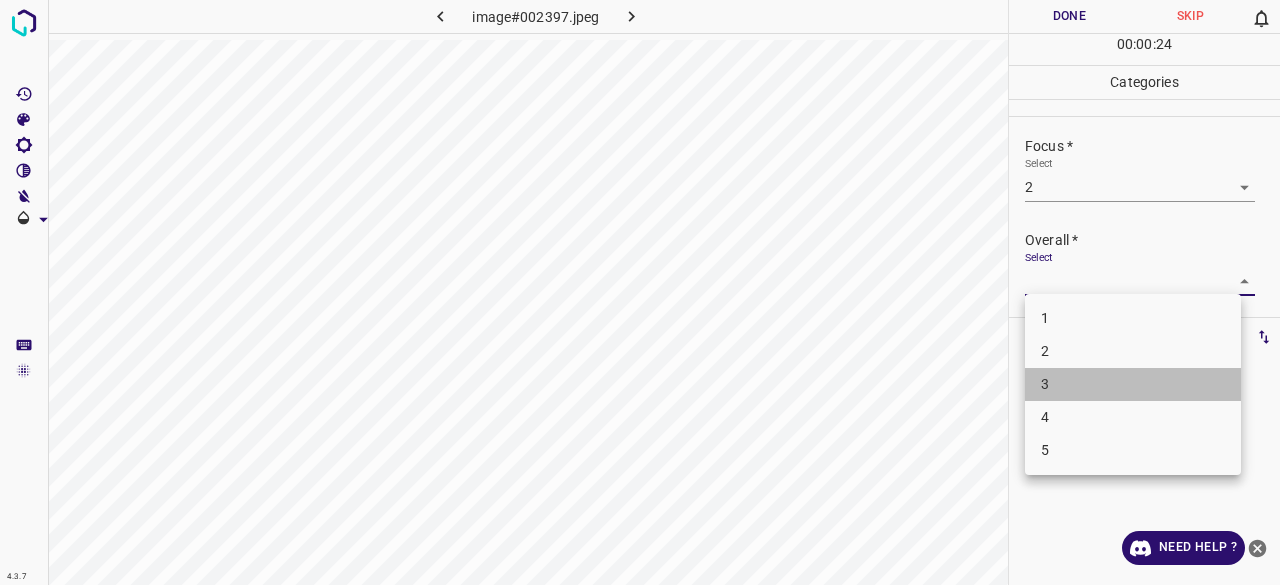 click on "3" at bounding box center [1133, 384] 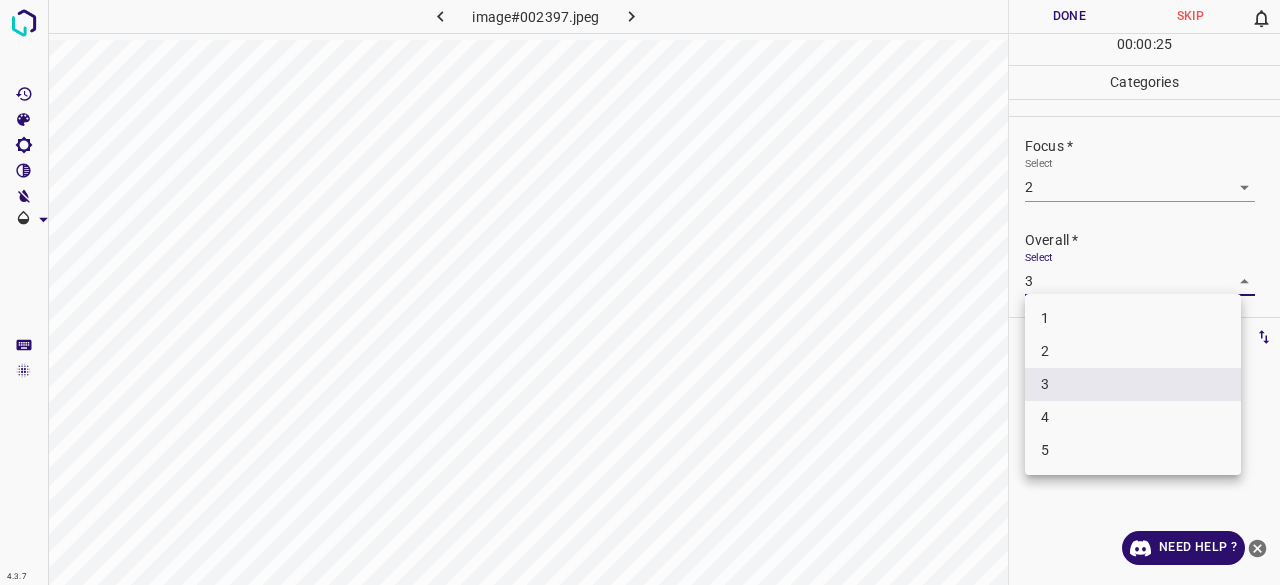 click on "4.3.7 image#002397.jpeg Done Skip 0 00   : 00   : 25   Categories Lighting *  Select 2 2 Focus *  Select 2 2 Overall *  Select 3 3 Labels   0 Categories 1 Lighting 2 Focus 3 Overall Tools Space Change between modes (Draw & Edit) I Auto labeling R Restore zoom M Zoom in N Zoom out Delete Delete selecte label Filters Z Restore filters X Saturation filter C Brightness filter V Contrast filter B Gray scale filter General O Download Need Help ? - Text - Hide - Delete 1 2 3 4 5" at bounding box center (640, 292) 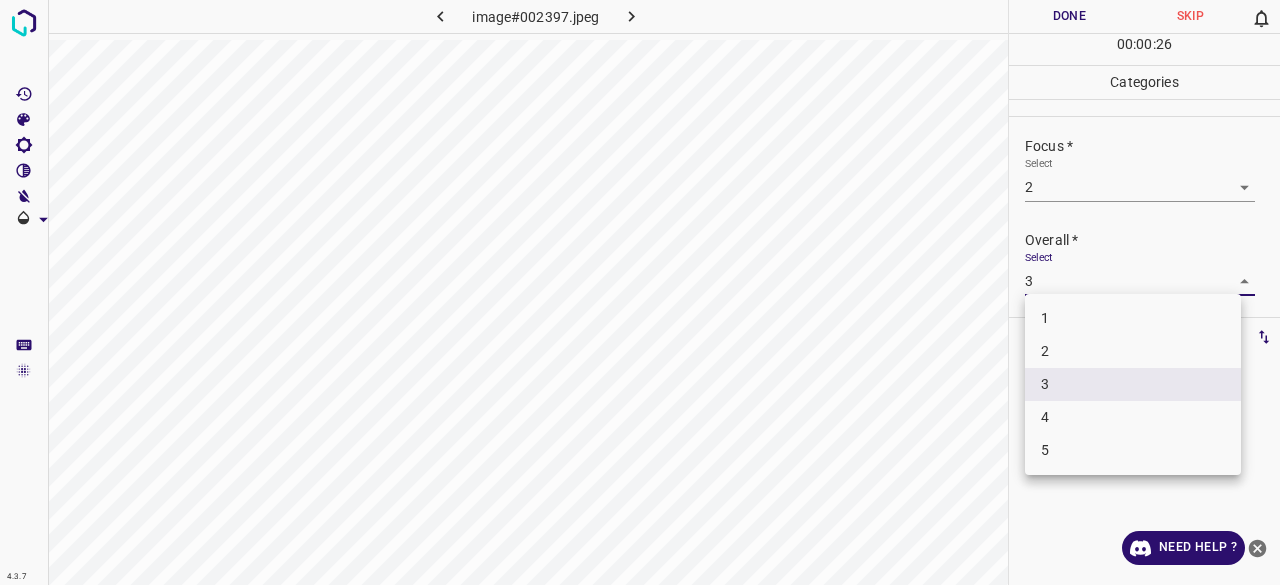 click on "2" at bounding box center [1133, 351] 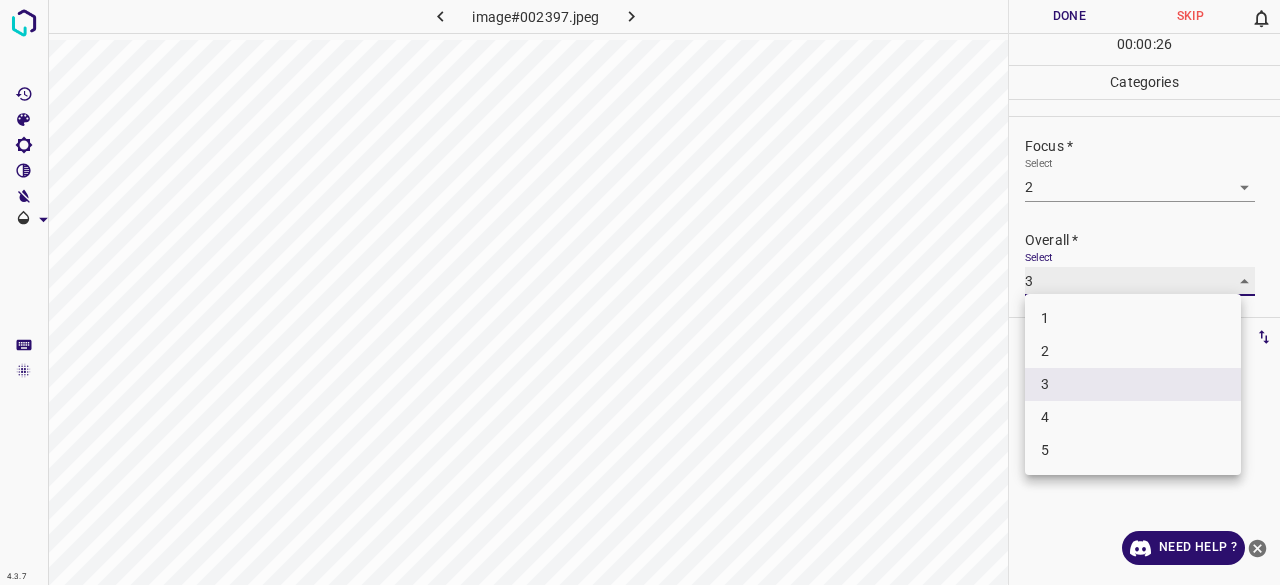 type on "2" 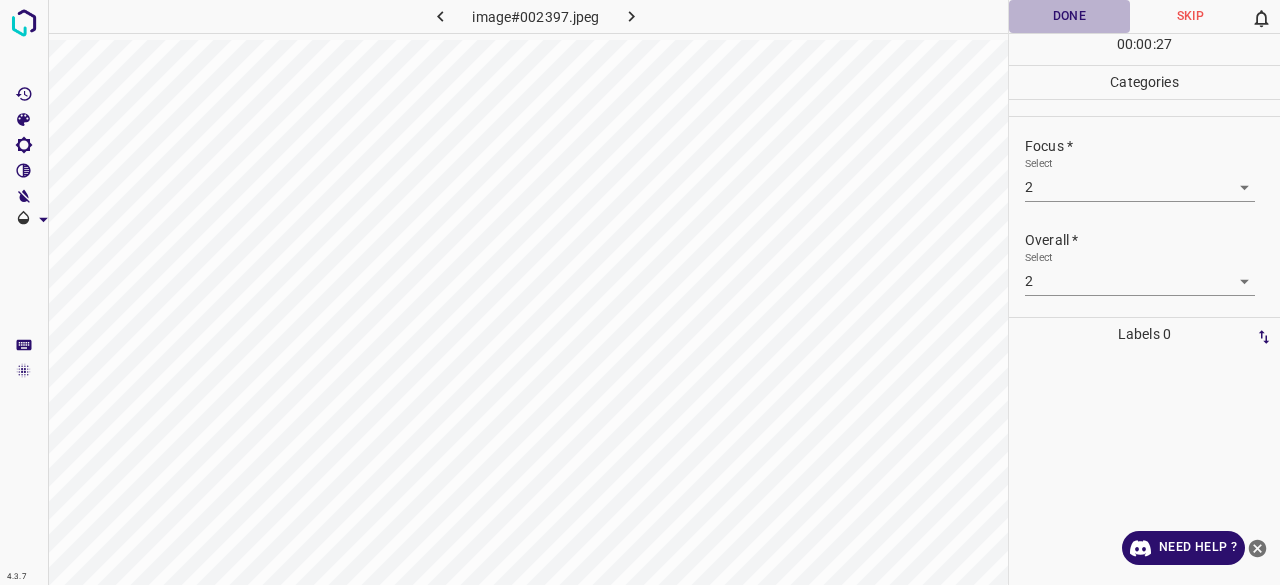 click on "Done" at bounding box center (1069, 16) 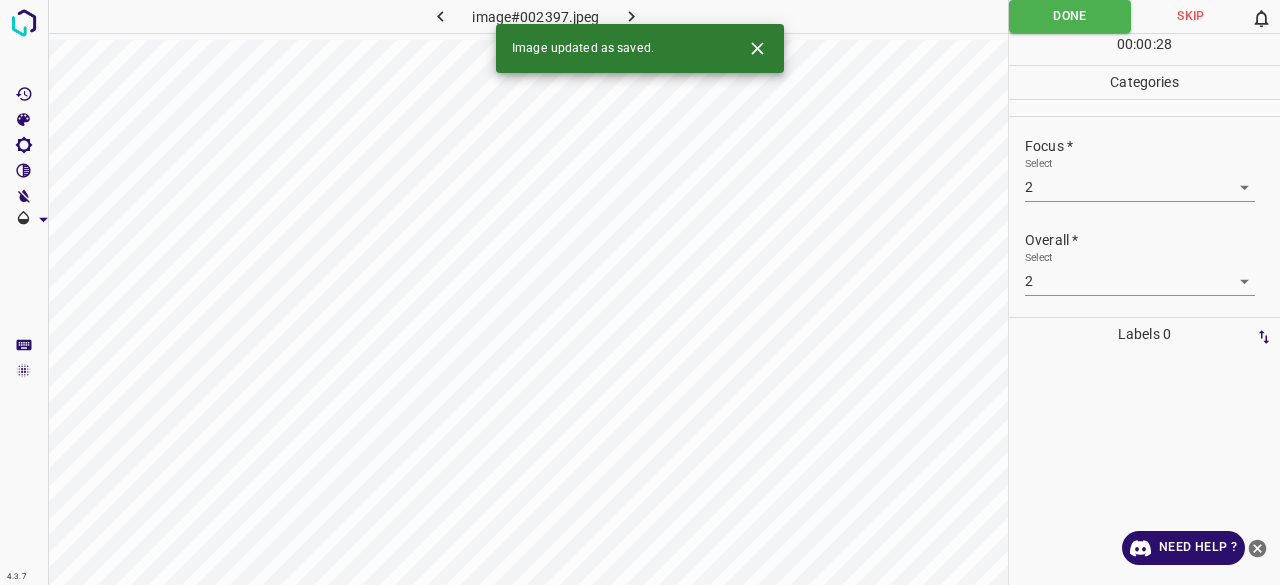 click 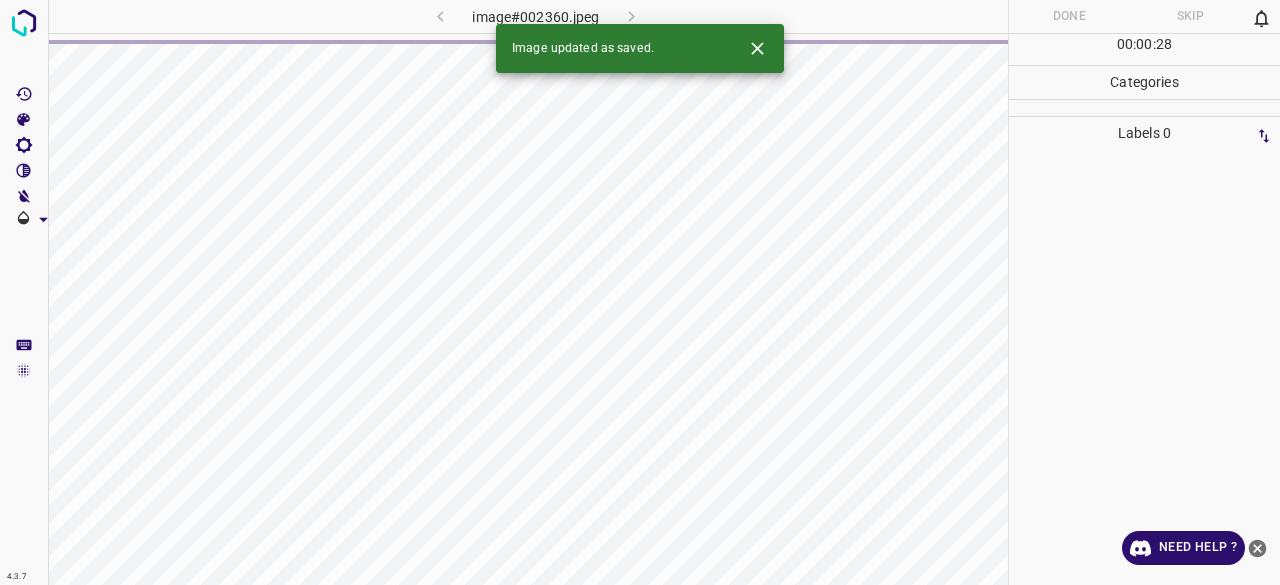 click 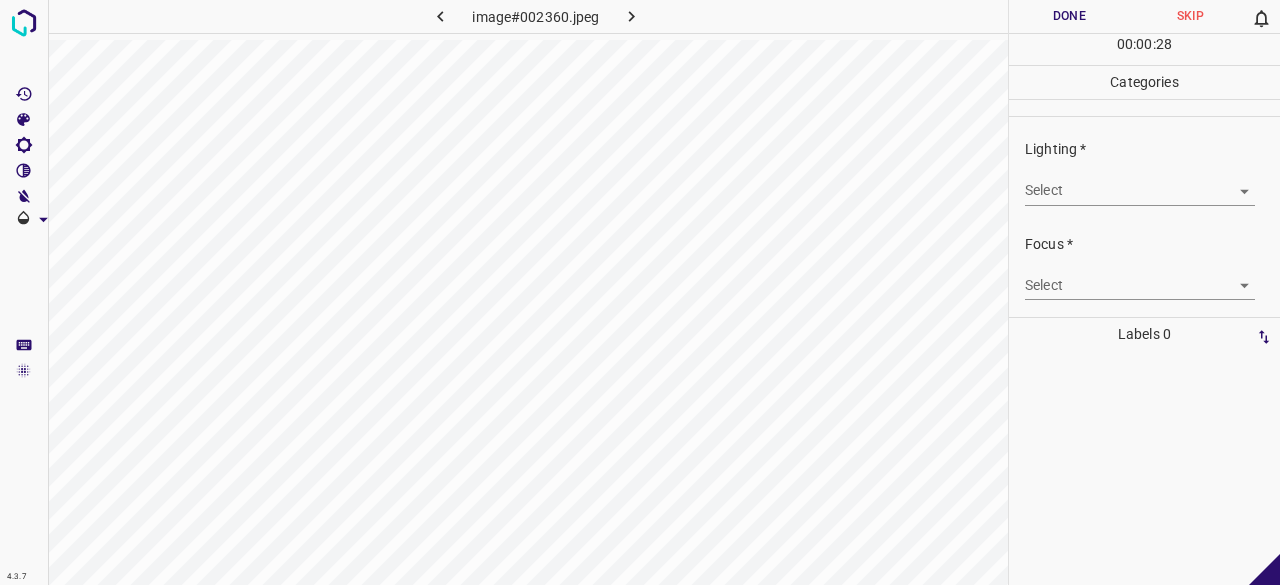 click on "Lighting *  Select ​" at bounding box center (1144, 172) 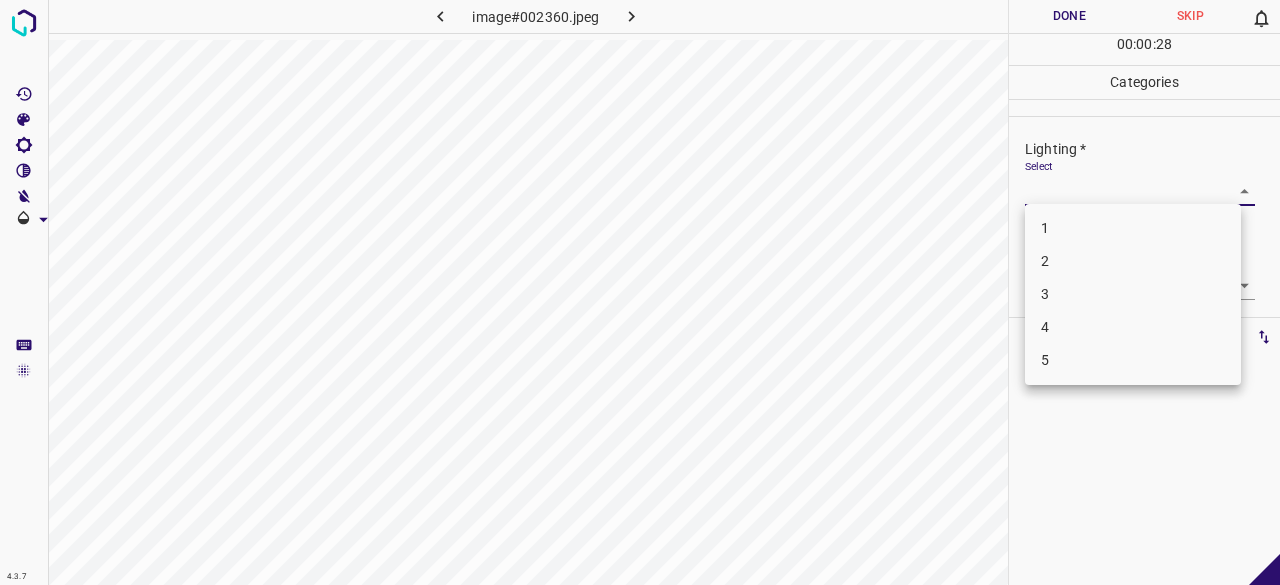 click on "4.3.7 image#002360.jpeg Done Skip 0 00   : 00   : 28   Categories Lighting *  Select ​ Focus *  Select ​ Overall *  Select ​ Labels   0 Categories 1 Lighting 2 Focus 3 Overall Tools Space Change between modes (Draw & Edit) I Auto labeling R Restore zoom M Zoom in N Zoom out Delete Delete selecte label Filters Z Restore filters X Saturation filter C Brightness filter V Contrast filter B Gray scale filter General O Download - Text - Hide - Delete 1 2 3 4 5" at bounding box center [640, 292] 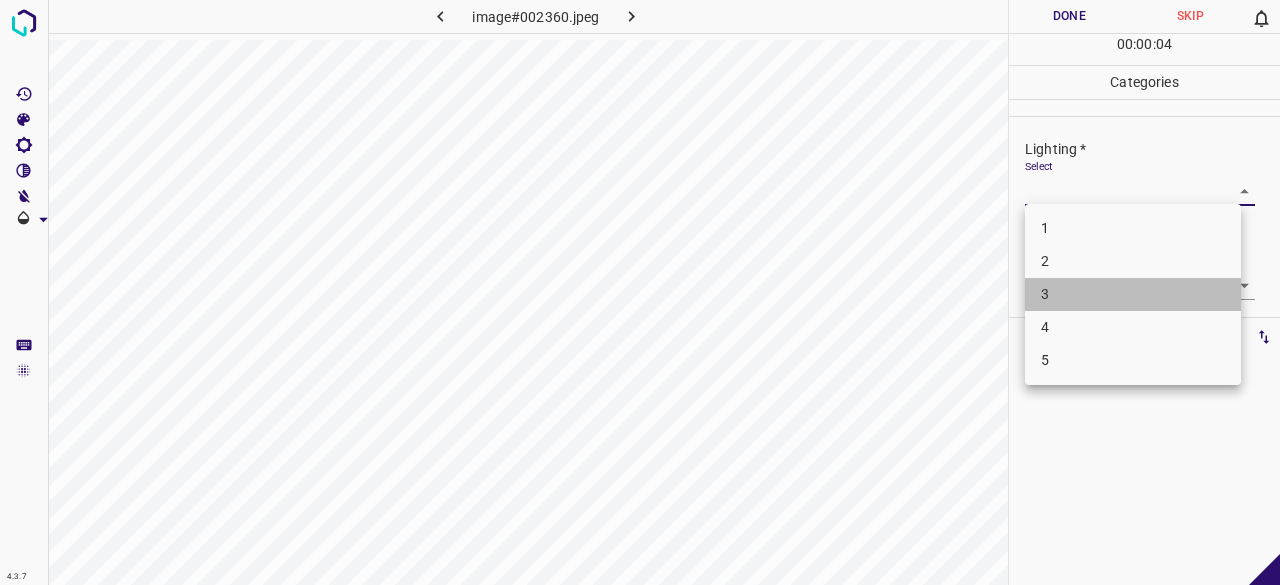 click on "3" at bounding box center [1133, 294] 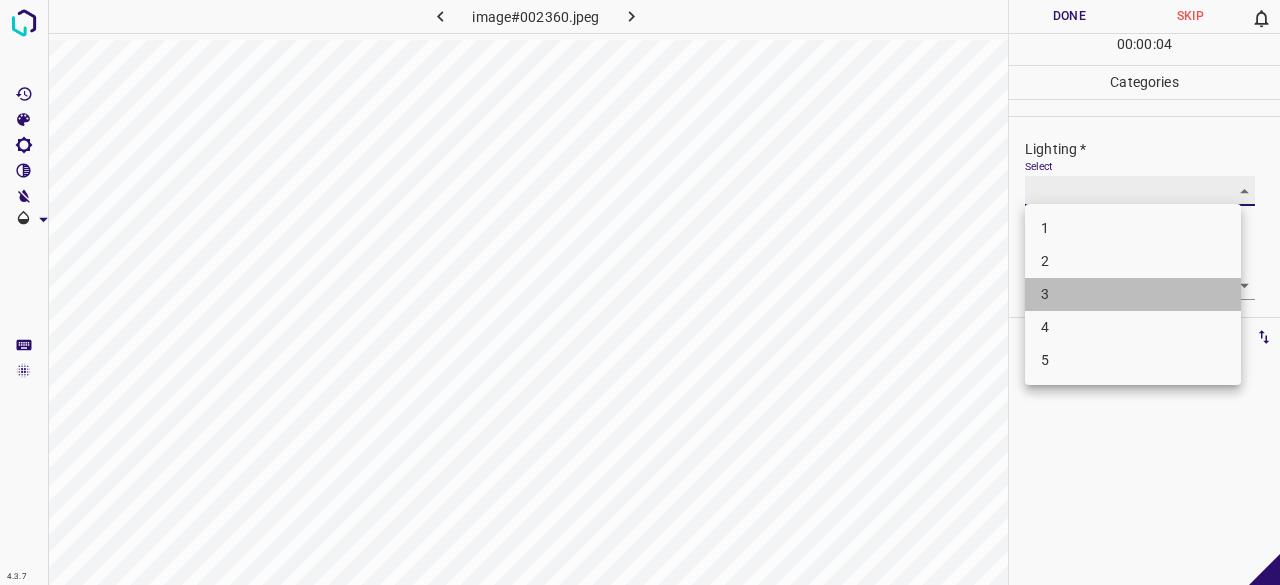 type on "3" 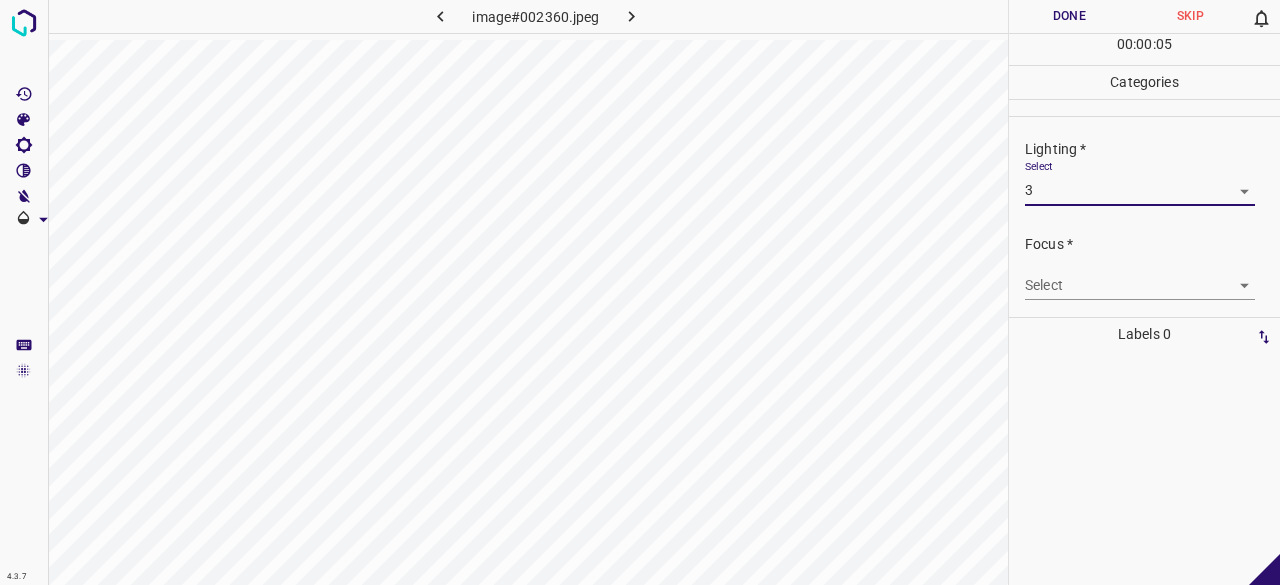 click on "4.3.7 image#002360.jpeg Done Skip 0 00   : 00   : 05   Categories Lighting *  Select 3 3 Focus *  Select ​ Overall *  Select ​ Labels   0 Categories 1 Lighting 2 Focus 3 Overall Tools Space Change between modes (Draw & Edit) I Auto labeling R Restore zoom M Zoom in N Zoom out Delete Delete selecte label Filters Z Restore filters X Saturation filter C Brightness filter V Contrast filter B Gray scale filter General O Download - Text - Hide - Delete" at bounding box center (640, 292) 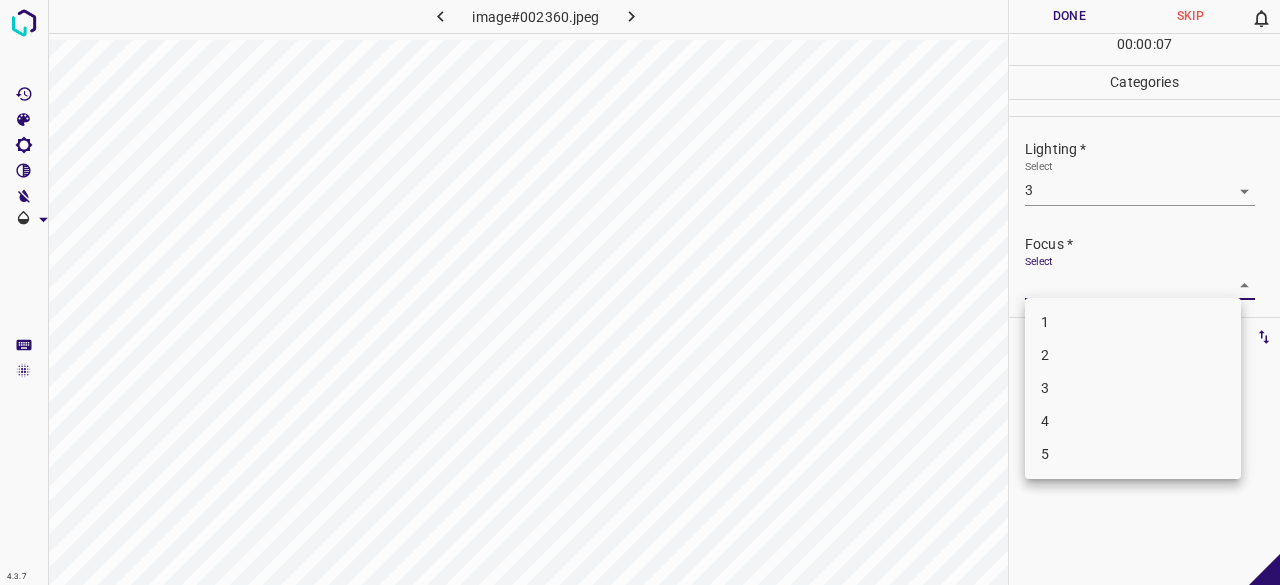 click on "2" at bounding box center [1133, 355] 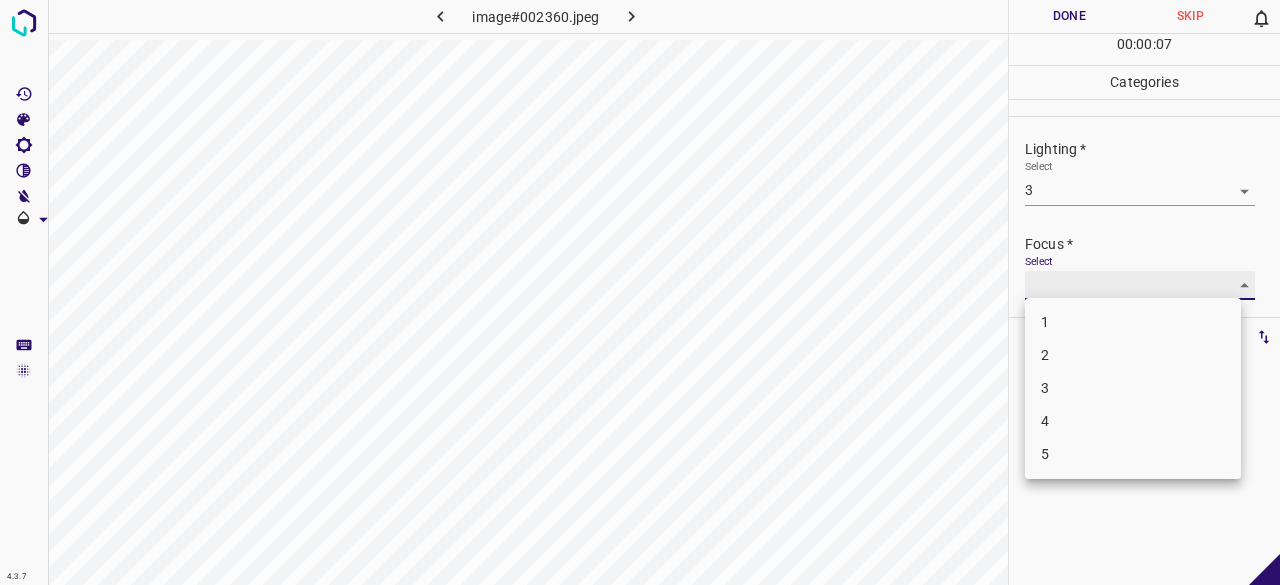 type on "2" 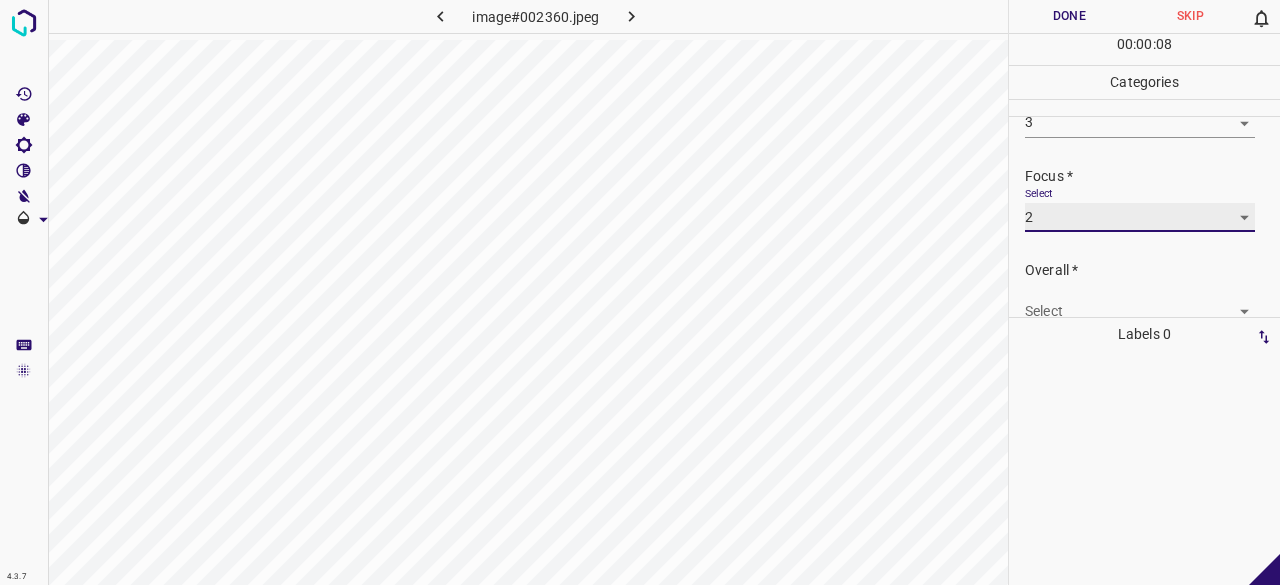 scroll, scrollTop: 98, scrollLeft: 0, axis: vertical 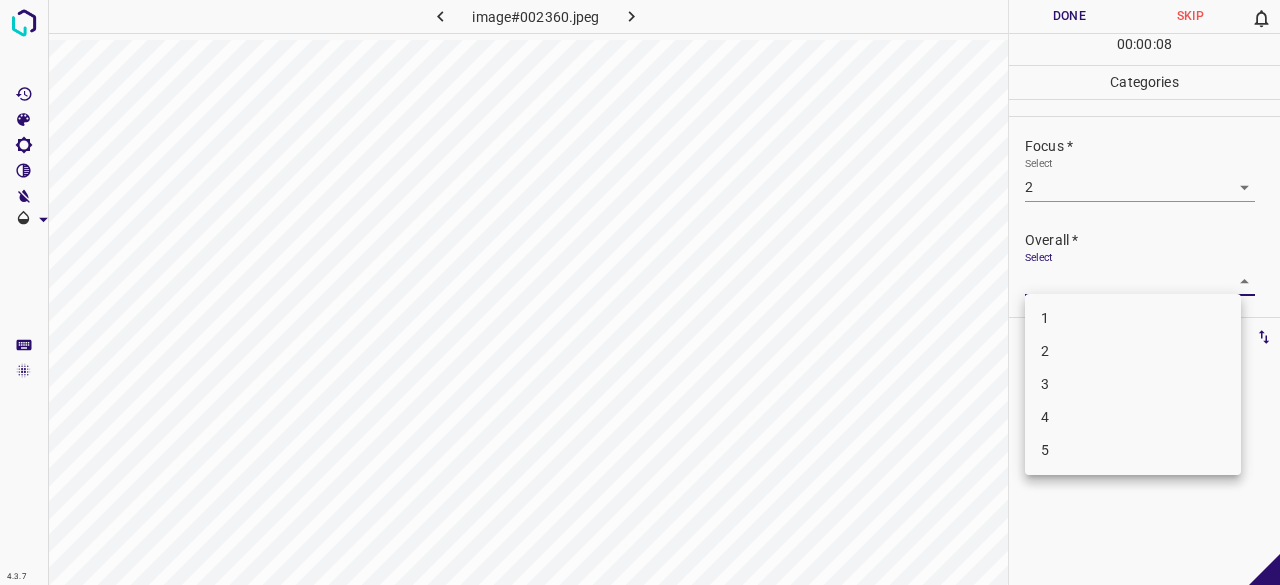 click on "4.3.7 image#002360.jpeg Done Skip 0 00   : 00   : 08   Categories Lighting *  Select 3 3 Focus *  Select 2 2 Overall *  Select ​ Labels   0 Categories 1 Lighting 2 Focus 3 Overall Tools Space Change between modes (Draw & Edit) I Auto labeling R Restore zoom M Zoom in N Zoom out Delete Delete selecte label Filters Z Restore filters X Saturation filter C Brightness filter V Contrast filter B Gray scale filter General O Download - Text - Hide - Delete 1 2 3 4 5" at bounding box center (640, 292) 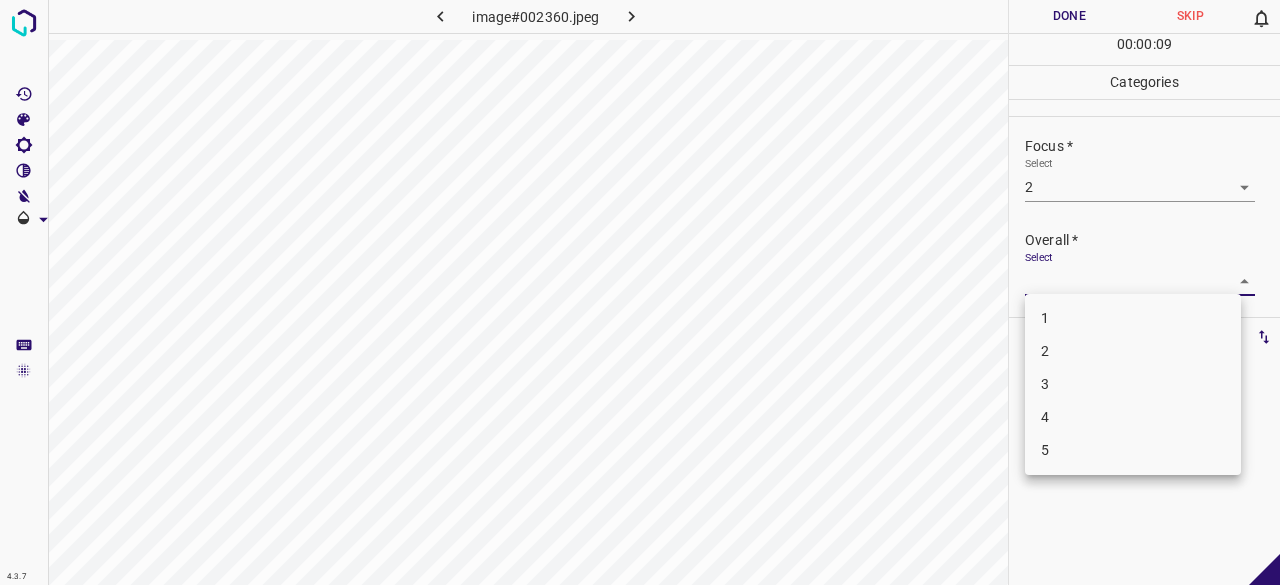 click on "3" at bounding box center (1133, 384) 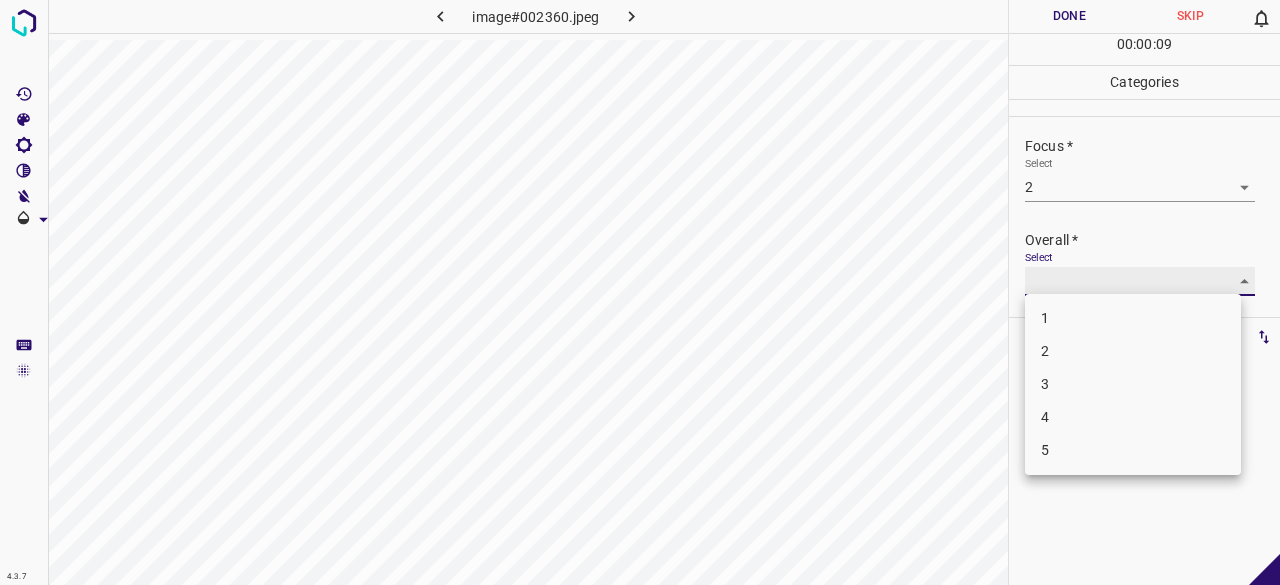 type on "3" 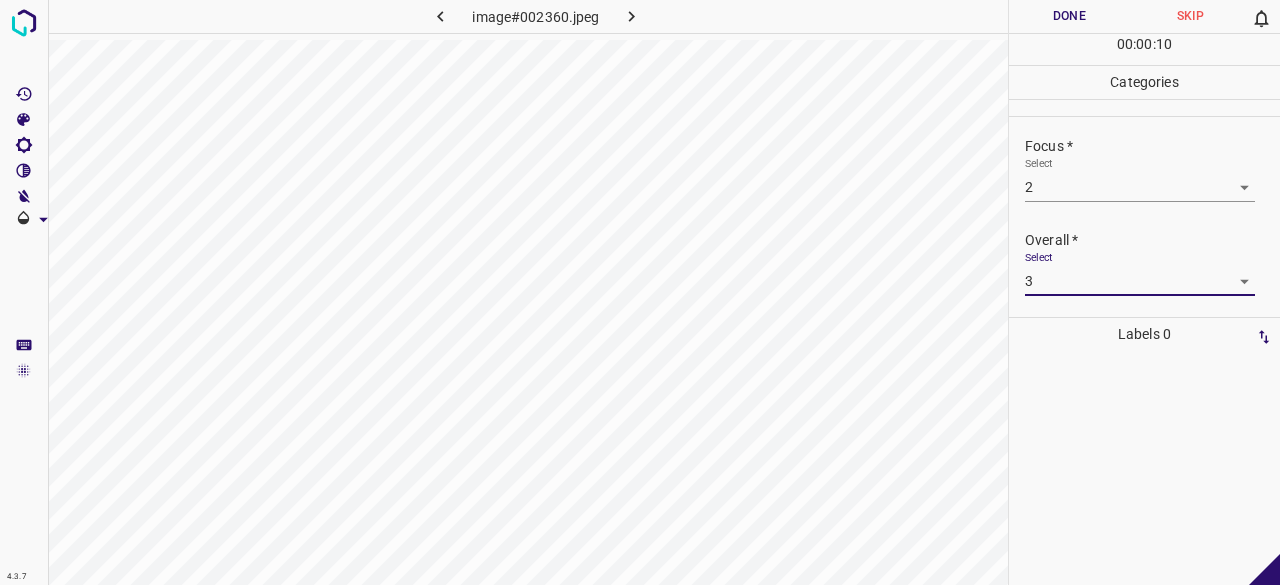 click on "Done" at bounding box center [1069, 16] 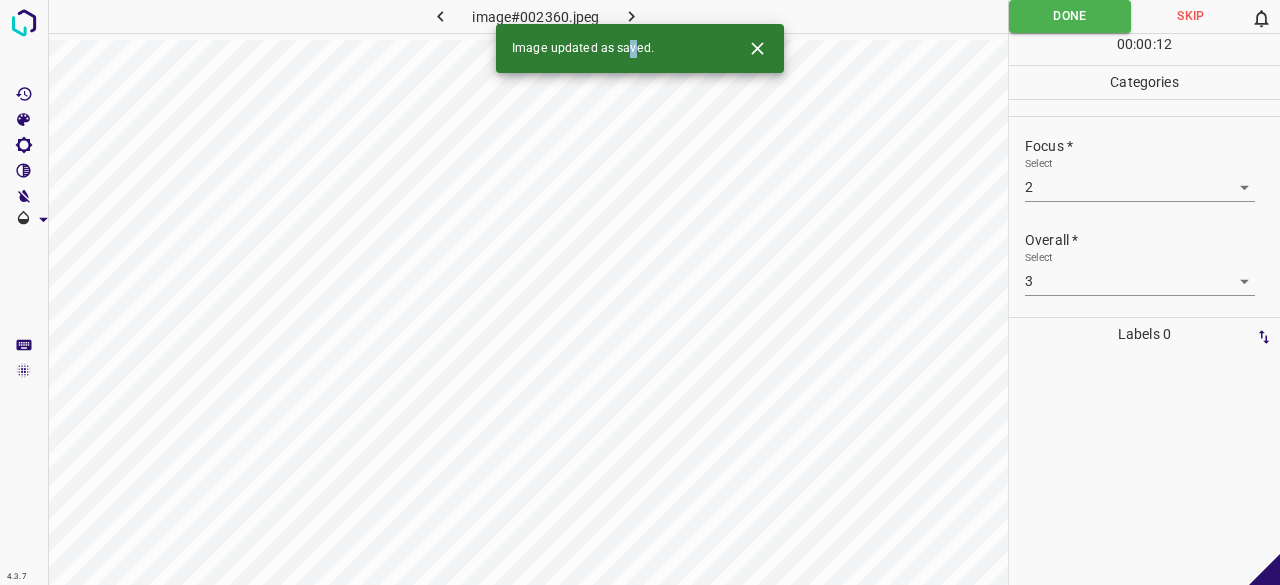 click on "Image updated as saved." at bounding box center [640, 48] 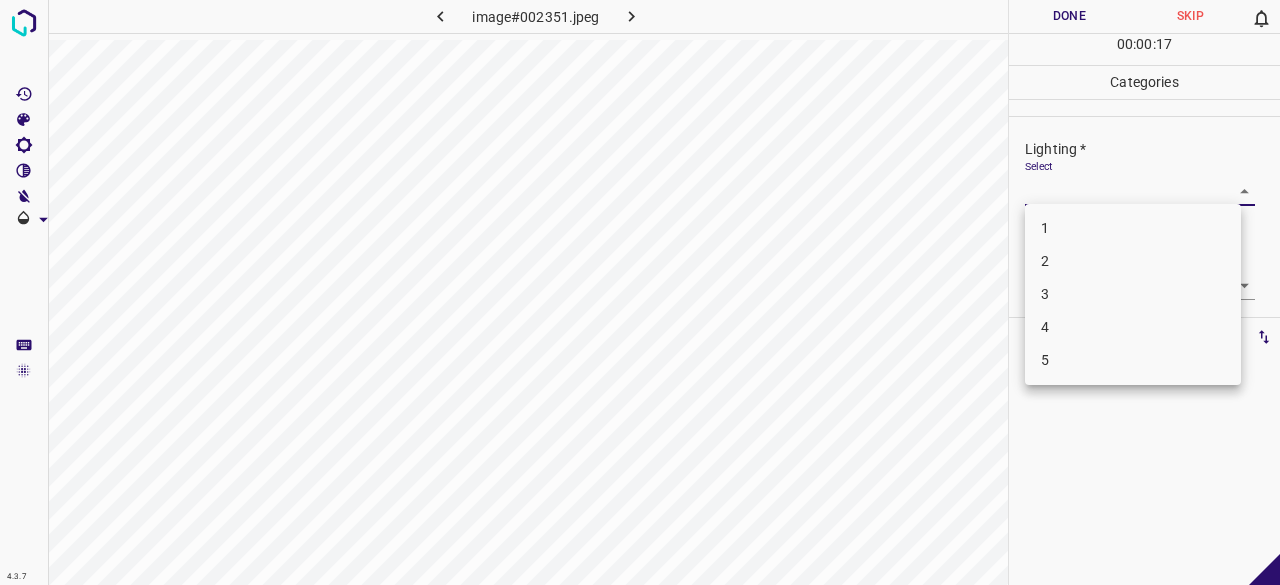click on "4.3.7 image#002351.jpeg Done Skip 0 00   : 00   : 17   Categories Lighting *  Select ​ Focus *  Select ​ Overall *  Select ​ Labels   0 Categories 1 Lighting 2 Focus 3 Overall Tools Space Change between modes (Draw & Edit) I Auto labeling R Restore zoom M Zoom in N Zoom out Delete Delete selecte label Filters Z Restore filters X Saturation filter C Brightness filter V Contrast filter B Gray scale filter General O Download - Text - Hide - Delete 1 2 3 4 5" at bounding box center (640, 292) 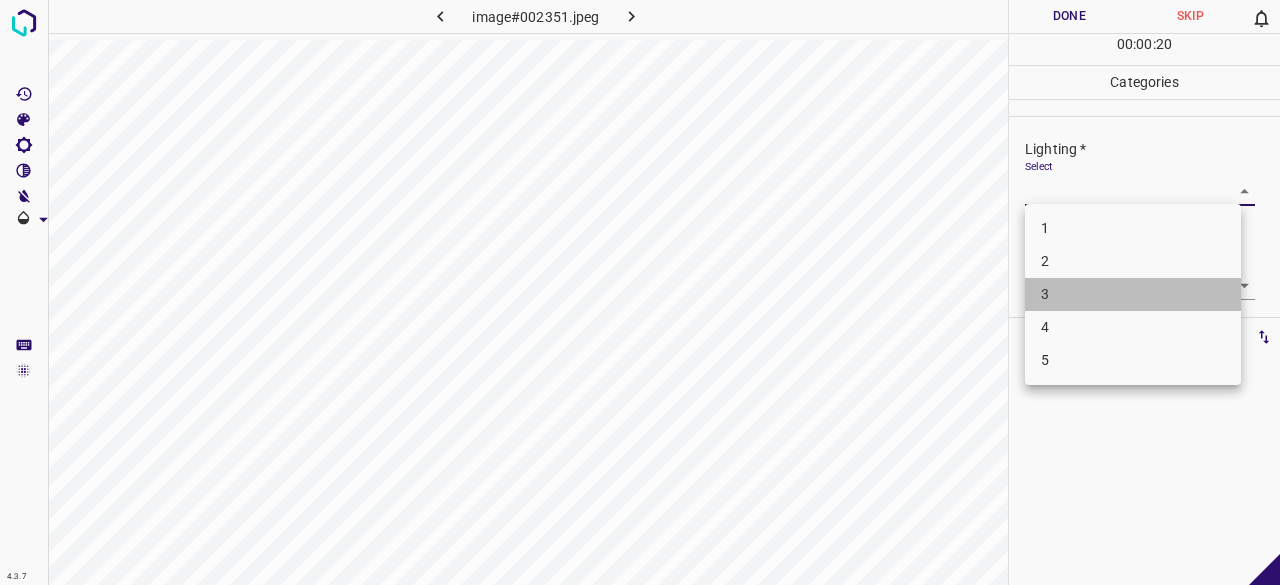 click on "3" at bounding box center (1133, 294) 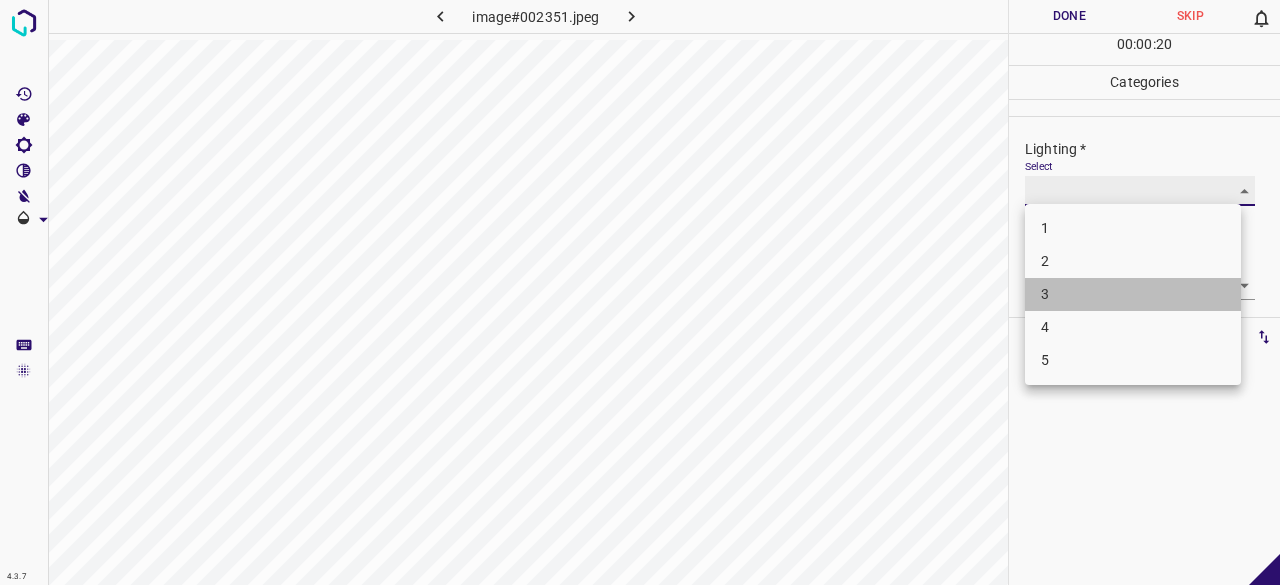 type on "3" 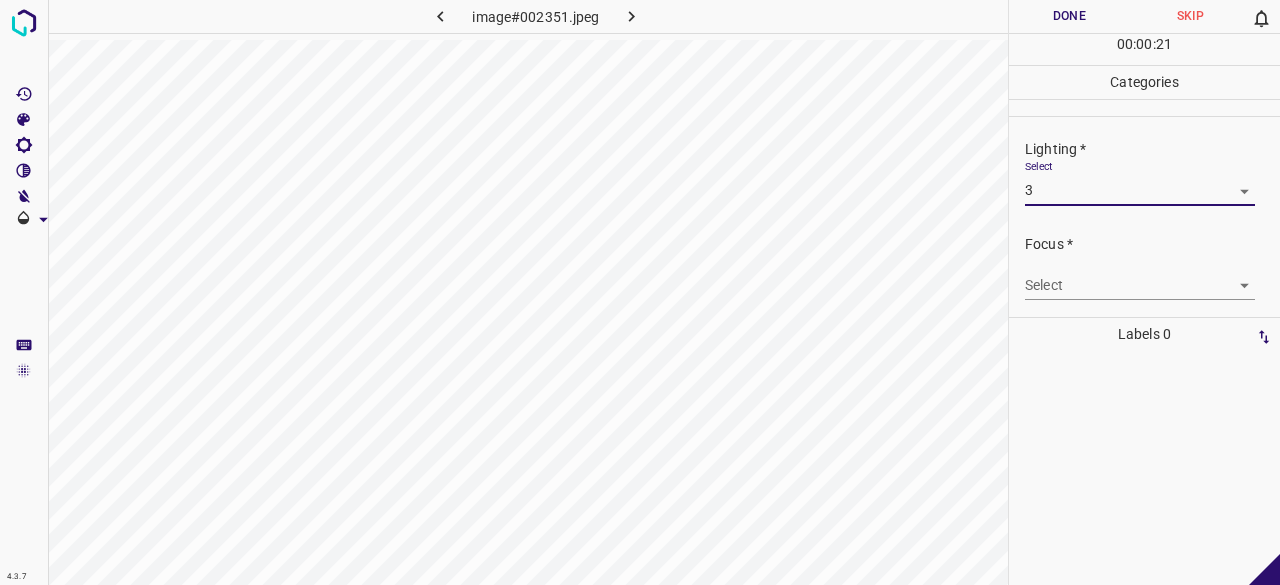 click on "4.3.7 image#002351.jpeg Done Skip 0 00   : 00   : 21   Categories Lighting *  Select 3 3 Focus *  Select ​ Overall *  Select ​ Labels   0 Categories 1 Lighting 2 Focus 3 Overall Tools Space Change between modes (Draw & Edit) I Auto labeling R Restore zoom M Zoom in N Zoom out Delete Delete selecte label Filters Z Restore filters X Saturation filter C Brightness filter V Contrast filter B Gray scale filter General O Download - Text - Hide - Delete" at bounding box center (640, 292) 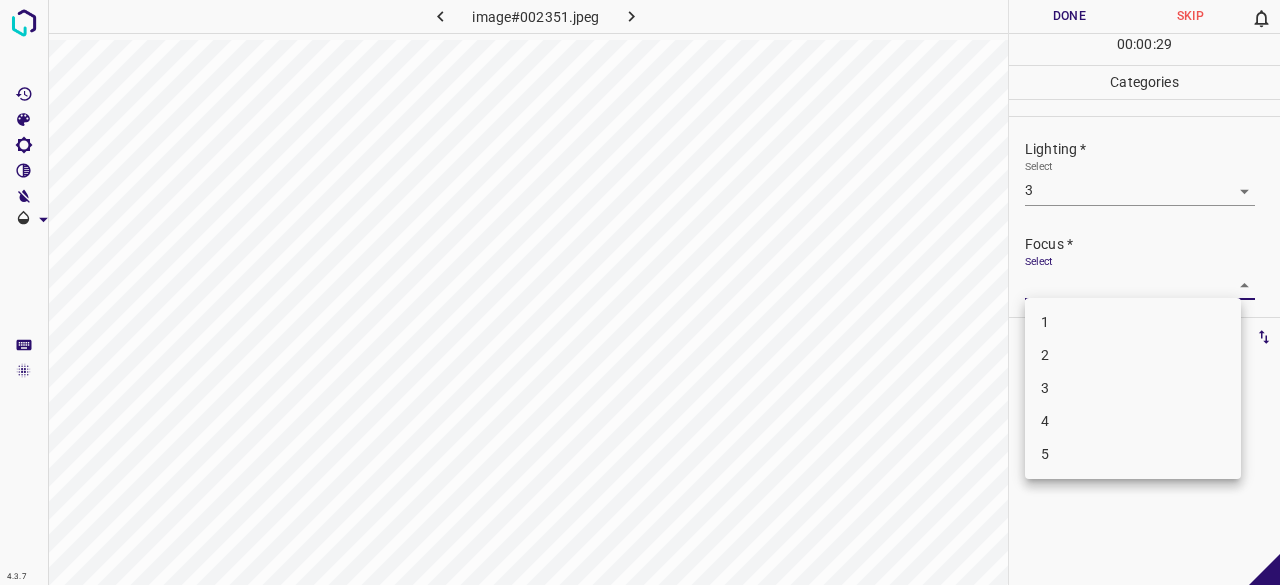 click on "3" at bounding box center [1133, 388] 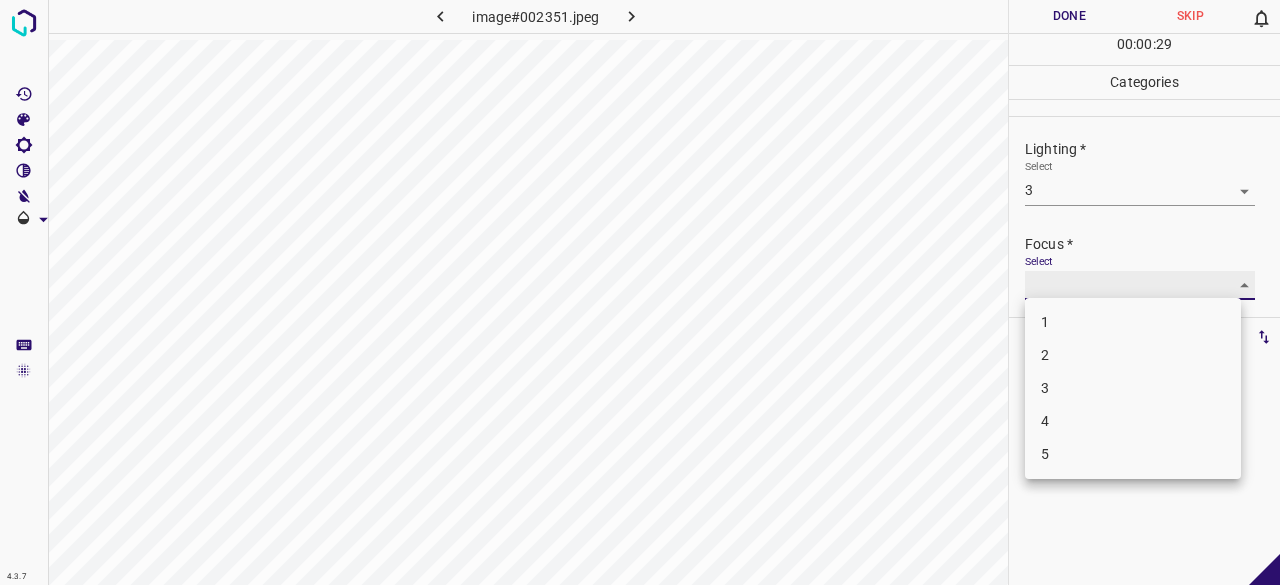 type on "3" 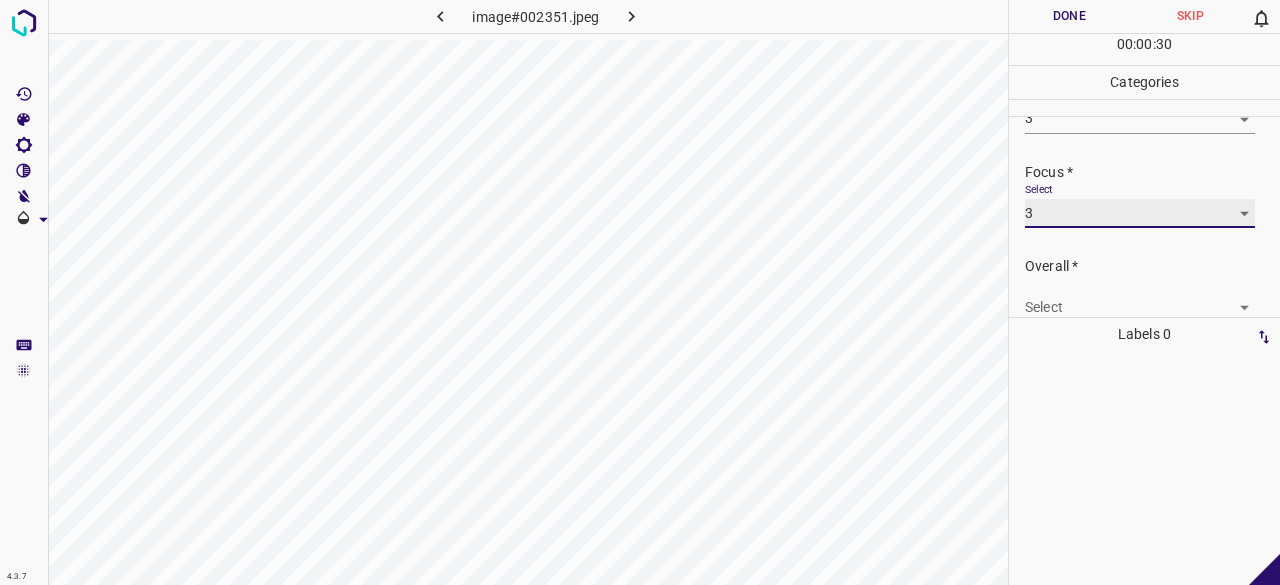 scroll, scrollTop: 98, scrollLeft: 0, axis: vertical 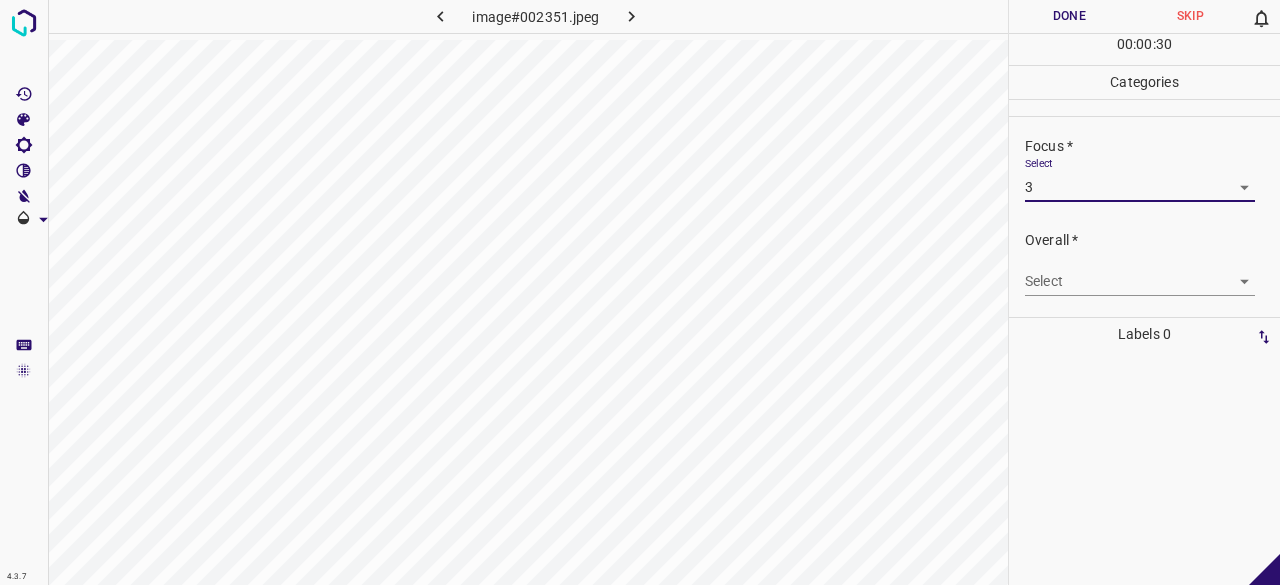 click on "4.3.7 image#002351.jpeg Done Skip 0 00   : 00   : 30   Categories Lighting *  Select 3 3 Focus *  Select 3 3 Overall *  Select ​ Labels   0 Categories 1 Lighting 2 Focus 3 Overall Tools Space Change between modes (Draw & Edit) I Auto labeling R Restore zoom M Zoom in N Zoom out Delete Delete selecte label Filters Z Restore filters X Saturation filter C Brightness filter V Contrast filter B Gray scale filter General O Download - Text - Hide - Delete" at bounding box center (640, 292) 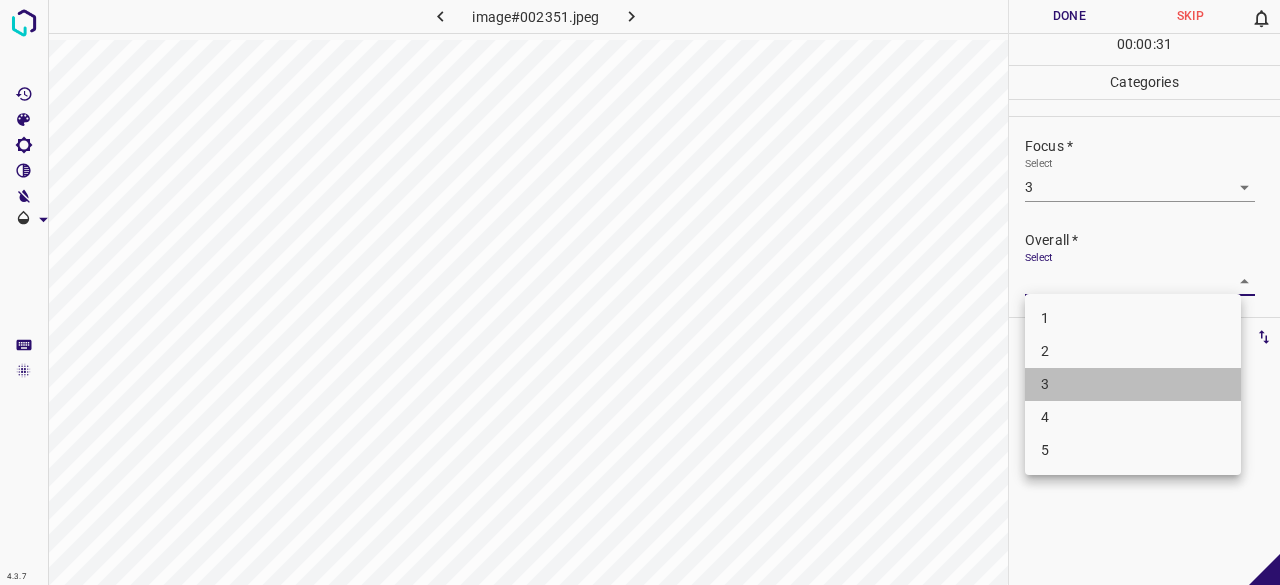 click on "3" at bounding box center (1133, 384) 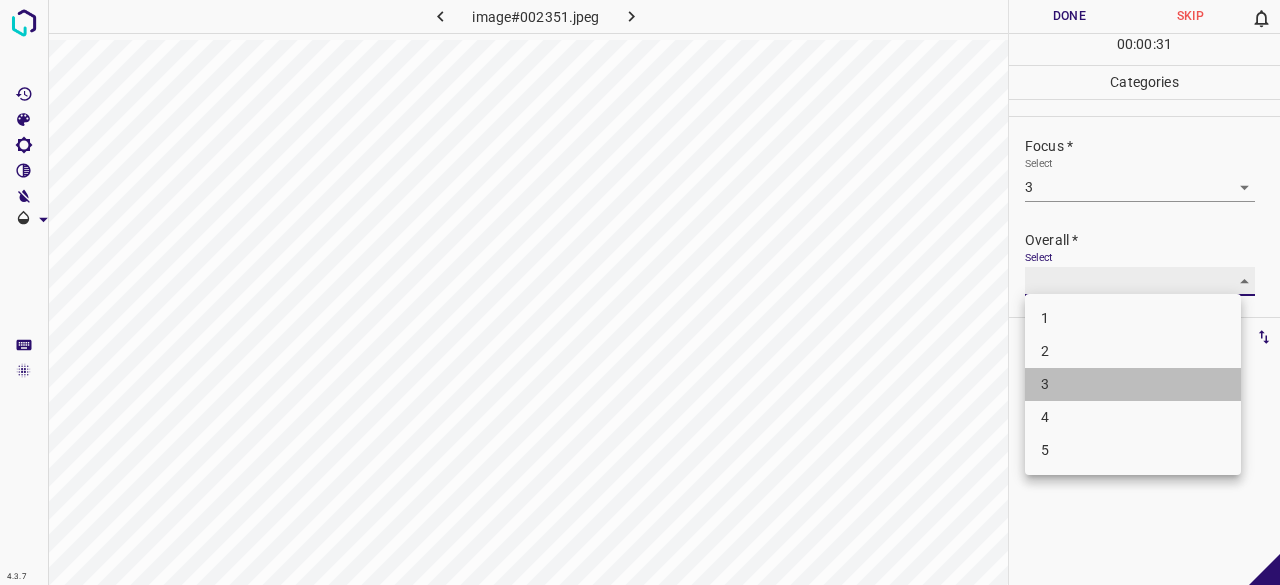 type on "3" 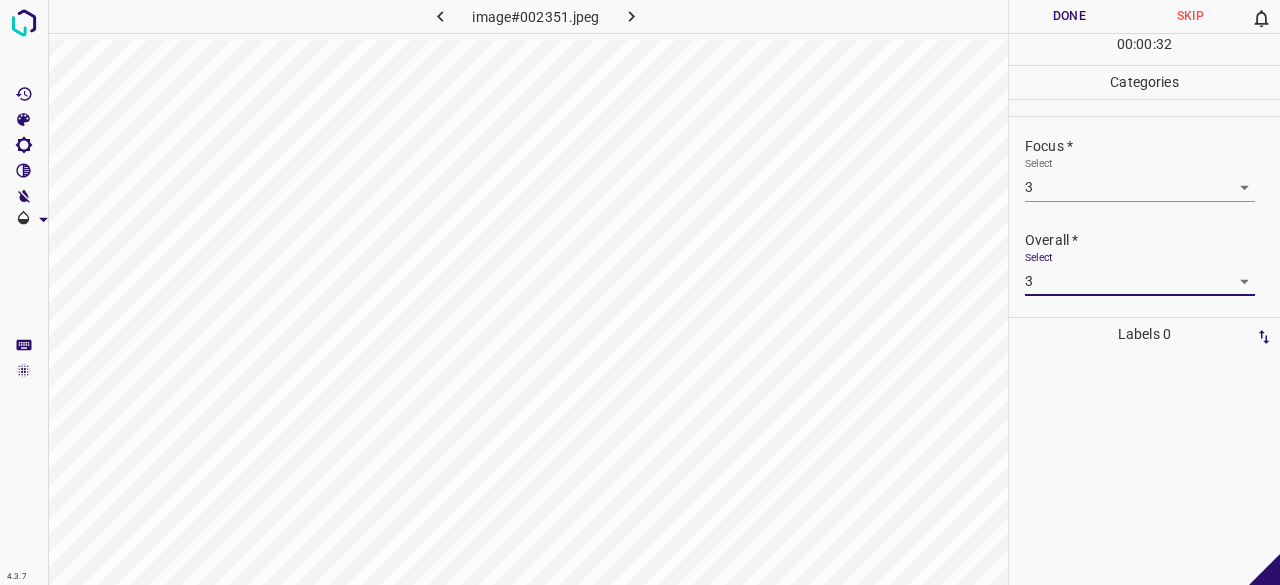 click on "Done" at bounding box center [1069, 16] 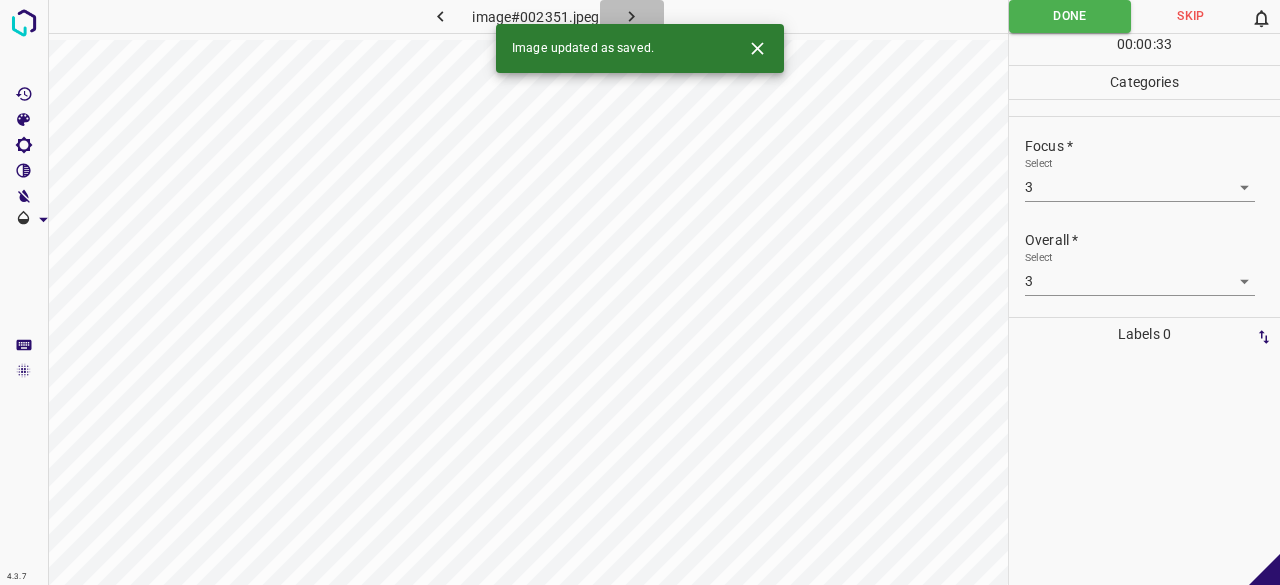 click 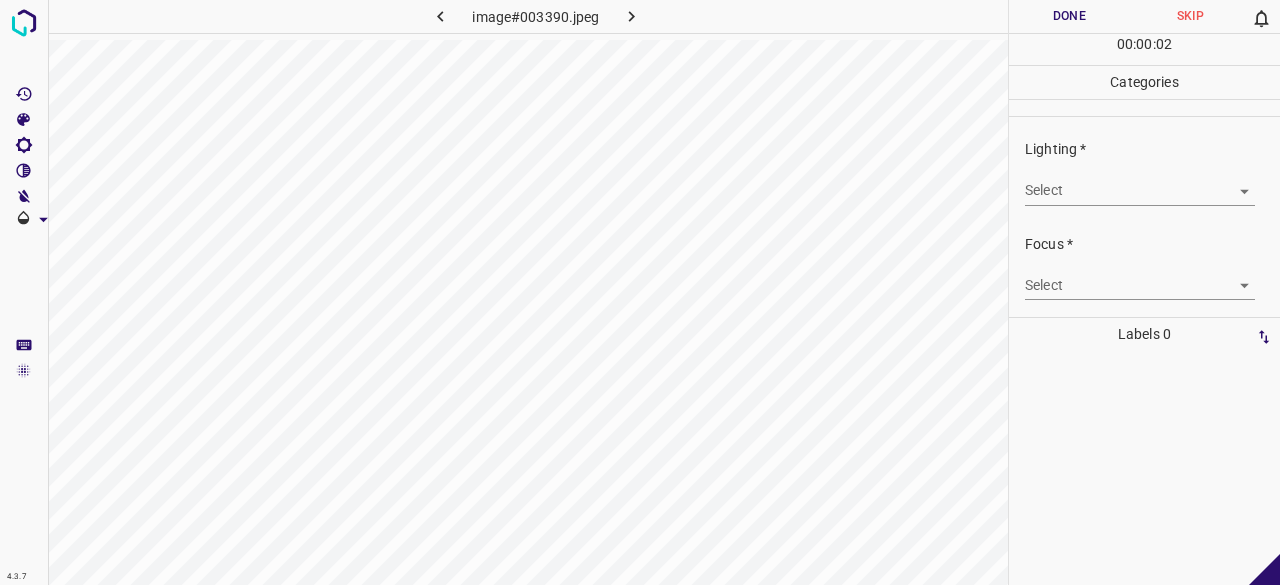 click on "4.3.7 image#003390.jpeg Done Skip 0 00   : 00   : 02   Categories Lighting *  Select ​ Focus *  Select ​ Overall *  Select ​ Labels   0 Categories 1 Lighting 2 Focus 3 Overall Tools Space Change between modes (Draw & Edit) I Auto labeling R Restore zoom M Zoom in N Zoom out Delete Delete selecte label Filters Z Restore filters X Saturation filter C Brightness filter V Contrast filter B Gray scale filter General O Download - Text - Hide - Delete" at bounding box center [640, 292] 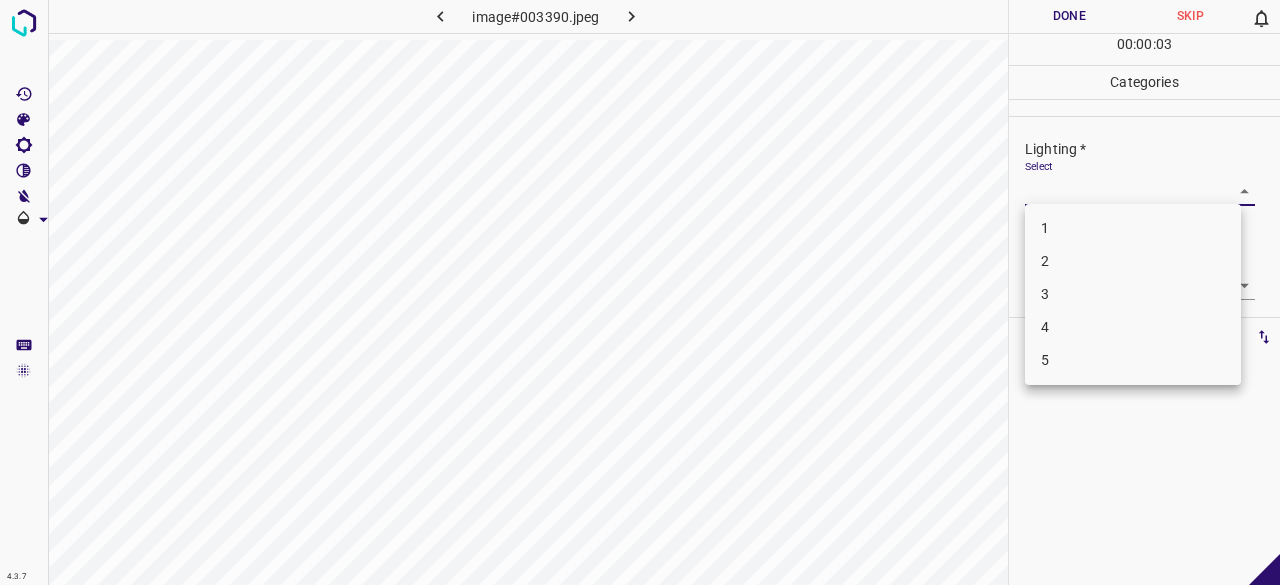 click on "3" at bounding box center [1133, 294] 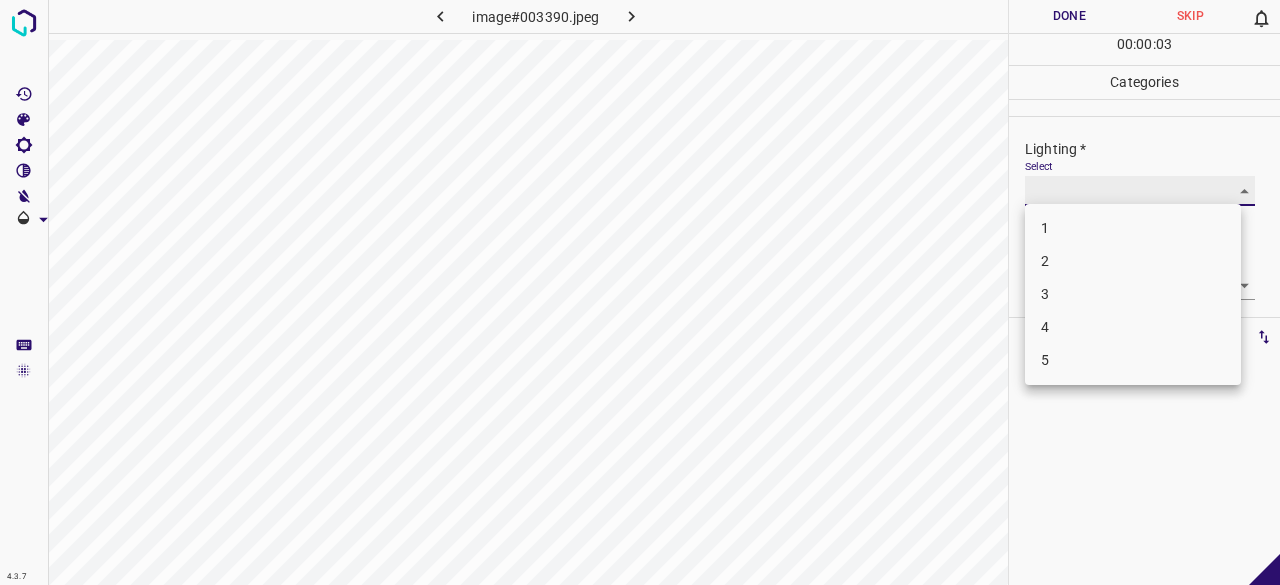 type on "3" 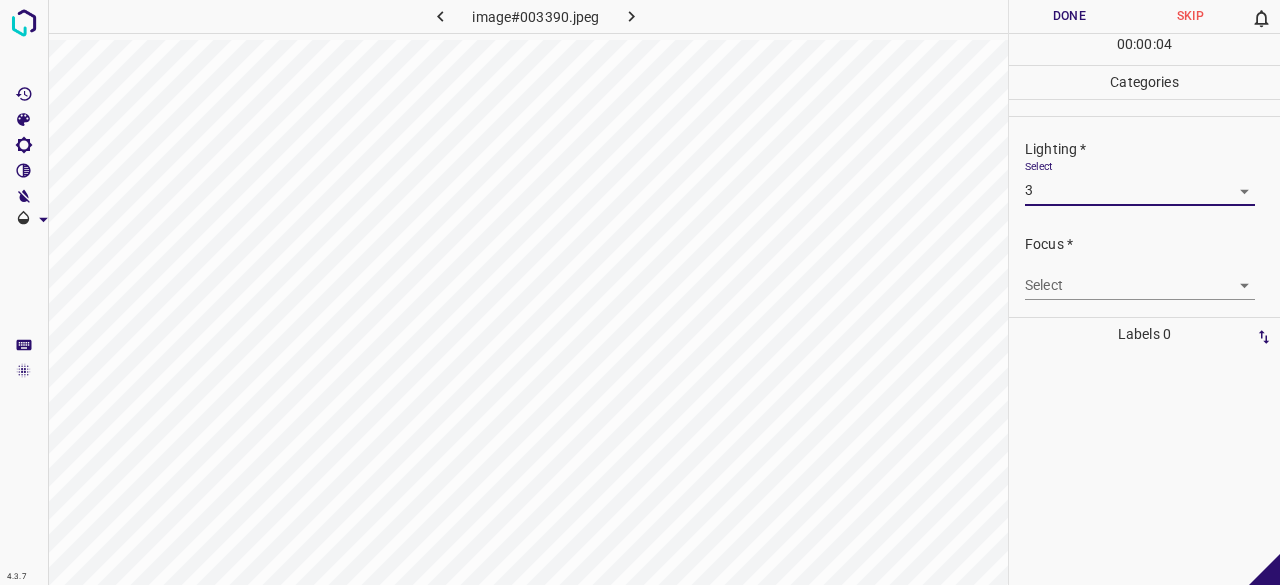 click on "4.3.7 image#003390.jpeg Done Skip 0 00   : 00   : 04   Categories Lighting *  Select 3 3 Focus *  Select ​ Overall *  Select ​ Labels   0 Categories 1 Lighting 2 Focus 3 Overall Tools Space Change between modes (Draw & Edit) I Auto labeling R Restore zoom M Zoom in N Zoom out Delete Delete selecte label Filters Z Restore filters X Saturation filter C Brightness filter V Contrast filter B Gray scale filter General O Download - Text - Hide - Delete" at bounding box center (640, 292) 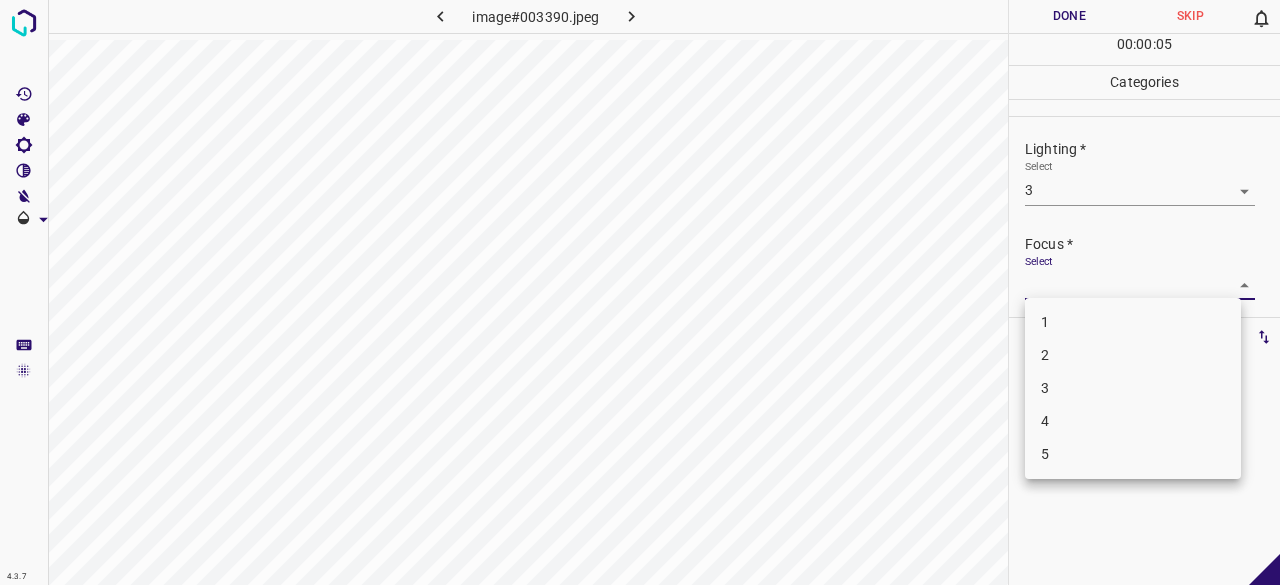 click on "3" at bounding box center (1133, 388) 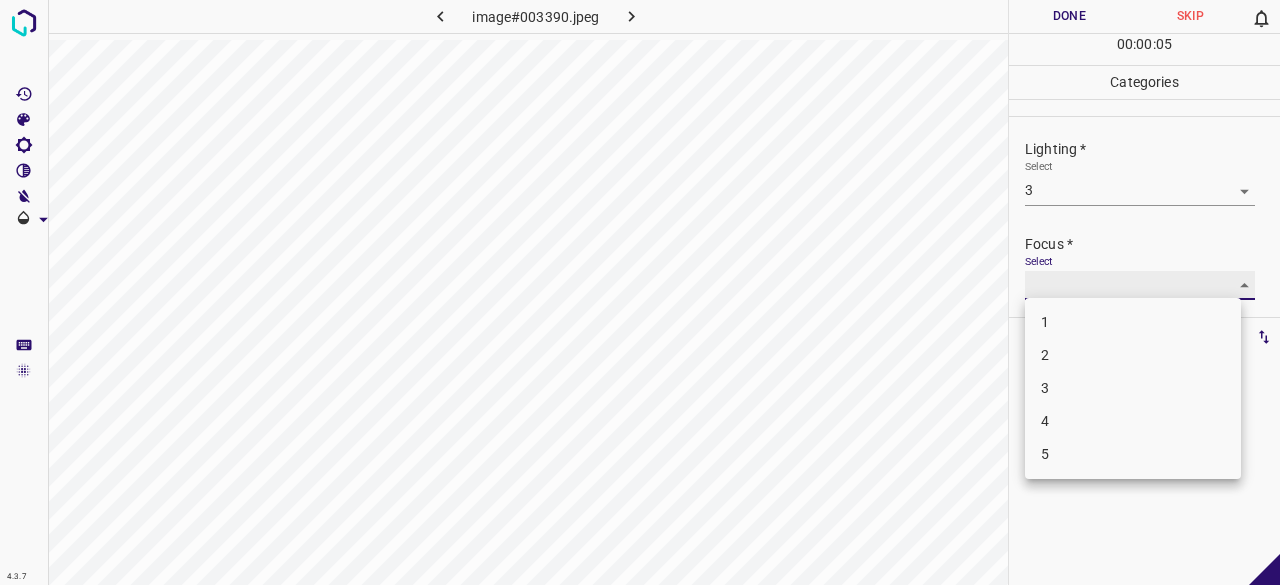 type on "3" 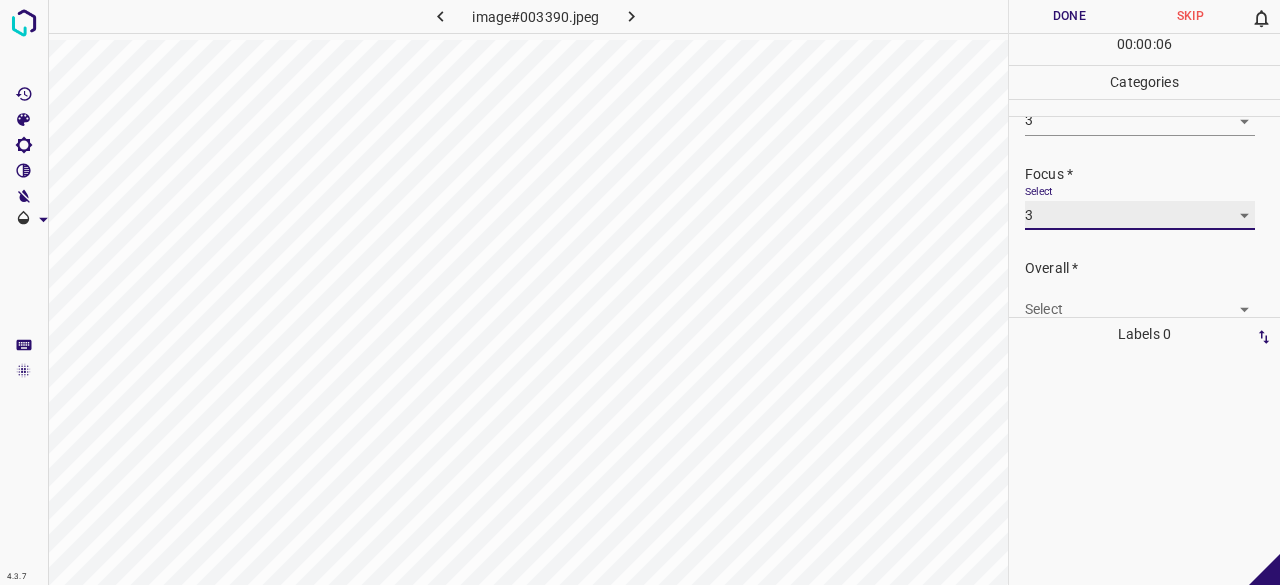 scroll, scrollTop: 98, scrollLeft: 0, axis: vertical 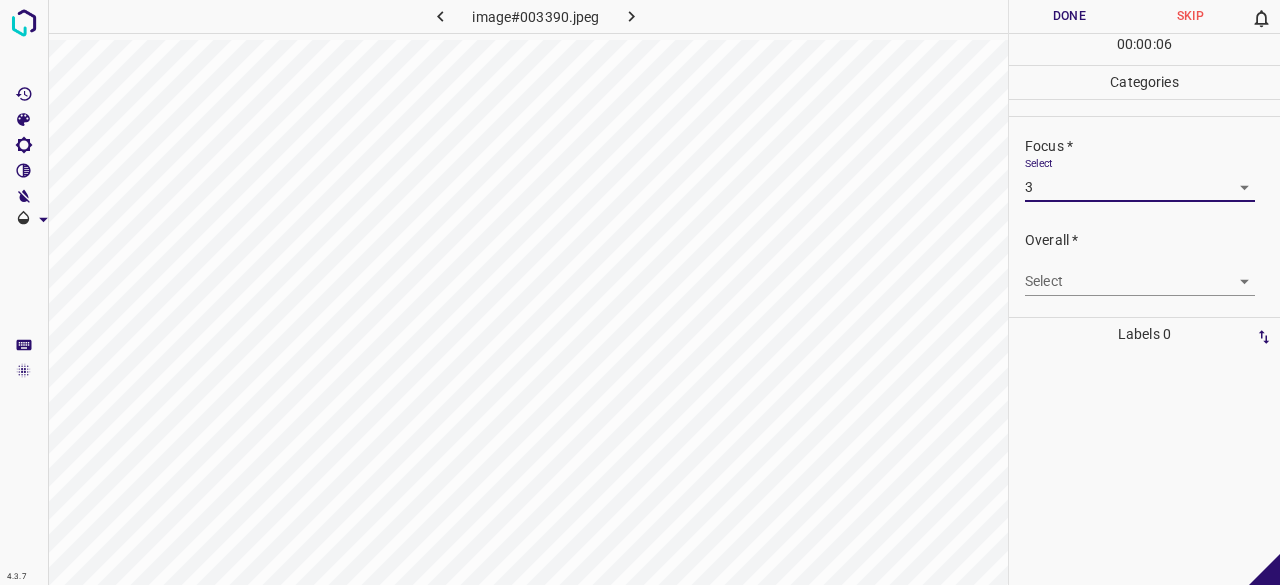 click on "4.3.7 image#003390.jpeg Done Skip 0 00   : 00   : 06   Categories Lighting *  Select 3 3 Focus *  Select 3 3 Overall *  Select ​ Labels   0 Categories 1 Lighting 2 Focus 3 Overall Tools Space Change between modes (Draw & Edit) I Auto labeling R Restore zoom M Zoom in N Zoom out Delete Delete selecte label Filters Z Restore filters X Saturation filter C Brightness filter V Contrast filter B Gray scale filter General O Download - Text - Hide - Delete" at bounding box center [640, 292] 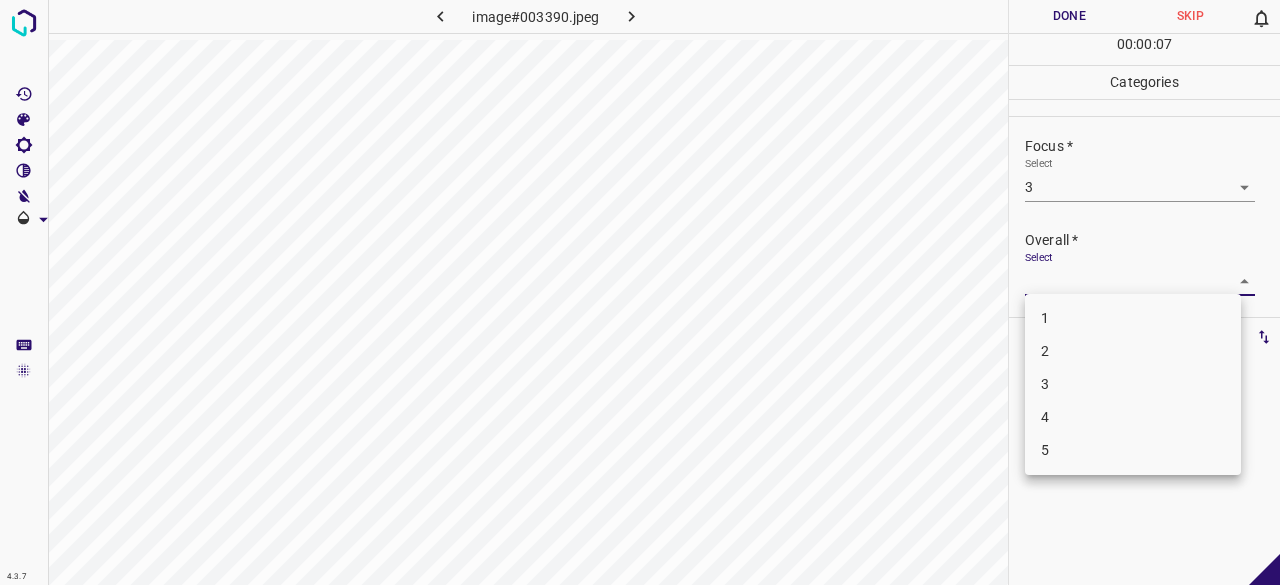 click on "3" at bounding box center [1133, 384] 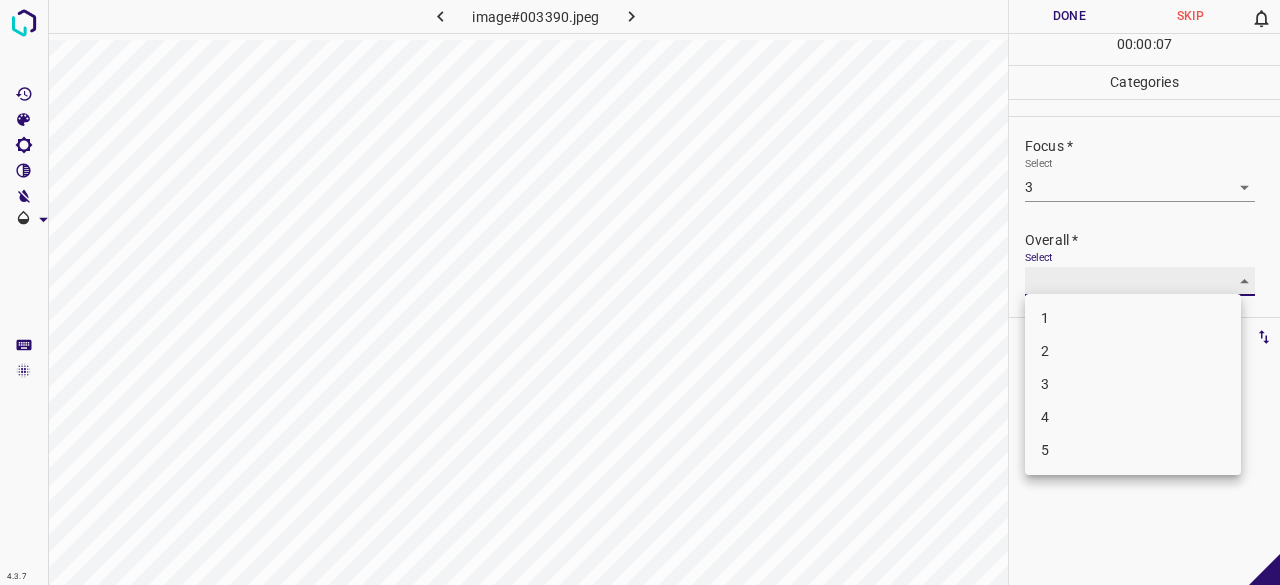 type on "3" 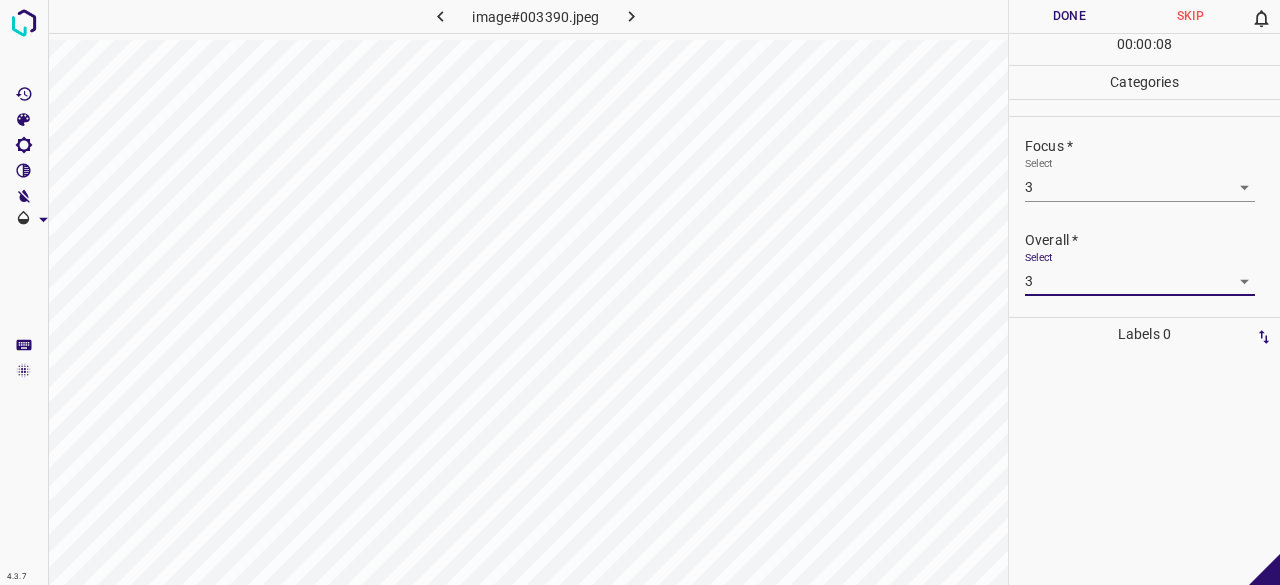click on "Done" at bounding box center (1069, 16) 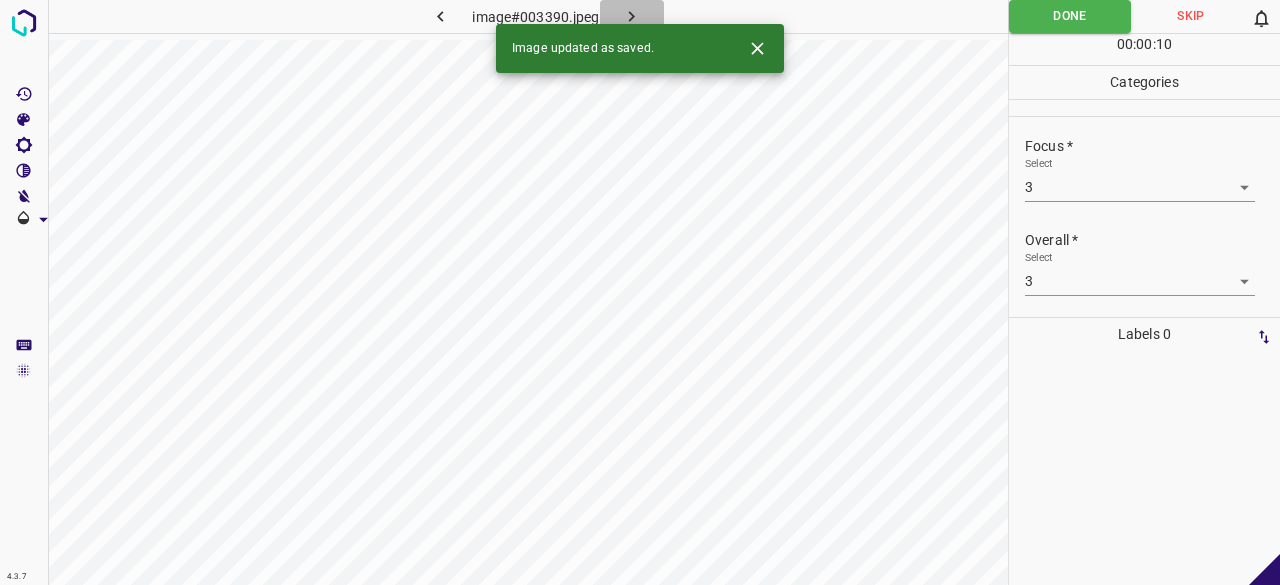 click 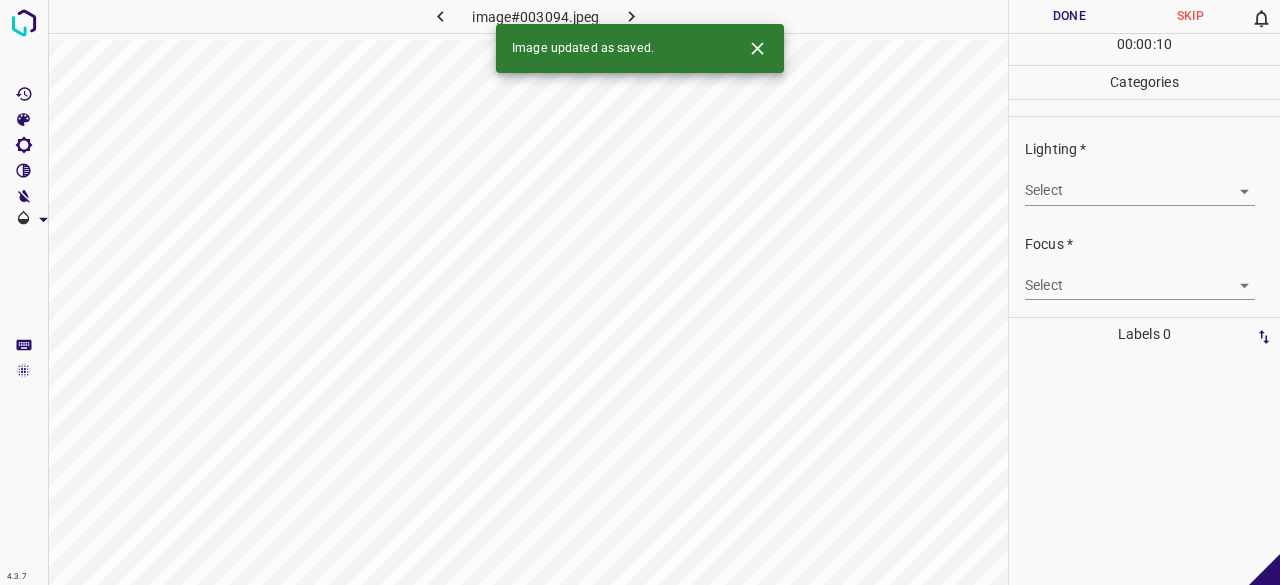 click on "4.3.7 image#003094.jpeg Done Skip 0 00   : 00   : 10   Categories Lighting *  Select ​ Focus *  Select ​ Overall *  Select ​ Labels   0 Categories 1 Lighting 2 Focus 3 Overall Tools Space Change between modes (Draw & Edit) I Auto labeling R Restore zoom M Zoom in N Zoom out Delete Delete selecte label Filters Z Restore filters X Saturation filter C Brightness filter V Contrast filter B Gray scale filter General O Download Image updated as saved. - Text - Hide - Delete" at bounding box center (640, 292) 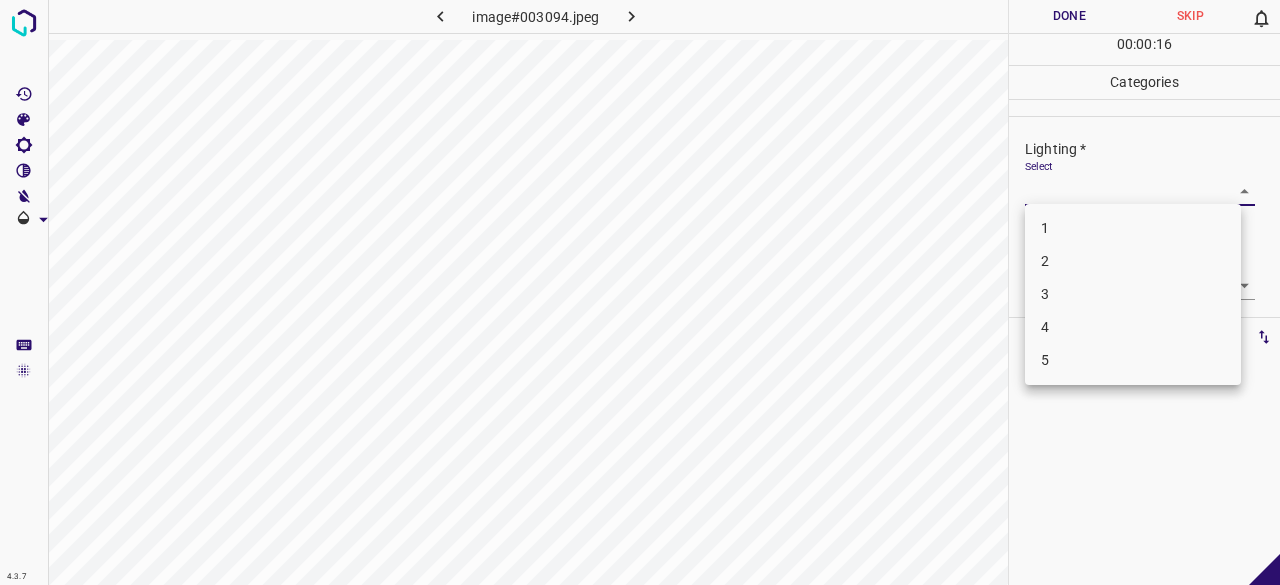 click on "4" at bounding box center (1133, 327) 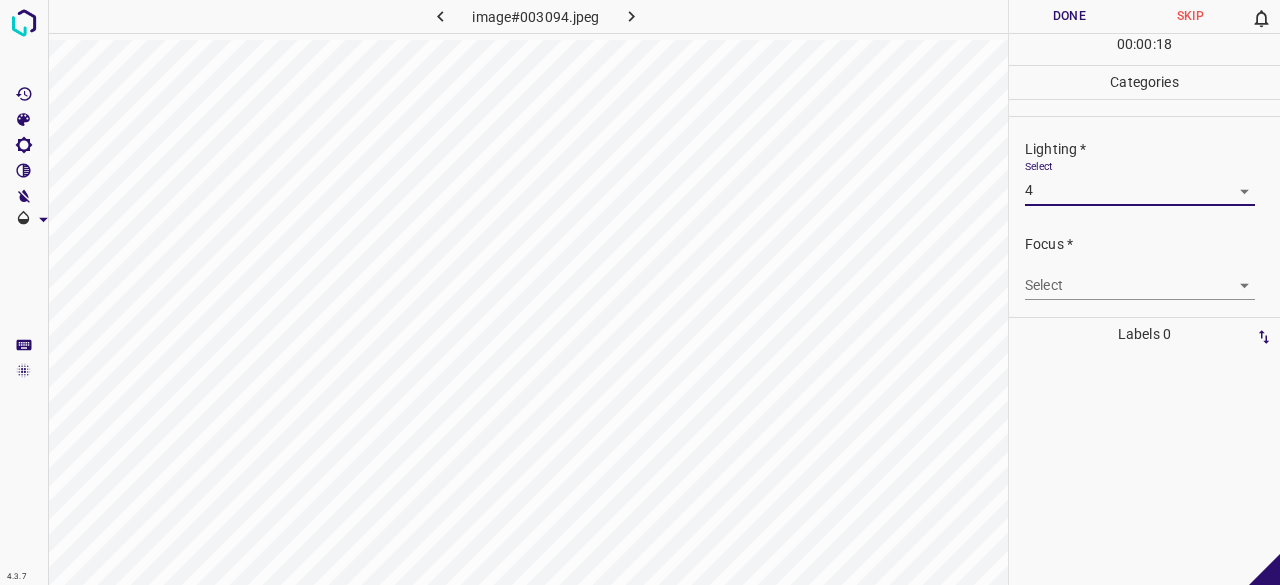 click on "4.3.7 image#003094.jpeg Done Skip 0 00   : 00   : 18   Categories Lighting *  Select 4 4 Focus *  Select ​ Overall *  Select ​ Labels   0 Categories 1 Lighting 2 Focus 3 Overall Tools Space Change between modes (Draw & Edit) I Auto labeling R Restore zoom M Zoom in N Zoom out Delete Delete selecte label Filters Z Restore filters X Saturation filter C Brightness filter V Contrast filter B Gray scale filter General O Download - Text - Hide - Delete" at bounding box center (640, 292) 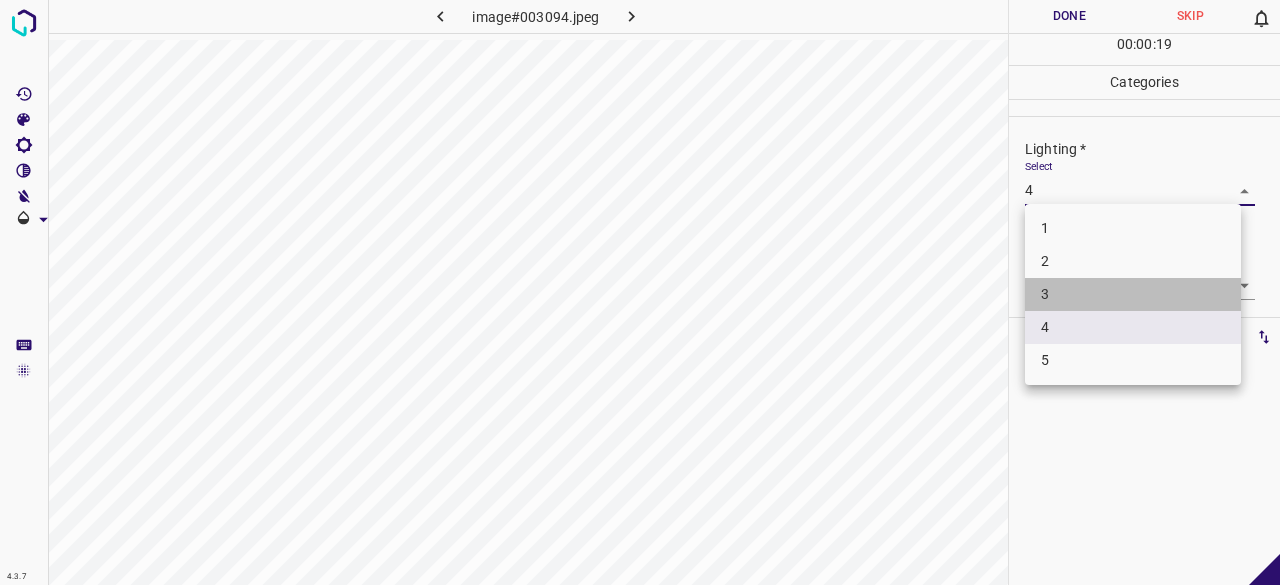 click on "3" at bounding box center (1133, 294) 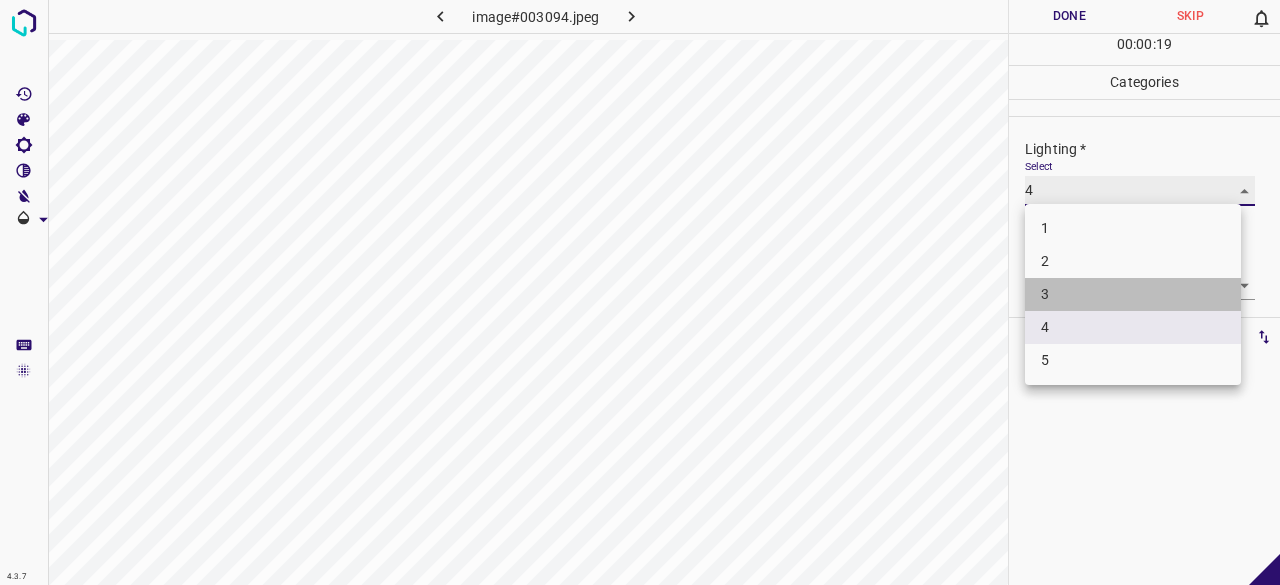type on "3" 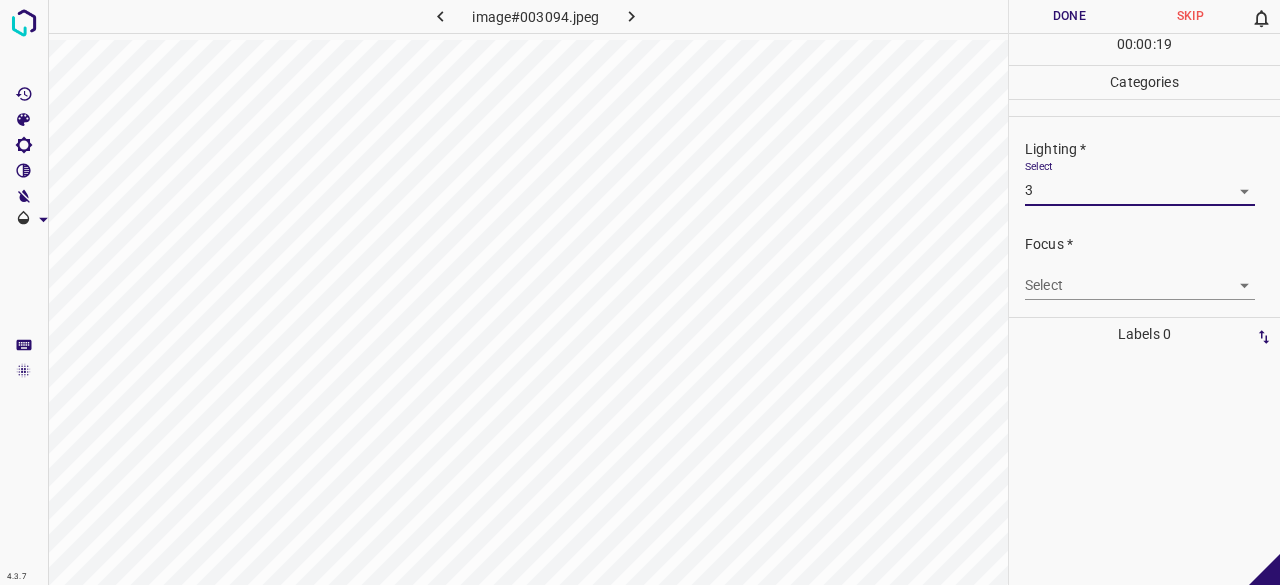 click on "4.3.7 image#003094.jpeg Done Skip 0 00   : 00   : 19   Categories Lighting *  Select 3 3 Focus *  Select ​ Overall *  Select ​ Labels   0 Categories 1 Lighting 2 Focus 3 Overall Tools Space Change between modes (Draw & Edit) I Auto labeling R Restore zoom M Zoom in N Zoom out Delete Delete selecte label Filters Z Restore filters X Saturation filter C Brightness filter V Contrast filter B Gray scale filter General O Download - Text - Hide - Delete" at bounding box center [640, 292] 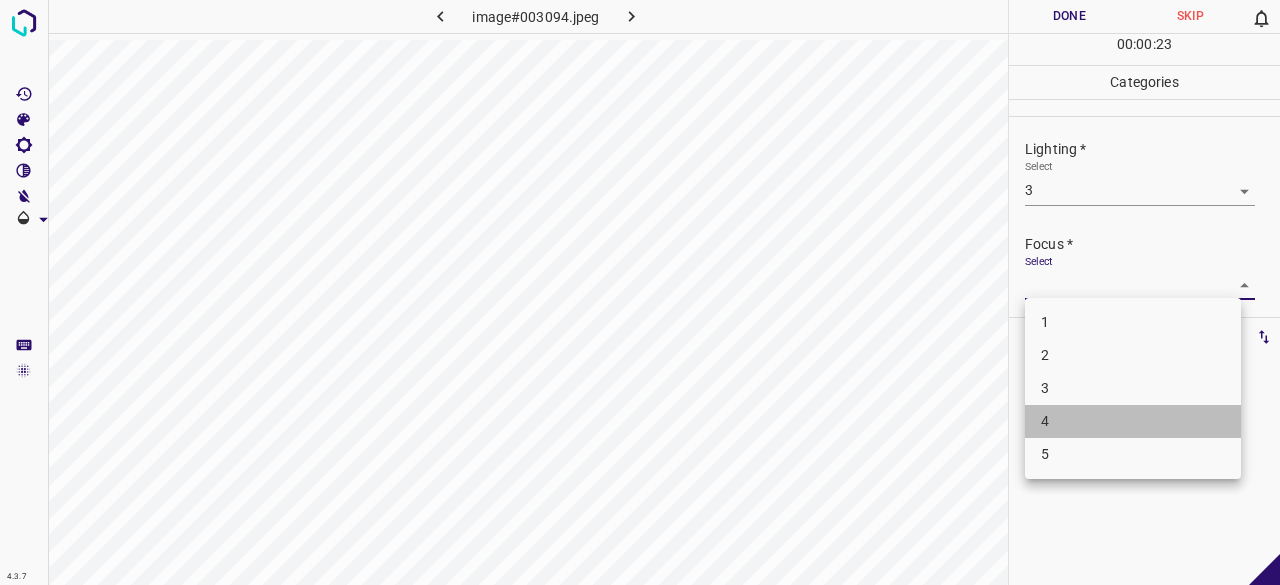 click on "4" at bounding box center (1133, 421) 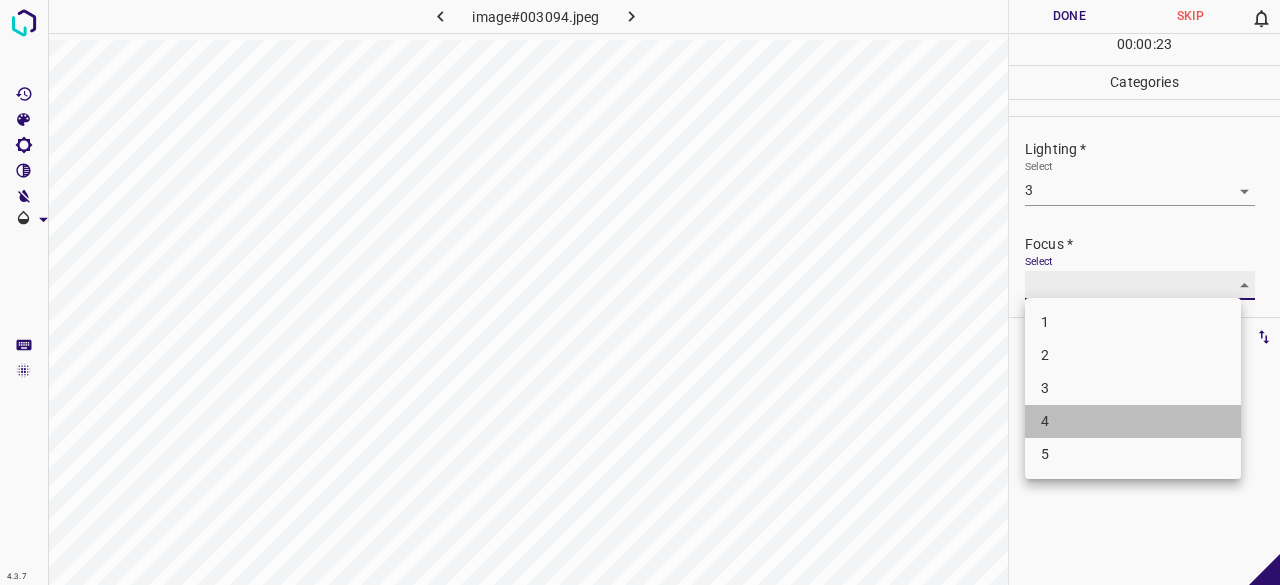 type on "4" 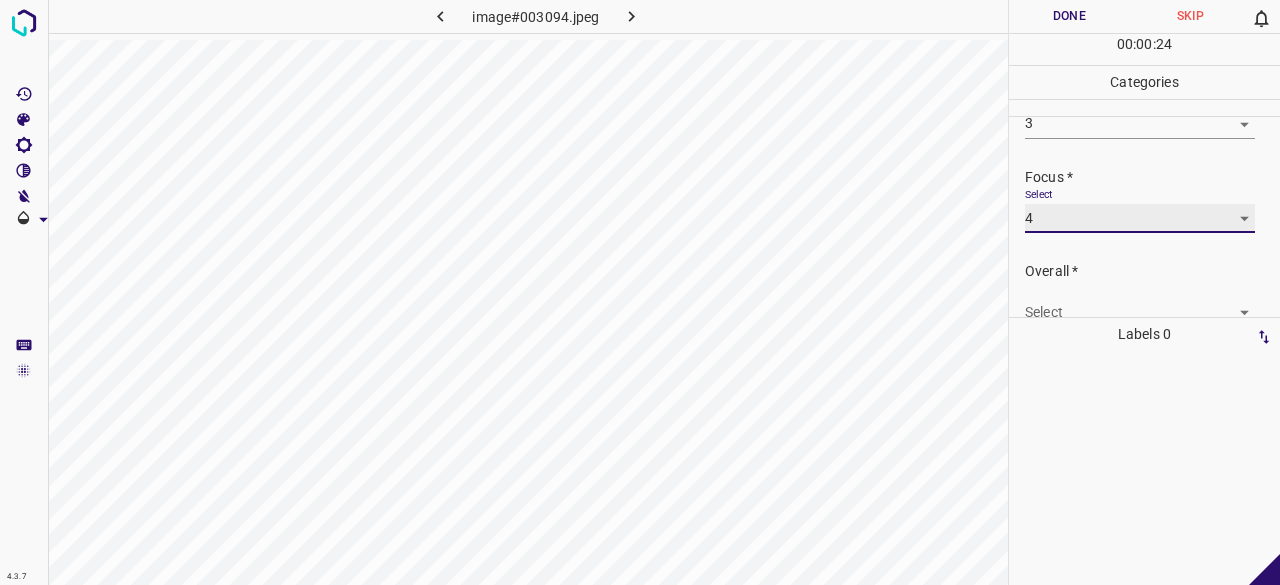 scroll, scrollTop: 98, scrollLeft: 0, axis: vertical 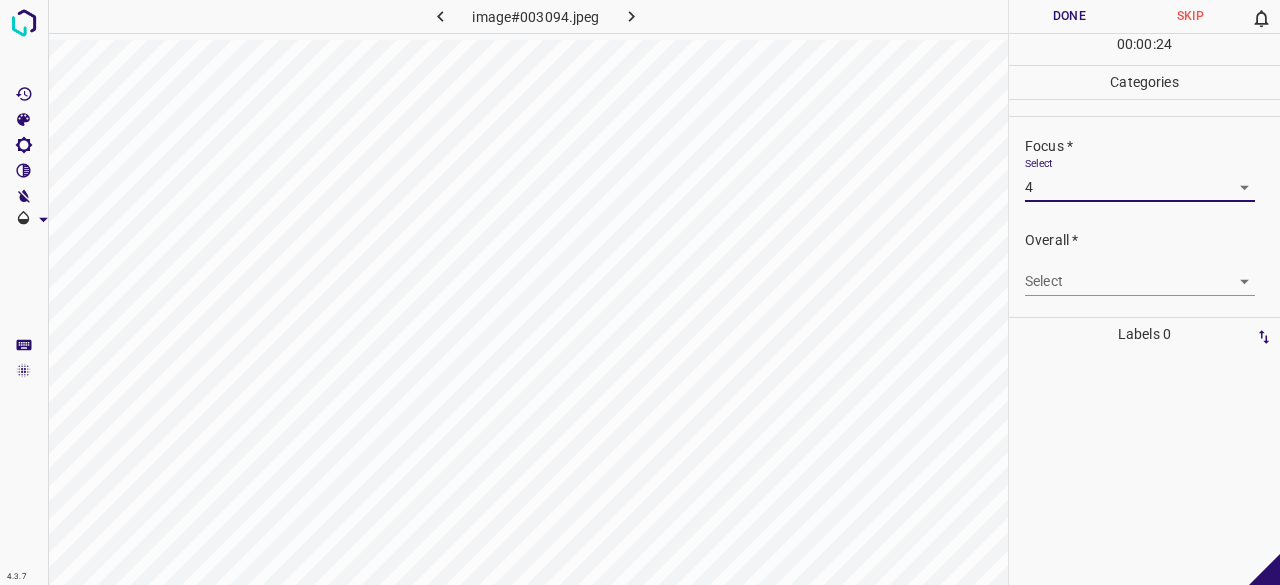 click on "4.3.7 image#003094.jpeg Done Skip 0 00   : 00   : 24   Categories Lighting *  Select 3 3 Focus *  Select 4 4 Overall *  Select ​ Labels   0 Categories 1 Lighting 2 Focus 3 Overall Tools Space Change between modes (Draw & Edit) I Auto labeling R Restore zoom M Zoom in N Zoom out Delete Delete selecte label Filters Z Restore filters X Saturation filter C Brightness filter V Contrast filter B Gray scale filter General O Download - Text - Hide - Delete" at bounding box center (640, 292) 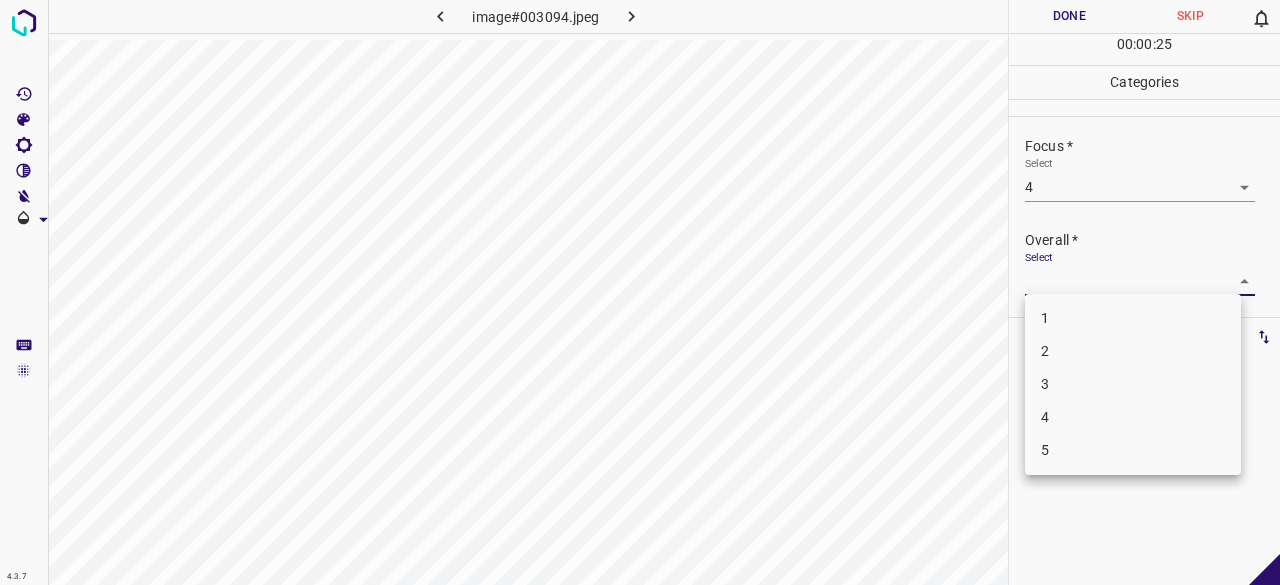 click on "3" at bounding box center (1133, 384) 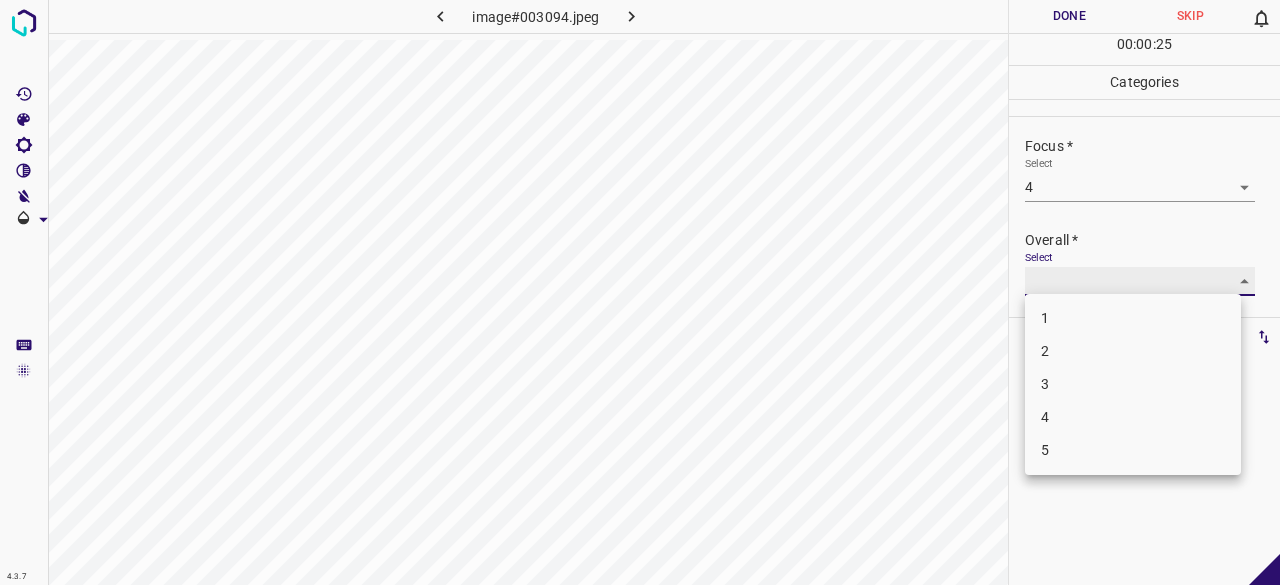 type on "3" 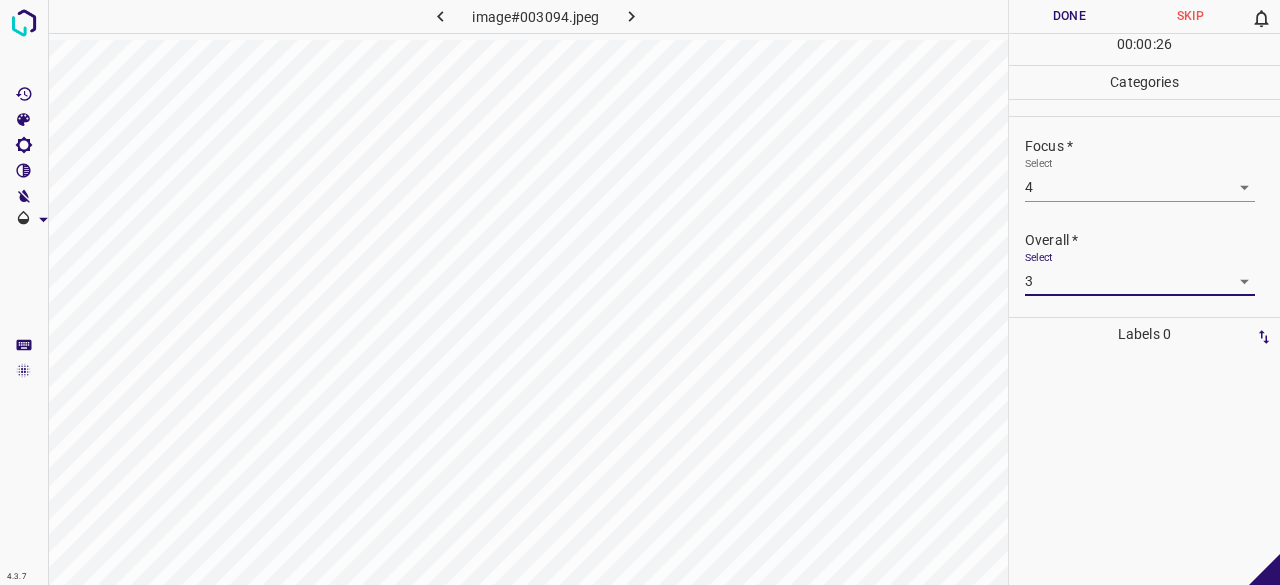 click on "Done" at bounding box center [1069, 16] 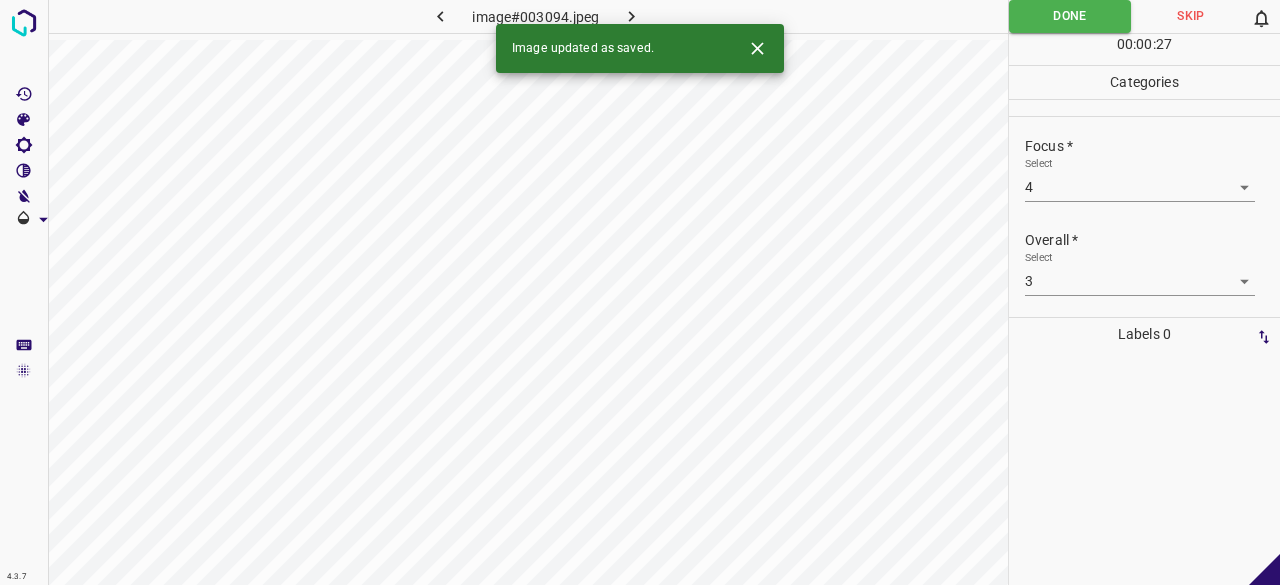 click 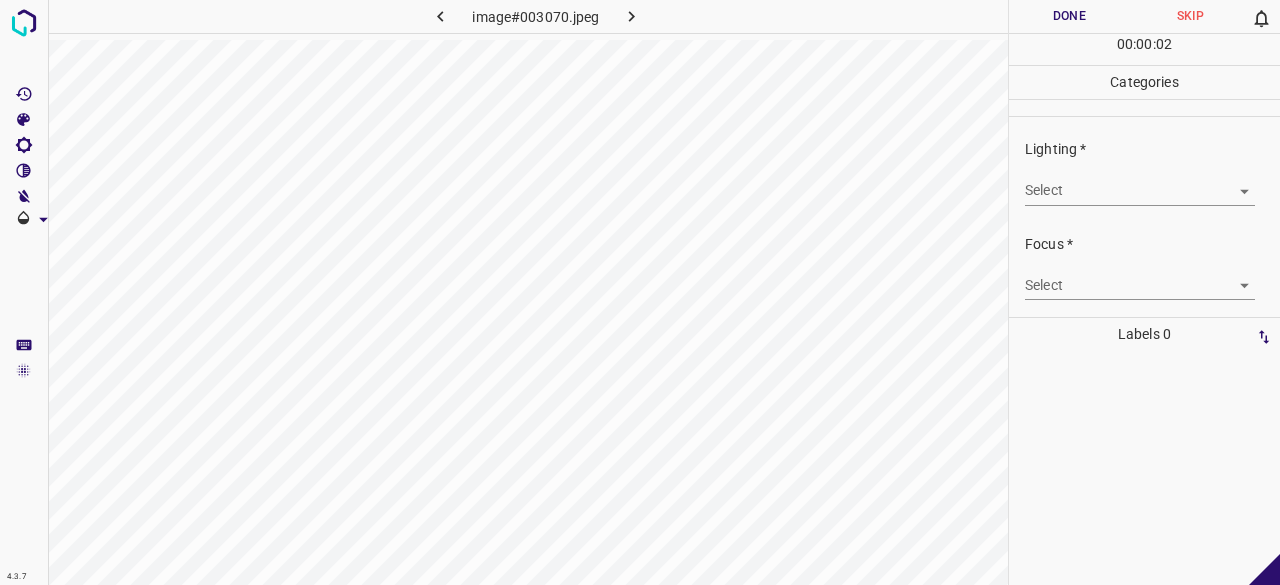click on "Select ​" at bounding box center (1140, 182) 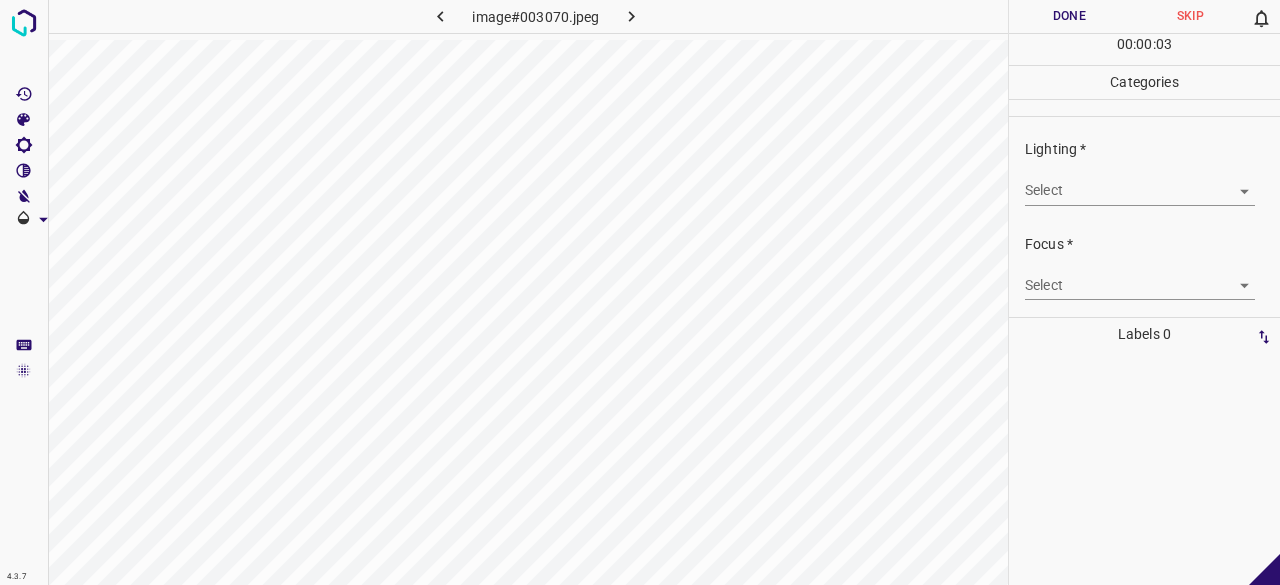click on "4.3.7 image#003070.jpeg Done Skip 0 00   : 00   : 03   Categories Lighting *  Select ​ Focus *  Select ​ Overall *  Select ​ Labels   0 Categories 1 Lighting 2 Focus 3 Overall Tools Space Change between modes (Draw & Edit) I Auto labeling R Restore zoom M Zoom in N Zoom out Delete Delete selecte label Filters Z Restore filters X Saturation filter C Brightness filter V Contrast filter B Gray scale filter General O Download - Text - Hide - Delete" at bounding box center (640, 292) 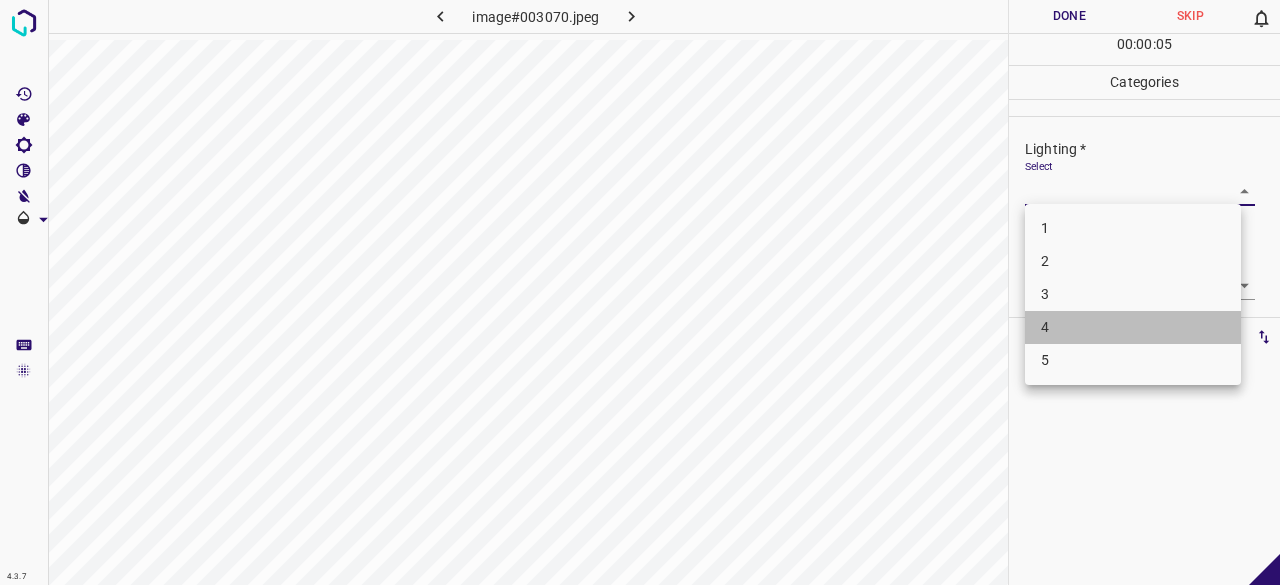 click on "4" at bounding box center (1133, 327) 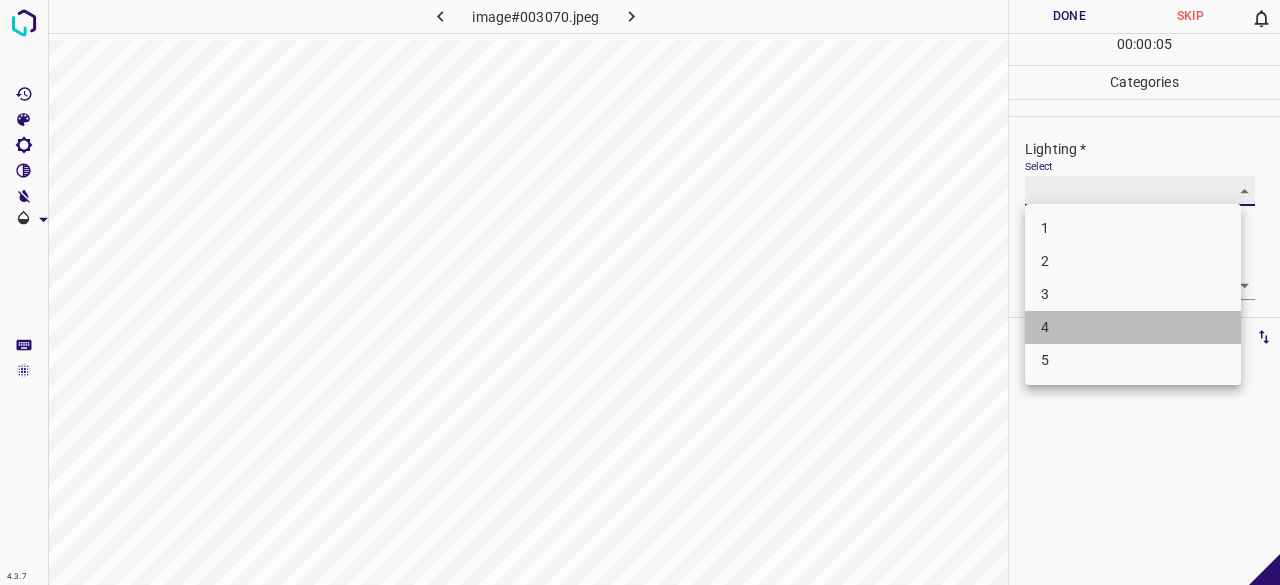 type on "4" 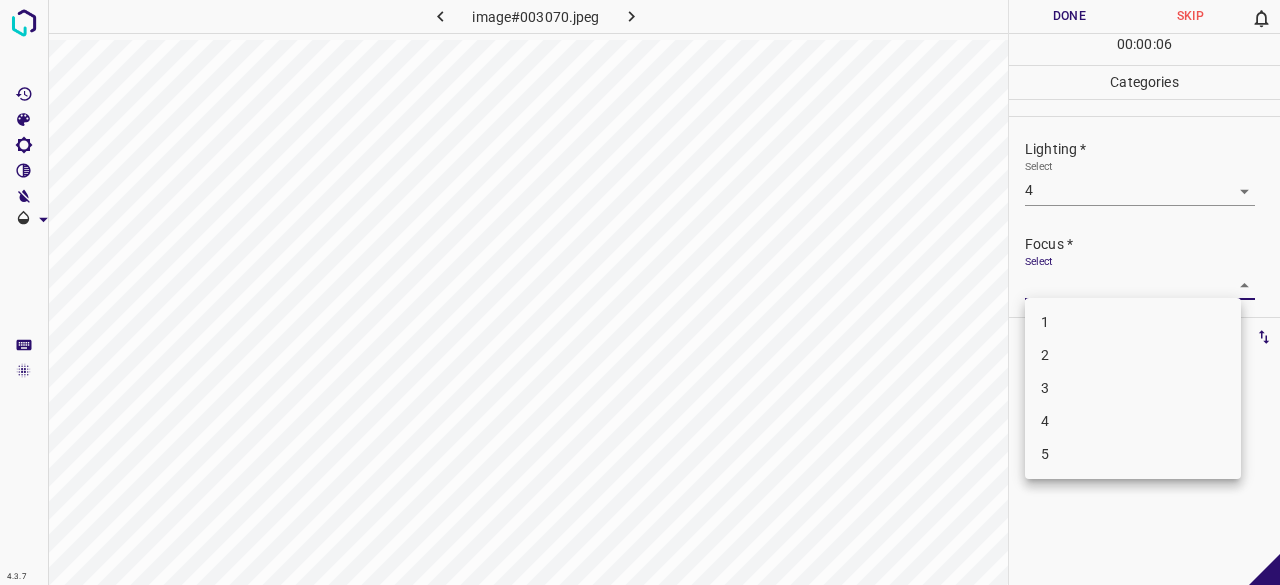 click on "4.3.7 image#003070.jpeg Done Skip 0 00   : 00   : 06   Categories Lighting *  Select 4 4 Focus *  Select ​ Overall *  Select ​ Labels   0 Categories 1 Lighting 2 Focus 3 Overall Tools Space Change between modes (Draw & Edit) I Auto labeling R Restore zoom M Zoom in N Zoom out Delete Delete selecte label Filters Z Restore filters X Saturation filter C Brightness filter V Contrast filter B Gray scale filter General O Download - Text - Hide - Delete 1 2 3 4 5" at bounding box center (640, 292) 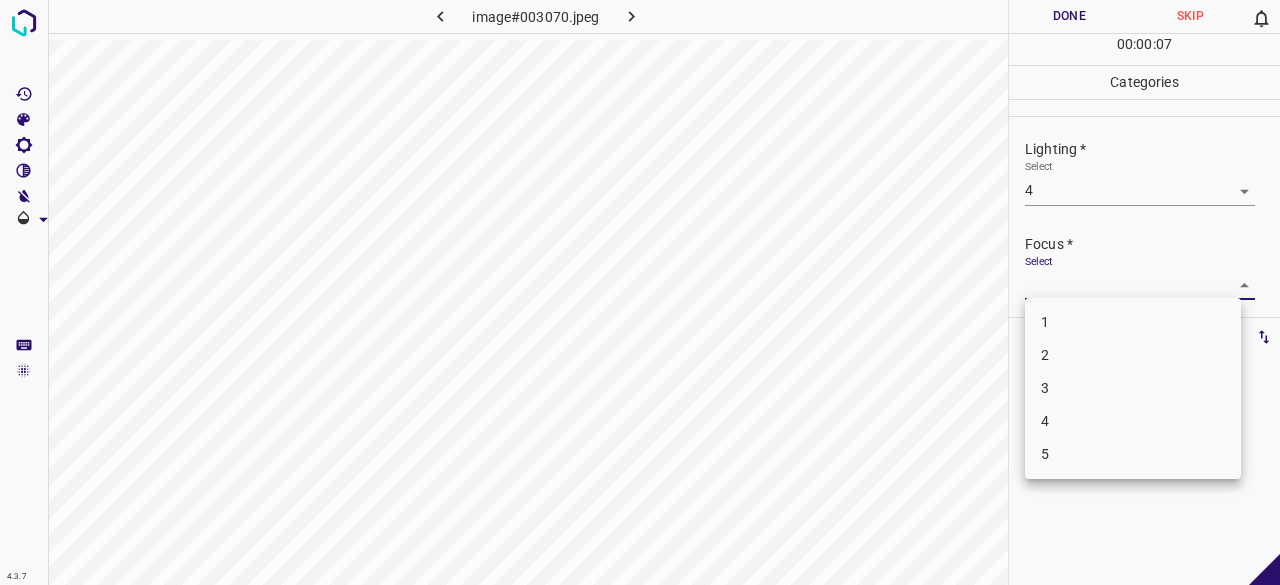 click on "3" at bounding box center (1133, 388) 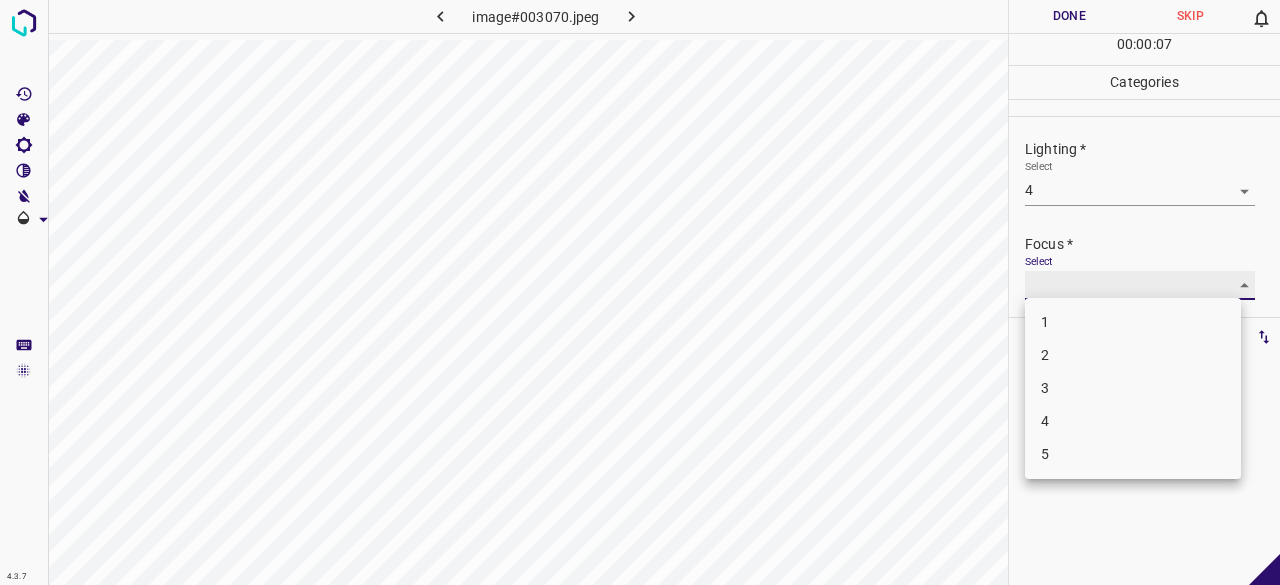 type on "3" 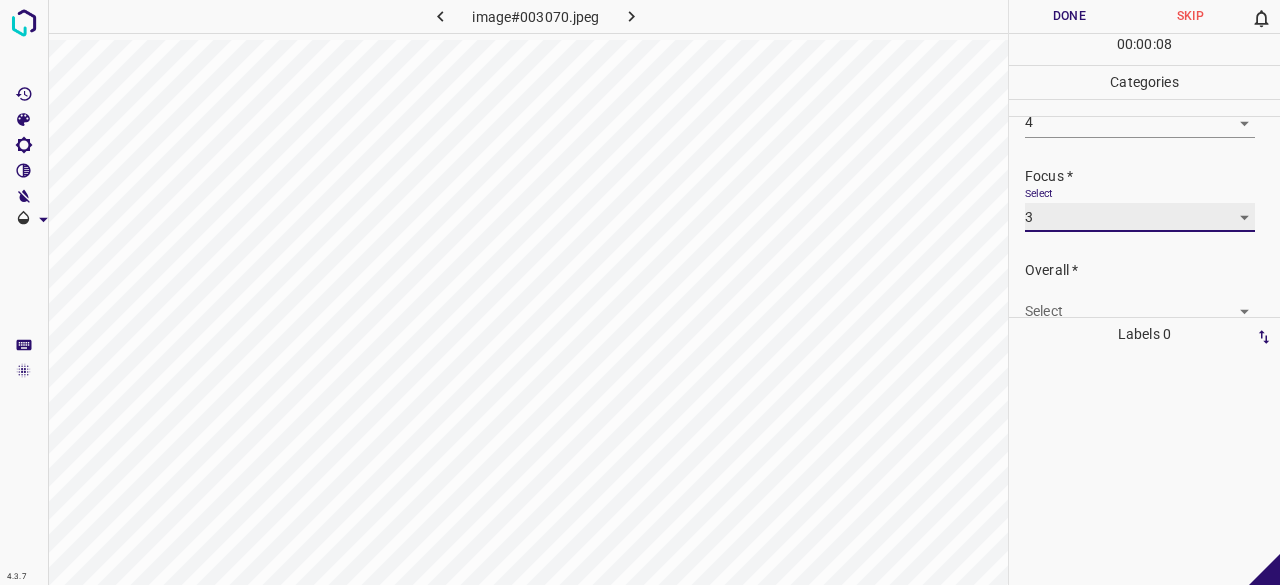 scroll, scrollTop: 98, scrollLeft: 0, axis: vertical 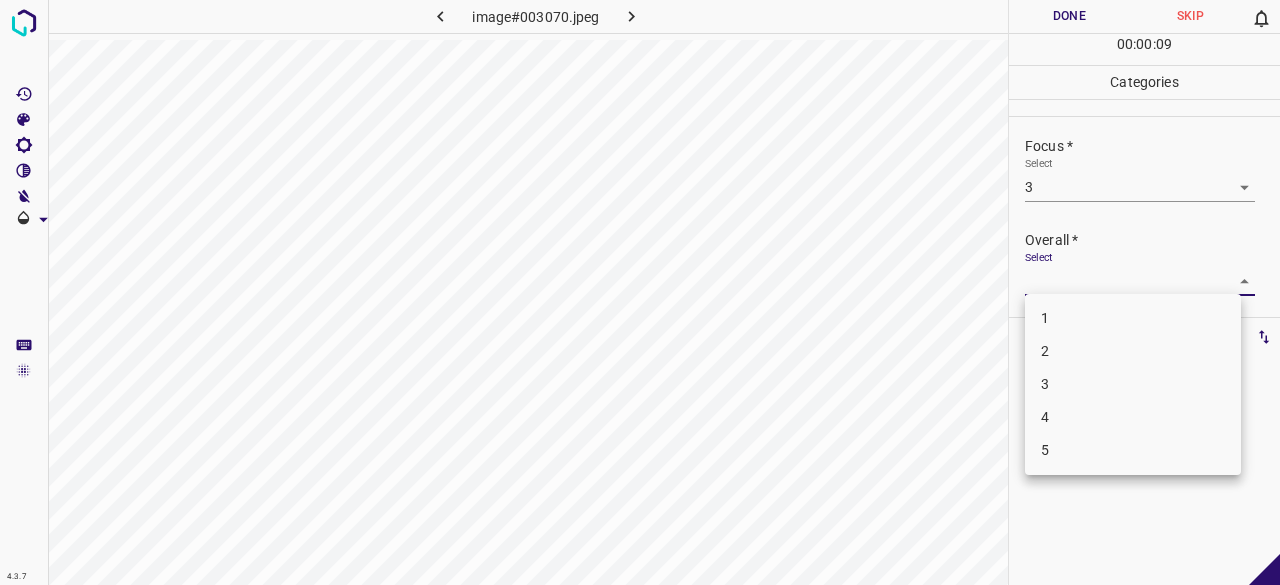click on "4.3.7 image#003070.jpeg Done Skip 0 00   : 00   : 09   Categories Lighting *  Select 4 4 Focus *  Select 3 3 Overall *  Select ​ Labels   0 Categories 1 Lighting 2 Focus 3 Overall Tools Space Change between modes (Draw & Edit) I Auto labeling R Restore zoom M Zoom in N Zoom out Delete Delete selecte label Filters Z Restore filters X Saturation filter C Brightness filter V Contrast filter B Gray scale filter General O Download - Text - Hide - Delete 1 2 3 4 5" at bounding box center [640, 292] 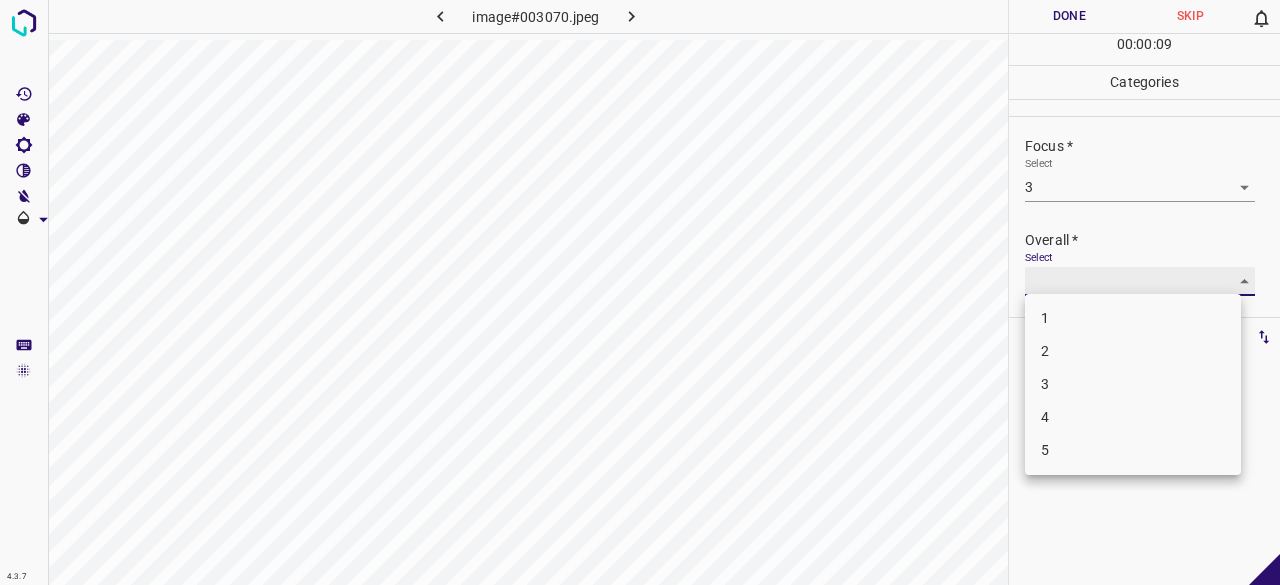 type on "3" 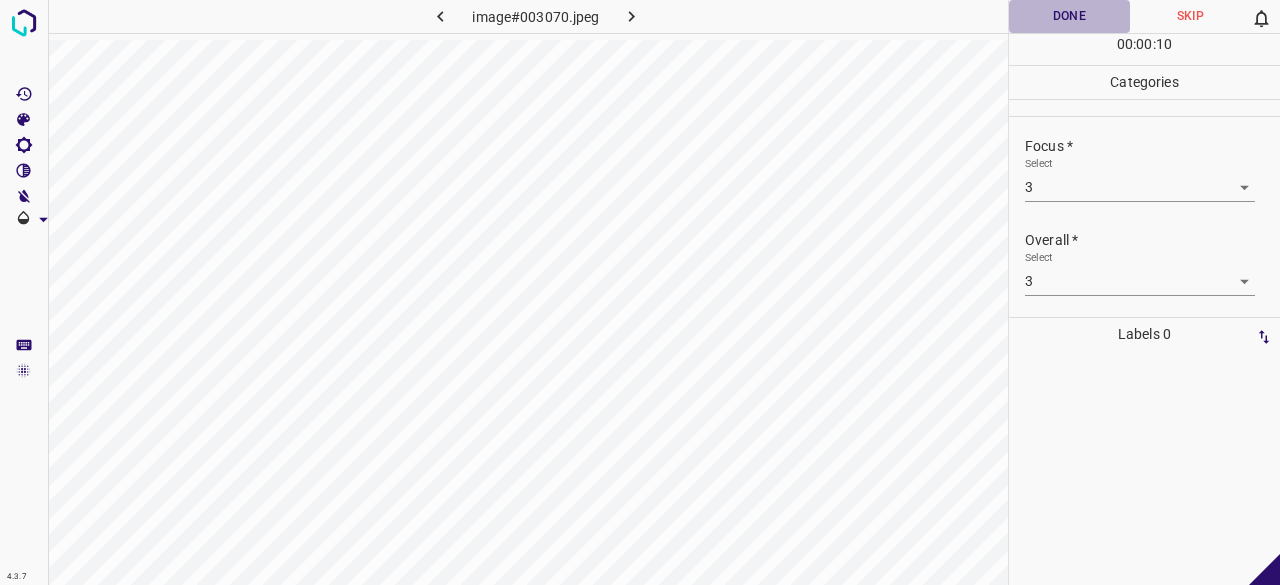 click on "Done" at bounding box center (1069, 16) 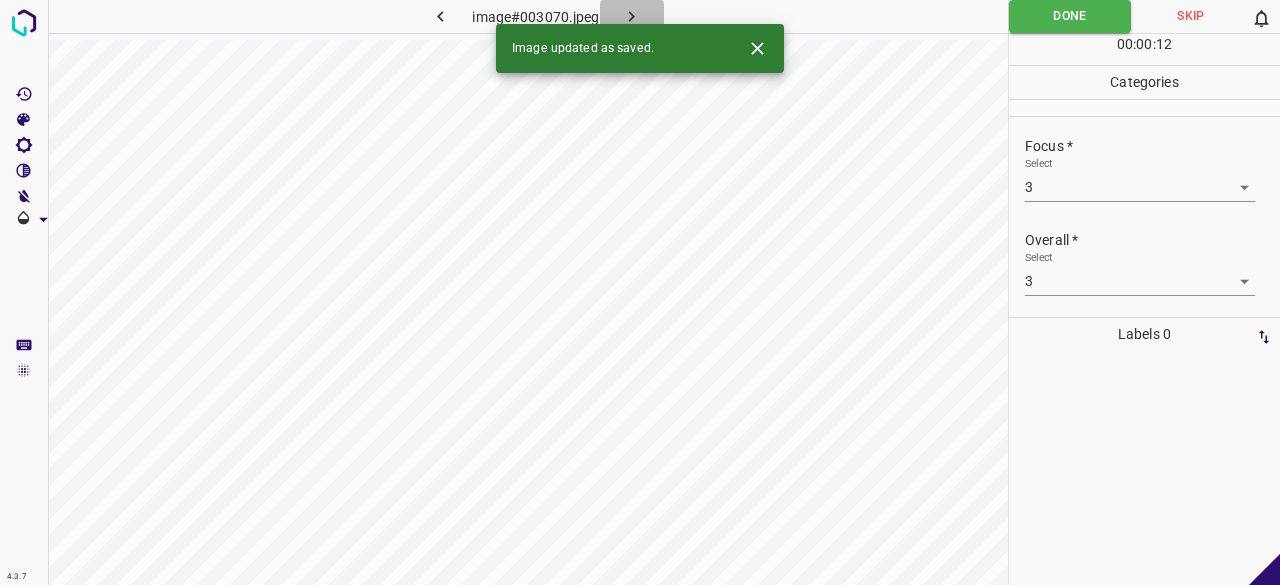 click 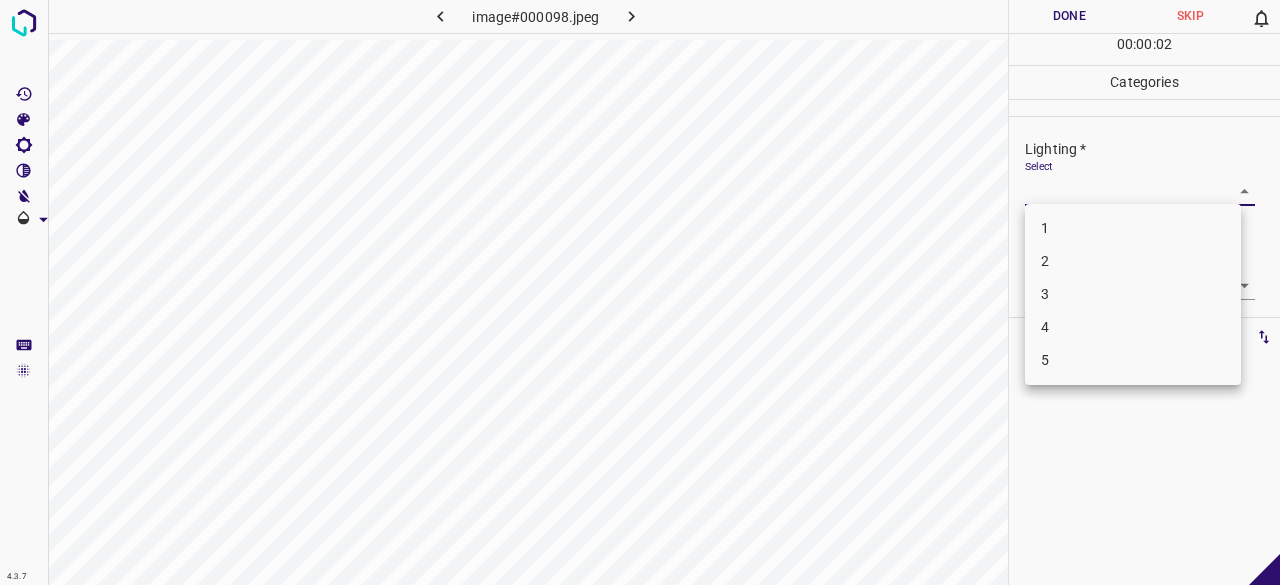 click on "4.3.7 image#000098.jpeg Done Skip 0 00   : 00   : 02   Categories Lighting *  Select ​ Focus *  Select ​ Overall *  Select ​ Labels   0 Categories 1 Lighting 2 Focus 3 Overall Tools Space Change between modes (Draw & Edit) I Auto labeling R Restore zoom M Zoom in N Zoom out Delete Delete selecte label Filters Z Restore filters X Saturation filter C Brightness filter V Contrast filter B Gray scale filter General O Download - Text - Hide - Delete 1 2 3 4 5" at bounding box center (640, 292) 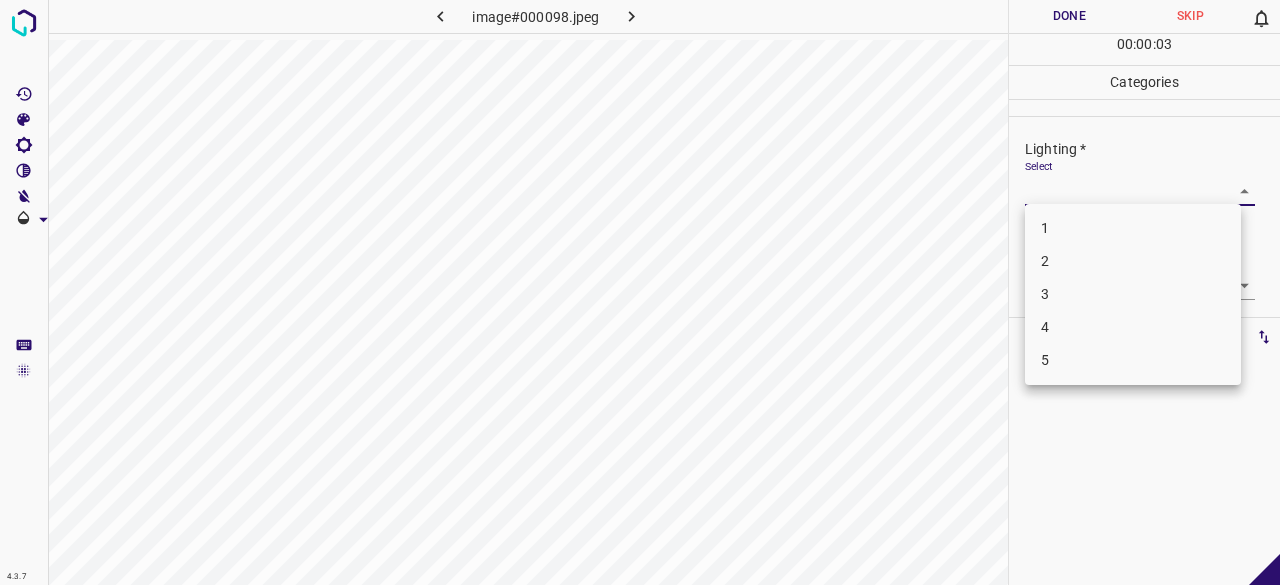 click on "2" at bounding box center [1133, 261] 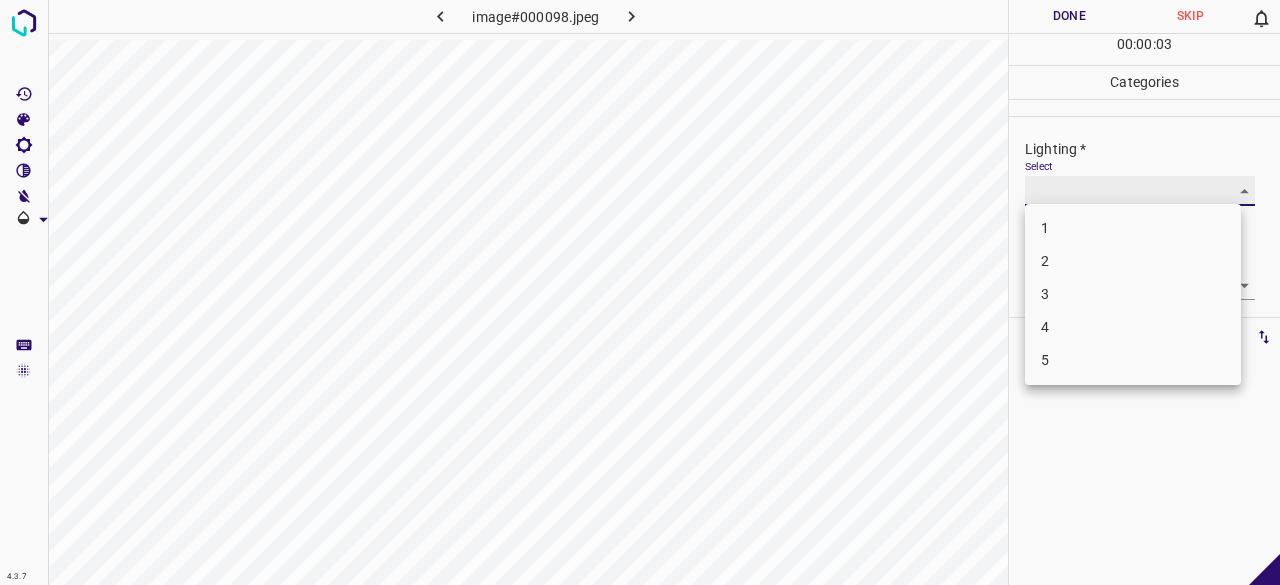 type on "2" 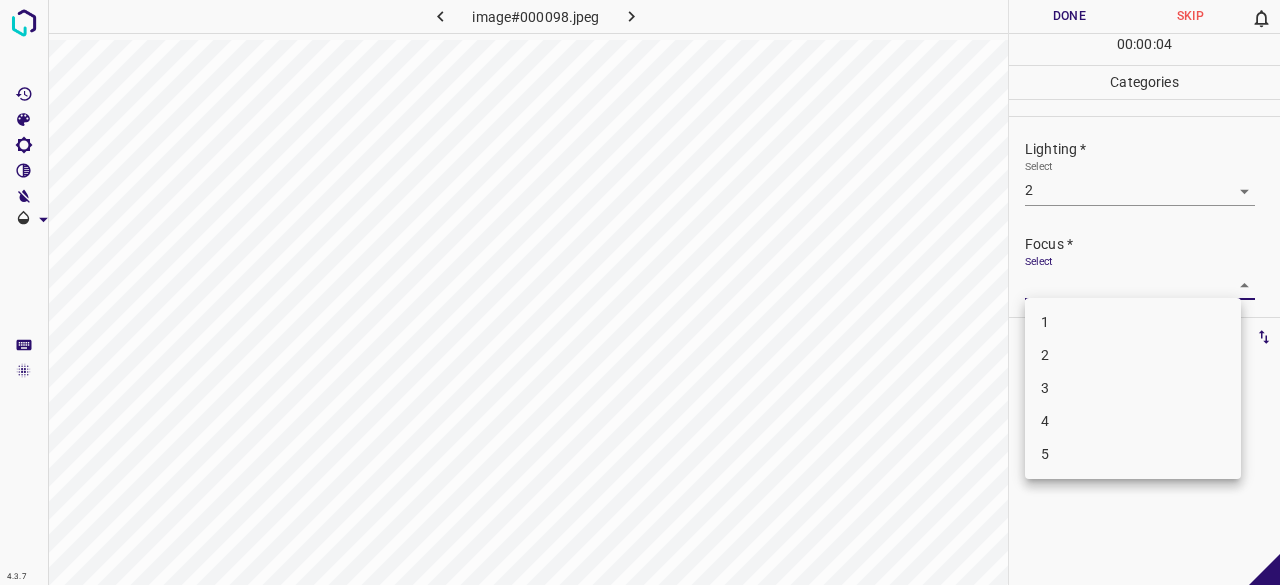click on "4.3.7 image#000098.jpeg Done Skip 0 00   : 00   : 04   Categories Lighting *  Select 2 2 Focus *  Select ​ Overall *  Select ​ Labels   0 Categories 1 Lighting 2 Focus 3 Overall Tools Space Change between modes (Draw & Edit) I Auto labeling R Restore zoom M Zoom in N Zoom out Delete Delete selecte label Filters Z Restore filters X Saturation filter C Brightness filter V Contrast filter B Gray scale filter General O Download - Text - Hide - Delete 1 2 3 4 5" at bounding box center (640, 292) 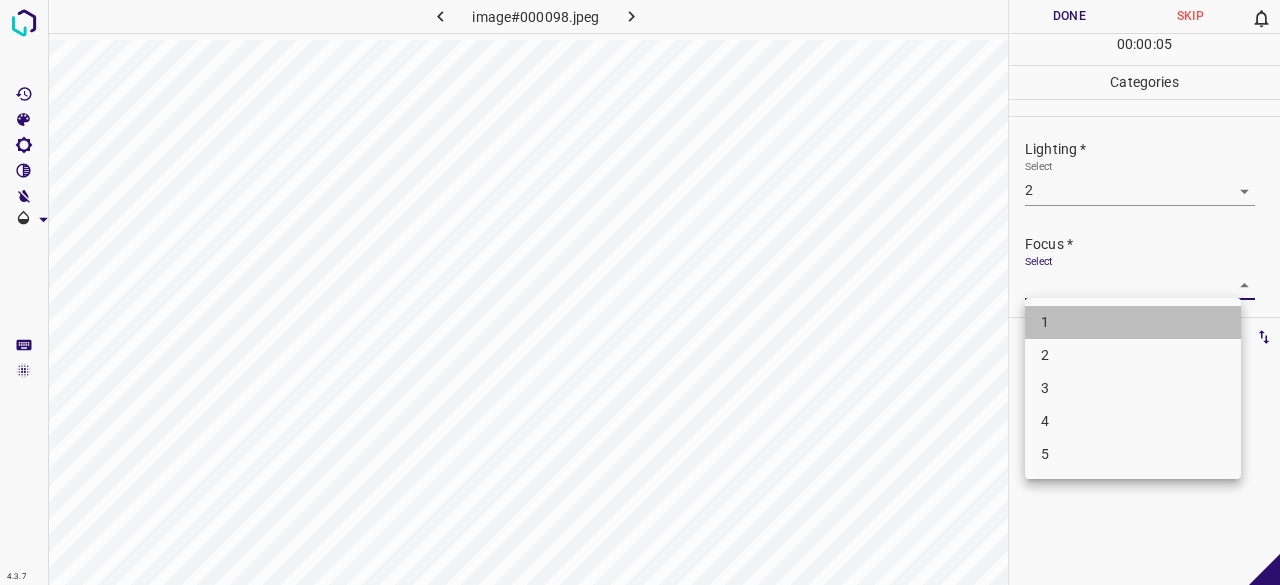 click on "1" at bounding box center (1133, 322) 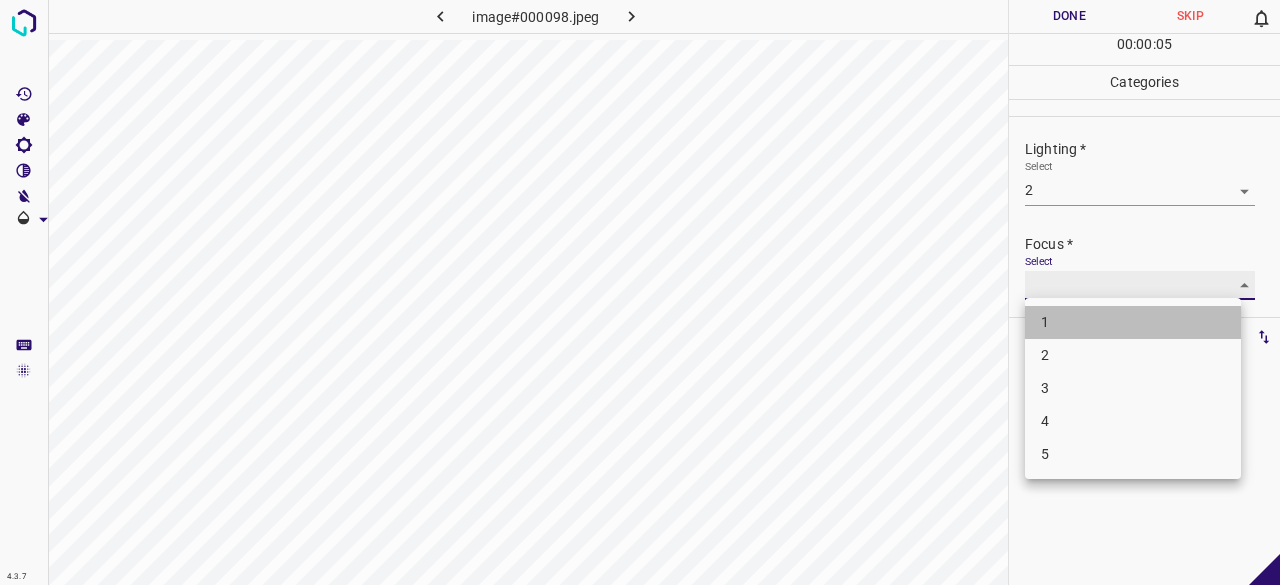 type on "1" 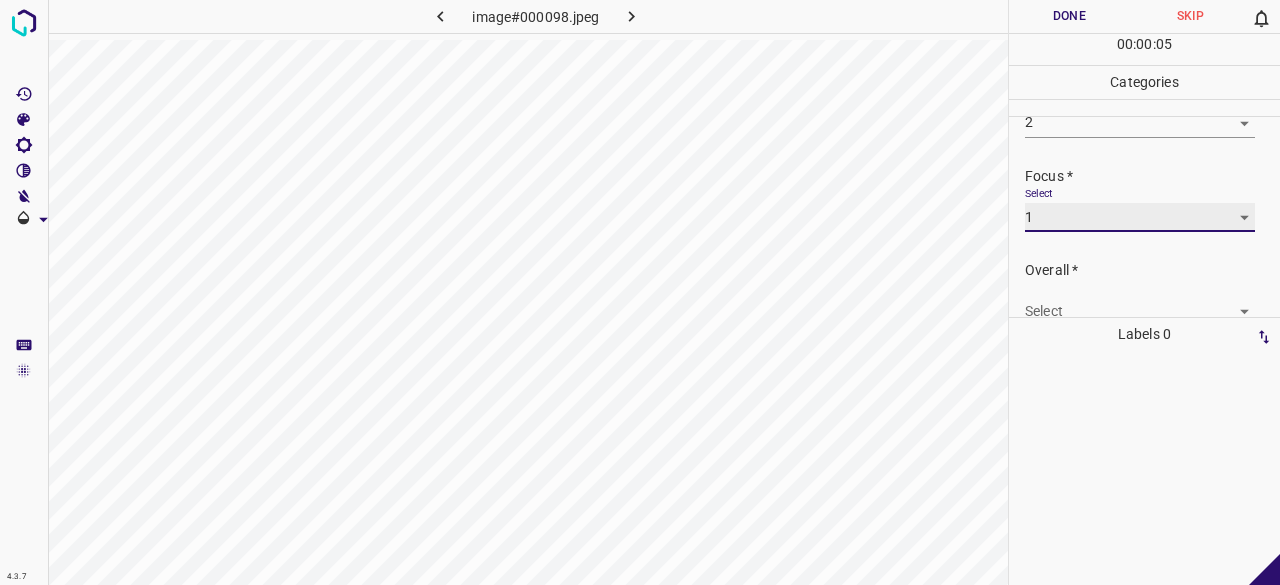 scroll, scrollTop: 98, scrollLeft: 0, axis: vertical 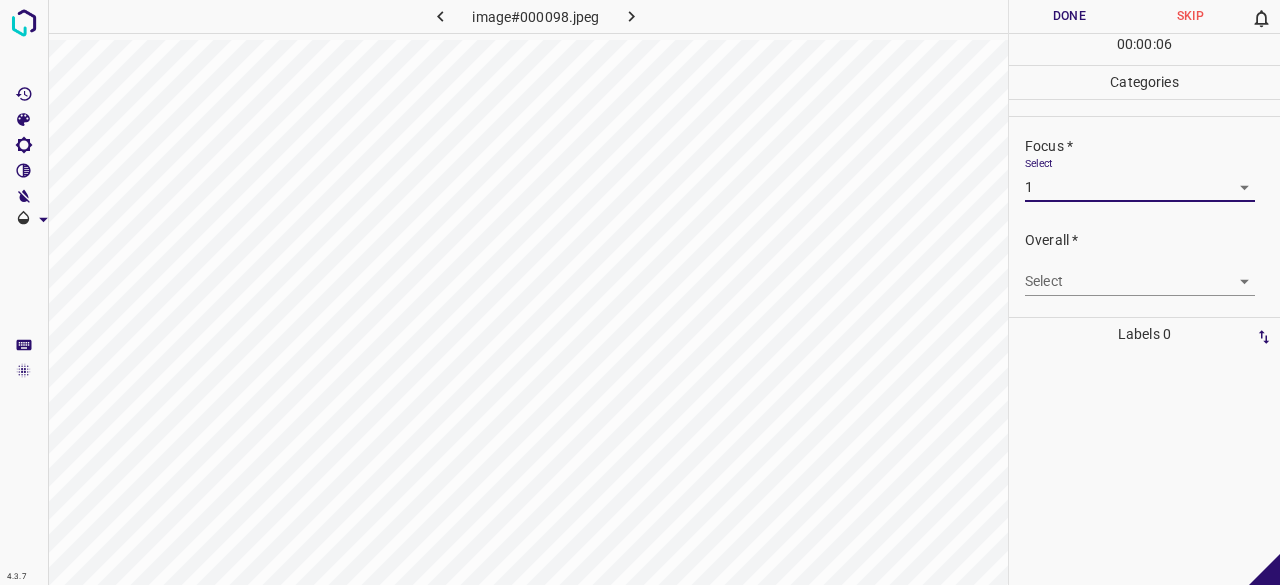click on "4.3.7 image#000098.jpeg Done Skip 0 00   : 00   : 06   Categories Lighting *  Select 2 2 Focus *  Select 1 1 Overall *  Select ​ Labels   0 Categories 1 Lighting 2 Focus 3 Overall Tools Space Change between modes (Draw & Edit) I Auto labeling R Restore zoom M Zoom in N Zoom out Delete Delete selecte label Filters Z Restore filters X Saturation filter C Brightness filter V Contrast filter B Gray scale filter General O Download - Text - Hide - Delete" at bounding box center (640, 292) 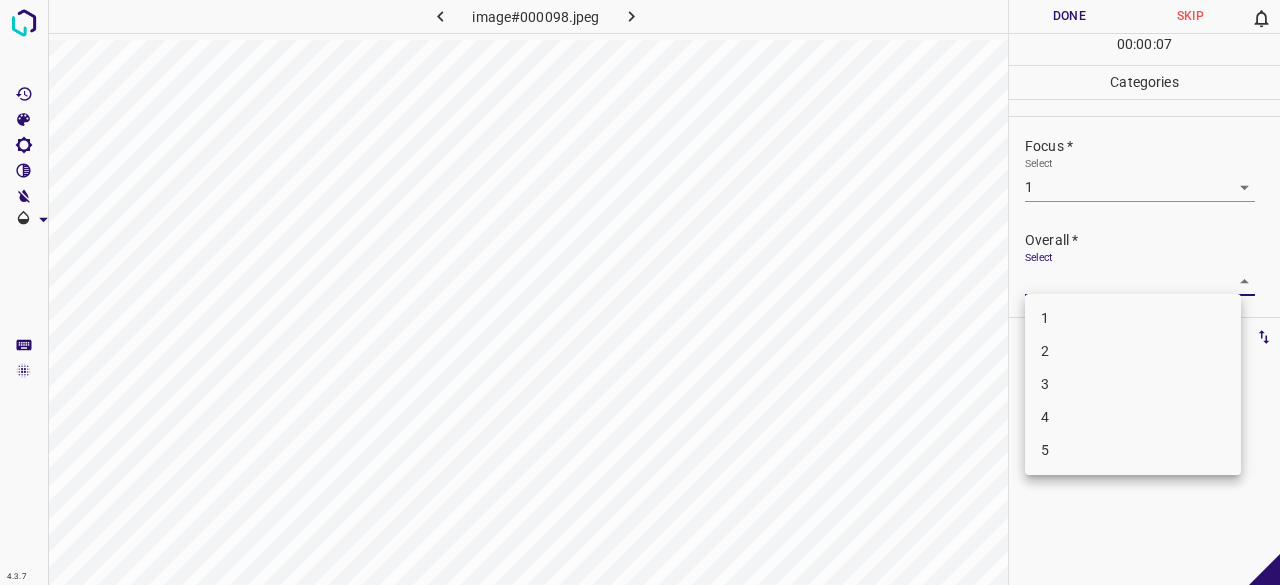 click on "2" at bounding box center [1133, 351] 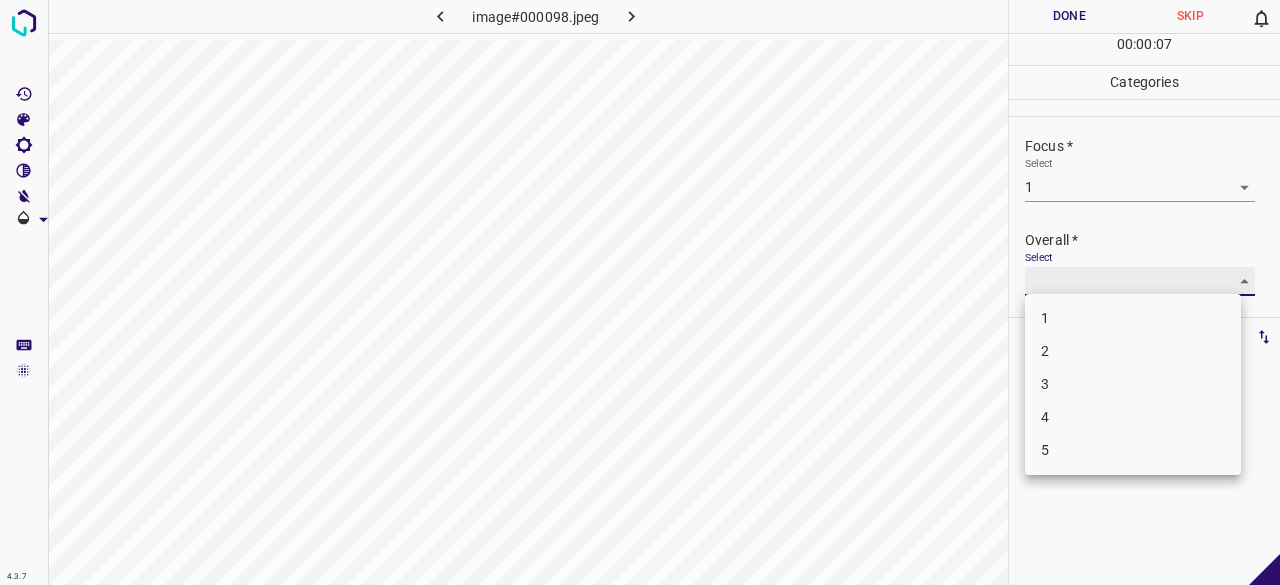 type on "2" 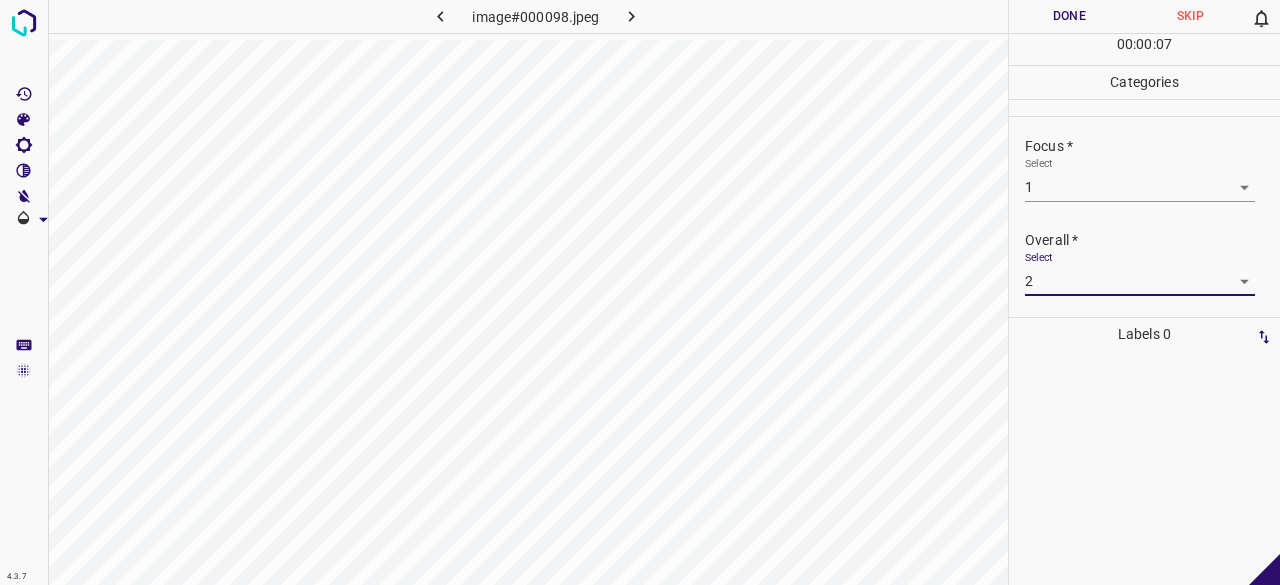 click on "Done" at bounding box center [1069, 16] 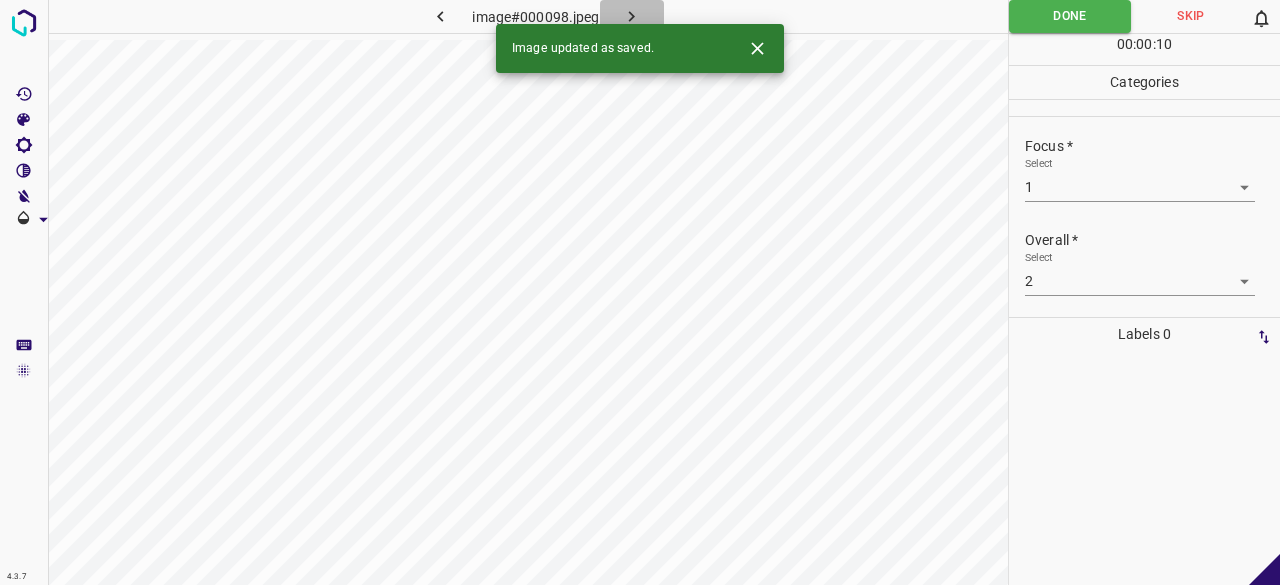 click 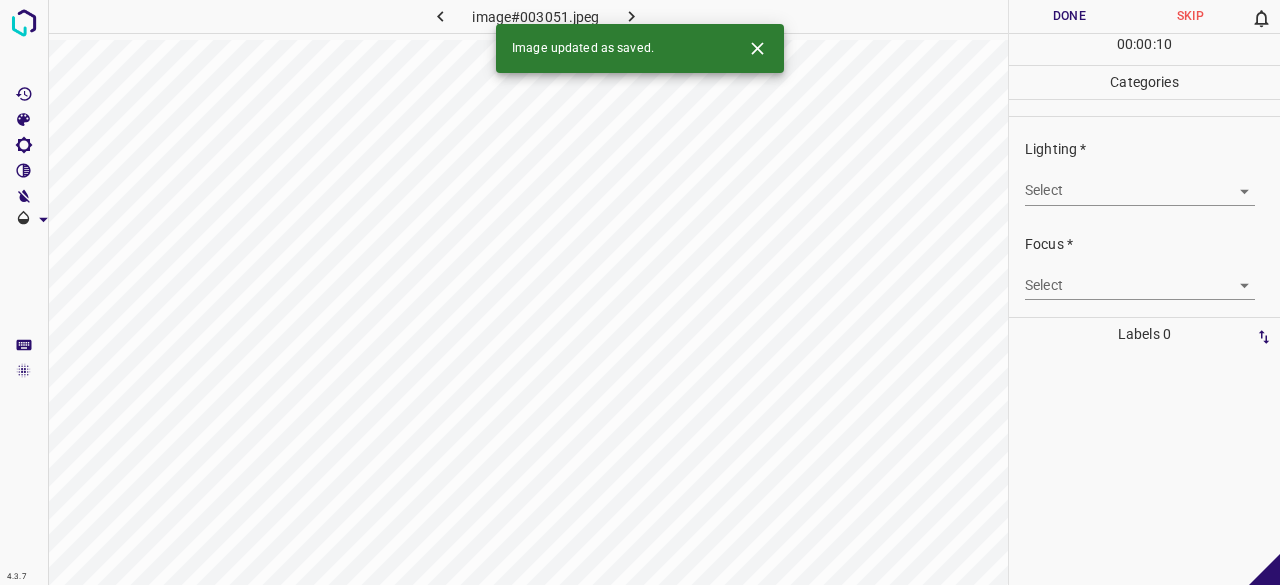 click on "4.3.7 image#003051.jpeg Done Skip 0 00   : 00   : 10   Categories Lighting *  Select ​ Focus *  Select ​ Overall *  Select ​ Labels   0 Categories 1 Lighting 2 Focus 3 Overall Tools Space Change between modes (Draw & Edit) I Auto labeling R Restore zoom M Zoom in N Zoom out Delete Delete selecte label Filters Z Restore filters X Saturation filter C Brightness filter V Contrast filter B Gray scale filter General O Download Image updated as saved. - Text - Hide - Delete" at bounding box center [640, 292] 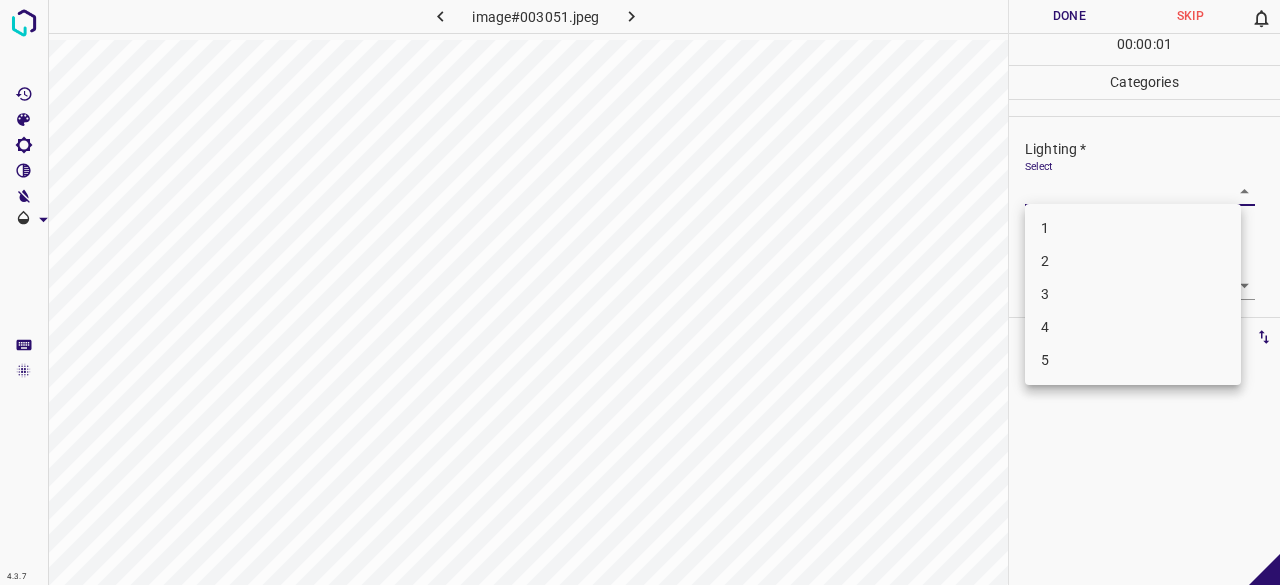click on "4" at bounding box center (1133, 327) 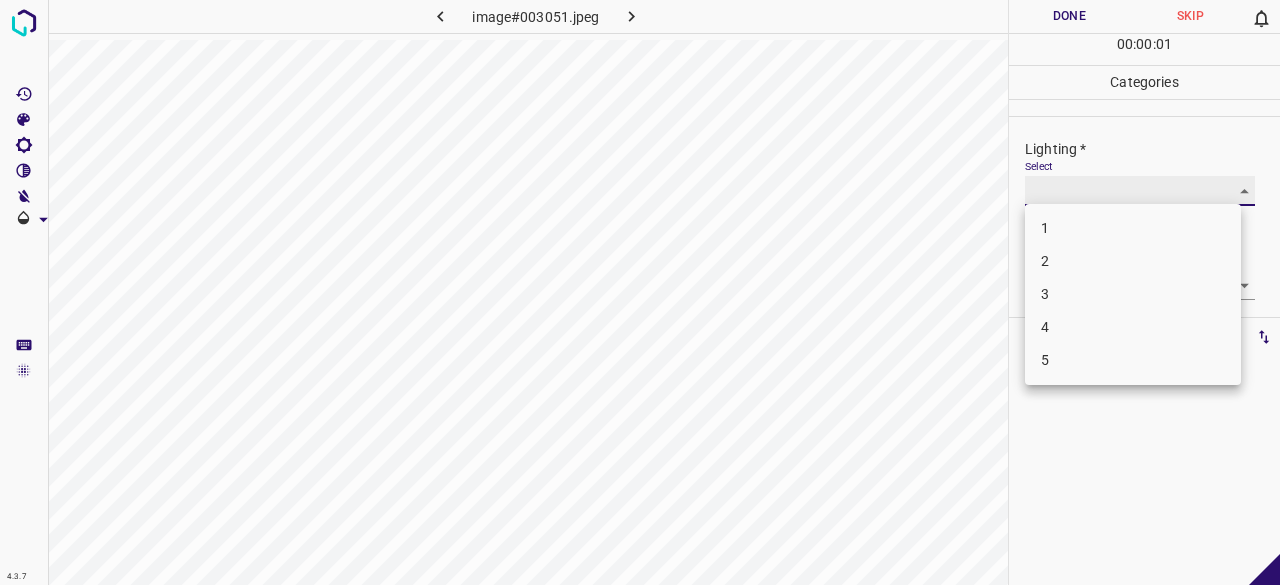 type on "4" 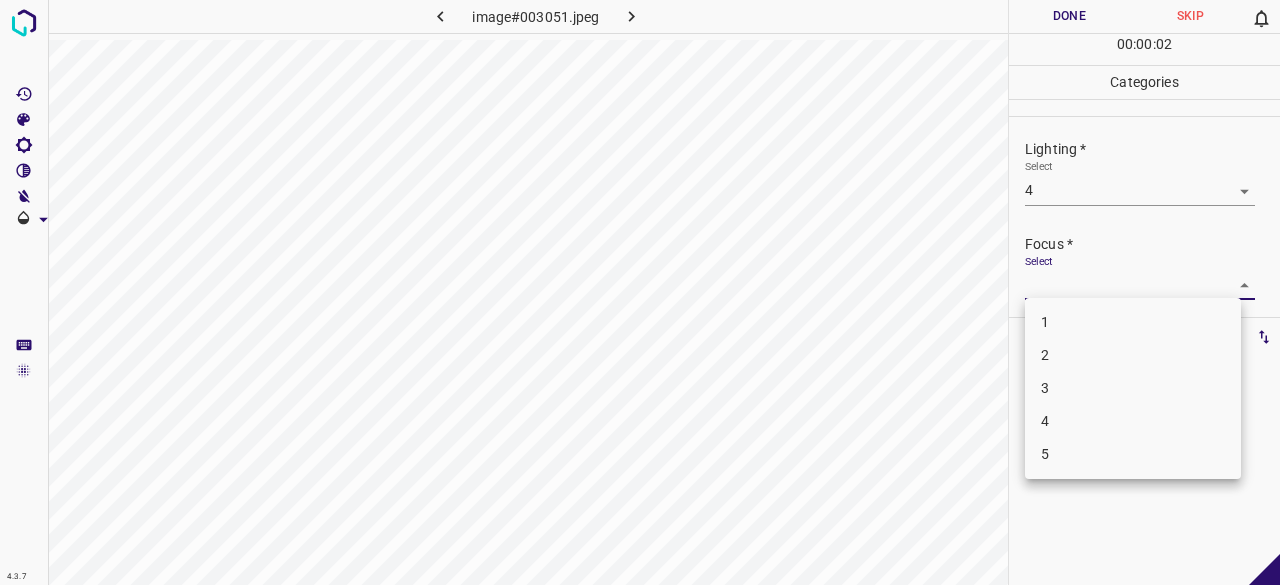 click on "4.3.7 image#003051.jpeg Done Skip 0 00   : 00   : 02   Categories Lighting *  Select 4 4 Focus *  Select ​ Overall *  Select ​ Labels   0 Categories 1 Lighting 2 Focus 3 Overall Tools Space Change between modes (Draw & Edit) I Auto labeling R Restore zoom M Zoom in N Zoom out Delete Delete selecte label Filters Z Restore filters X Saturation filter C Brightness filter V Contrast filter B Gray scale filter General O Download - Text - Hide - Delete 1 2 3 4 5" at bounding box center (640, 292) 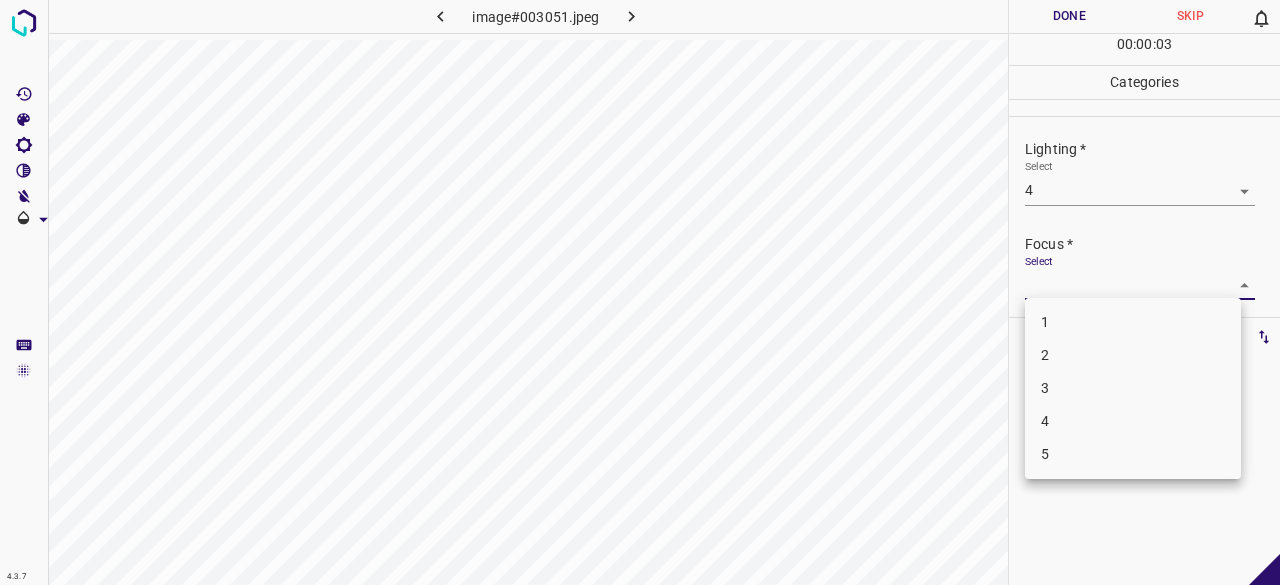 click on "3" at bounding box center [1133, 388] 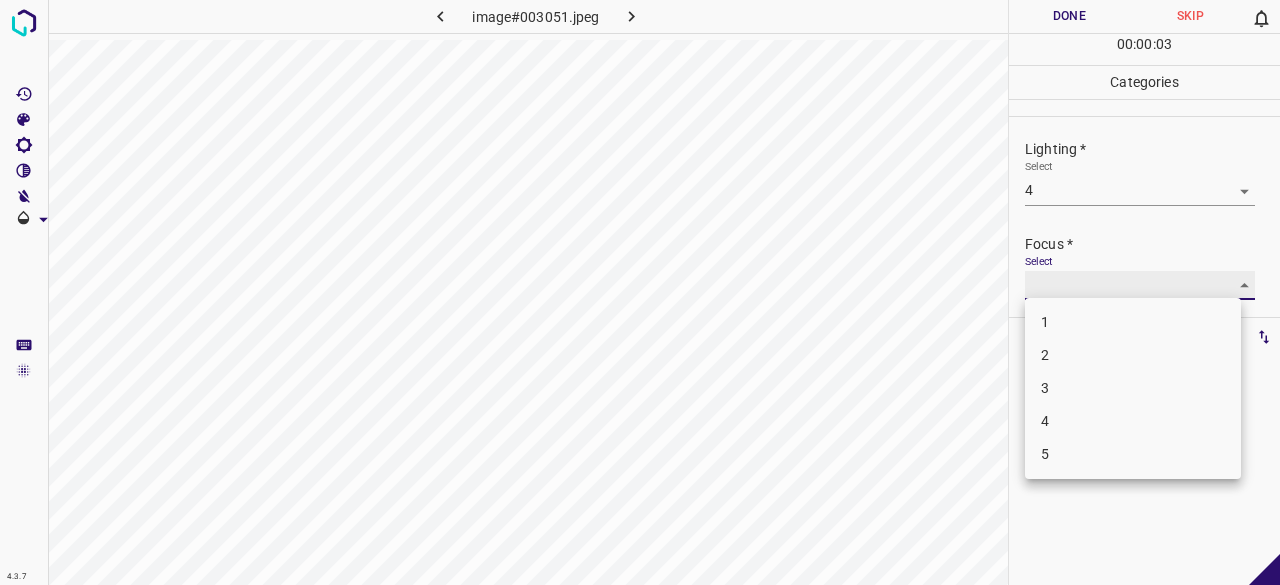 type on "3" 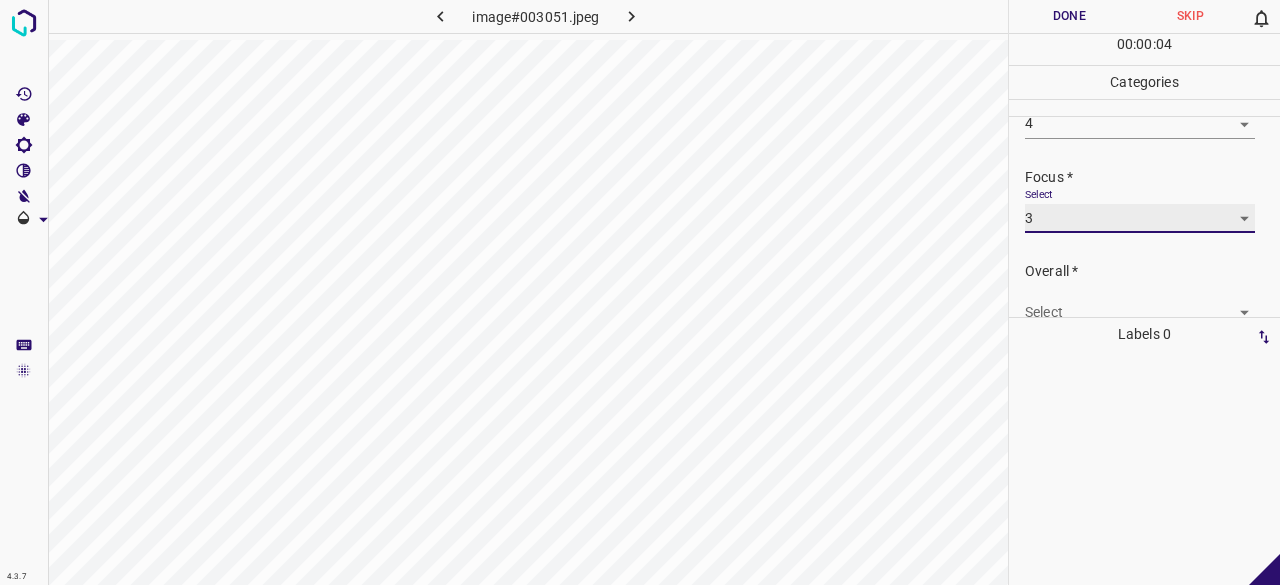 scroll, scrollTop: 98, scrollLeft: 0, axis: vertical 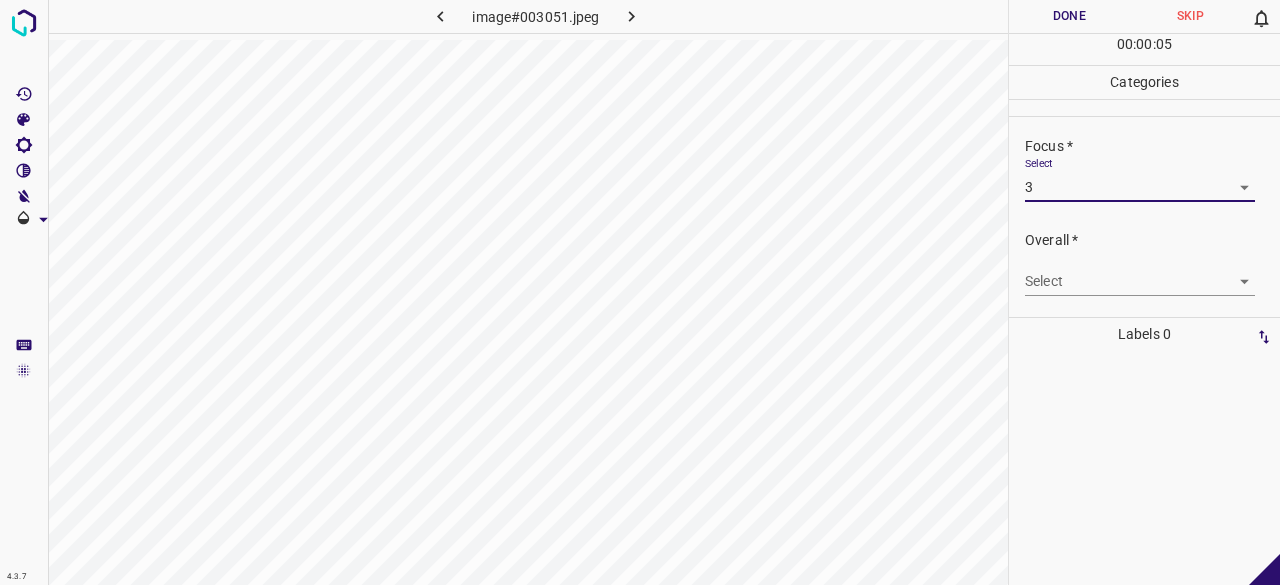 click on "4.3.7 image#003051.jpeg Done Skip 0 00   : 00   : 05   Categories Lighting *  Select 4 4 Focus *  Select 3 3 Overall *  Select ​ Labels   0 Categories 1 Lighting 2 Focus 3 Overall Tools Space Change between modes (Draw & Edit) I Auto labeling R Restore zoom M Zoom in N Zoom out Delete Delete selecte label Filters Z Restore filters X Saturation filter C Brightness filter V Contrast filter B Gray scale filter General O Download - Text - Hide - Delete" at bounding box center (640, 292) 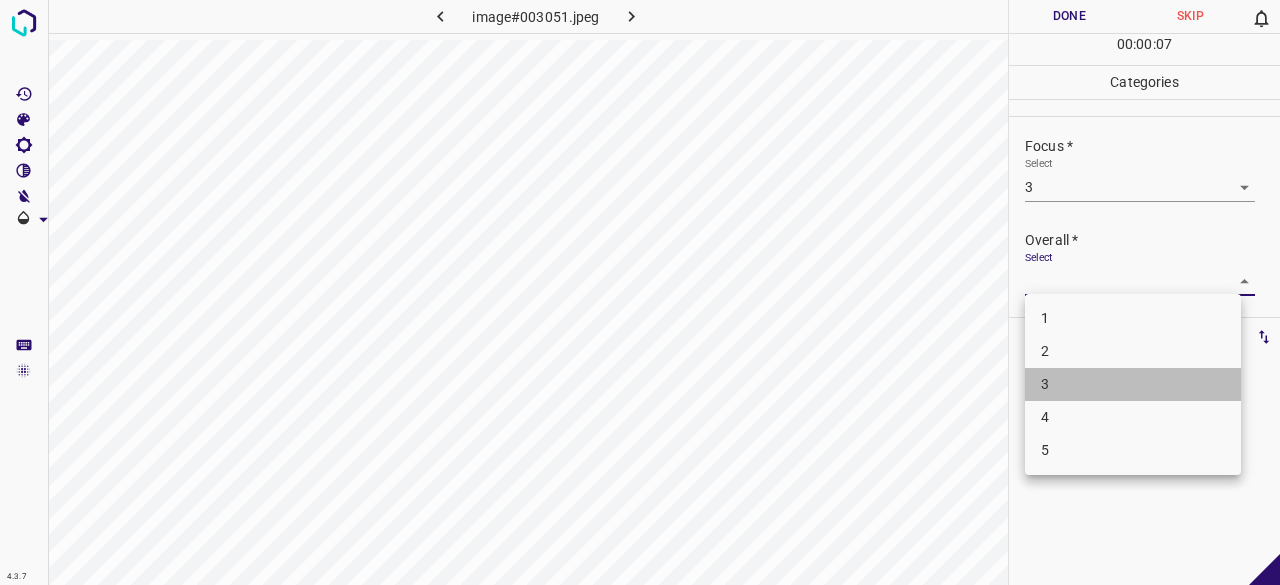 click on "3" at bounding box center (1133, 384) 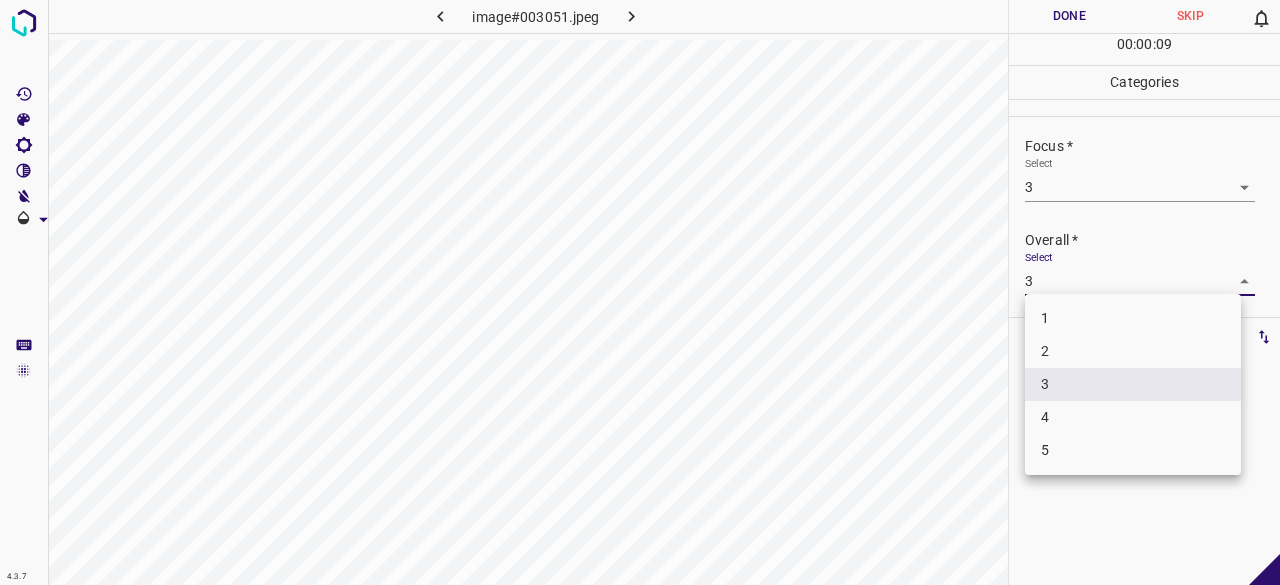 click on "4.3.7 image#003051.jpeg Done Skip 0 00   : 00   : 09   Categories Lighting *  Select 4 4 Focus *  Select 3 3 Overall *  Select 3 3 Labels   0 Categories 1 Lighting 2 Focus 3 Overall Tools Space Change between modes (Draw & Edit) I Auto labeling R Restore zoom M Zoom in N Zoom out Delete Delete selecte label Filters Z Restore filters X Saturation filter C Brightness filter V Contrast filter B Gray scale filter General O Download - Text - Hide - Delete 1 2 3 4 5" at bounding box center [640, 292] 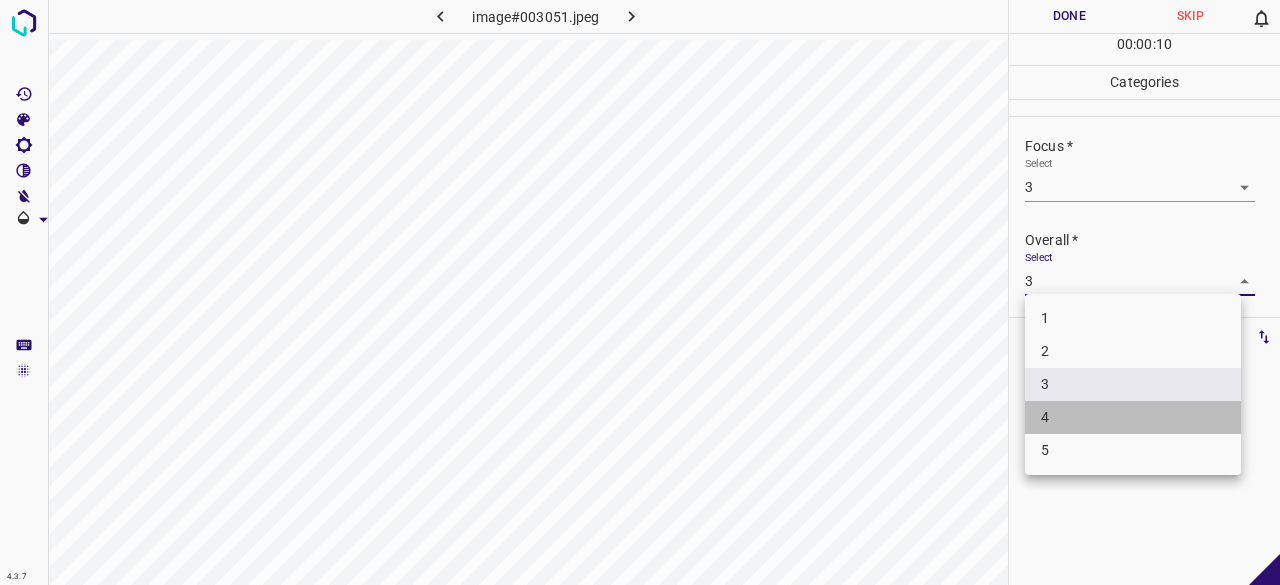 click on "4" at bounding box center [1133, 417] 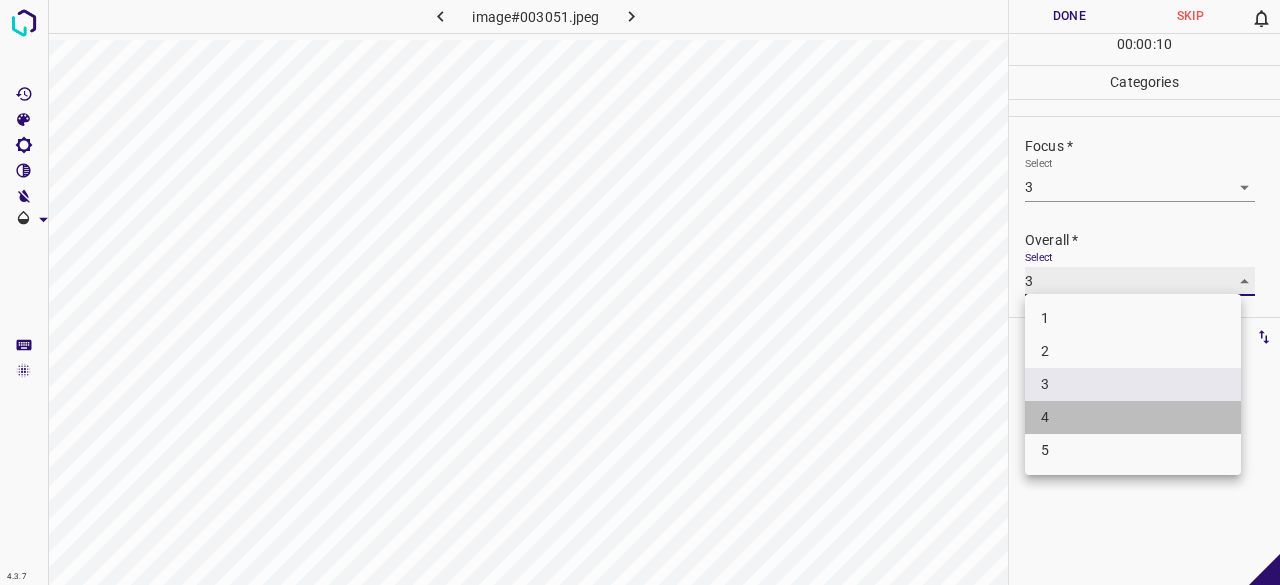 type on "4" 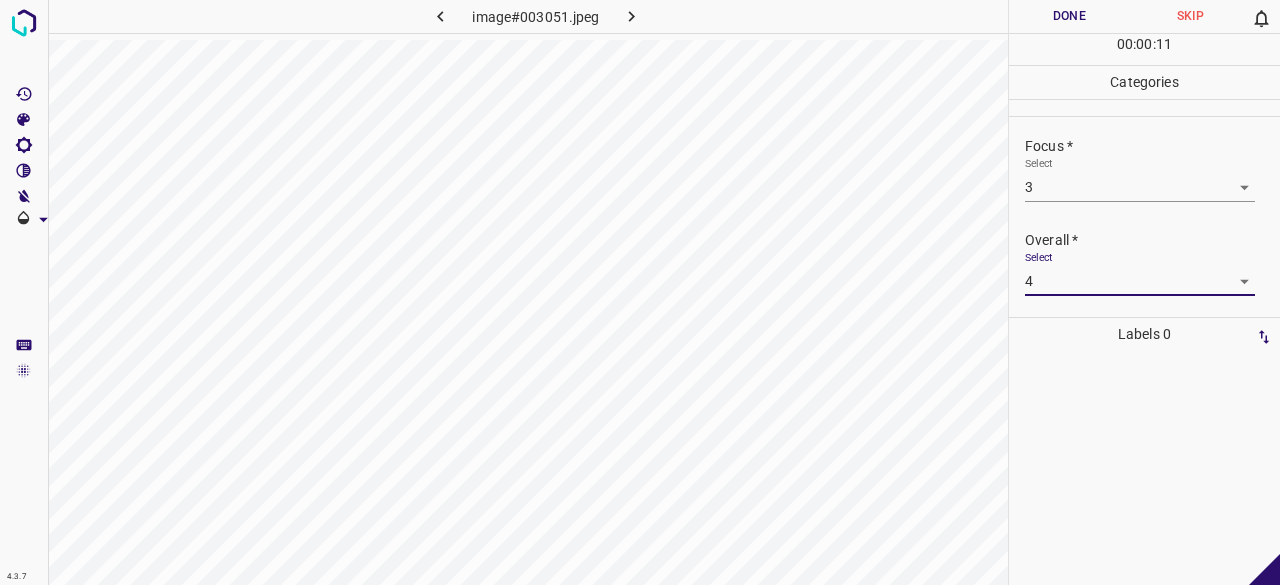 click on "Done" at bounding box center [1069, 16] 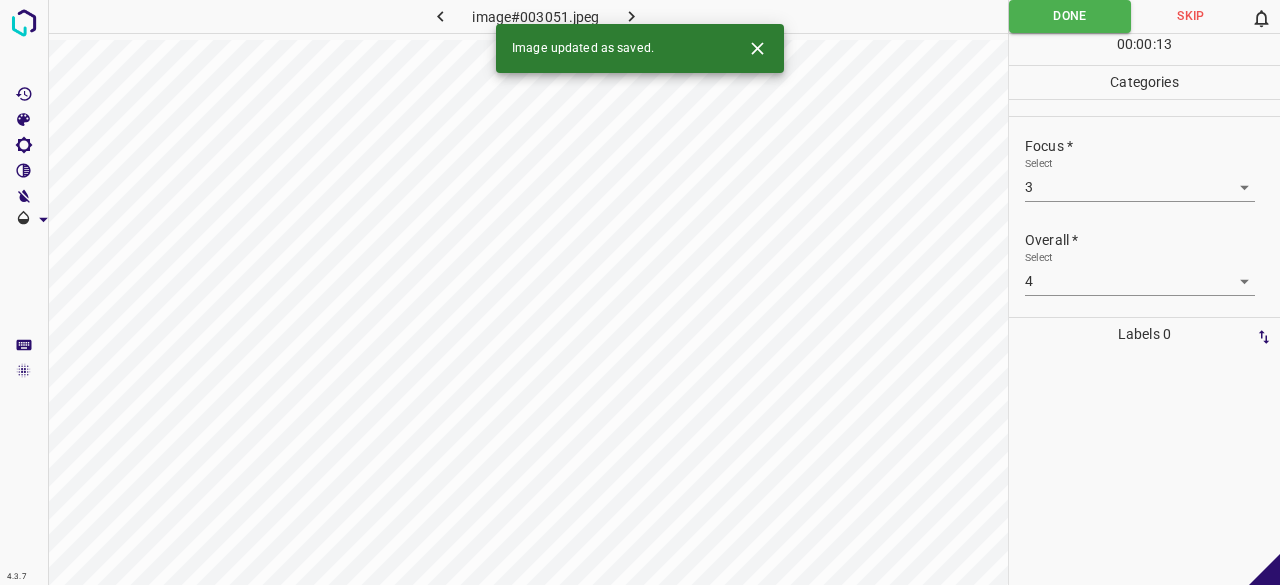 click 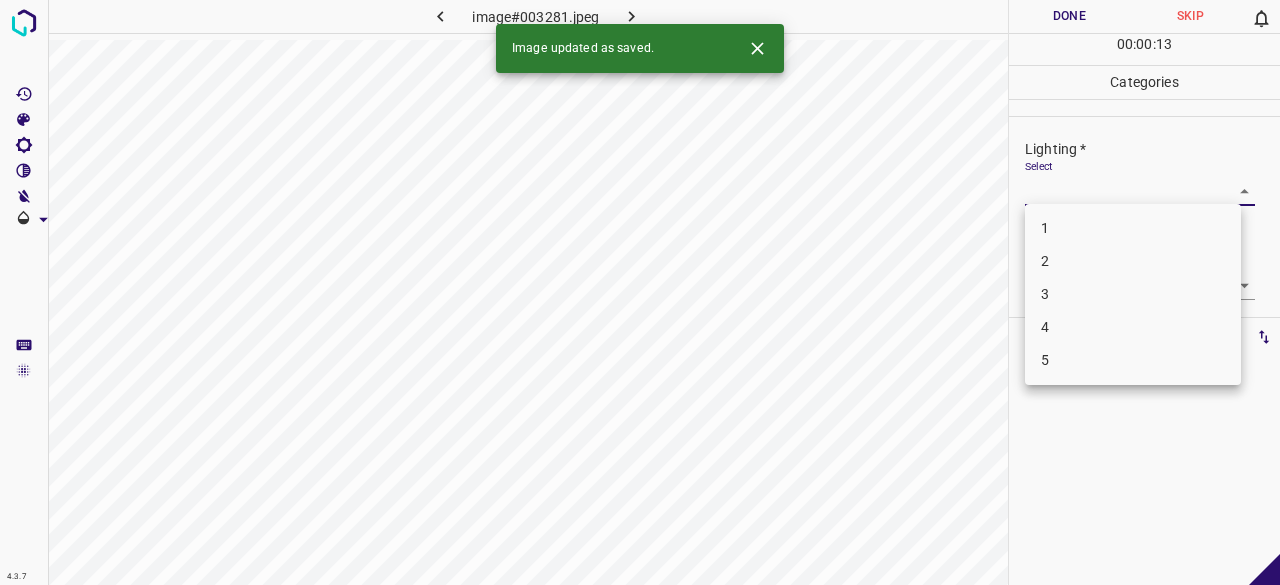 click on "4.3.7 image#003281.jpeg Done Skip 0 00   : 00   : 13   Categories Lighting *  Select ​ Focus *  Select ​ Overall *  Select ​ Labels   0 Categories 1 Lighting 2 Focus 3 Overall Tools Space Change between modes (Draw & Edit) I Auto labeling R Restore zoom M Zoom in N Zoom out Delete Delete selecte label Filters Z Restore filters X Saturation filter C Brightness filter V Contrast filter B Gray scale filter General O Download Image updated as saved. - Text - Hide - Delete 1 2 3 4 5" at bounding box center [640, 292] 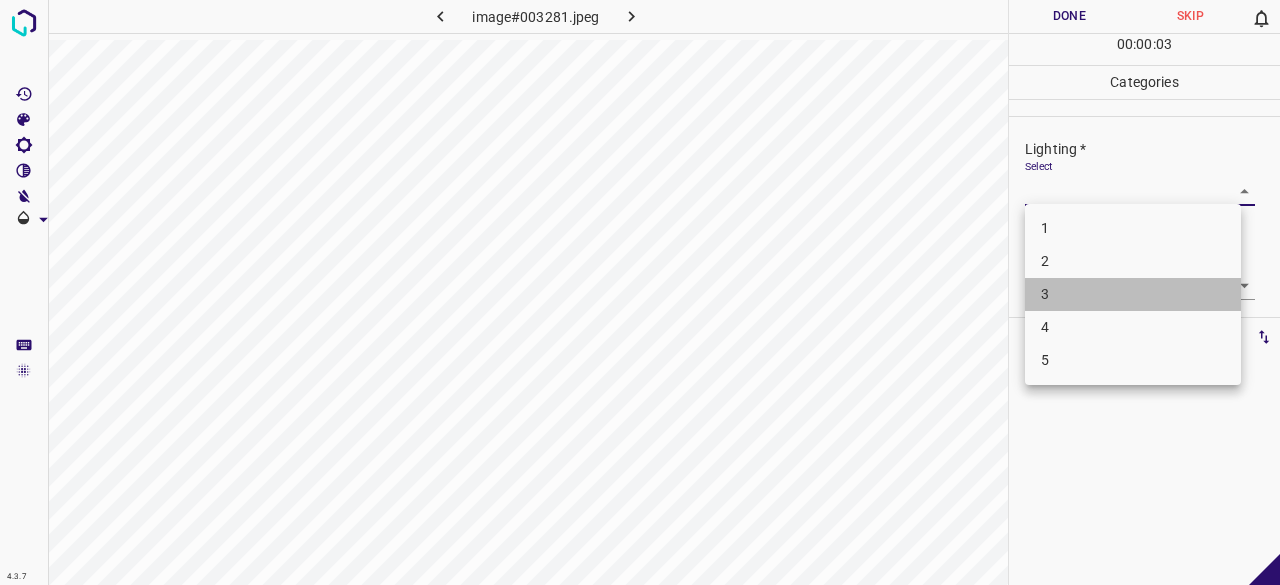 click on "3" at bounding box center (1133, 294) 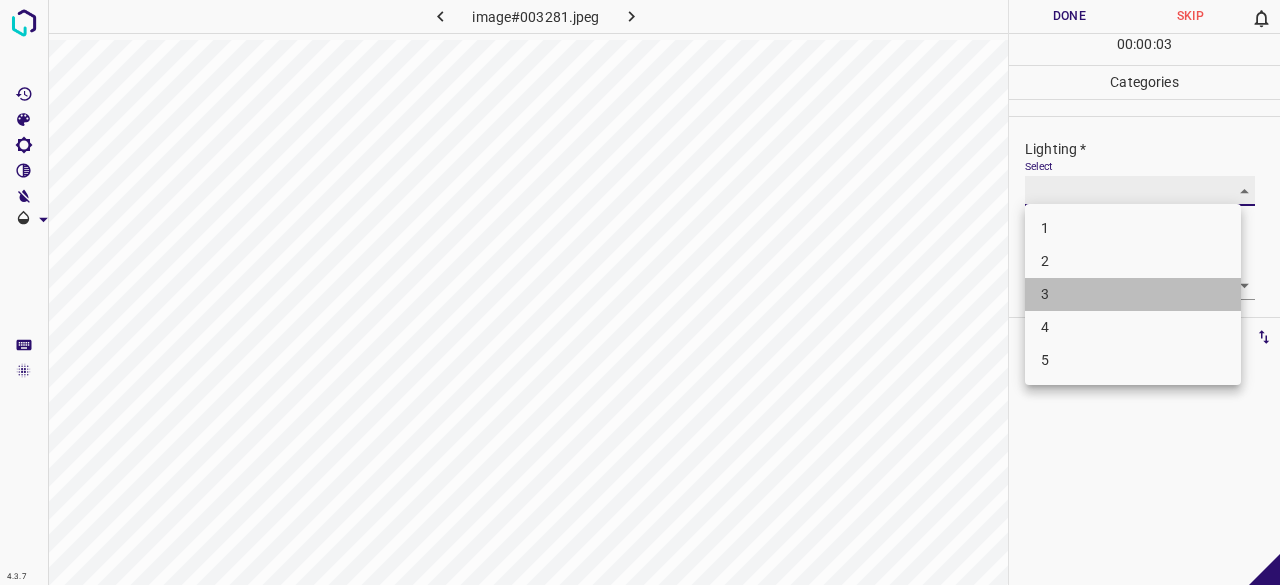 type on "3" 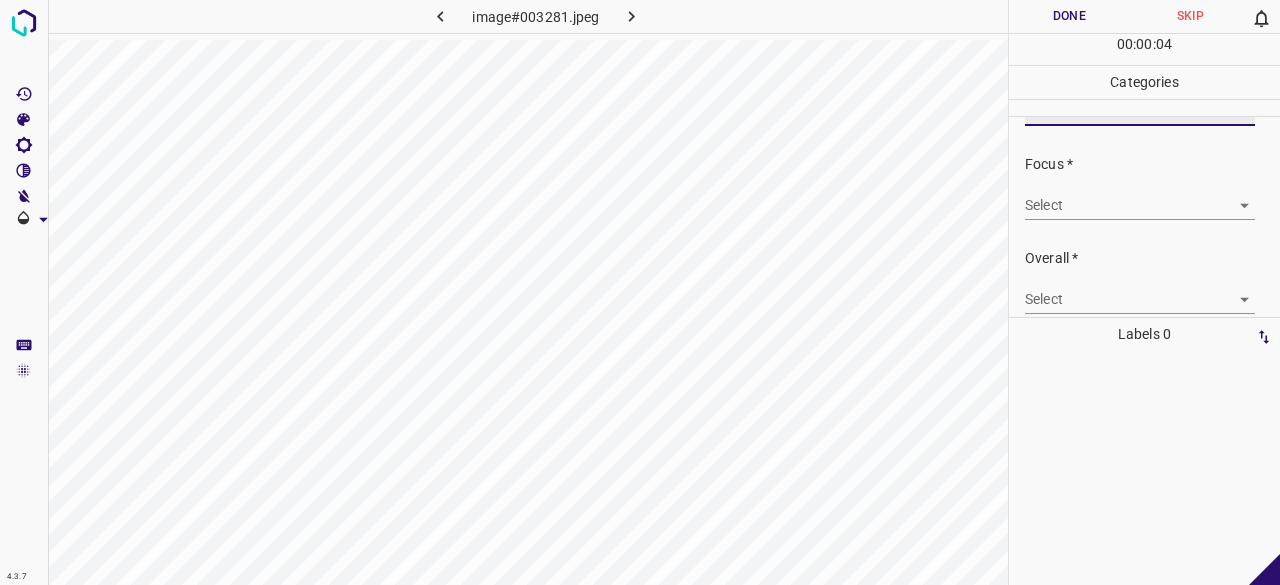 scroll, scrollTop: 98, scrollLeft: 0, axis: vertical 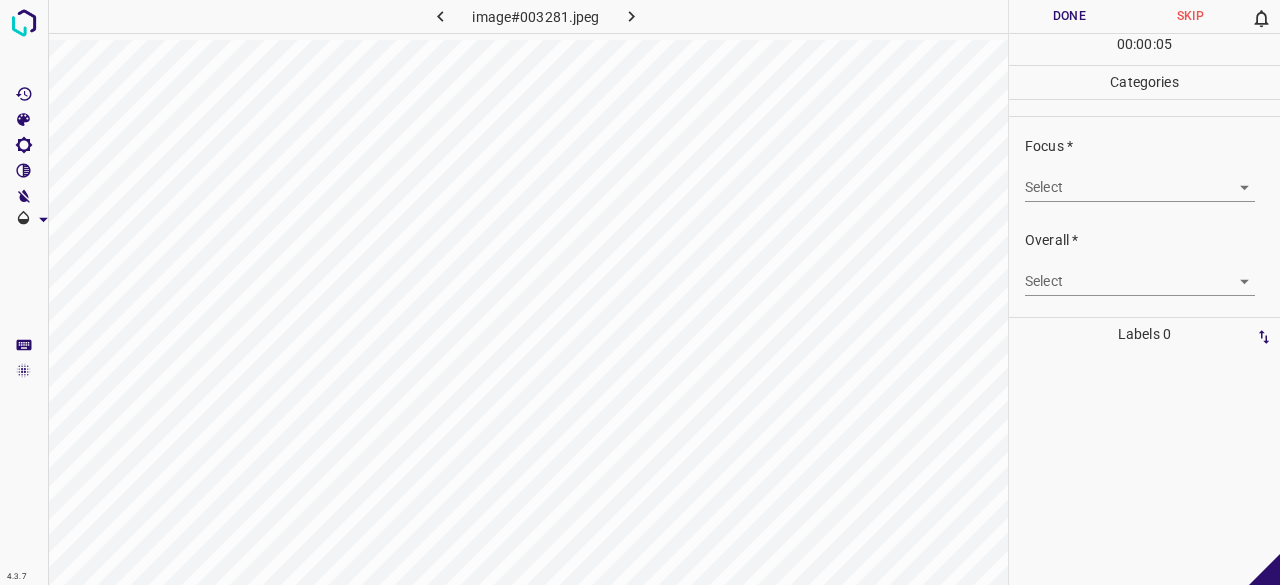 click on "4.3.7 image#003281.jpeg Done Skip 0 00   : 00   : 05   Categories Lighting *  Select 3 3 Focus *  Select ​ Overall *  Select ​ Labels   0 Categories 1 Lighting 2 Focus 3 Overall Tools Space Change between modes (Draw & Edit) I Auto labeling R Restore zoom M Zoom in N Zoom out Delete Delete selecte label Filters Z Restore filters X Saturation filter C Brightness filter V Contrast filter B Gray scale filter General O Download - Text - Hide - Delete" at bounding box center (640, 292) 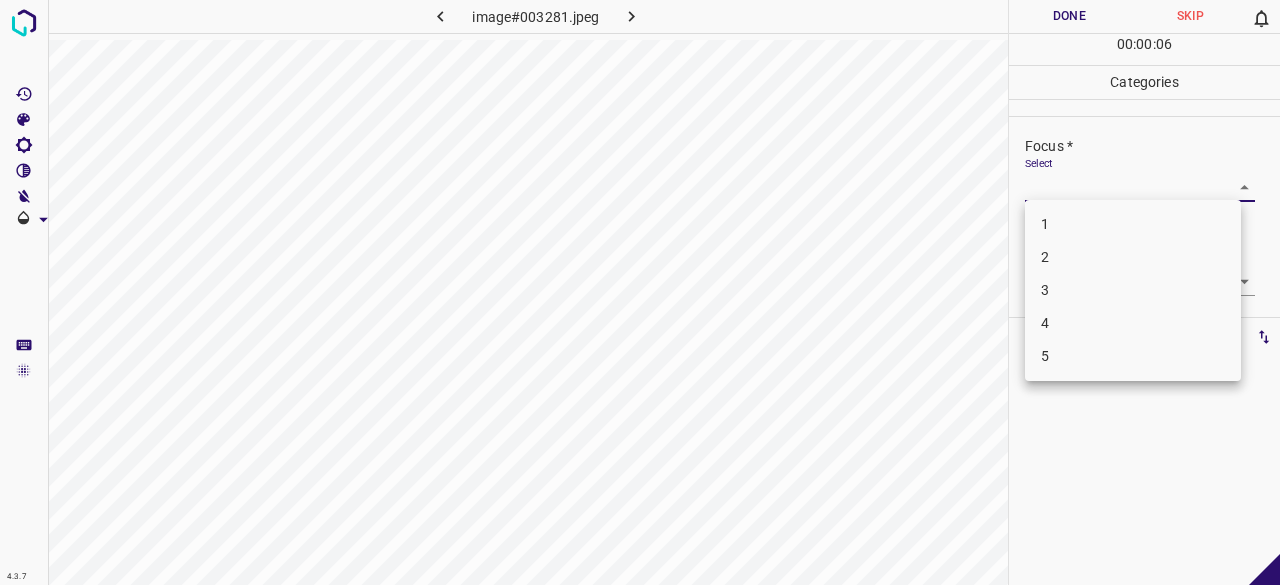 click on "2" at bounding box center [1133, 257] 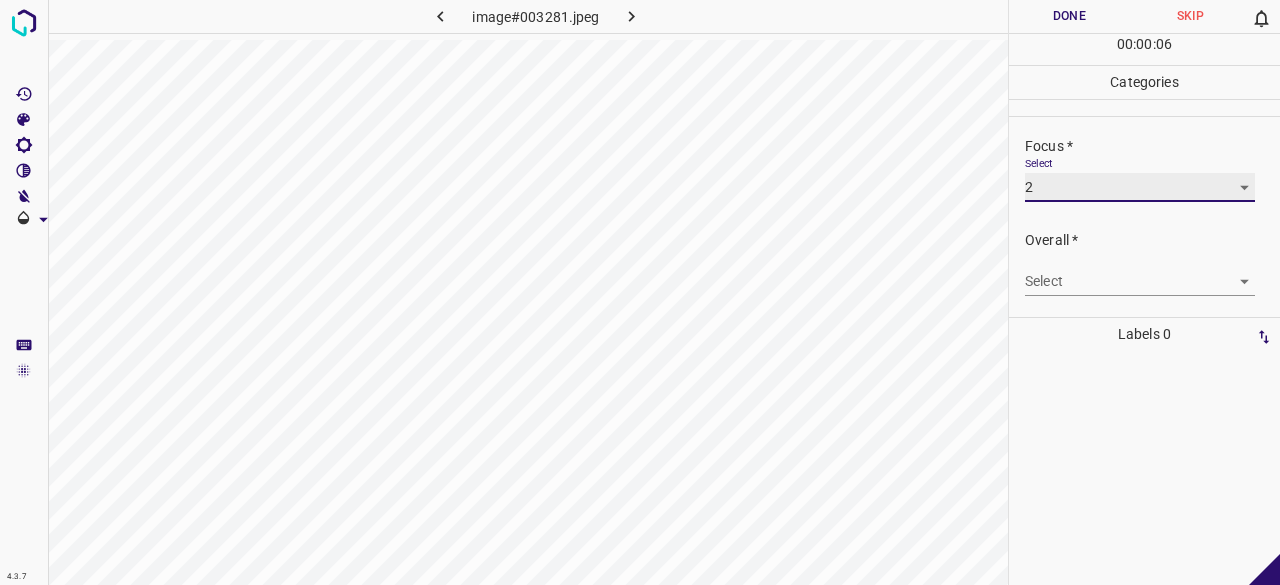 type on "2" 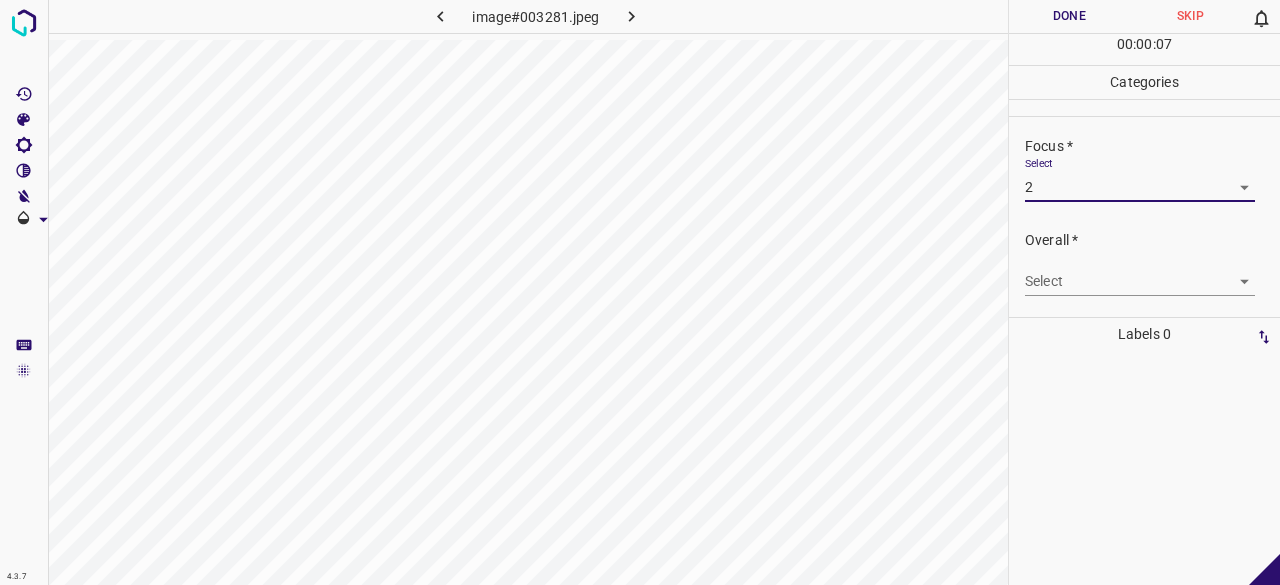 click on "4.3.7 image#003281.jpeg Done Skip 0 00   : 00   : 07   Categories Lighting *  Select 3 3 Focus *  Select 2 2 Overall *  Select ​ Labels   0 Categories 1 Lighting 2 Focus 3 Overall Tools Space Change between modes (Draw & Edit) I Auto labeling R Restore zoom M Zoom in N Zoom out Delete Delete selecte label Filters Z Restore filters X Saturation filter C Brightness filter V Contrast filter B Gray scale filter General O Download - Text - Hide - Delete" at bounding box center [640, 292] 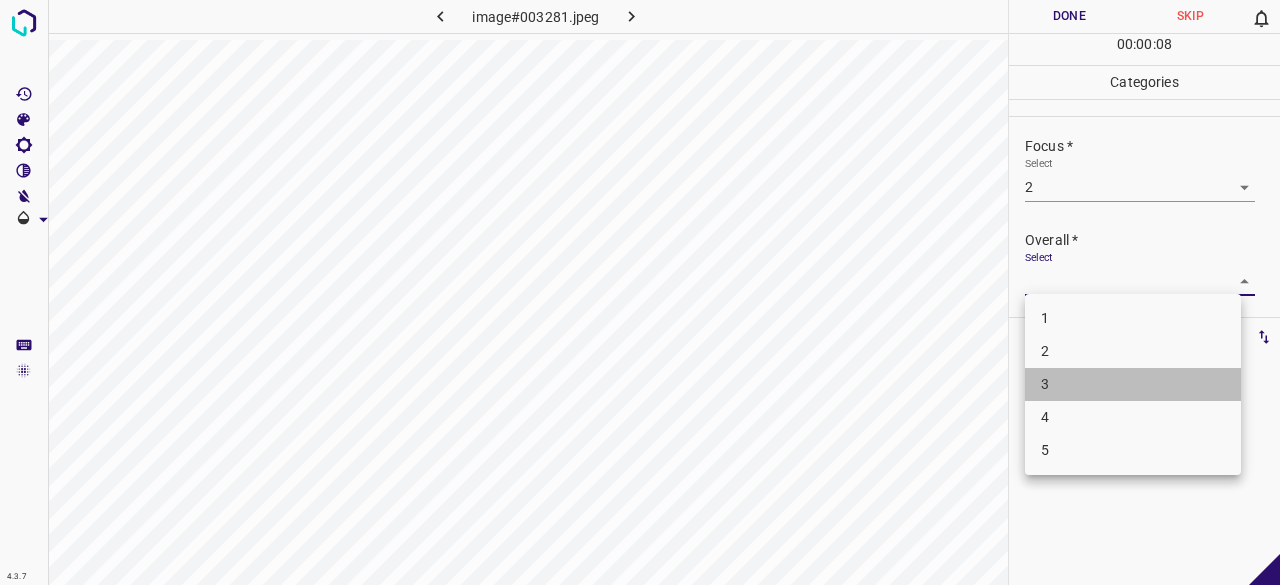 click on "3" at bounding box center (1133, 384) 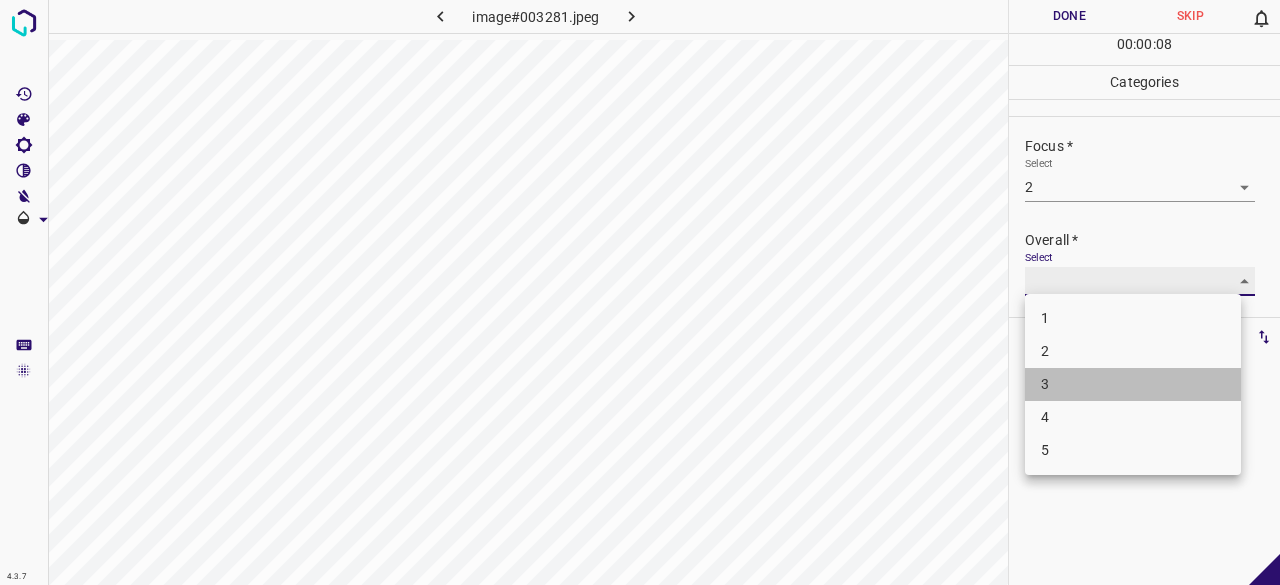type on "3" 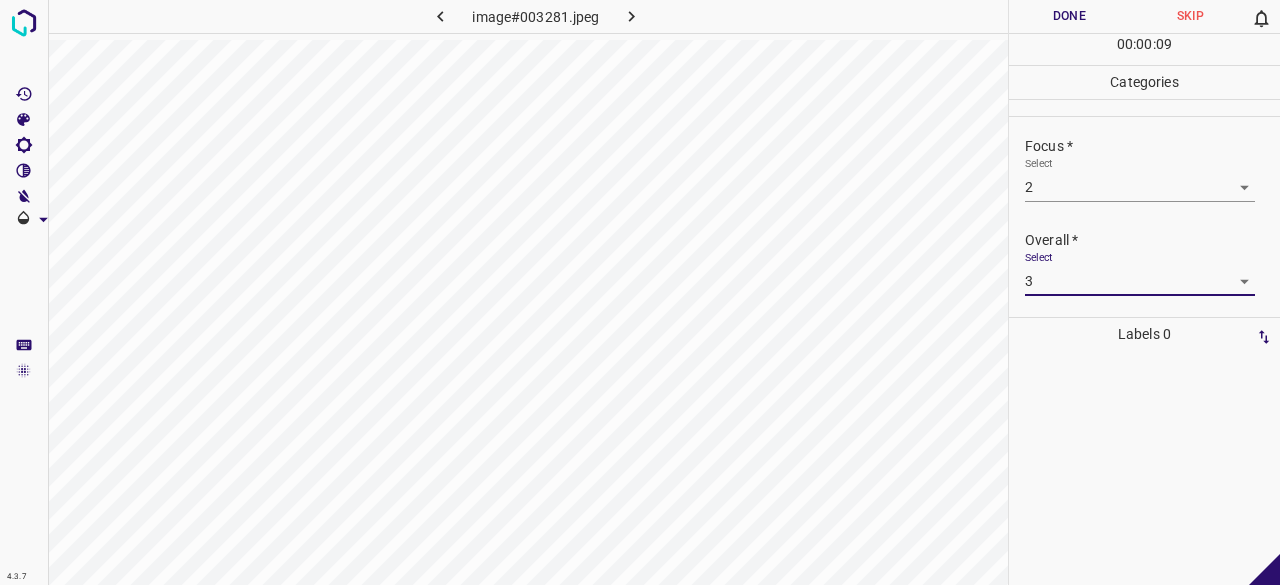 click on "Done" at bounding box center (1069, 16) 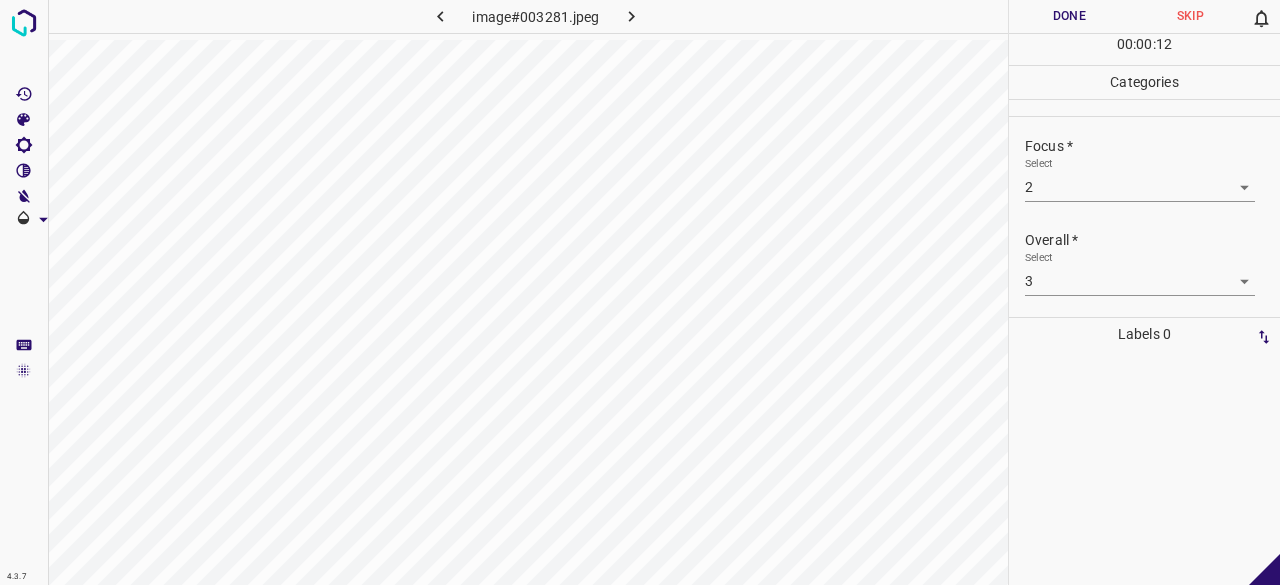 click on "Done" at bounding box center (1069, 16) 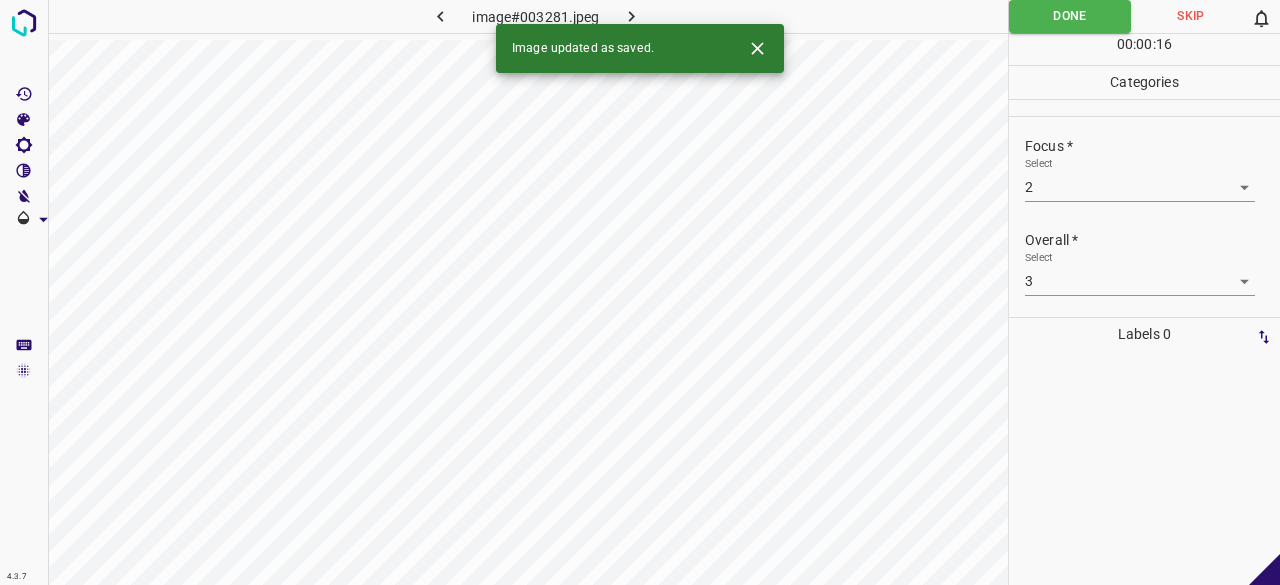 click at bounding box center (632, 16) 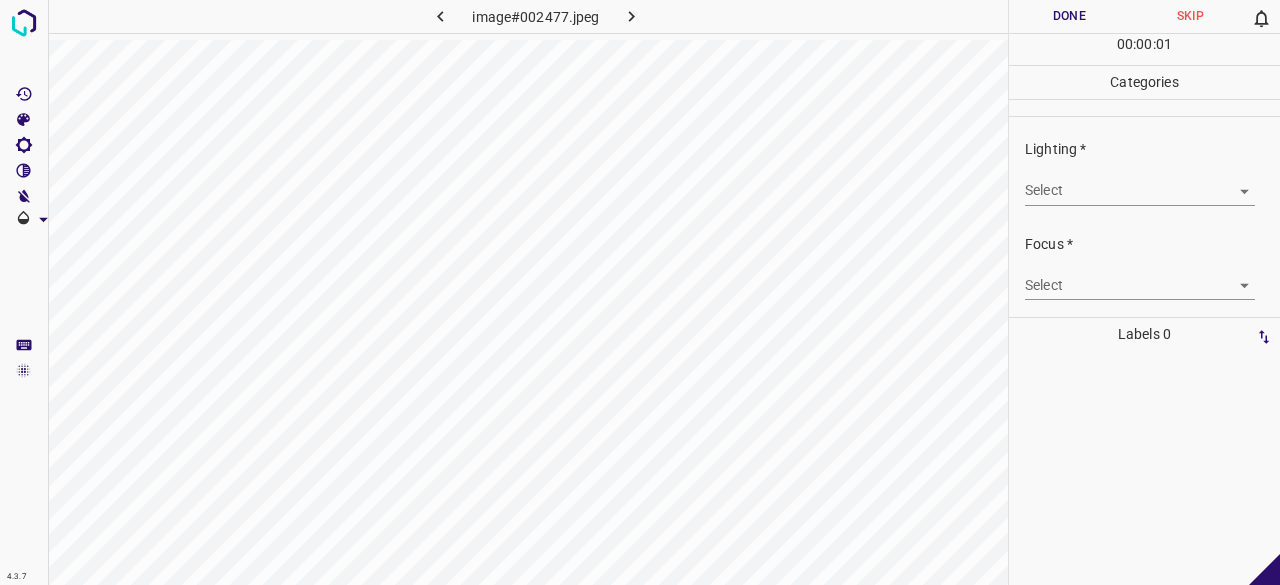 click on "4.3.7 image#002477.jpeg Done Skip 0 00   : 00   : 01   Categories Lighting *  Select ​ Focus *  Select ​ Overall *  Select ​ Labels   0 Categories 1 Lighting 2 Focus 3 Overall Tools Space Change between modes (Draw & Edit) I Auto labeling R Restore zoom M Zoom in N Zoom out Delete Delete selecte label Filters Z Restore filters X Saturation filter C Brightness filter V Contrast filter B Gray scale filter General O Download - Text - Hide - Delete" at bounding box center [640, 292] 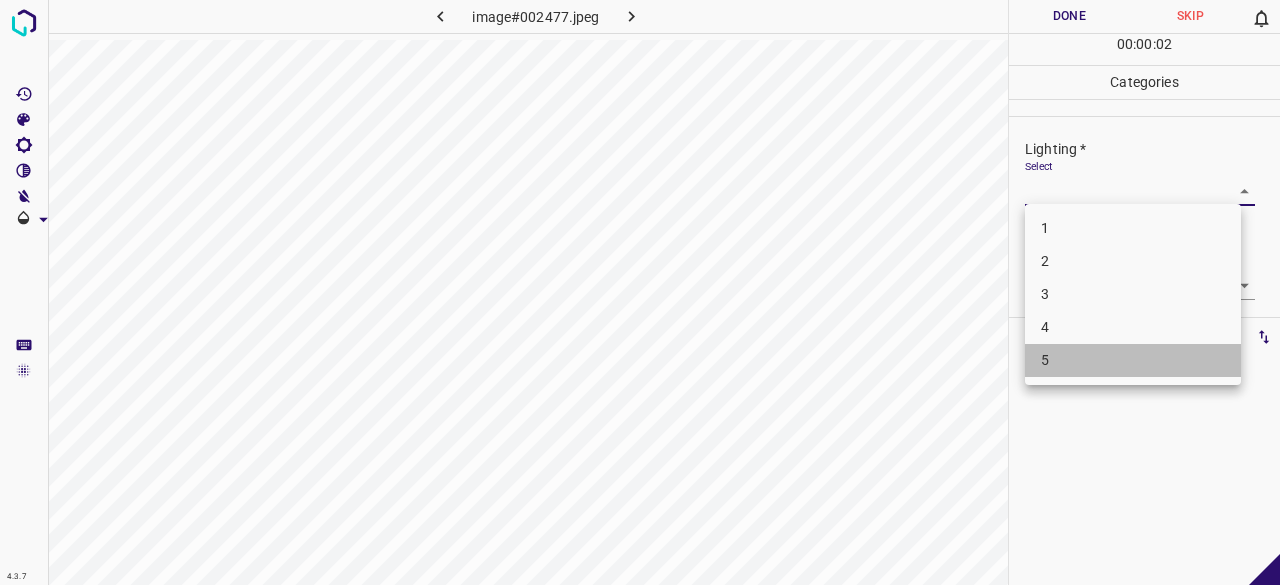 click on "5" at bounding box center [1133, 360] 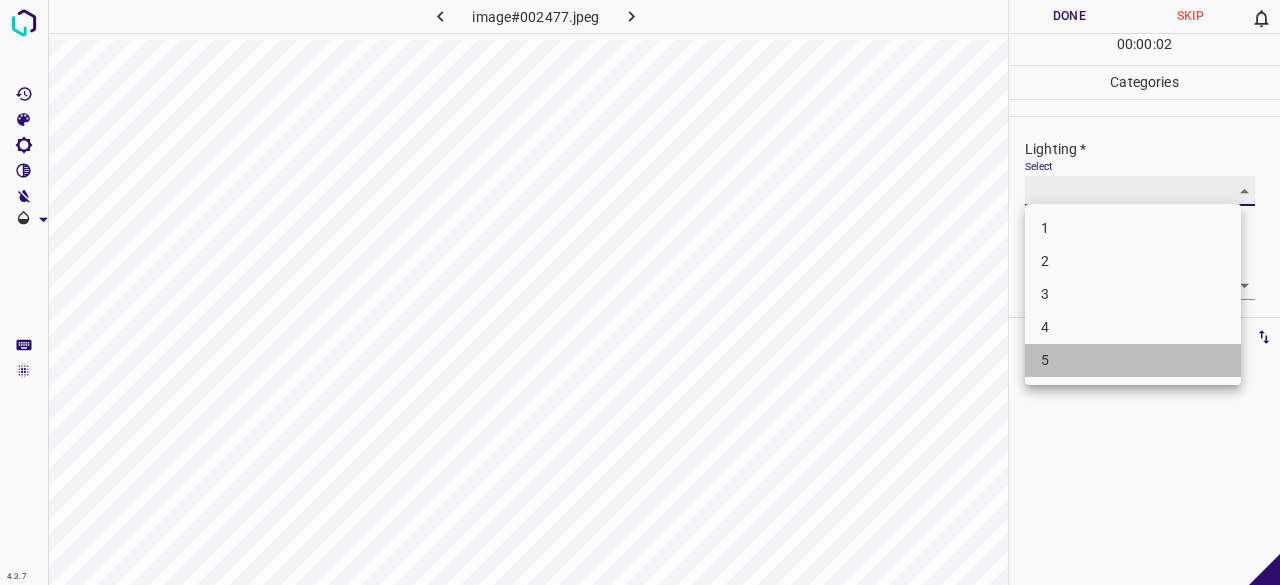 type on "5" 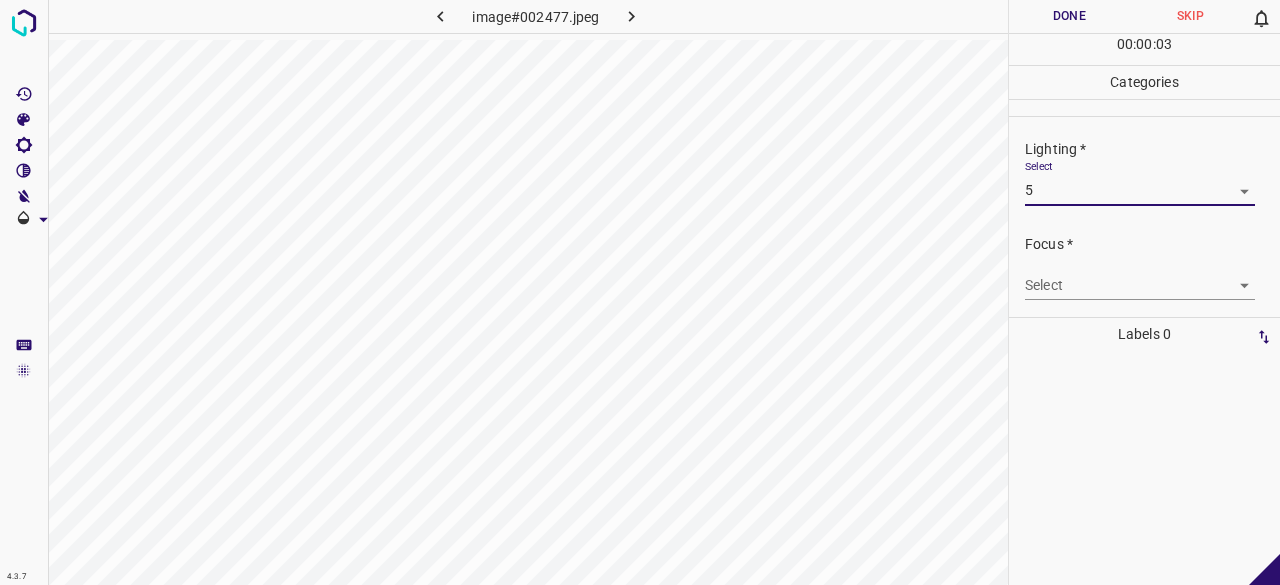 click on "4.3.7 image#002477.jpeg Done Skip 0 00   : 00   : 03   Categories Lighting *  Select 5 5 Focus *  Select ​ Overall *  Select ​ Labels   0 Categories 1 Lighting 2 Focus 3 Overall Tools Space Change between modes (Draw & Edit) I Auto labeling R Restore zoom M Zoom in N Zoom out Delete Delete selecte label Filters Z Restore filters X Saturation filter C Brightness filter V Contrast filter B Gray scale filter General O Download - Text - Hide - Delete" at bounding box center (640, 292) 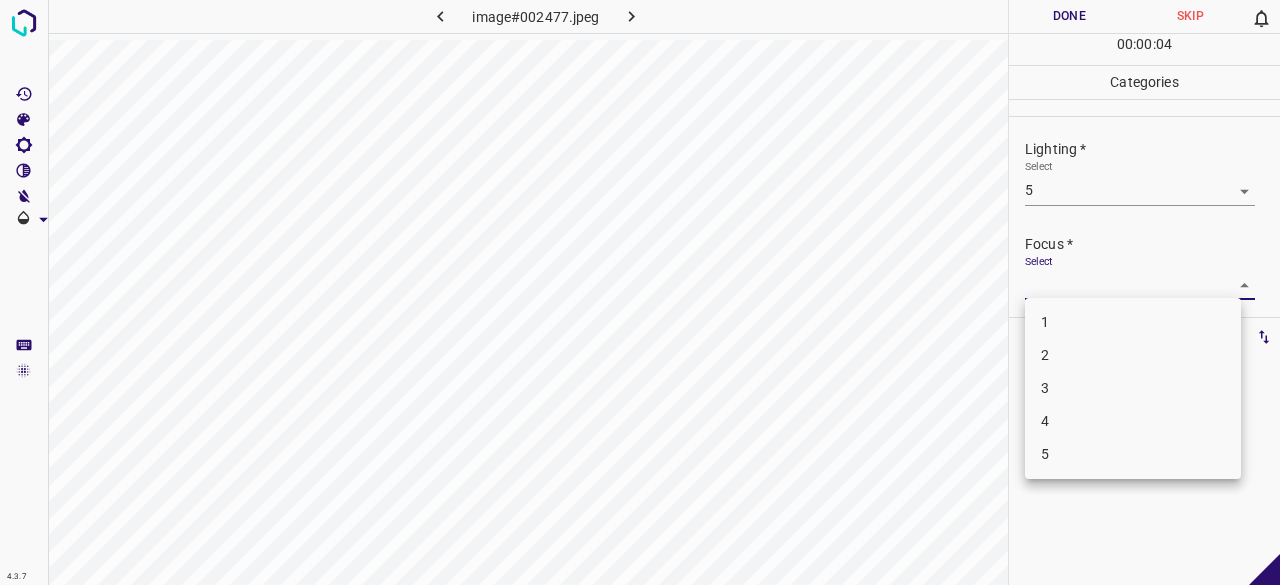 click on "3" at bounding box center [1133, 388] 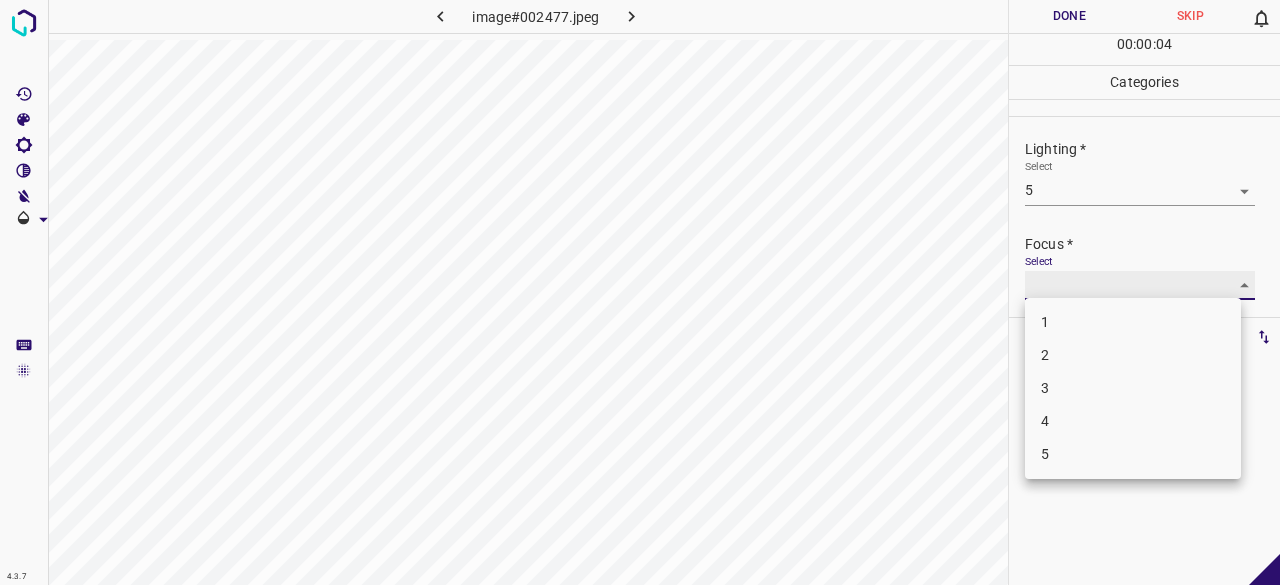 type on "3" 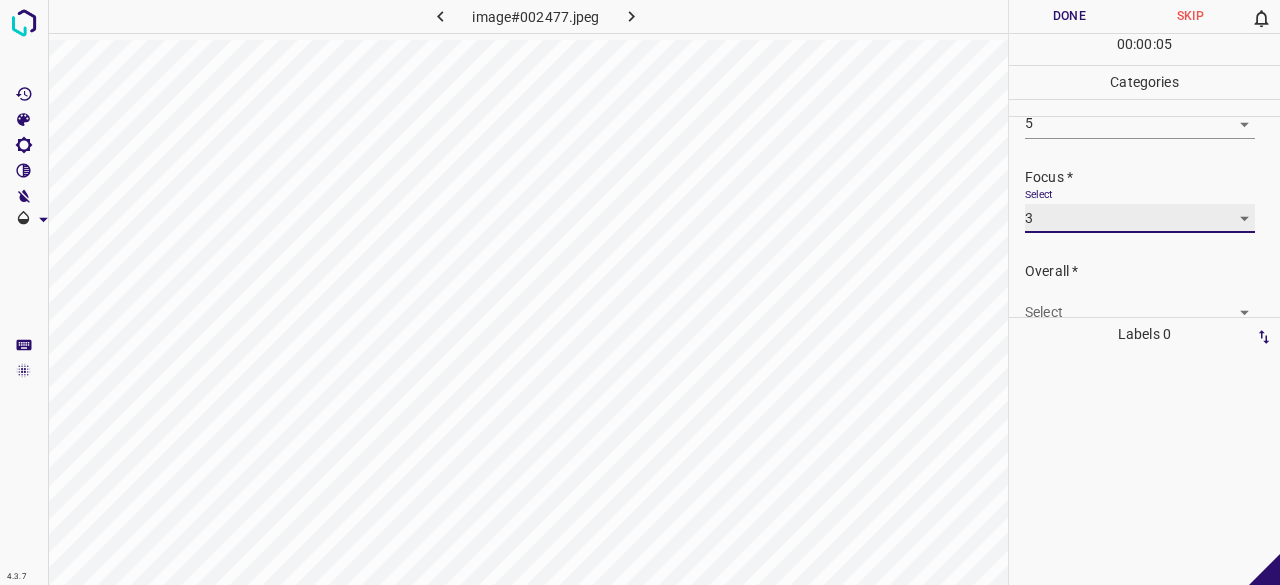 scroll, scrollTop: 98, scrollLeft: 0, axis: vertical 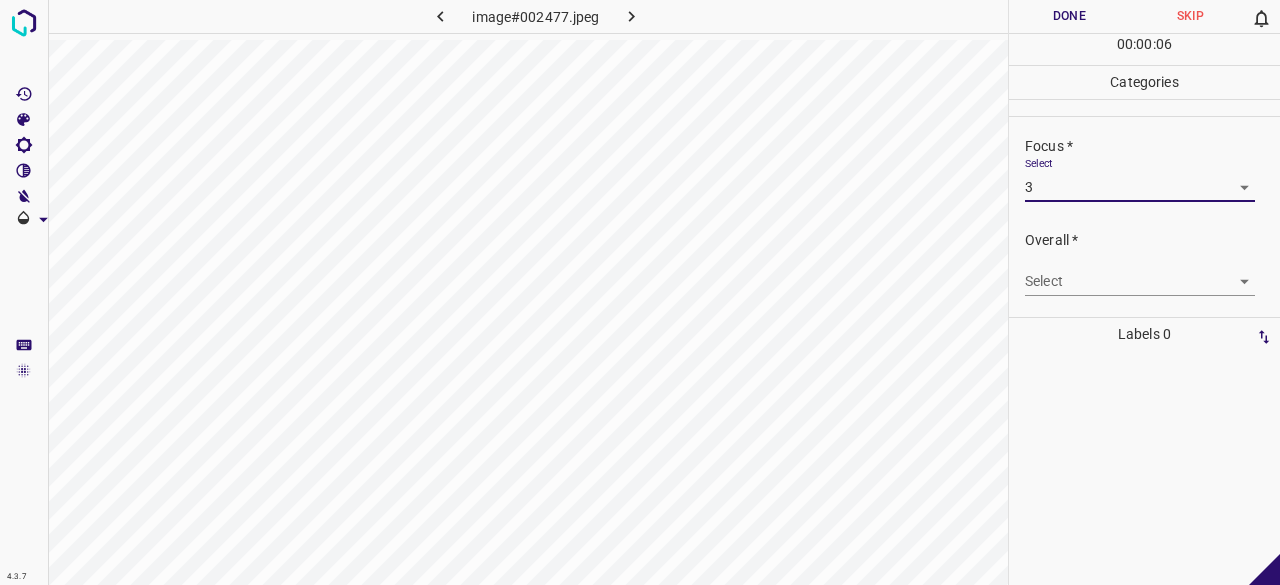 click on "4.3.7 image#002477.jpeg Done Skip 0 00   : 00   : 06   Categories Lighting *  Select 5 5 Focus *  Select 3 3 Overall *  Select ​ Labels   0 Categories 1 Lighting 2 Focus 3 Overall Tools Space Change between modes (Draw & Edit) I Auto labeling R Restore zoom M Zoom in N Zoom out Delete Delete selecte label Filters Z Restore filters X Saturation filter C Brightness filter V Contrast filter B Gray scale filter General O Download - Text - Hide - Delete" at bounding box center (640, 292) 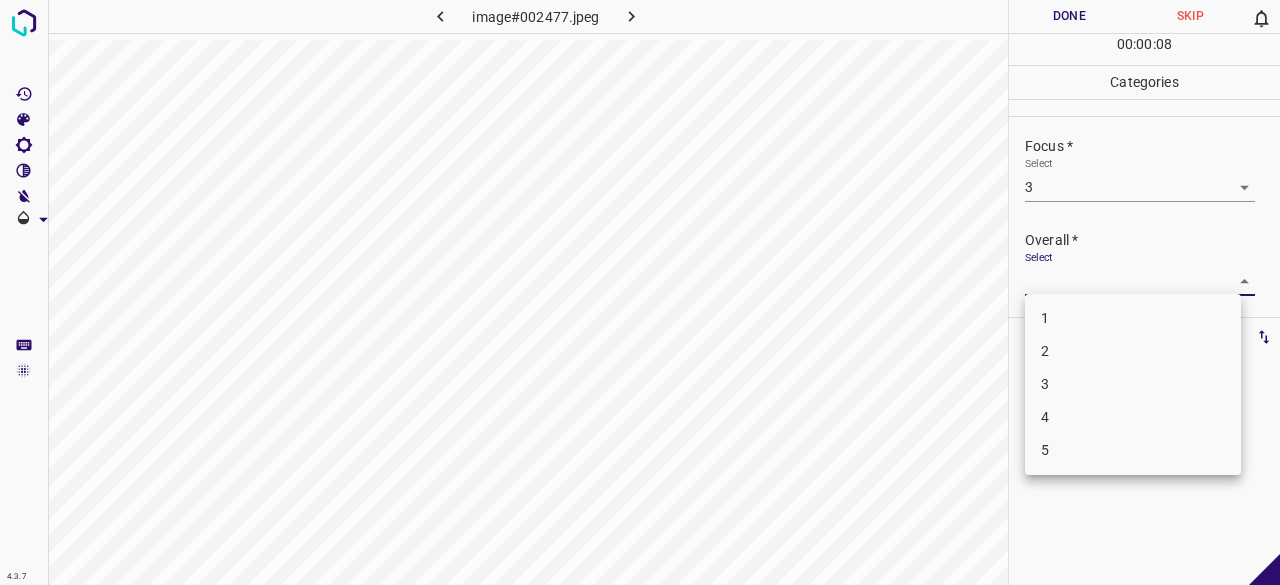 click on "4" at bounding box center [1133, 417] 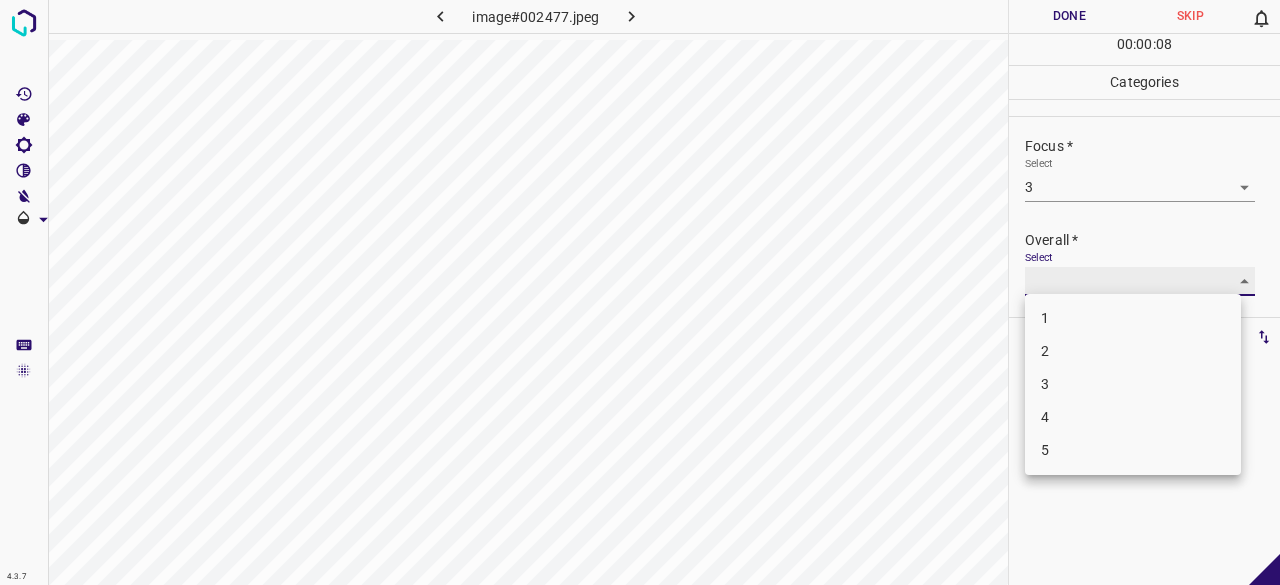 type on "4" 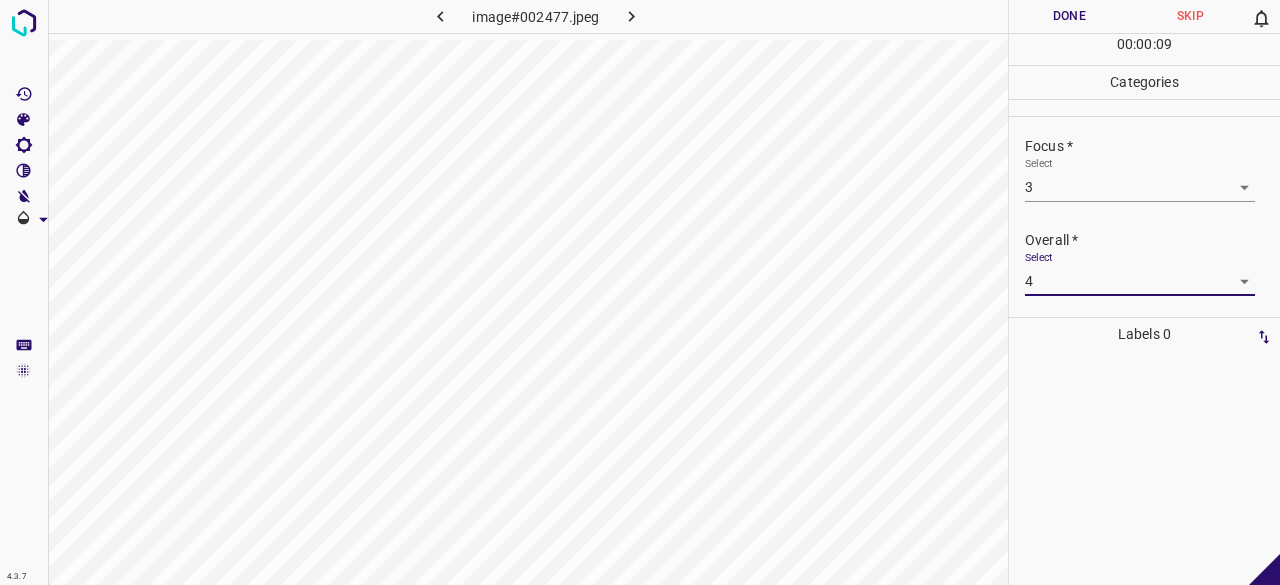 click on "Done" at bounding box center [1069, 16] 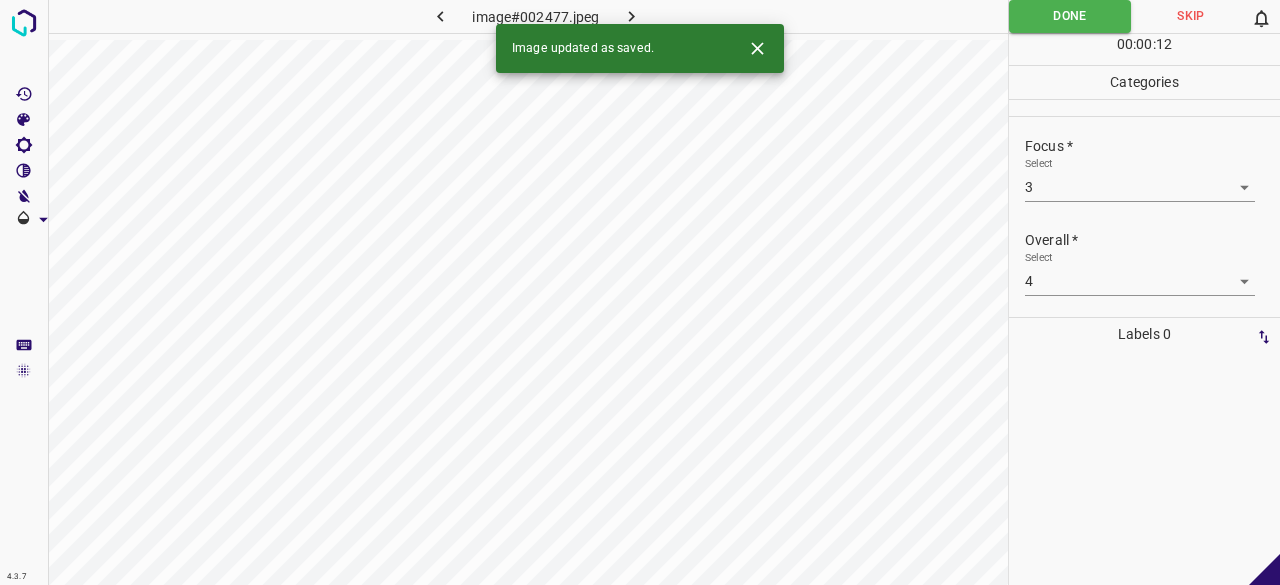 click 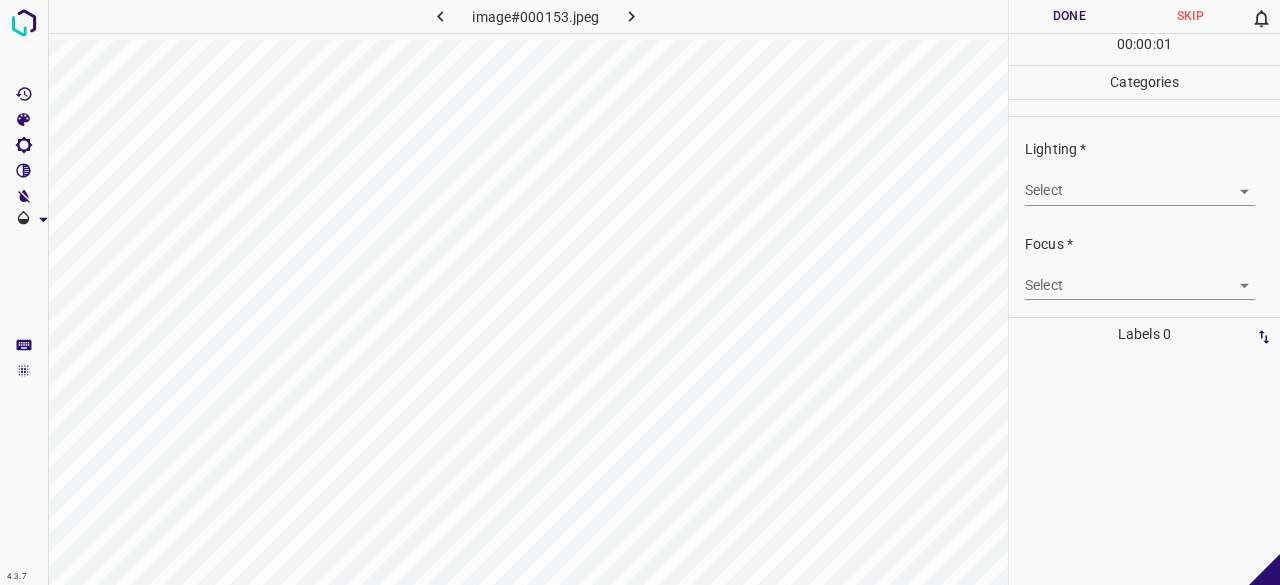 click on "4.3.7 image#000153.jpeg Done Skip 0 00   : 00   : 01   Categories Lighting *  Select ​ Focus *  Select ​ Overall *  Select ​ Labels   0 Categories 1 Lighting 2 Focus 3 Overall Tools Space Change between modes (Draw & Edit) I Auto labeling R Restore zoom M Zoom in N Zoom out Delete Delete selecte label Filters Z Restore filters X Saturation filter C Brightness filter V Contrast filter B Gray scale filter General O Download - Text - Hide - Delete" at bounding box center (640, 292) 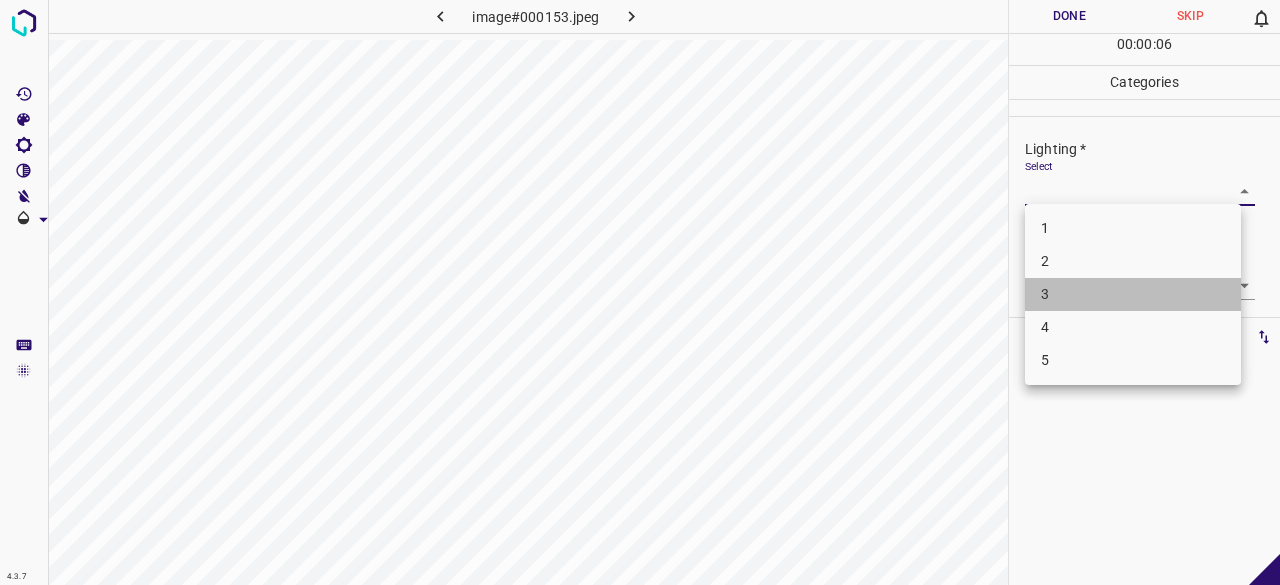 click on "3" at bounding box center [1133, 294] 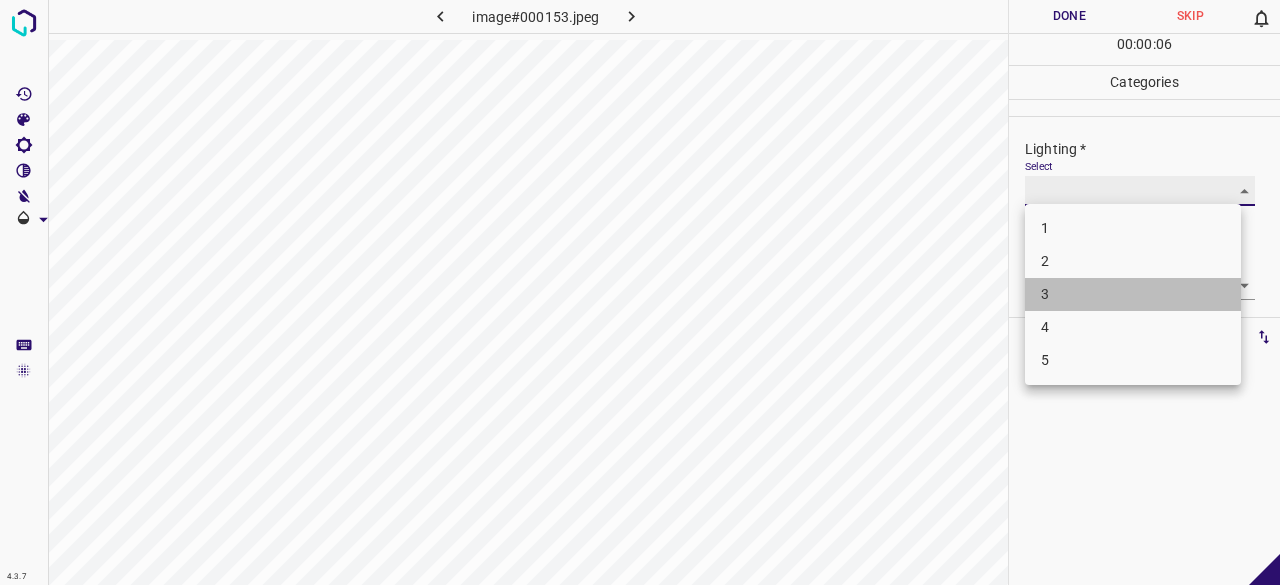 type on "3" 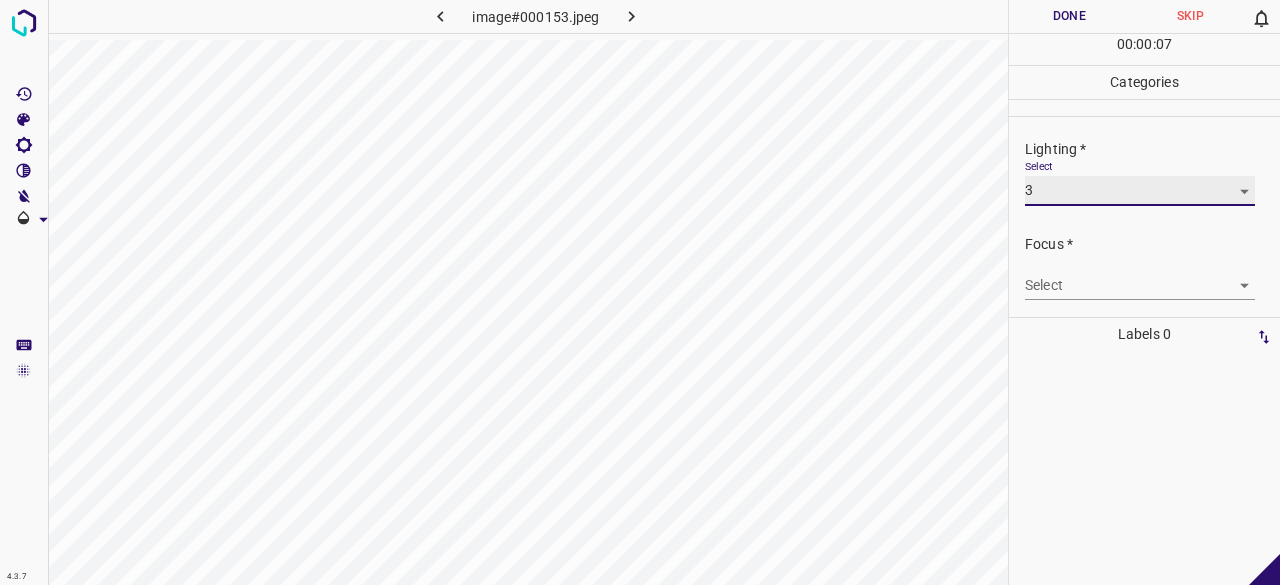 scroll, scrollTop: 98, scrollLeft: 0, axis: vertical 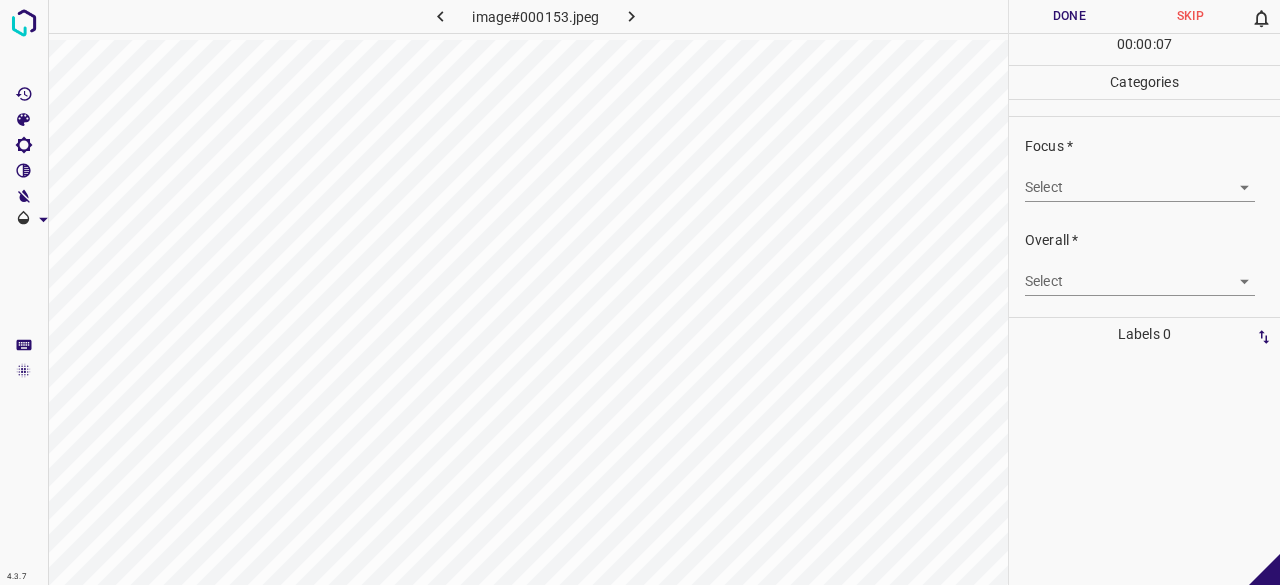 click on "4.3.7 image#000153.jpeg Done Skip 0 00   : 00   : 07   Categories Lighting *  Select 3 3 Focus *  Select ​ Overall *  Select ​ Labels   0 Categories 1 Lighting 2 Focus 3 Overall Tools Space Change between modes (Draw & Edit) I Auto labeling R Restore zoom M Zoom in N Zoom out Delete Delete selecte label Filters Z Restore filters X Saturation filter C Brightness filter V Contrast filter B Gray scale filter General O Download - Text - Hide - Delete" at bounding box center [640, 292] 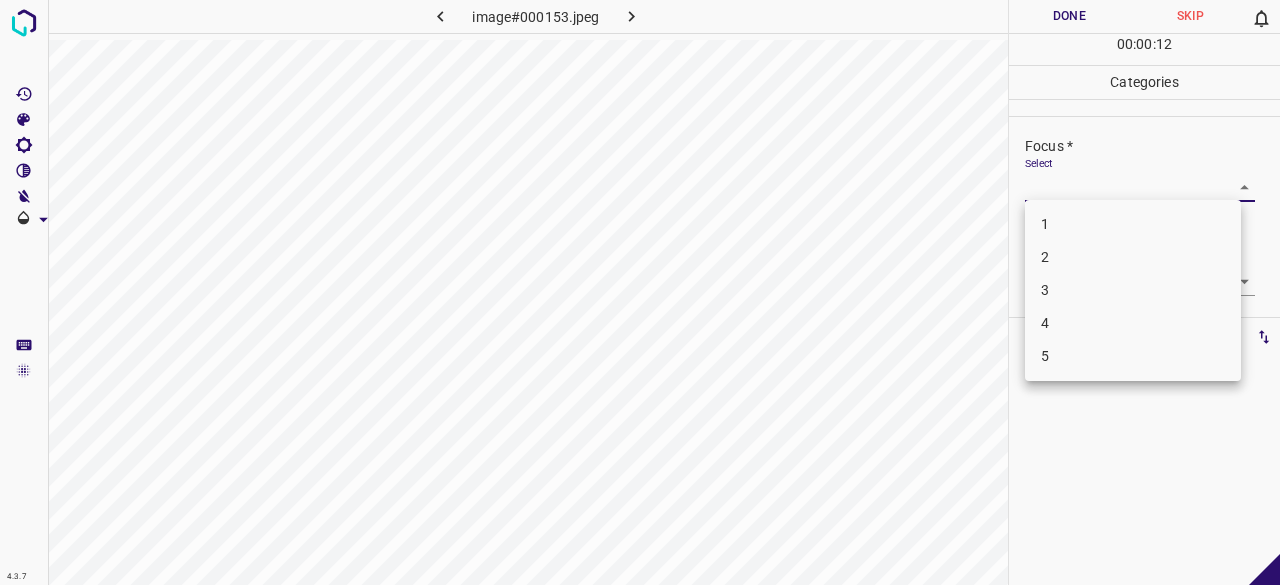 click at bounding box center [640, 292] 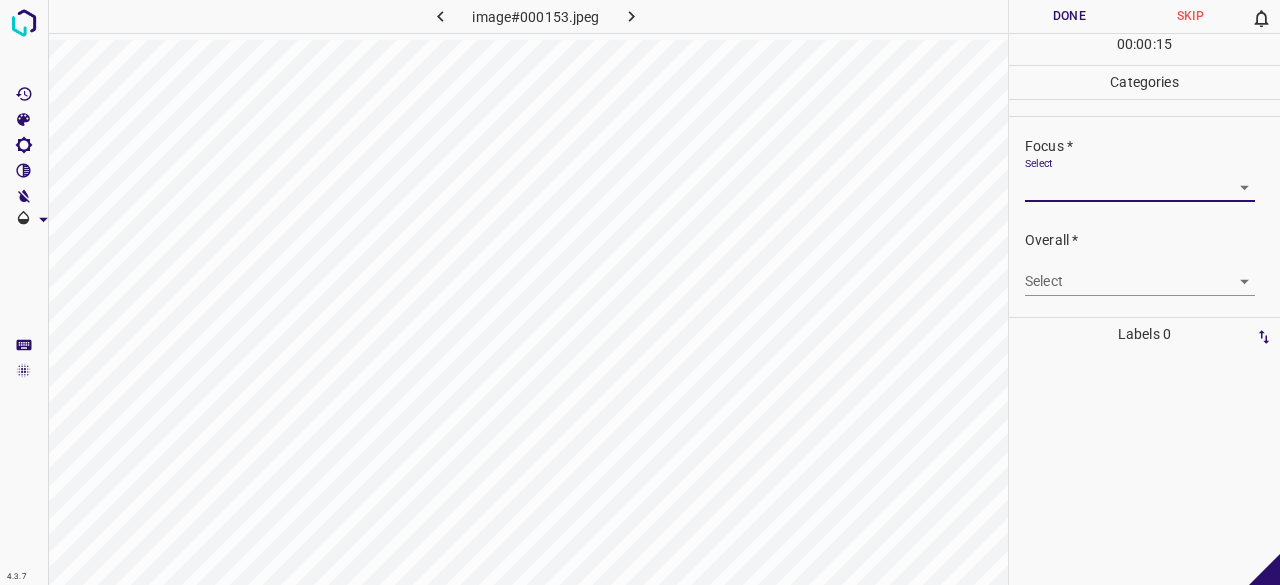 click on "4.3.7 image#000153.jpeg Done Skip 0 00   : 00   : 15   Categories Lighting *  Select 3 3 Focus *  Select ​ Overall *  Select ​ Labels   0 Categories 1 Lighting 2 Focus 3 Overall Tools Space Change between modes (Draw & Edit) I Auto labeling R Restore zoom M Zoom in N Zoom out Delete Delete selecte label Filters Z Restore filters X Saturation filter C Brightness filter V Contrast filter B Gray scale filter General O Download - Text - Hide - Delete" at bounding box center [640, 292] 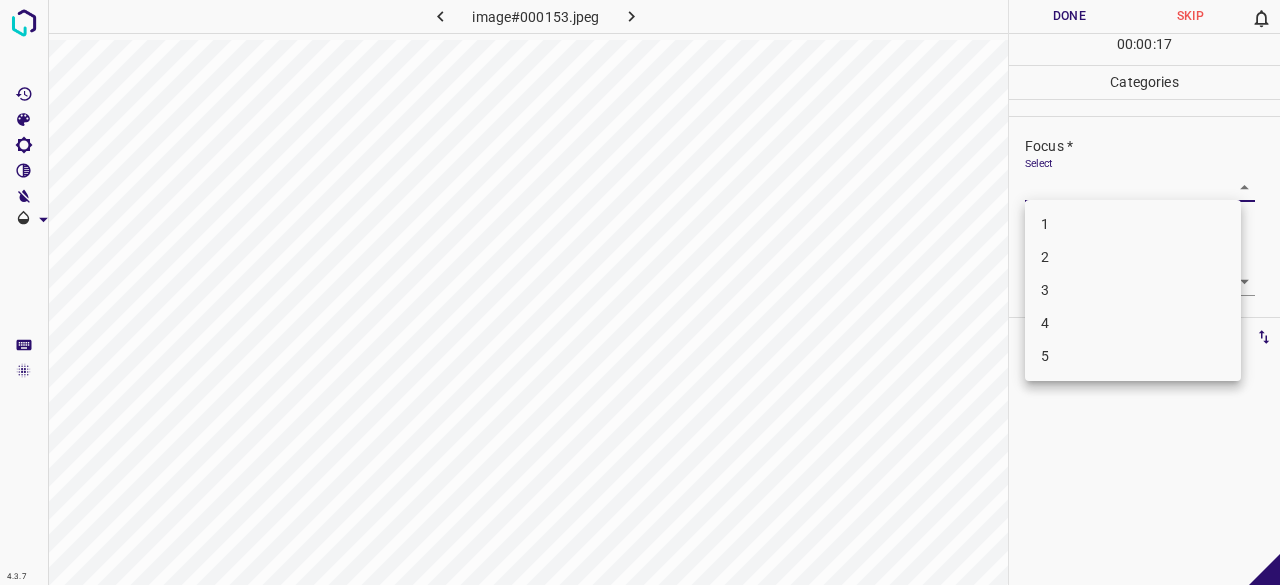 click on "4" at bounding box center [1133, 323] 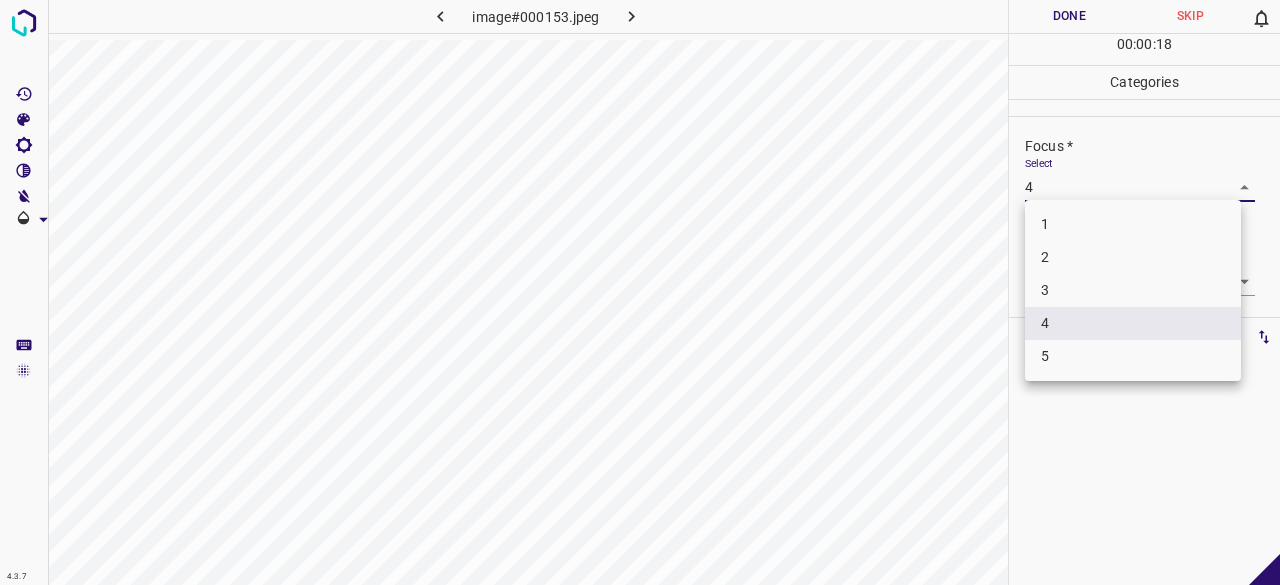 click on "4.3.7 image#000153.jpeg Done Skip 0 00   : 00   : 18   Categories Lighting *  Select 3 3 Focus *  Select 4 4 Overall *  Select ​ Labels   0 Categories 1 Lighting 2 Focus 3 Overall Tools Space Change between modes (Draw & Edit) I Auto labeling R Restore zoom M Zoom in N Zoom out Delete Delete selecte label Filters Z Restore filters X Saturation filter C Brightness filter V Contrast filter B Gray scale filter General O Download - Text - Hide - Delete 1 2 3 4 5" at bounding box center (640, 292) 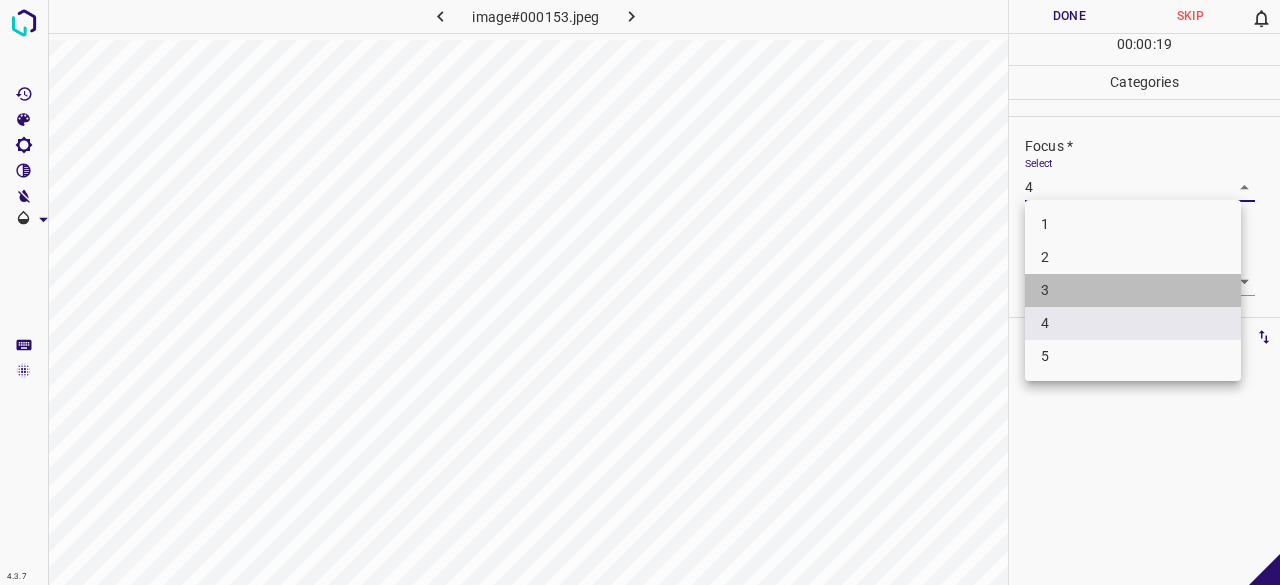 click on "3" at bounding box center (1133, 290) 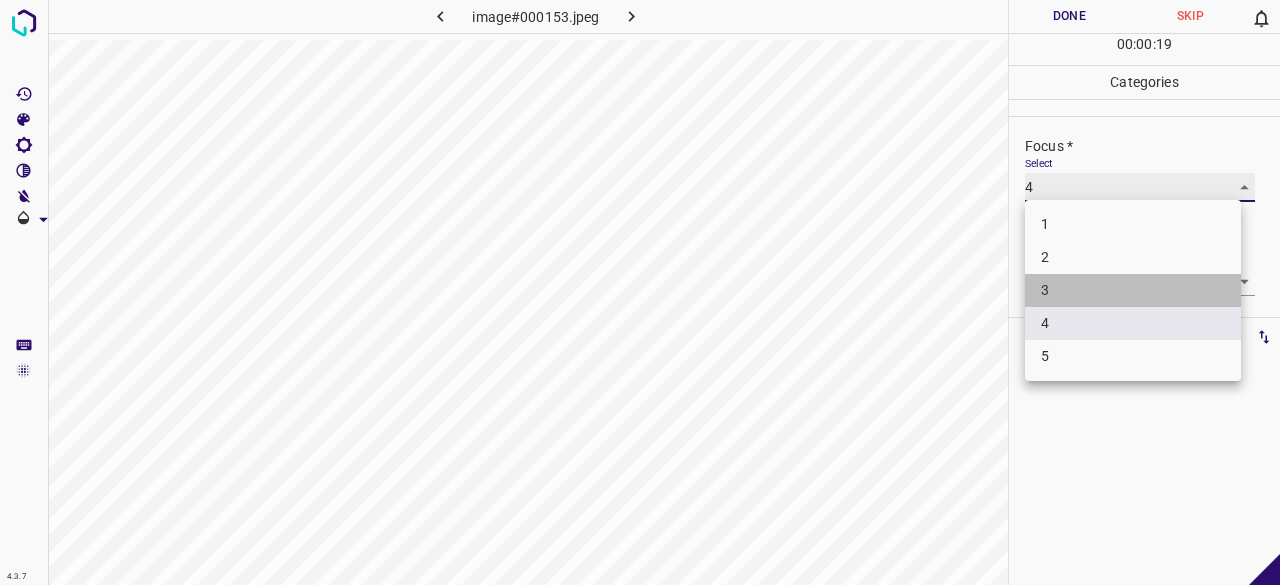type on "3" 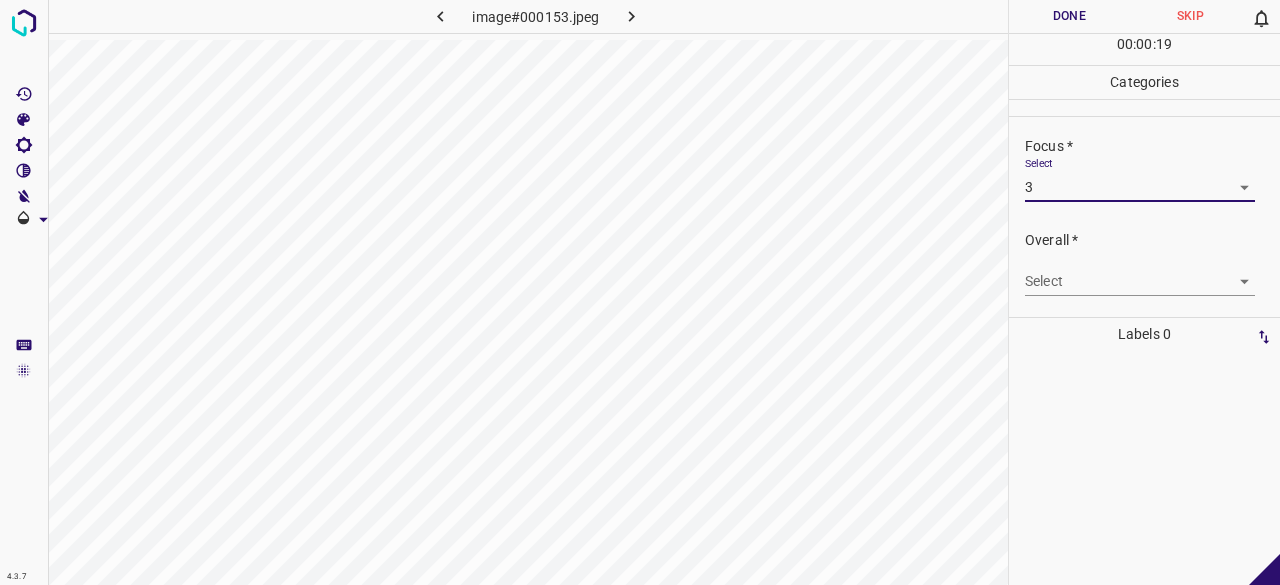 click on "4.3.7 image#000153.jpeg Done Skip 0 00   : 00   : 19   Categories Lighting *  Select 3 3 Focus *  Select 3 3 Overall *  Select ​ Labels   0 Categories 1 Lighting 2 Focus 3 Overall Tools Space Change between modes (Draw & Edit) I Auto labeling R Restore zoom M Zoom in N Zoom out Delete Delete selecte label Filters Z Restore filters X Saturation filter C Brightness filter V Contrast filter B Gray scale filter General O Download - Text - Hide - Delete" at bounding box center [640, 292] 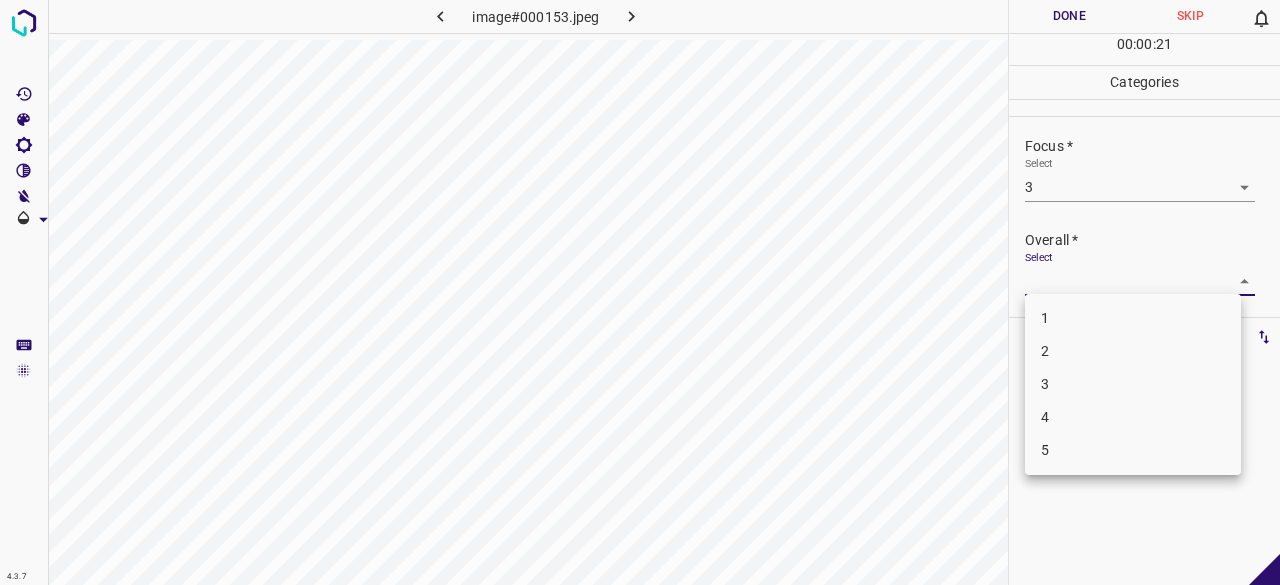 click on "3" at bounding box center (1133, 384) 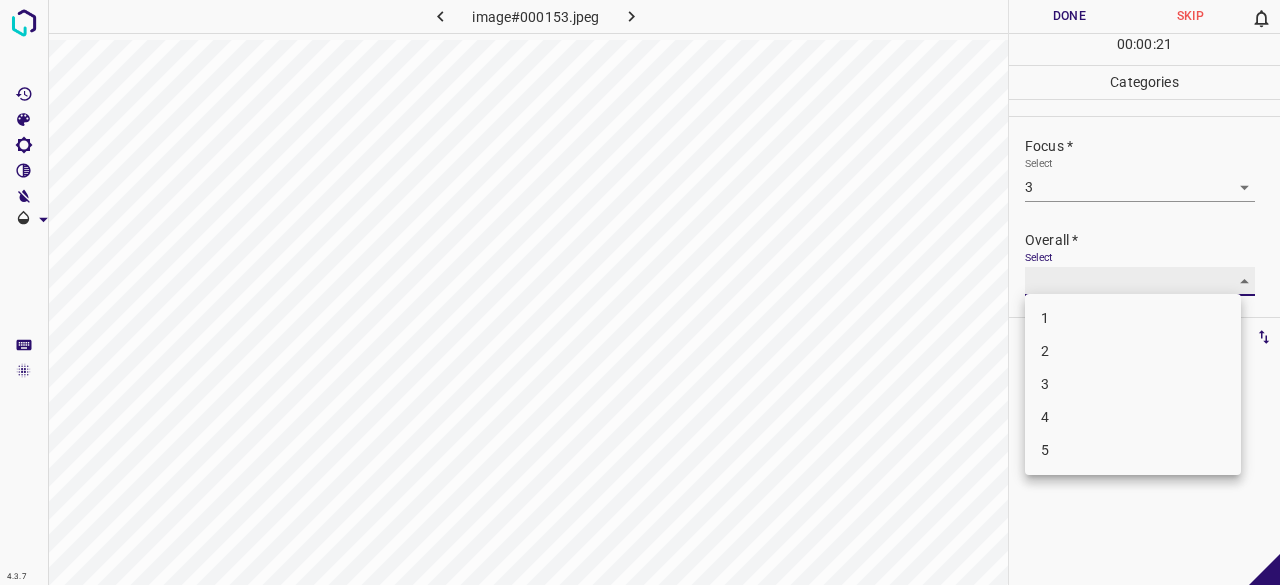 type on "3" 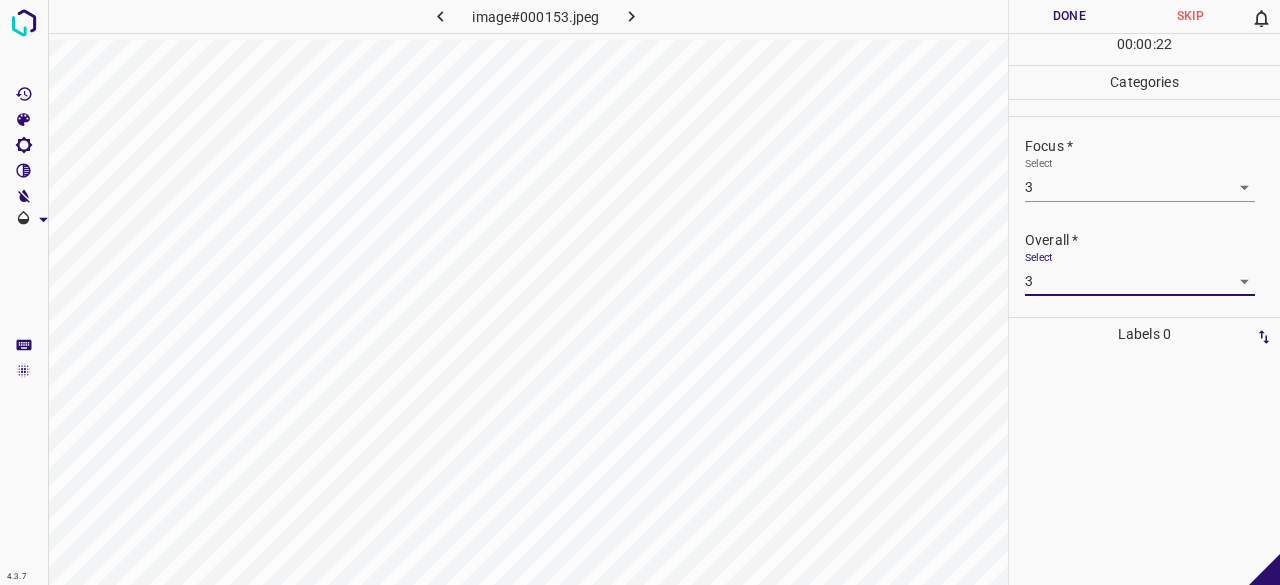 click on "Done" at bounding box center [1069, 16] 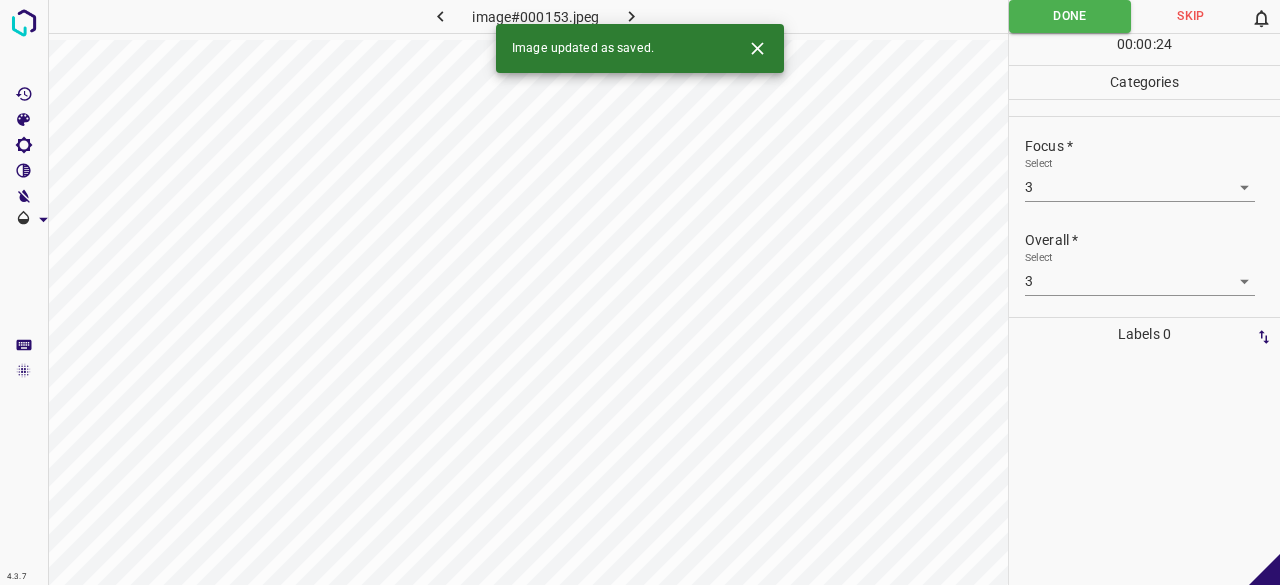 click 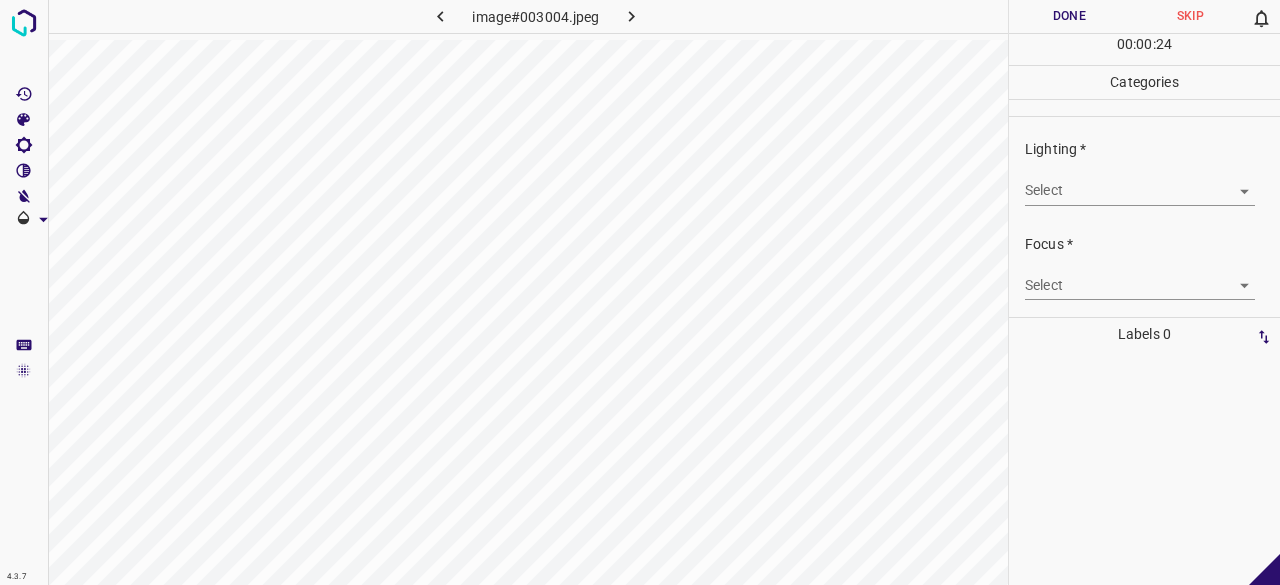 click on "4.3.7 image#003004.jpeg Done Skip 0 00   : 00   : 24   Categories Lighting *  Select ​ Focus *  Select ​ Overall *  Select ​ Labels   0 Categories 1 Lighting 2 Focus 3 Overall Tools Space Change between modes (Draw & Edit) I Auto labeling R Restore zoom M Zoom in N Zoom out Delete Delete selecte label Filters Z Restore filters X Saturation filter C Brightness filter V Contrast filter B Gray scale filter General O Download - Text - Hide - Delete" at bounding box center (640, 292) 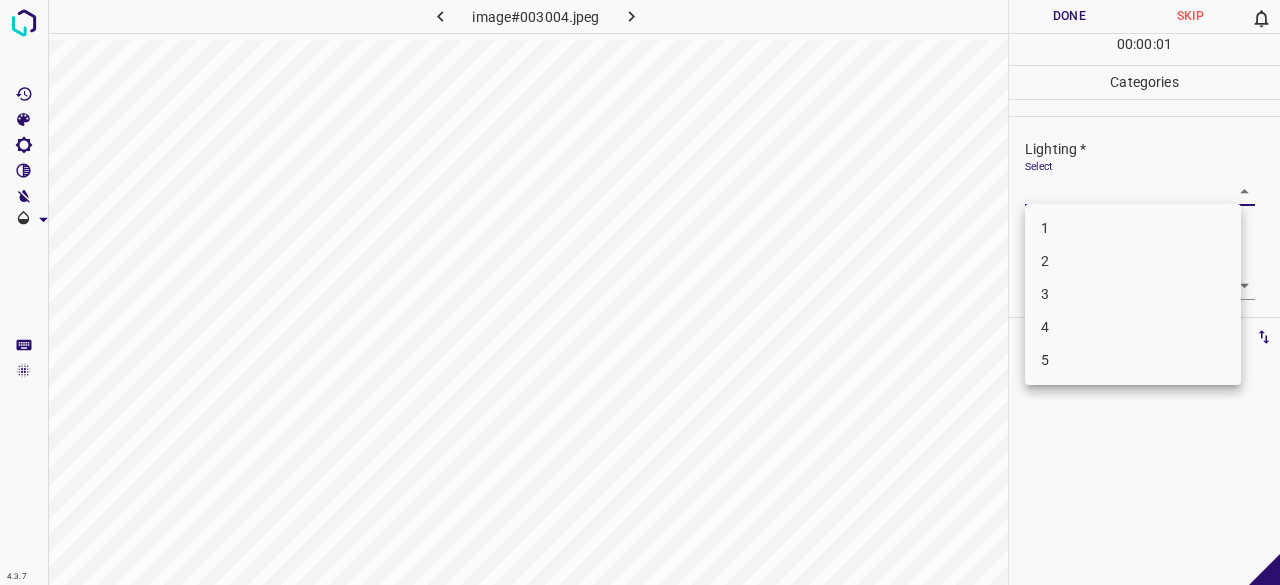 click on "3" at bounding box center [1133, 294] 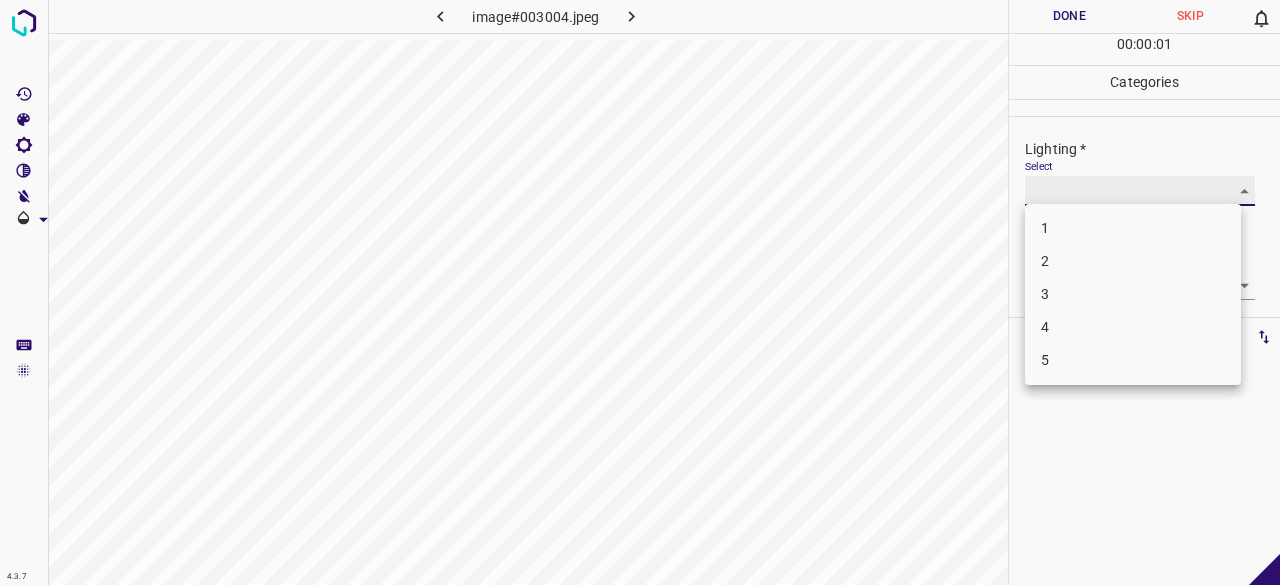 type on "3" 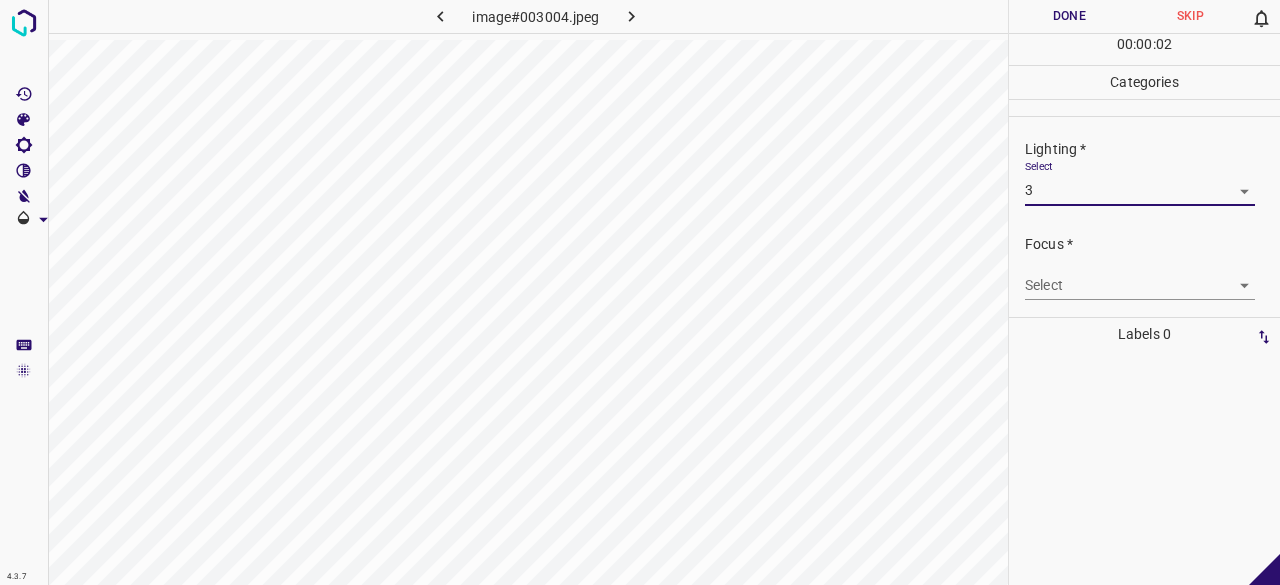 click on "Select ​" at bounding box center [1140, 277] 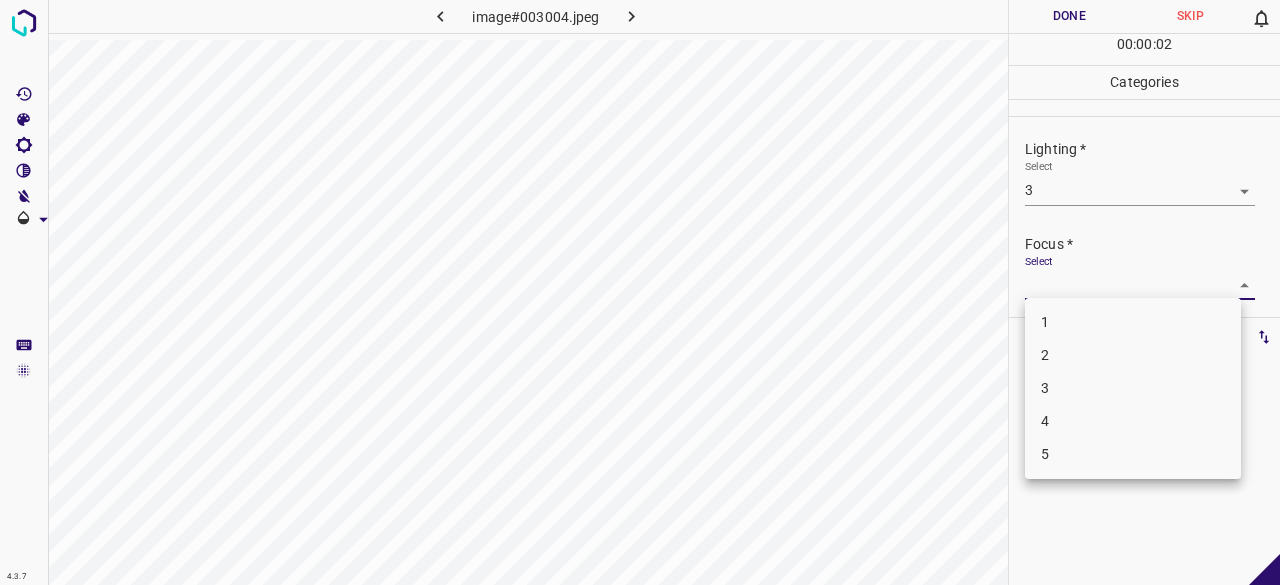 click on "4.3.7 image#003004.jpeg Done Skip 0 00   : 00   : 02   Categories Lighting *  Select 3 3 Focus *  Select ​ Overall *  Select ​ Labels   0 Categories 1 Lighting 2 Focus 3 Overall Tools Space Change between modes (Draw & Edit) I Auto labeling R Restore zoom M Zoom in N Zoom out Delete Delete selecte label Filters Z Restore filters X Saturation filter C Brightness filter V Contrast filter B Gray scale filter General O Download - Text - Hide - Delete 1 2 3 4 5" at bounding box center (640, 292) 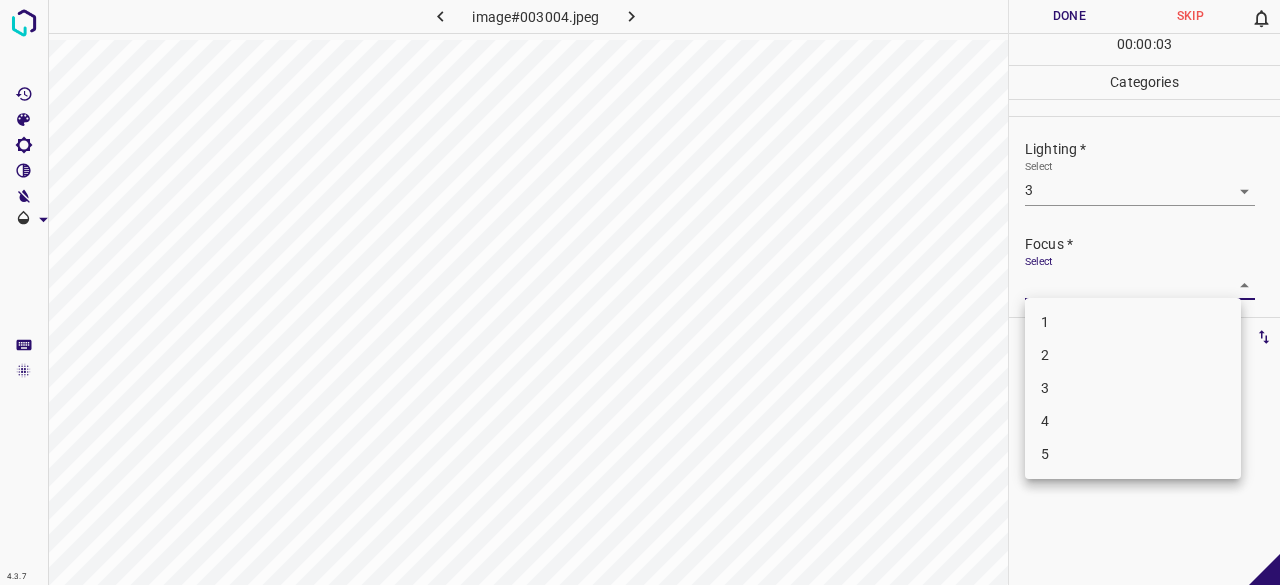 click on "4" at bounding box center (1133, 421) 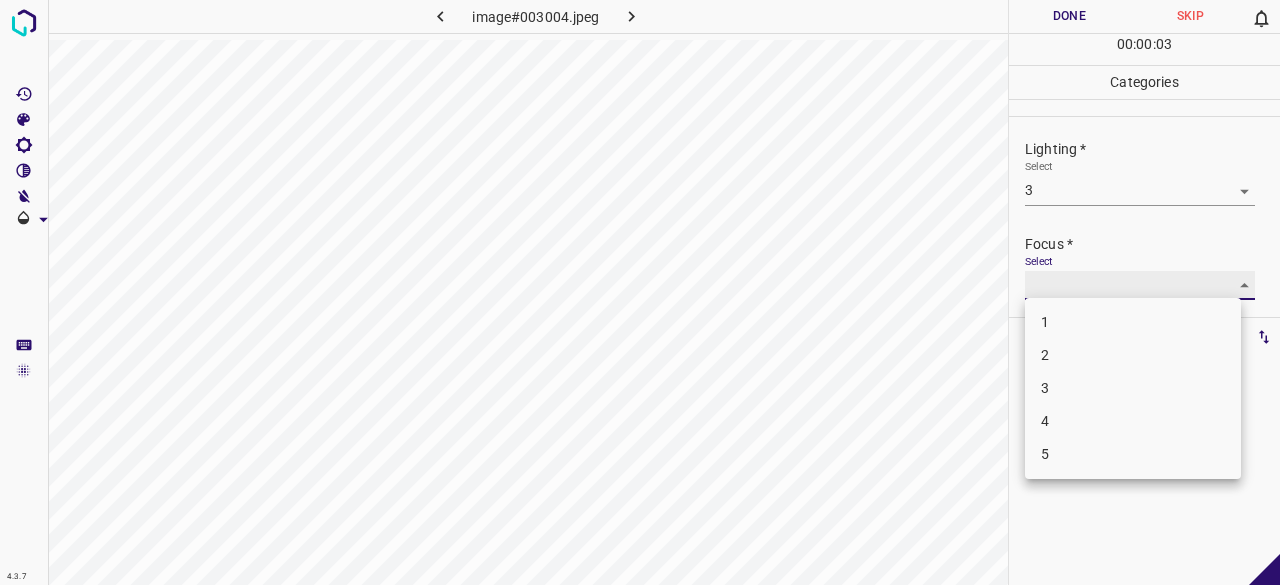 type on "4" 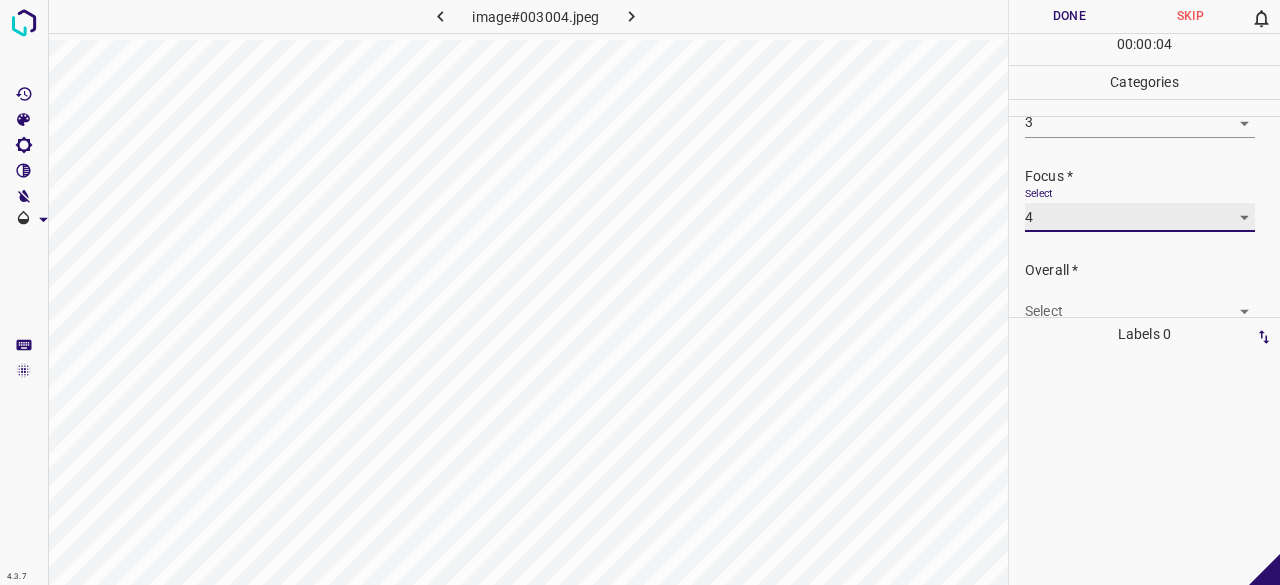 scroll, scrollTop: 98, scrollLeft: 0, axis: vertical 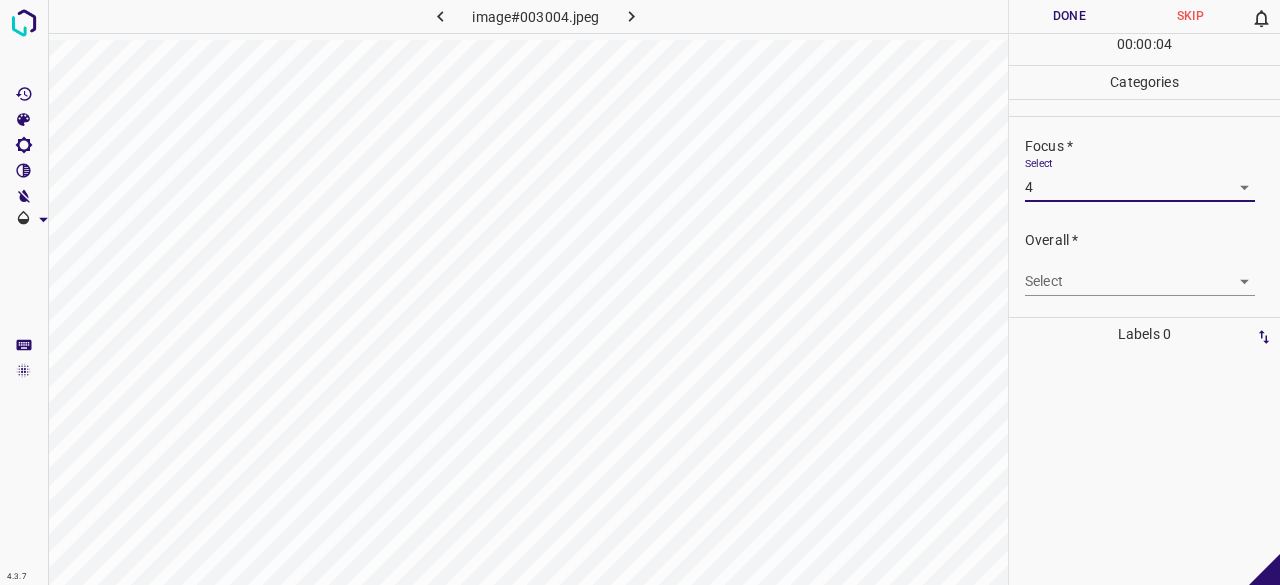 click on "4.3.7 image#003004.jpeg Done Skip 0 00   : 00   : 04   Categories Lighting *  Select 3 3 Focus *  Select 4 4 Overall *  Select ​ Labels   0 Categories 1 Lighting 2 Focus 3 Overall Tools Space Change between modes (Draw & Edit) I Auto labeling R Restore zoom M Zoom in N Zoom out Delete Delete selecte label Filters Z Restore filters X Saturation filter C Brightness filter V Contrast filter B Gray scale filter General O Download - Text - Hide - Delete" at bounding box center [640, 292] 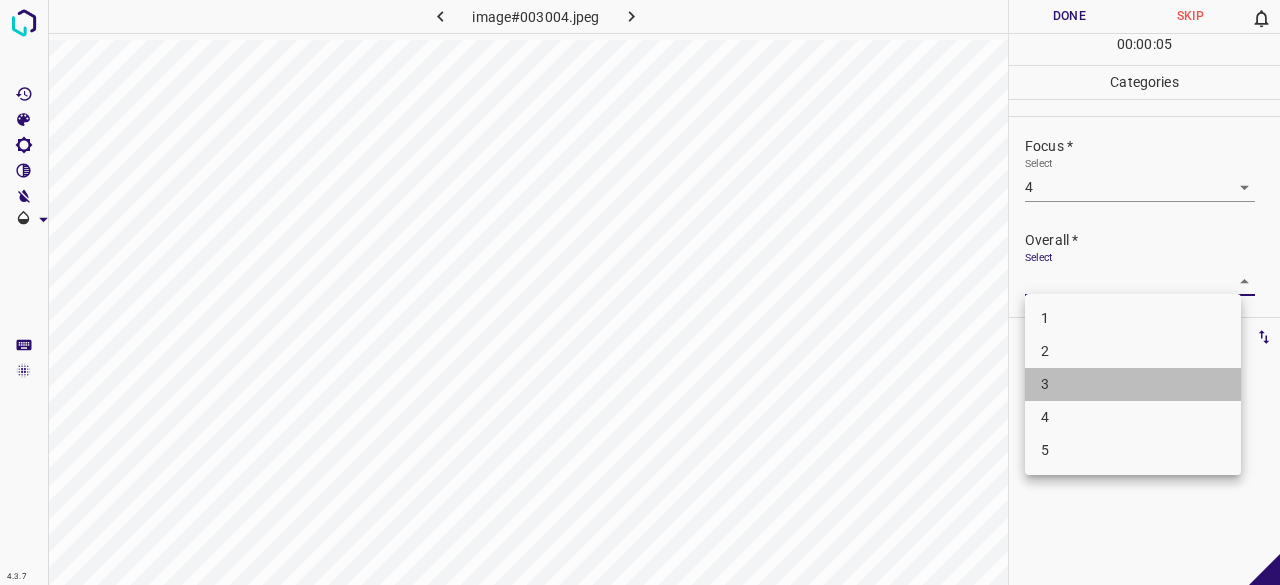 click on "3" at bounding box center [1133, 384] 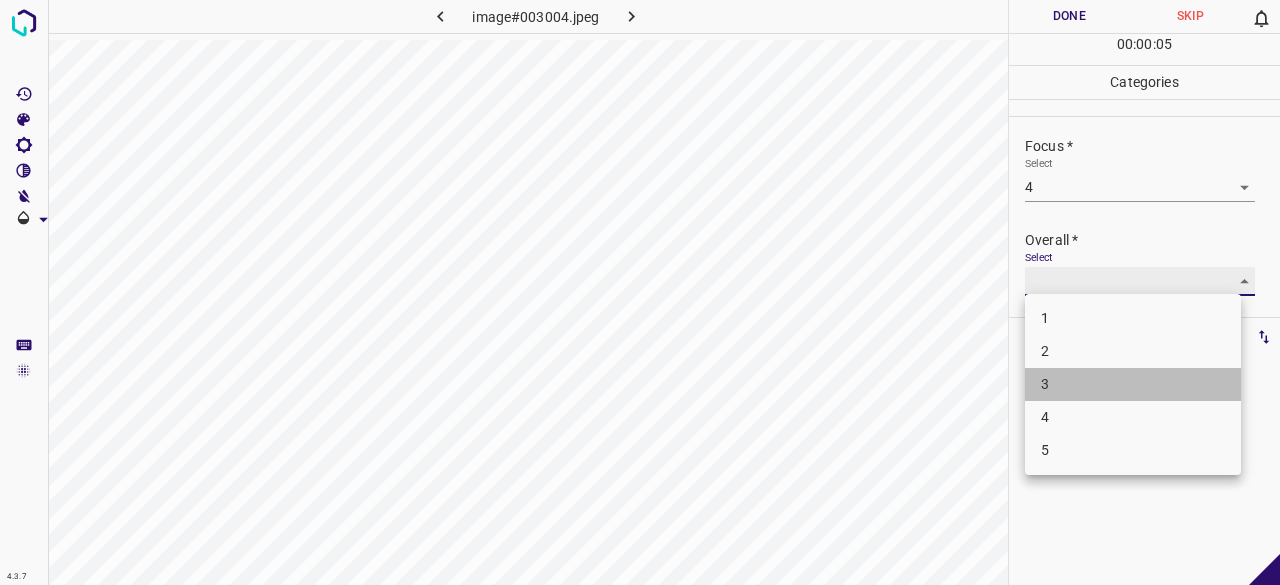 type on "3" 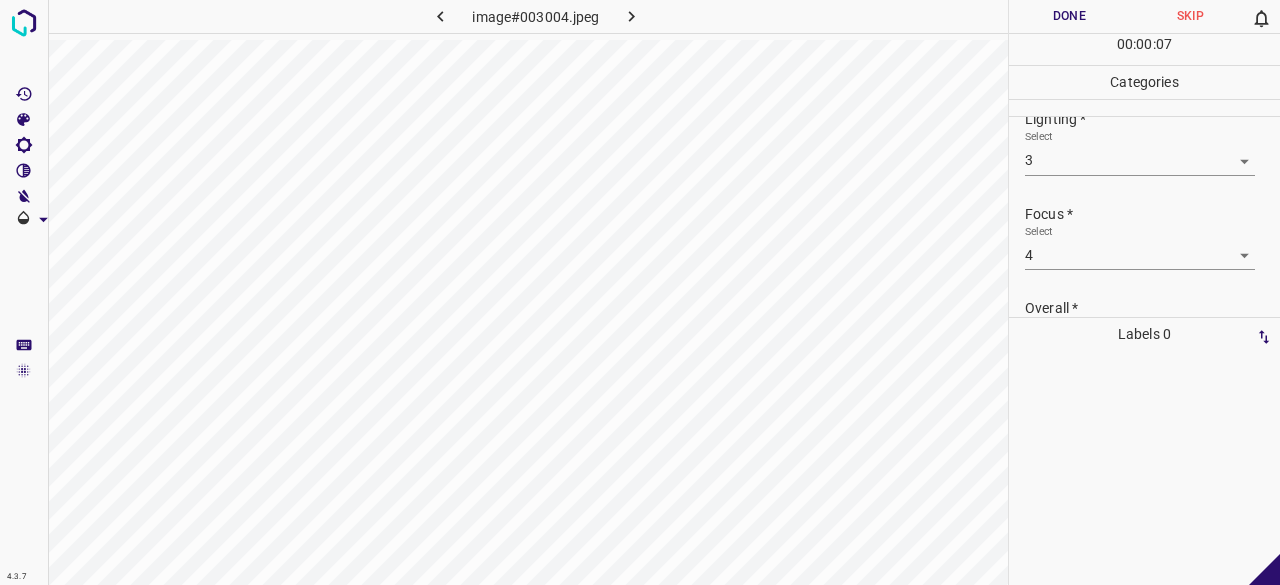scroll, scrollTop: 0, scrollLeft: 0, axis: both 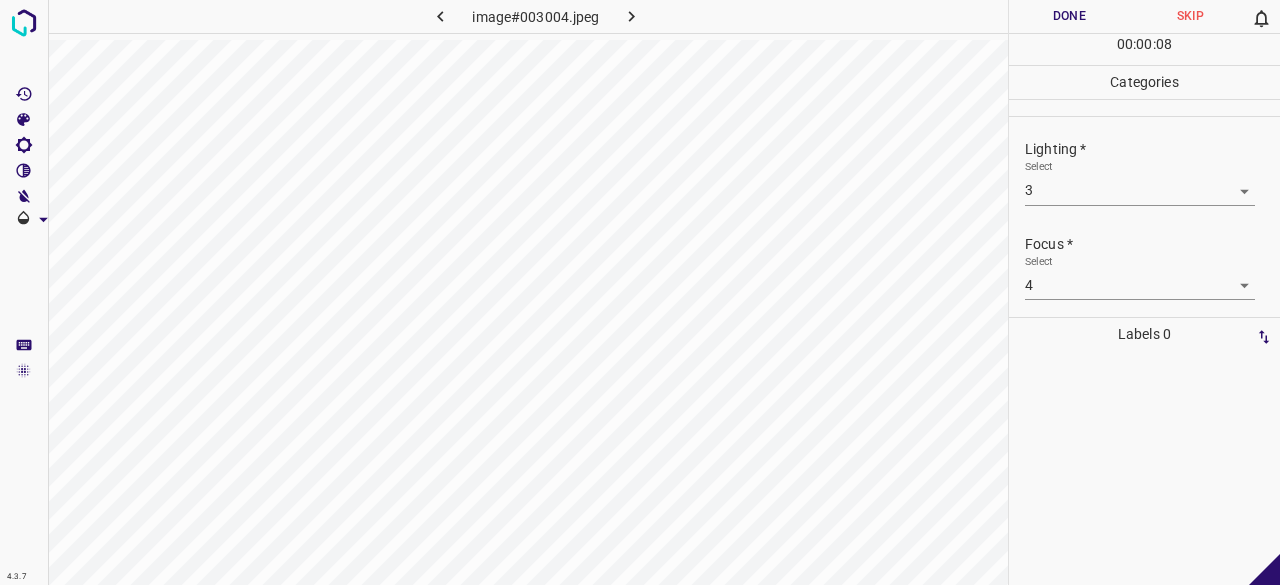 click on "4.3.7 image#003004.jpeg Done Skip 0 00   : 00   : 08   Categories Lighting *  Select 3 3 Focus *  Select 4 4 Overall *  Select 3 3 Labels   0 Categories 1 Lighting 2 Focus 3 Overall Tools Space Change between modes (Draw & Edit) I Auto labeling R Restore zoom M Zoom in N Zoom out Delete Delete selecte label Filters Z Restore filters X Saturation filter C Brightness filter V Contrast filter B Gray scale filter General O Download - Text - Hide - Delete" at bounding box center [640, 292] 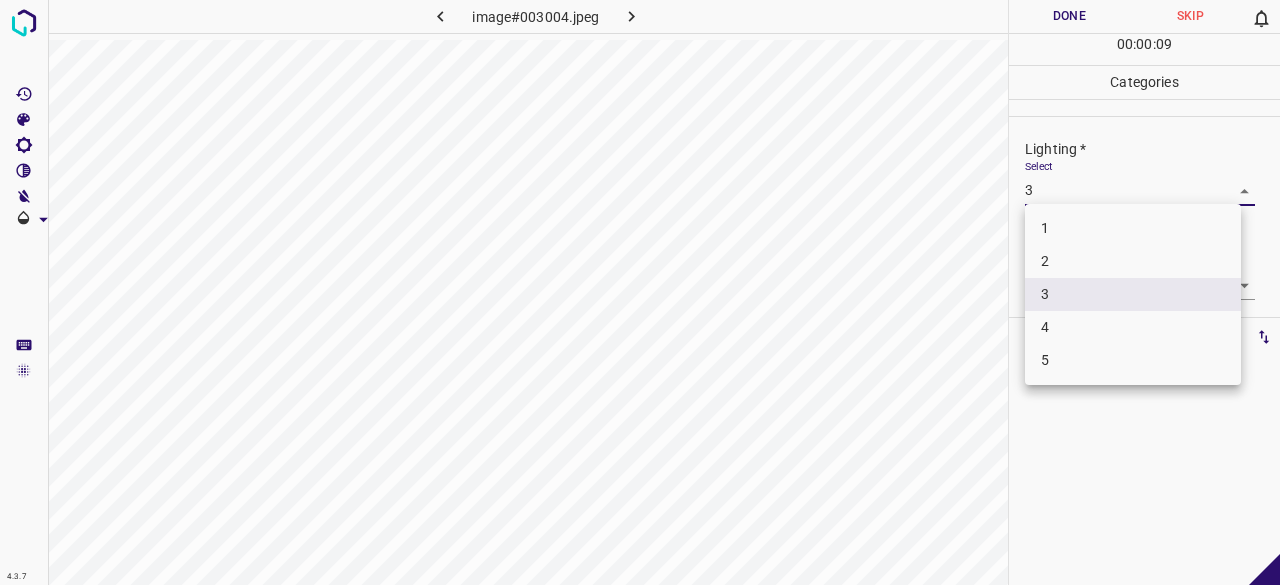 click on "4" at bounding box center [1133, 327] 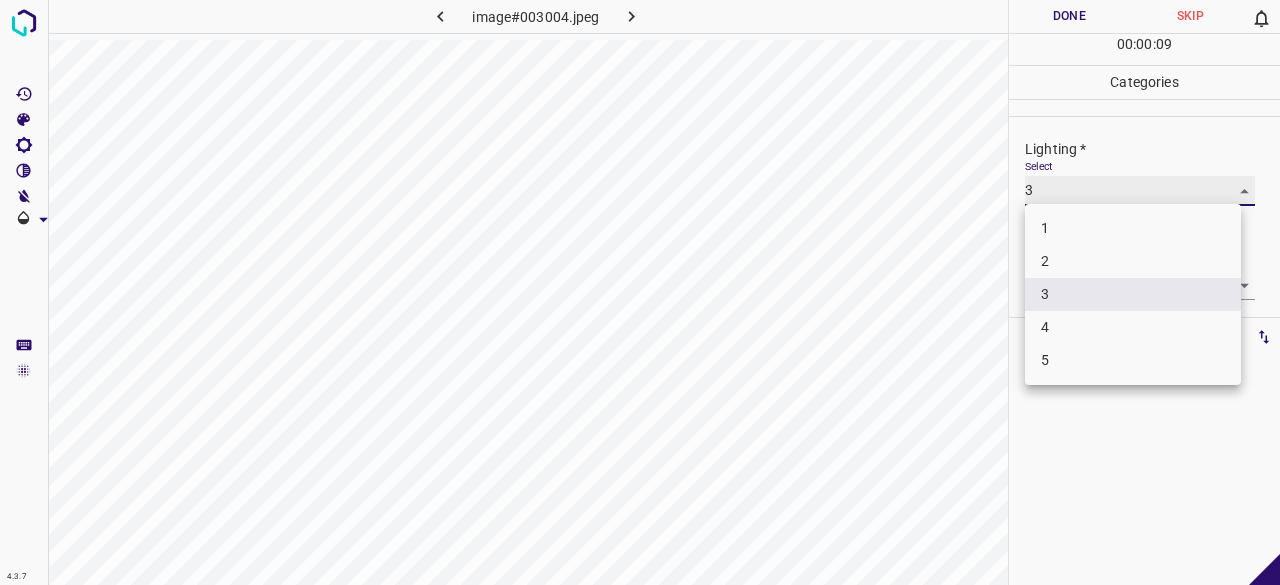 type on "4" 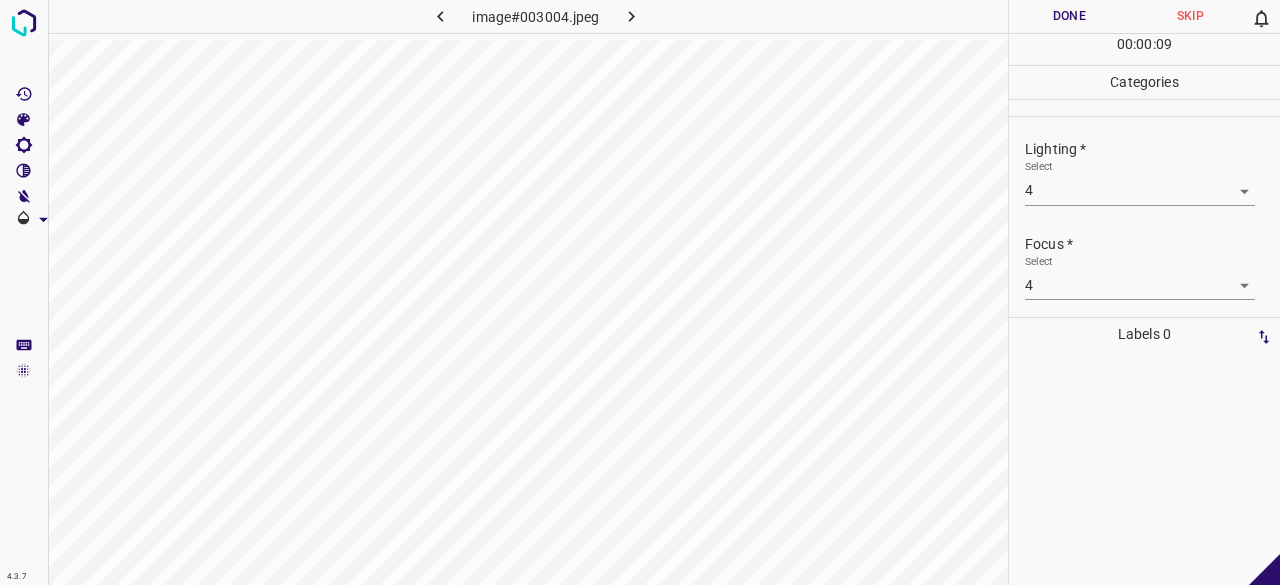 click on "Select 4 4" at bounding box center [1140, 277] 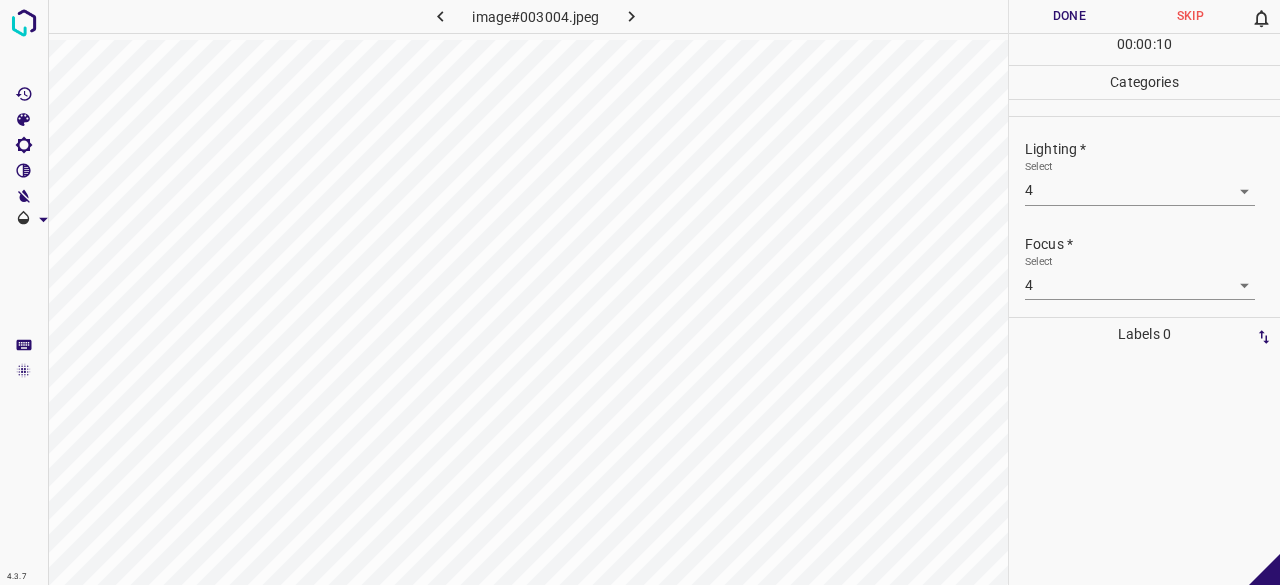 click on "4.3.7 image#003004.jpeg Done Skip 0 00   : 00   : 10   Categories Lighting *  Select 4 4 Focus *  Select 4 4 Overall *  Select 3 3 Labels   0 Categories 1 Lighting 2 Focus 3 Overall Tools Space Change between modes (Draw & Edit) I Auto labeling R Restore zoom M Zoom in N Zoom out Delete Delete selecte label Filters Z Restore filters X Saturation filter C Brightness filter V Contrast filter B Gray scale filter General O Download - Text - Hide - Delete" at bounding box center [640, 292] 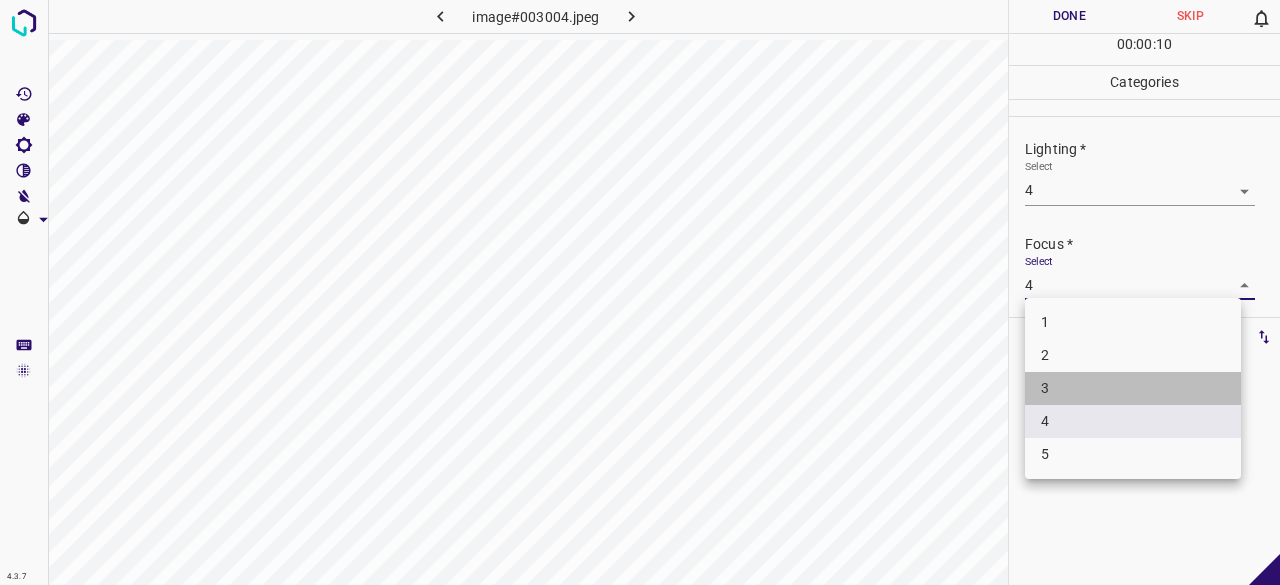 click on "3" at bounding box center [1133, 388] 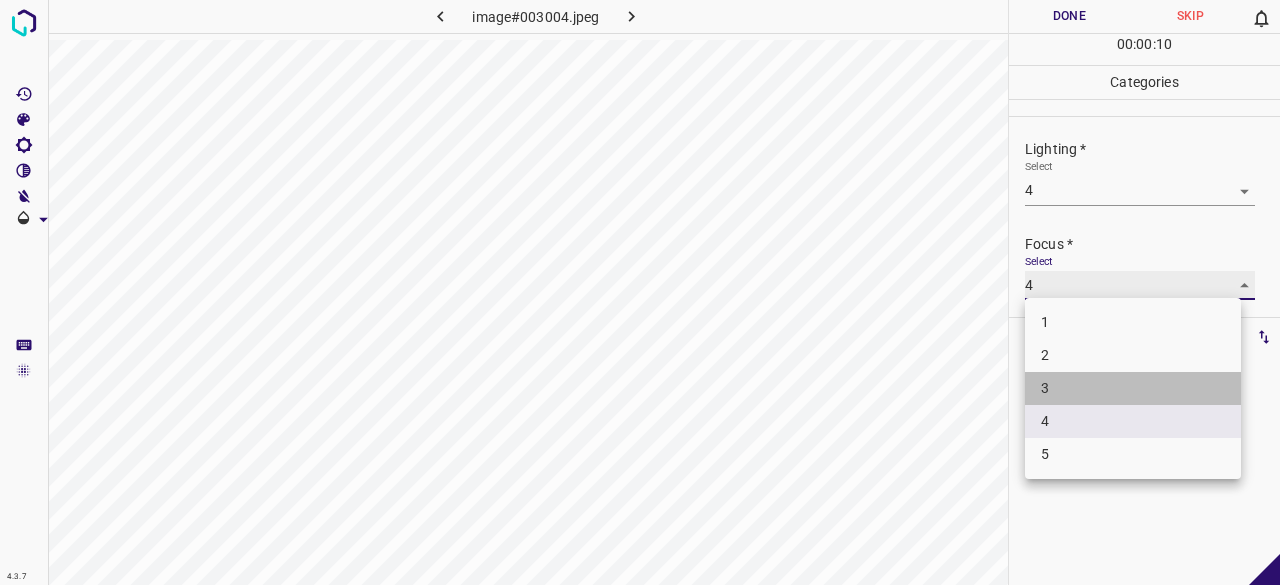 type on "3" 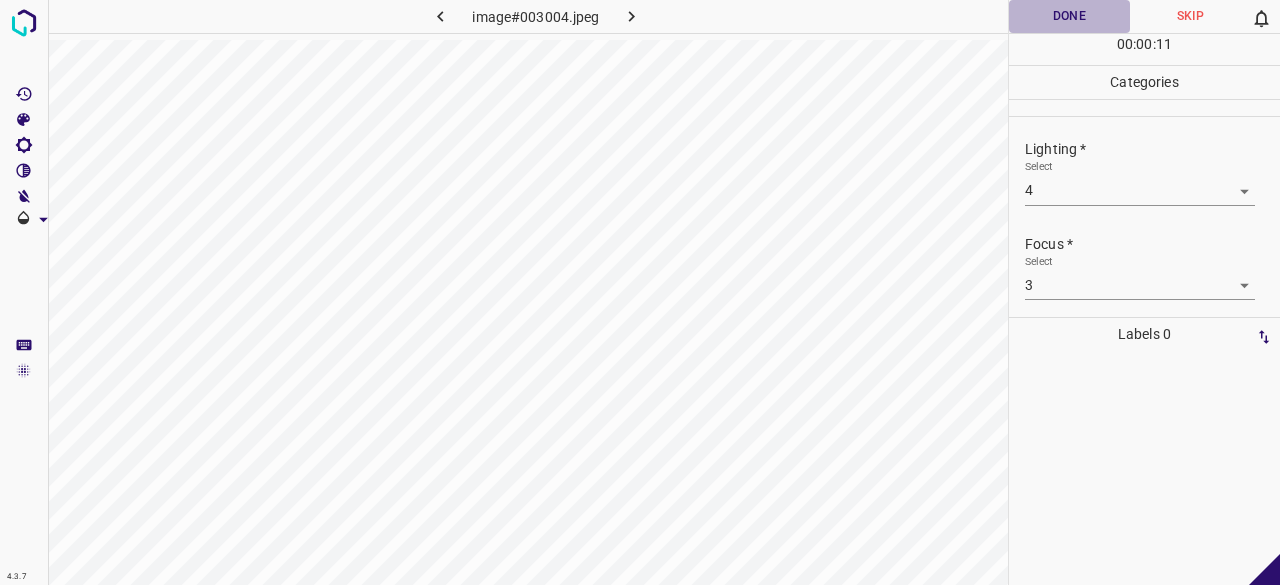 click on "Done" at bounding box center [1069, 16] 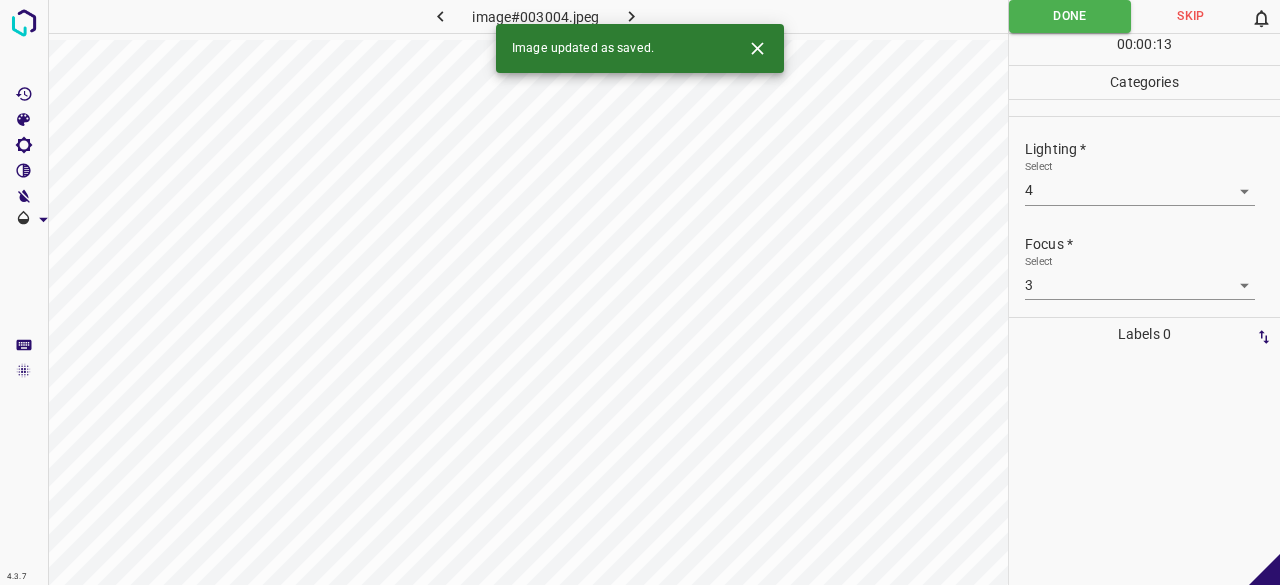click 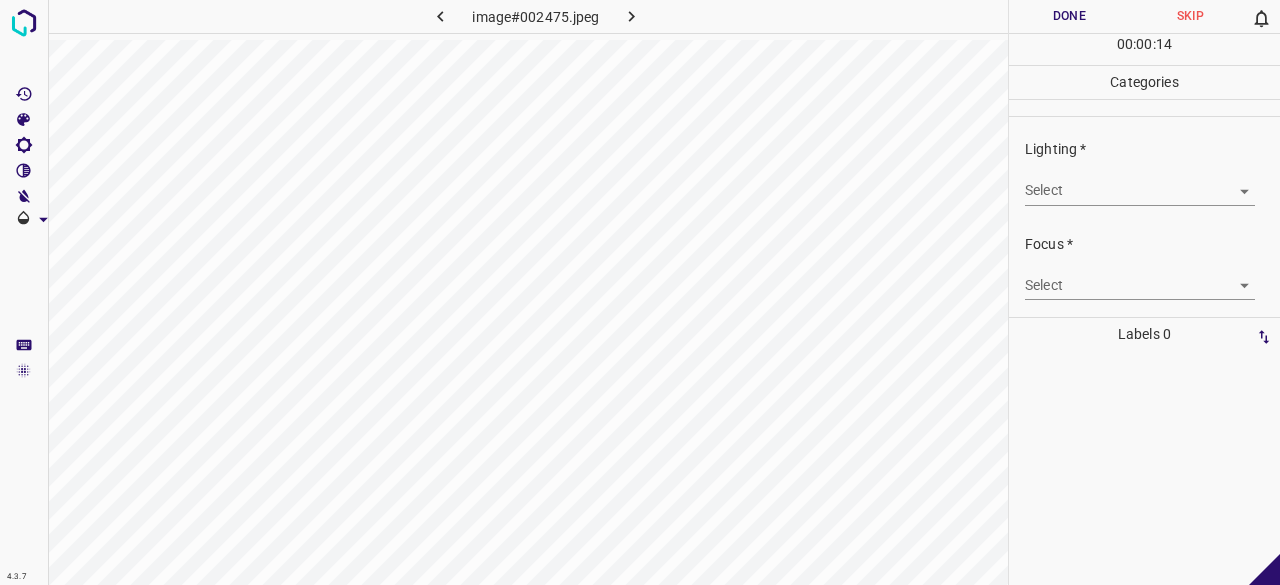 click on "4.3.7 image#002475.jpeg Done Skip 0 00   : 00   : 14   Categories Lighting *  Select ​ Focus *  Select ​ Overall *  Select ​ Labels   0 Categories 1 Lighting 2 Focus 3 Overall Tools Space Change between modes (Draw & Edit) I Auto labeling R Restore zoom M Zoom in N Zoom out Delete Delete selecte label Filters Z Restore filters X Saturation filter C Brightness filter V Contrast filter B Gray scale filter General O Download - Text - Hide - Delete" at bounding box center [640, 292] 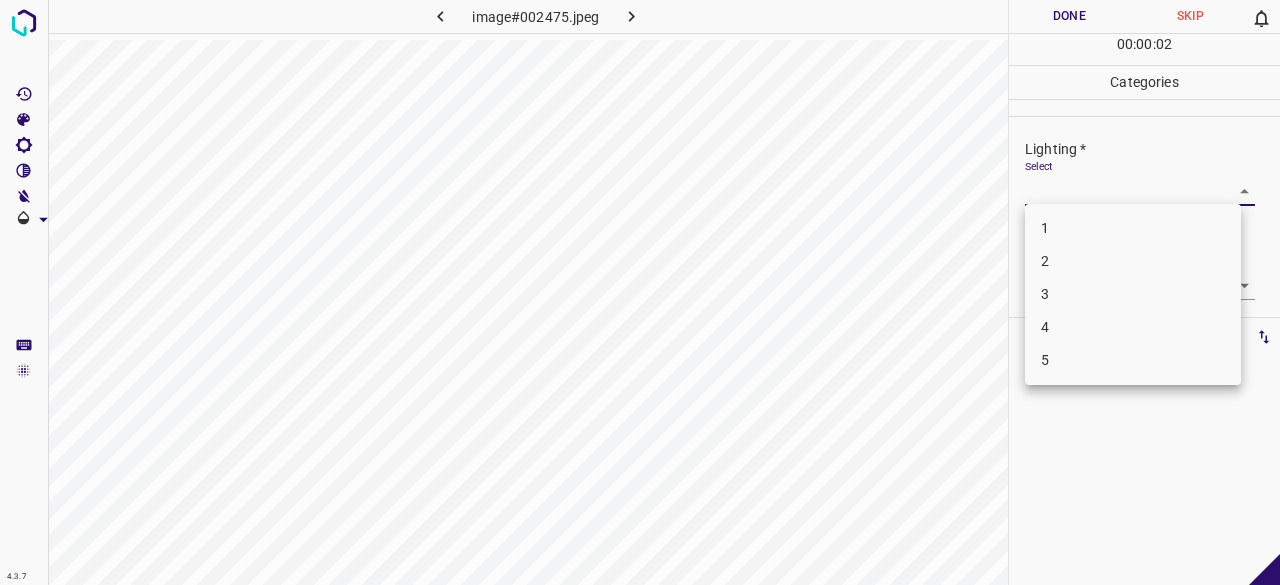 click on "3" at bounding box center (1133, 294) 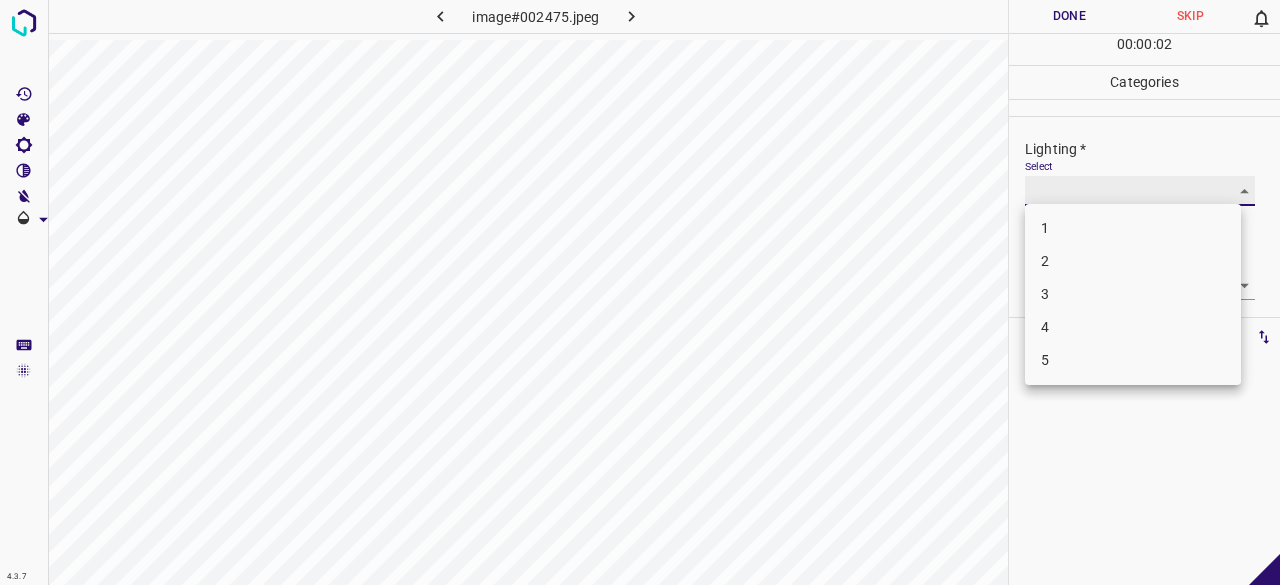 type on "3" 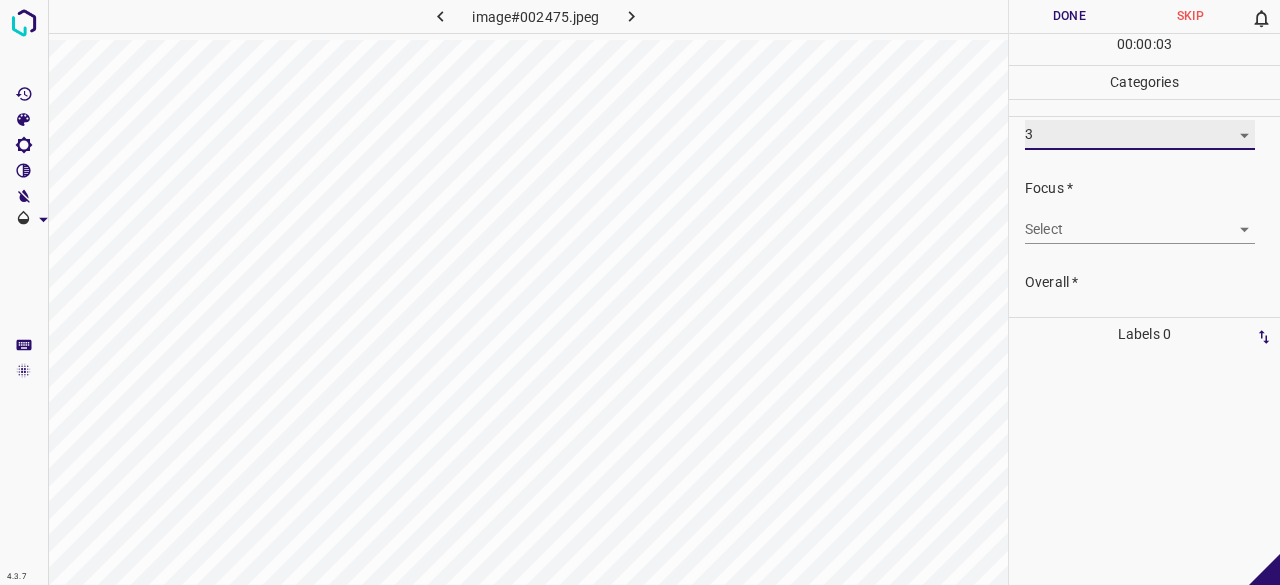 scroll, scrollTop: 98, scrollLeft: 0, axis: vertical 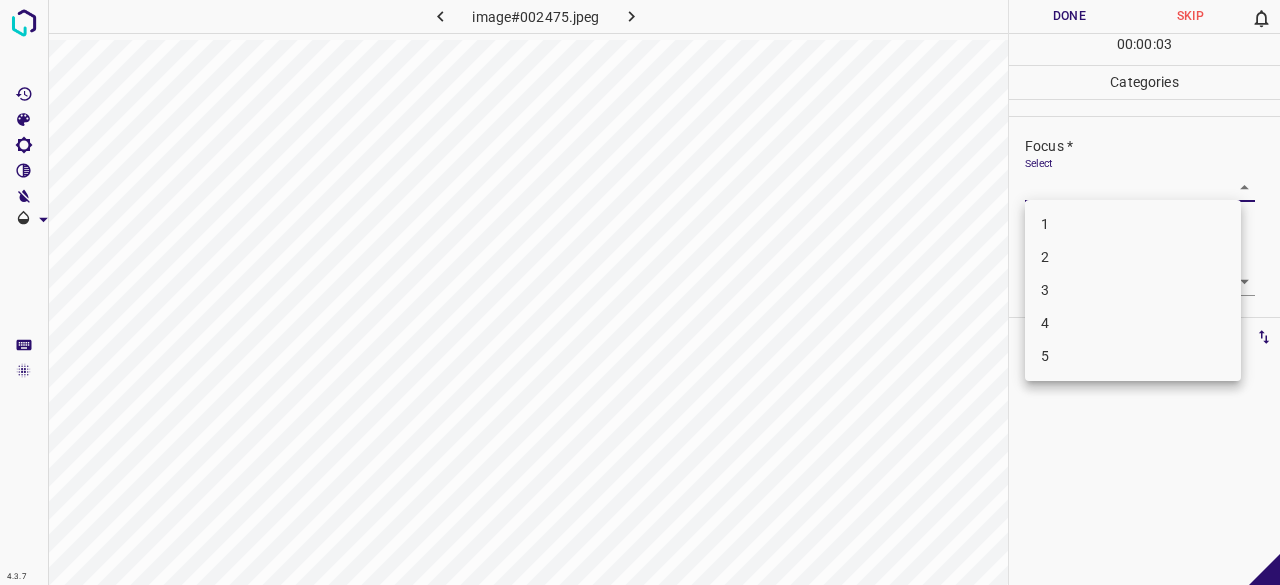 click on "4.3.7 image#002475.jpeg Done Skip 0 00   : 00   : 03   Categories Lighting *  Select 3 3 Focus *  Select ​ Overall *  Select ​ Labels   0 Categories 1 Lighting 2 Focus 3 Overall Tools Space Change between modes (Draw & Edit) I Auto labeling R Restore zoom M Zoom in N Zoom out Delete Delete selecte label Filters Z Restore filters X Saturation filter C Brightness filter V Contrast filter B Gray scale filter General O Download - Text - Hide - Delete 1 2 3 4 5" at bounding box center [640, 292] 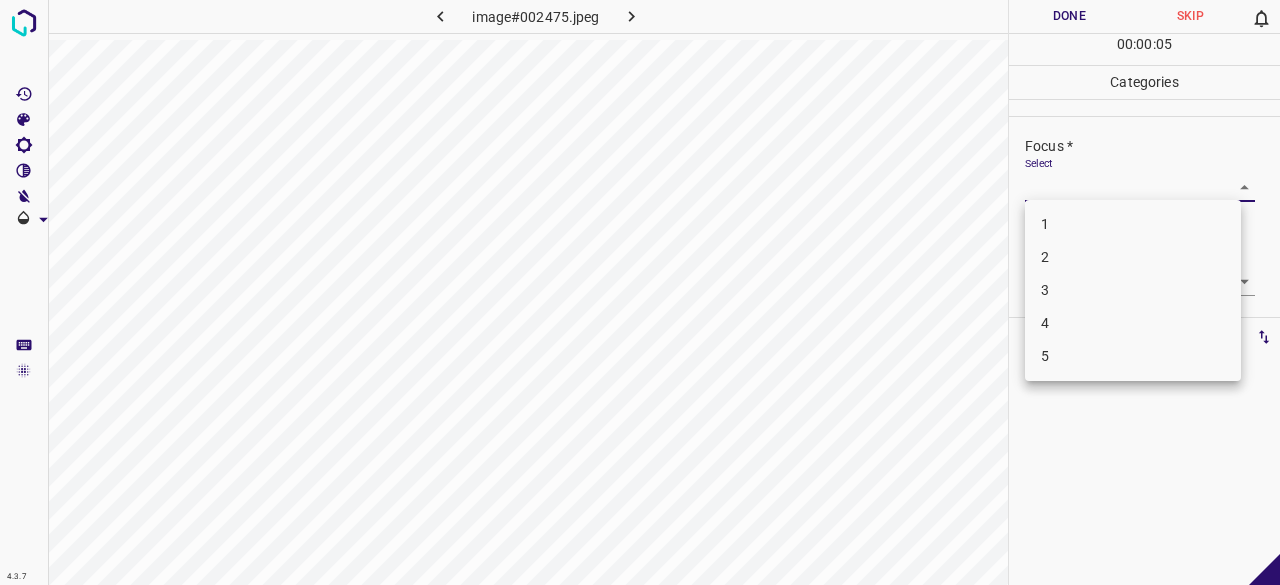 click on "2" at bounding box center [1133, 257] 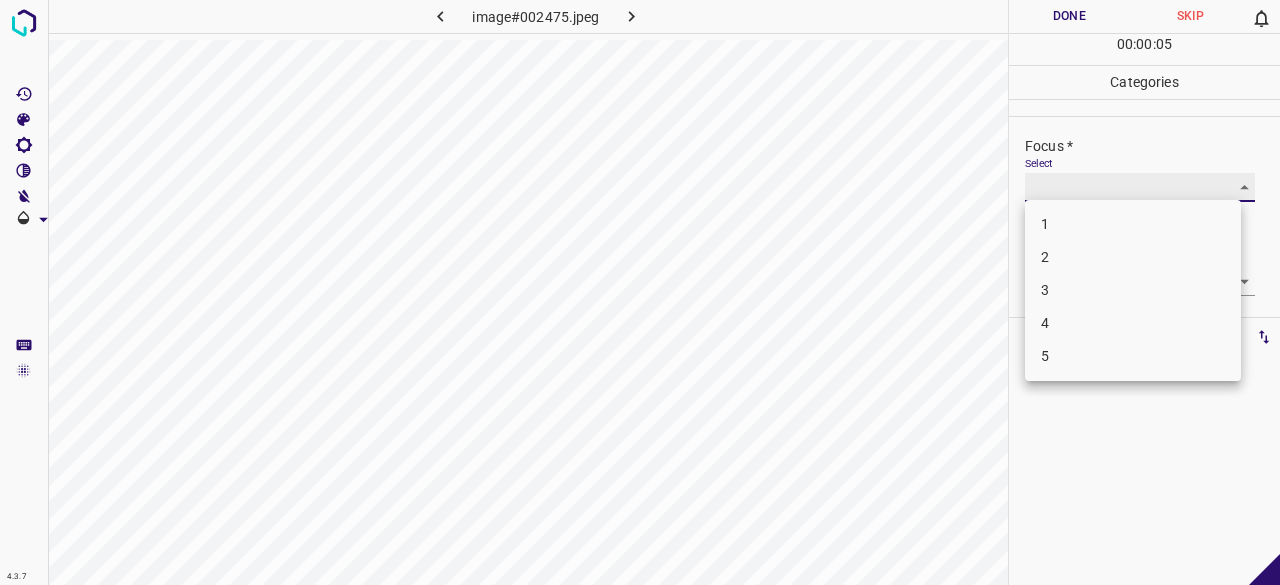 type on "2" 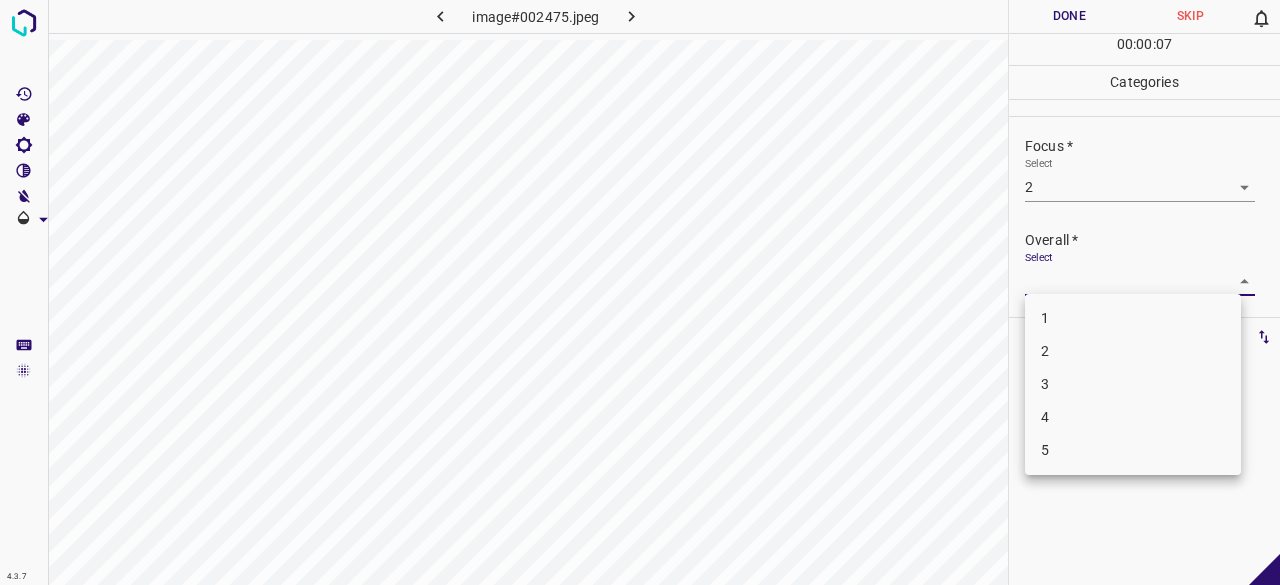 click on "4.3.7 image#002475.jpeg Done Skip 0 00   : 00   : 07   Categories Lighting *  Select 3 3 Focus *  Select 2 2 Overall *  Select ​ Labels   0 Categories 1 Lighting 2 Focus 3 Overall Tools Space Change between modes (Draw & Edit) I Auto labeling R Restore zoom M Zoom in N Zoom out Delete Delete selecte label Filters Z Restore filters X Saturation filter C Brightness filter V Contrast filter B Gray scale filter General O Download - Text - Hide - Delete 1 2 3 4 5" at bounding box center [640, 292] 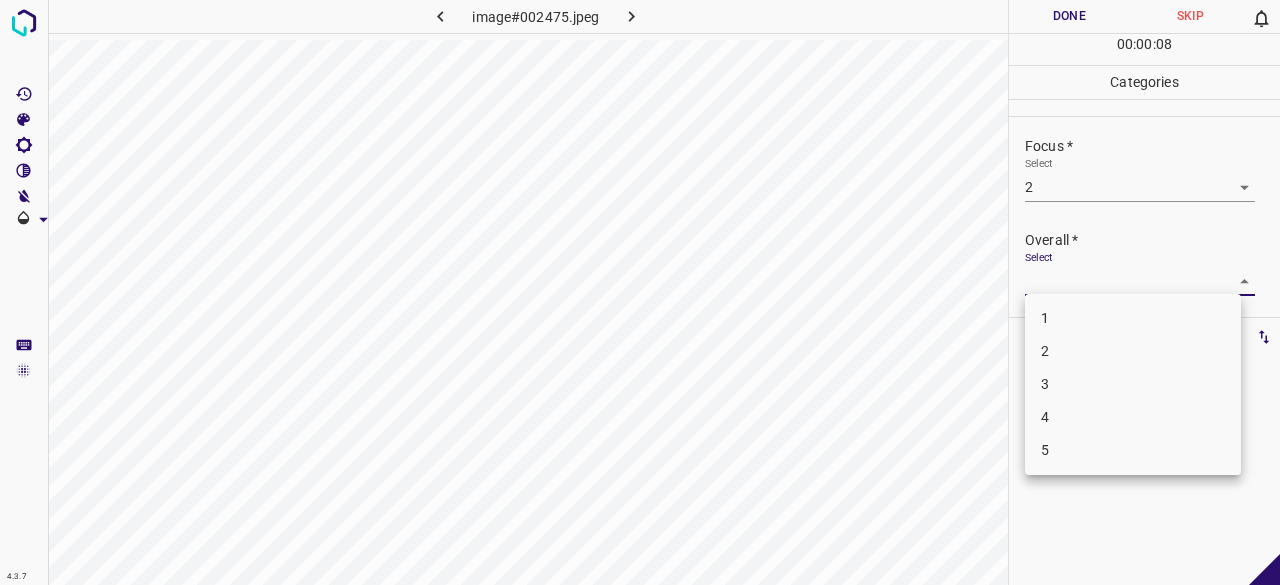 click on "3" at bounding box center [1133, 384] 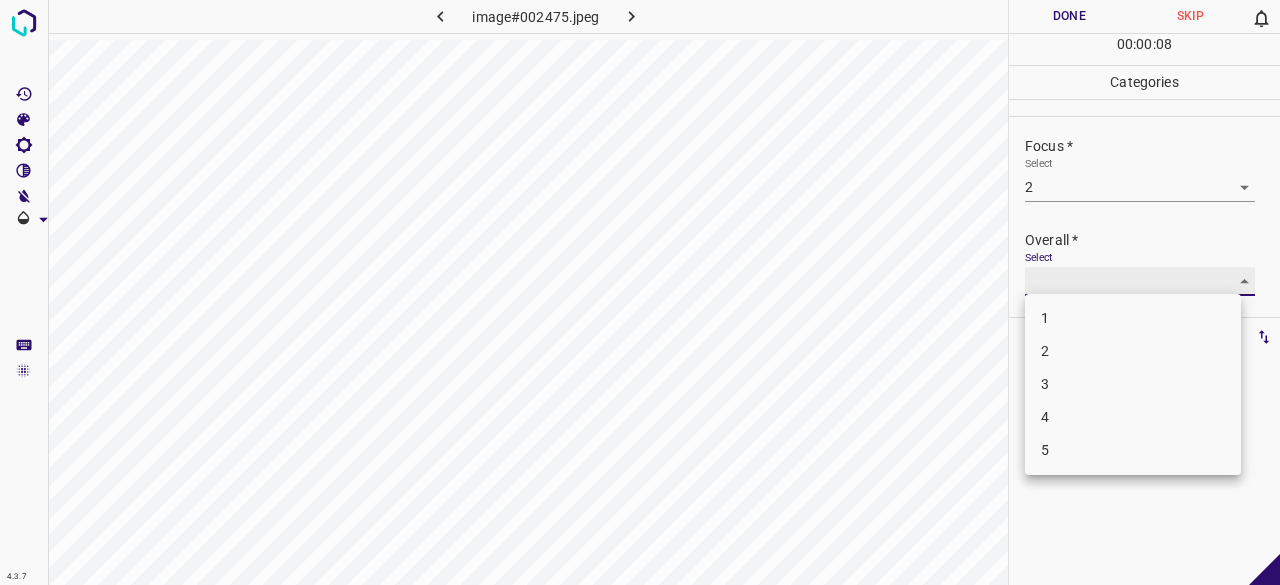 type on "3" 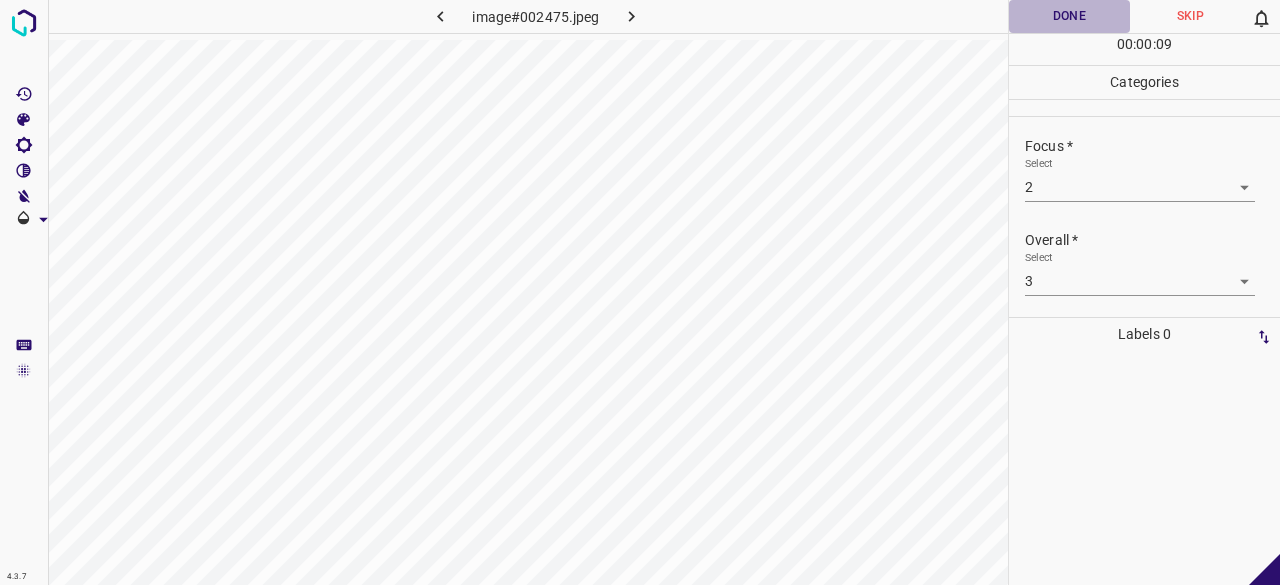 click on "Done" at bounding box center [1069, 16] 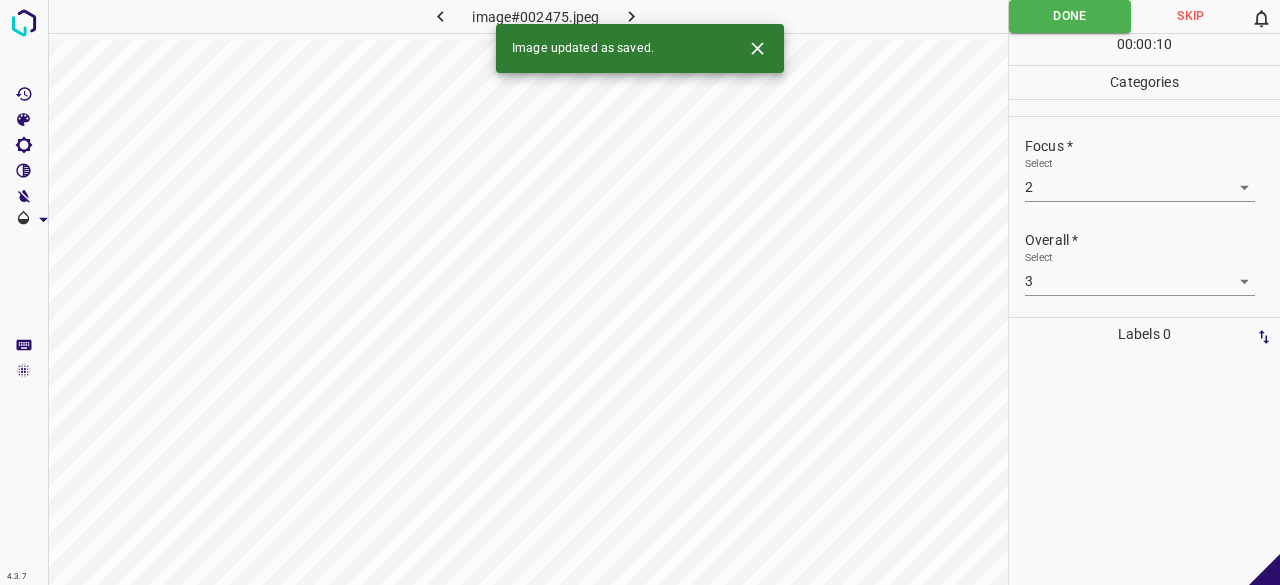 click 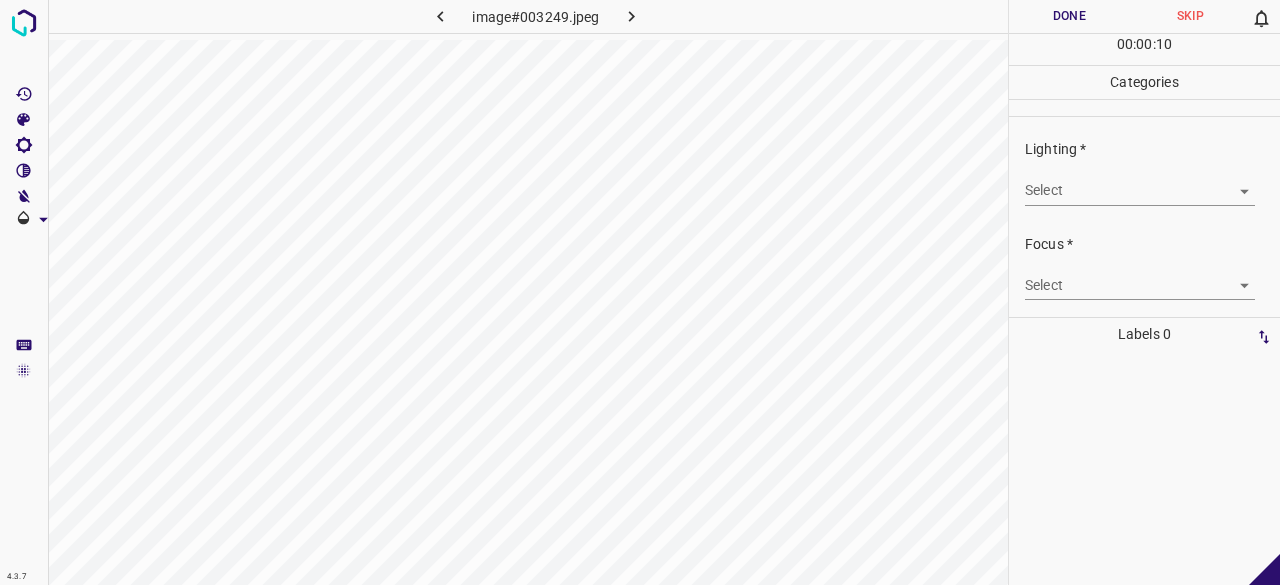 click on "Lighting *  Select ​" at bounding box center (1144, 172) 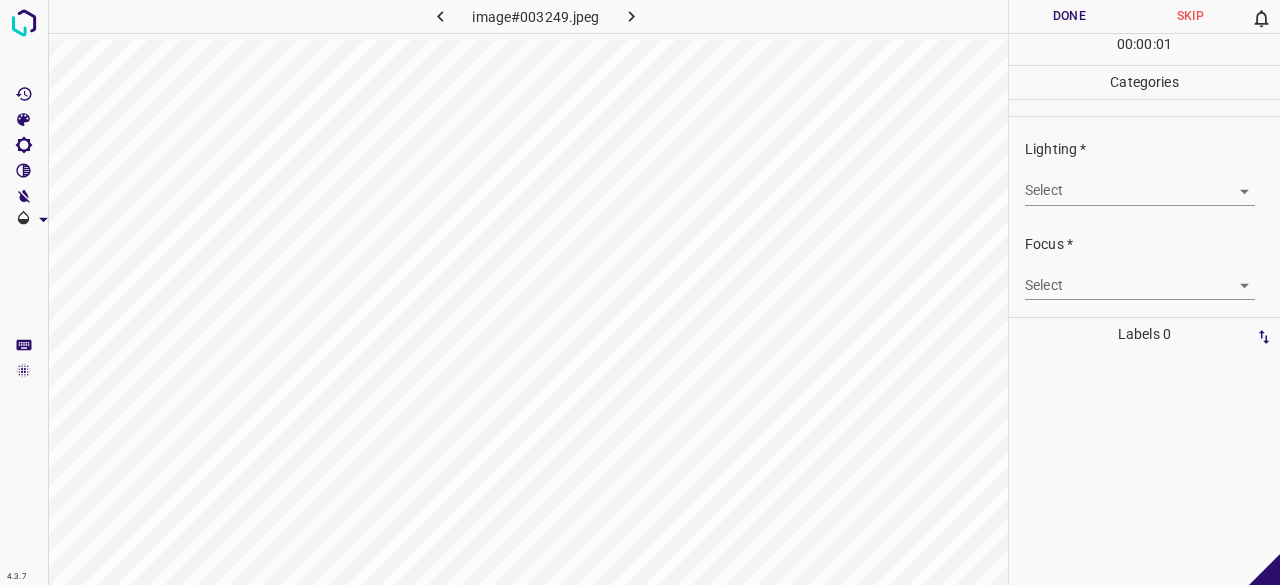 click on "4.3.7 image#003249.jpeg Done Skip 0 00   : 00   : 01   Categories Lighting *  Select ​ Focus *  Select ​ Overall *  Select ​ Labels   0 Categories 1 Lighting 2 Focus 3 Overall Tools Space Change between modes (Draw & Edit) I Auto labeling R Restore zoom M Zoom in N Zoom out Delete Delete selecte label Filters Z Restore filters X Saturation filter C Brightness filter V Contrast filter B Gray scale filter General O Download - Text - Hide - Delete" at bounding box center [640, 292] 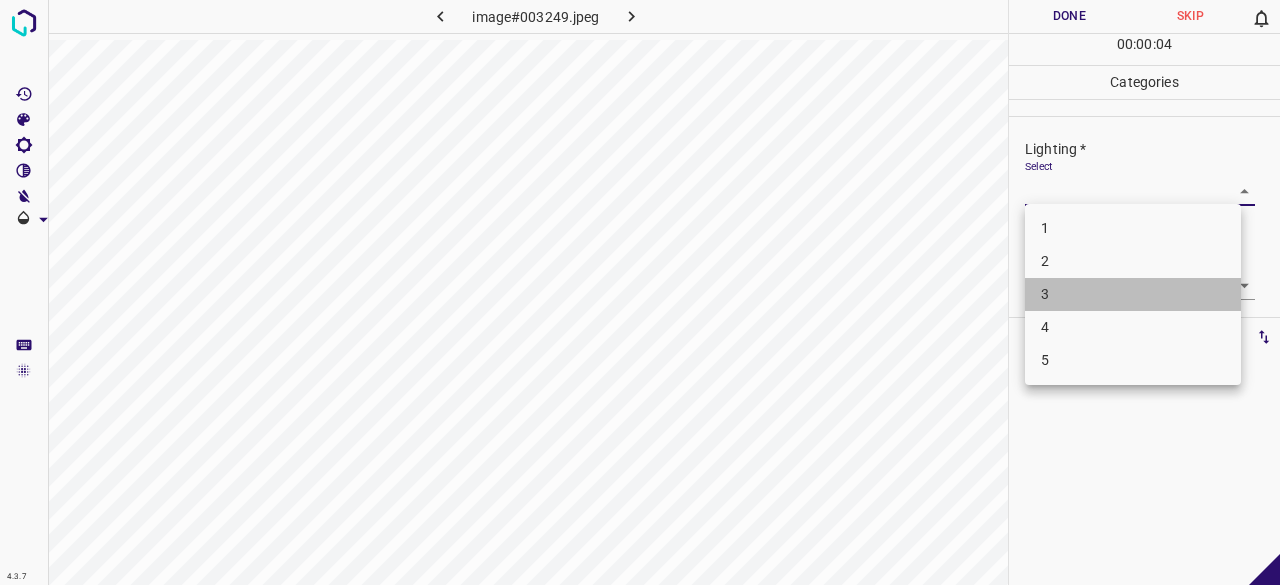 click on "3" at bounding box center (1133, 294) 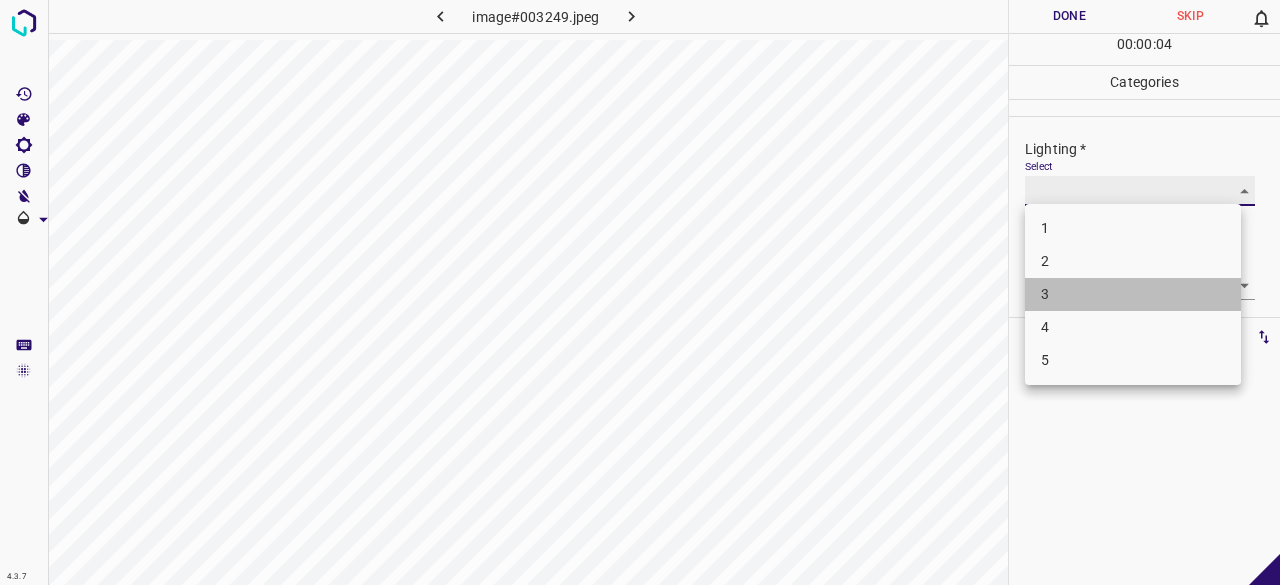 type on "3" 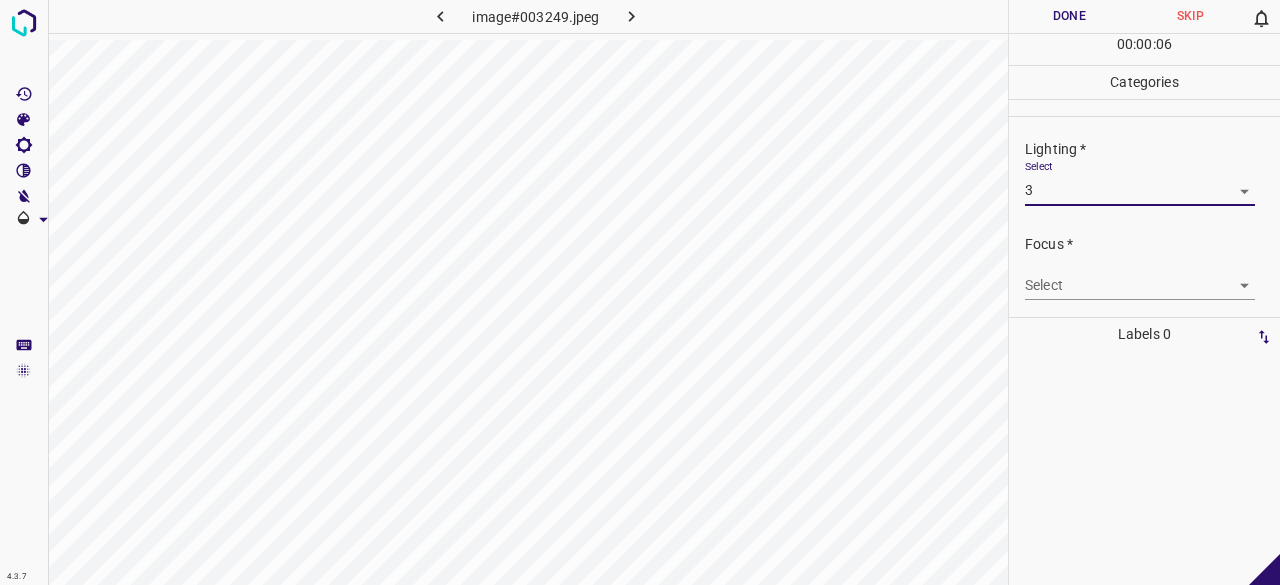 click on "4.3.7 image#003249.jpeg Done Skip 0 00   : 00   : 06   Categories Lighting *  Select 3 3 Focus *  Select ​ Overall *  Select ​ Labels   0 Categories 1 Lighting 2 Focus 3 Overall Tools Space Change between modes (Draw & Edit) I Auto labeling R Restore zoom M Zoom in N Zoom out Delete Delete selecte label Filters Z Restore filters X Saturation filter C Brightness filter V Contrast filter B Gray scale filter General O Download - Text - Hide - Delete" at bounding box center (640, 292) 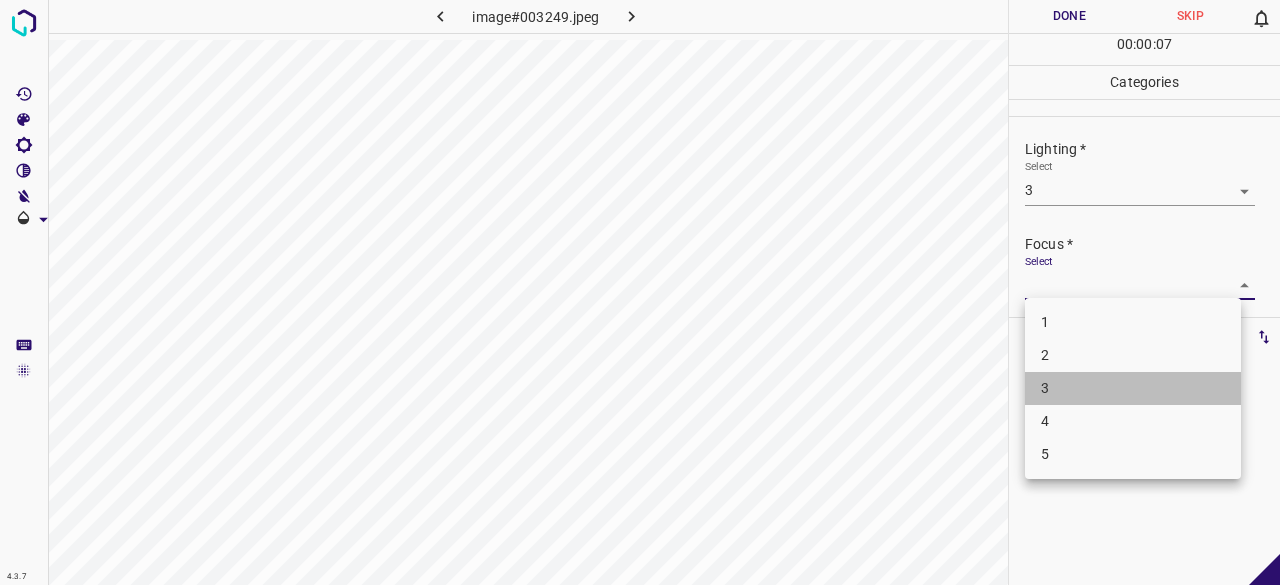 click on "3" at bounding box center (1133, 388) 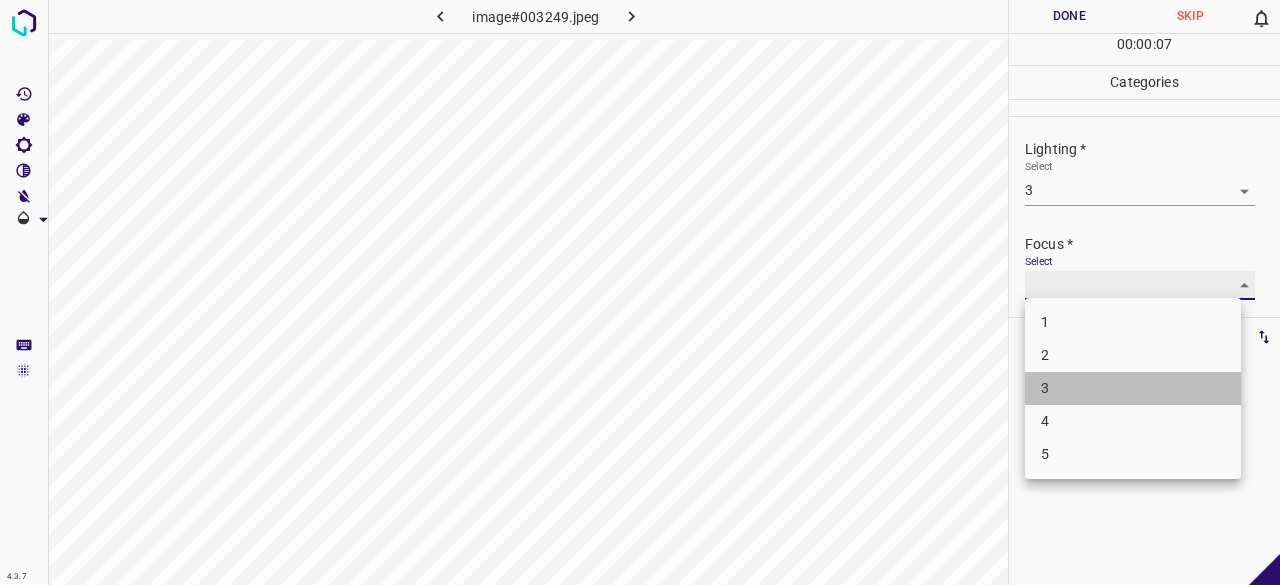 type on "3" 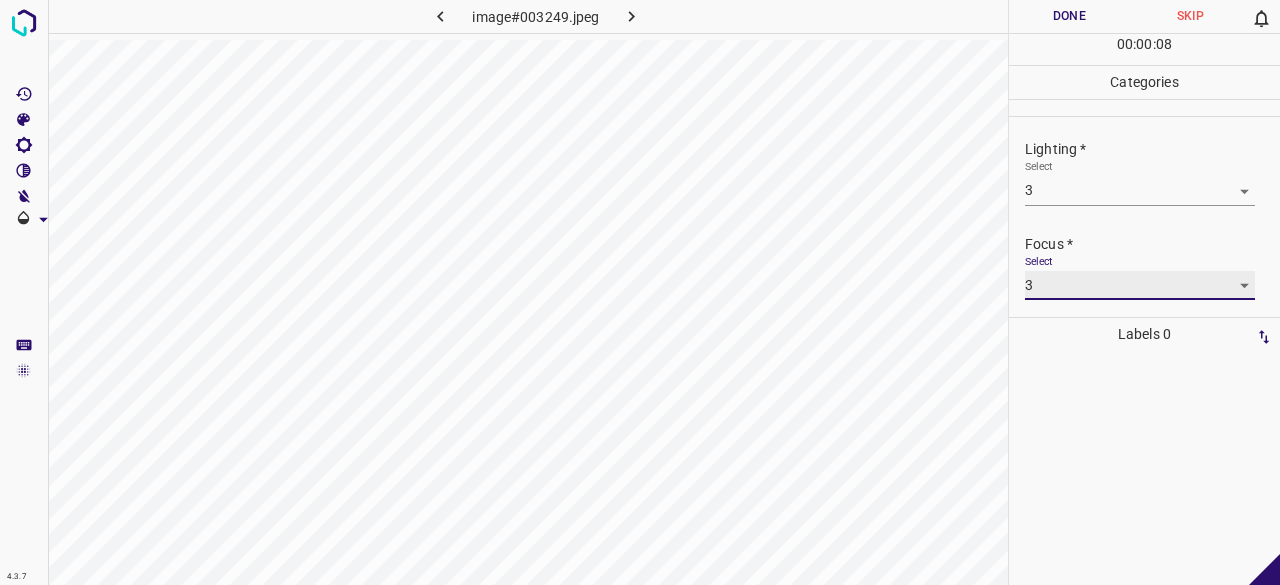 scroll, scrollTop: 98, scrollLeft: 0, axis: vertical 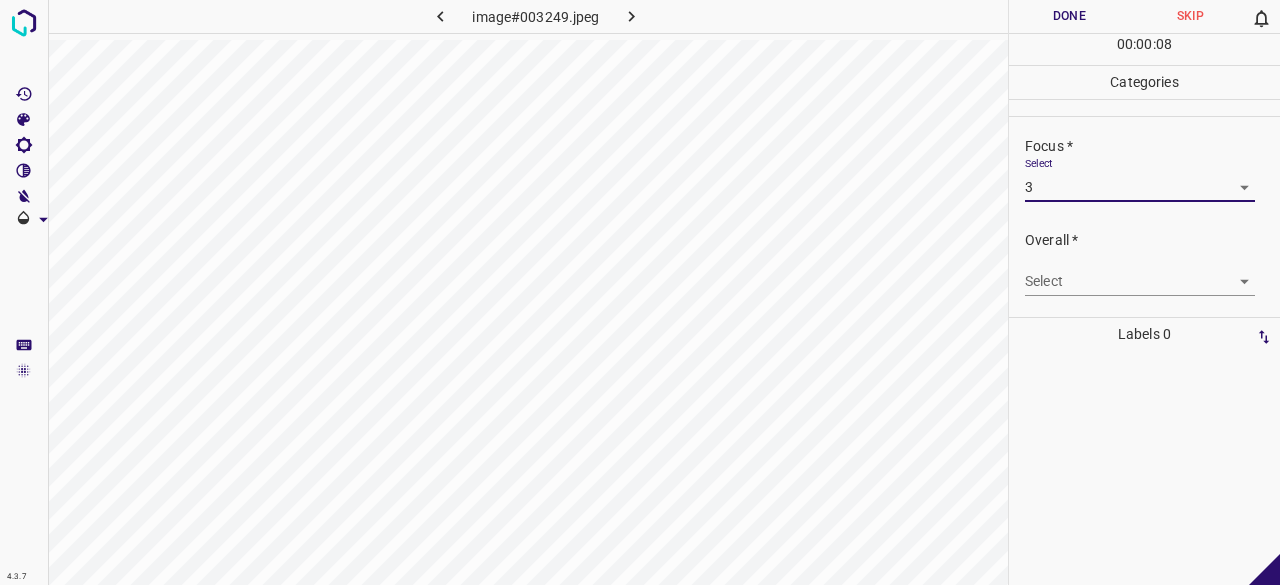 click on "Overall *  Select ​" at bounding box center (1144, 263) 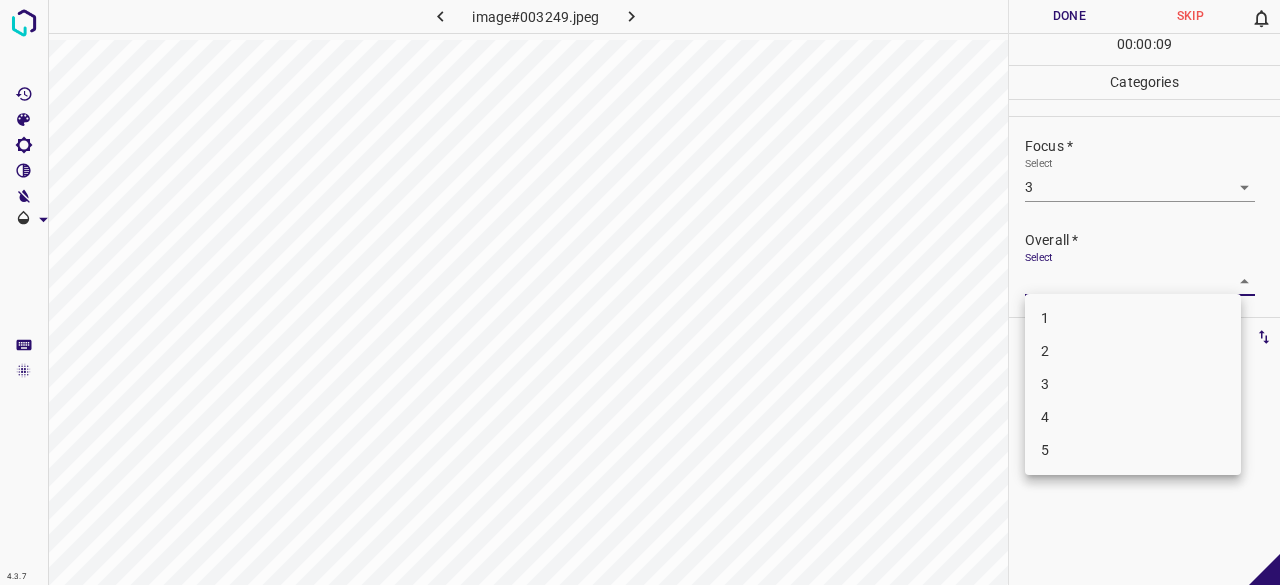 click on "4.3.7 image#003249.jpeg Done Skip 0 00   : 00   : 09   Categories Lighting *  Select 3 3 Focus *  Select 3 3 Overall *  Select ​ Labels   0 Categories 1 Lighting 2 Focus 3 Overall Tools Space Change between modes (Draw & Edit) I Auto labeling R Restore zoom M Zoom in N Zoom out Delete Delete selecte label Filters Z Restore filters X Saturation filter C Brightness filter V Contrast filter B Gray scale filter General O Download - Text - Hide - Delete 1 2 3 4 5" at bounding box center (640, 292) 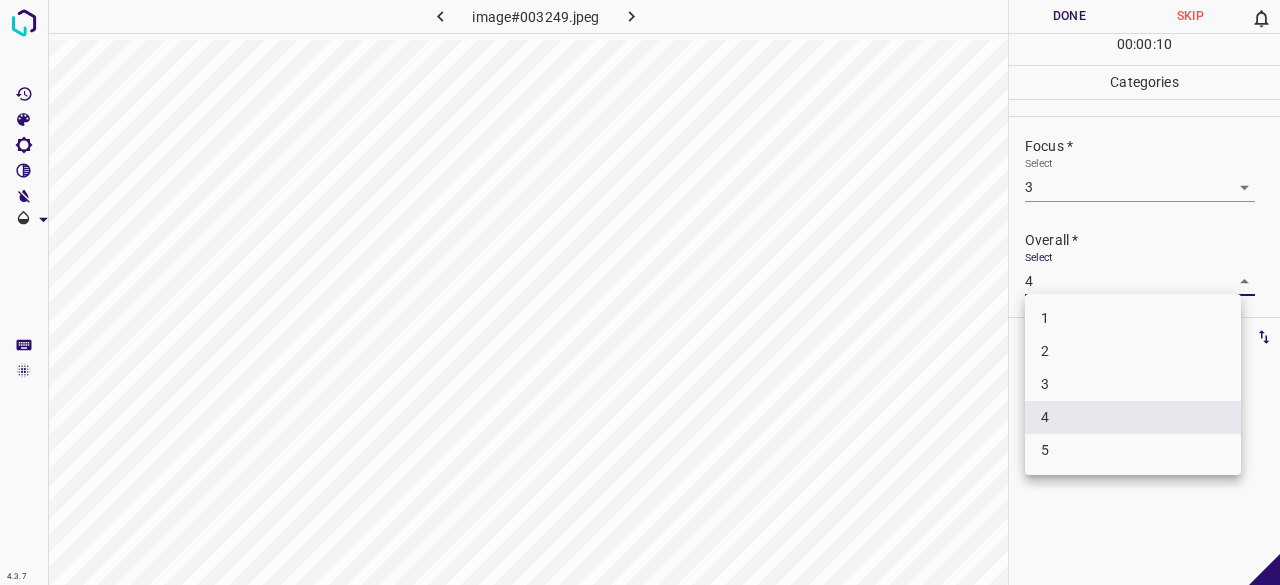 click on "4.3.7 image#003249.jpeg Done Skip 0 00   : 00   : 10   Categories Lighting *  Select 3 3 Focus *  Select 3 3 Overall *  Select 4 4 Labels   0 Categories 1 Lighting 2 Focus 3 Overall Tools Space Change between modes (Draw & Edit) I Auto labeling R Restore zoom M Zoom in N Zoom out Delete Delete selecte label Filters Z Restore filters X Saturation filter C Brightness filter V Contrast filter B Gray scale filter General O Download - Text - Hide - Delete 1 2 3 4 5" at bounding box center [640, 292] 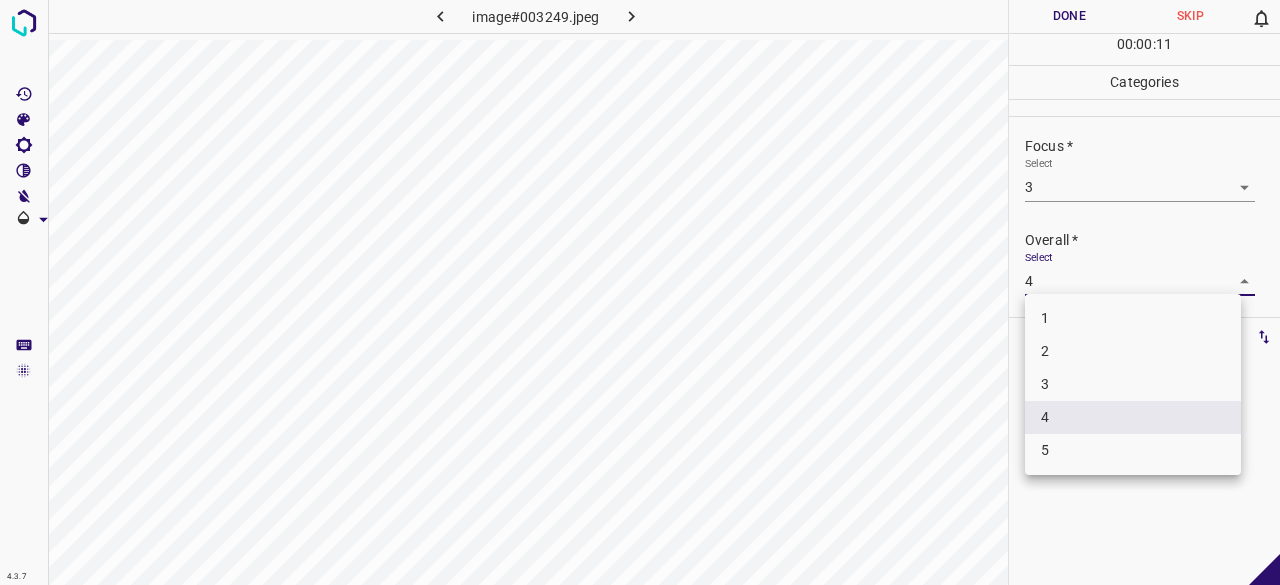 click on "3" at bounding box center [1133, 384] 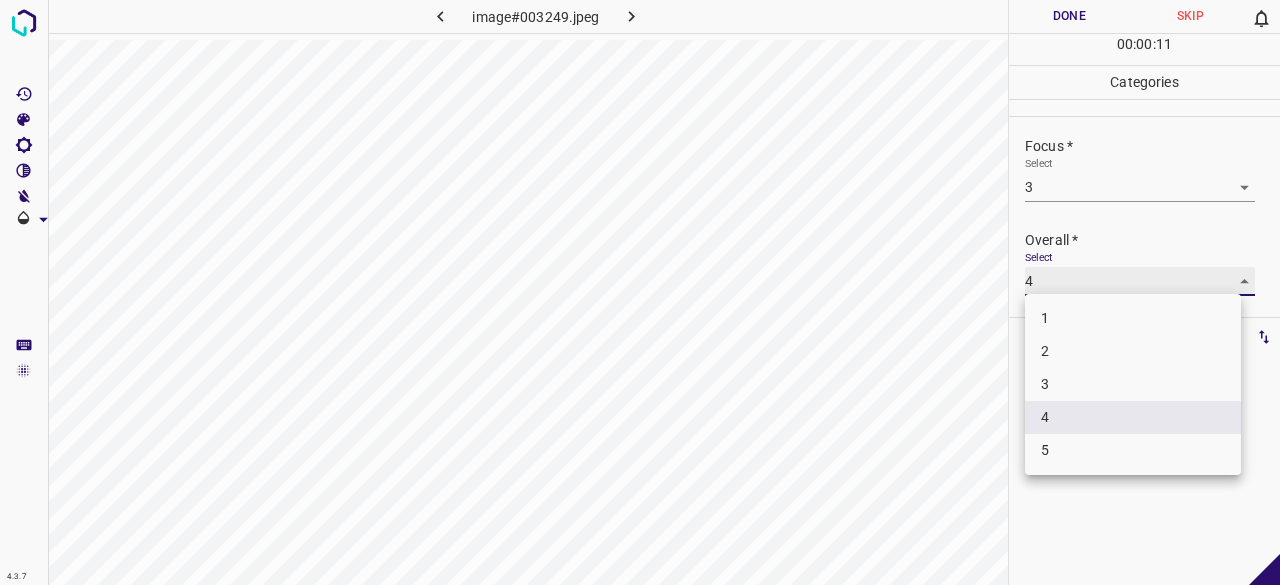 type on "3" 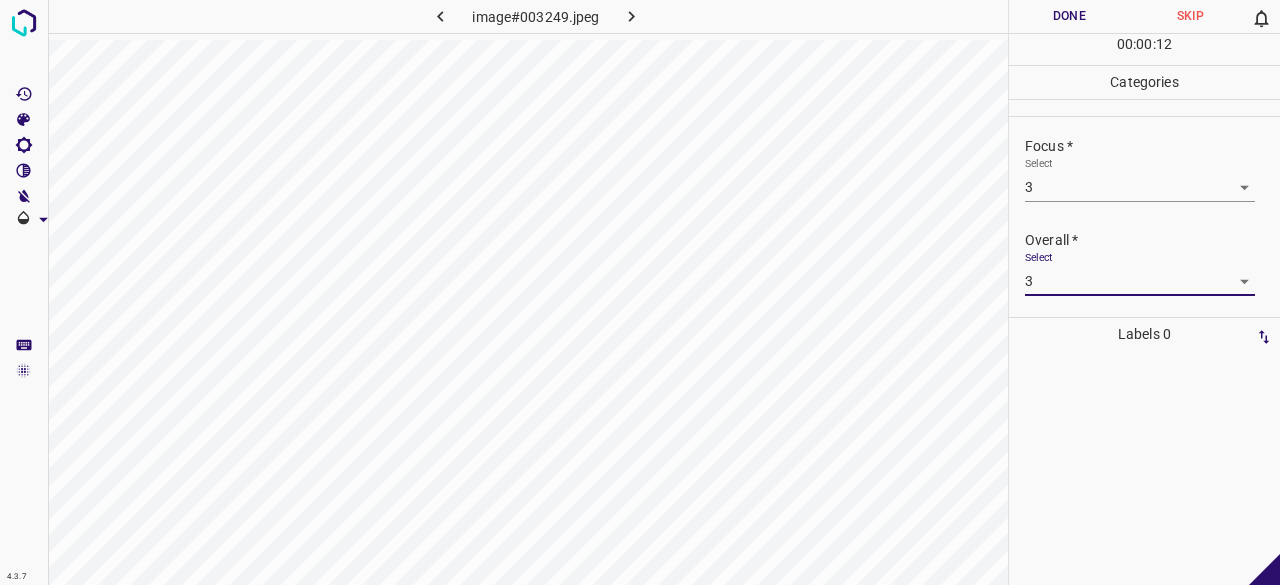 click on "Done" at bounding box center [1069, 16] 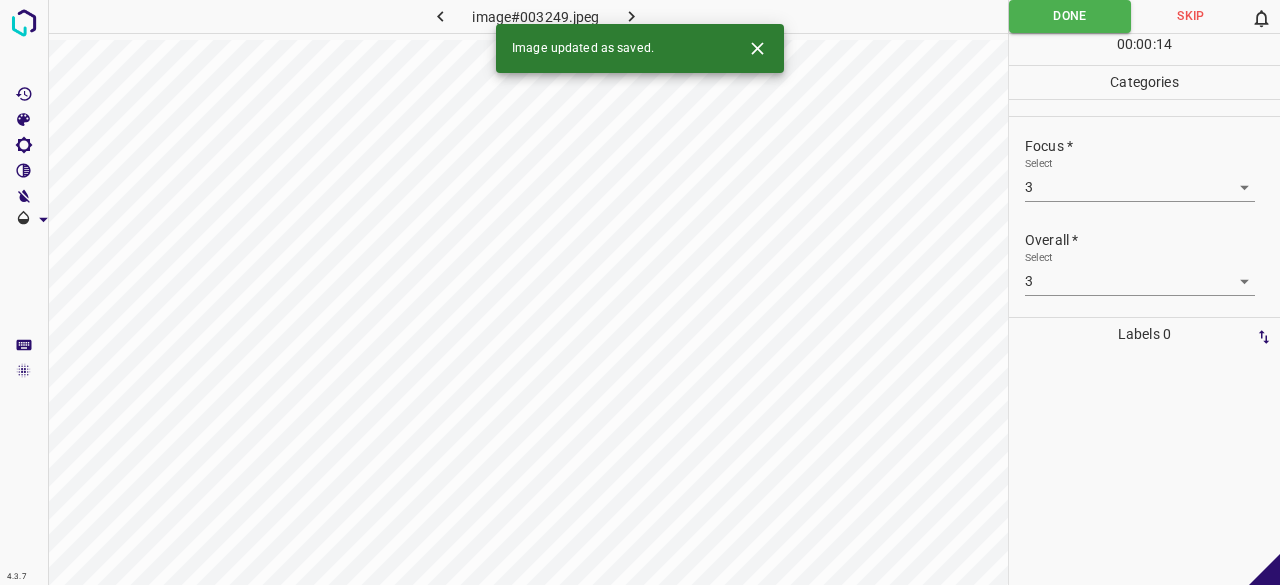 click 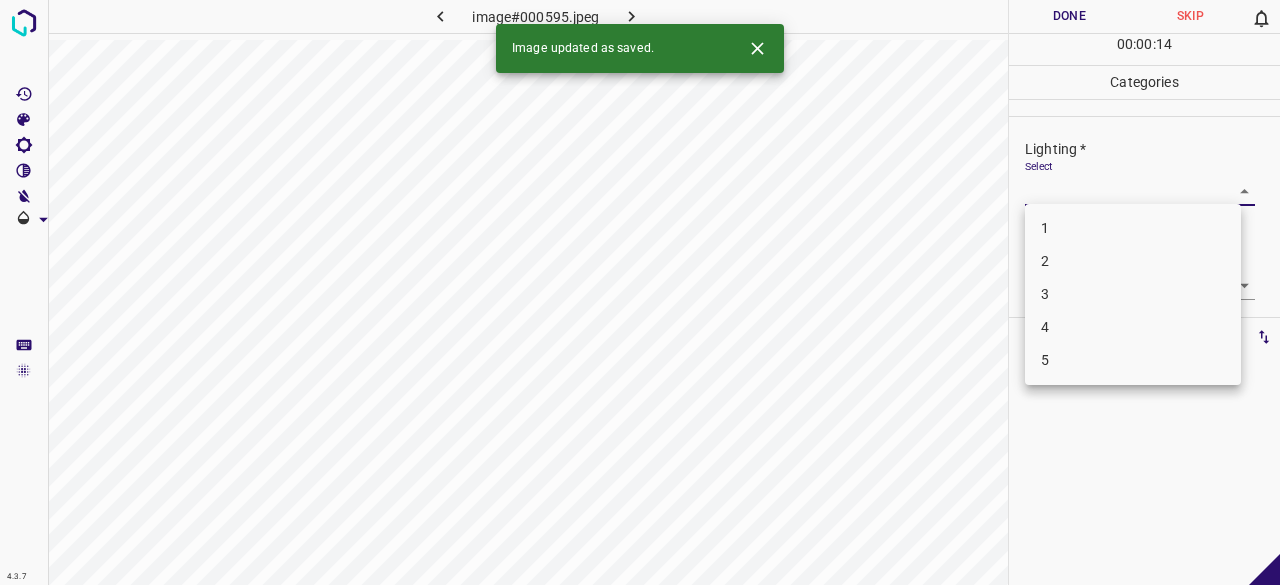 click on "4.3.7 image#000595.jpeg Done Skip 0 00   : 00   : 14   Categories Lighting *  Select ​ Focus *  Select ​ Overall *  Select ​ Labels   0 Categories 1 Lighting 2 Focus 3 Overall Tools Space Change between modes (Draw & Edit) I Auto labeling R Restore zoom M Zoom in N Zoom out Delete Delete selecte label Filters Z Restore filters X Saturation filter C Brightness filter V Contrast filter B Gray scale filter General O Download Image updated as saved. - Text - Hide - Delete 1 2 3 4 5" at bounding box center (640, 292) 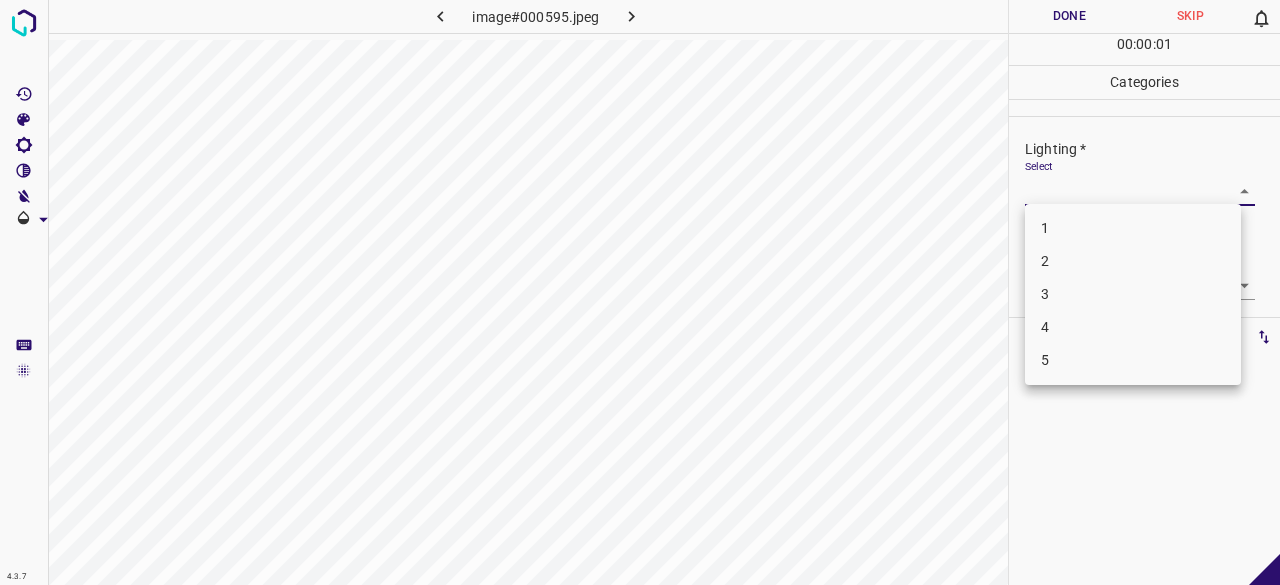 click on "4" at bounding box center (1133, 327) 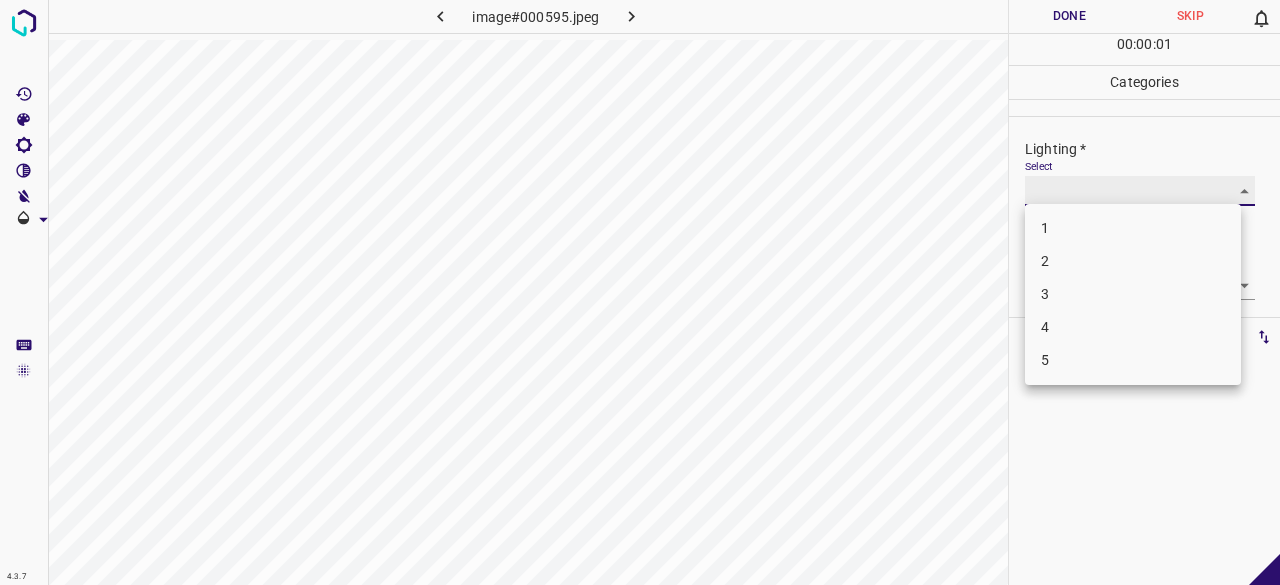 type on "4" 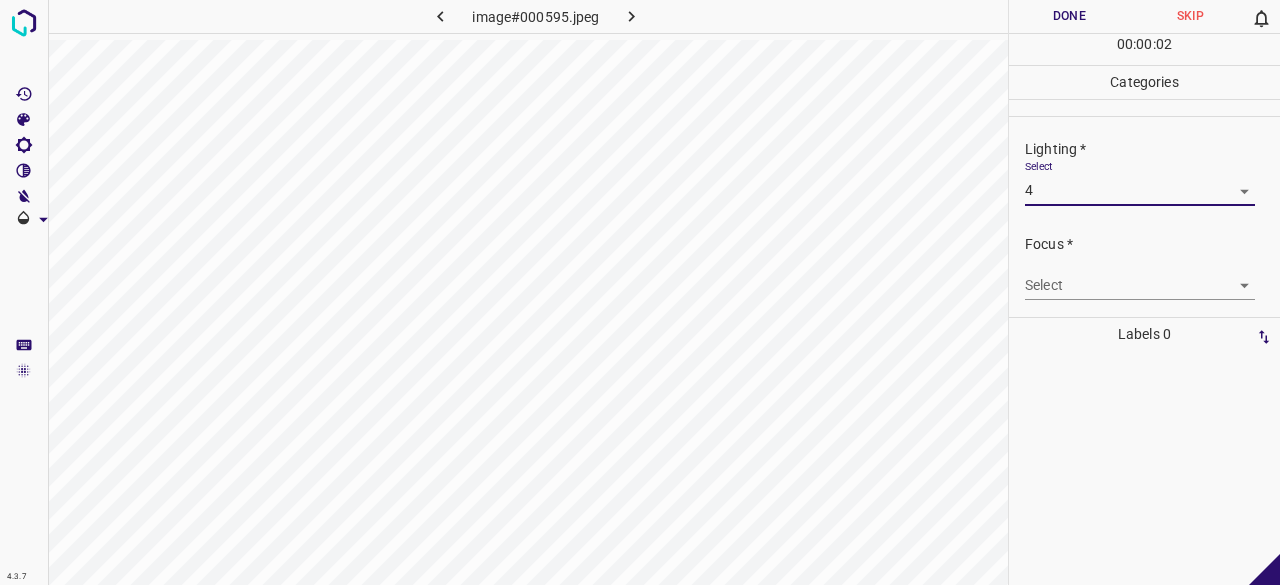 click on "4.3.7 image#000595.jpeg Done Skip 0 00   : 00   : 02   Categories Lighting *  Select 4 4 Focus *  Select ​ Overall *  Select ​ Labels   0 Categories 1 Lighting 2 Focus 3 Overall Tools Space Change between modes (Draw & Edit) I Auto labeling R Restore zoom M Zoom in N Zoom out Delete Delete selecte label Filters Z Restore filters X Saturation filter C Brightness filter V Contrast filter B Gray scale filter General O Download - Text - Hide - Delete" at bounding box center (640, 292) 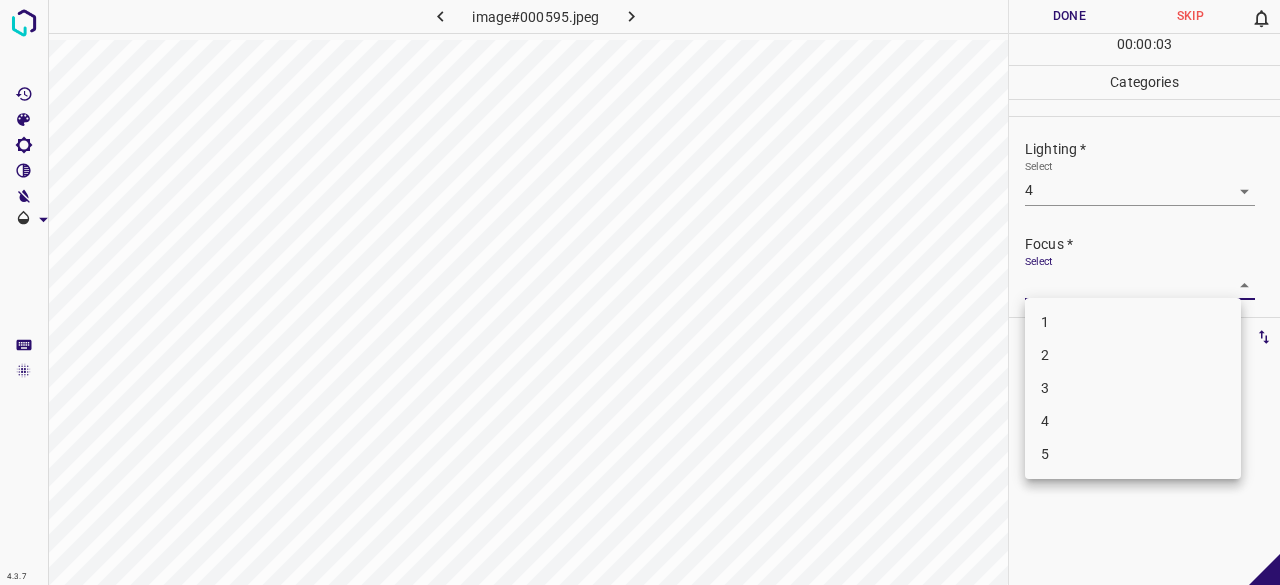 click on "3" at bounding box center [1133, 388] 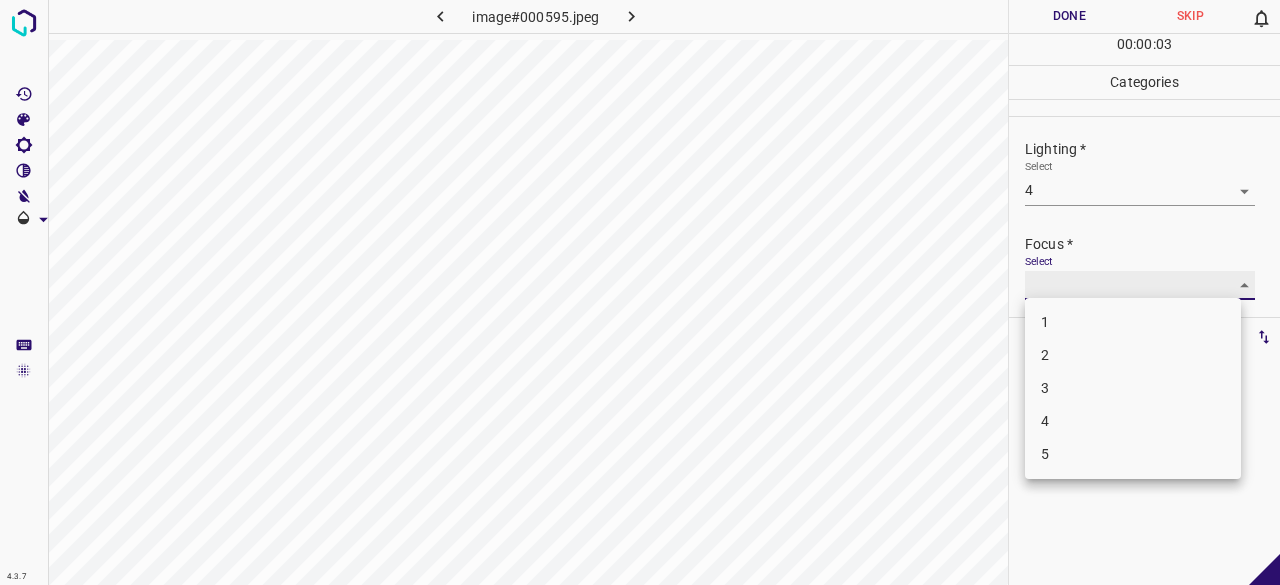 type on "3" 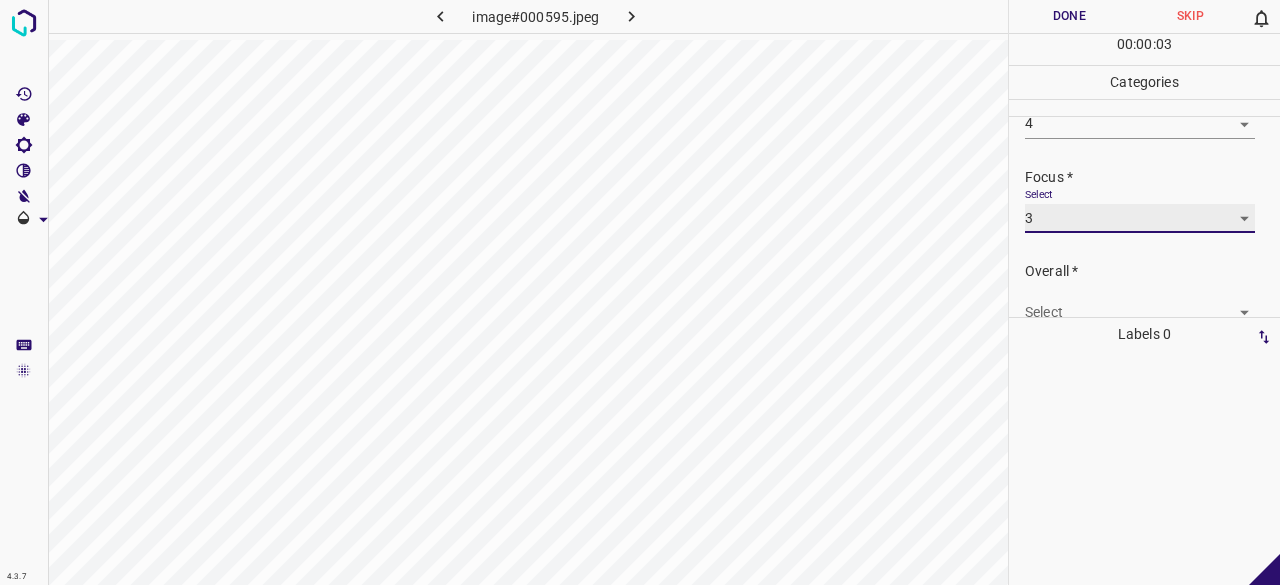 scroll, scrollTop: 98, scrollLeft: 0, axis: vertical 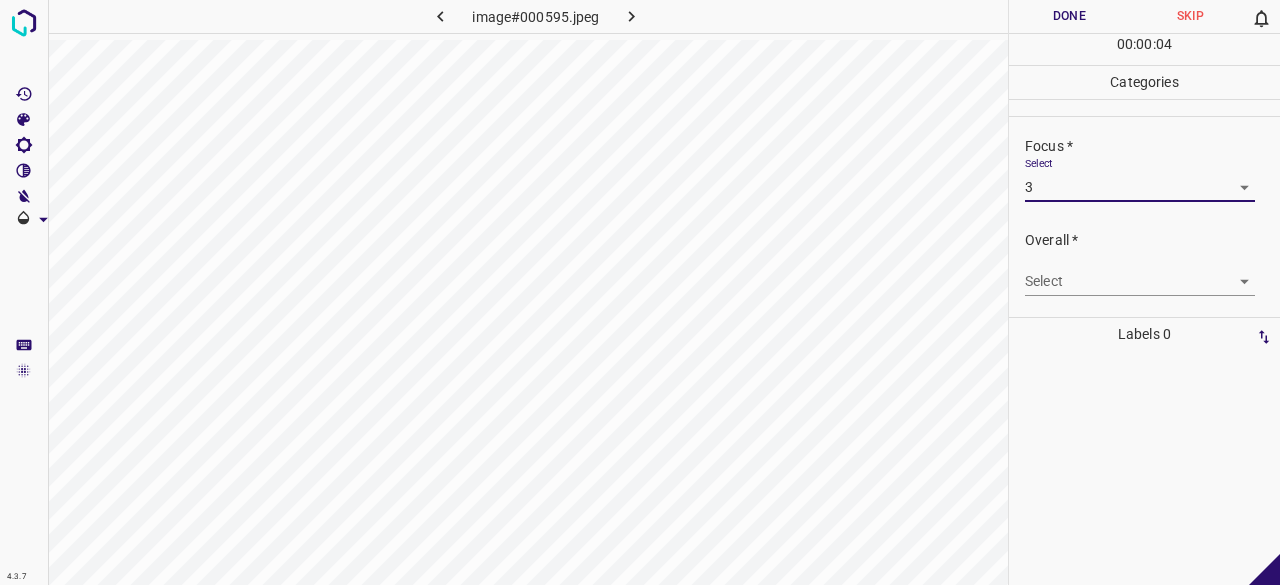 click on "Overall *  Select ​" at bounding box center [1144, 263] 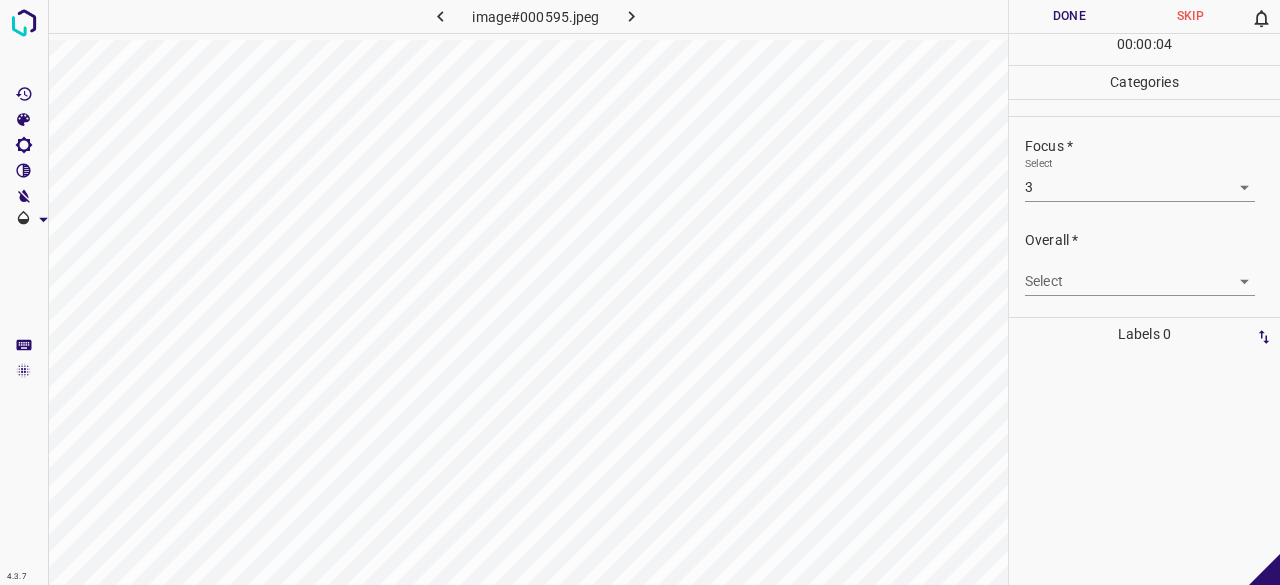 click on "4.3.7 image#000595.jpeg Done Skip 0 00   : 00   : 04   Categories Lighting *  Select 4 4 Focus *  Select 3 3 Overall *  Select ​ Labels   0 Categories 1 Lighting 2 Focus 3 Overall Tools Space Change between modes (Draw & Edit) I Auto labeling R Restore zoom M Zoom in N Zoom out Delete Delete selecte label Filters Z Restore filters X Saturation filter C Brightness filter V Contrast filter B Gray scale filter General O Download - Text - Hide - Delete" at bounding box center [640, 292] 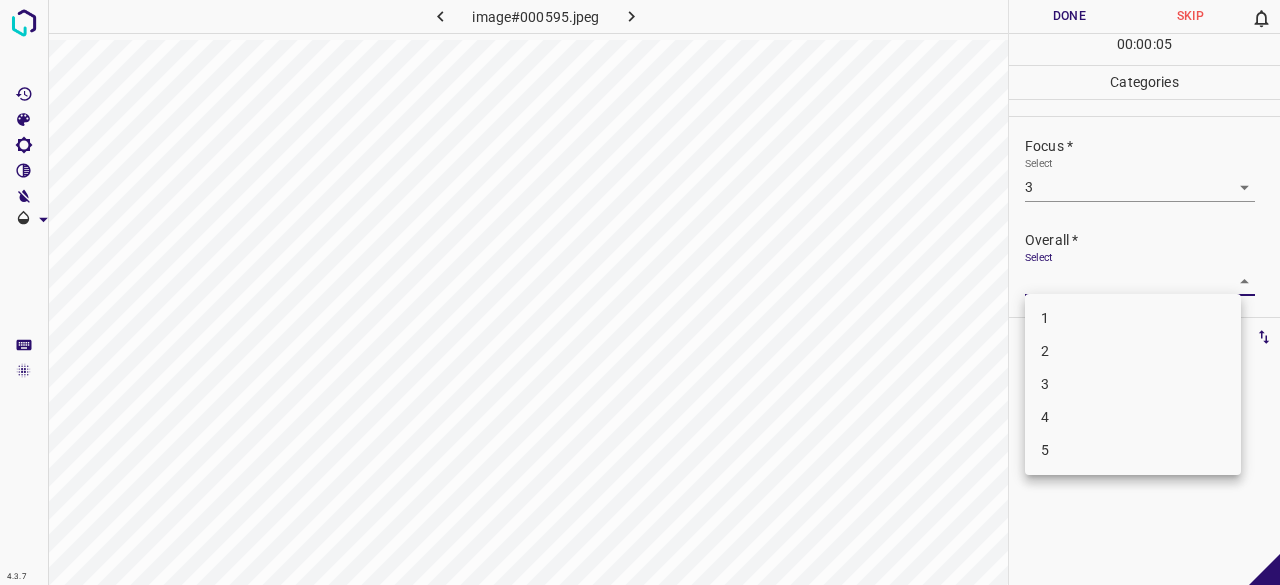 click on "3" at bounding box center [1133, 384] 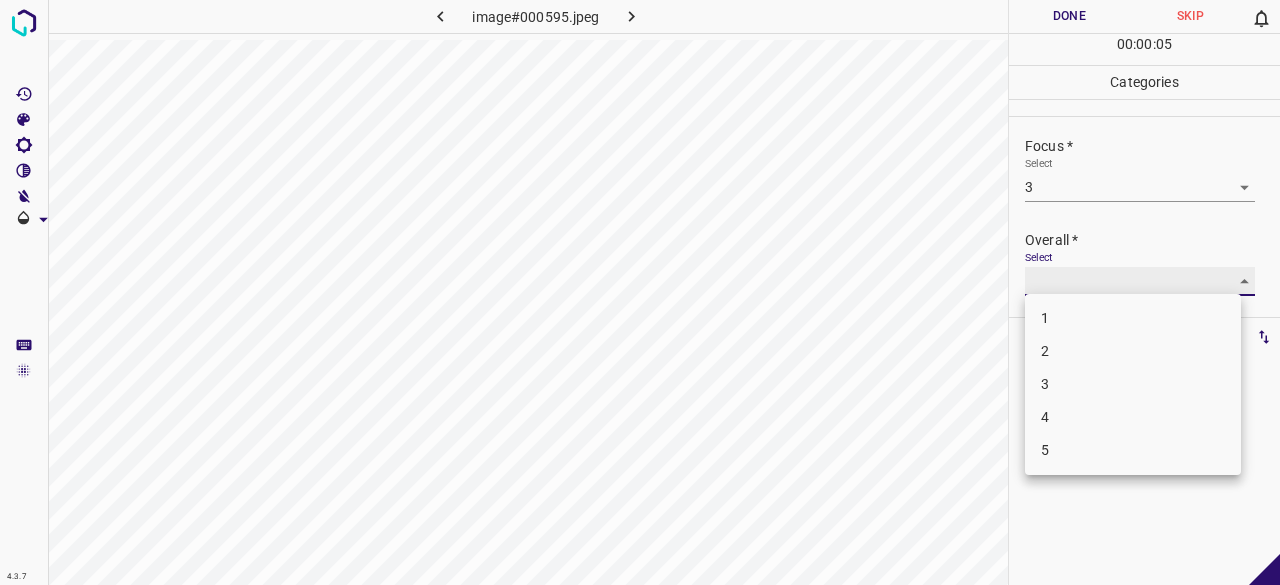 type on "3" 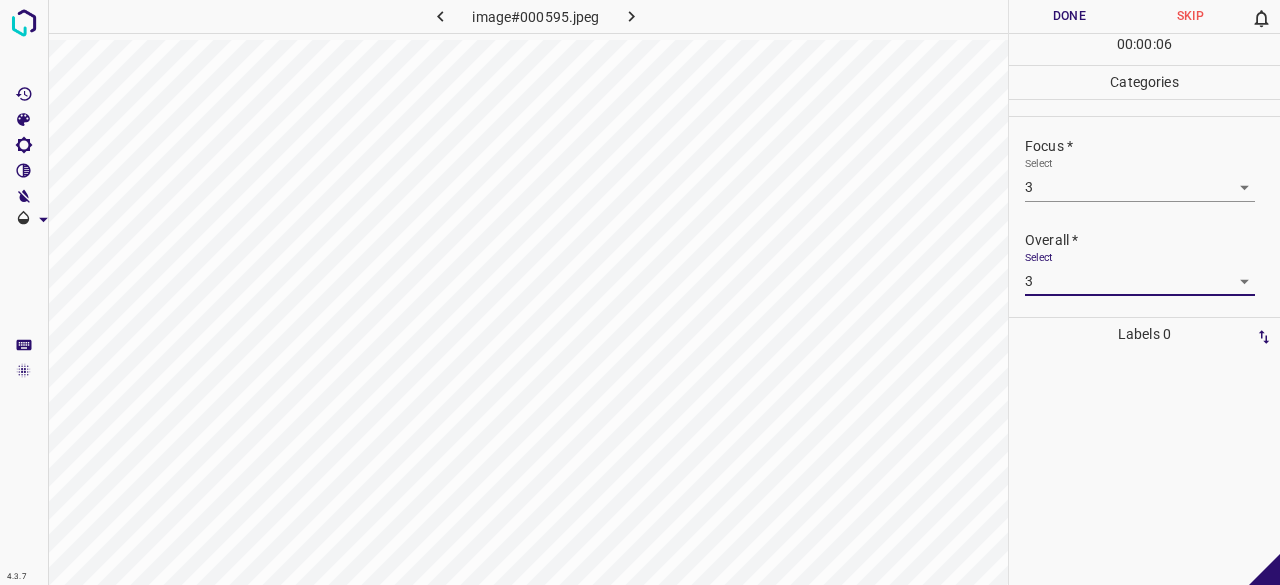click on "Done" at bounding box center (1069, 16) 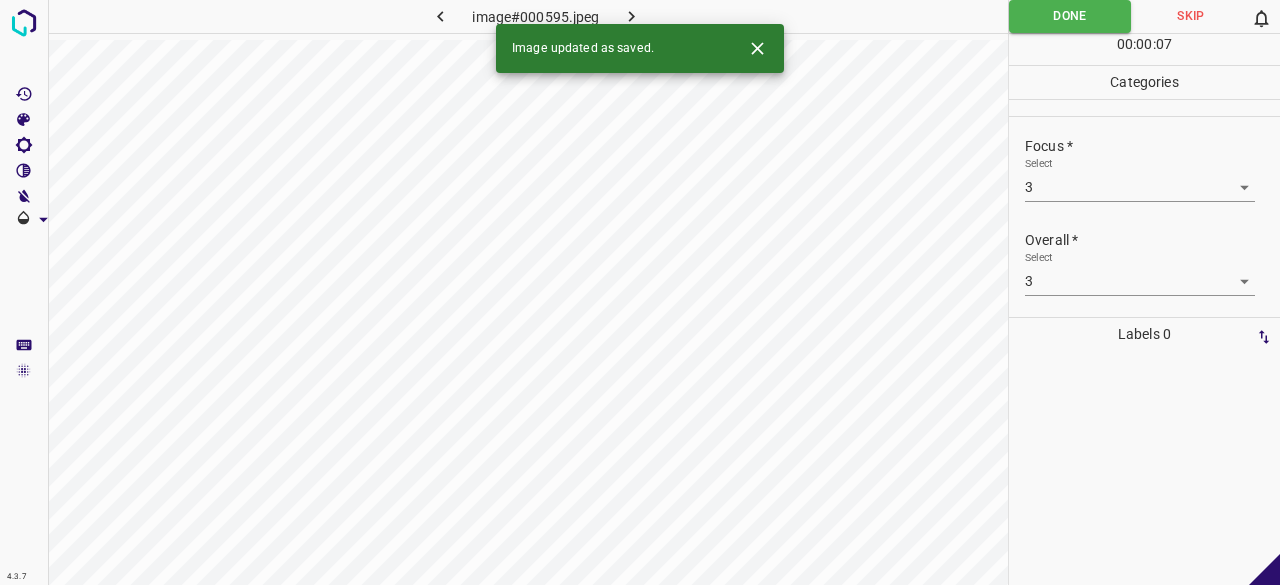 click 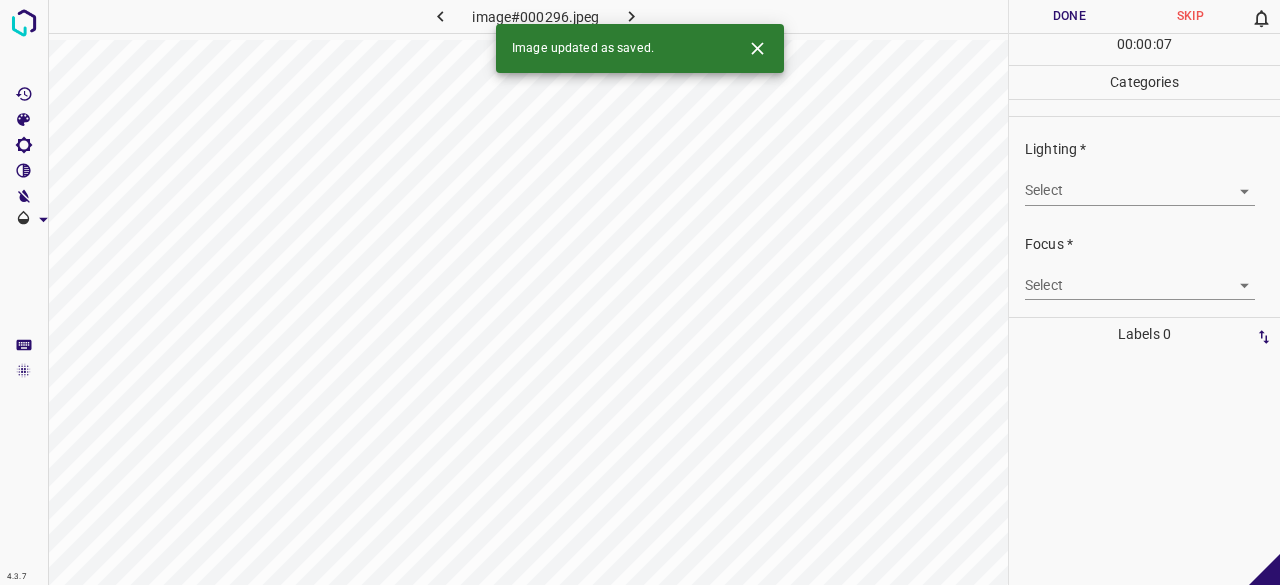 click on "4.3.7 image#000296.jpeg Done Skip 0 00   : 00   : 07   Categories Lighting *  Select ​ Focus *  Select ​ Overall *  Select ​ Labels   0 Categories 1 Lighting 2 Focus 3 Overall Tools Space Change between modes (Draw & Edit) I Auto labeling R Restore zoom M Zoom in N Zoom out Delete Delete selecte label Filters Z Restore filters X Saturation filter C Brightness filter V Contrast filter B Gray scale filter General O Download Image updated as saved. - Text - Hide - Delete" at bounding box center (640, 292) 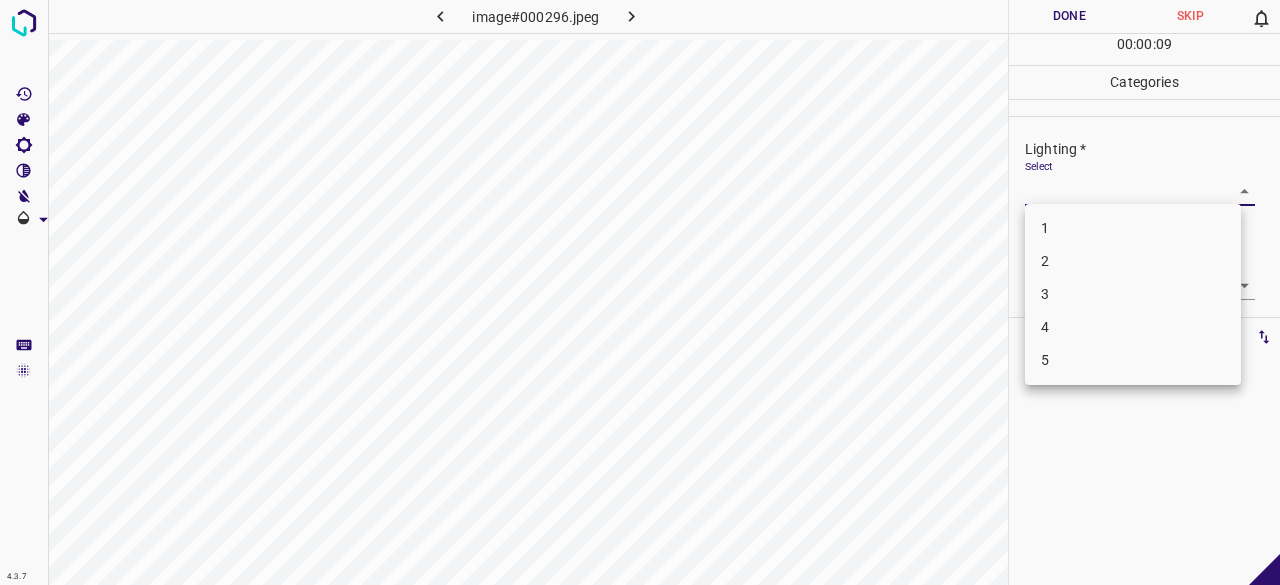 click on "5" at bounding box center (1133, 360) 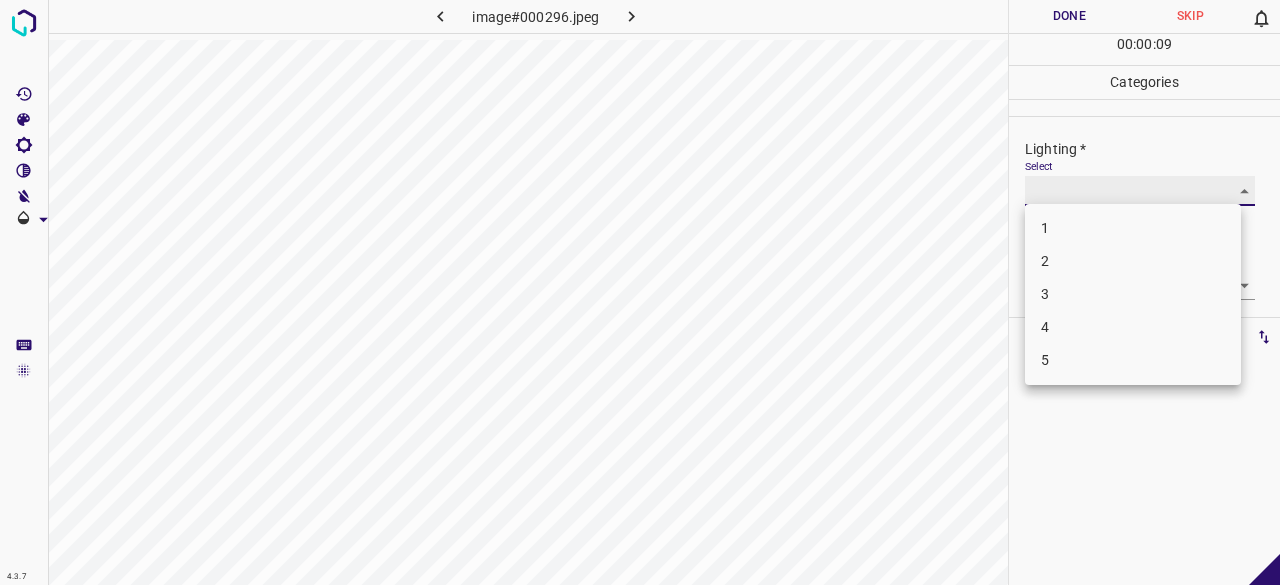 type on "5" 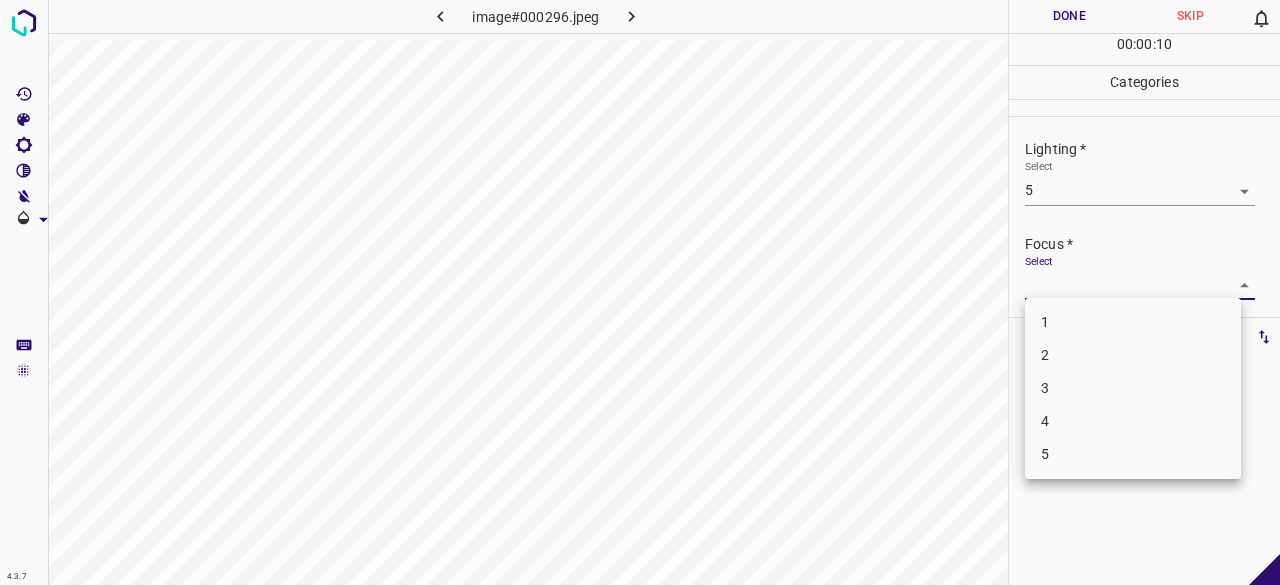 click on "4.3.7 image#000296.jpeg Done Skip 0 00   : 00   : 10   Categories Lighting *  Select 5 5 Focus *  Select ​ Overall *  Select ​ Labels   0 Categories 1 Lighting 2 Focus 3 Overall Tools Space Change between modes (Draw & Edit) I Auto labeling R Restore zoom M Zoom in N Zoom out Delete Delete selecte label Filters Z Restore filters X Saturation filter C Brightness filter V Contrast filter B Gray scale filter General O Download - Text - Hide - Delete 1 2 3 4 5" at bounding box center [640, 292] 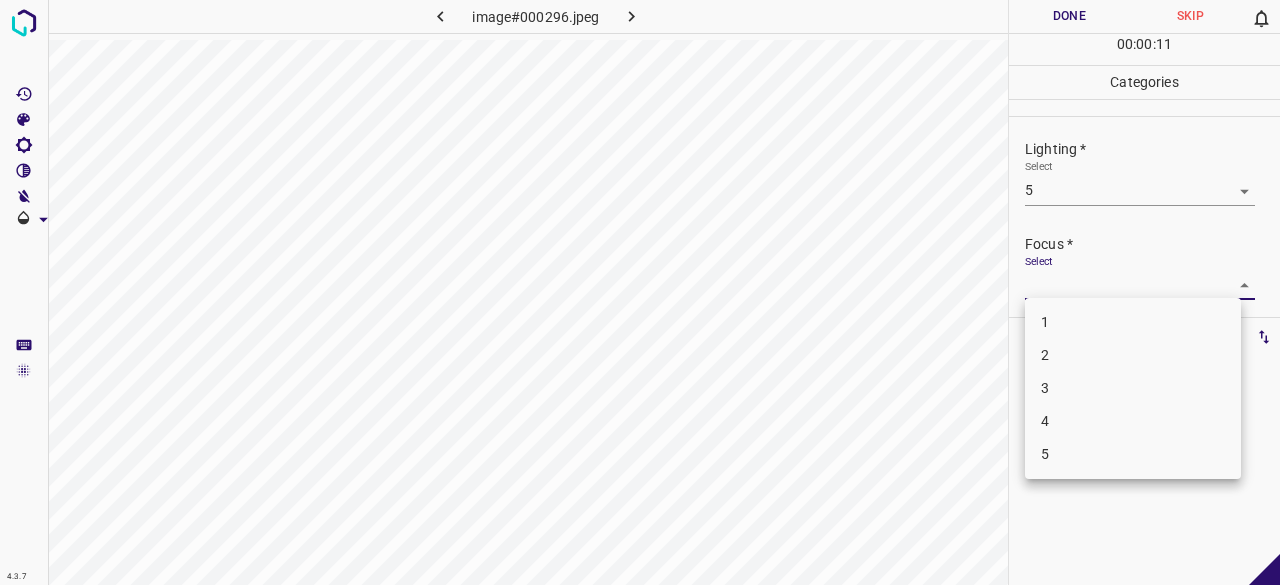 click on "1" at bounding box center [1133, 322] 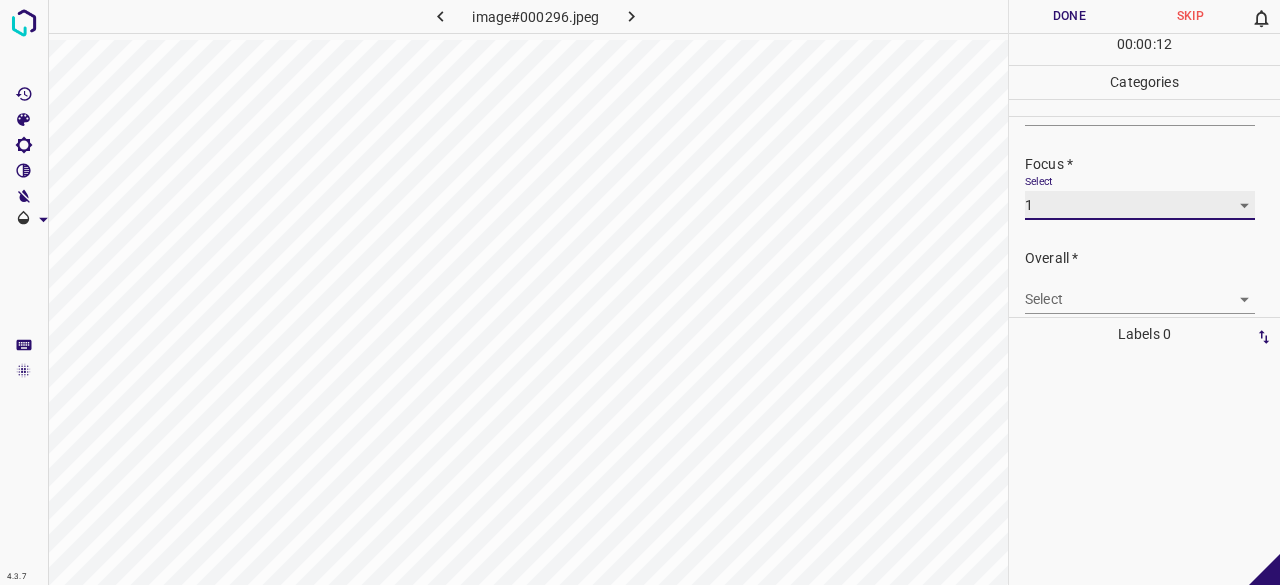scroll, scrollTop: 98, scrollLeft: 0, axis: vertical 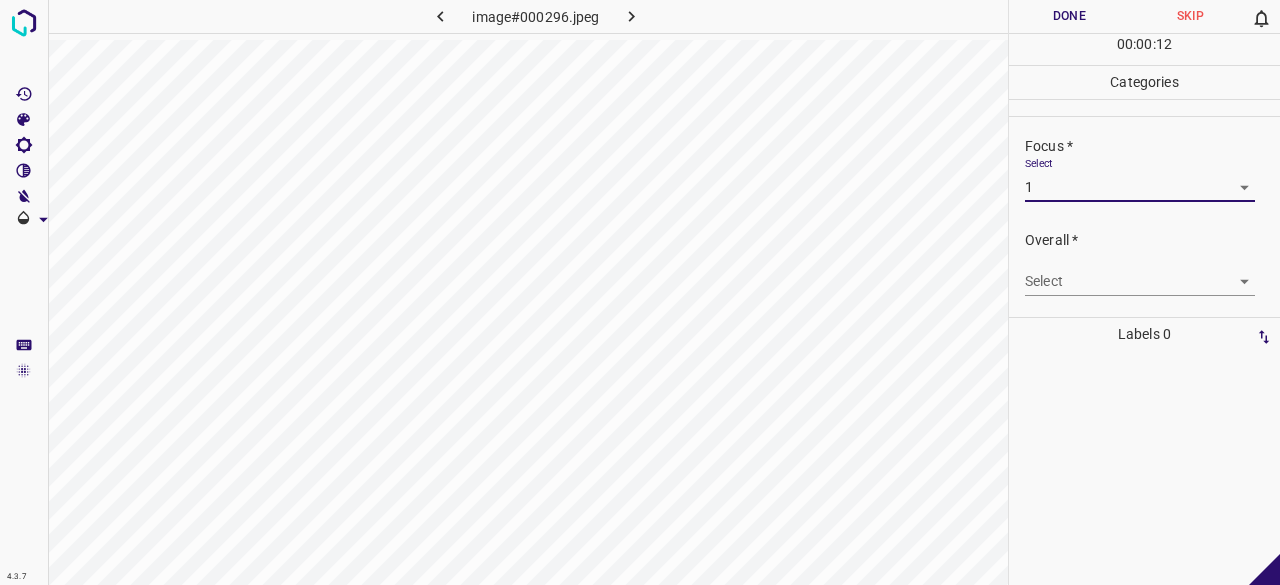 click on "4.3.7 image#000296.jpeg Done Skip 0 00   : 00   : 12   Categories Lighting *  Select 5 5 Focus *  Select 1 1 Overall *  Select ​ Labels   0 Categories 1 Lighting 2 Focus 3 Overall Tools Space Change between modes (Draw & Edit) I Auto labeling R Restore zoom M Zoom in N Zoom out Delete Delete selecte label Filters Z Restore filters X Saturation filter C Brightness filter V Contrast filter B Gray scale filter General O Download - Text - Hide - Delete" at bounding box center (640, 292) 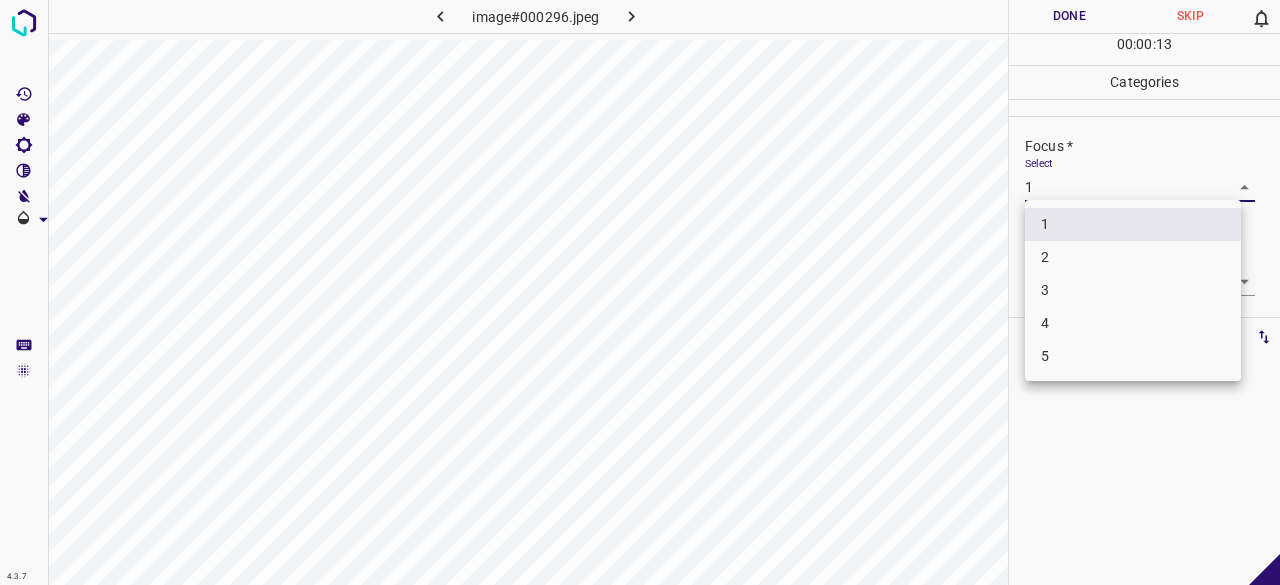 click on "2" at bounding box center [1133, 257] 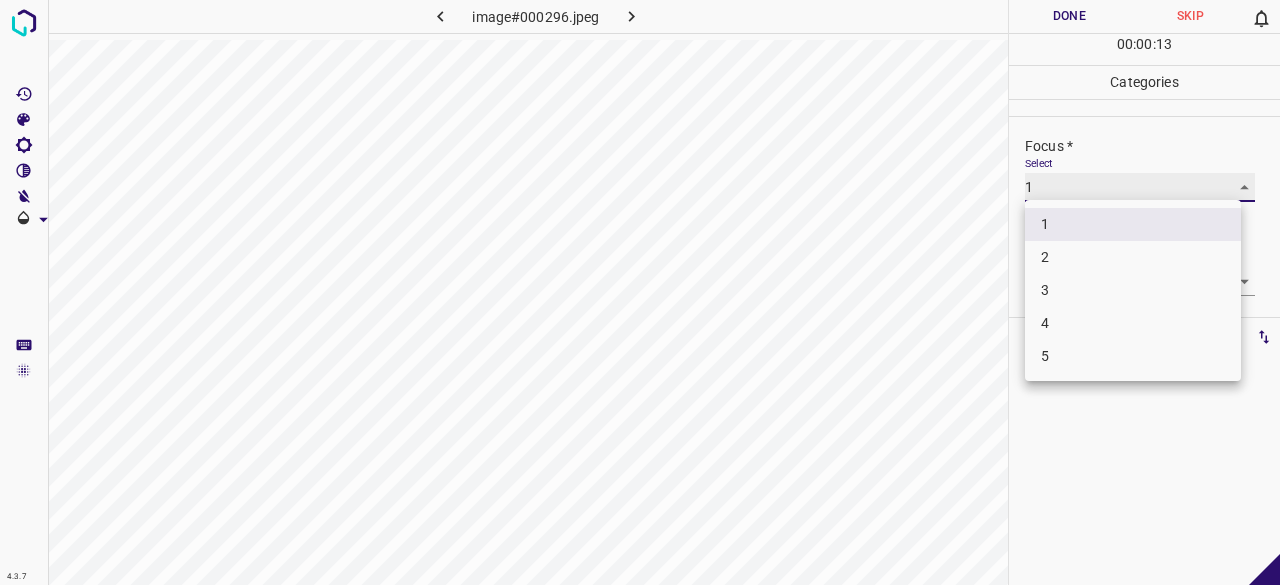 type on "2" 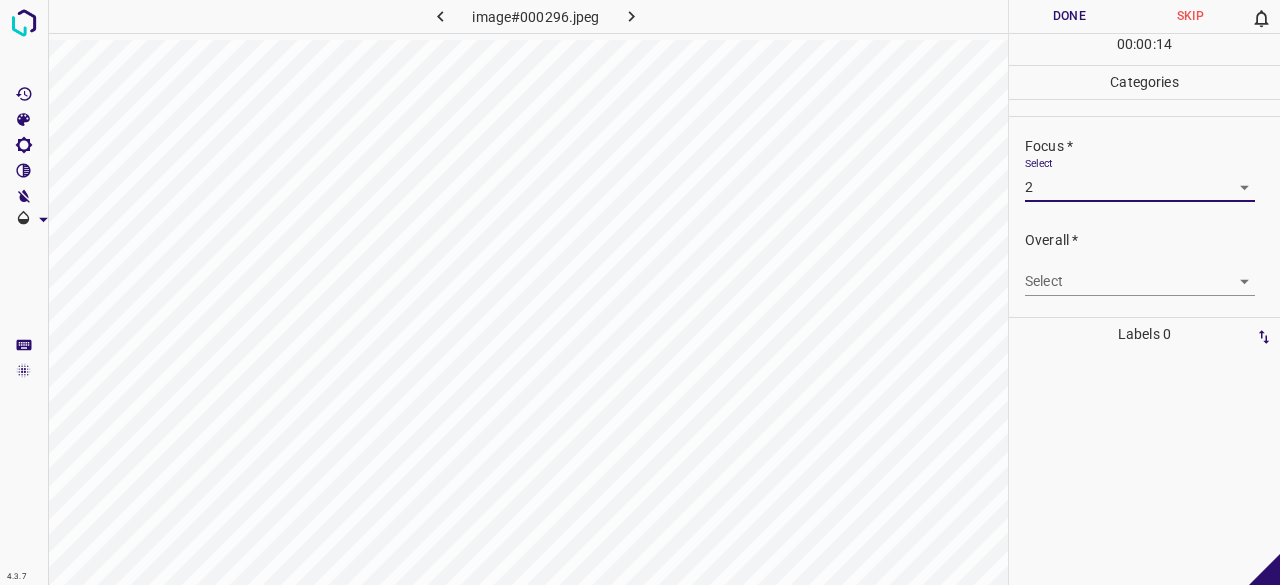 click on "4.3.7 image#000296.jpeg Done Skip 0 00   : 00   : 14   Categories Lighting *  Select 5 5 Focus *  Select 2 2 Overall *  Select ​ Labels   0 Categories 1 Lighting 2 Focus 3 Overall Tools Space Change between modes (Draw & Edit) I Auto labeling R Restore zoom M Zoom in N Zoom out Delete Delete selecte label Filters Z Restore filters X Saturation filter C Brightness filter V Contrast filter B Gray scale filter General O Download - Text - Hide - Delete" at bounding box center [640, 292] 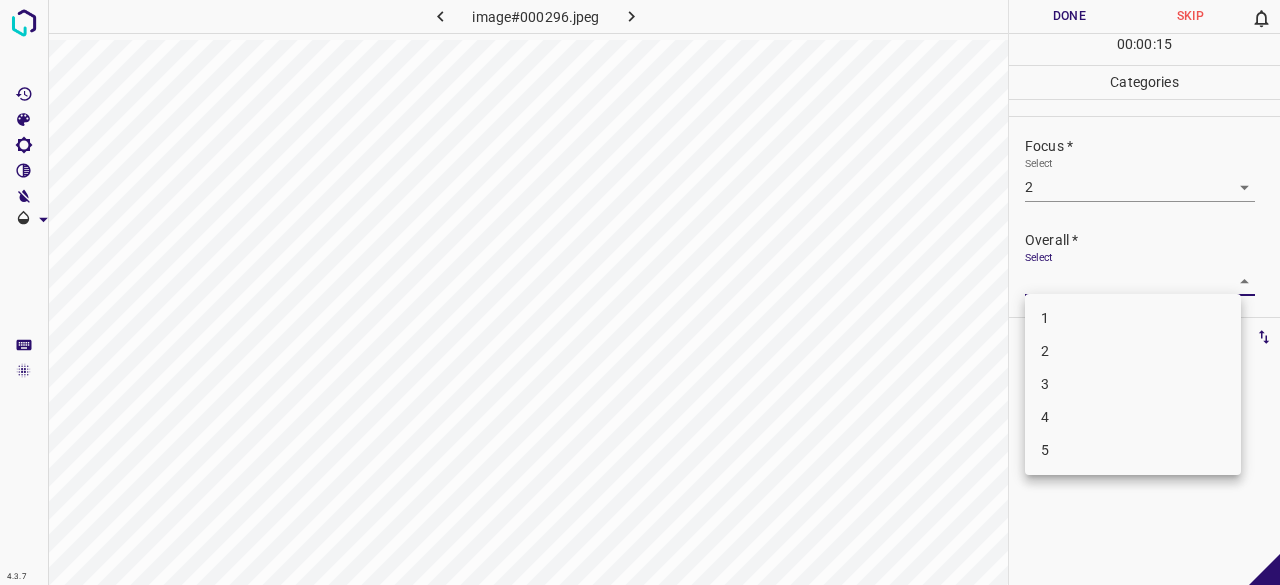 click on "2" at bounding box center (1133, 351) 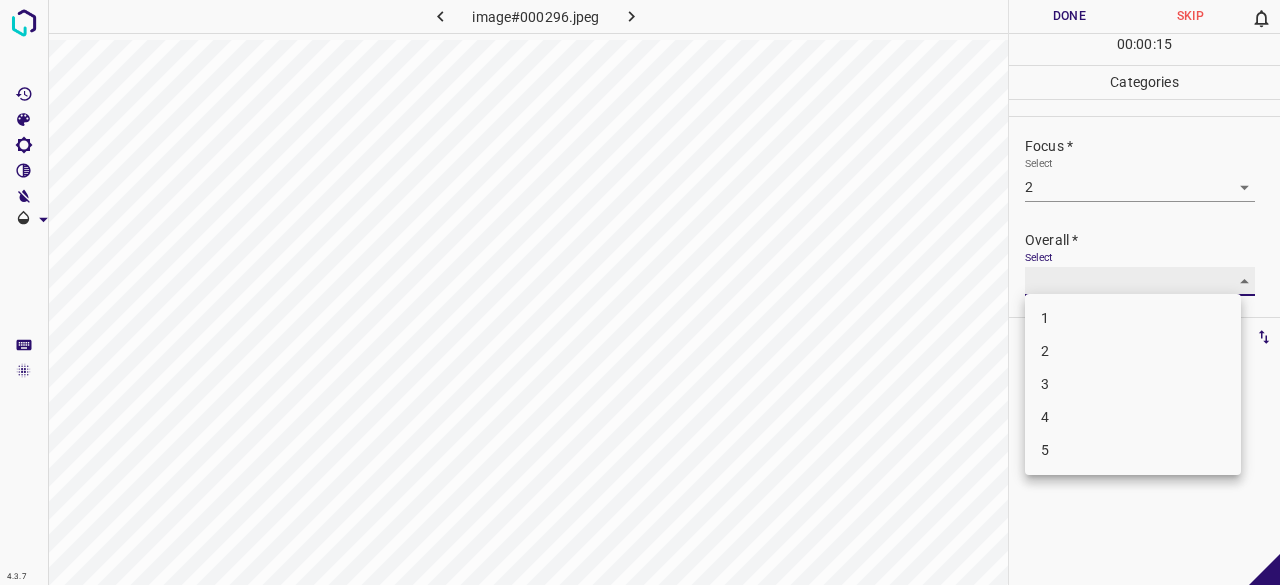 type on "2" 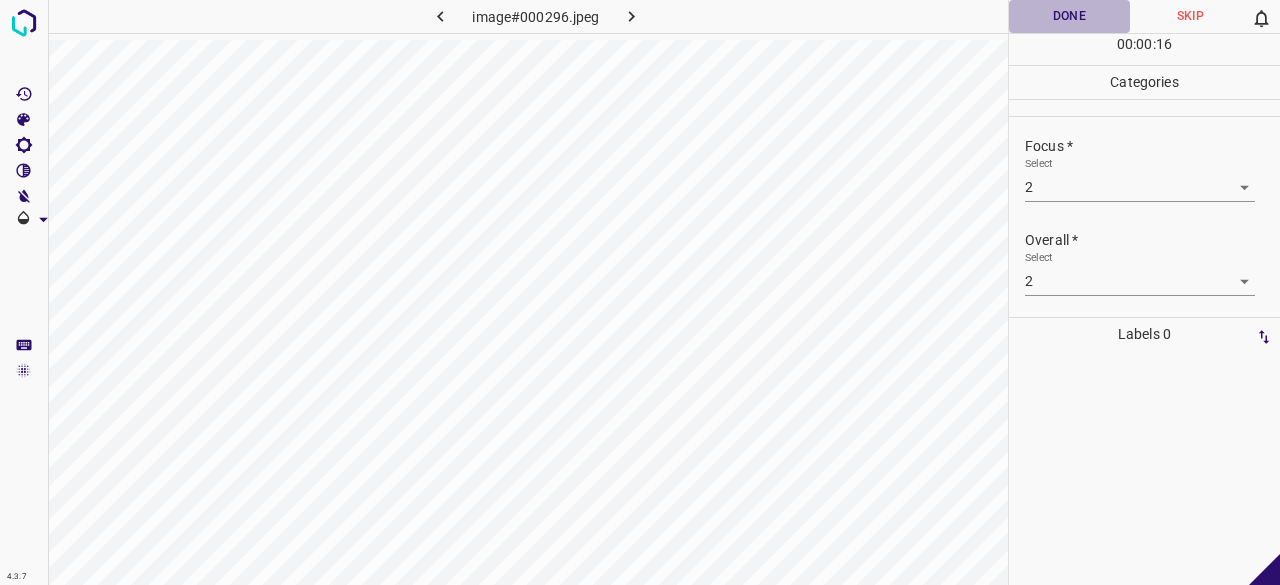 click on "Done" at bounding box center (1069, 16) 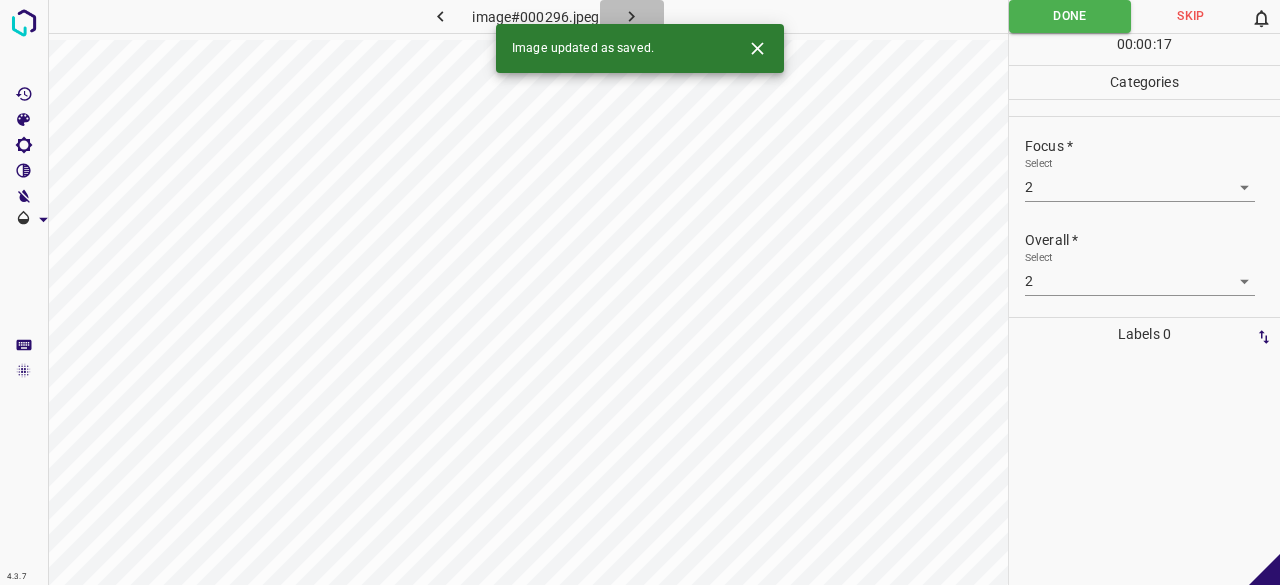 click 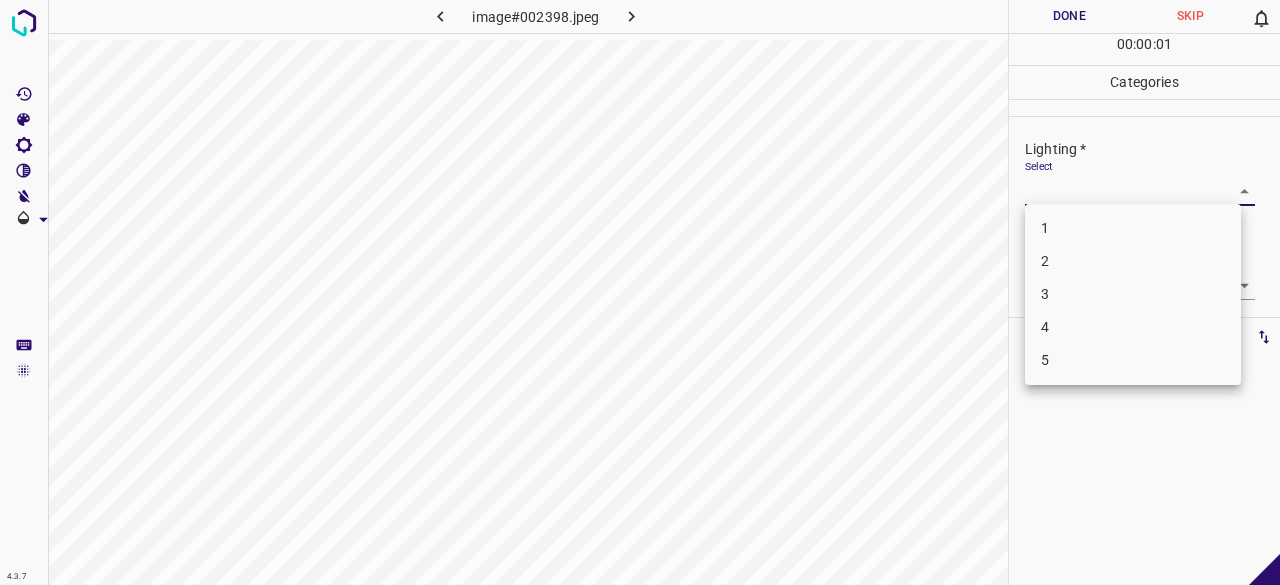 click on "4.3.7 image#002398.jpeg Done Skip 0 00   : 00   : 01   Categories Lighting *  Select ​ Focus *  Select ​ Overall *  Select ​ Labels   0 Categories 1 Lighting 2 Focus 3 Overall Tools Space Change between modes (Draw & Edit) I Auto labeling R Restore zoom M Zoom in N Zoom out Delete Delete selecte label Filters Z Restore filters X Saturation filter C Brightness filter V Contrast filter B Gray scale filter General O Download - Text - Hide - Delete 1 2 3 4 5" at bounding box center (640, 292) 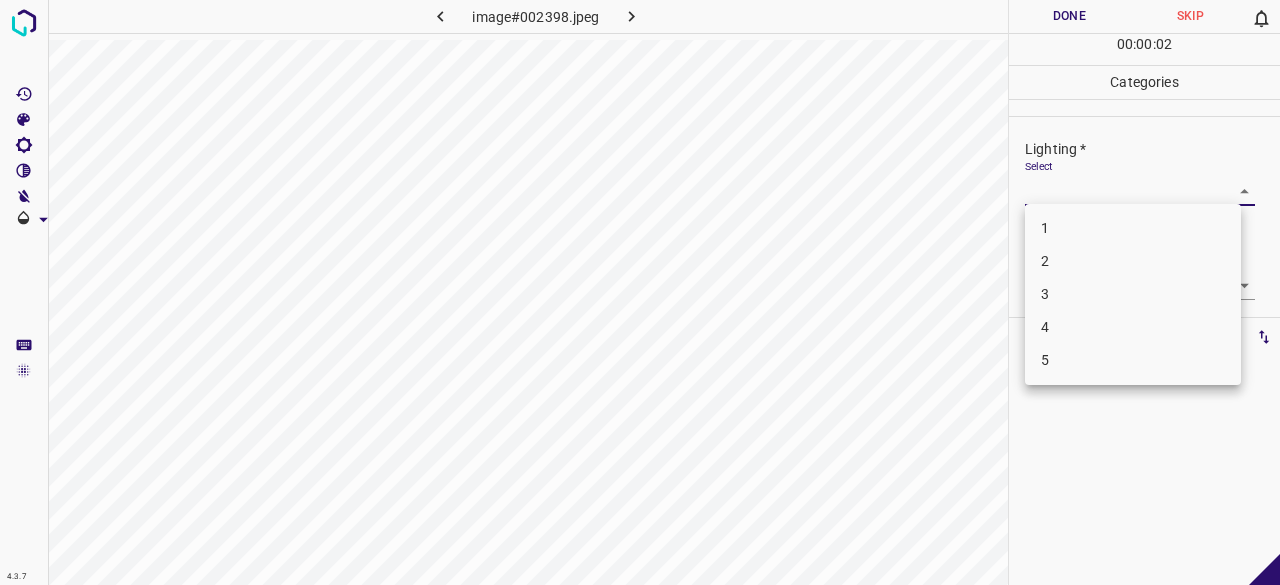 click on "3" at bounding box center [1133, 294] 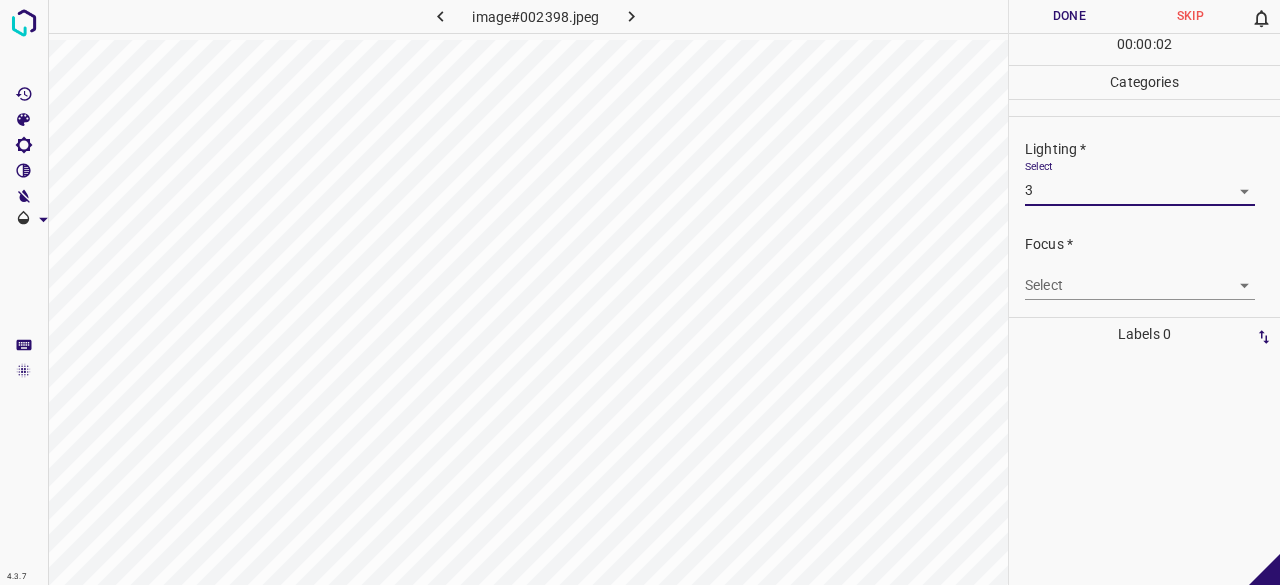 click on "4.3.7 image#002398.jpeg Done Skip 0 00   : 00   : 02   Categories Lighting *  Select 3 3 Focus *  Select ​ Overall *  Select ​ Labels   0 Categories 1 Lighting 2 Focus 3 Overall Tools Space Change between modes (Draw & Edit) I Auto labeling R Restore zoom M Zoom in N Zoom out Delete Delete selecte label Filters Z Restore filters X Saturation filter C Brightness filter V Contrast filter B Gray scale filter General O Download - Text - Hide - Delete" at bounding box center [640, 292] 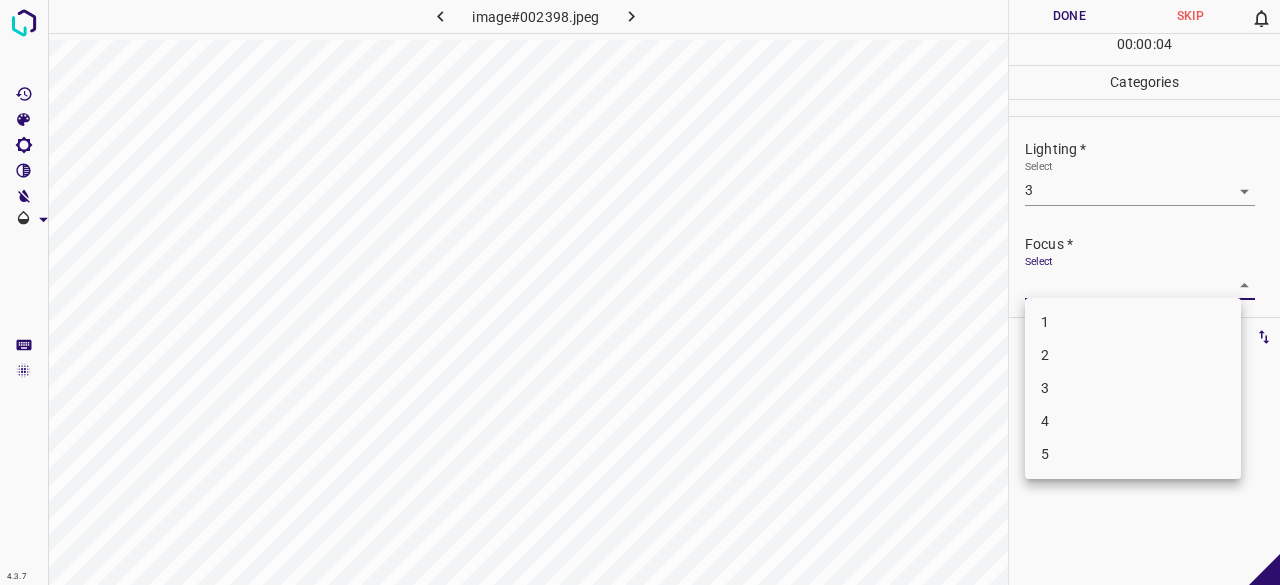 click at bounding box center [640, 292] 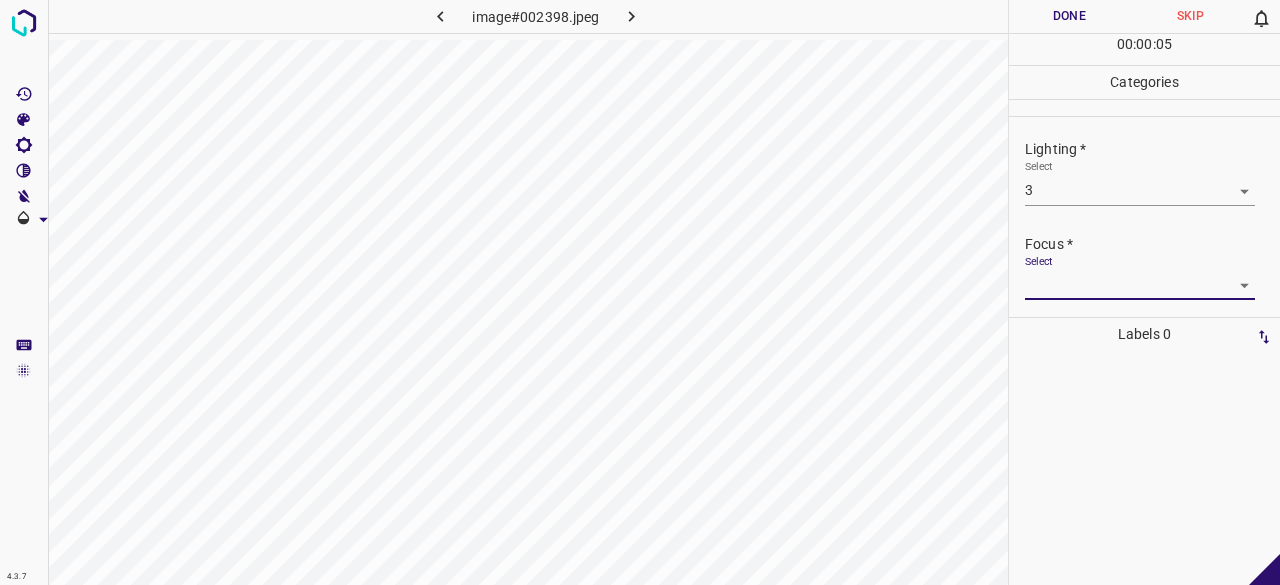 click on "4.3.7 image#002398.jpeg Done Skip 0 00   : 00   : 05   Categories Lighting *  Select 3 3 Focus *  Select ​ Overall *  Select ​ Labels   0 Categories 1 Lighting 2 Focus 3 Overall Tools Space Change between modes (Draw & Edit) I Auto labeling R Restore zoom M Zoom in N Zoom out Delete Delete selecte label Filters Z Restore filters X Saturation filter C Brightness filter V Contrast filter B Gray scale filter General O Download - Text - Hide - Delete 1 2 3 4 5" at bounding box center (640, 292) 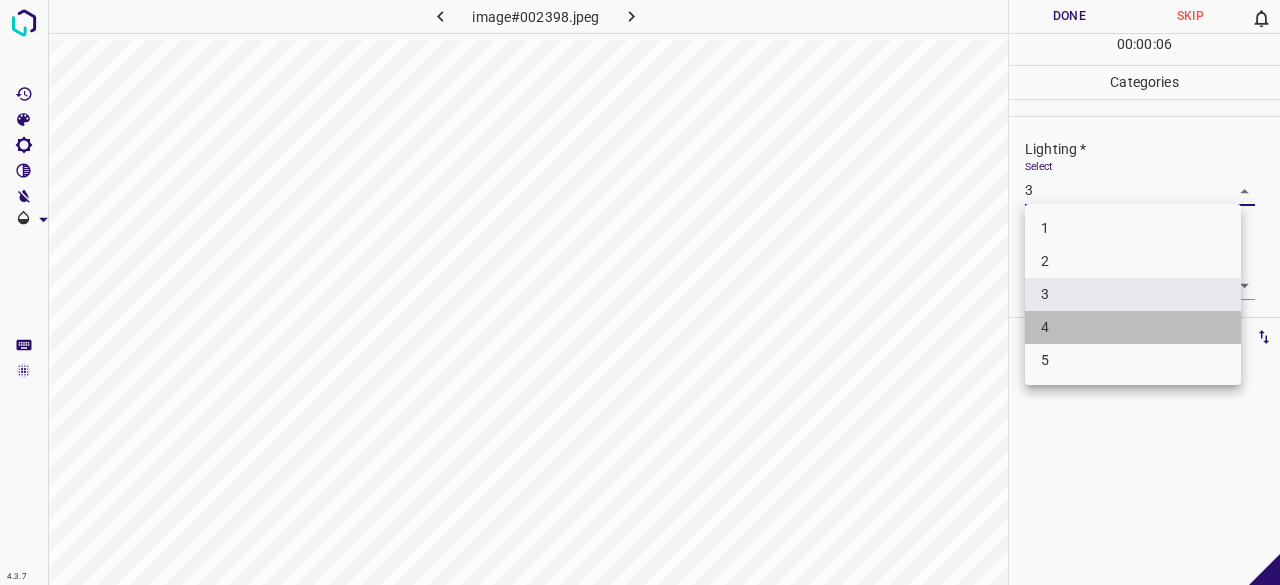 click on "4" at bounding box center (1133, 327) 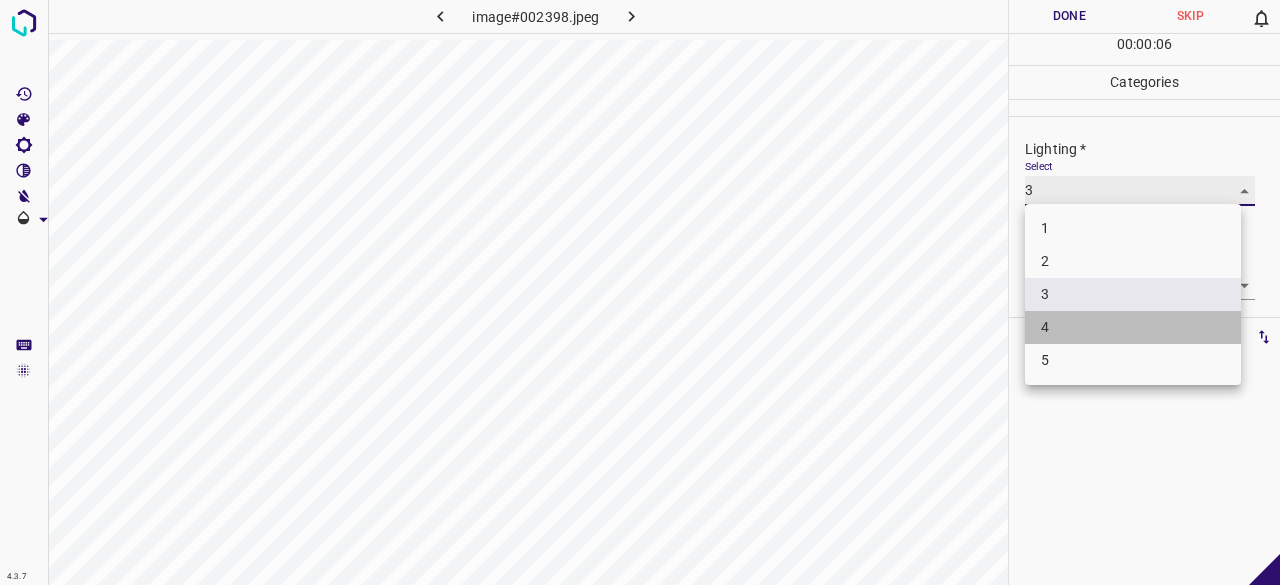 type on "4" 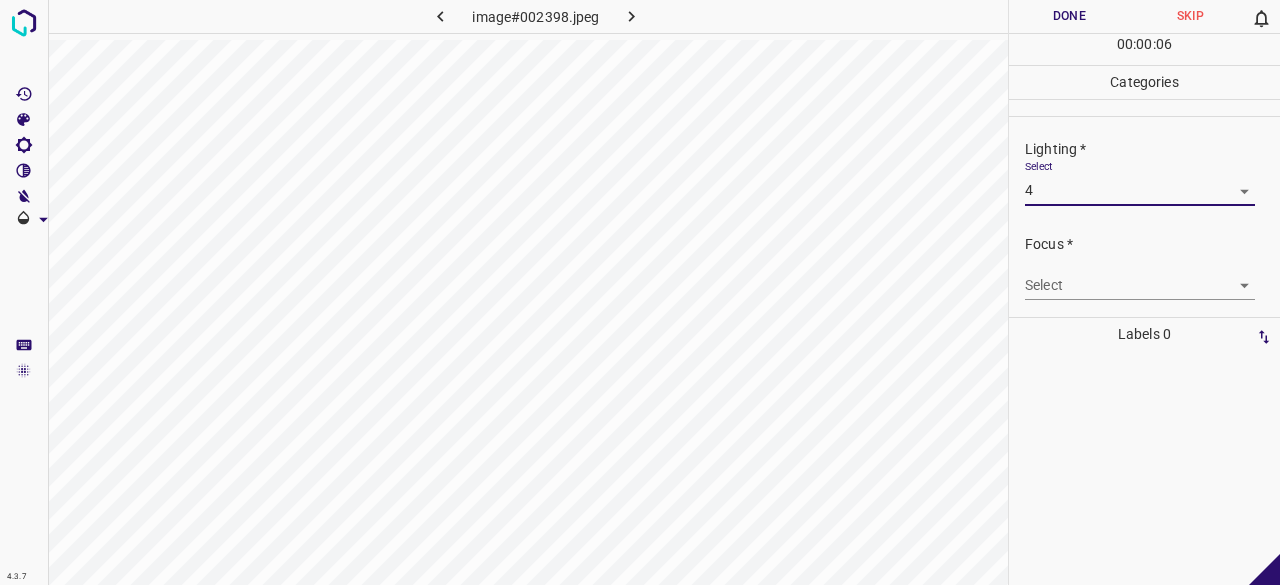 click on "4.3.7 image#002398.jpeg Done Skip 0 00   : 00   : 06   Categories Lighting *  Select 4 4 Focus *  Select ​ Overall *  Select ​ Labels   0 Categories 1 Lighting 2 Focus 3 Overall Tools Space Change between modes (Draw & Edit) I Auto labeling R Restore zoom M Zoom in N Zoom out Delete Delete selecte label Filters Z Restore filters X Saturation filter C Brightness filter V Contrast filter B Gray scale filter General O Download - Text - Hide - Delete" at bounding box center [640, 292] 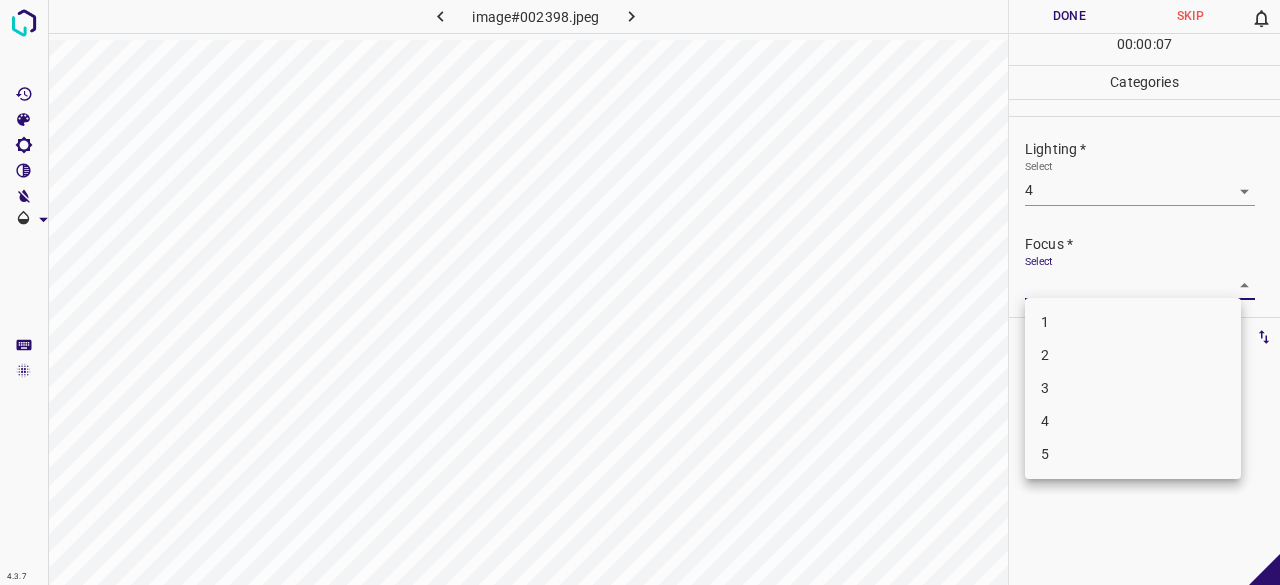 click on "2" at bounding box center [1133, 355] 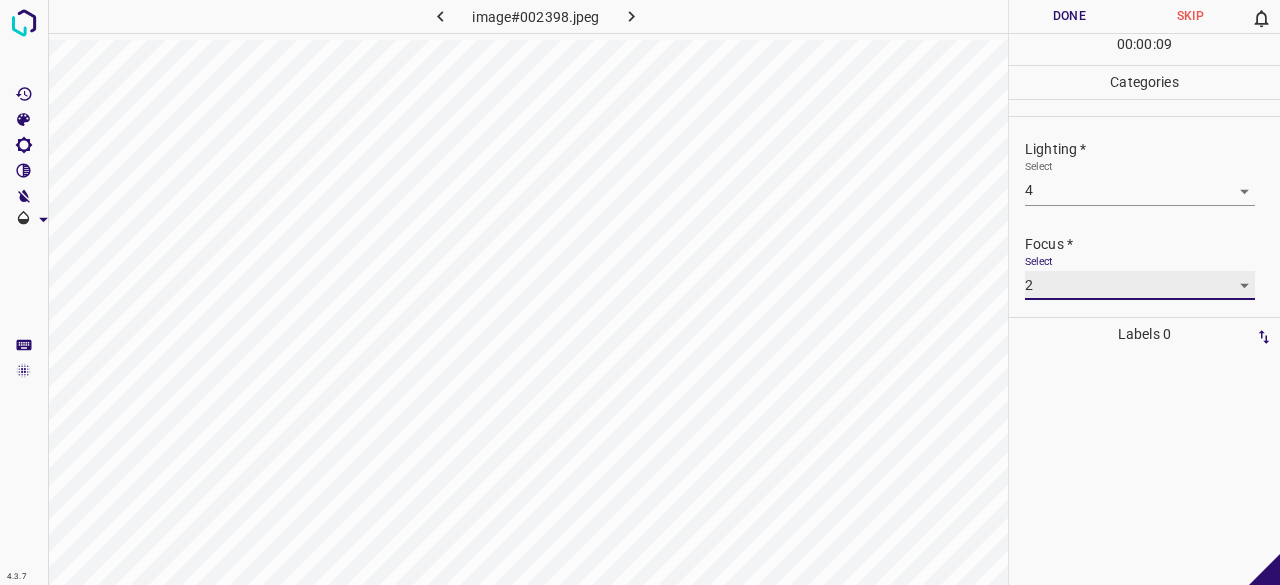 scroll, scrollTop: 98, scrollLeft: 0, axis: vertical 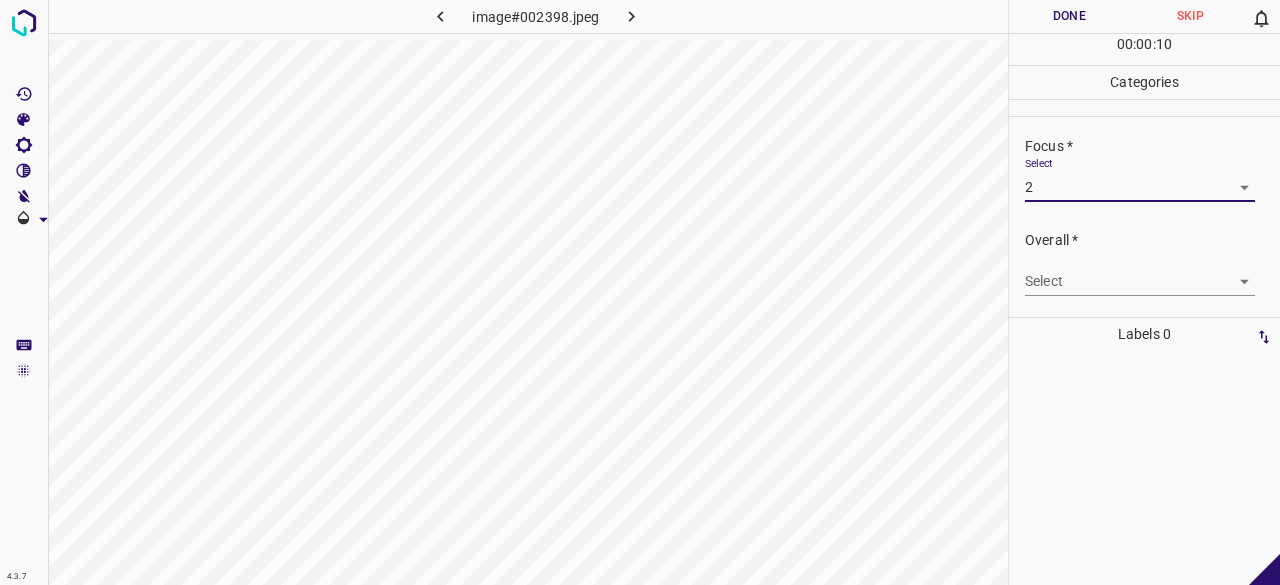 click on "4.3.7 image#002398.jpeg Done Skip 0 00   : 00   : 10   Categories Lighting *  Select 4 4 Focus *  Select 2 2 Overall *  Select ​ Labels   0 Categories 1 Lighting 2 Focus 3 Overall Tools Space Change between modes (Draw & Edit) I Auto labeling R Restore zoom M Zoom in N Zoom out Delete Delete selecte label Filters Z Restore filters X Saturation filter C Brightness filter V Contrast filter B Gray scale filter General O Download - Text - Hide - Delete" at bounding box center [640, 292] 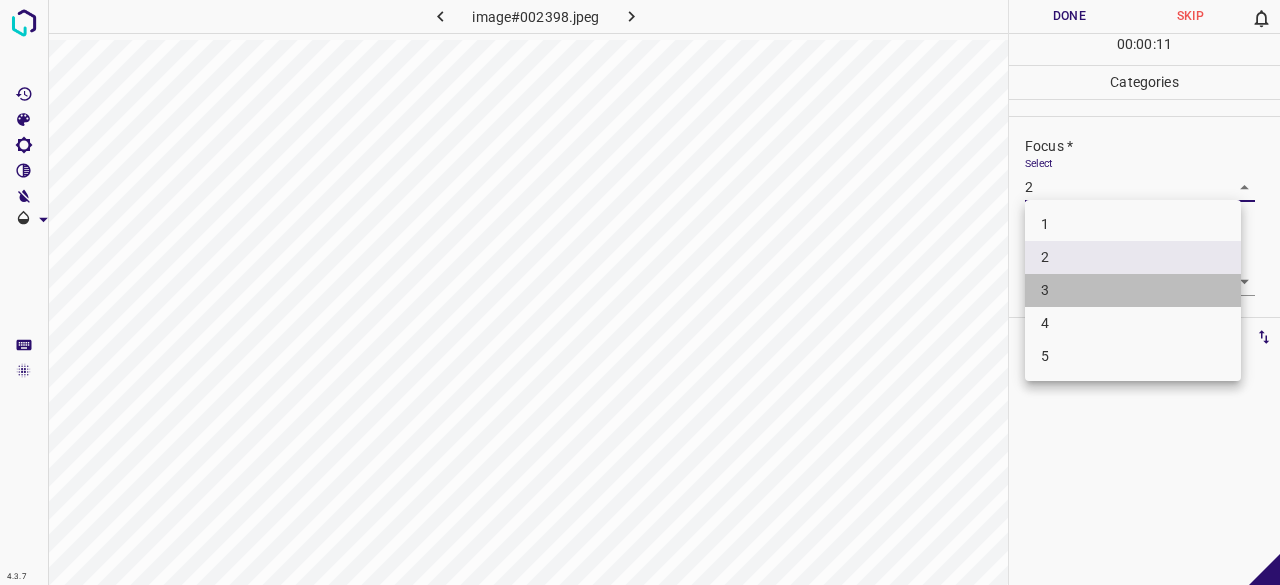 click on "3" at bounding box center (1133, 290) 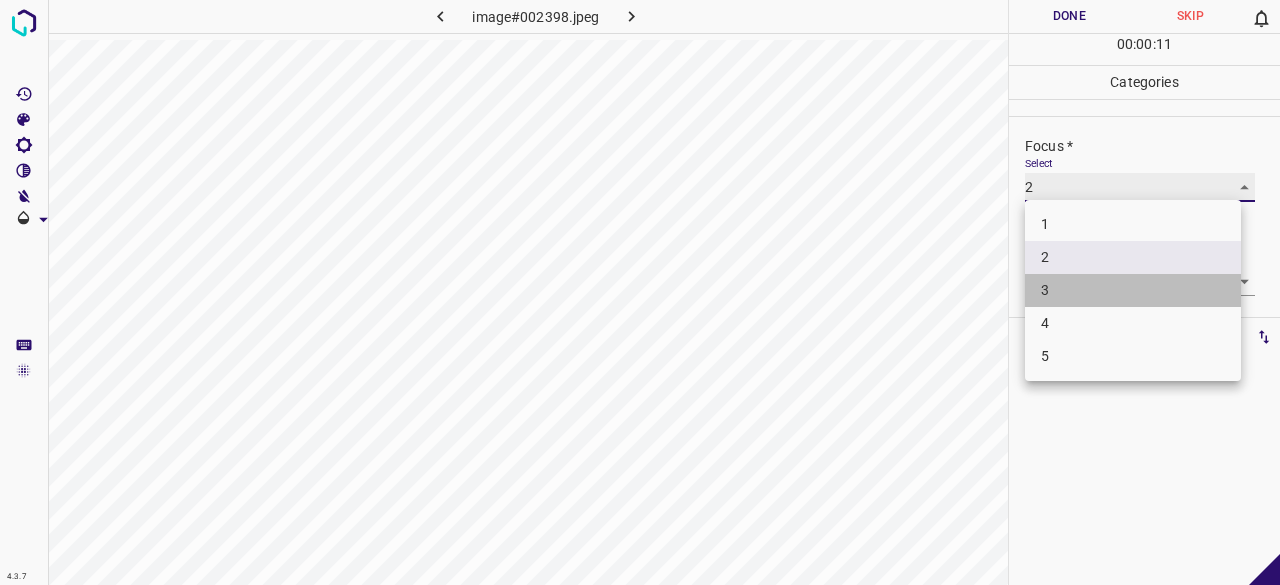 type on "3" 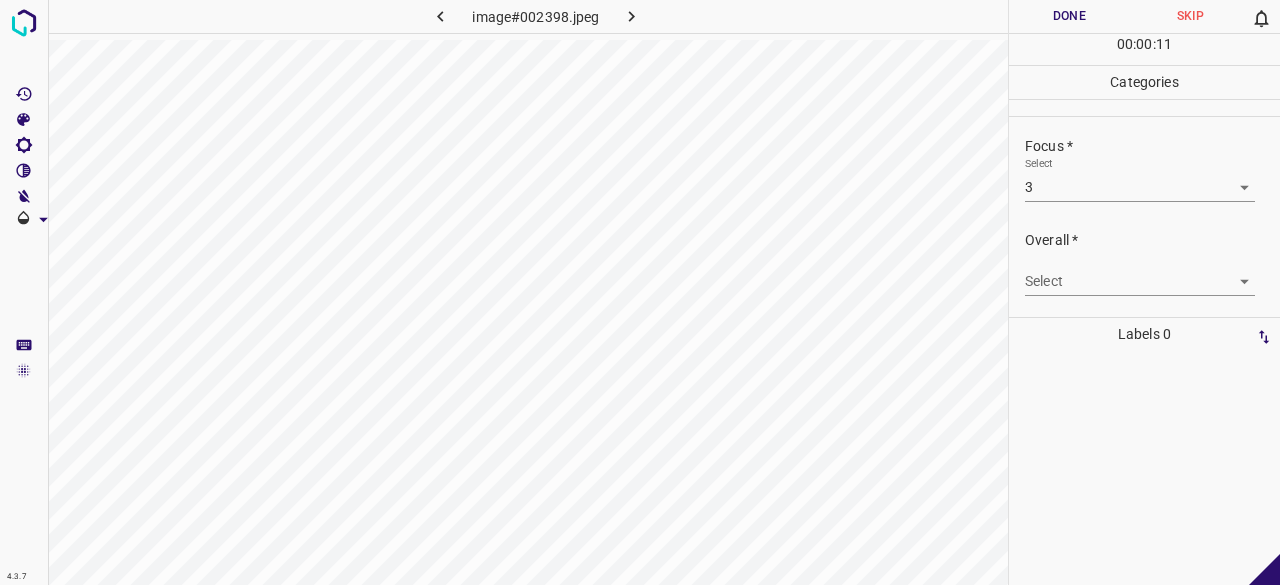 click on "Select ​" at bounding box center (1140, 273) 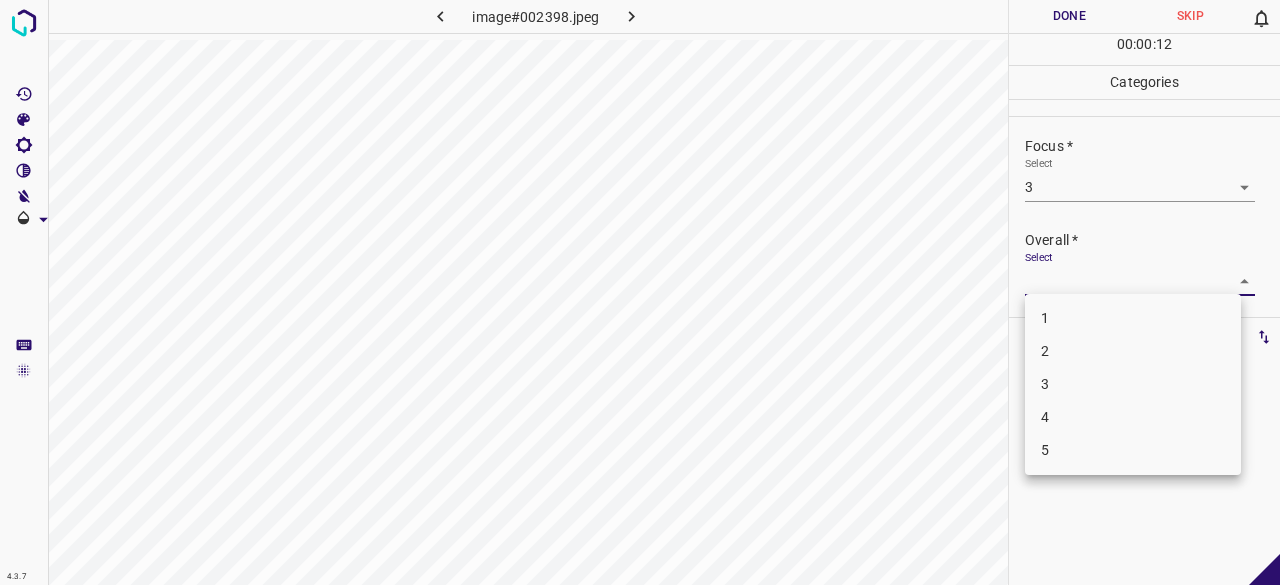click on "4.3.7 image#002398.jpeg Done Skip 0 00   : 00   : 12   Categories Lighting *  Select 4 4 Focus *  Select 3 3 Overall *  Select ​ Labels   0 Categories 1 Lighting 2 Focus 3 Overall Tools Space Change between modes (Draw & Edit) I Auto labeling R Restore zoom M Zoom in N Zoom out Delete Delete selecte label Filters Z Restore filters X Saturation filter C Brightness filter V Contrast filter B Gray scale filter General O Download - Text - Hide - Delete 1 2 3 4 5" at bounding box center (640, 292) 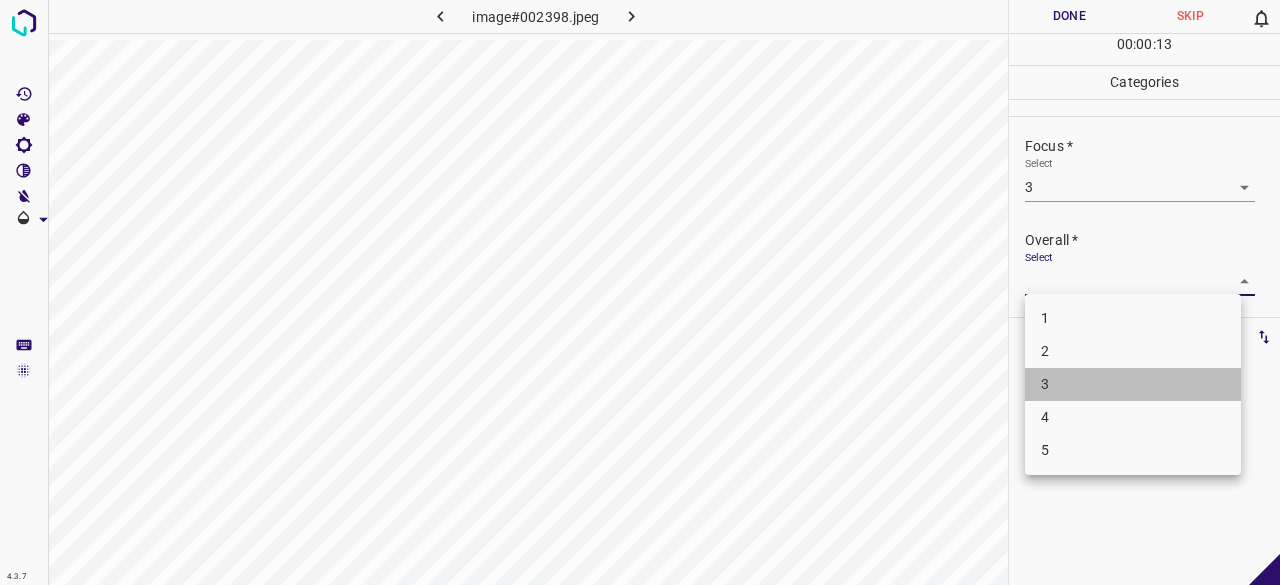click on "3" at bounding box center [1133, 384] 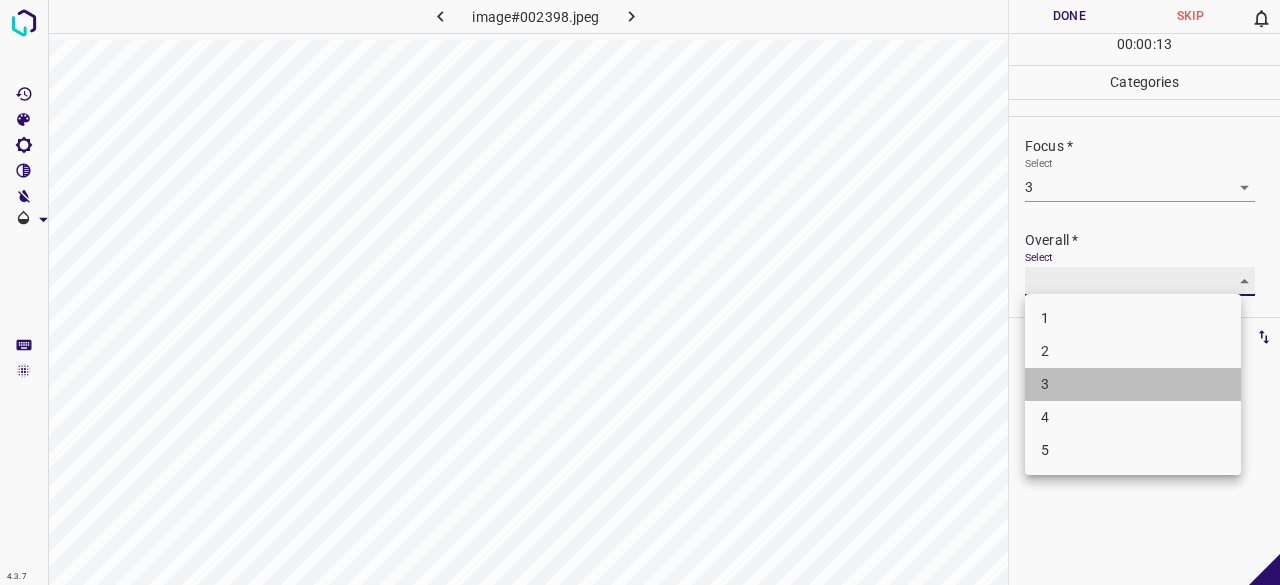 type on "3" 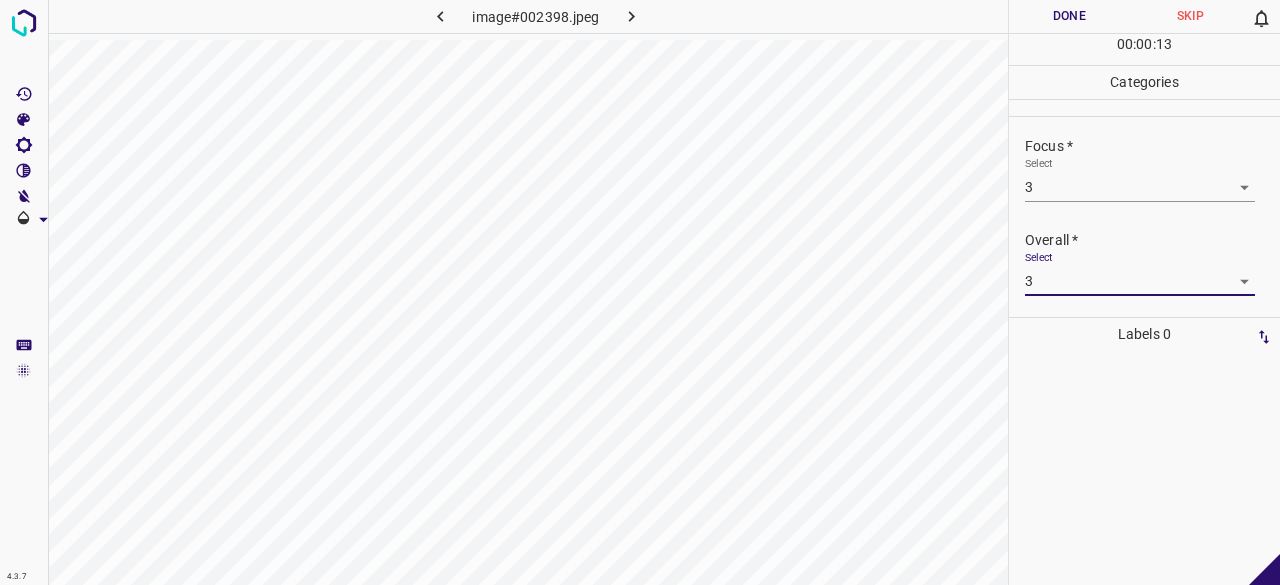 click on "Done" at bounding box center (1069, 16) 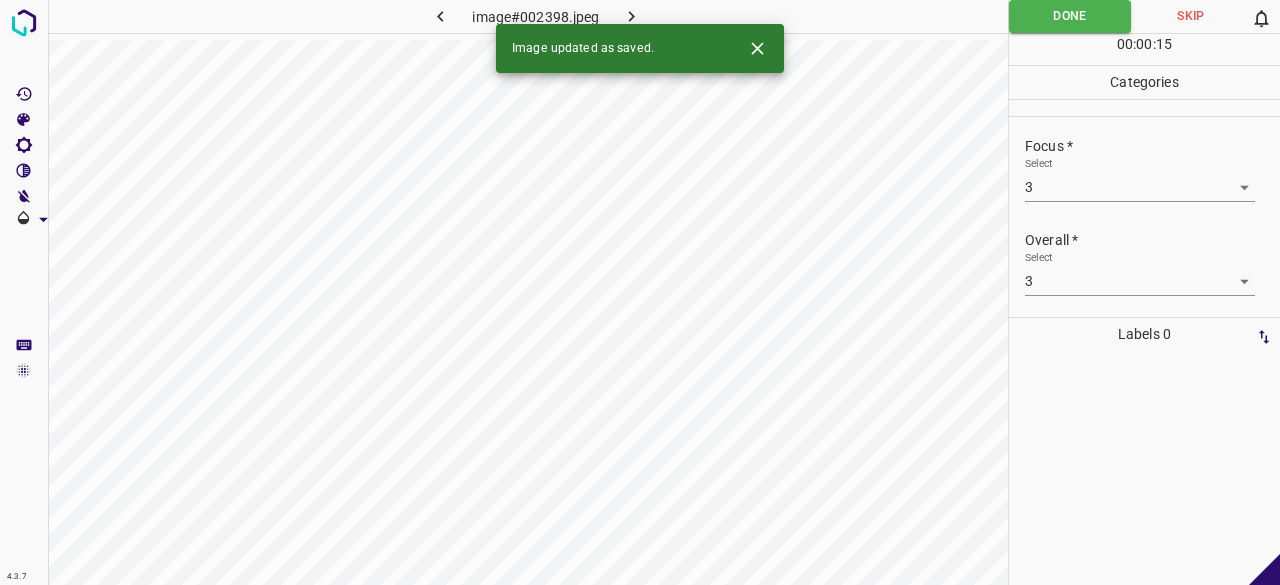 click 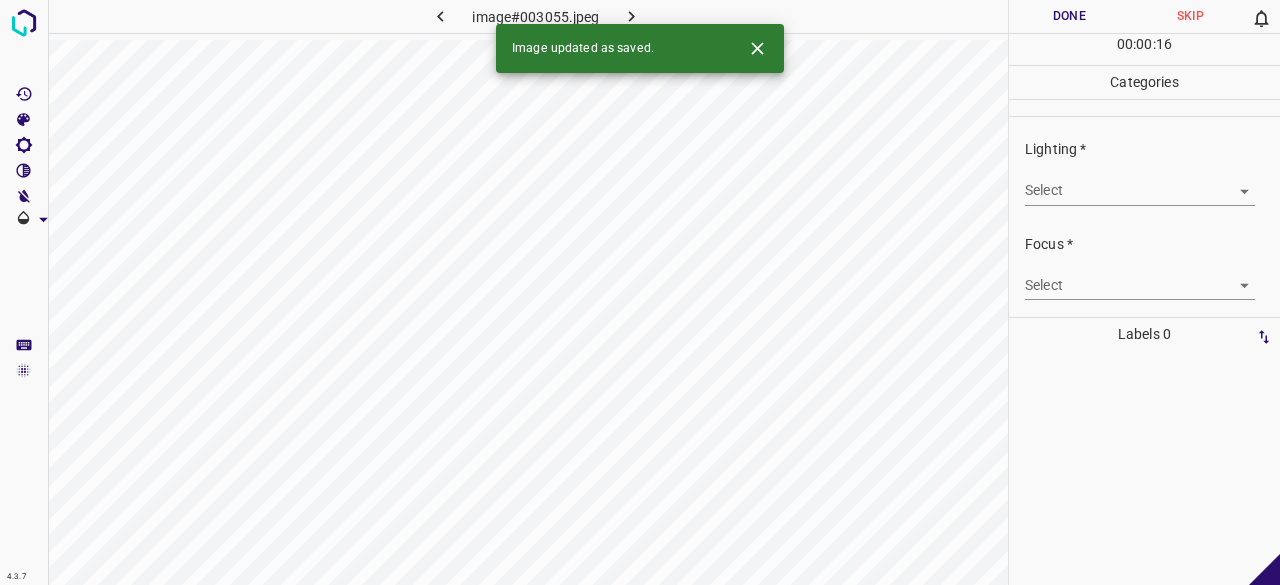 click on "4.3.7 image#003055.jpeg Done Skip 0 00   : 00   : 16   Categories Lighting *  Select ​ Focus *  Select ​ Overall *  Select ​ Labels   0 Categories 1 Lighting 2 Focus 3 Overall Tools Space Change between modes (Draw & Edit) I Auto labeling R Restore zoom M Zoom in N Zoom out Delete Delete selecte label Filters Z Restore filters X Saturation filter C Brightness filter V Contrast filter B Gray scale filter General O Download Image updated as saved. - Text - Hide - Delete" at bounding box center (640, 292) 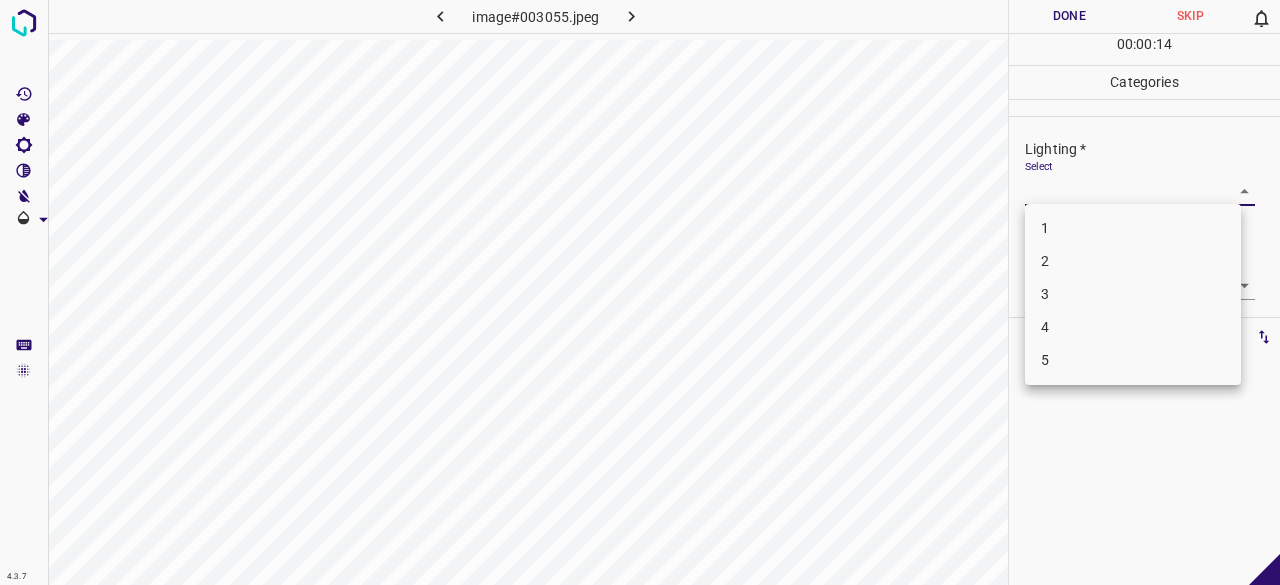 drag, startPoint x: 1059, startPoint y: 299, endPoint x: 1111, endPoint y: 289, distance: 52.95281 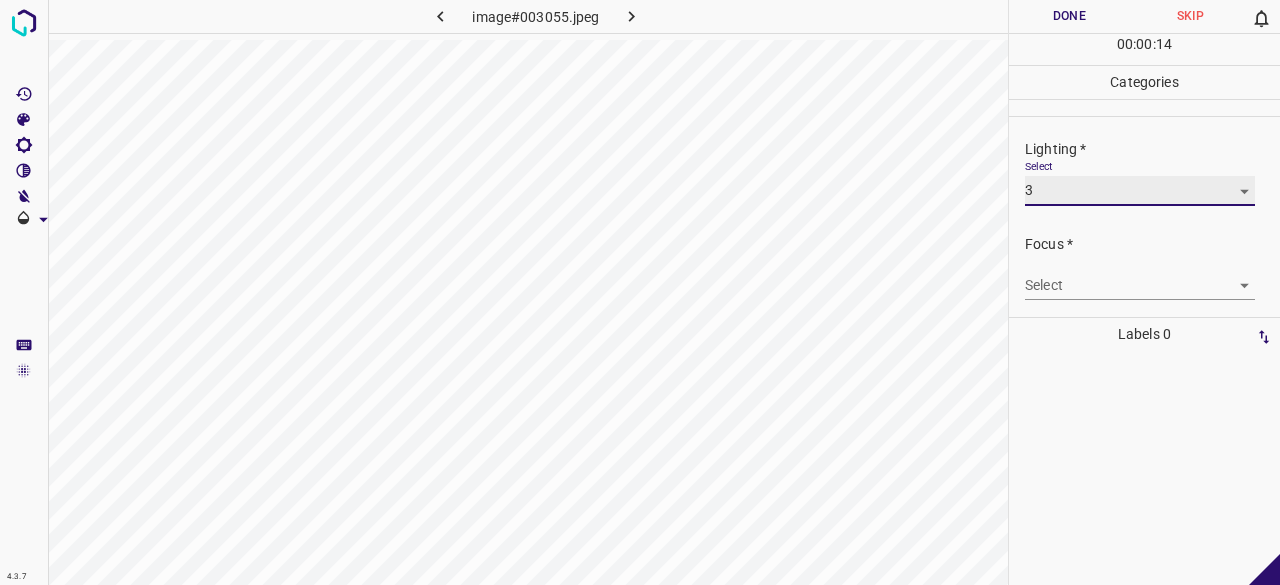 type on "3" 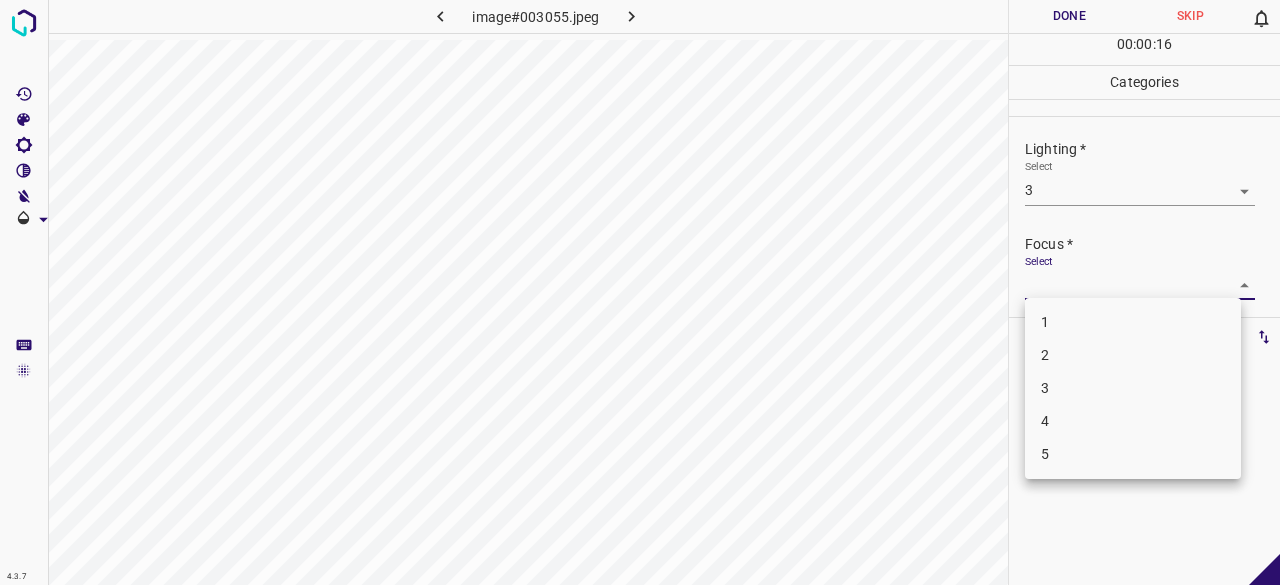 click on "4.3.7 image#003055.jpeg Done Skip 0 00   : 00   : 16   Categories Lighting *  Select 3 3 Focus *  Select ​ Overall *  Select ​ Labels   0 Categories 1 Lighting 2 Focus 3 Overall Tools Space Change between modes (Draw & Edit) I Auto labeling R Restore zoom M Zoom in N Zoom out Delete Delete selecte label Filters Z Restore filters X Saturation filter C Brightness filter V Contrast filter B Gray scale filter General O Download - Text - Hide - Delete 1 2 3 4 5" at bounding box center (640, 292) 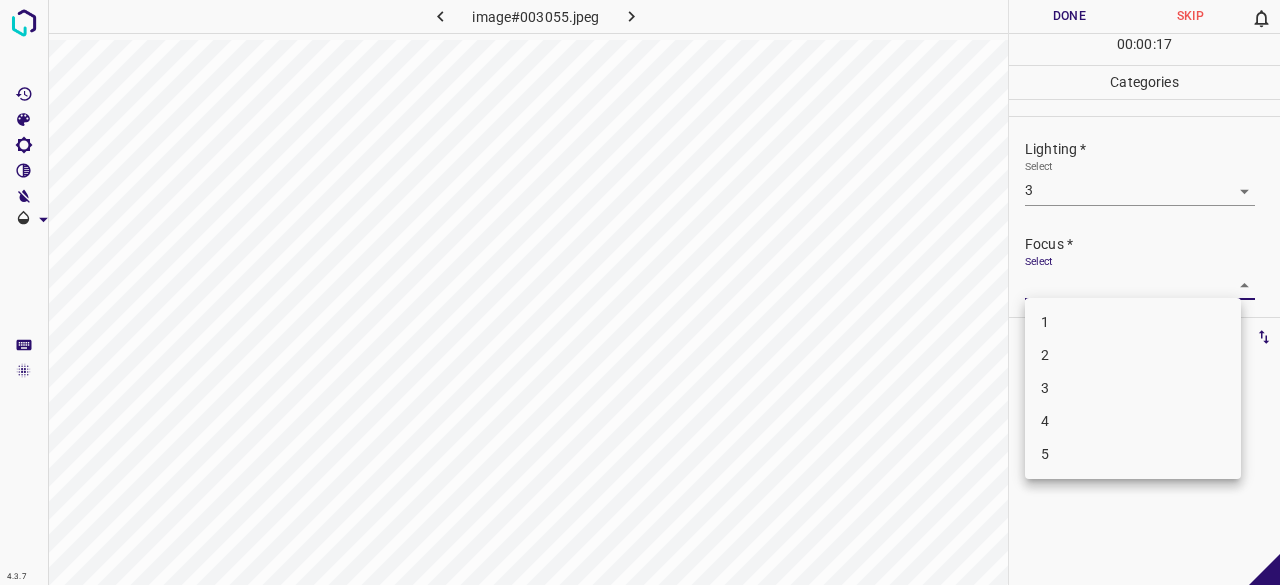 click on "2" at bounding box center (1133, 355) 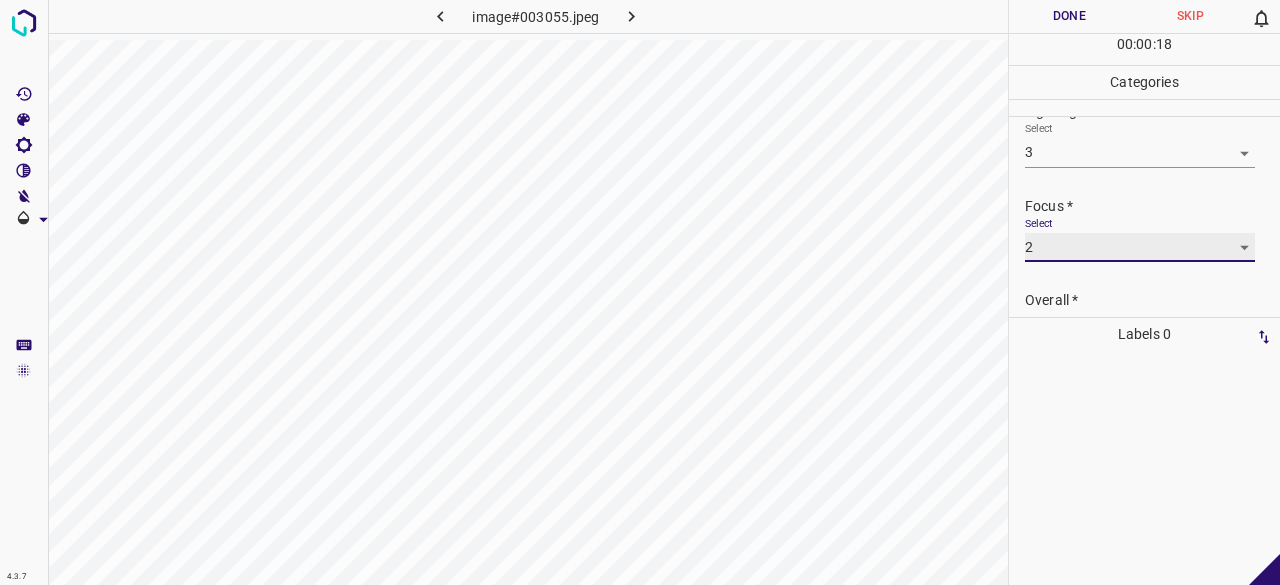 scroll, scrollTop: 98, scrollLeft: 0, axis: vertical 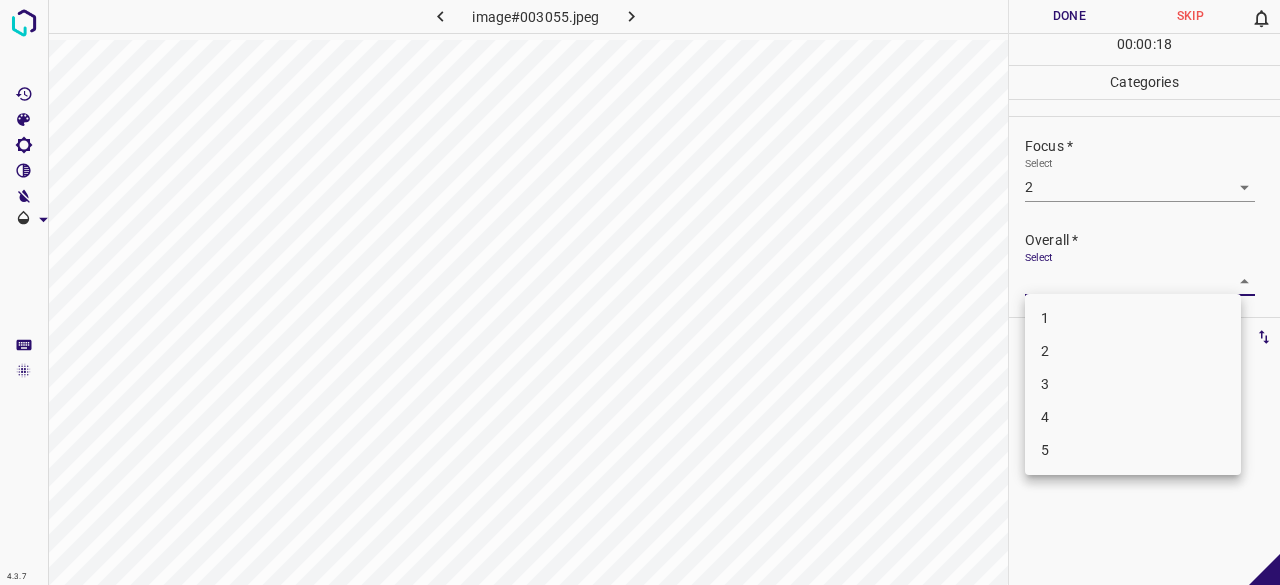 click on "4.3.7 image#003055.jpeg Done Skip 0 00   : 00   : 18   Categories Lighting *  Select 3 3 Focus *  Select 2 2 Overall *  Select ​ Labels   0 Categories 1 Lighting 2 Focus 3 Overall Tools Space Change between modes (Draw & Edit) I Auto labeling R Restore zoom M Zoom in N Zoom out Delete Delete selecte label Filters Z Restore filters X Saturation filter C Brightness filter V Contrast filter B Gray scale filter General O Download - Text - Hide - Delete 1 2 3 4 5" at bounding box center (640, 292) 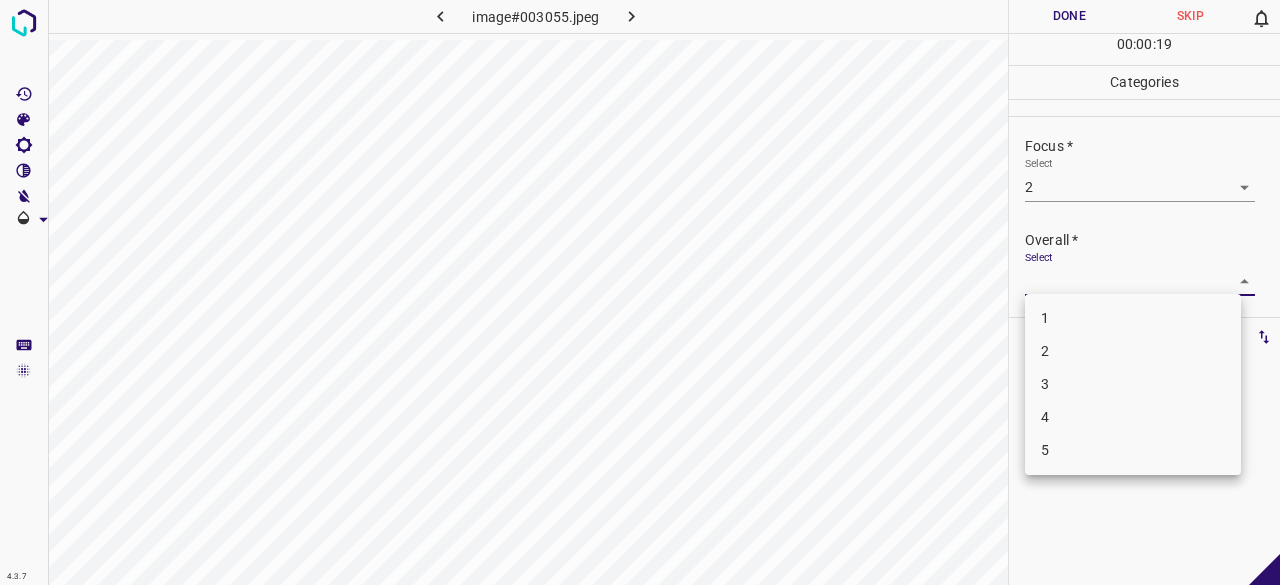 click at bounding box center (640, 292) 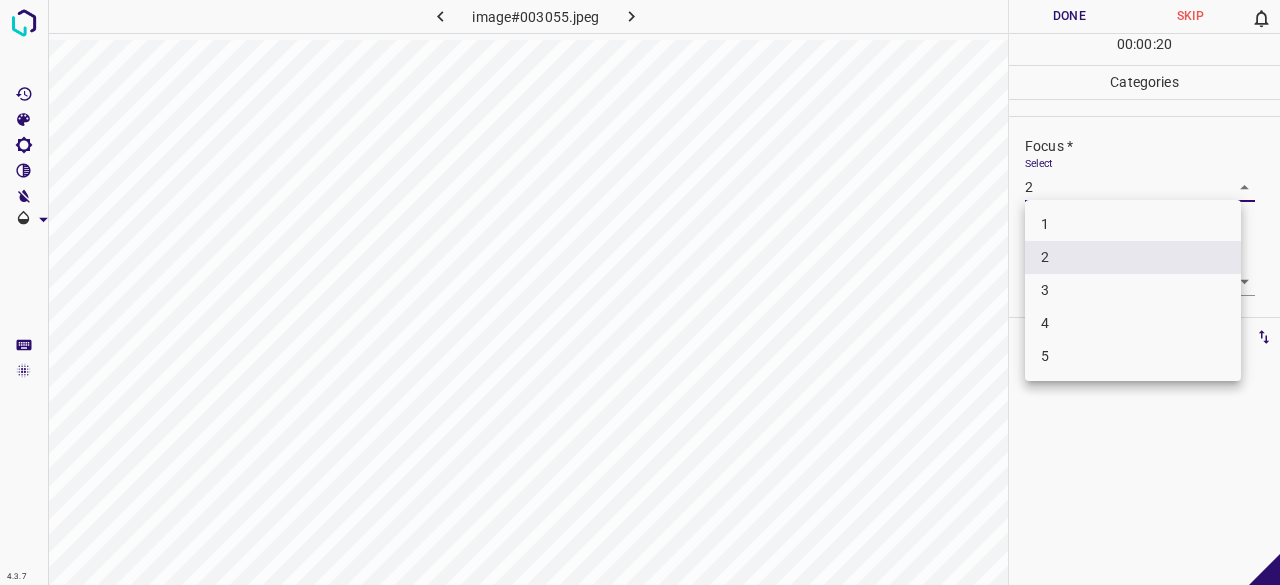 click on "4.3.7 image#003055.jpeg Done Skip 0 00   : 00   : 20   Categories Lighting *  Select 3 3 Focus *  Select 2 2 Overall *  Select ​ Labels   0 Categories 1 Lighting 2 Focus 3 Overall Tools Space Change between modes (Draw & Edit) I Auto labeling R Restore zoom M Zoom in N Zoom out Delete Delete selecte label Filters Z Restore filters X Saturation filter C Brightness filter V Contrast filter B Gray scale filter General O Download - Text - Hide - Delete 1 2 3 4 5" at bounding box center [640, 292] 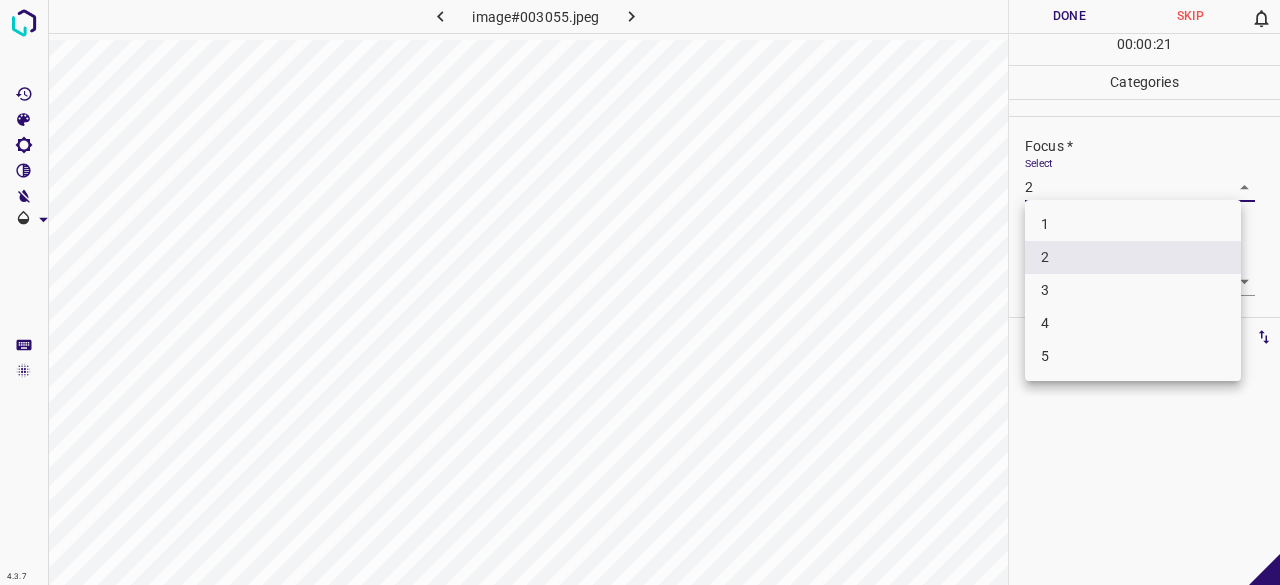 click on "3" at bounding box center [1133, 290] 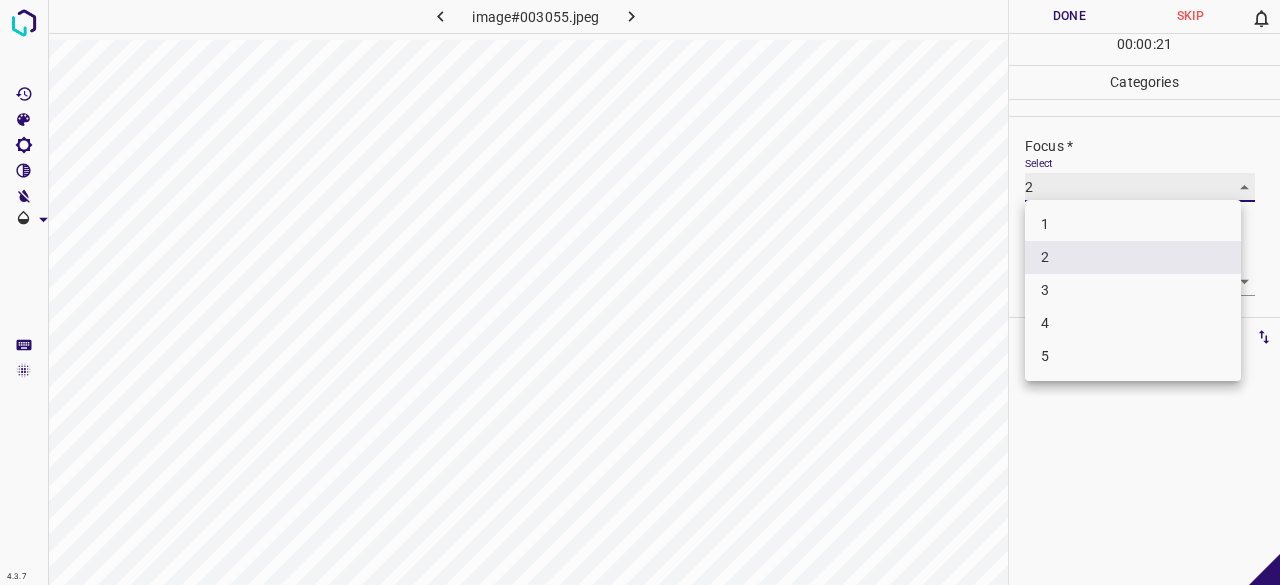type on "3" 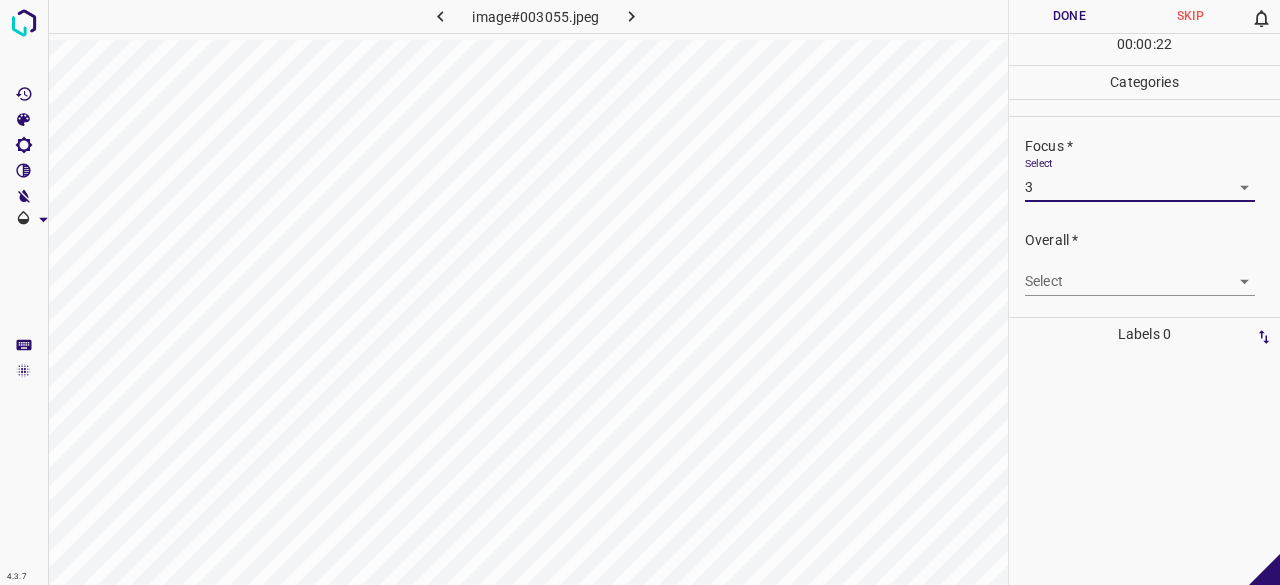 click on "4.3.7 image#003055.jpeg Done Skip 0 00   : 00   : 22   Categories Lighting *  Select 3 3 Focus *  Select 3 3 Overall *  Select ​ Labels   0 Categories 1 Lighting 2 Focus 3 Overall Tools Space Change between modes (Draw & Edit) I Auto labeling R Restore zoom M Zoom in N Zoom out Delete Delete selecte label Filters Z Restore filters X Saturation filter C Brightness filter V Contrast filter B Gray scale filter General O Download - Text - Hide - Delete" at bounding box center [640, 292] 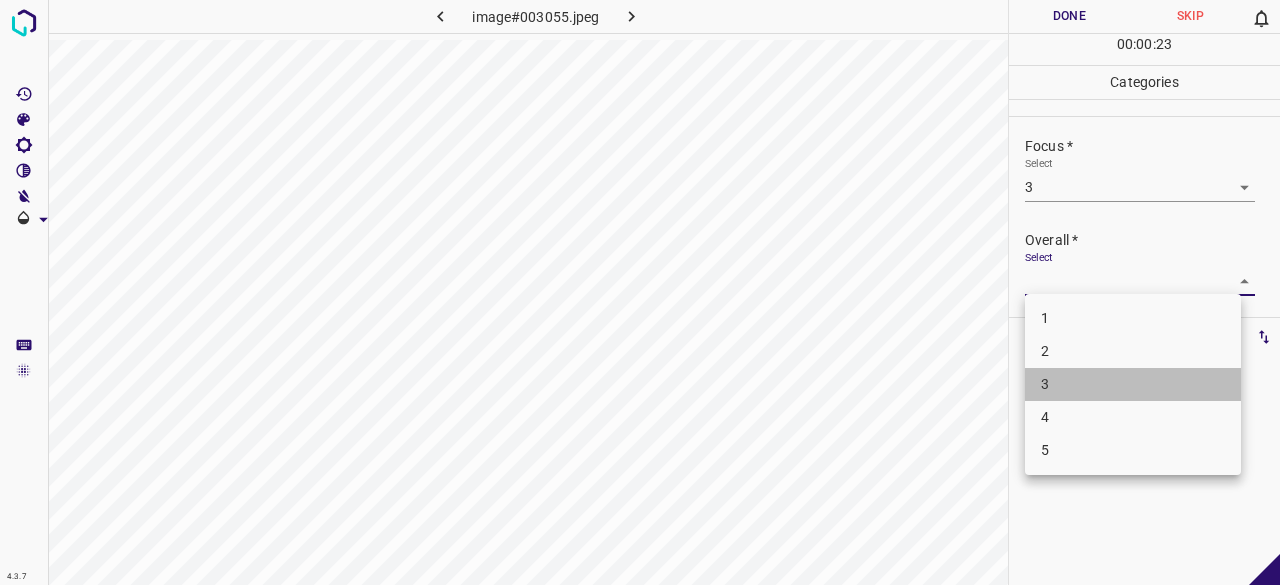 click on "3" at bounding box center [1133, 384] 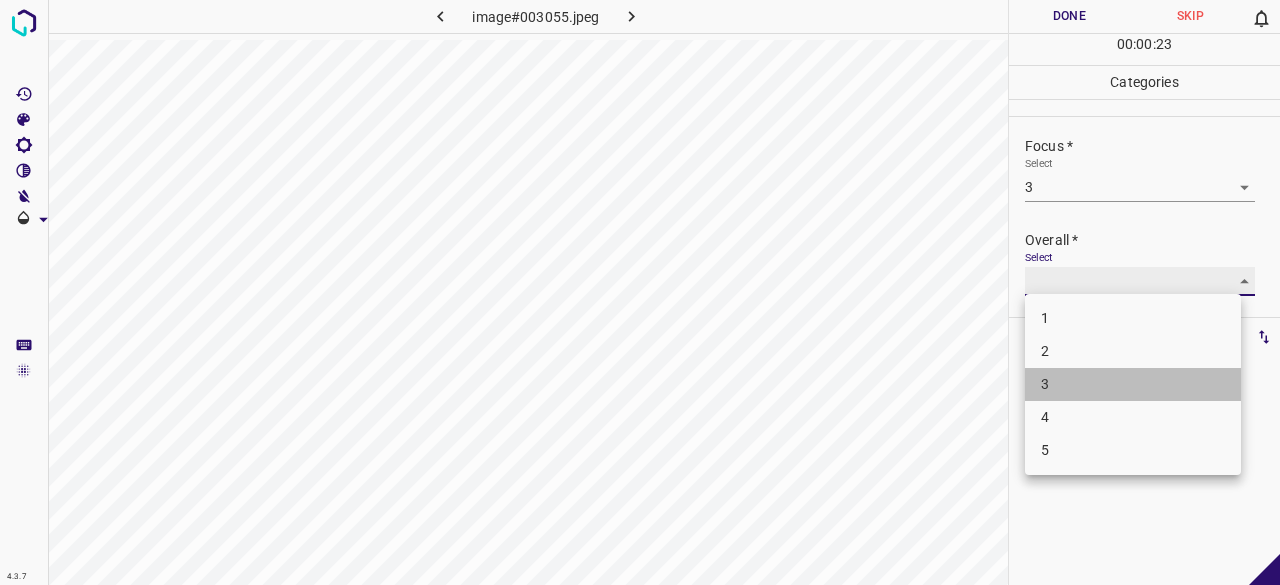 type on "3" 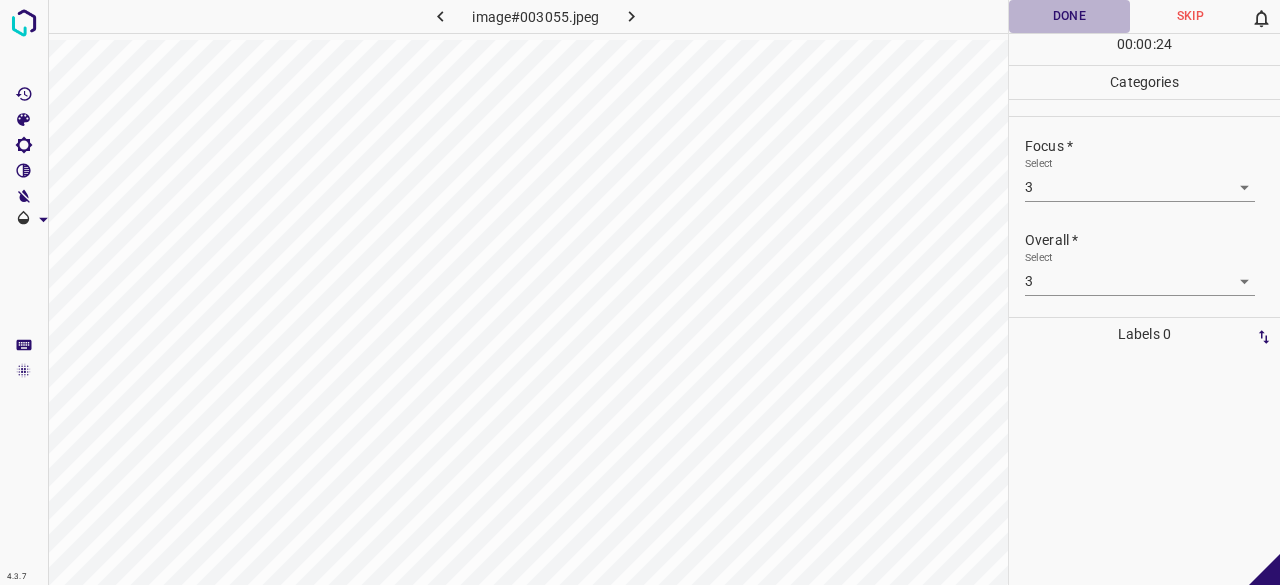 click on "Done" at bounding box center (1069, 16) 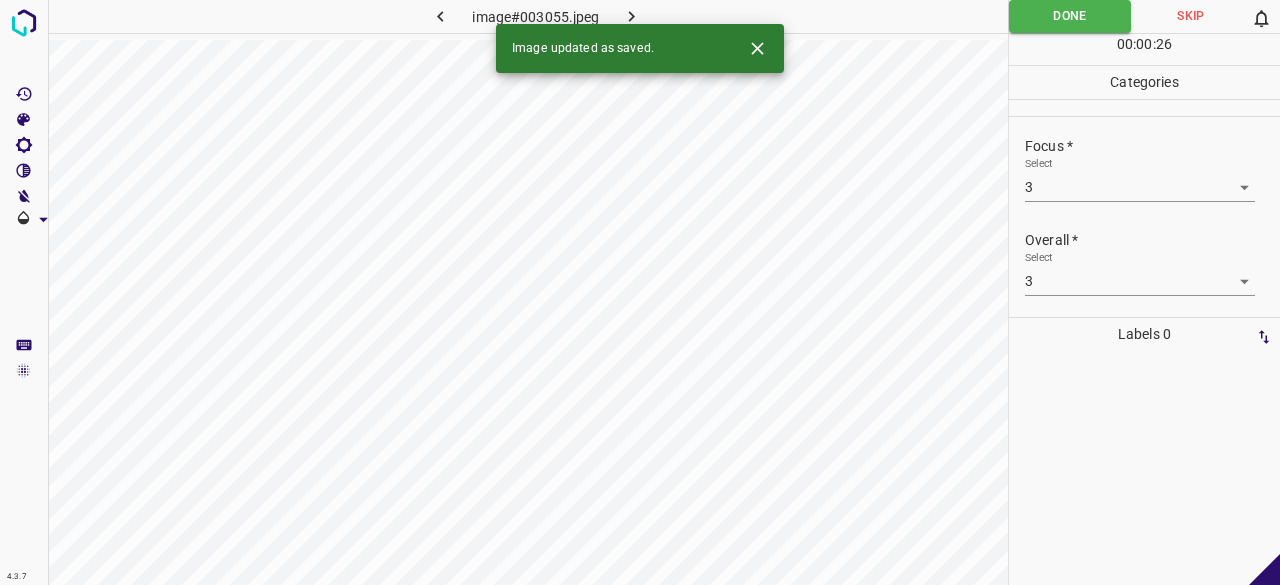 click 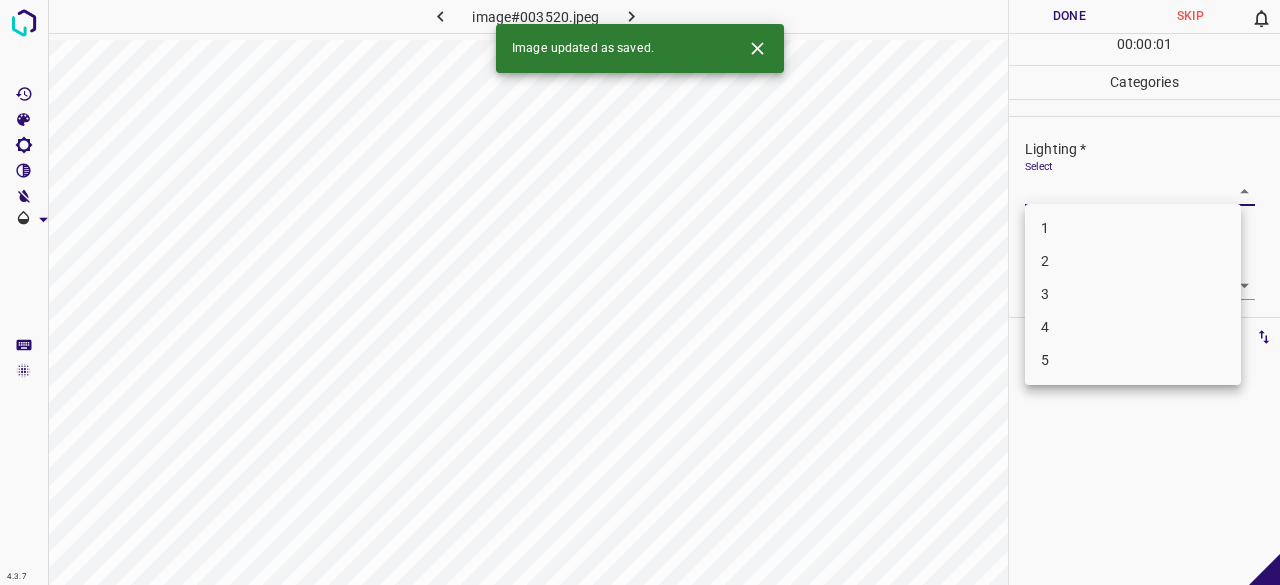 click on "4.3.7 image#003520.jpeg Done Skip 0 00   : 00   : 01   Categories Lighting *  Select ​ Focus *  Select ​ Overall *  Select ​ Labels   0 Categories 1 Lighting 2 Focus 3 Overall Tools Space Change between modes (Draw & Edit) I Auto labeling R Restore zoom M Zoom in N Zoom out Delete Delete selecte label Filters Z Restore filters X Saturation filter C Brightness filter V Contrast filter B Gray scale filter General O Download Image updated as saved. - Text - Hide - Delete 1 2 3 4 5" at bounding box center [640, 292] 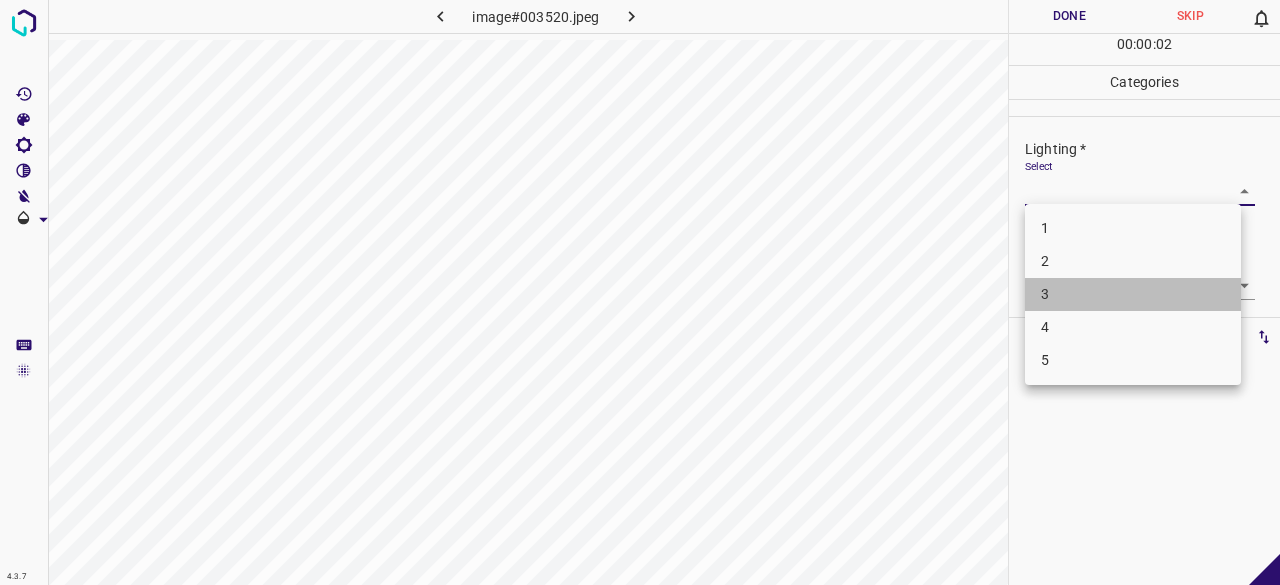 click on "3" at bounding box center (1133, 294) 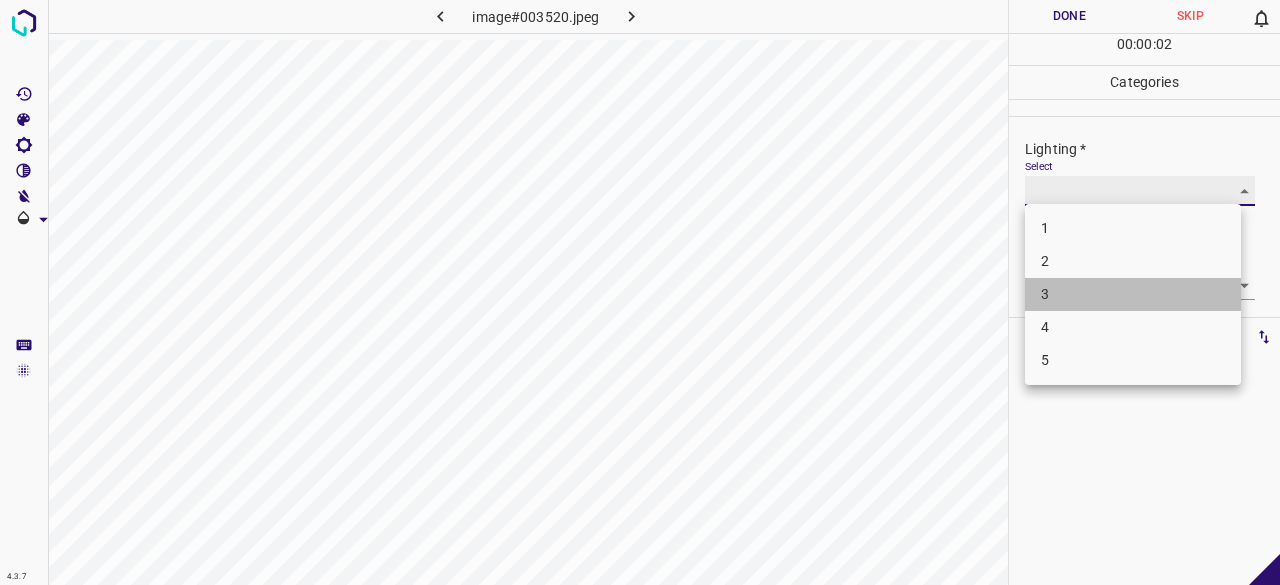 type on "3" 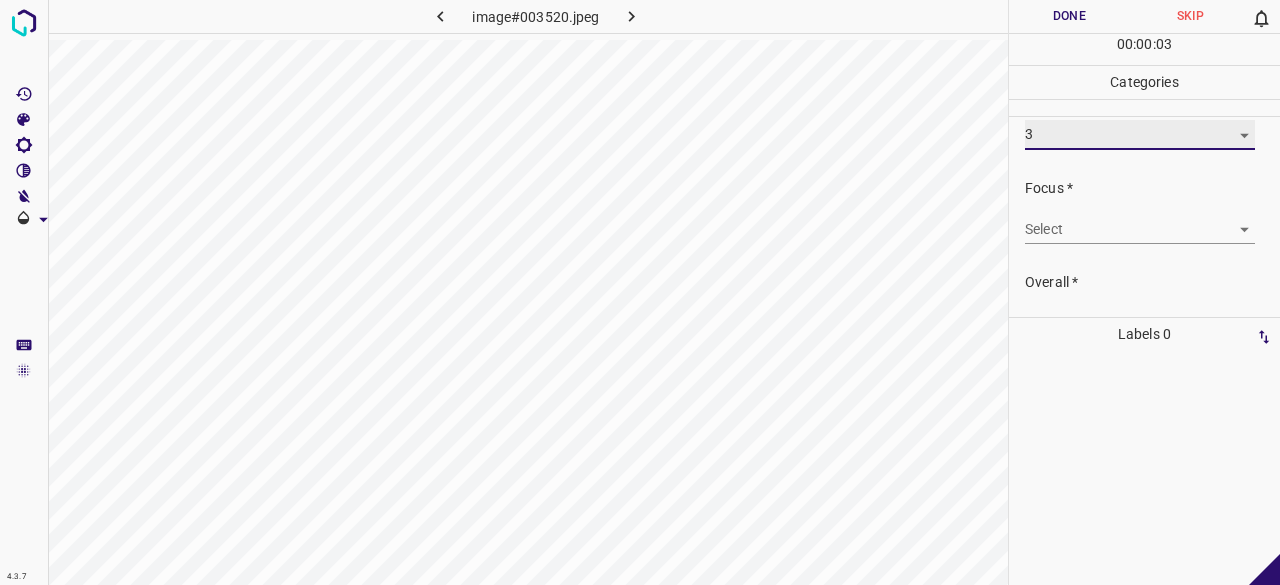 scroll, scrollTop: 98, scrollLeft: 0, axis: vertical 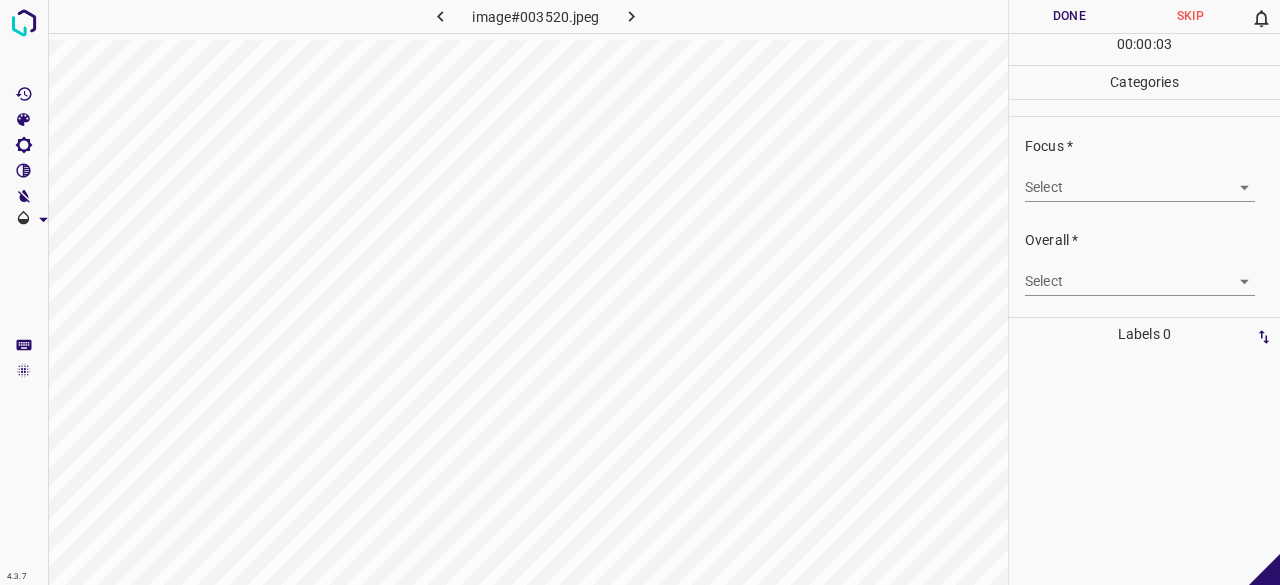 click on "4.3.7 image#003520.jpeg Done Skip 0 00   : 00   : 03   Categories Lighting *  Select 3 3 Focus *  Select ​ Overall *  Select ​ Labels   0 Categories 1 Lighting 2 Focus 3 Overall Tools Space Change between modes (Draw & Edit) I Auto labeling R Restore zoom M Zoom in N Zoom out Delete Delete selecte label Filters Z Restore filters X Saturation filter C Brightness filter V Contrast filter B Gray scale filter General O Download - Text - Hide - Delete" at bounding box center [640, 292] 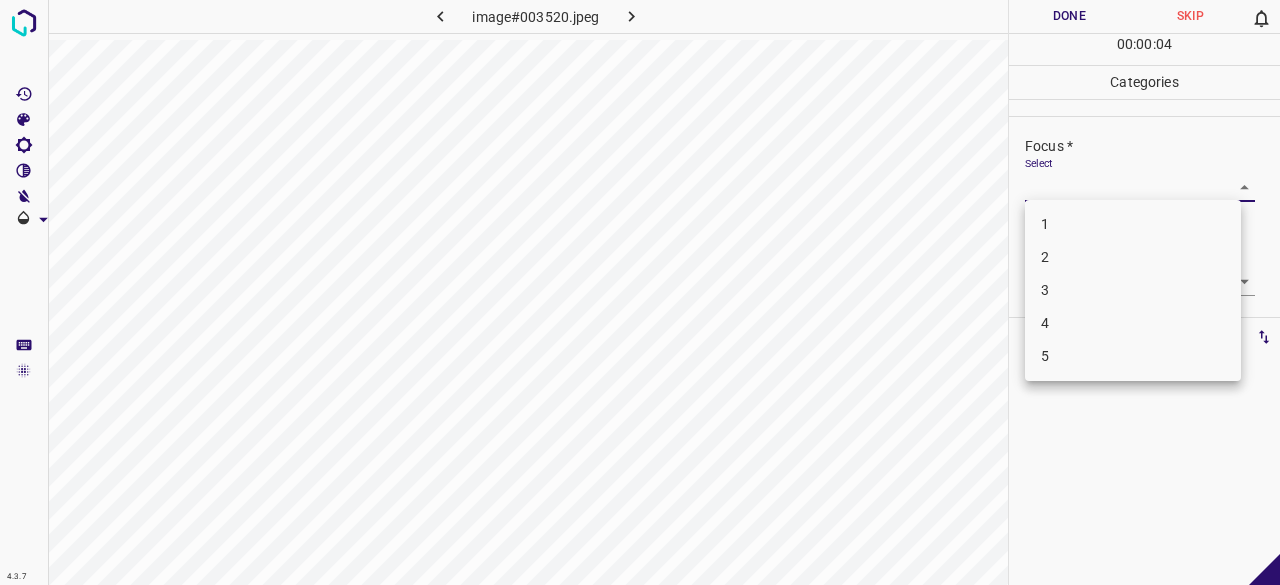 click on "4" at bounding box center (1133, 323) 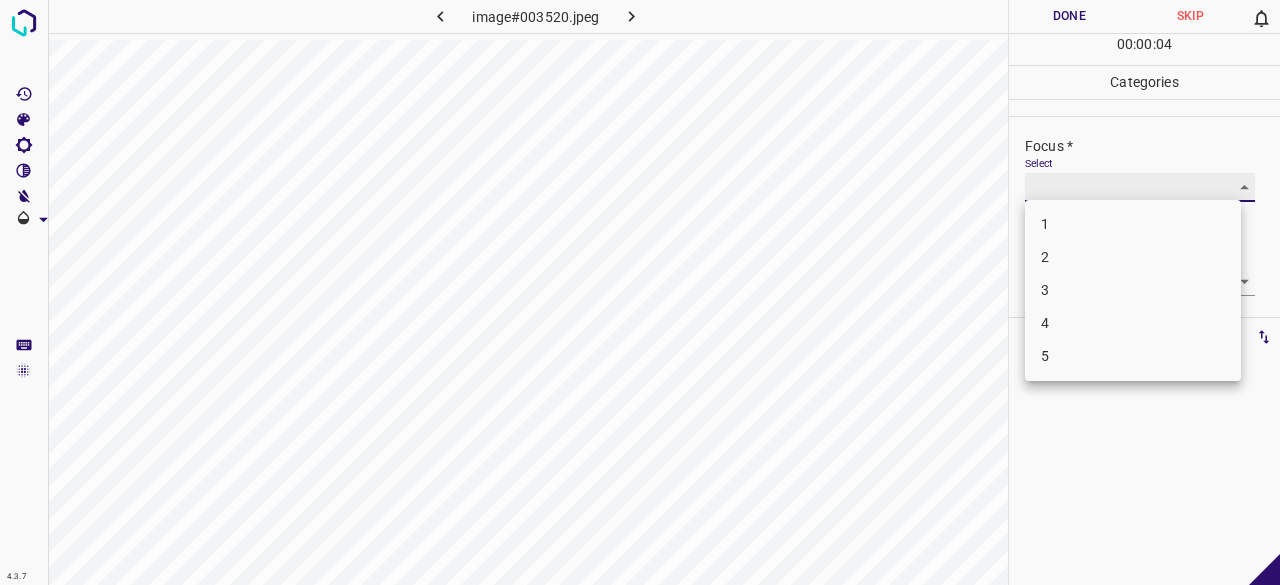 type on "4" 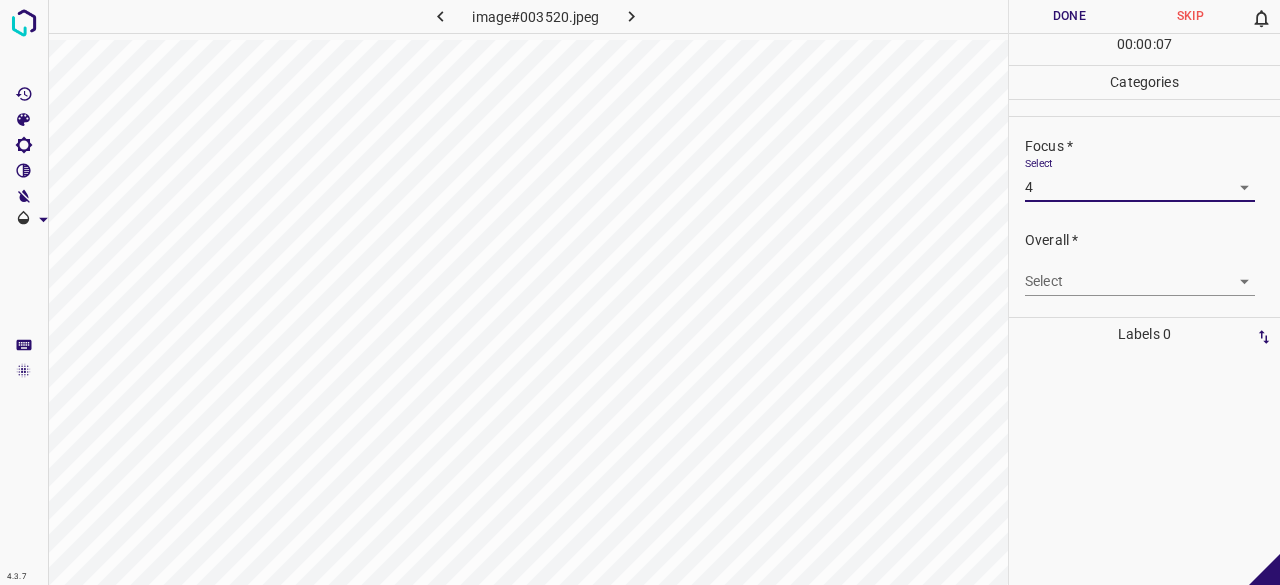 click on "4.3.7 image#003520.jpeg Done Skip 0 00   : 00   : 07   Categories Lighting *  Select 3 3 Focus *  Select 4 4 Overall *  Select ​ Labels   0 Categories 1 Lighting 2 Focus 3 Overall Tools Space Change between modes (Draw & Edit) I Auto labeling R Restore zoom M Zoom in N Zoom out Delete Delete selecte label Filters Z Restore filters X Saturation filter C Brightness filter V Contrast filter B Gray scale filter General O Download - Text - Hide - Delete" at bounding box center (640, 292) 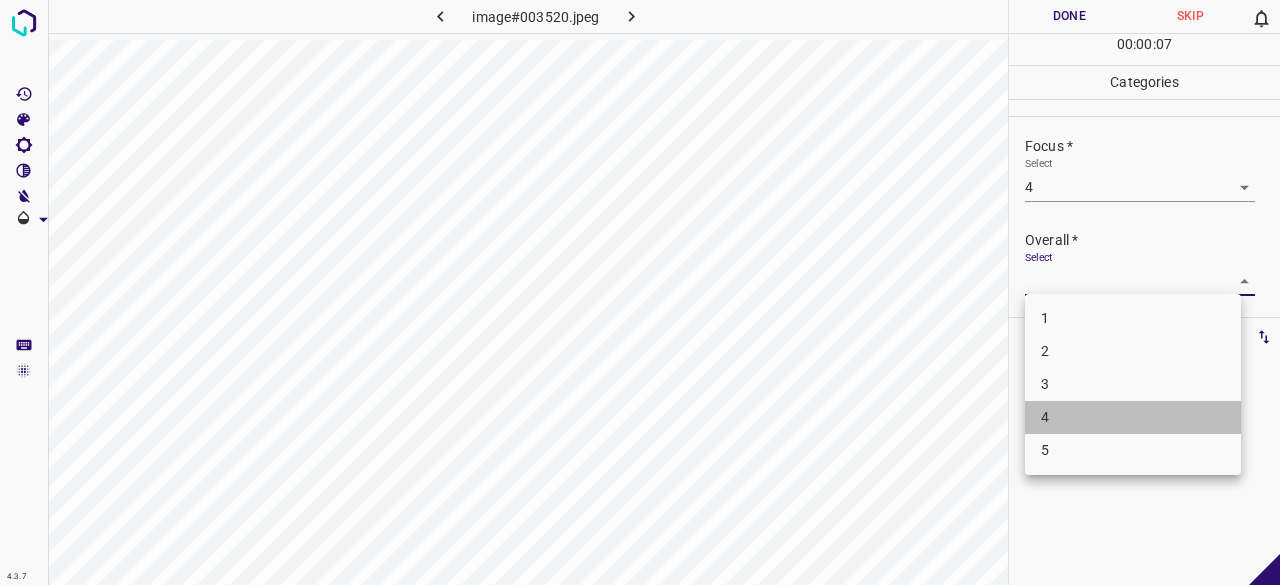 click on "4" at bounding box center (1133, 417) 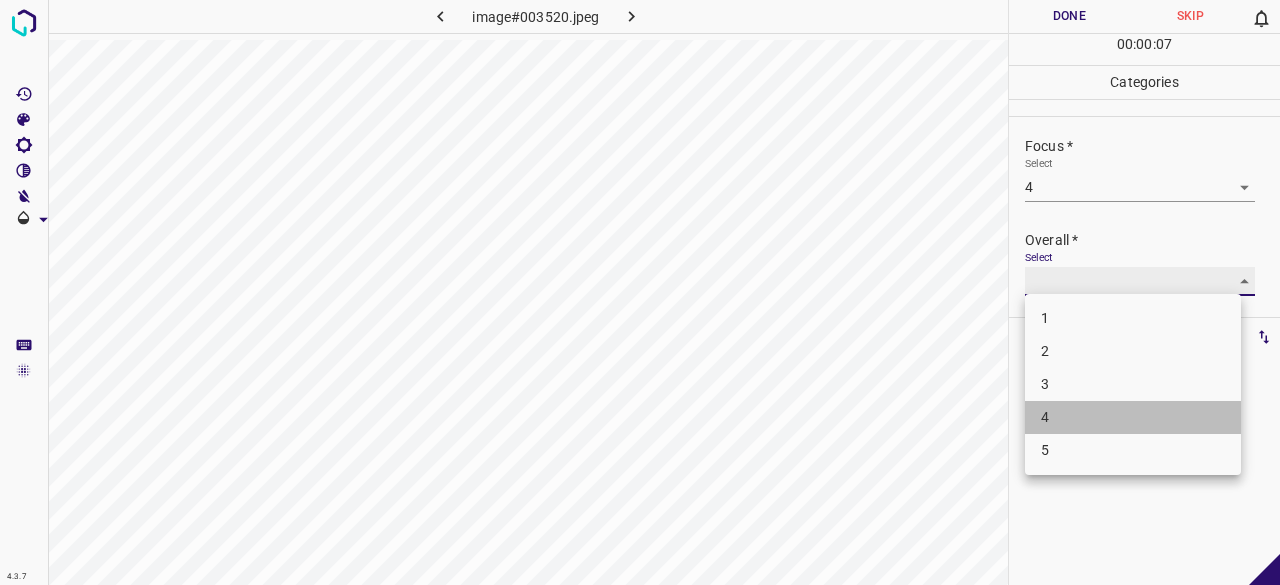type on "4" 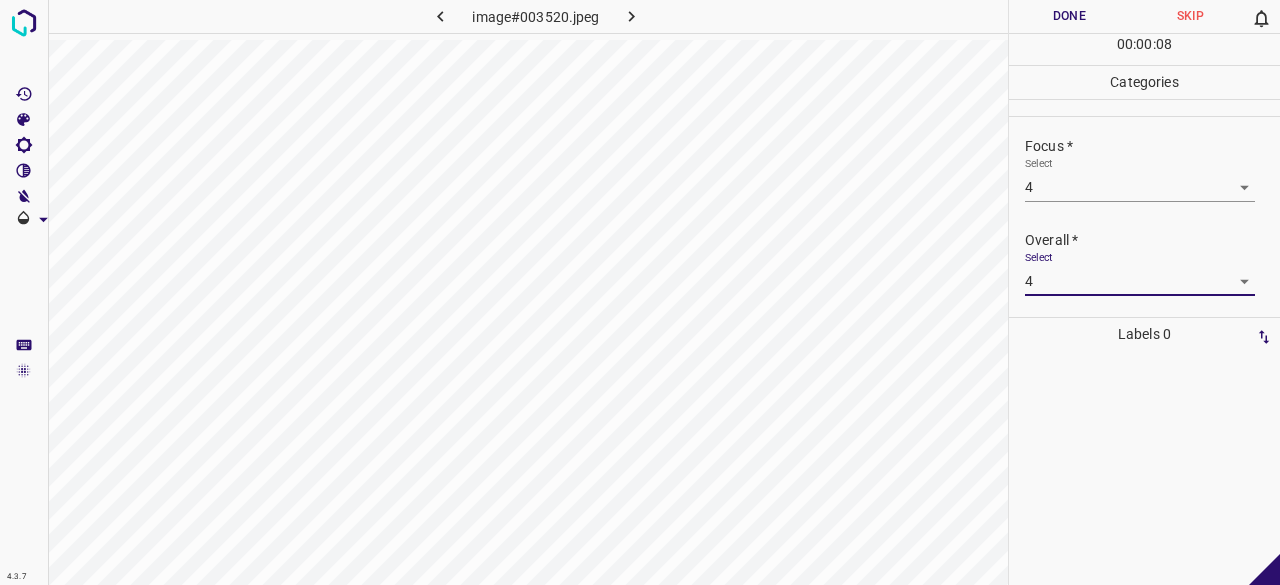 click on "Done" at bounding box center [1069, 16] 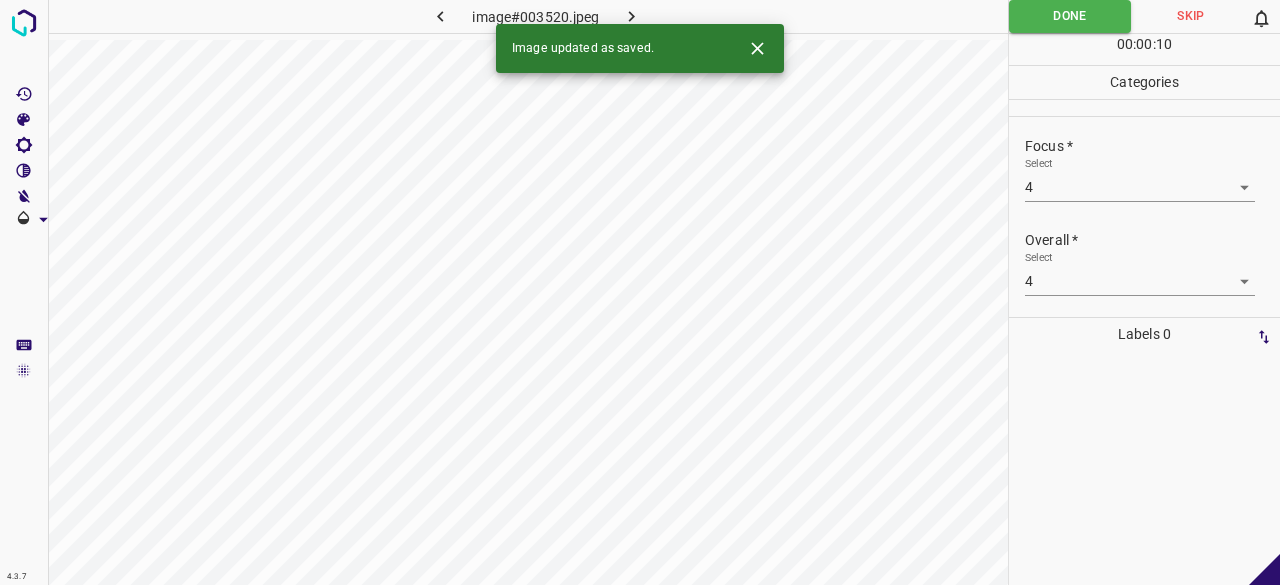 click 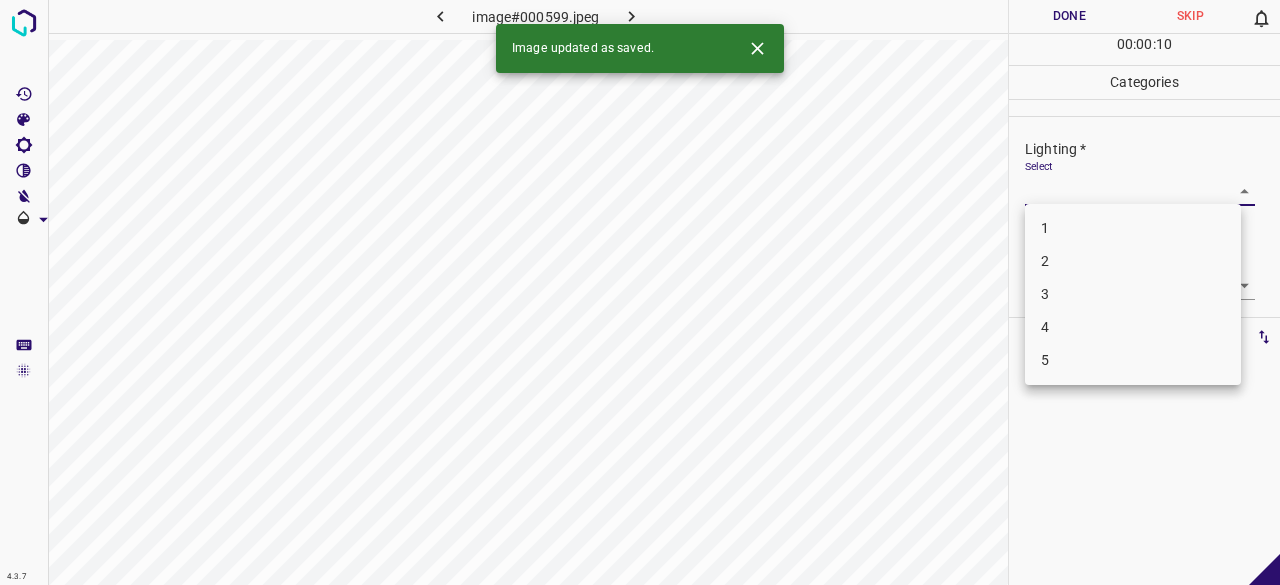 click on "4.3.7 image#000599.jpeg Done Skip 0 00   : 00   : 10   Categories Lighting *  Select ​ Focus *  Select ​ Overall *  Select ​ Labels   0 Categories 1 Lighting 2 Focus 3 Overall Tools Space Change between modes (Draw & Edit) I Auto labeling R Restore zoom M Zoom in N Zoom out Delete Delete selecte label Filters Z Restore filters X Saturation filter C Brightness filter V Contrast filter B Gray scale filter General O Download Image updated as saved. - Text - Hide - Delete 1 2 3 4 5" at bounding box center [640, 292] 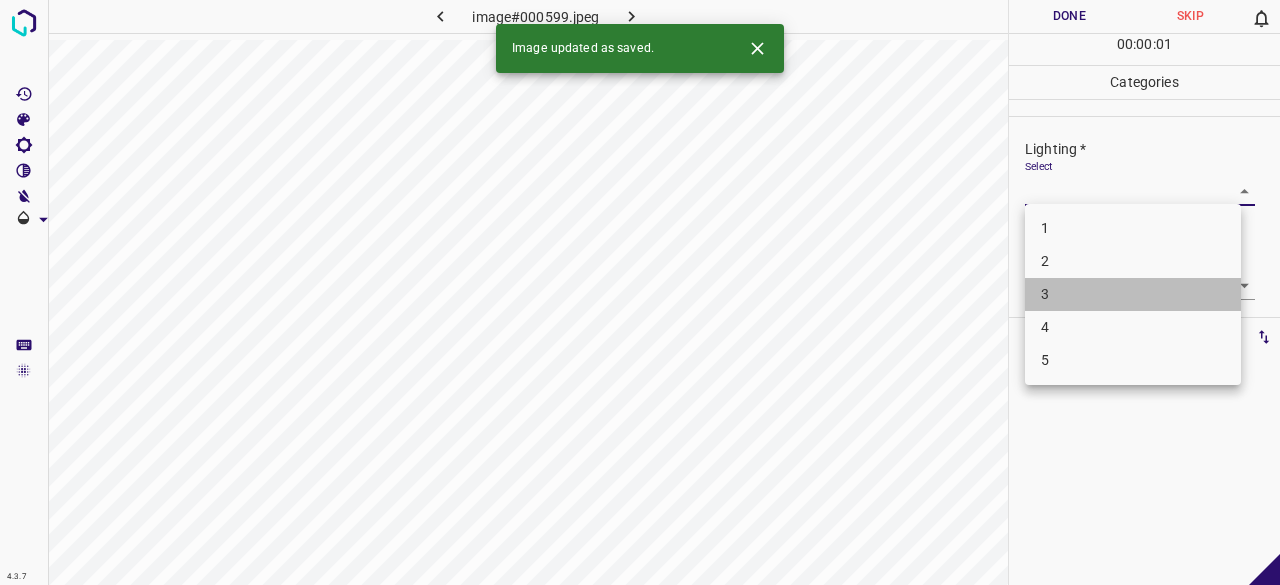 click on "3" at bounding box center [1133, 294] 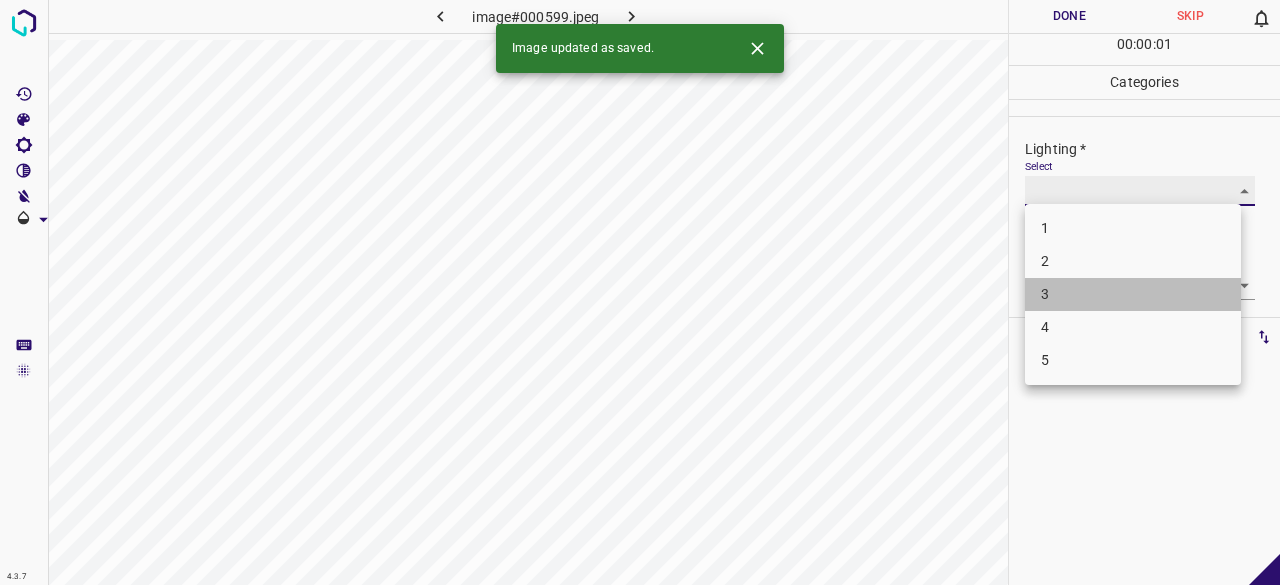 type on "3" 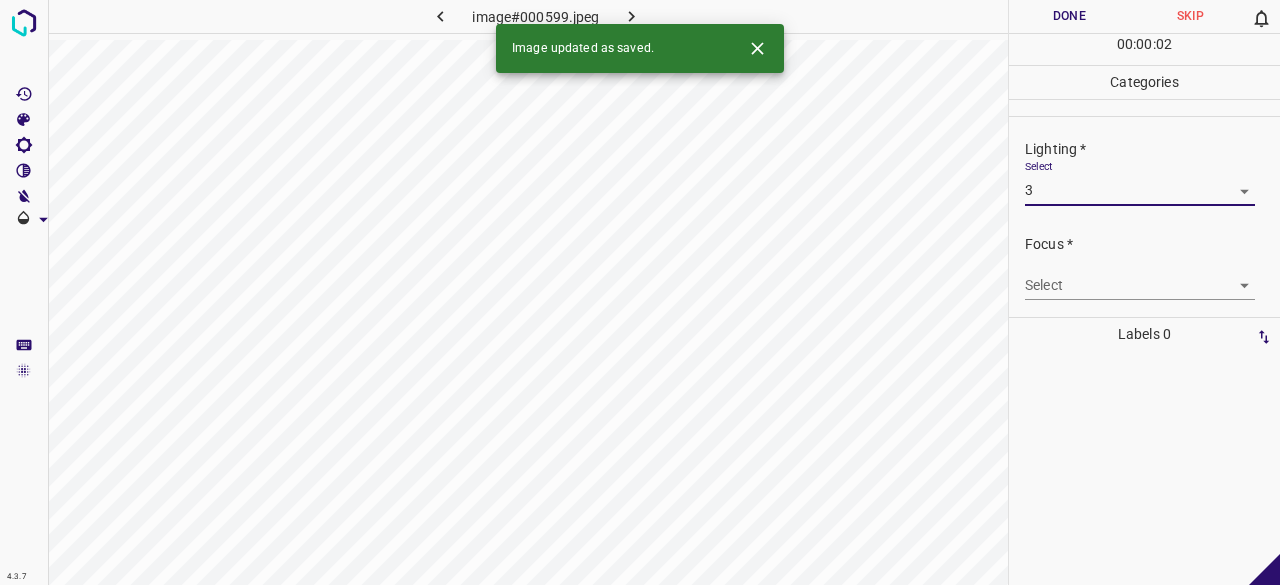 click on "4.3.7 image#000599.jpeg Done Skip 0 00   : 00   : 02   Categories Lighting *  Select 3 3 Focus *  Select ​ Overall *  Select ​ Labels   0 Categories 1 Lighting 2 Focus 3 Overall Tools Space Change between modes (Draw & Edit) I Auto labeling R Restore zoom M Zoom in N Zoom out Delete Delete selecte label Filters Z Restore filters X Saturation filter C Brightness filter V Contrast filter B Gray scale filter General O Download Image updated as saved. - Text - Hide - Delete 1 2 3 4 5" at bounding box center (640, 292) 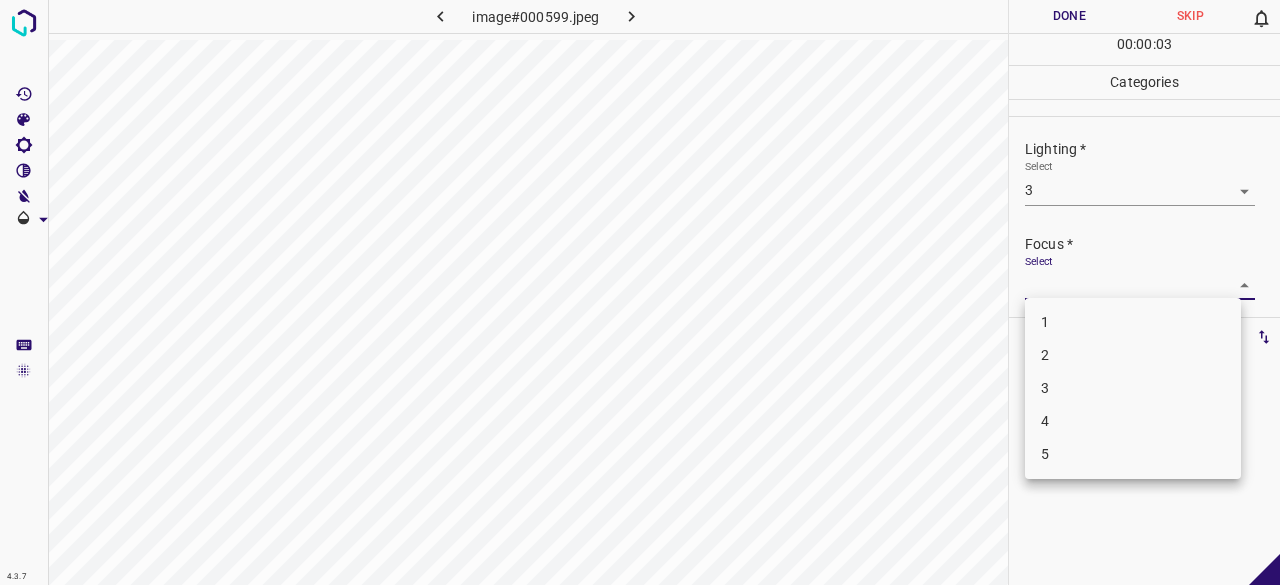 click on "2" at bounding box center (1133, 355) 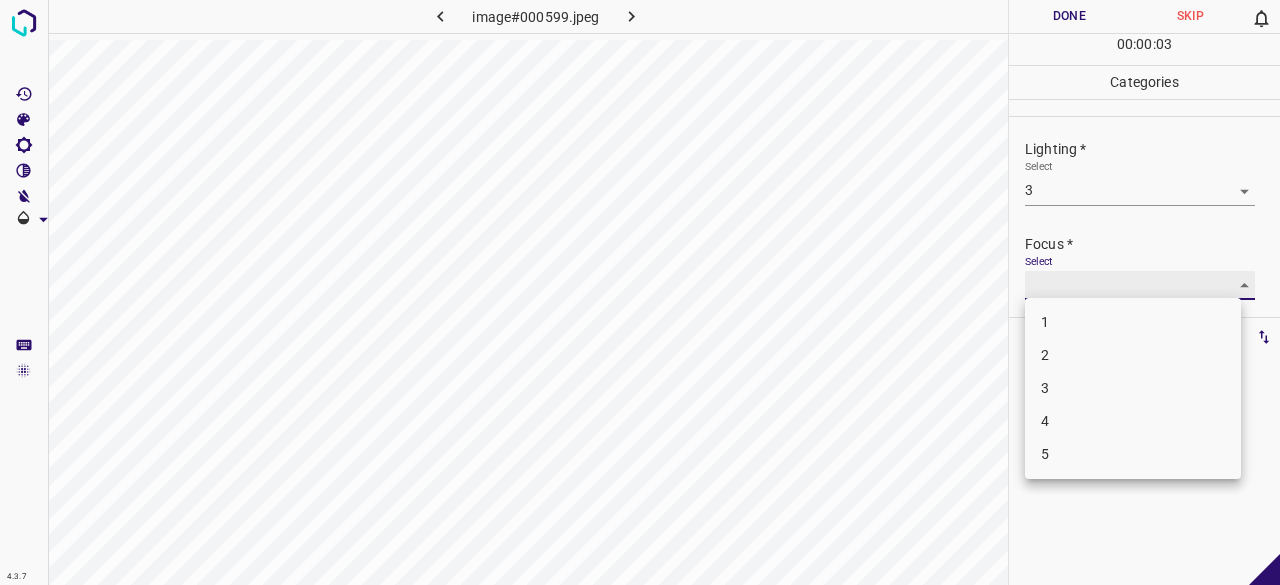 type on "2" 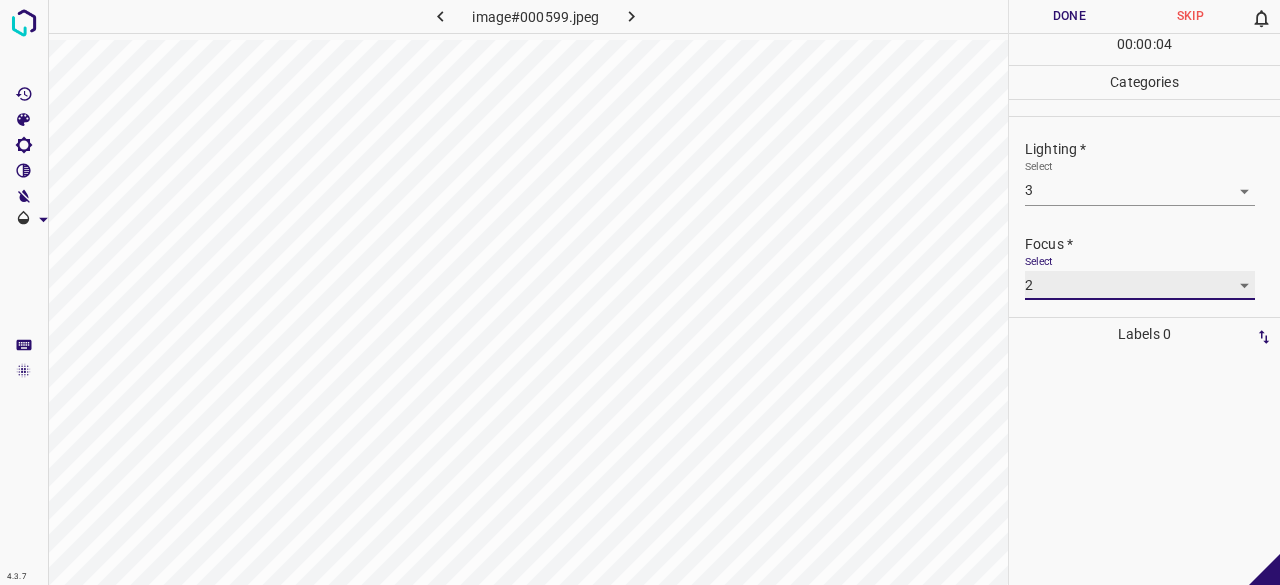 scroll, scrollTop: 98, scrollLeft: 0, axis: vertical 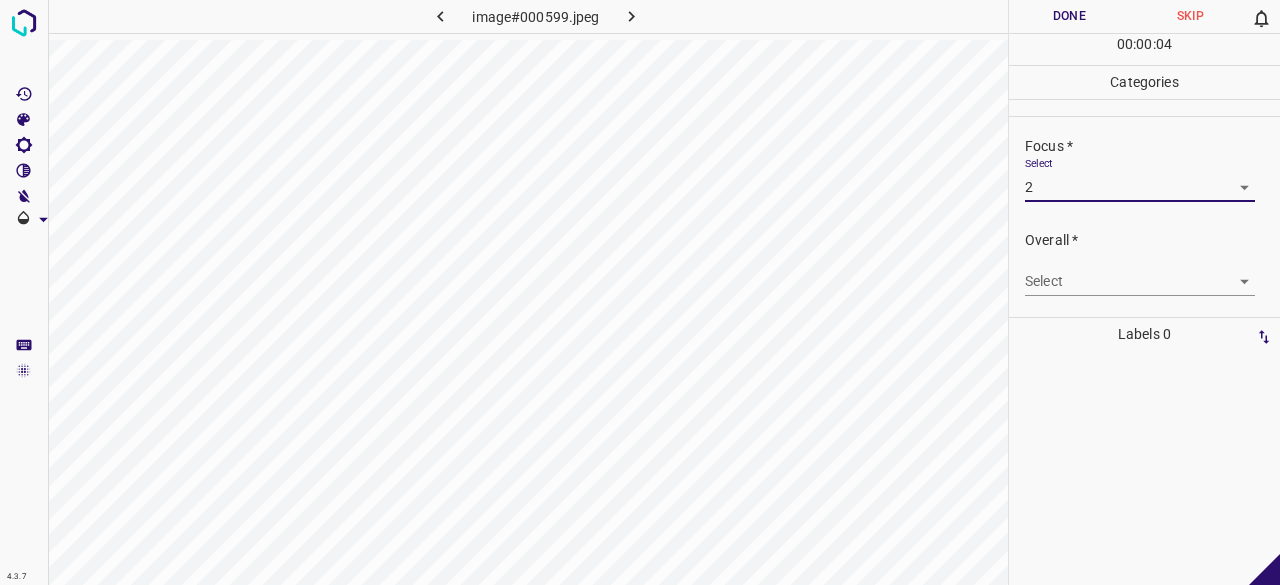 click on "4.3.7 image#000599.jpeg Done Skip 0 00   : 00   : 04   Categories Lighting *  Select 3 3 Focus *  Select 2 2 Overall *  Select ​ Labels   0 Categories 1 Lighting 2 Focus 3 Overall Tools Space Change between modes (Draw & Edit) I Auto labeling R Restore zoom M Zoom in N Zoom out Delete Delete selecte label Filters Z Restore filters X Saturation filter C Brightness filter V Contrast filter B Gray scale filter General O Download - Text - Hide - Delete" at bounding box center [640, 292] 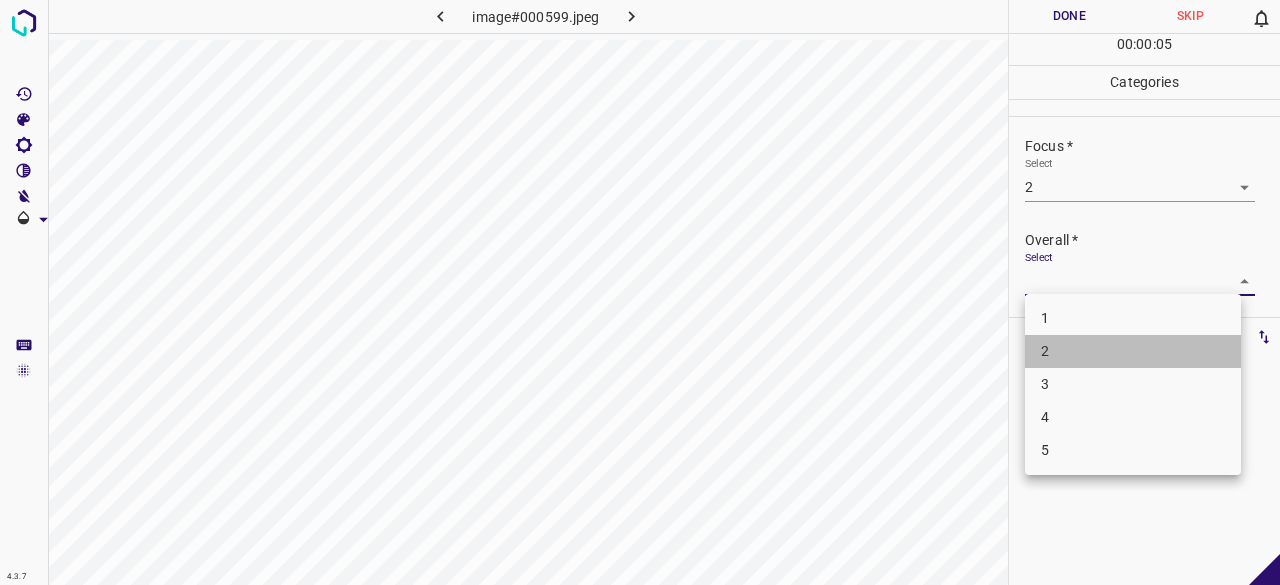 click on "2" at bounding box center [1133, 351] 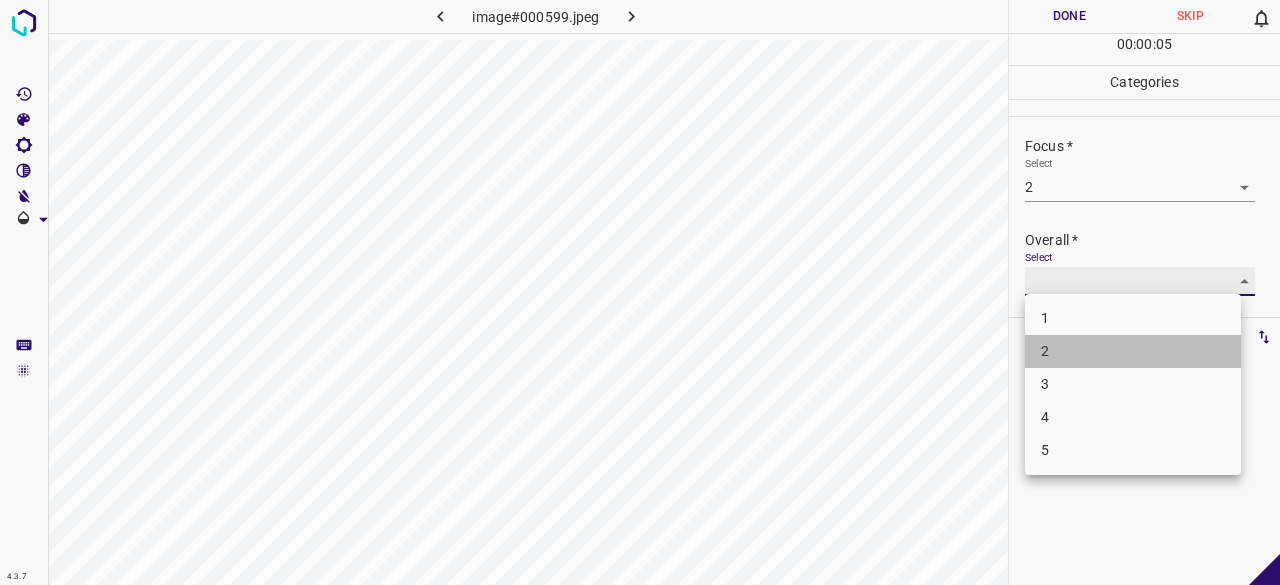type on "2" 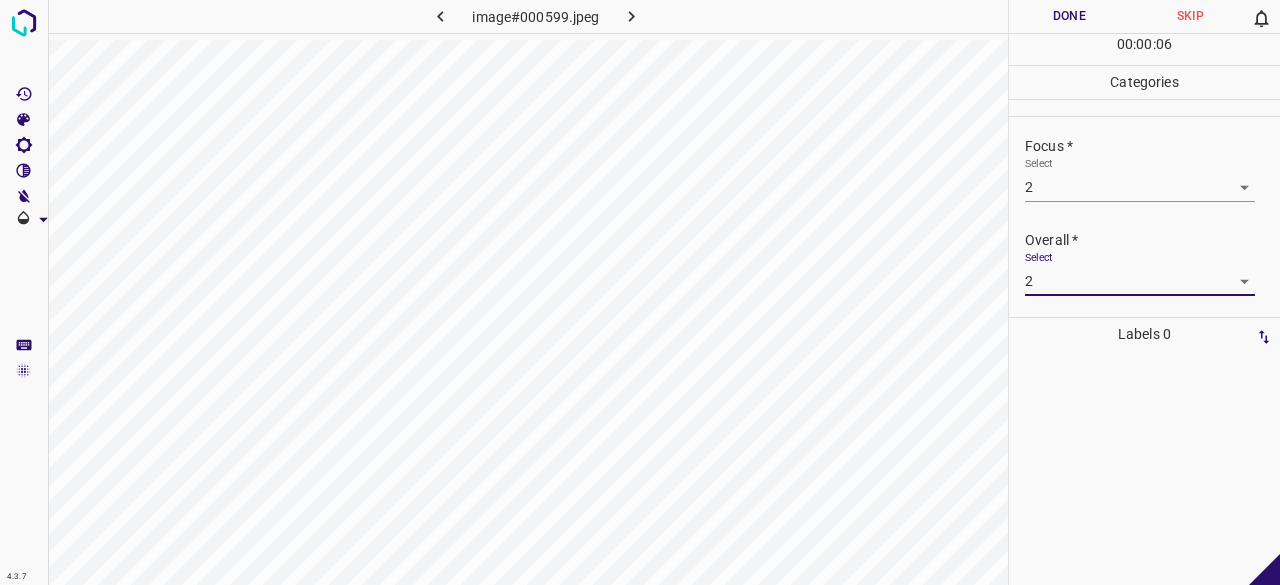 click on "Done" at bounding box center [1069, 16] 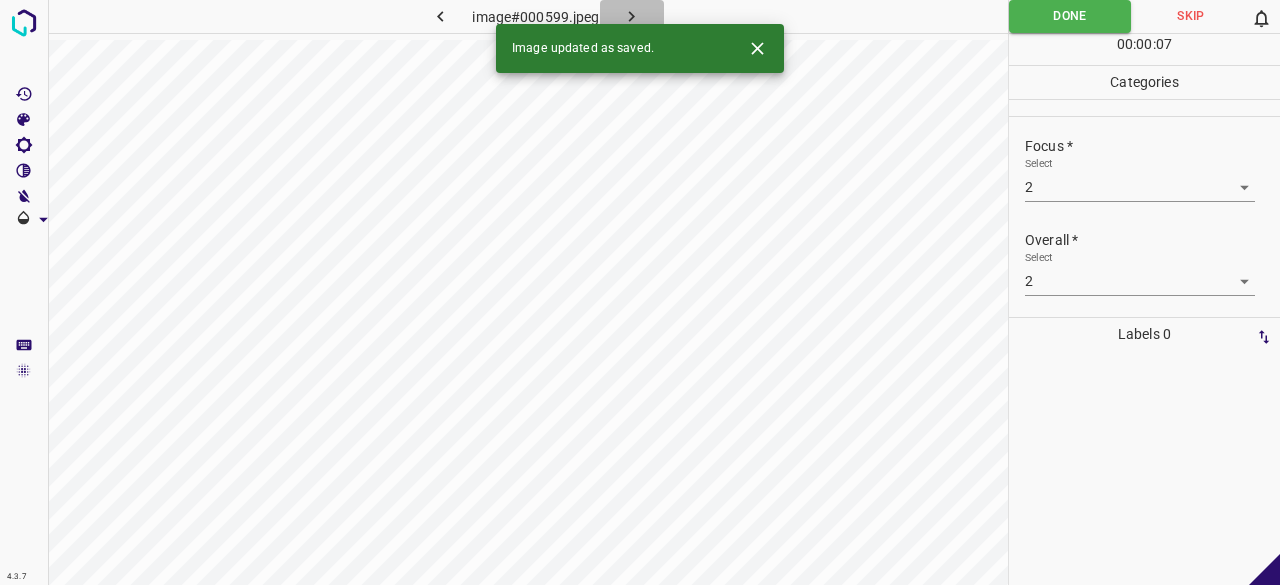 click 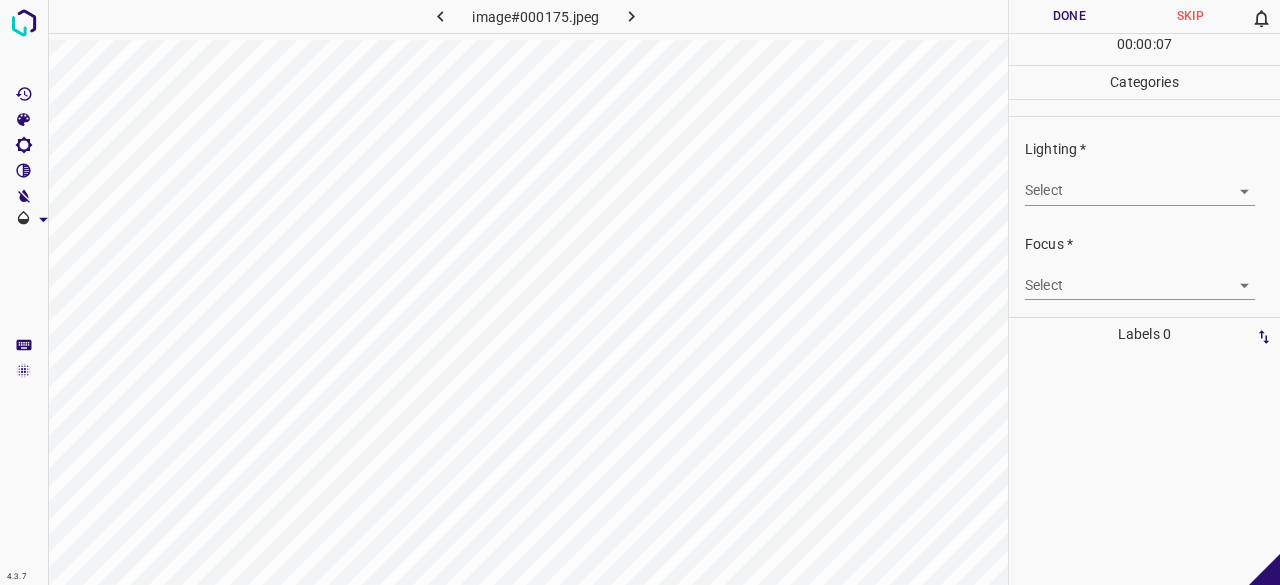 click on "4.3.7 image#000175.jpeg Done Skip 0 00   : 00   : 07   Categories Lighting *  Select ​ Focus *  Select ​ Overall *  Select ​ Labels   0 Categories 1 Lighting 2 Focus 3 Overall Tools Space Change between modes (Draw & Edit) I Auto labeling R Restore zoom M Zoom in N Zoom out Delete Delete selecte label Filters Z Restore filters X Saturation filter C Brightness filter V Contrast filter B Gray scale filter General O Download - Text - Hide - Delete" at bounding box center [640, 292] 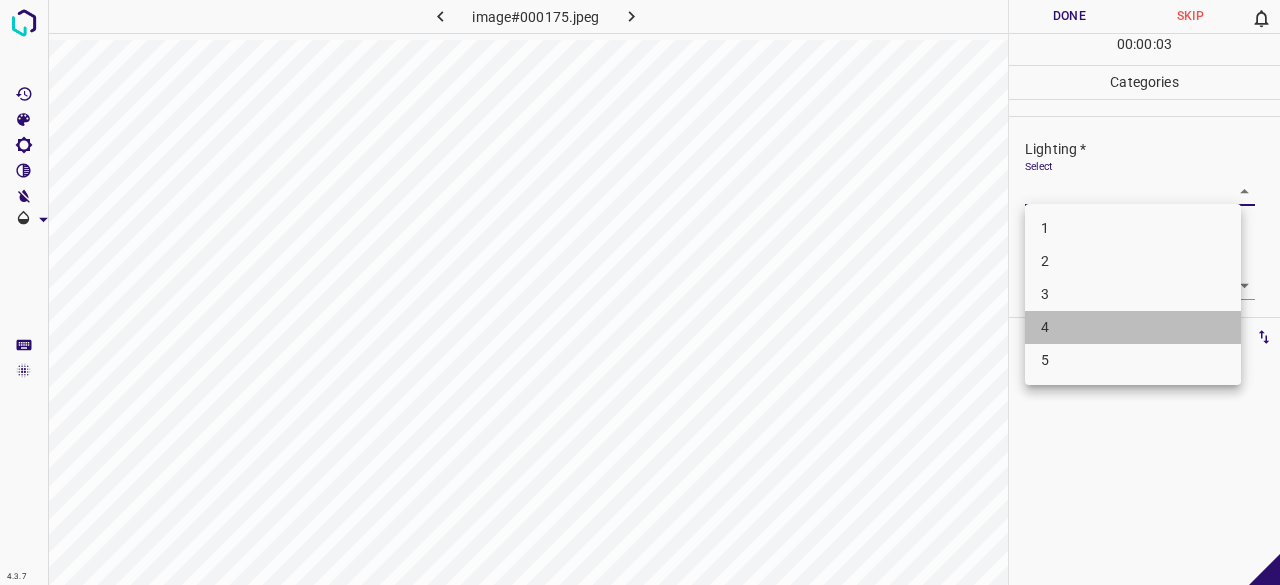 click on "4" at bounding box center (1133, 327) 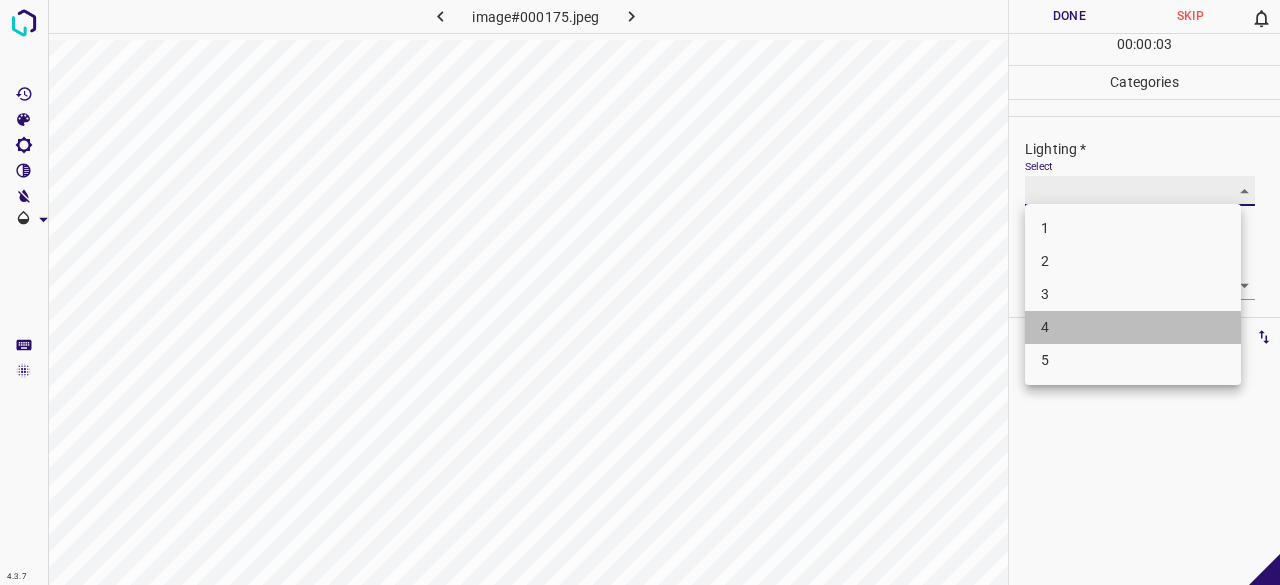 type on "4" 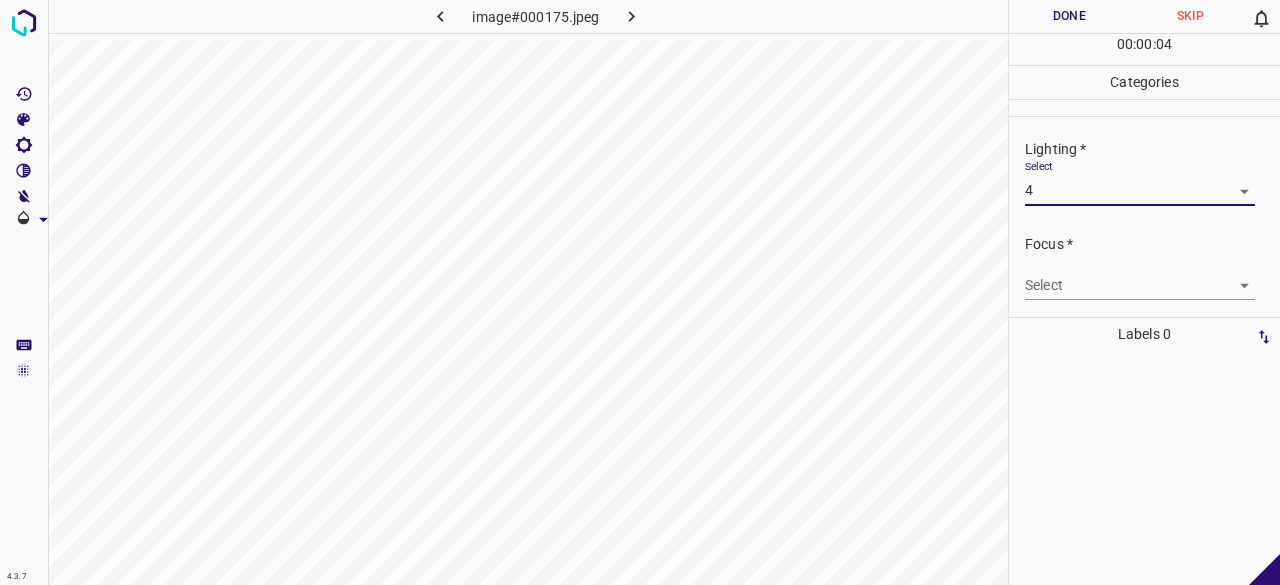 click on "4.3.7 image#000175.jpeg Done Skip 0 00   : 00   : 04   Categories Lighting *  Select 4 4 Focus *  Select ​ Overall *  Select ​ Labels   0 Categories 1 Lighting 2 Focus 3 Overall Tools Space Change between modes (Draw & Edit) I Auto labeling R Restore zoom M Zoom in N Zoom out Delete Delete selecte label Filters Z Restore filters X Saturation filter C Brightness filter V Contrast filter B Gray scale filter General O Download - Text - Hide - Delete" at bounding box center (640, 292) 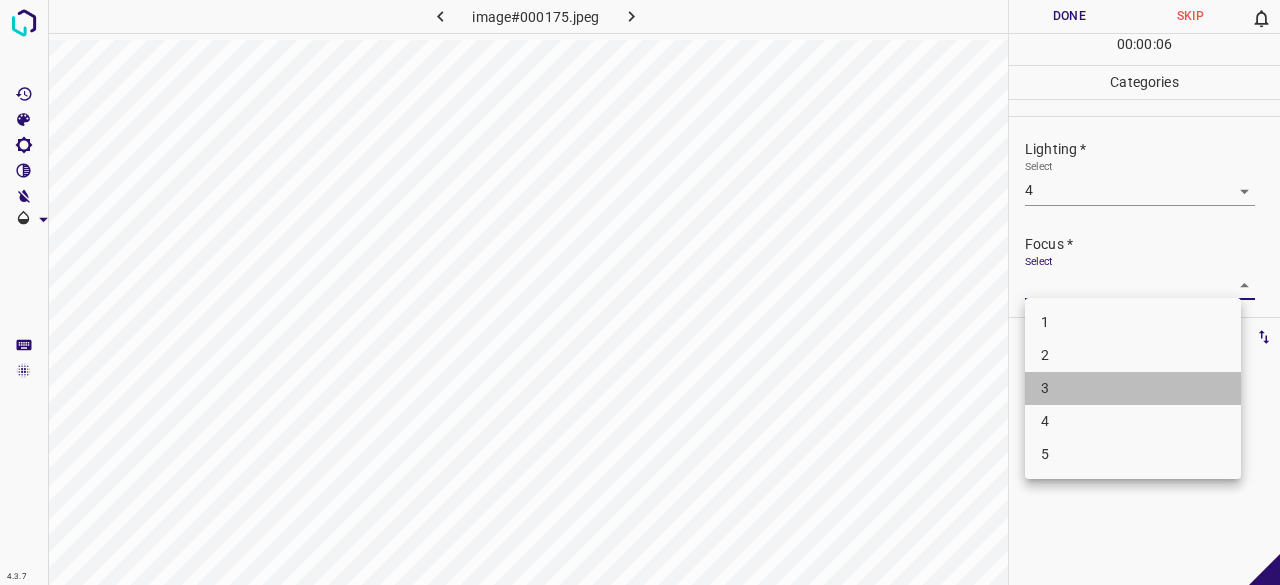 click on "3" at bounding box center (1133, 388) 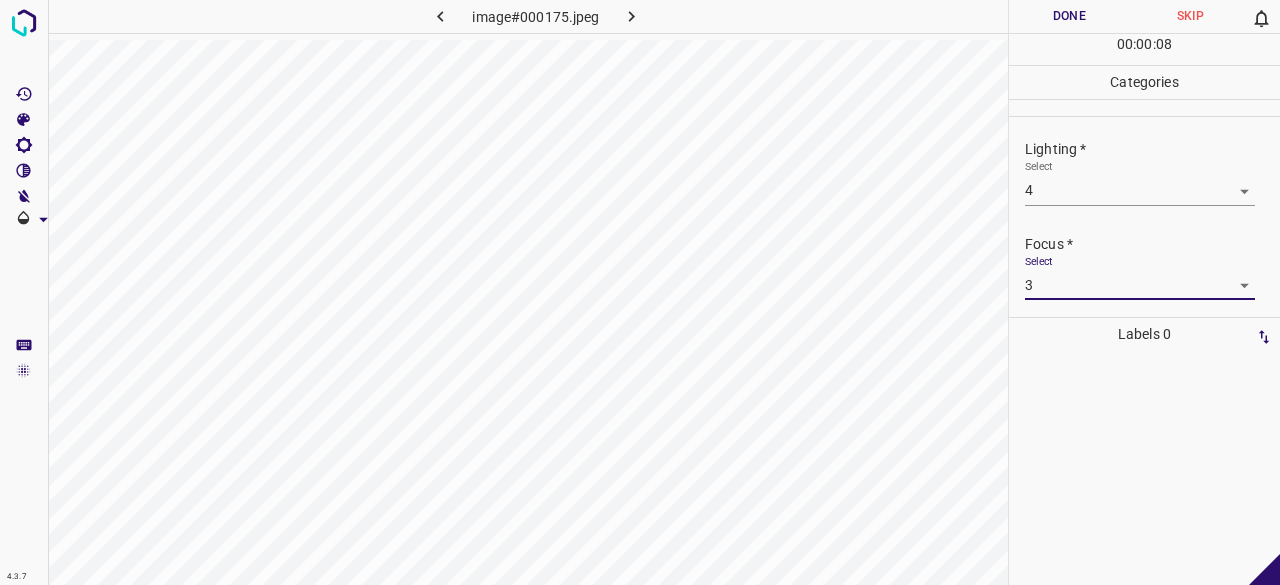 click on "4.3.7 image#000175.jpeg Done Skip 0 00   : 00   : 08   Categories Lighting *  Select 4 4 Focus *  Select 3 3 Overall *  Select ​ Labels   0 Categories 1 Lighting 2 Focus 3 Overall Tools Space Change between modes (Draw & Edit) I Auto labeling R Restore zoom M Zoom in N Zoom out Delete Delete selecte label Filters Z Restore filters X Saturation filter C Brightness filter V Contrast filter B Gray scale filter General O Download - Text - Hide - Delete" at bounding box center [640, 292] 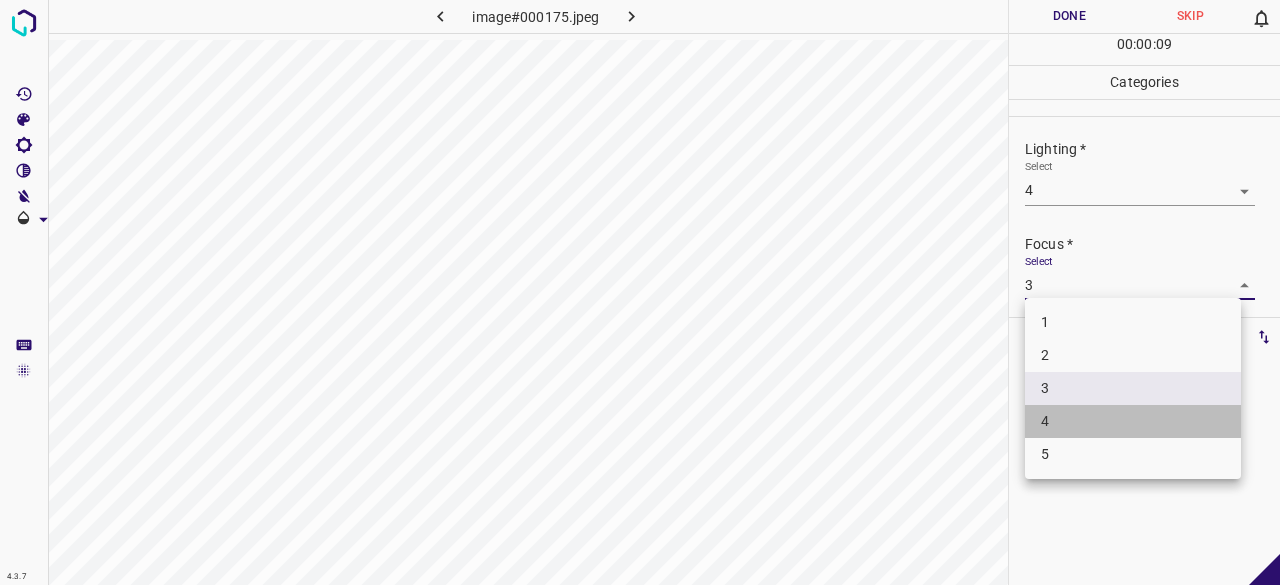 click on "4" at bounding box center [1133, 421] 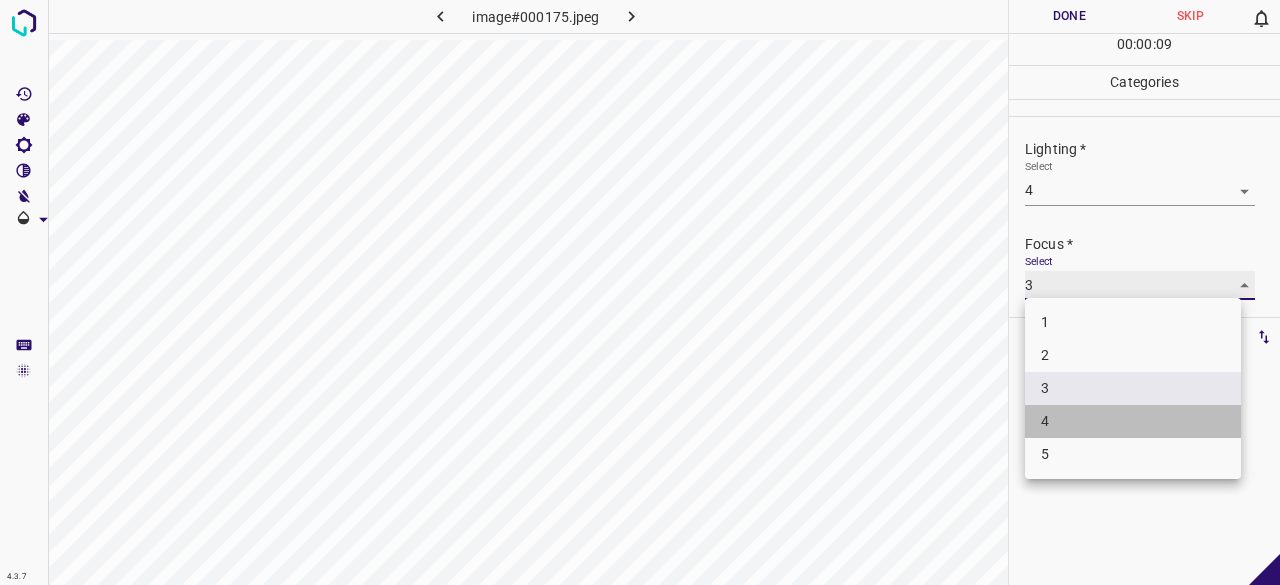 type on "4" 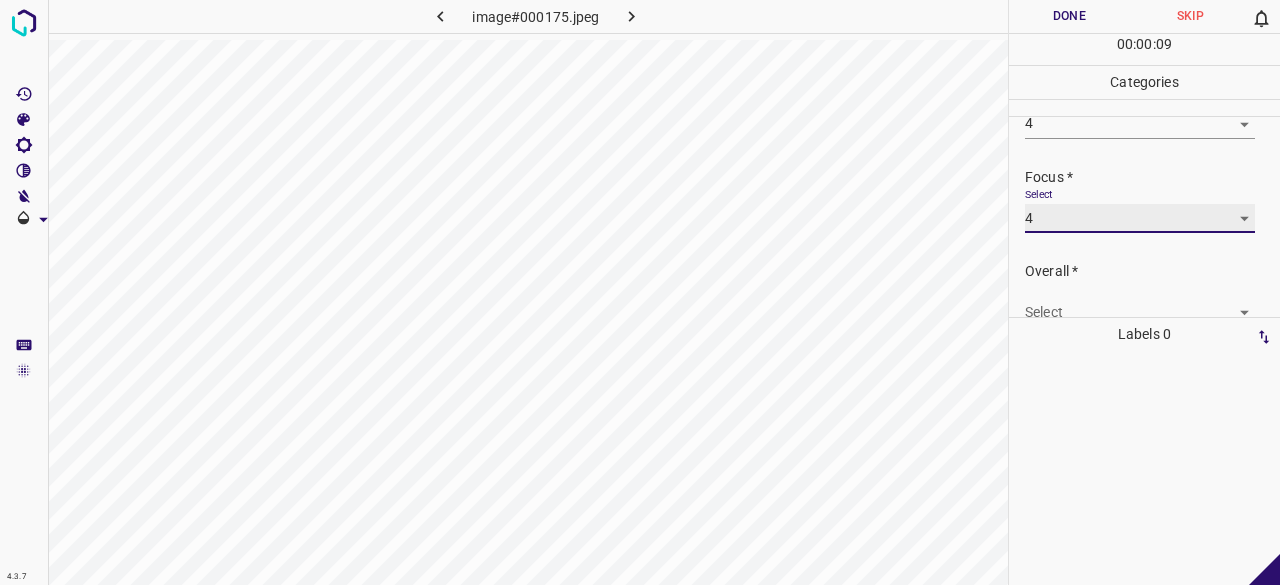 scroll, scrollTop: 98, scrollLeft: 0, axis: vertical 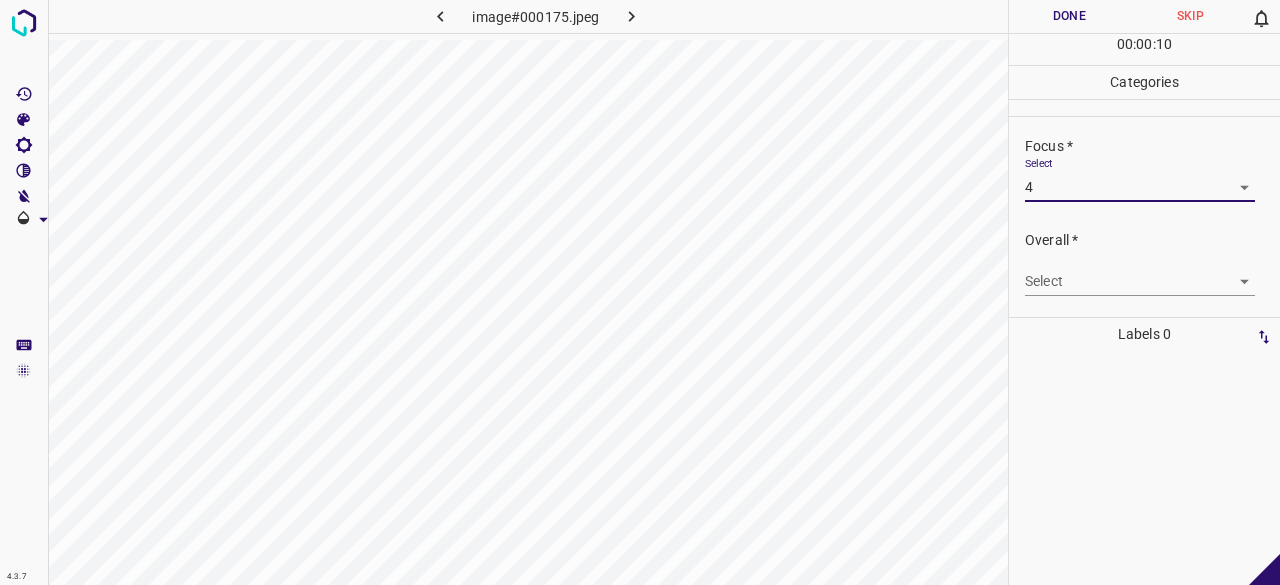 click on "4.3.7 image#000175.jpeg Done Skip 0 00   : 00   : 10   Categories Lighting *  Select 4 4 Focus *  Select 4 4 Overall *  Select ​ Labels   0 Categories 1 Lighting 2 Focus 3 Overall Tools Space Change between modes (Draw & Edit) I Auto labeling R Restore zoom M Zoom in N Zoom out Delete Delete selecte label Filters Z Restore filters X Saturation filter C Brightness filter V Contrast filter B Gray scale filter General O Download - Text - Hide - Delete" at bounding box center [640, 292] 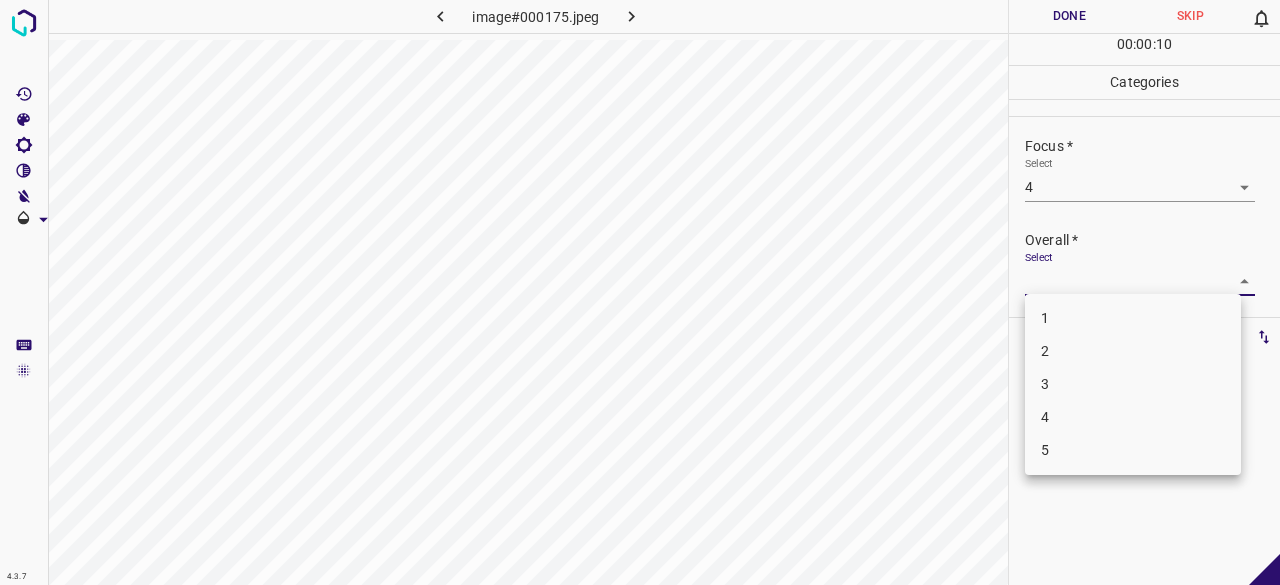 click on "4" at bounding box center [1133, 417] 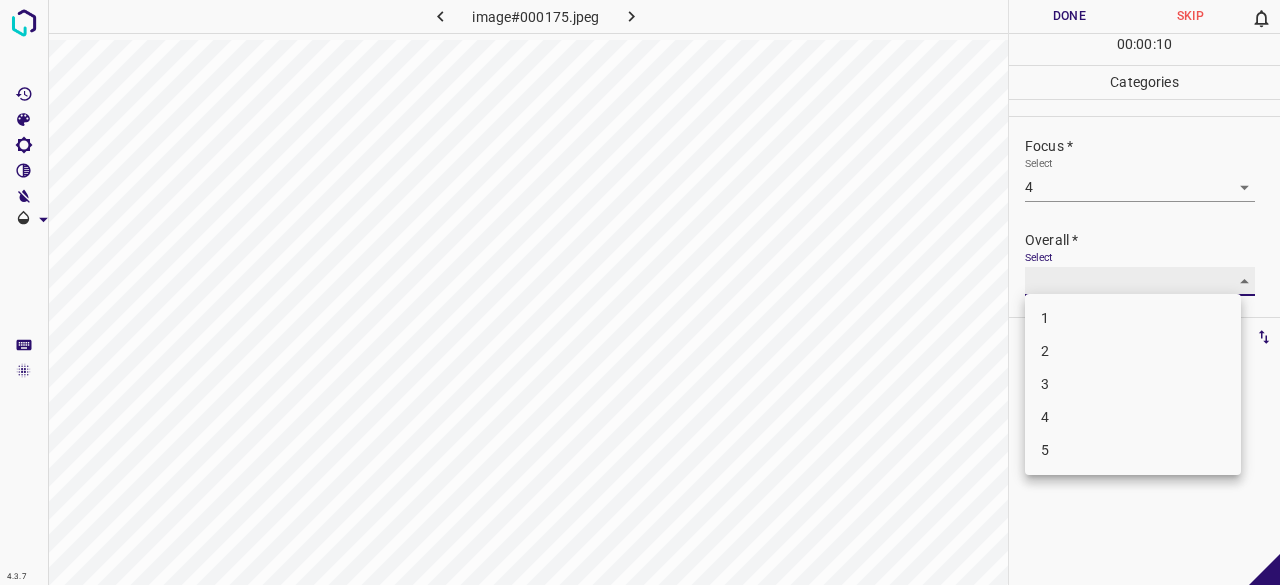 type on "4" 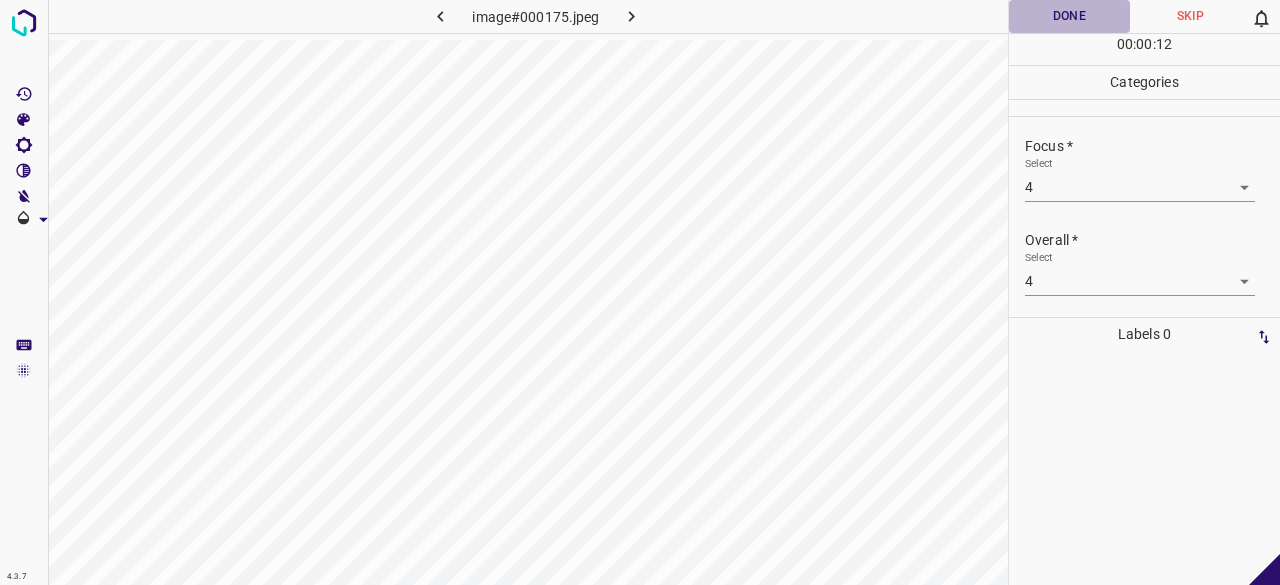 click on "Done" at bounding box center [1069, 16] 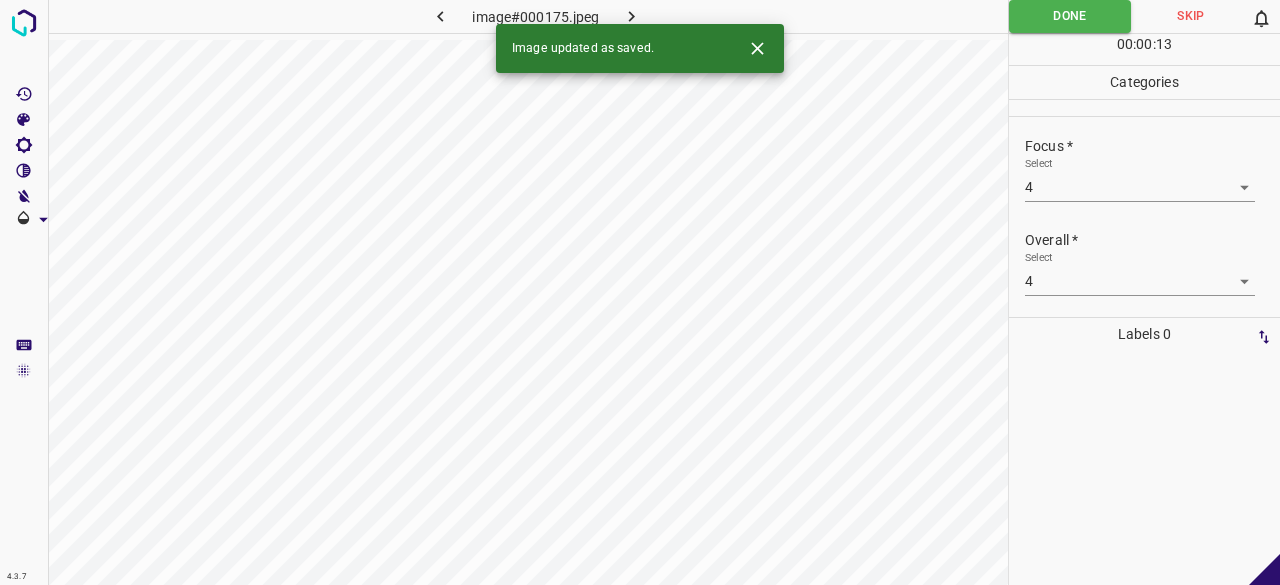 click 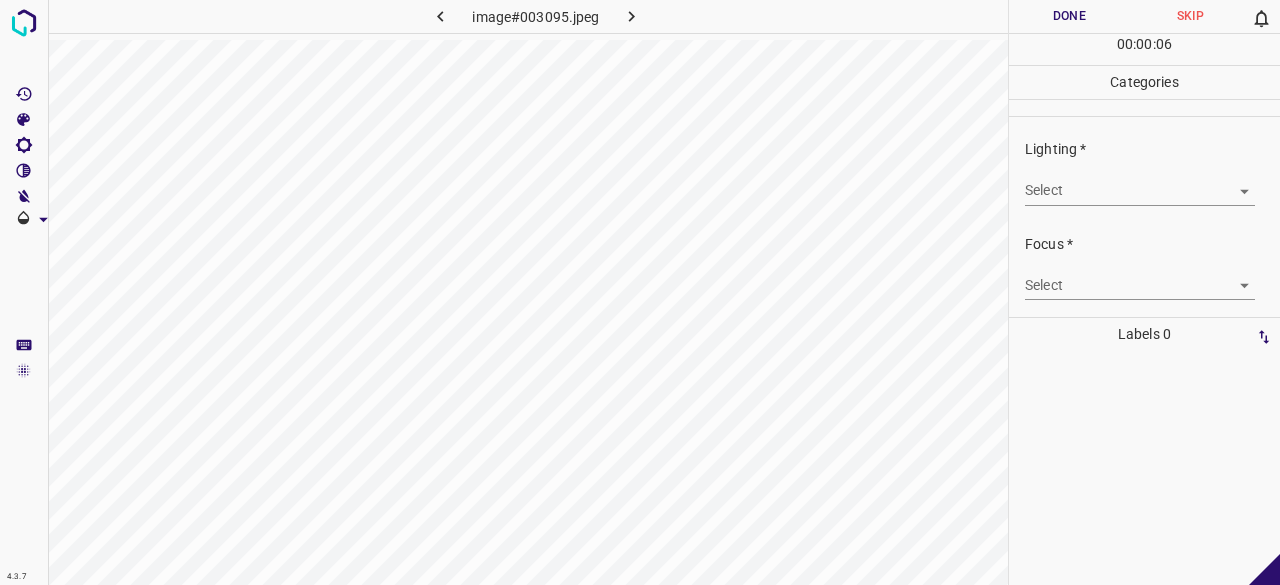 click on "4.3.7 image#003095.jpeg Done Skip 0 00   : 00   : 06   Categories Lighting *  Select ​ Focus *  Select ​ Overall *  Select ​ Labels   0 Categories 1 Lighting 2 Focus 3 Overall Tools Space Change between modes (Draw & Edit) I Auto labeling R Restore zoom M Zoom in N Zoom out Delete Delete selecte label Filters Z Restore filters X Saturation filter C Brightness filter V Contrast filter B Gray scale filter General O Download - Text - Hide - Delete" at bounding box center [640, 292] 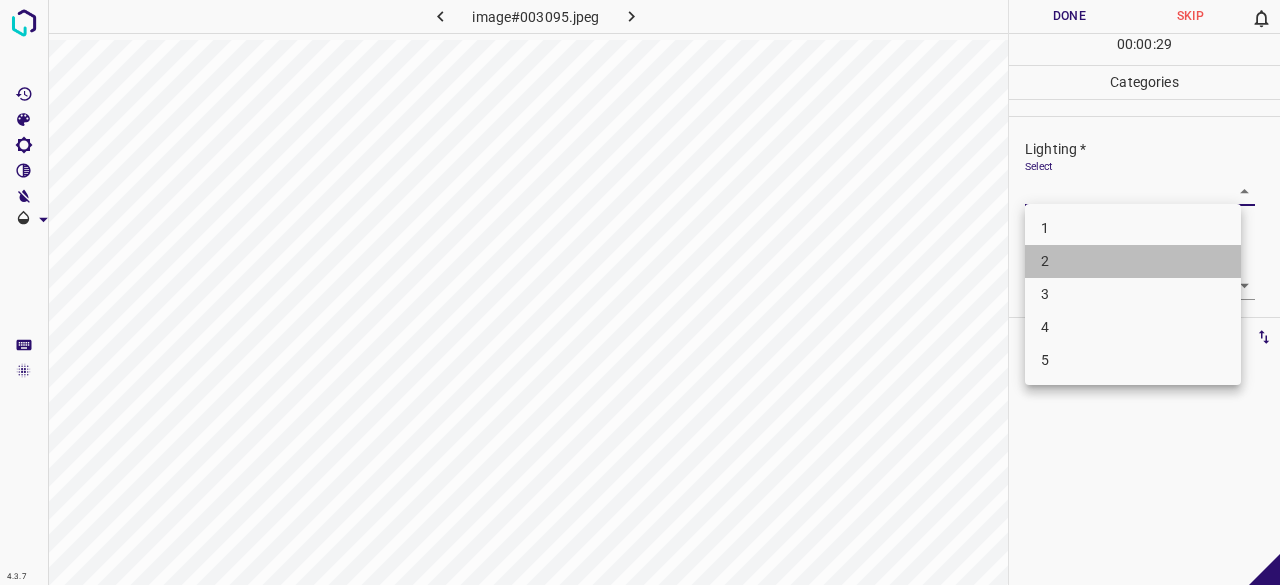 click on "2" at bounding box center (1133, 261) 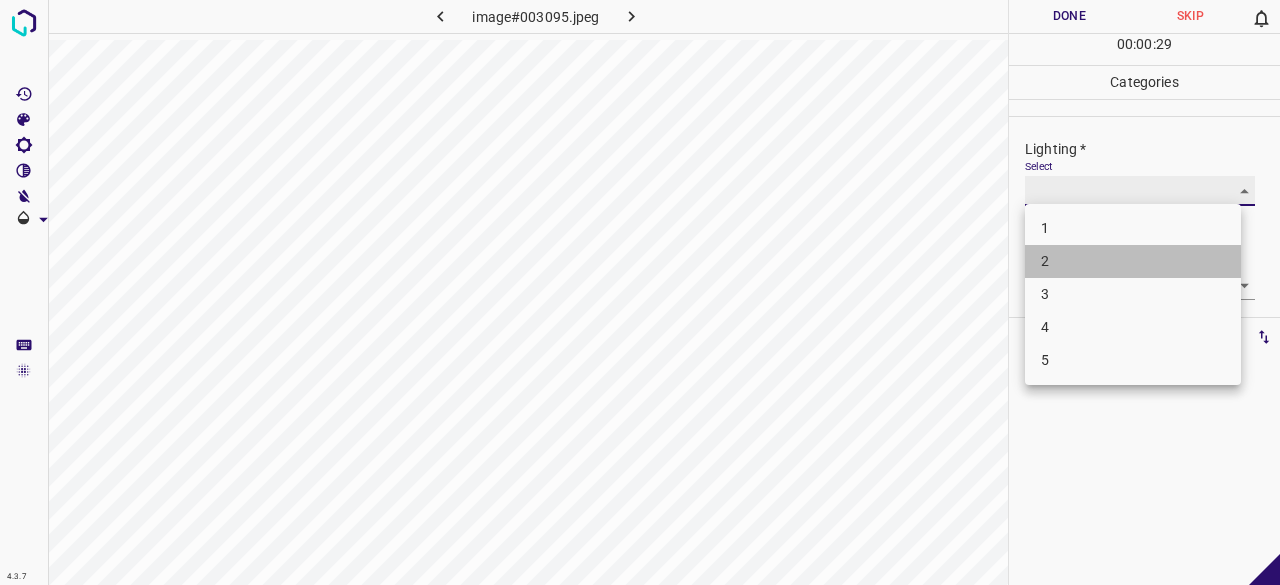 type on "2" 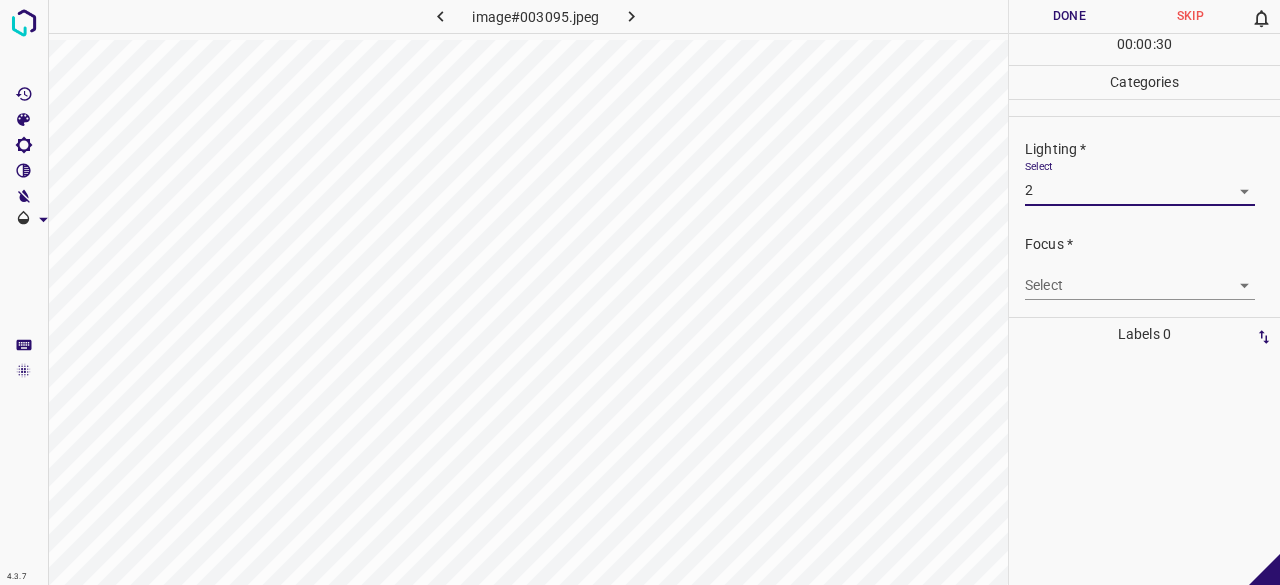 click on "4.3.7 image#003095.jpeg Done Skip 0 00   : 00   : 30   Categories Lighting *  Select 2 2 Focus *  Select ​ Overall *  Select ​ Labels   0 Categories 1 Lighting 2 Focus 3 Overall Tools Space Change between modes (Draw & Edit) I Auto labeling R Restore zoom M Zoom in N Zoom out Delete Delete selecte label Filters Z Restore filters X Saturation filter C Brightness filter V Contrast filter B Gray scale filter General O Download - Text - Hide - Delete" at bounding box center (640, 292) 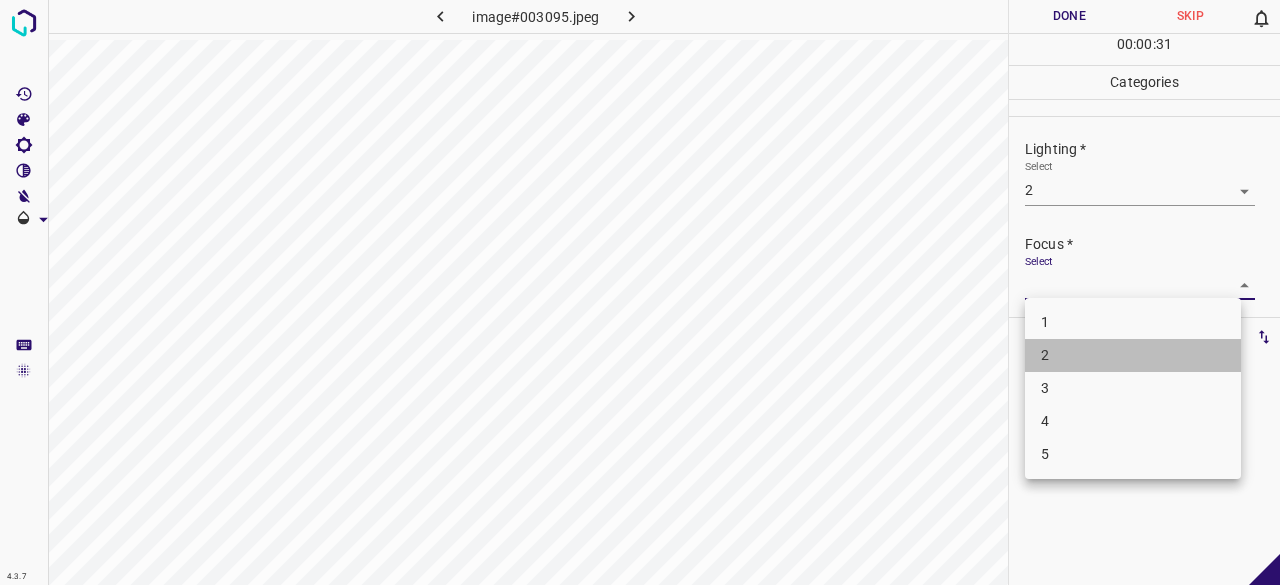 click on "2" at bounding box center (1133, 355) 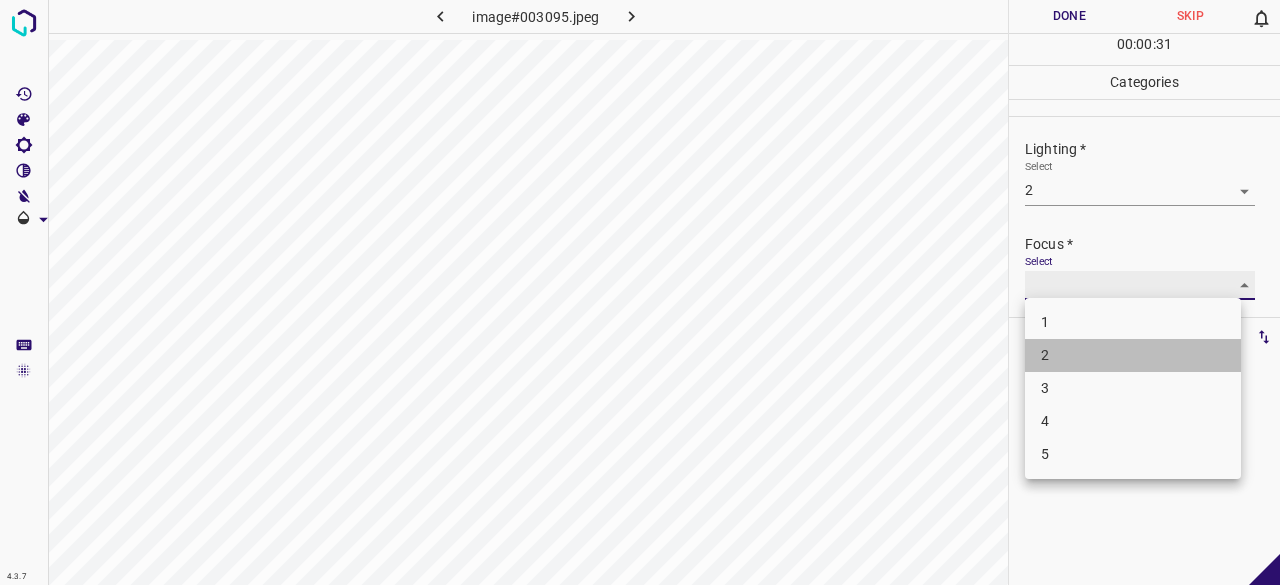 type on "2" 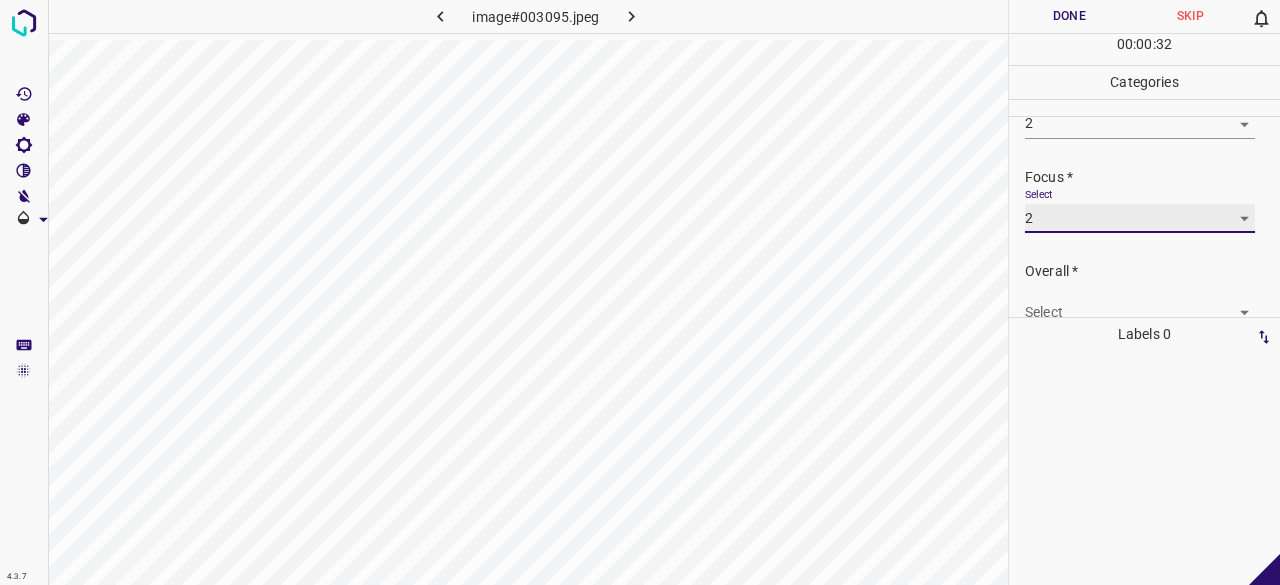 scroll, scrollTop: 98, scrollLeft: 0, axis: vertical 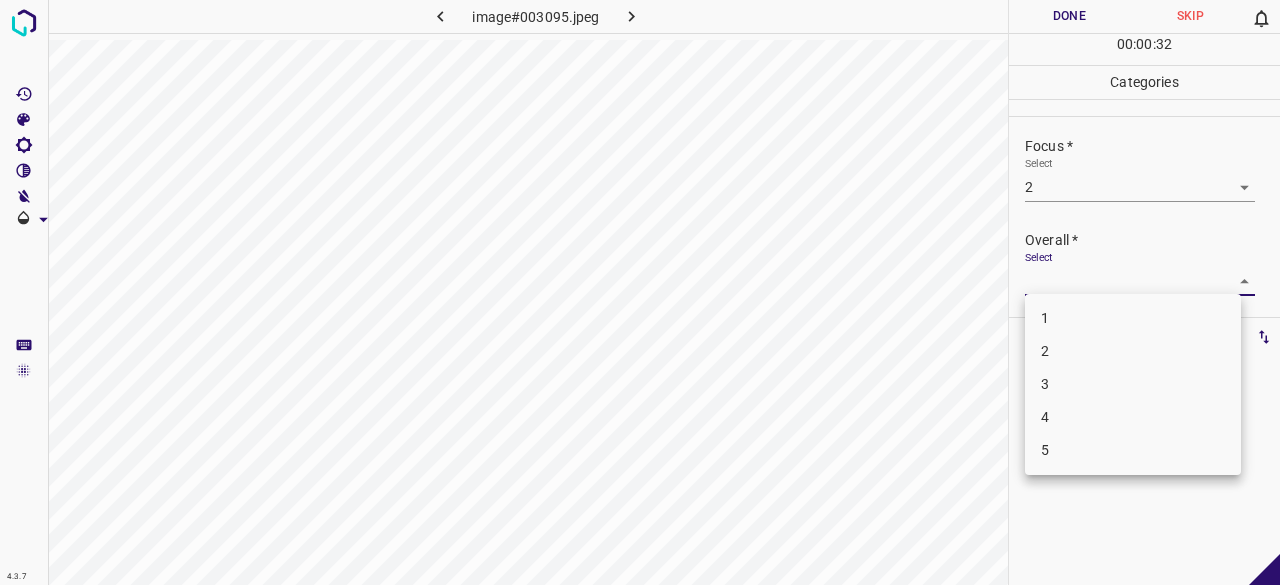 click on "4.3.7 image#003095.jpeg Done Skip 0 00   : 00   : 32   Categories Lighting *  Select 2 2 Focus *  Select 2 2 Overall *  Select ​ Labels   0 Categories 1 Lighting 2 Focus 3 Overall Tools Space Change between modes (Draw & Edit) I Auto labeling R Restore zoom M Zoom in N Zoom out Delete Delete selecte label Filters Z Restore filters X Saturation filter C Brightness filter V Contrast filter B Gray scale filter General O Download - Text - Hide - Delete 1 2 3 4 5" at bounding box center (640, 292) 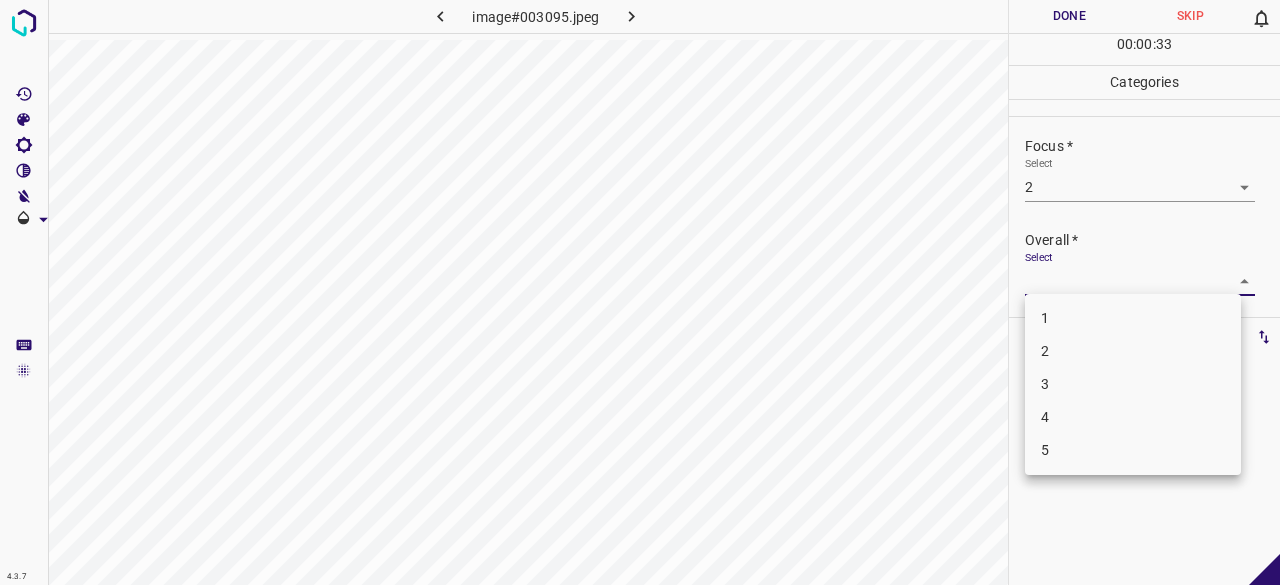 click on "2" at bounding box center (1133, 351) 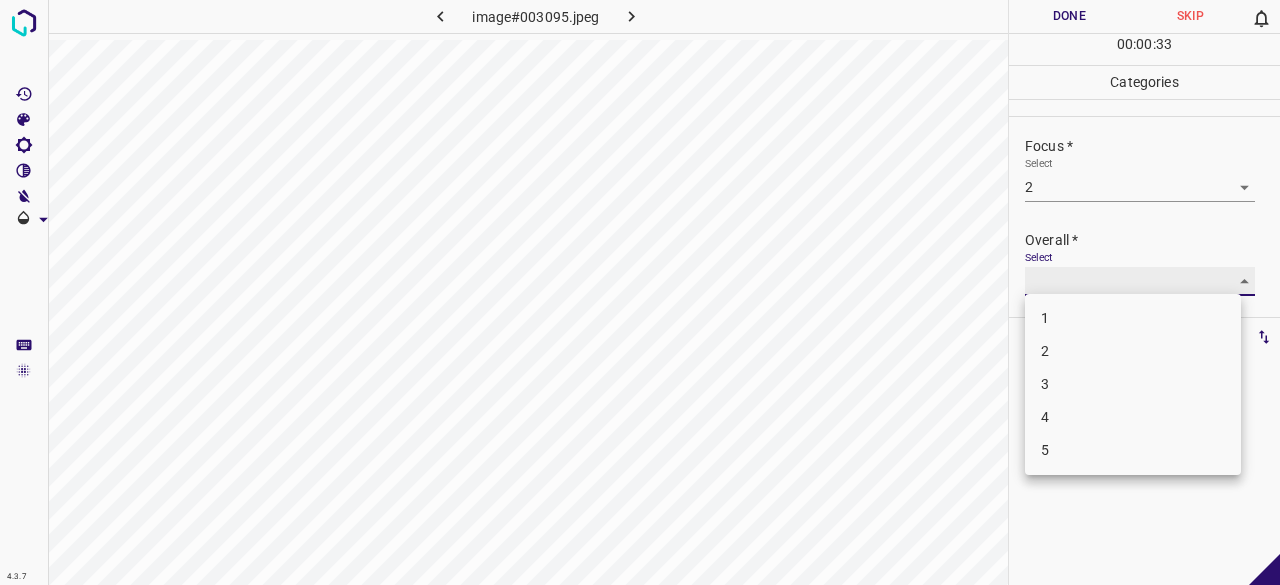 type on "2" 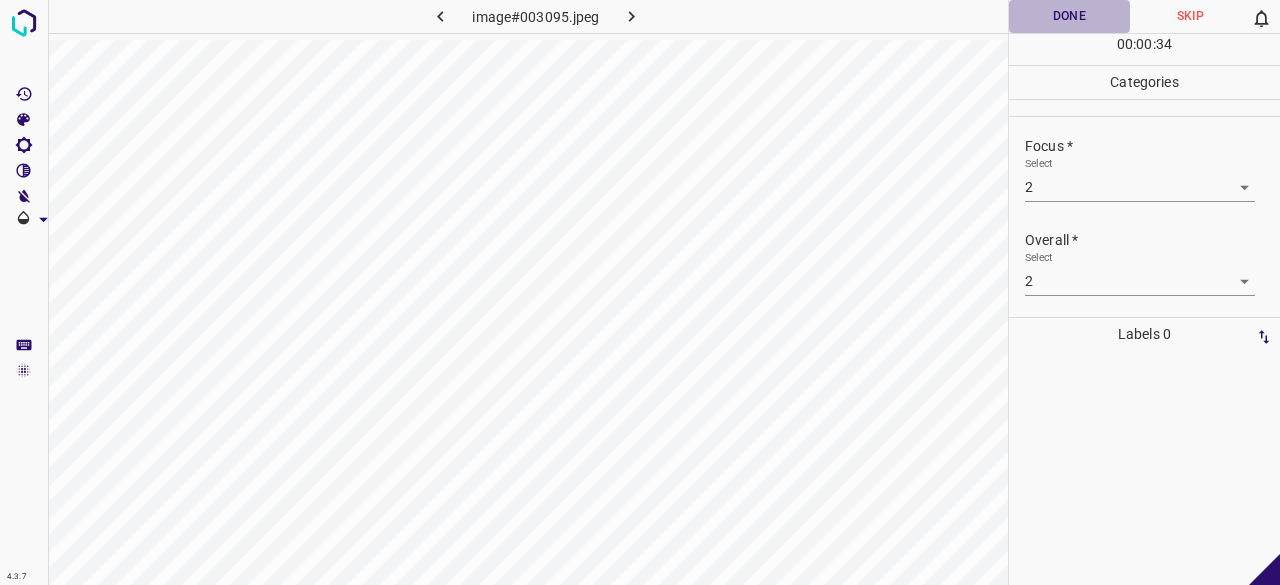 click on "Done" at bounding box center (1069, 16) 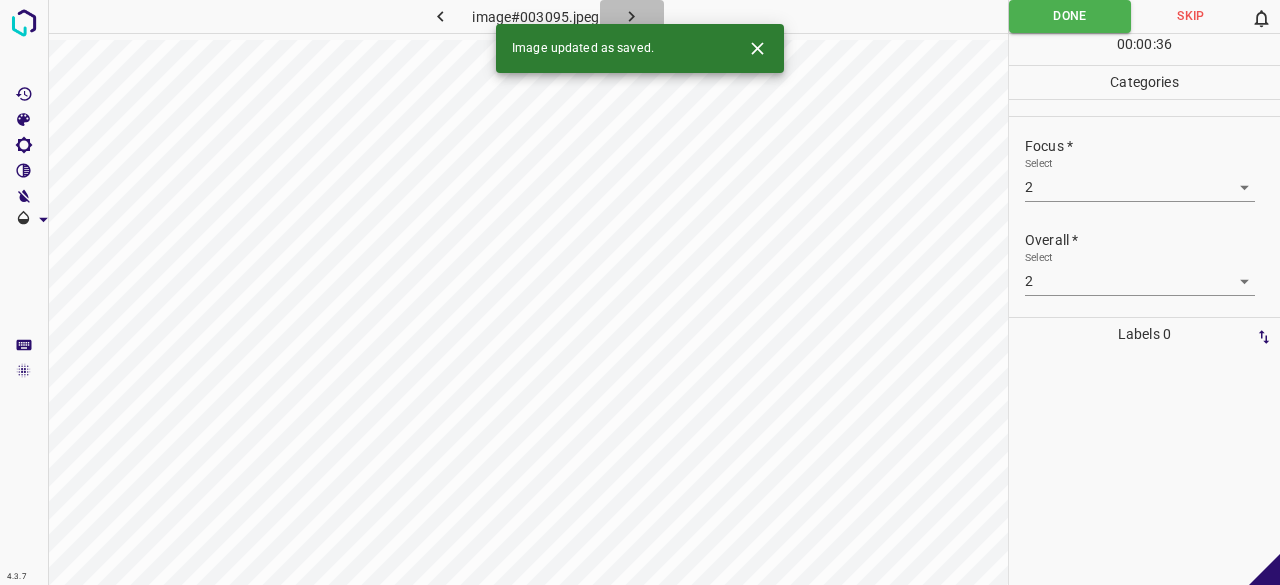 click 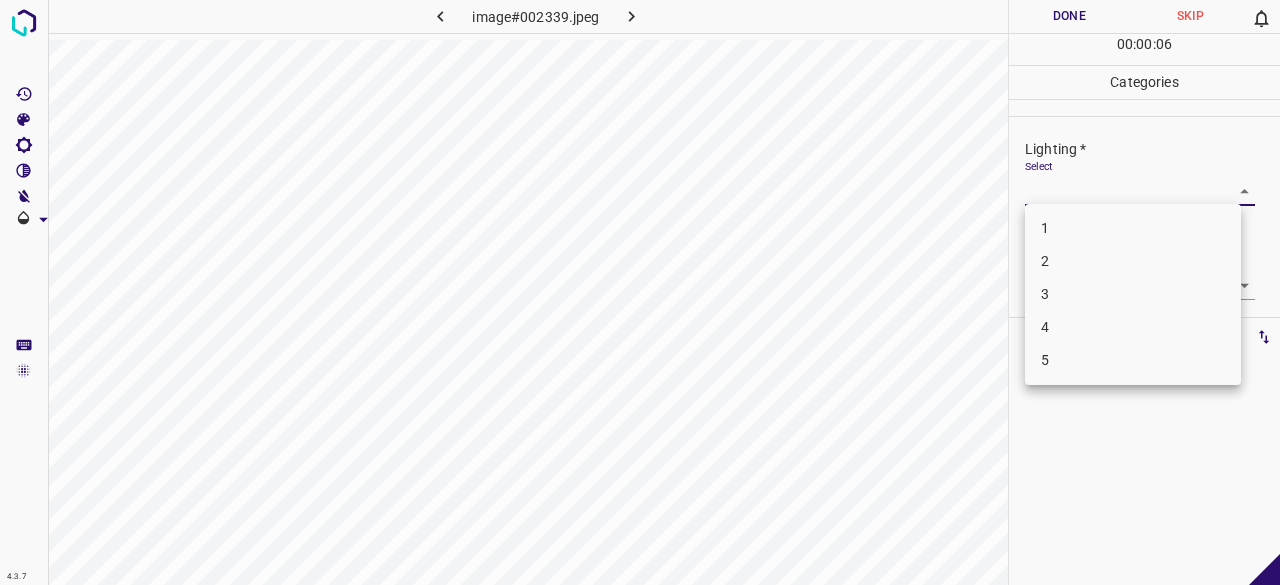 click on "4.3.7 image#002339.jpeg Done Skip 0 00   : 00   : 06   Categories Lighting *  Select ​ Focus *  Select ​ Overall *  Select ​ Labels   0 Categories 1 Lighting 2 Focus 3 Overall Tools Space Change between modes (Draw & Edit) I Auto labeling R Restore zoom M Zoom in N Zoom out Delete Delete selecte label Filters Z Restore filters X Saturation filter C Brightness filter V Contrast filter B Gray scale filter General O Download - Text - Hide - Delete 1 2 3 4 5" at bounding box center [640, 292] 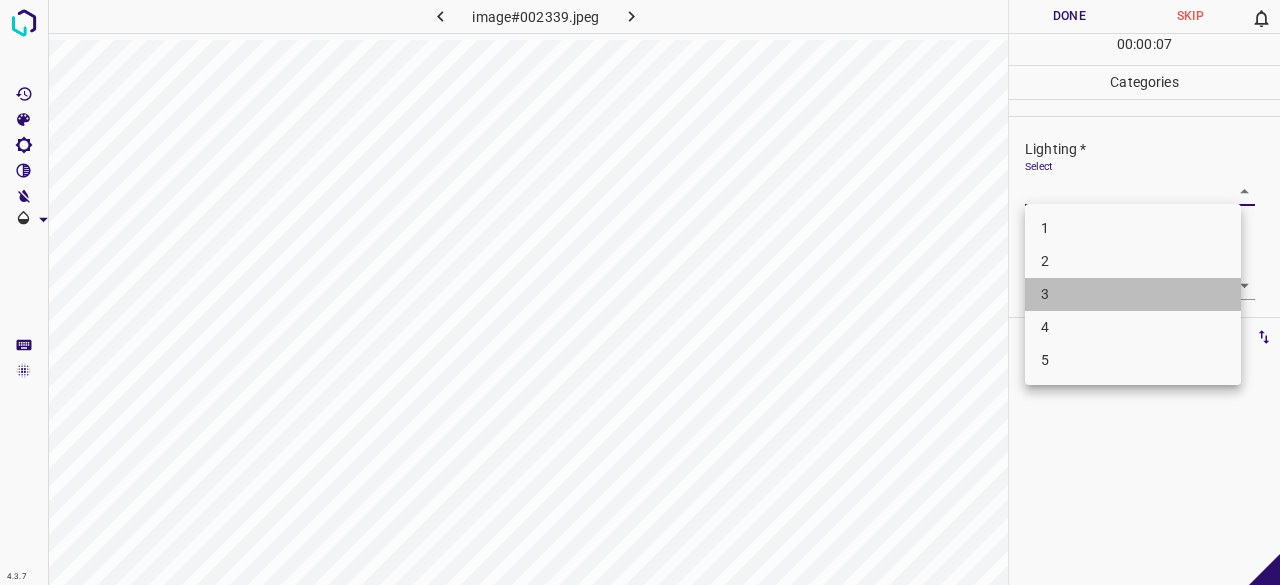 click on "3" at bounding box center [1133, 294] 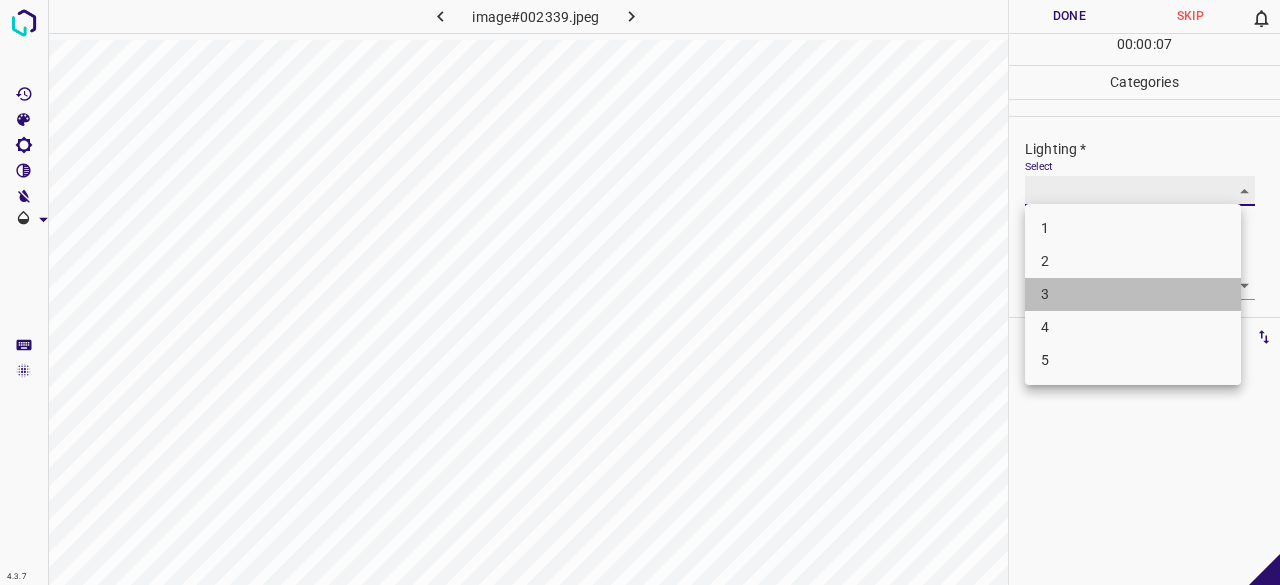 type on "3" 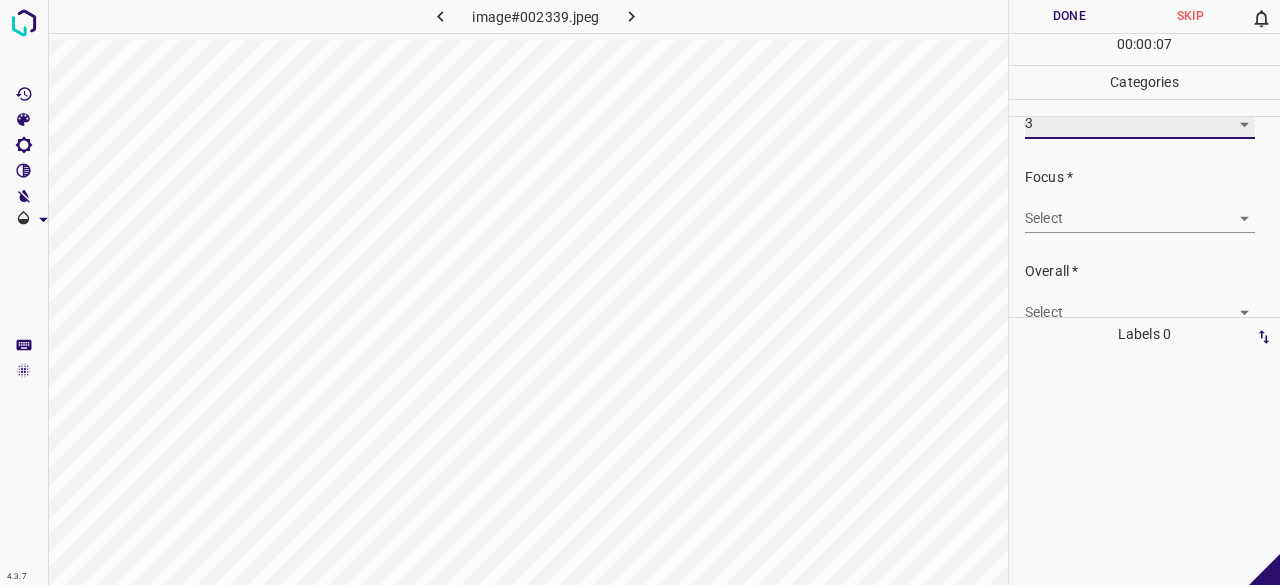 scroll, scrollTop: 98, scrollLeft: 0, axis: vertical 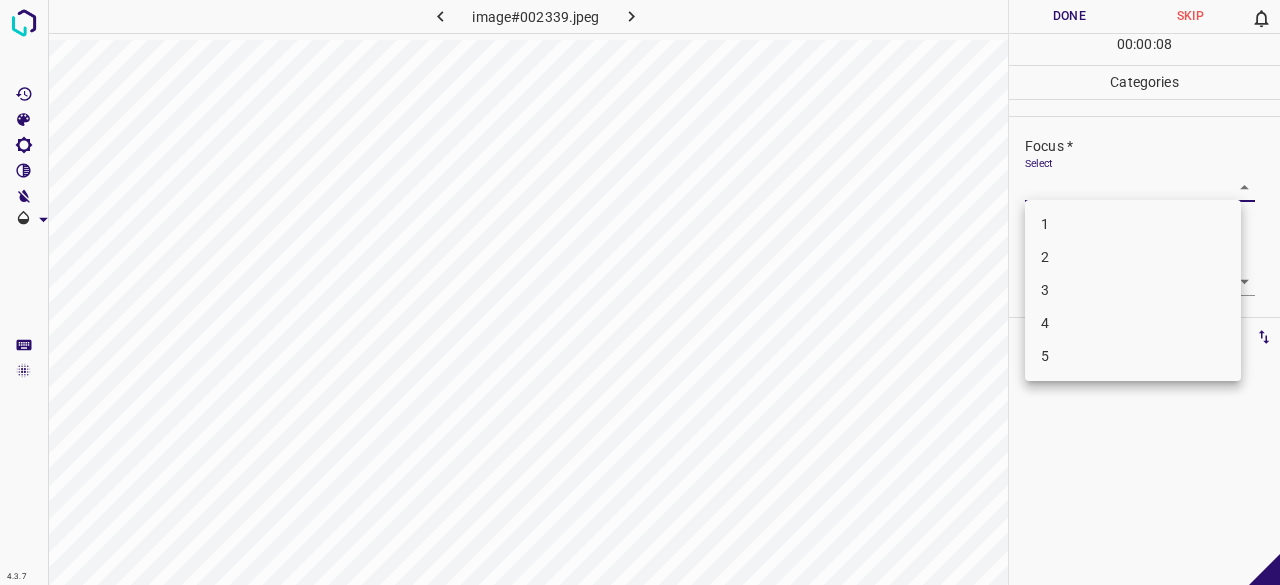 click on "4.3.7 image#002339.jpeg Done Skip 0 00   : 00   : 08   Categories Lighting *  Select 3 3 Focus *  Select ​ Overall *  Select ​ Labels   0 Categories 1 Lighting 2 Focus 3 Overall Tools Space Change between modes (Draw & Edit) I Auto labeling R Restore zoom M Zoom in N Zoom out Delete Delete selecte label Filters Z Restore filters X Saturation filter C Brightness filter V Contrast filter B Gray scale filter General O Download - Text - Hide - Delete 1 2 3 4 5" at bounding box center [640, 292] 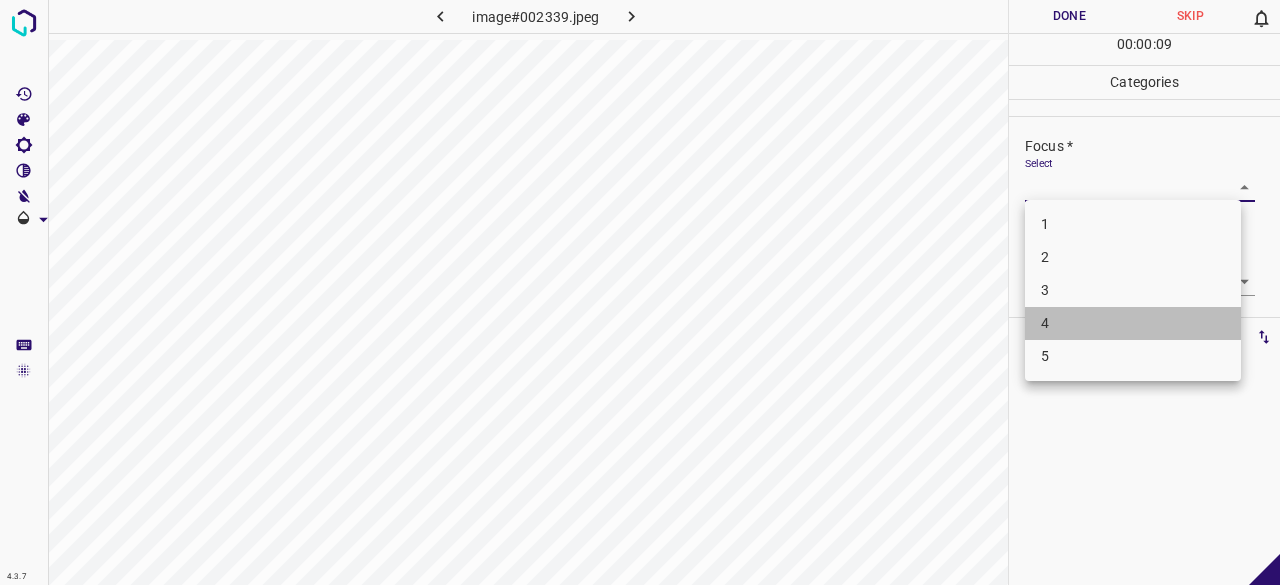 click on "4" at bounding box center [1133, 323] 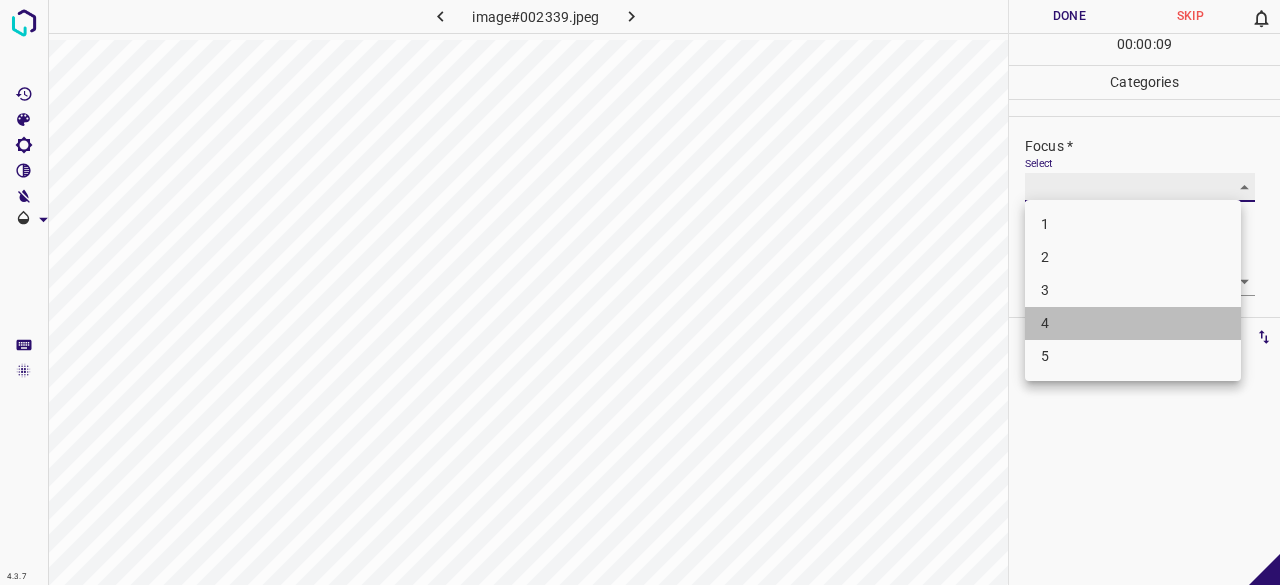 type on "4" 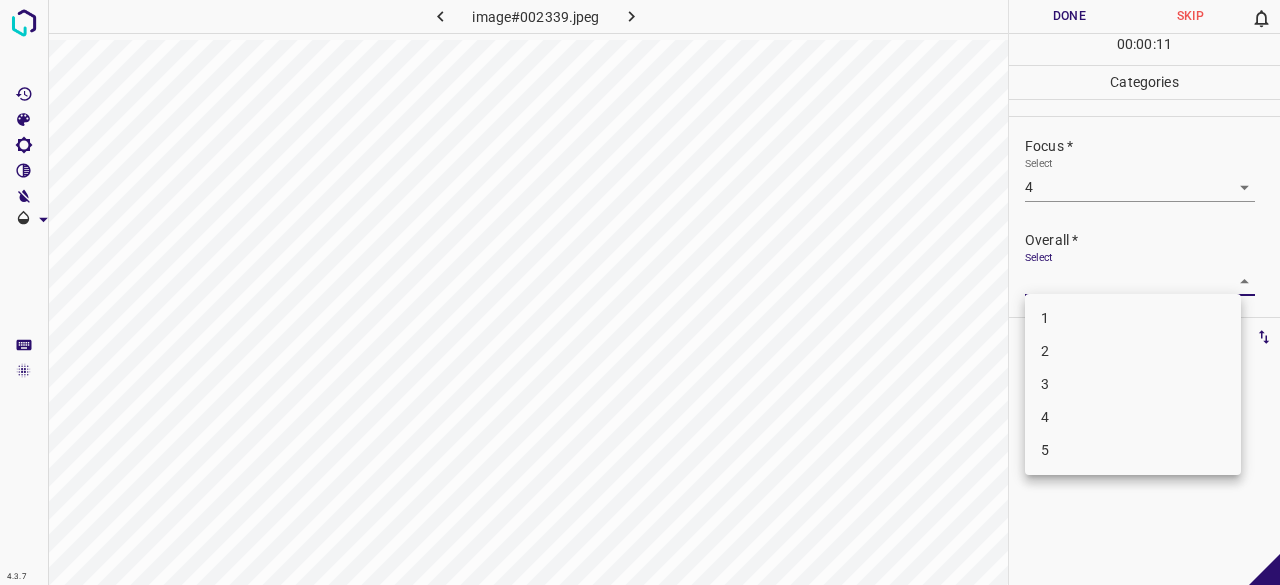click on "4.3.7 image#002339.jpeg Done Skip 0 00   : 00   : 11   Categories Lighting *  Select 3 3 Focus *  Select 4 4 Overall *  Select ​ Labels   0 Categories 1 Lighting 2 Focus 3 Overall Tools Space Change between modes (Draw & Edit) I Auto labeling R Restore zoom M Zoom in N Zoom out Delete Delete selecte label Filters Z Restore filters X Saturation filter C Brightness filter V Contrast filter B Gray scale filter General O Download - Text - Hide - Delete 1 2 3 4 5" at bounding box center (640, 292) 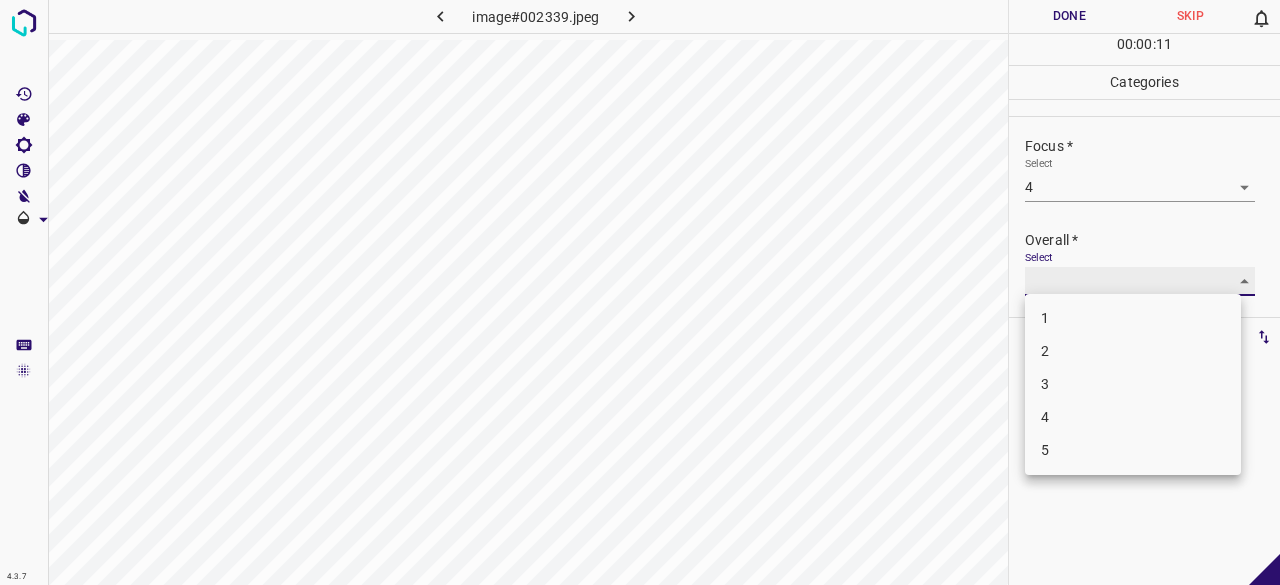 type on "3" 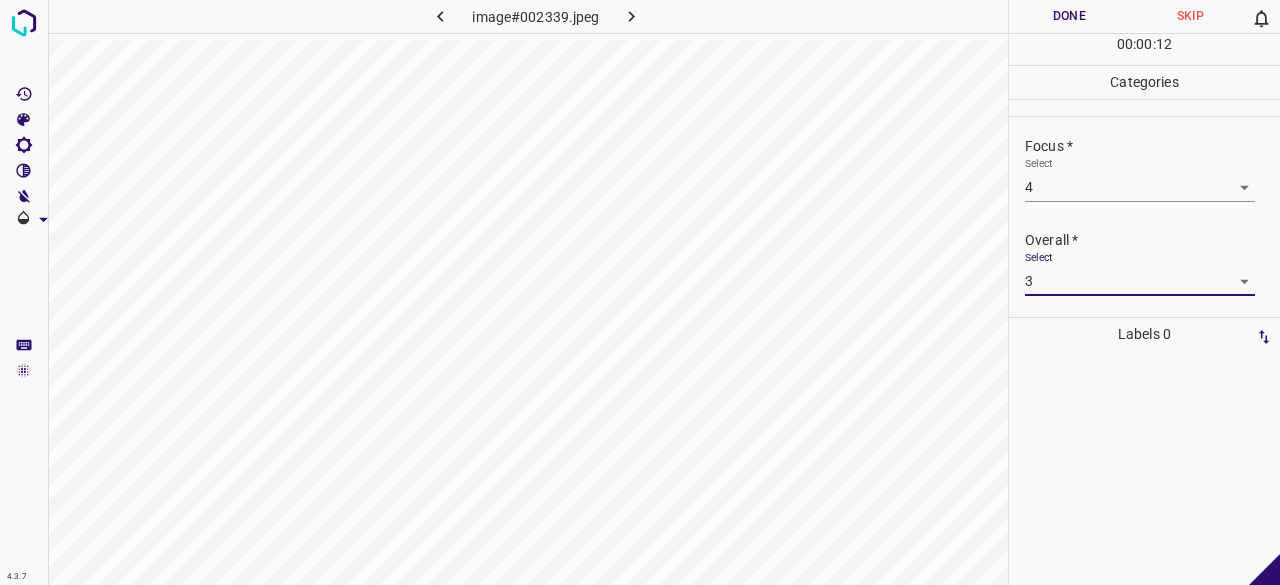 click on "Done" at bounding box center (1069, 16) 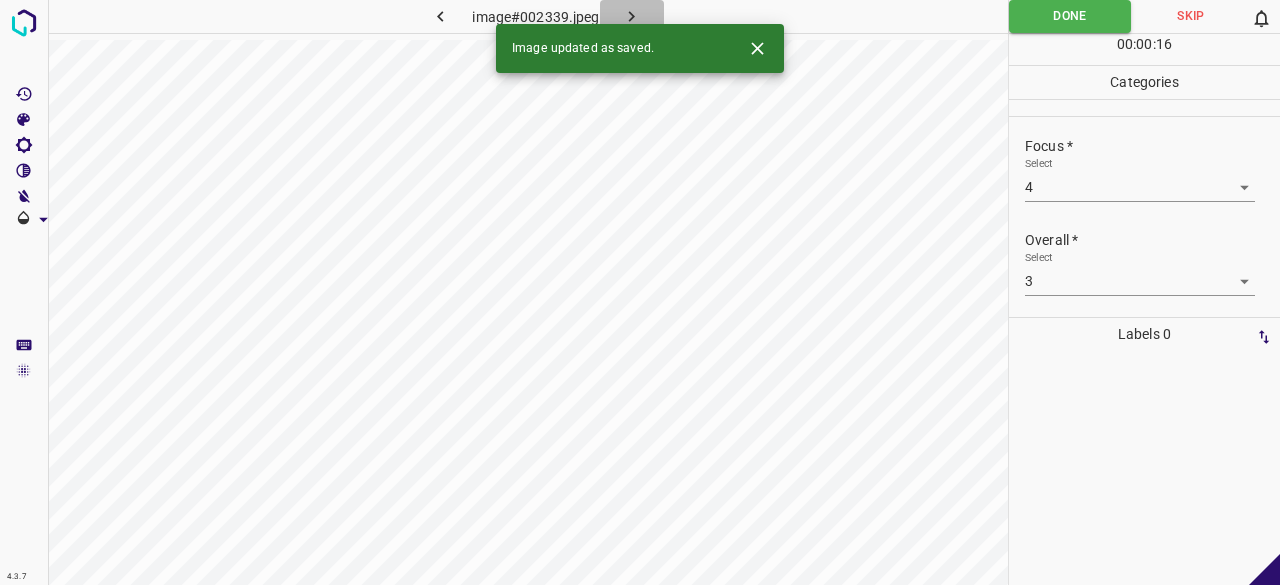 click 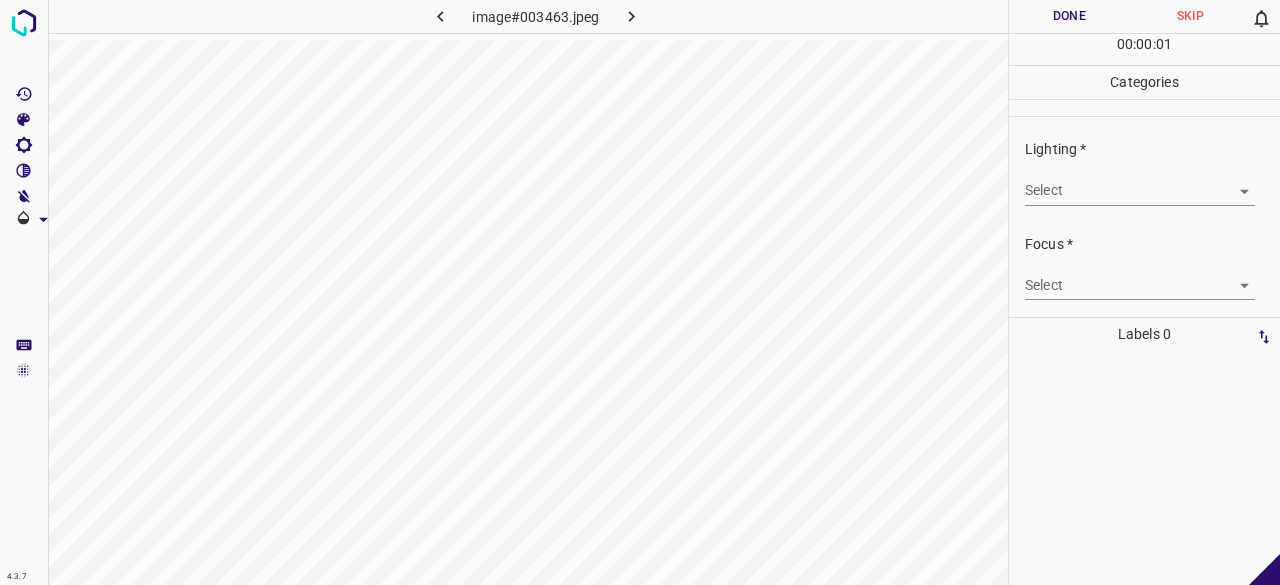 click on "4.3.7 image#003463.jpeg Done Skip 0 00   : 00   : 01   Categories Lighting *  Select ​ Focus *  Select ​ Overall *  Select ​ Labels   0 Categories 1 Lighting 2 Focus 3 Overall Tools Space Change between modes (Draw & Edit) I Auto labeling R Restore zoom M Zoom in N Zoom out Delete Delete selecte label Filters Z Restore filters X Saturation filter C Brightness filter V Contrast filter B Gray scale filter General O Download - Text - Hide - Delete" at bounding box center (640, 292) 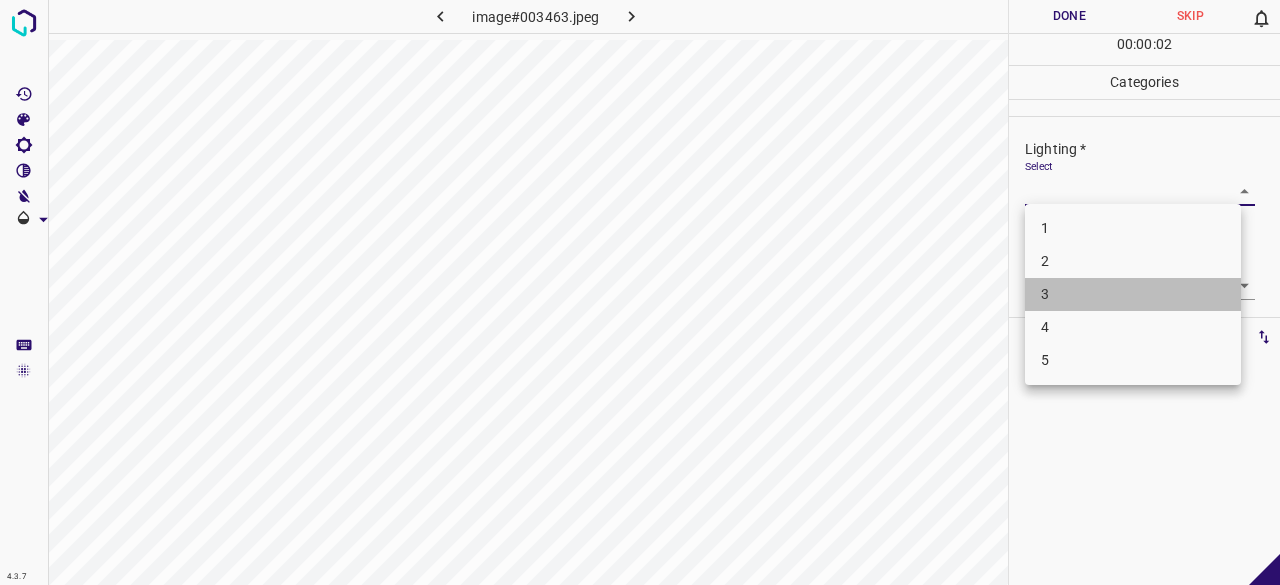 click on "3" at bounding box center [1133, 294] 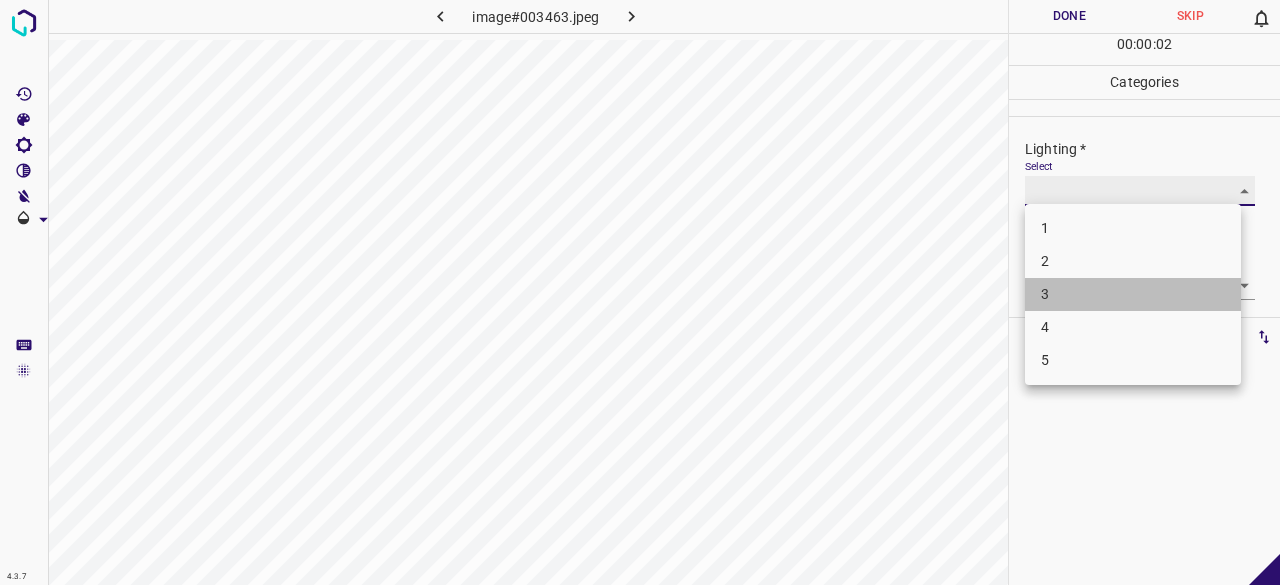 type on "3" 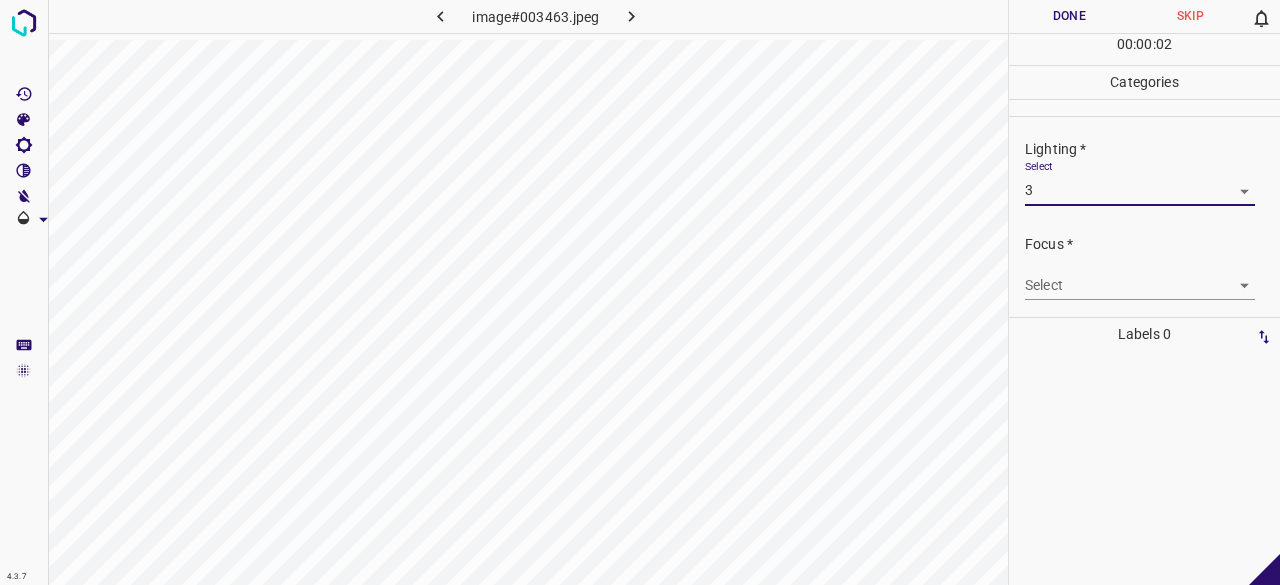 click on "4.3.7 image#003463.jpeg Done Skip 0 00   : 00   : 02   Categories Lighting *  Select 3 3 Focus *  Select ​ Overall *  Select ​ Labels   0 Categories 1 Lighting 2 Focus 3 Overall Tools Space Change between modes (Draw & Edit) I Auto labeling R Restore zoom M Zoom in N Zoom out Delete Delete selecte label Filters Z Restore filters X Saturation filter C Brightness filter V Contrast filter B Gray scale filter General O Download - Text - Hide - Delete" at bounding box center [640, 292] 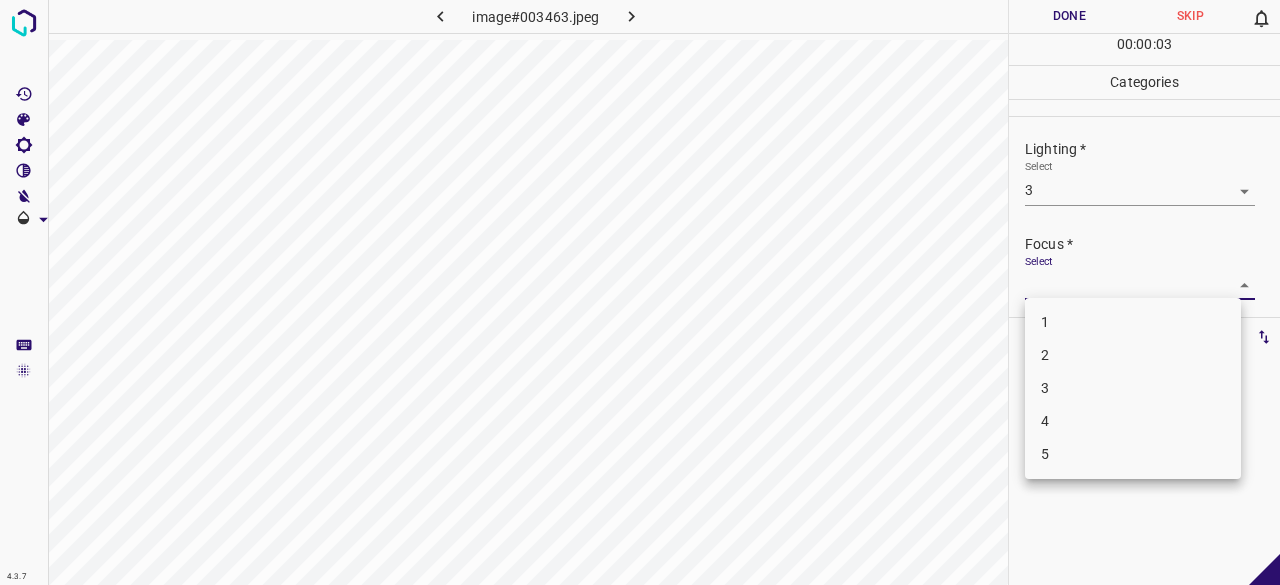 click on "2" at bounding box center (1133, 355) 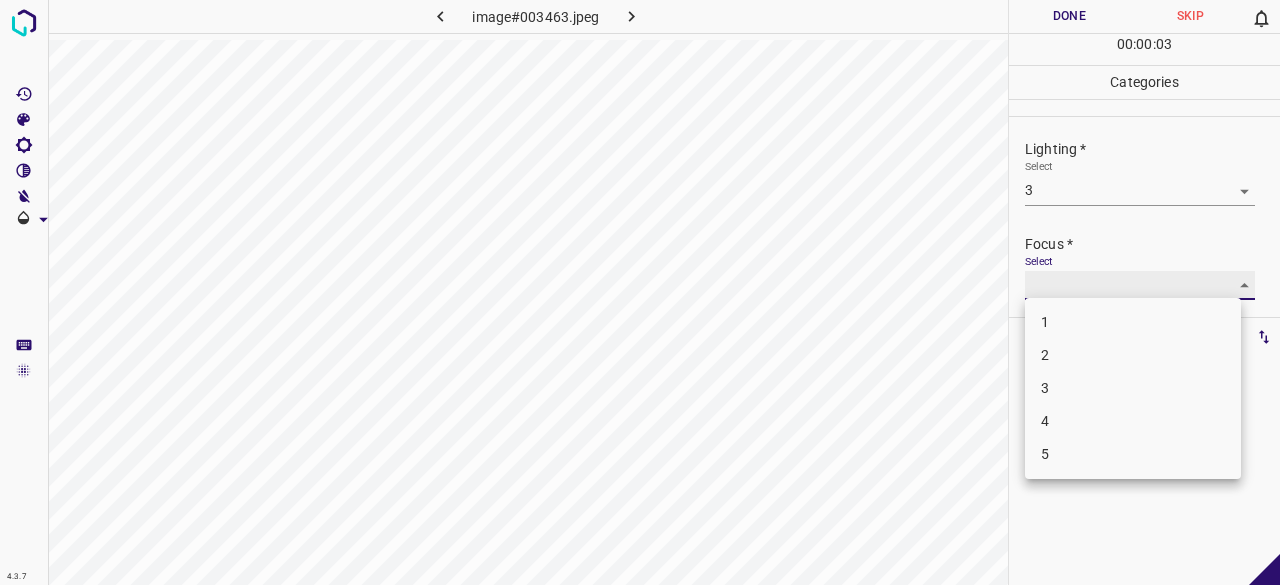 type on "2" 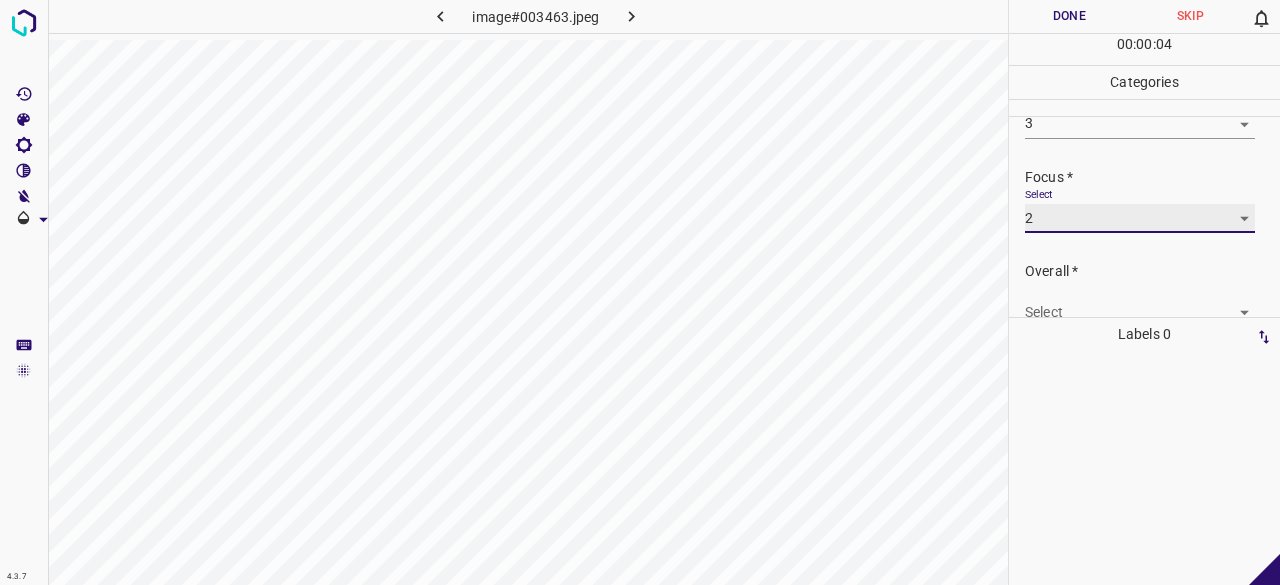 scroll, scrollTop: 98, scrollLeft: 0, axis: vertical 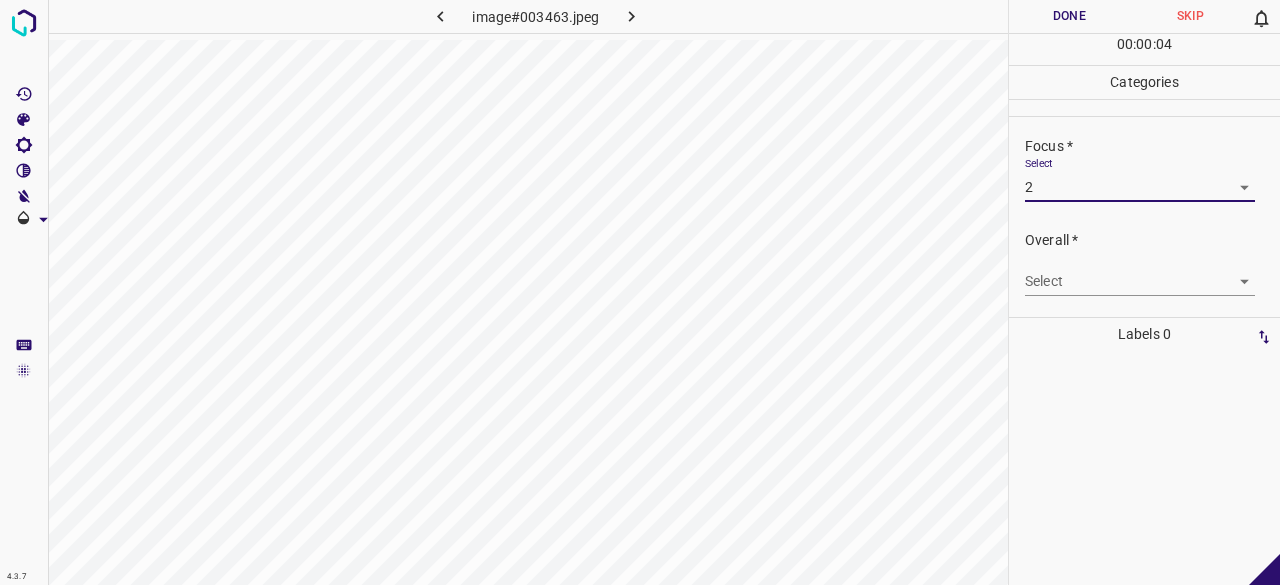 click on "4.3.7 image#003463.jpeg Done Skip 0 00   : 00   : 04   Categories Lighting *  Select 3 3 Focus *  Select 2 2 Overall *  Select ​ Labels   0 Categories 1 Lighting 2 Focus 3 Overall Tools Space Change between modes (Draw & Edit) I Auto labeling R Restore zoom M Zoom in N Zoom out Delete Delete selecte label Filters Z Restore filters X Saturation filter C Brightness filter V Contrast filter B Gray scale filter General O Download - Text - Hide - Delete" at bounding box center [640, 292] 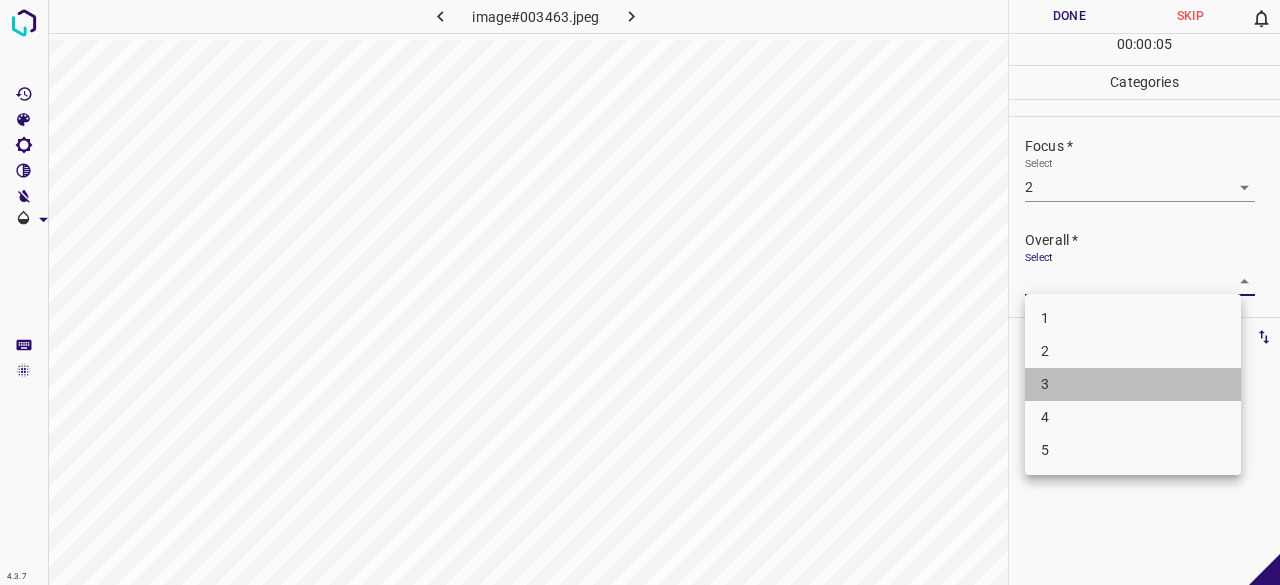 click on "3" at bounding box center [1133, 384] 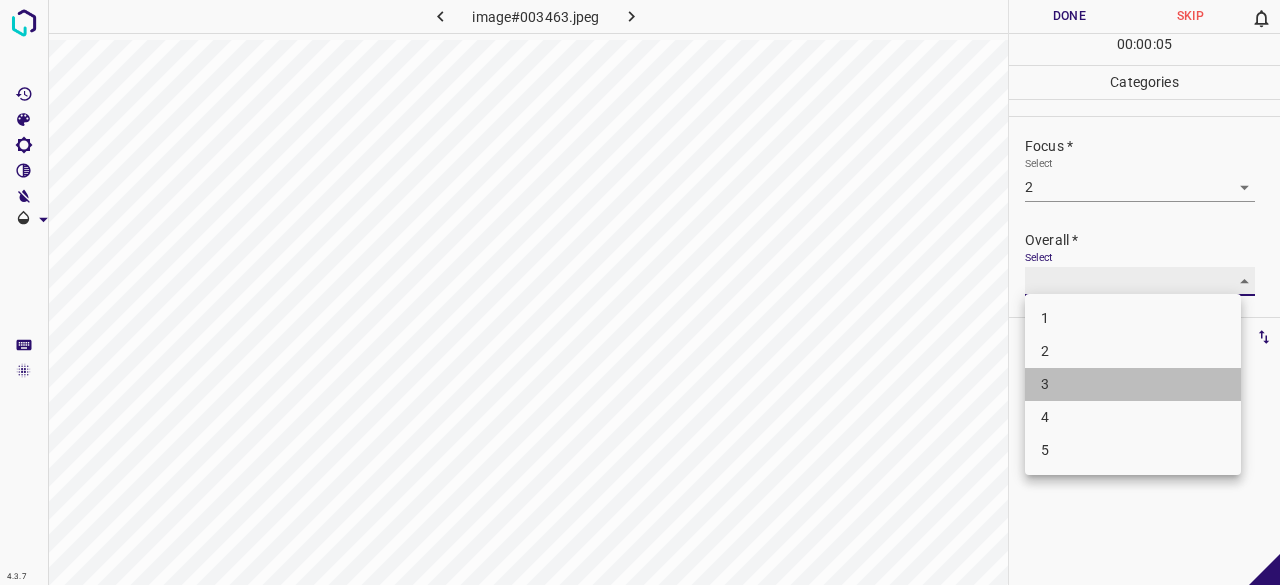 type on "3" 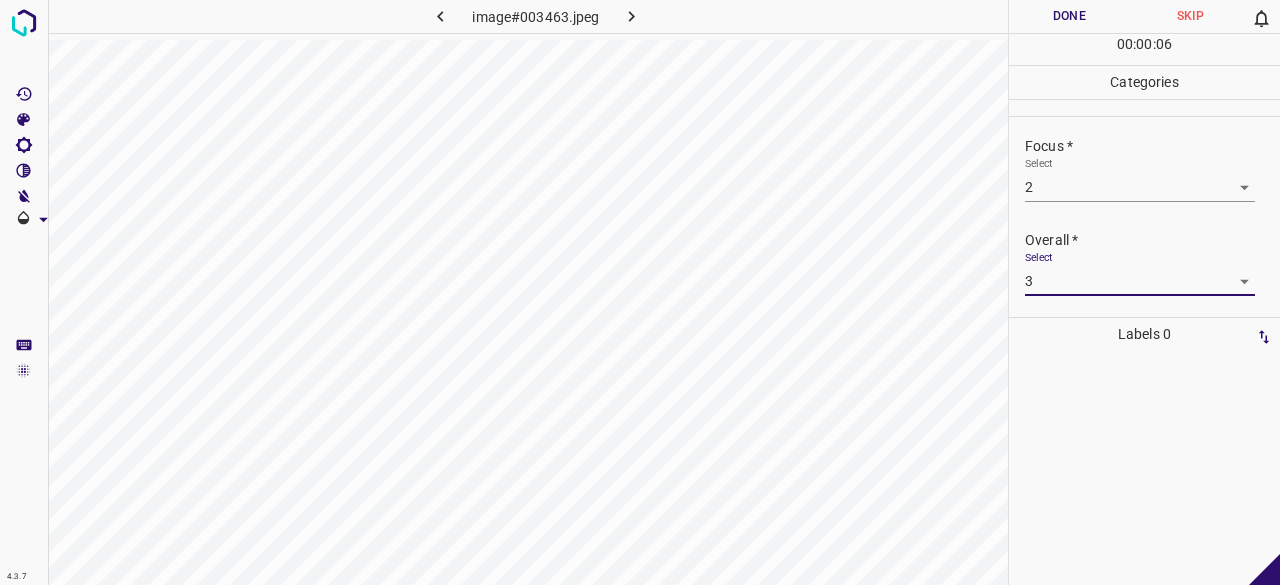 click on "Done" at bounding box center [1069, 16] 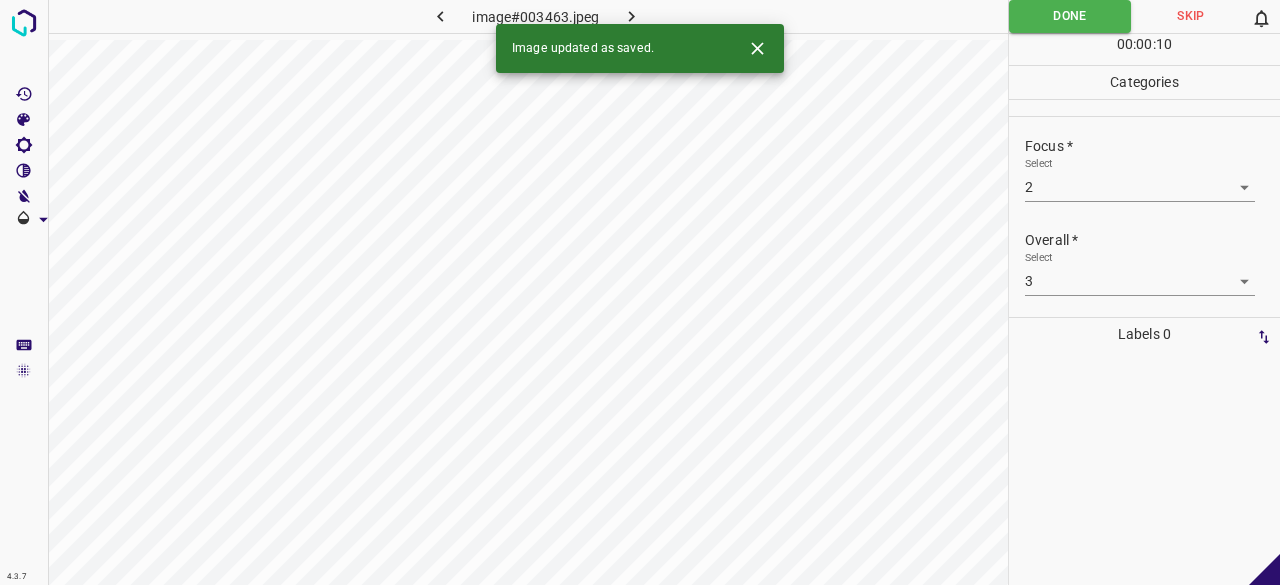 click 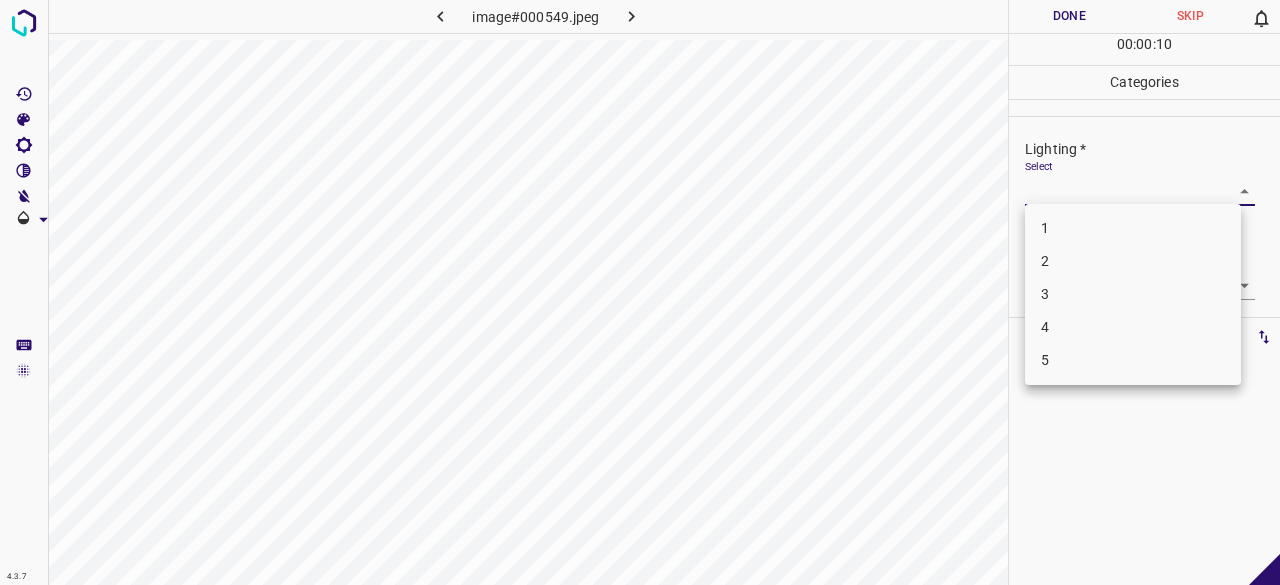 click on "4.3.7 image#000549.jpeg Done Skip 0 00   : 00   : 10   Categories Lighting *  Select ​ Focus *  Select ​ Overall *  Select ​ Labels   0 Categories 1 Lighting 2 Focus 3 Overall Tools Space Change between modes (Draw & Edit) I Auto labeling R Restore zoom M Zoom in N Zoom out Delete Delete selecte label Filters Z Restore filters X Saturation filter C Brightness filter V Contrast filter B Gray scale filter General O Download - Text - Hide - Delete 1 2 3 4 5" at bounding box center (640, 292) 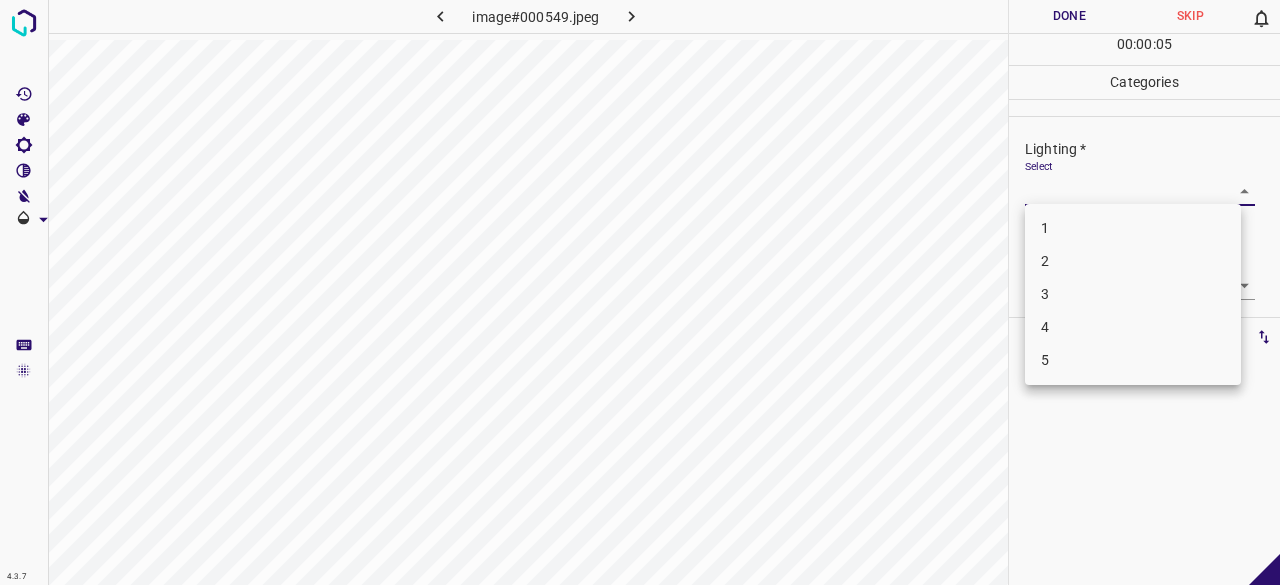 click on "4" at bounding box center (1133, 327) 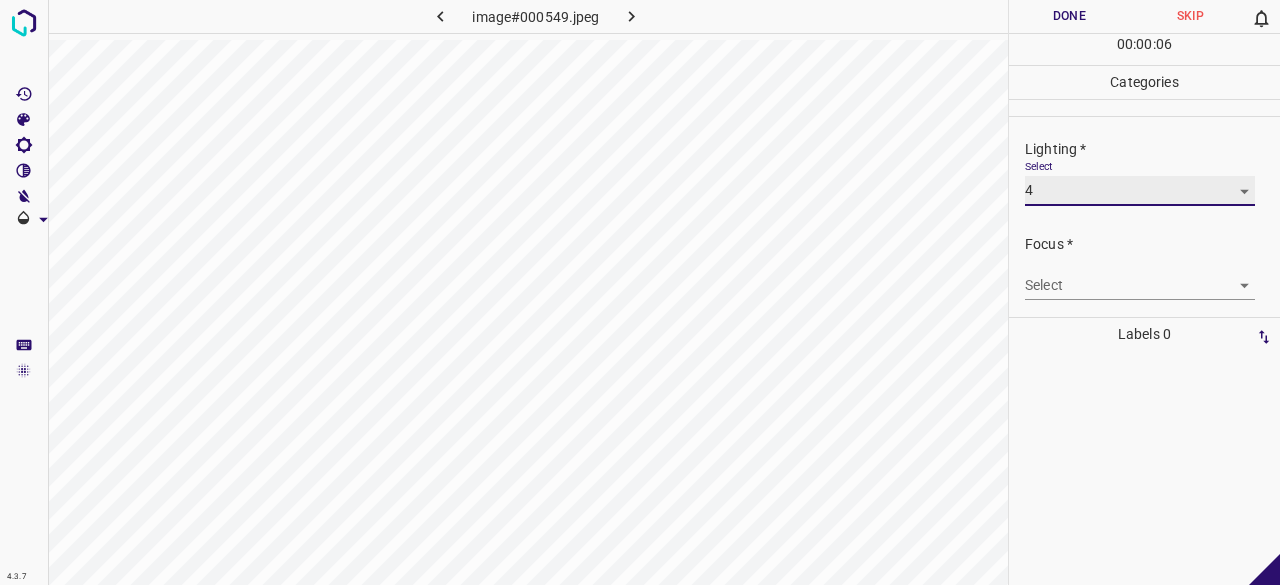 type on "4" 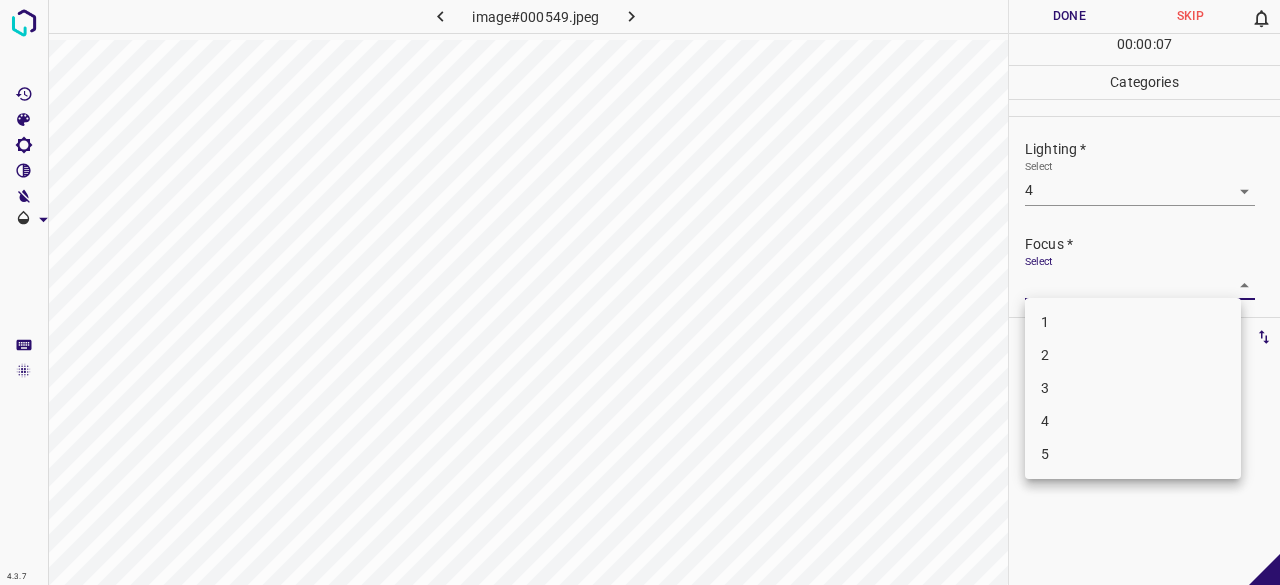 click on "4.3.7 image#000549.jpeg Done Skip 0 00   : 00   : 07   Categories Lighting *  Select 4 4 Focus *  Select ​ Overall *  Select ​ Labels   0 Categories 1 Lighting 2 Focus 3 Overall Tools Space Change between modes (Draw & Edit) I Auto labeling R Restore zoom M Zoom in N Zoom out Delete Delete selecte label Filters Z Restore filters X Saturation filter C Brightness filter V Contrast filter B Gray scale filter General O Download - Text - Hide - Delete 1 2 3 4 5" at bounding box center [640, 292] 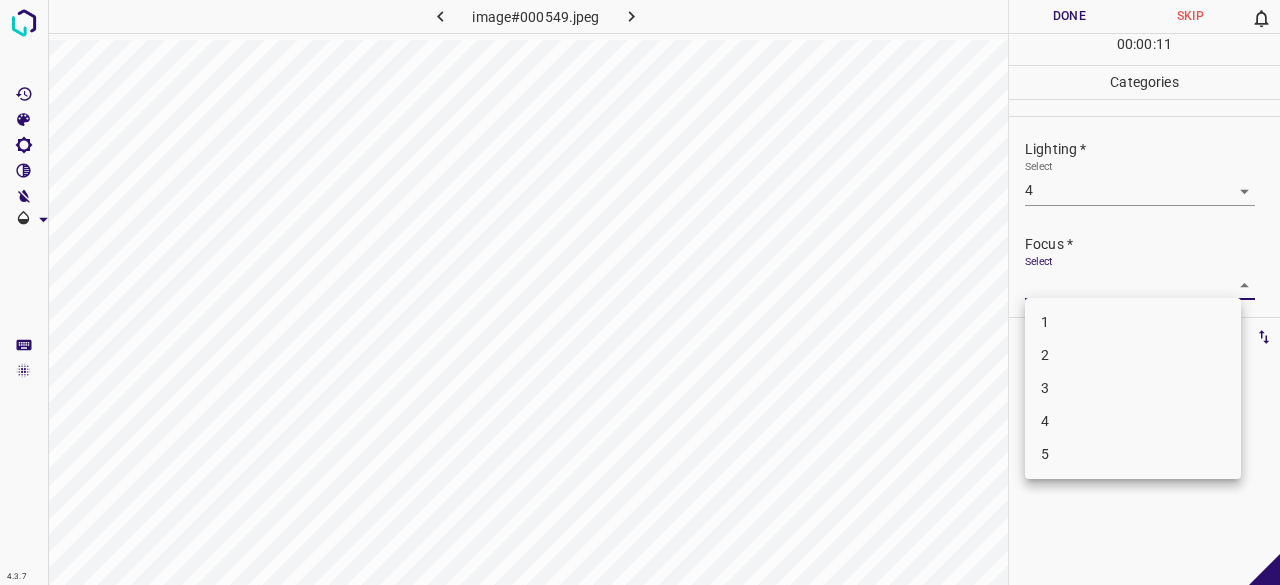 click on "3" at bounding box center (1133, 388) 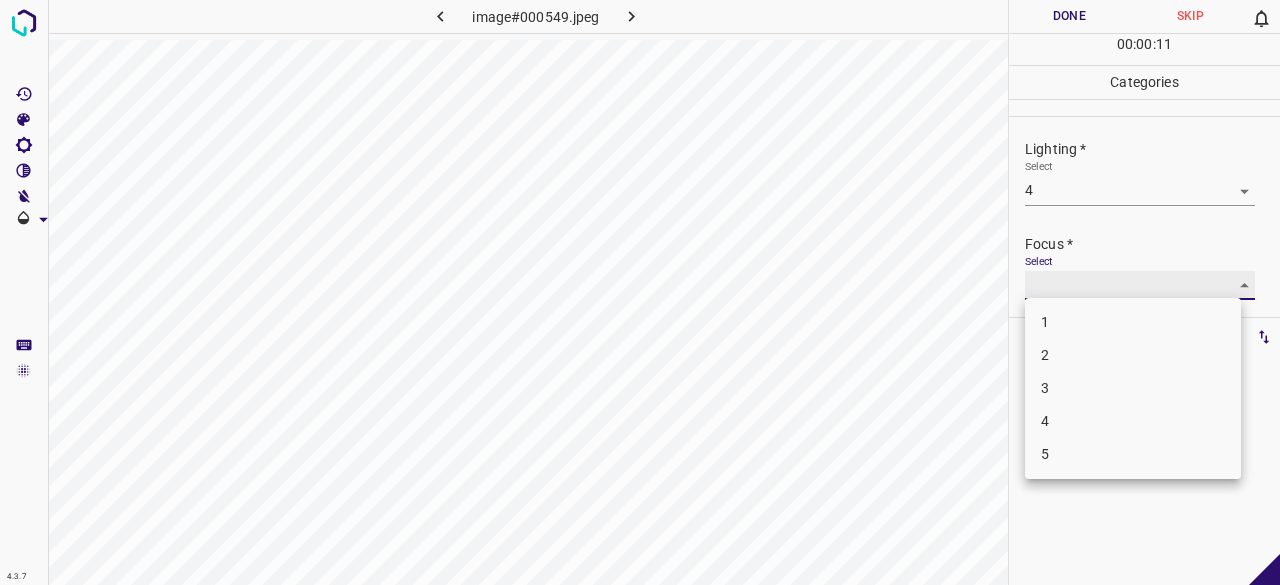 type on "3" 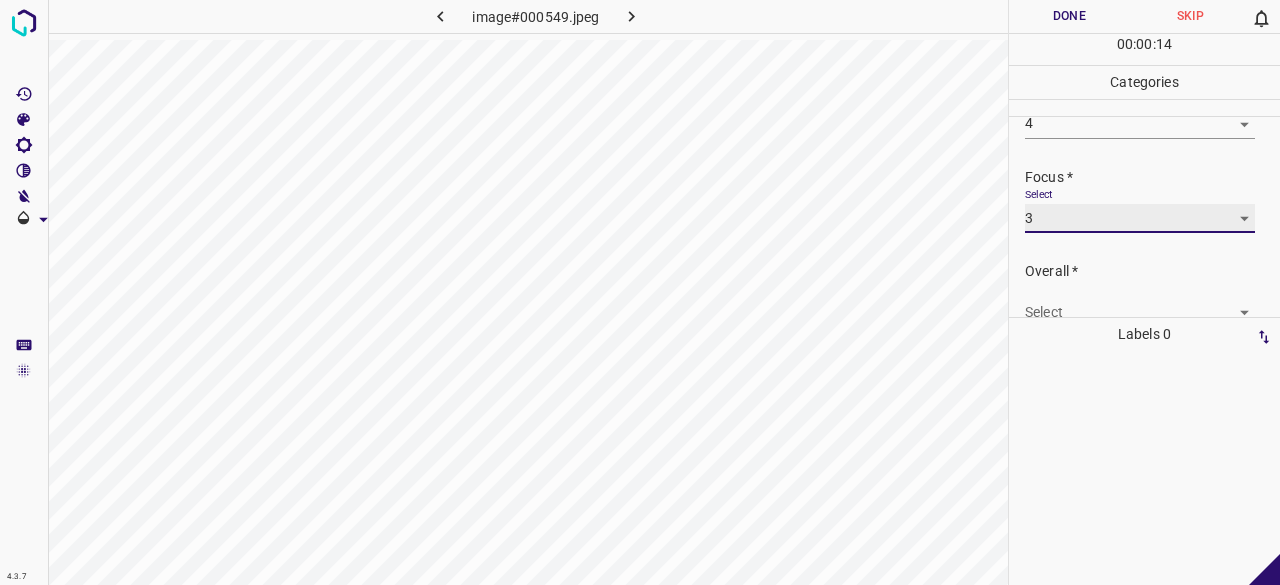 scroll, scrollTop: 98, scrollLeft: 0, axis: vertical 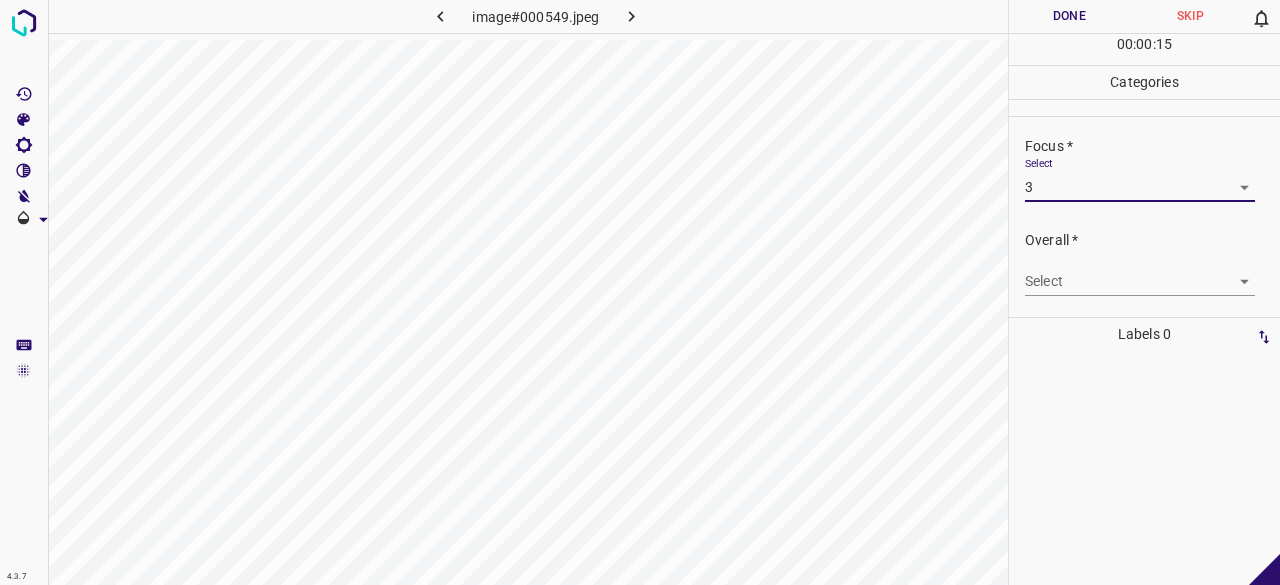 click on "4.3.7 image#000549.jpeg Done Skip 0 00   : 00   : 15   Categories Lighting *  Select 4 4 Focus *  Select 3 3 Overall *  Select ​ Labels   0 Categories 1 Lighting 2 Focus 3 Overall Tools Space Change between modes (Draw & Edit) I Auto labeling R Restore zoom M Zoom in N Zoom out Delete Delete selecte label Filters Z Restore filters X Saturation filter C Brightness filter V Contrast filter B Gray scale filter General O Download - Text - Hide - Delete" at bounding box center (640, 292) 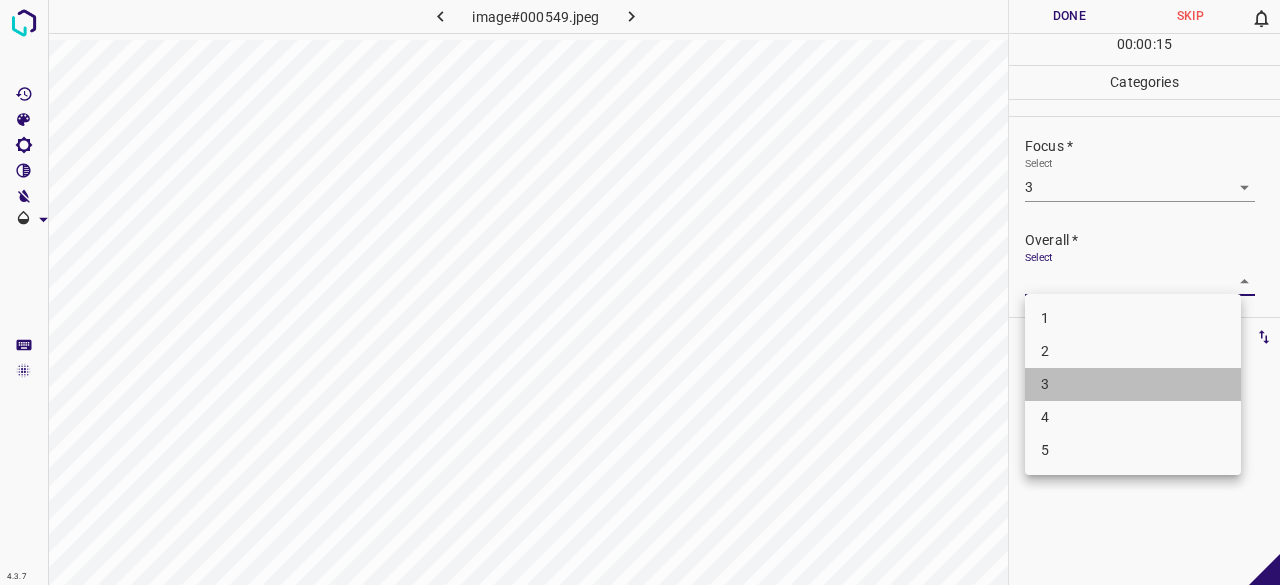 click on "3" at bounding box center [1133, 384] 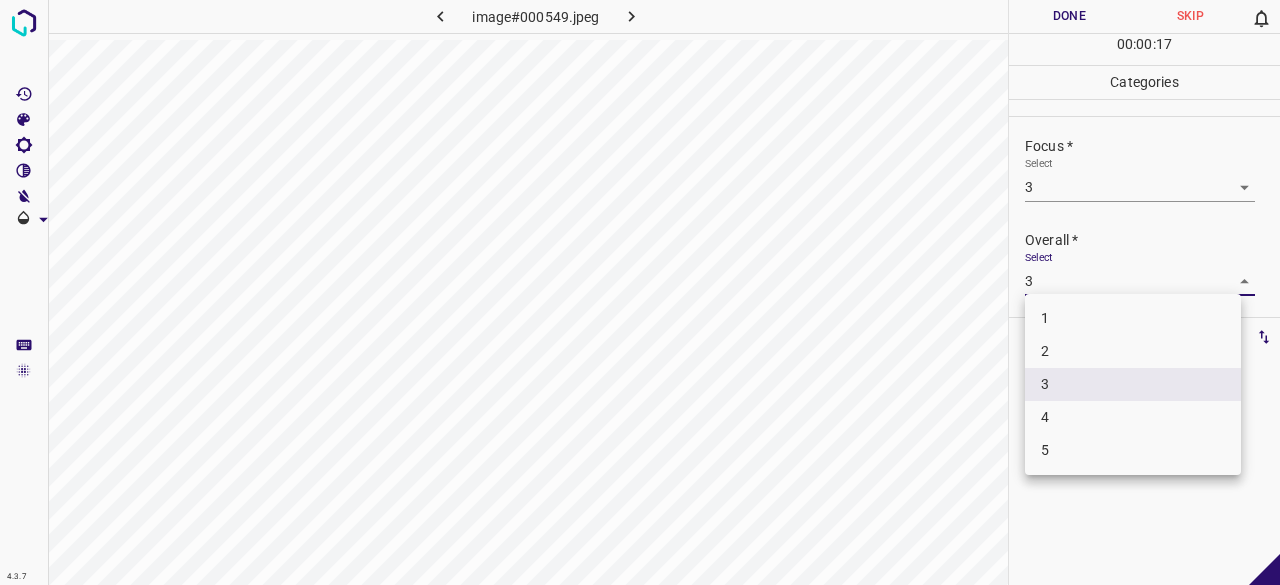 click on "4.3.7 image#000549.jpeg Done Skip 0 00   : 00   : 17   Categories Lighting *  Select 4 4 Focus *  Select 3 3 Overall *  Select 3 3 Labels   0 Categories 1 Lighting 2 Focus 3 Overall Tools Space Change between modes (Draw & Edit) I Auto labeling R Restore zoom M Zoom in N Zoom out Delete Delete selecte label Filters Z Restore filters X Saturation filter C Brightness filter V Contrast filter B Gray scale filter General O Download - Text - Hide - Delete 1 2 3 4 5" at bounding box center (640, 292) 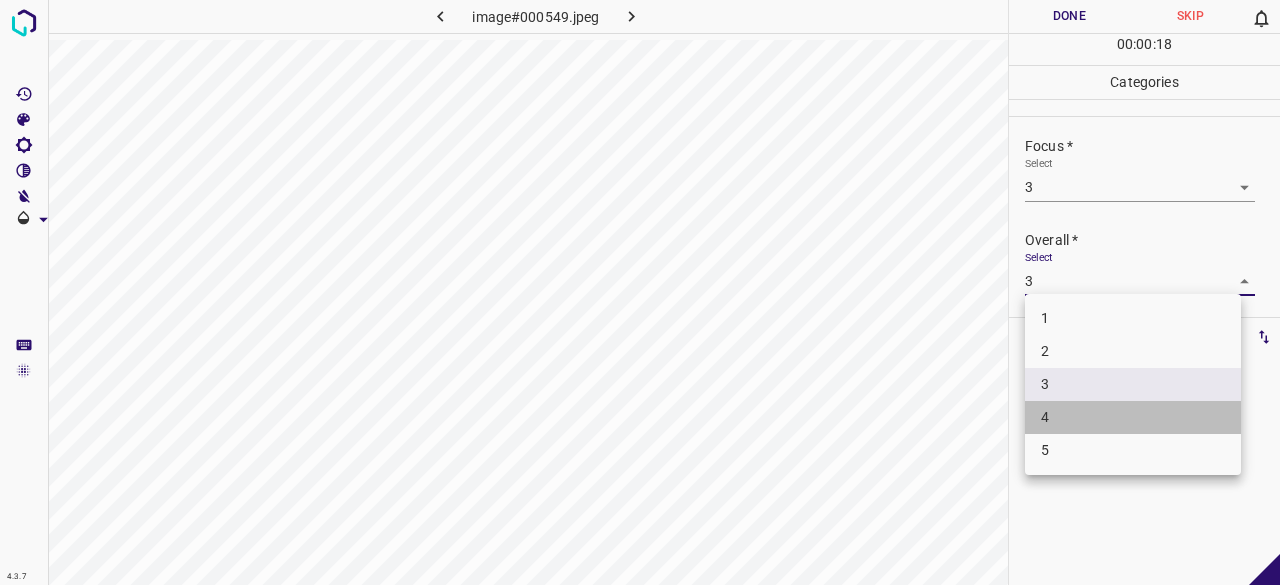 click on "4" at bounding box center (1133, 417) 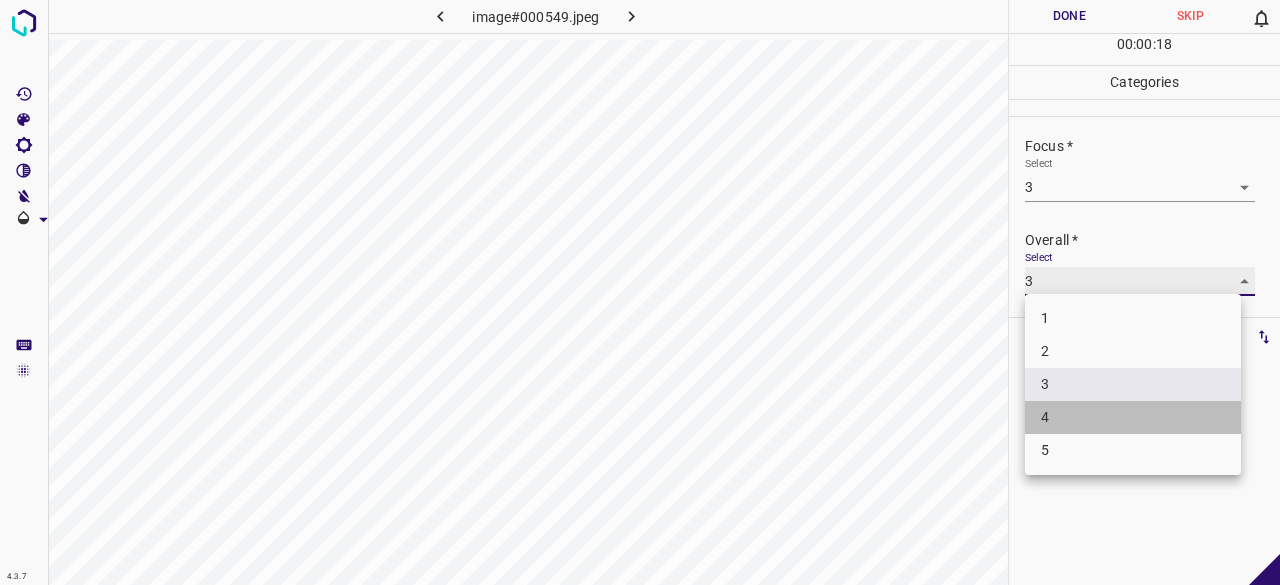 type on "4" 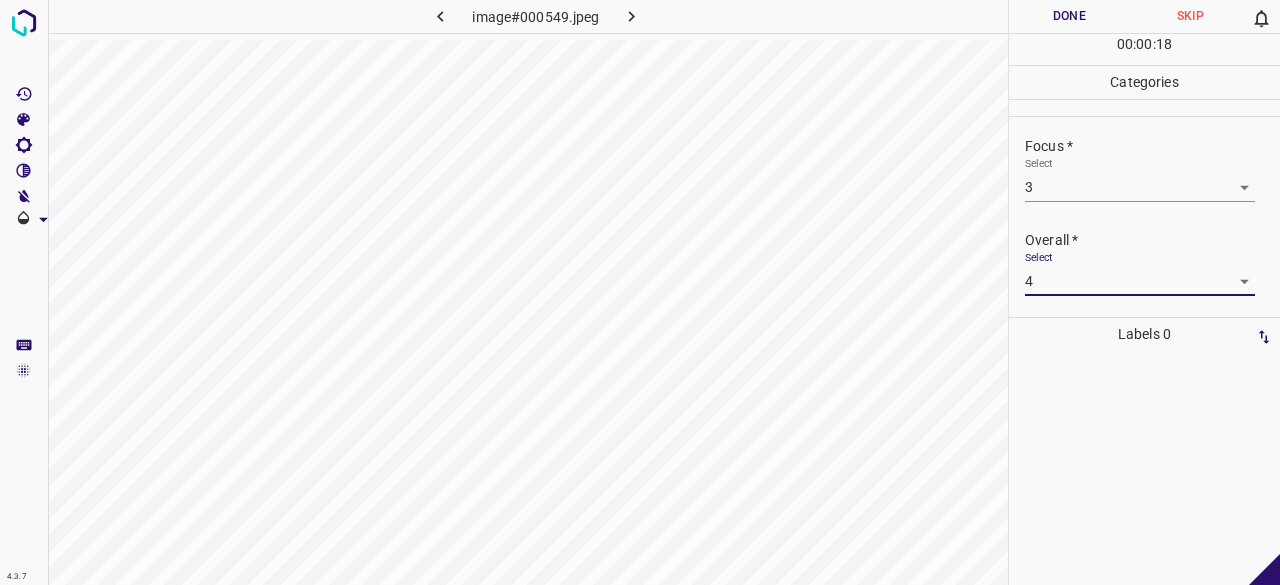 click on "4.3.7 image#000549.jpeg Done Skip 0 00   : 00   : 18   Categories Lighting *  Select 4 4 Focus *  Select 3 3 Overall *  Select 4 4 Labels   0 Categories 1 Lighting 2 Focus 3 Overall Tools Space Change between modes (Draw & Edit) I Auto labeling R Restore zoom M Zoom in N Zoom out Delete Delete selecte label Filters Z Restore filters X Saturation filter C Brightness filter V Contrast filter B Gray scale filter General O Download - Text - Hide - Delete" at bounding box center (640, 292) 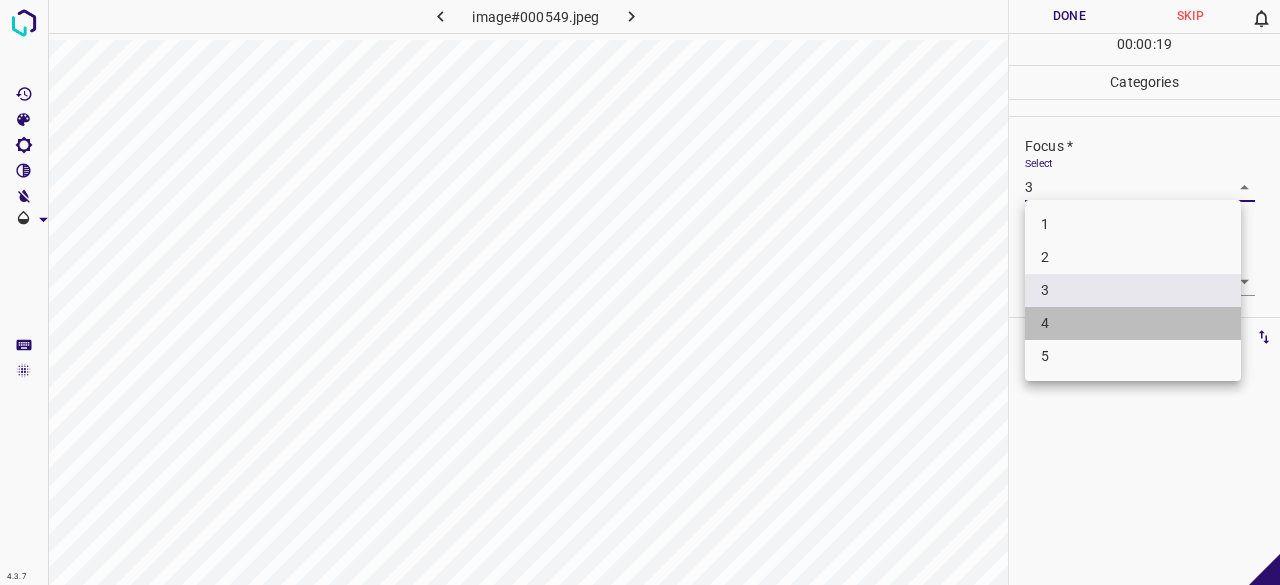 click on "4" at bounding box center [1133, 323] 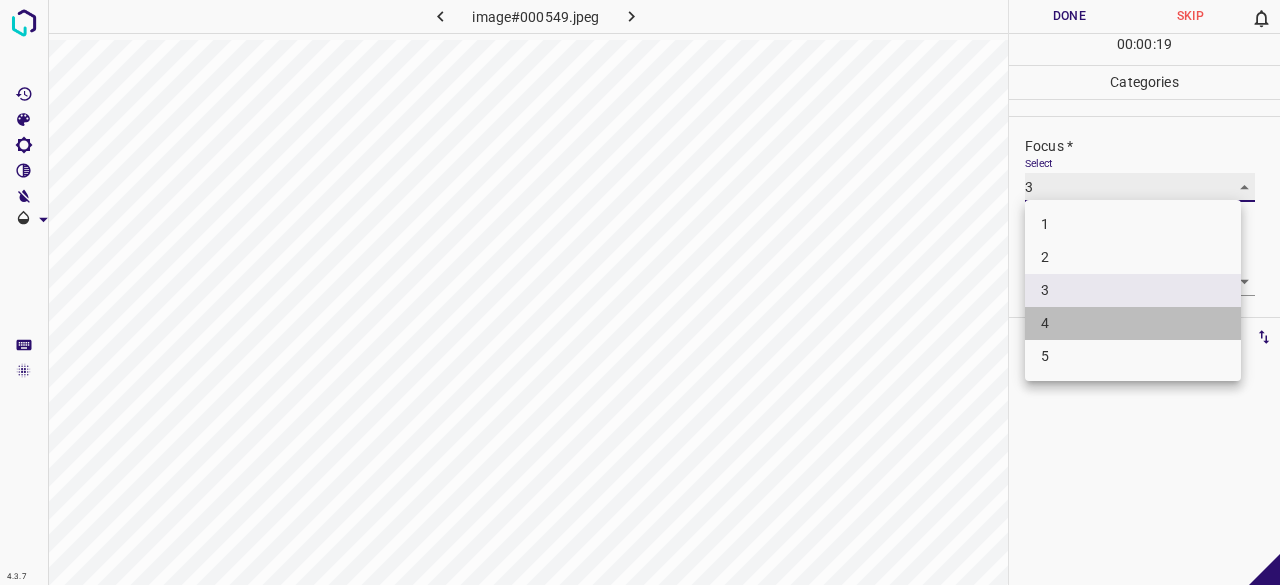 type on "4" 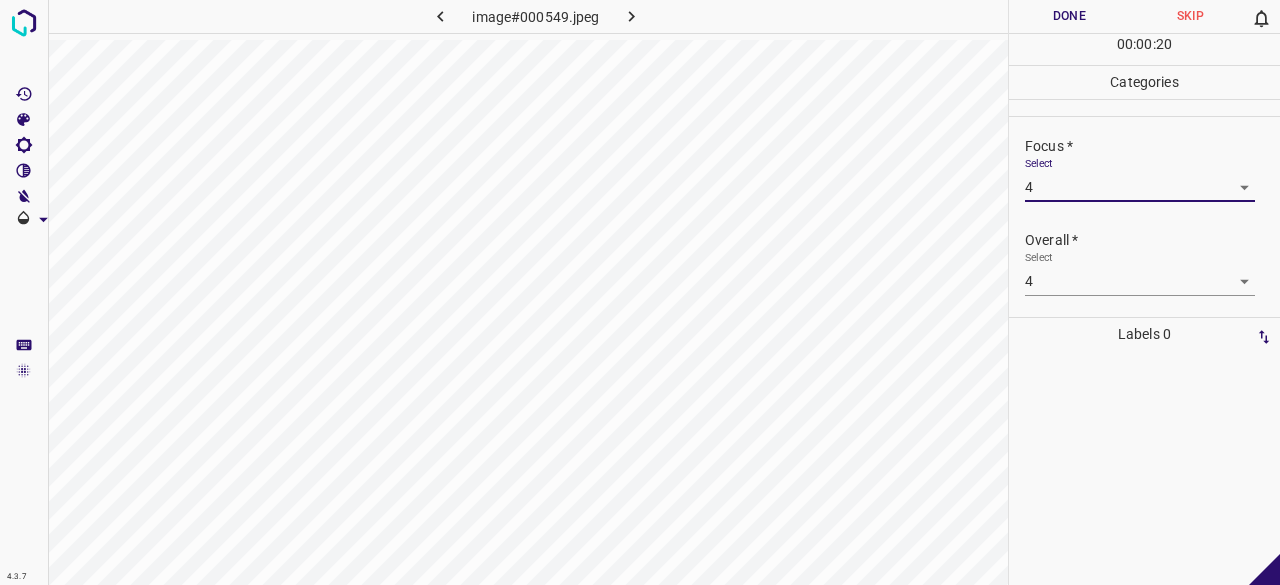 click on "Done" at bounding box center (1069, 16) 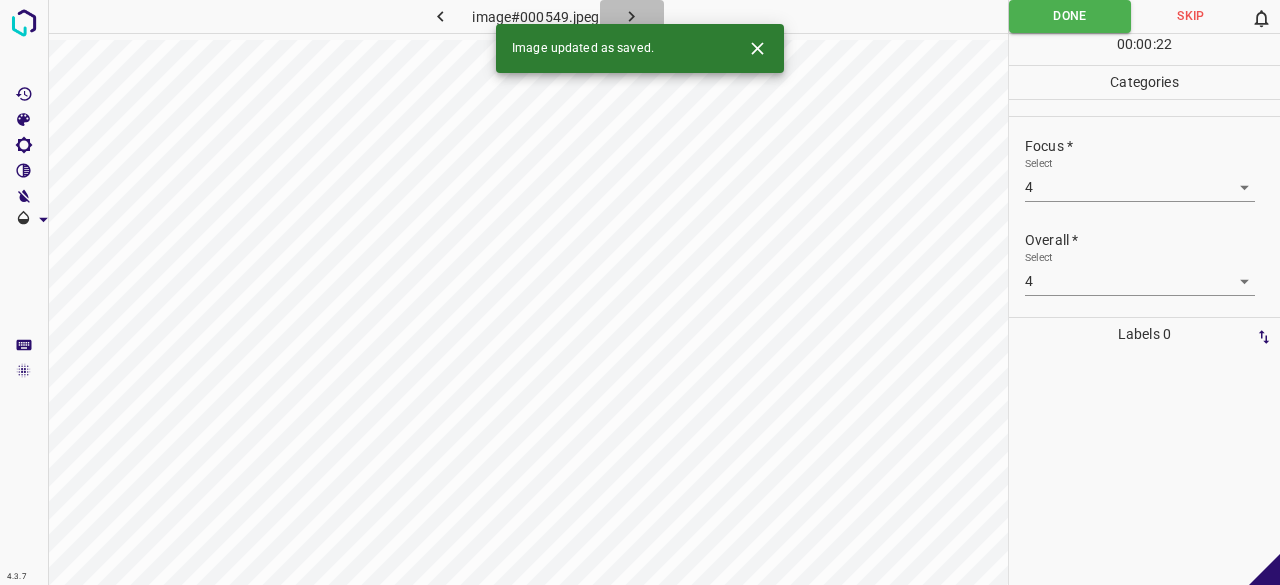 click 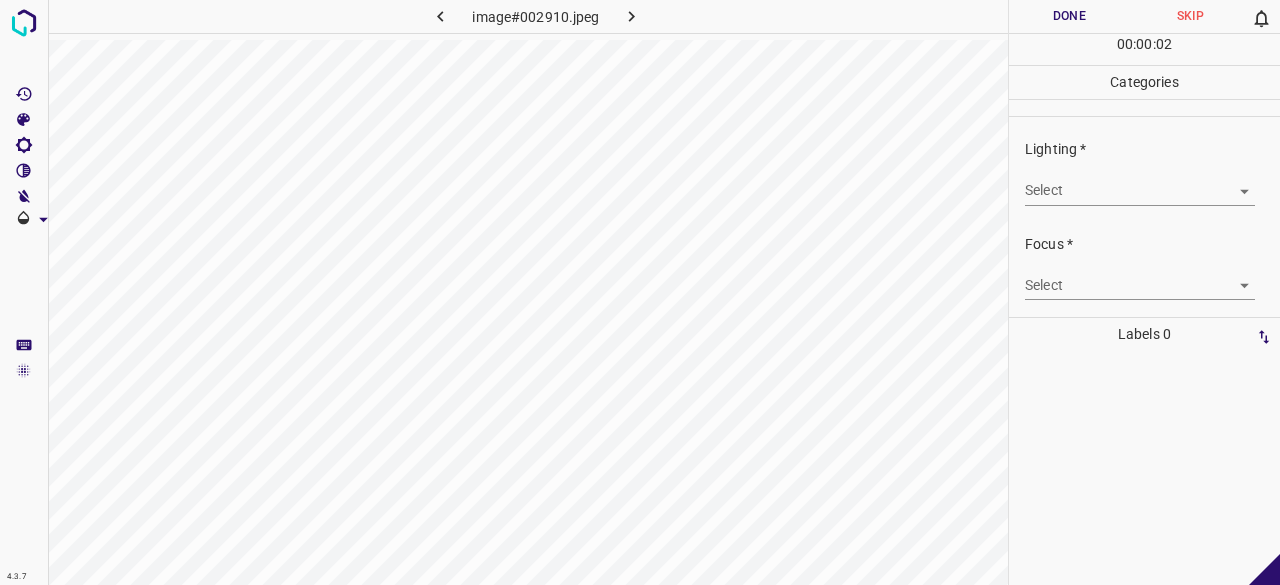 click on "4.3.7 image#002910.jpeg Done Skip 0 00   : 00   : 02   Categories Lighting *  Select ​ Focus *  Select ​ Overall *  Select ​ Labels   0 Categories 1 Lighting 2 Focus 3 Overall Tools Space Change between modes (Draw & Edit) I Auto labeling R Restore zoom M Zoom in N Zoom out Delete Delete selecte label Filters Z Restore filters X Saturation filter C Brightness filter V Contrast filter B Gray scale filter General O Download - Text - Hide - Delete" at bounding box center [640, 292] 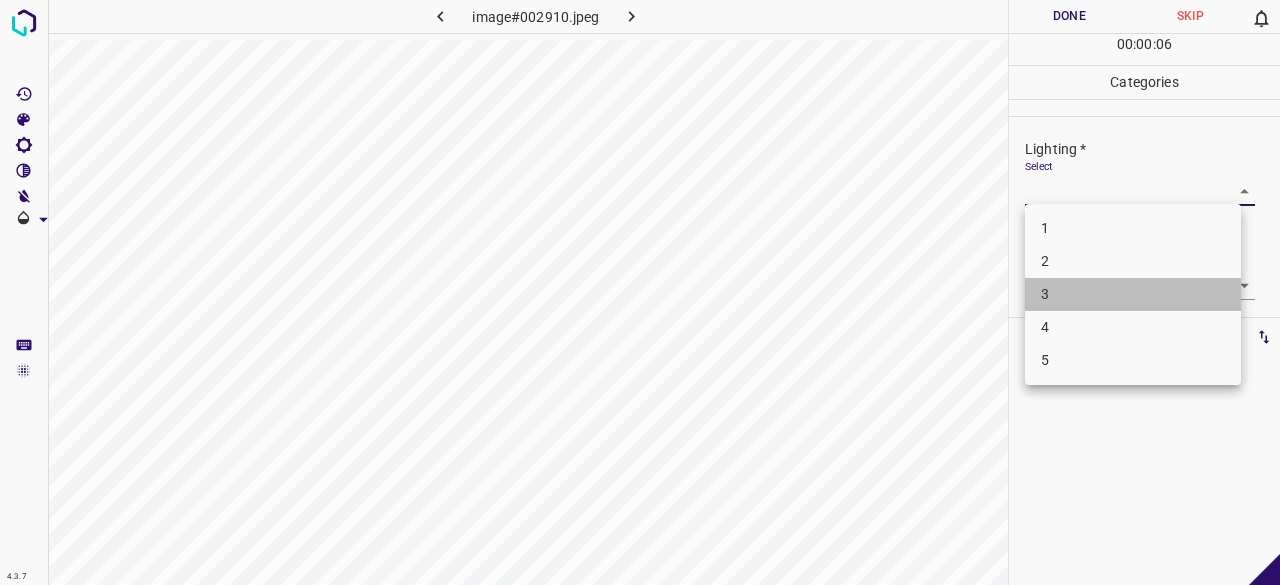 click on "3" at bounding box center [1133, 294] 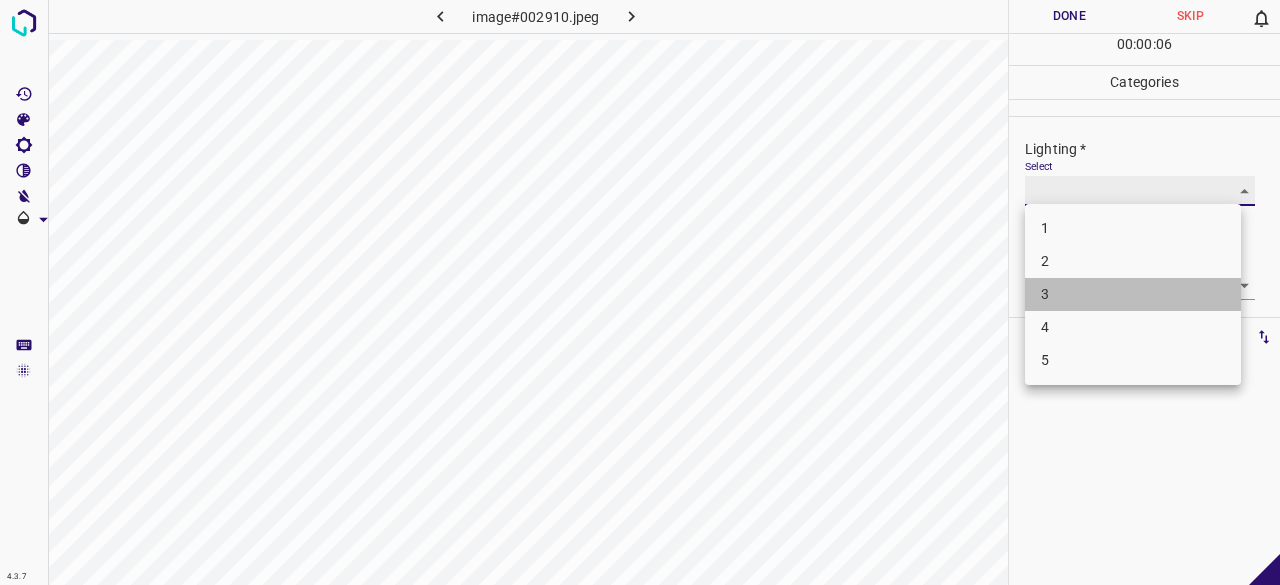 type on "3" 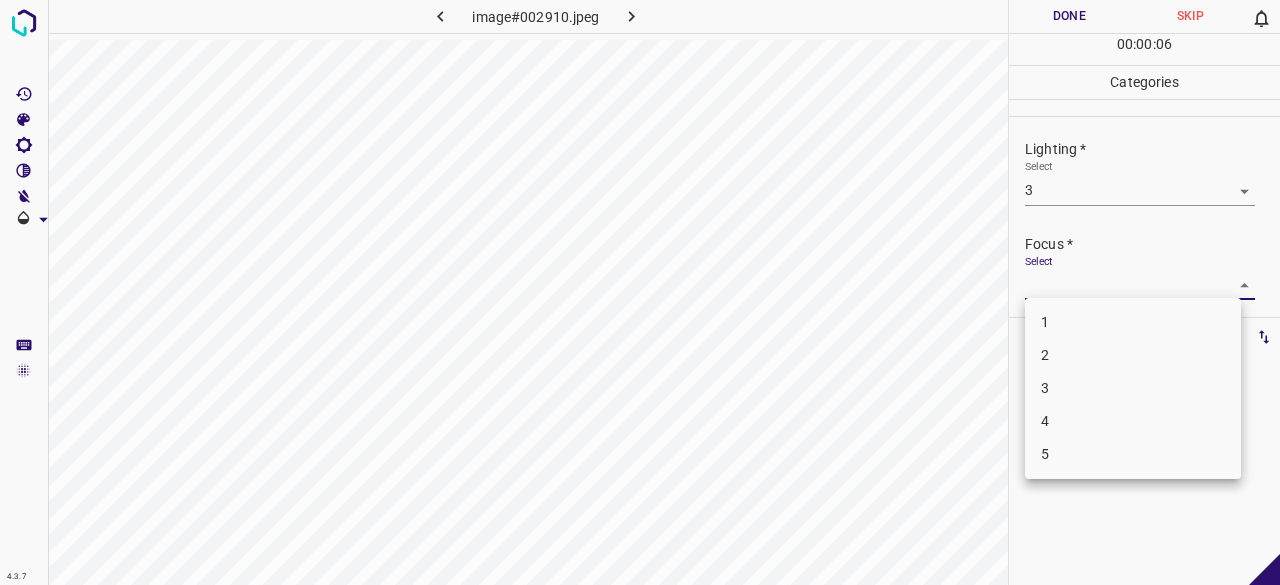 click on "4.3.7 image#002910.jpeg Done Skip 0 00   : 00   : 06   Categories Lighting *  Select 3 3 Focus *  Select ​ Overall *  Select ​ Labels   0 Categories 1 Lighting 2 Focus 3 Overall Tools Space Change between modes (Draw & Edit) I Auto labeling R Restore zoom M Zoom in N Zoom out Delete Delete selecte label Filters Z Restore filters X Saturation filter C Brightness filter V Contrast filter B Gray scale filter General O Download - Text - Hide - Delete 1 2 3 4 5" at bounding box center (640, 292) 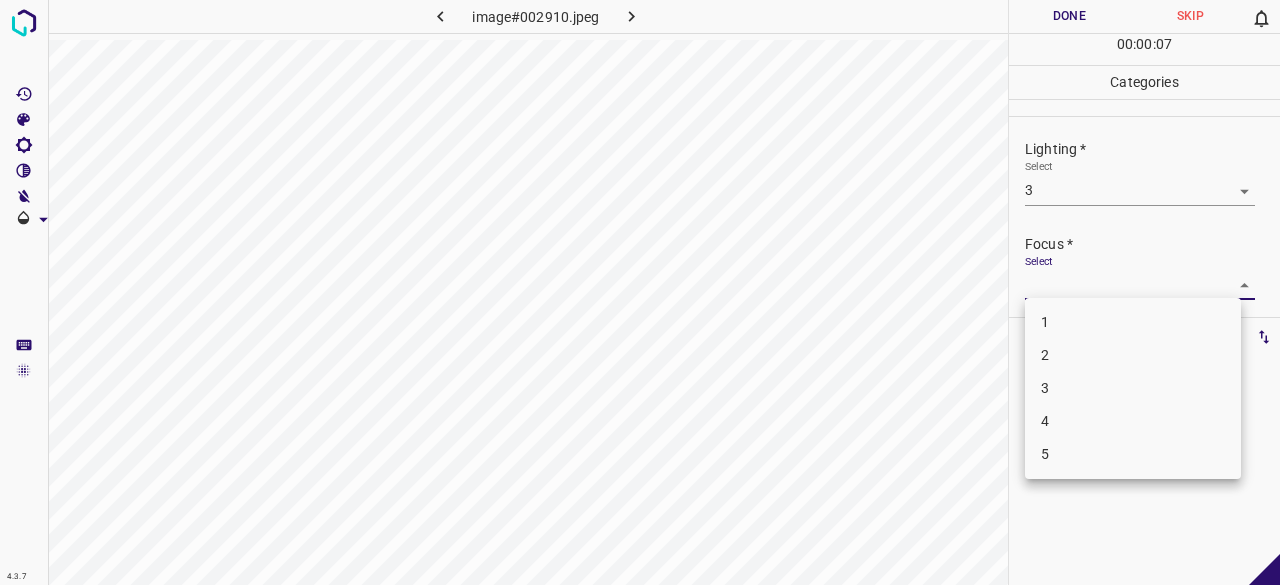 click on "2" at bounding box center [1133, 355] 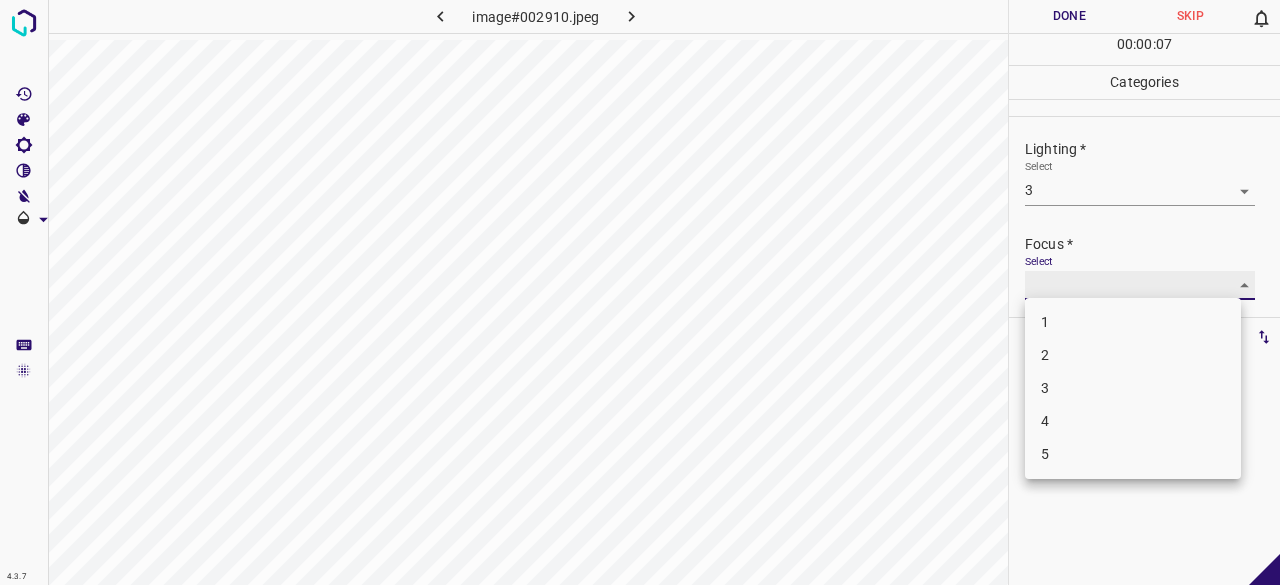 type on "2" 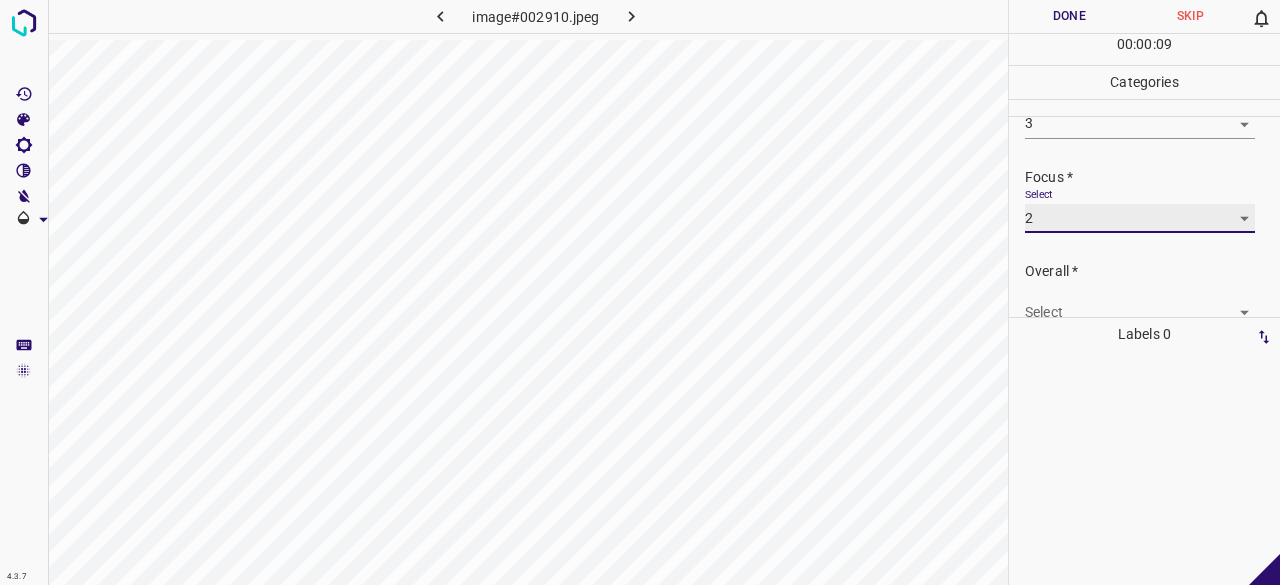 scroll, scrollTop: 98, scrollLeft: 0, axis: vertical 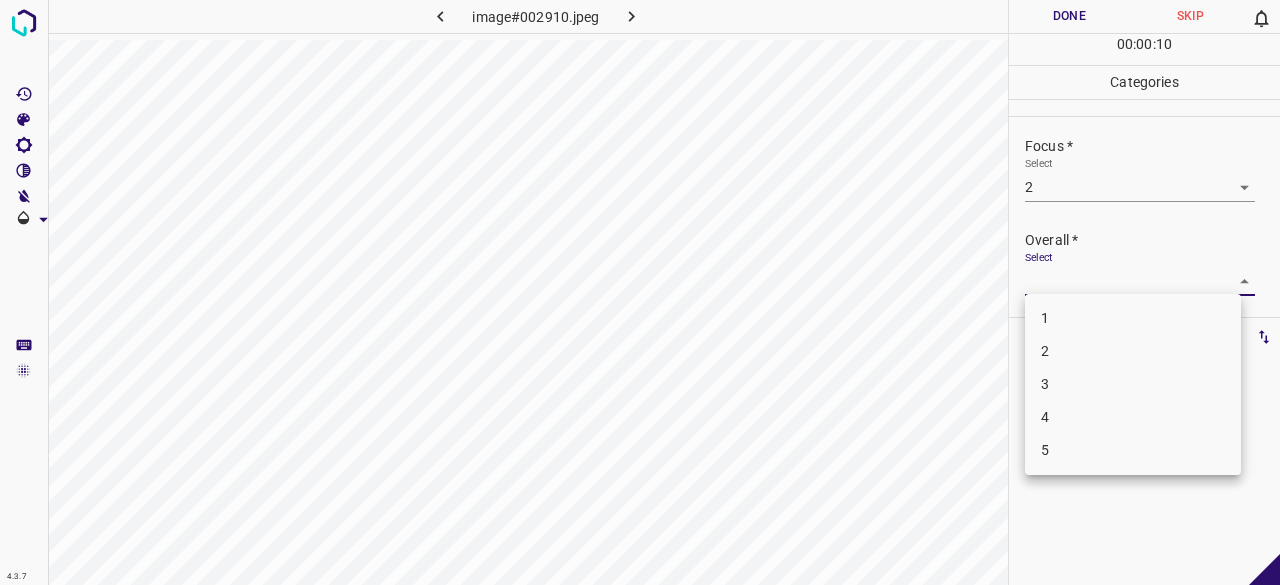 click on "4.3.7 image#002910.jpeg Done Skip 0 00   : 00   : 10   Categories Lighting *  Select 3 3 Focus *  Select 2 2 Overall *  Select ​ Labels   0 Categories 1 Lighting 2 Focus 3 Overall Tools Space Change between modes (Draw & Edit) I Auto labeling R Restore zoom M Zoom in N Zoom out Delete Delete selecte label Filters Z Restore filters X Saturation filter C Brightness filter V Contrast filter B Gray scale filter General O Download - Text - Hide - Delete 1 2 3 4 5" at bounding box center (640, 292) 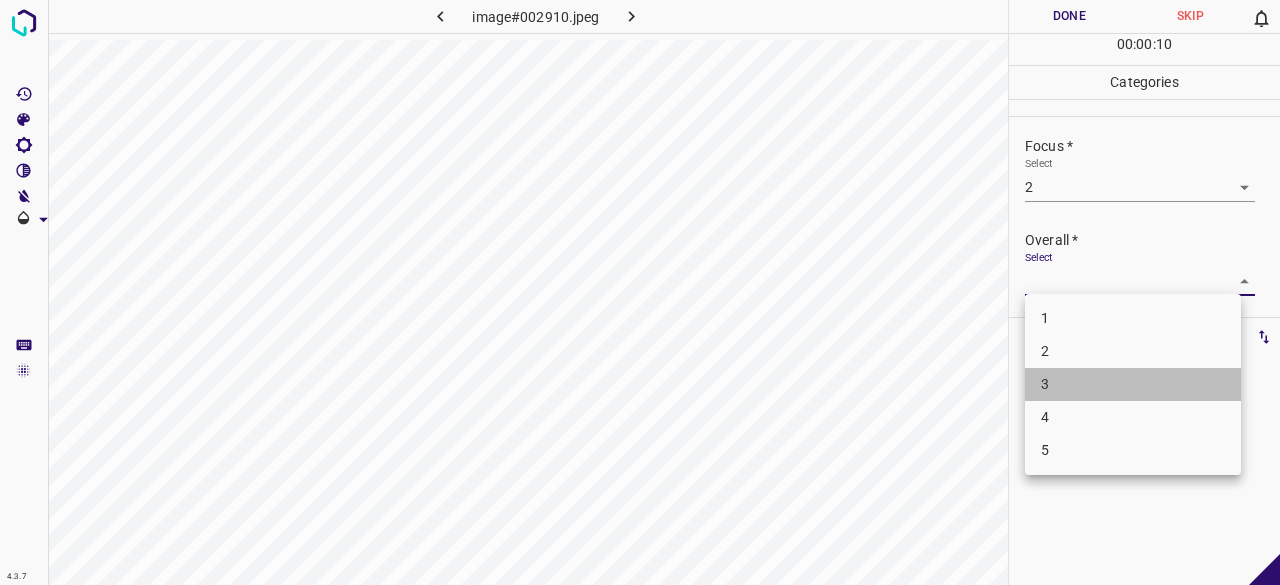 click on "3" at bounding box center (1133, 384) 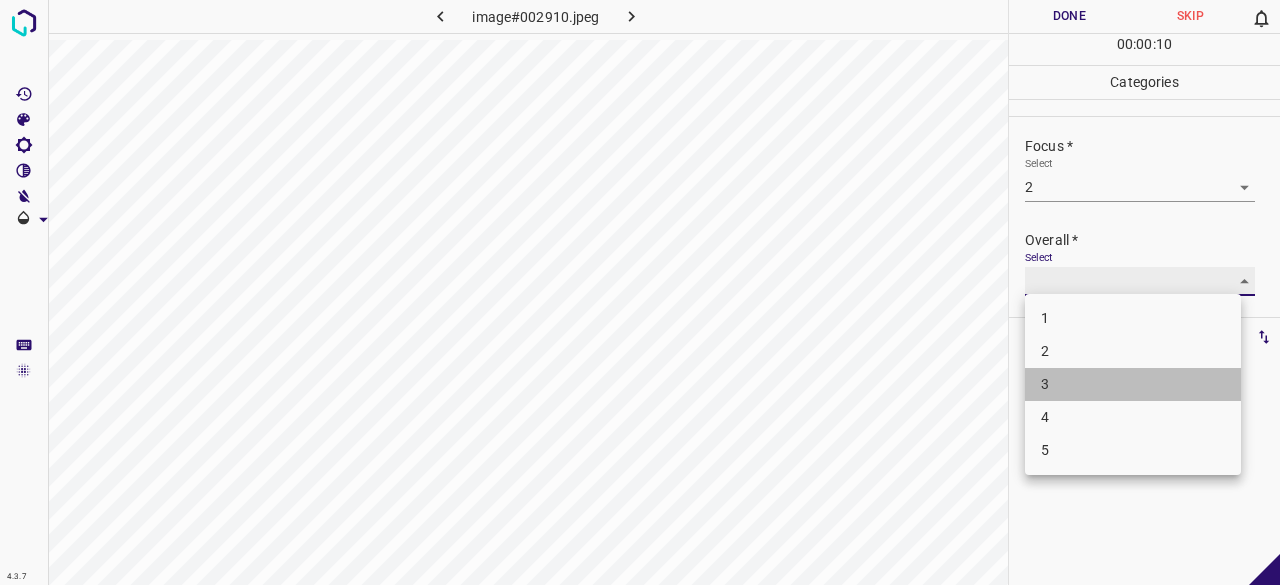 type on "3" 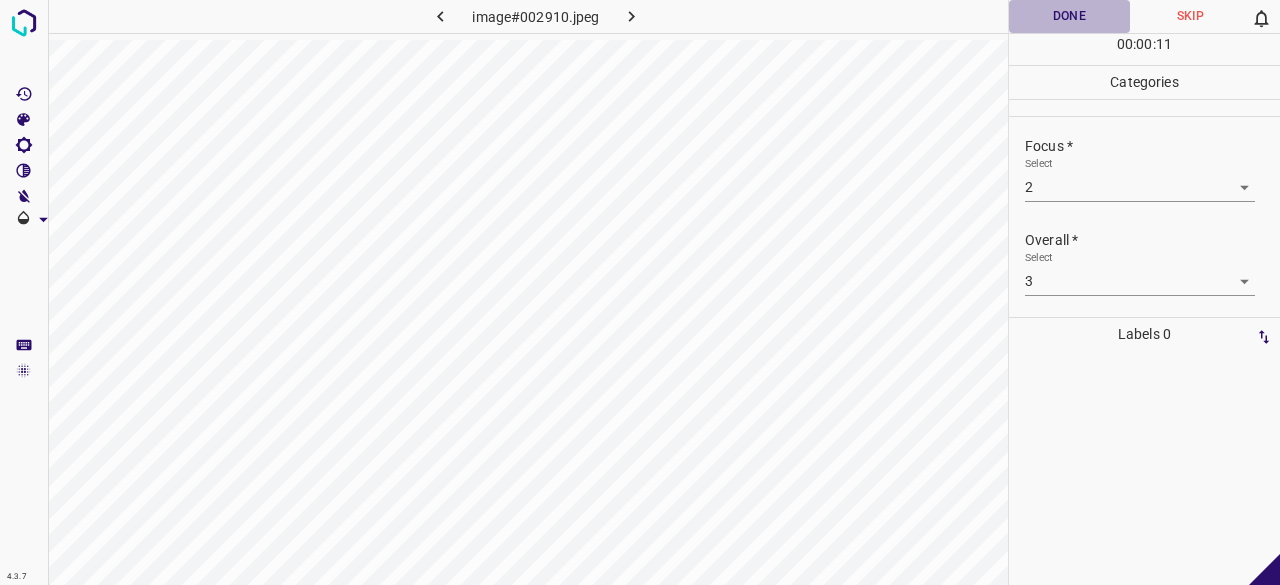 click on "Done" at bounding box center [1069, 16] 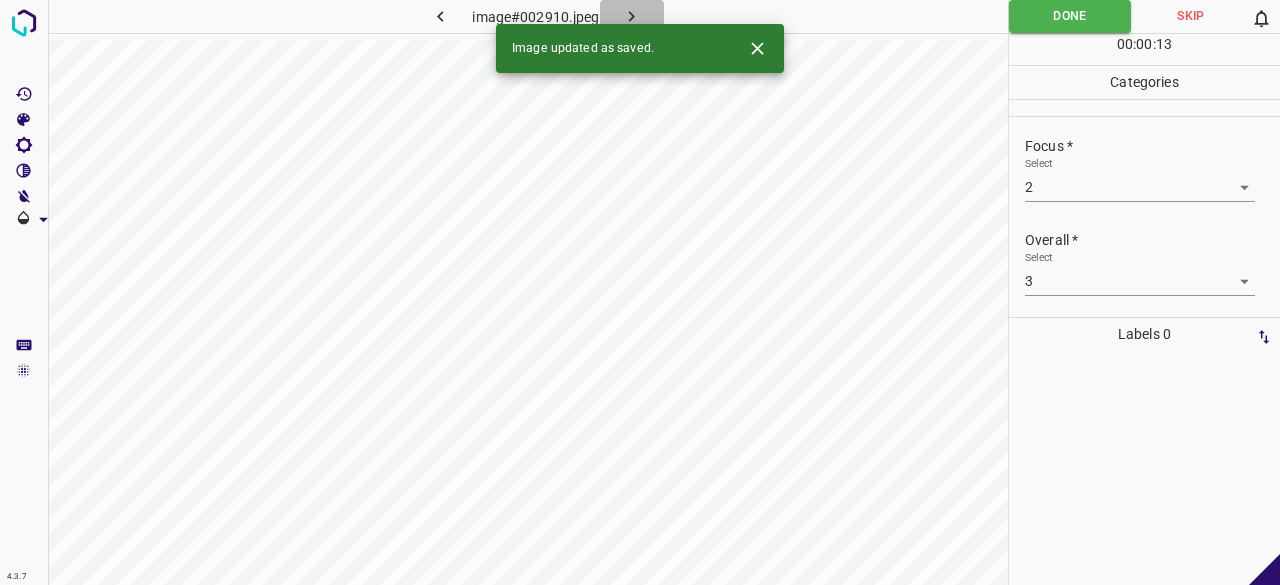 click 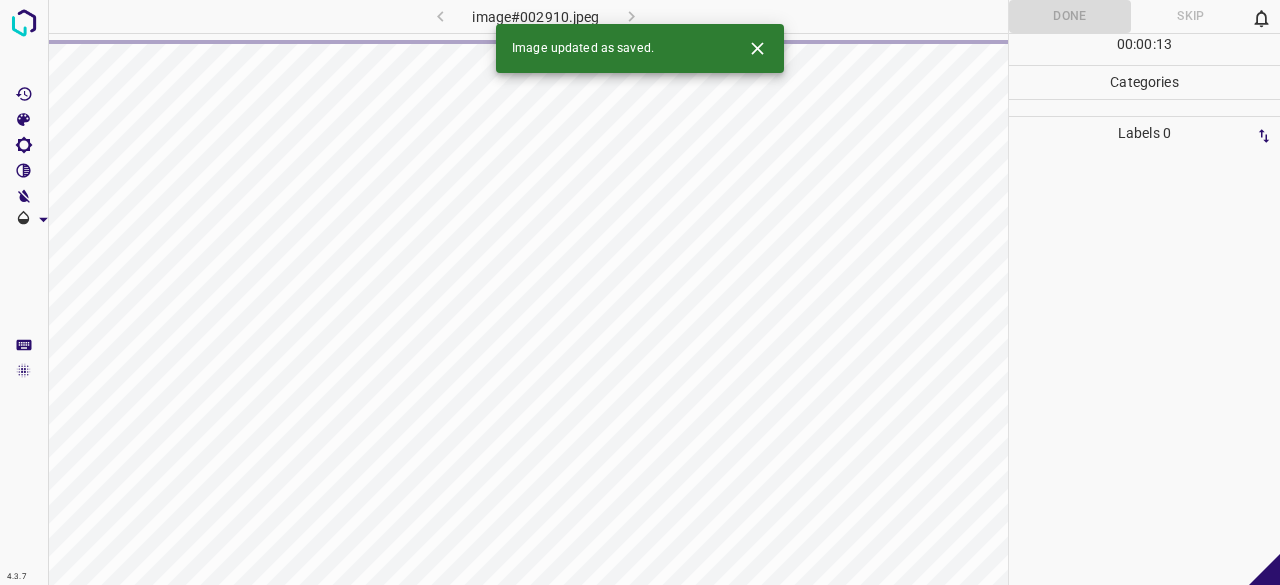 drag, startPoint x: 648, startPoint y: 31, endPoint x: 655, endPoint y: 13, distance: 19.313208 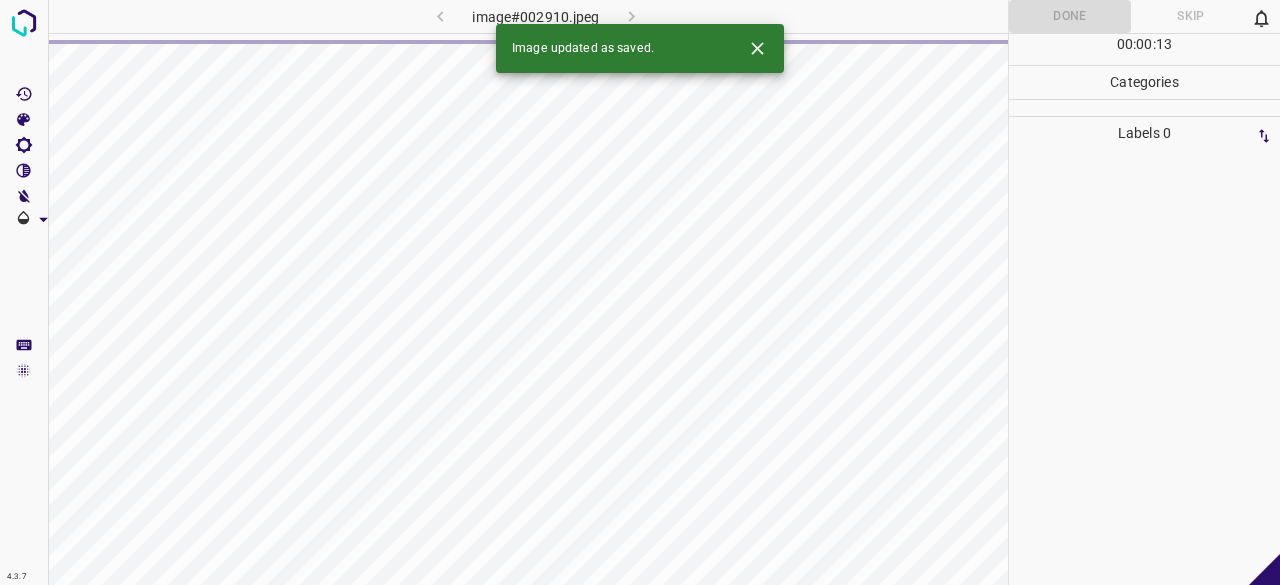 click on "image#002910.jpeg" at bounding box center (536, 16) 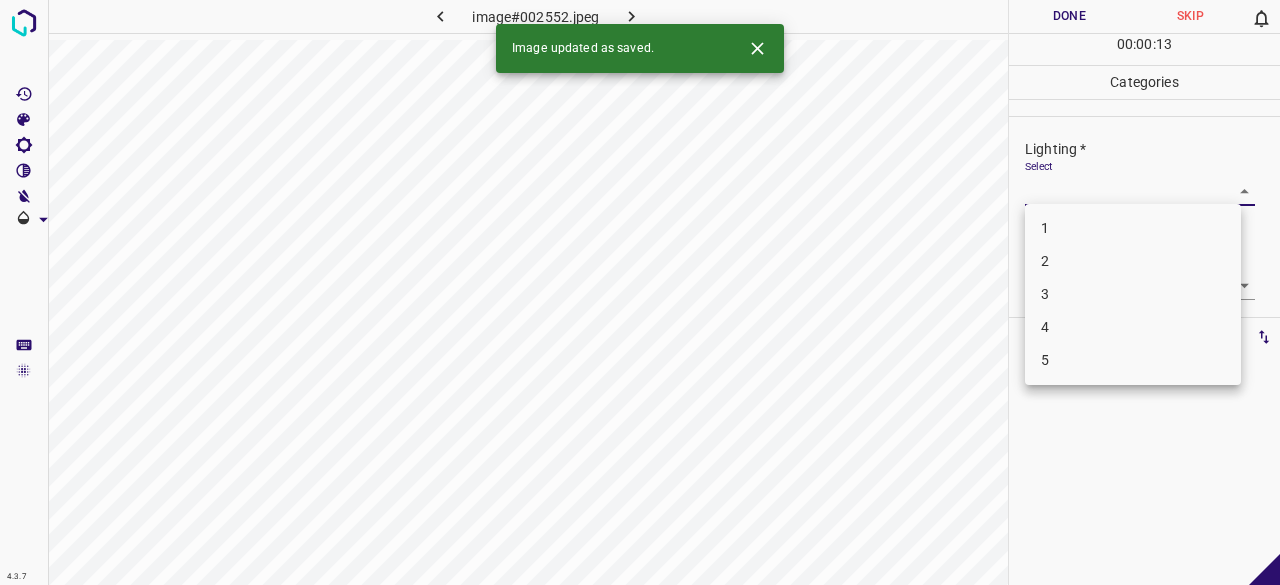 click on "4.3.7 image#002552.jpeg Done Skip 0 00   : 00   : 13   Categories Lighting *  Select ​ Focus *  Select ​ Overall *  Select ​ Labels   0 Categories 1 Lighting 2 Focus 3 Overall Tools Space Change between modes (Draw & Edit) I Auto labeling R Restore zoom M Zoom in N Zoom out Delete Delete selecte label Filters Z Restore filters X Saturation filter C Brightness filter V Contrast filter B Gray scale filter General O Download Image updated as saved. - Text - Hide - Delete 1 2 3 4 5" at bounding box center (640, 292) 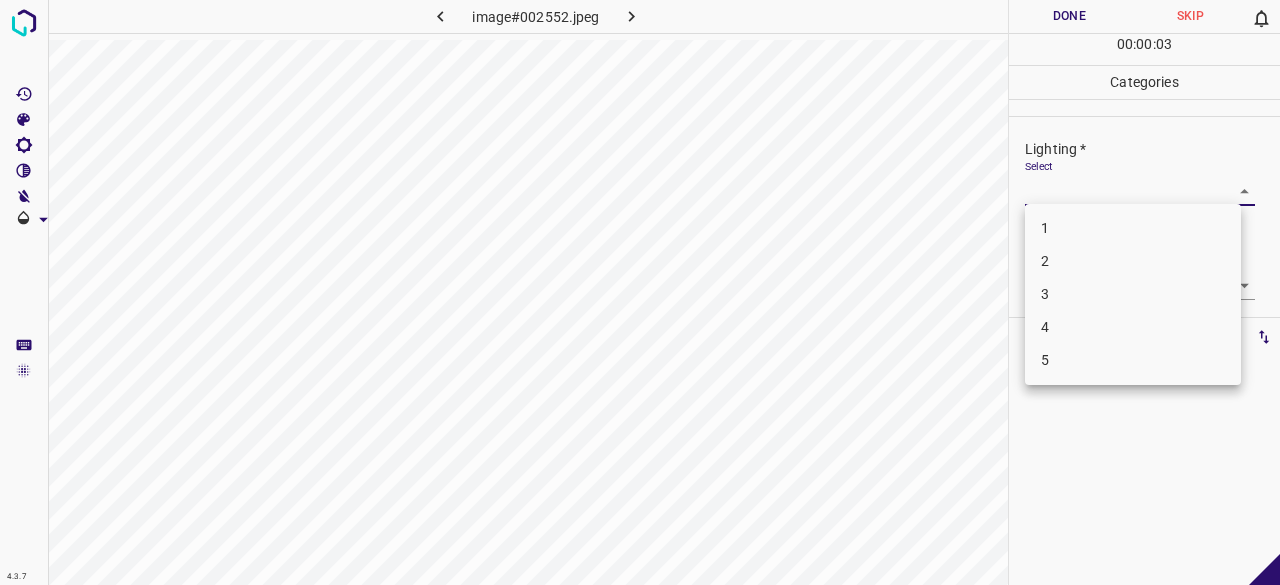 click on "3" at bounding box center [1133, 294] 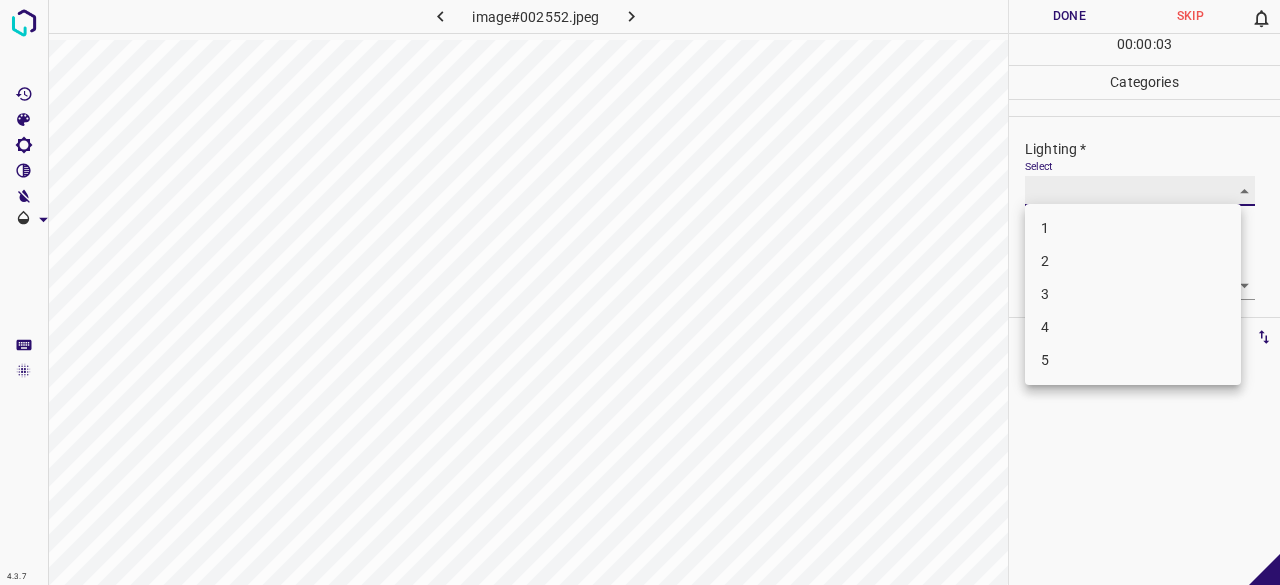 type on "3" 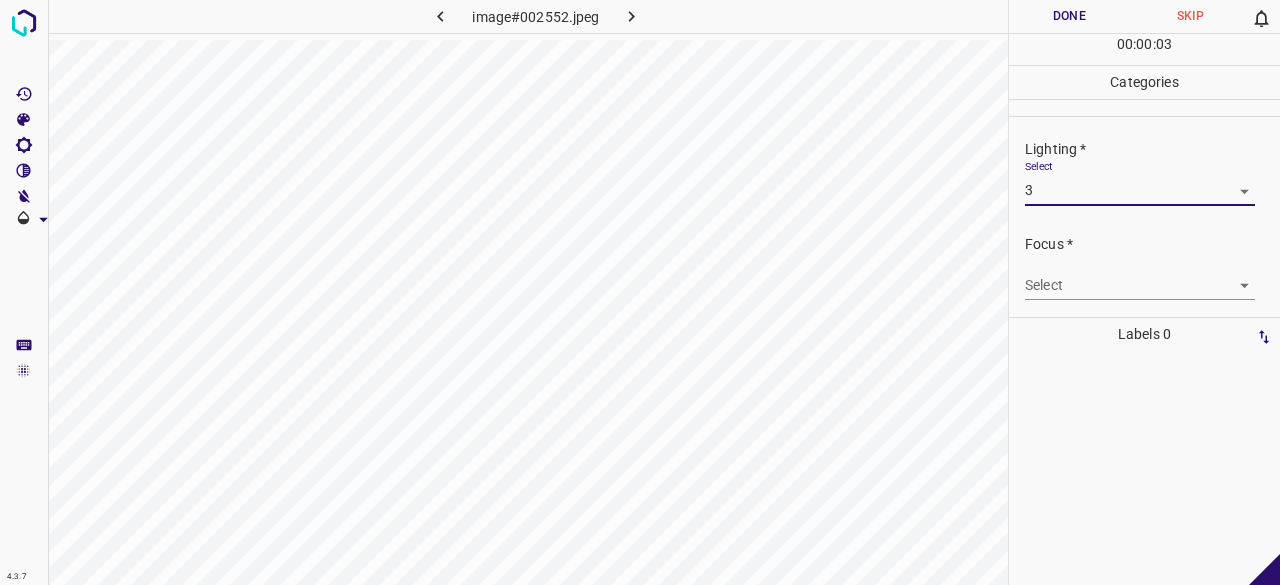 click on "4.3.7 image#002552.jpeg Done Skip 0 00   : 00   : 03   Categories Lighting *  Select 3 3 Focus *  Select ​ Overall *  Select ​ Labels   0 Categories 1 Lighting 2 Focus 3 Overall Tools Space Change between modes (Draw & Edit) I Auto labeling R Restore zoom M Zoom in N Zoom out Delete Delete selecte label Filters Z Restore filters X Saturation filter C Brightness filter V Contrast filter B Gray scale filter General O Download - Text - Hide - Delete" at bounding box center [640, 292] 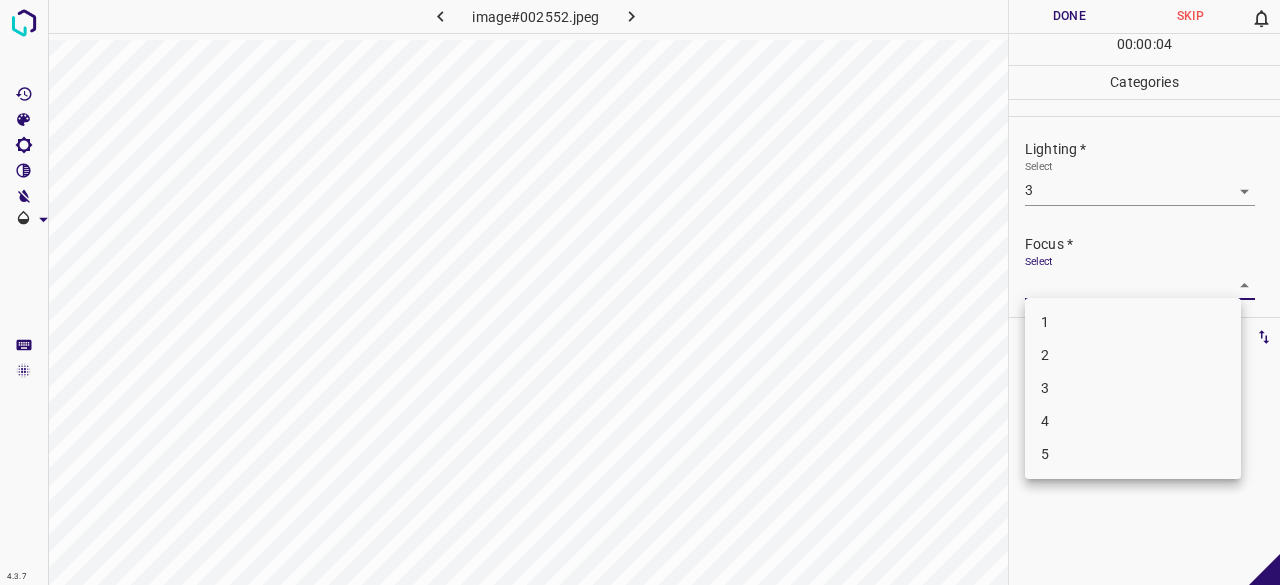click on "2" at bounding box center [1133, 355] 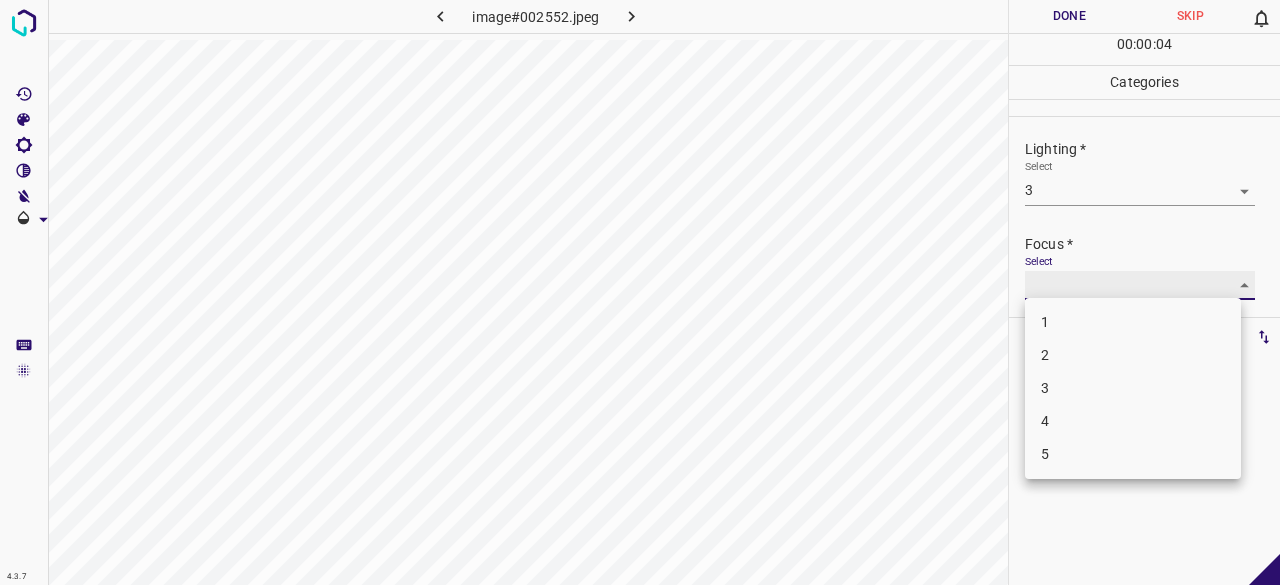 type on "2" 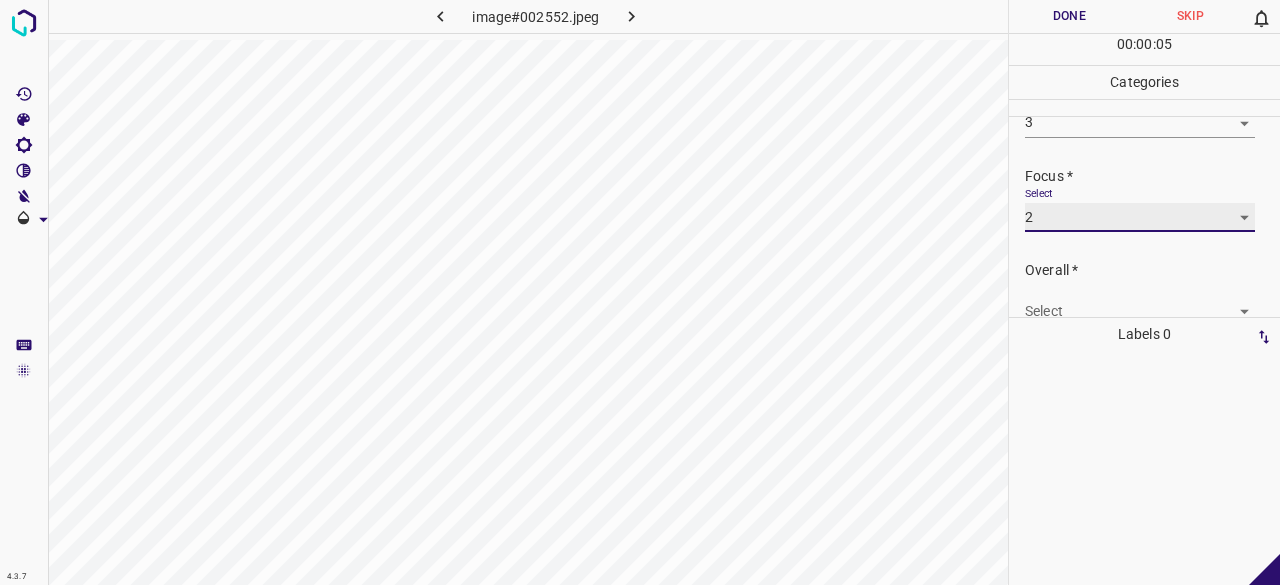 scroll, scrollTop: 98, scrollLeft: 0, axis: vertical 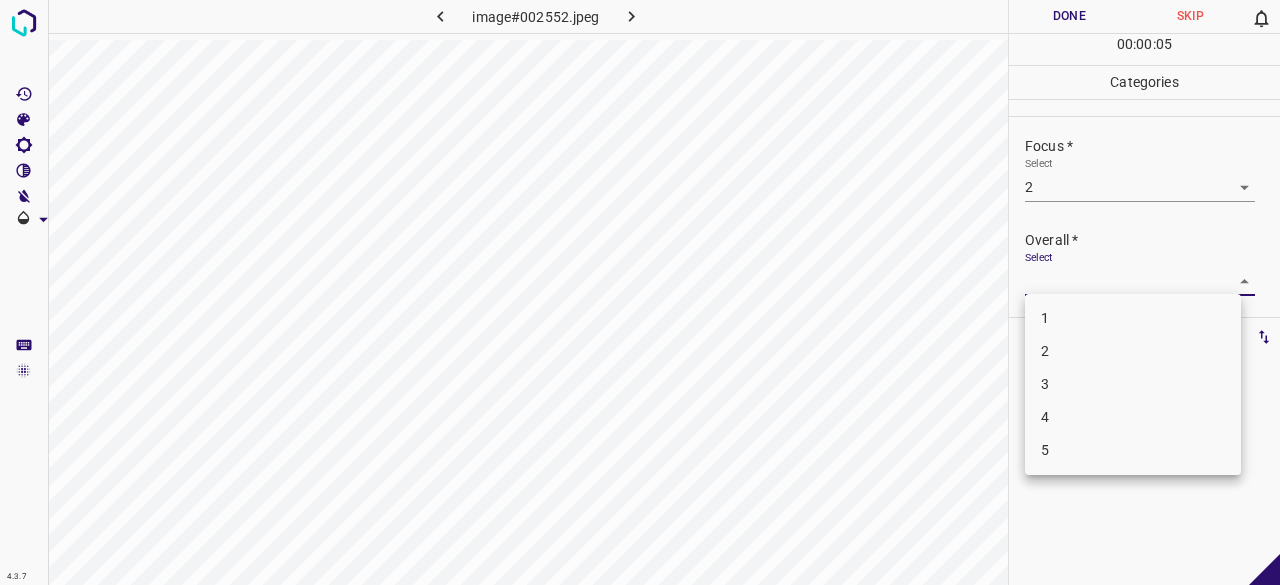 click on "4.3.7 image#002552.jpeg Done Skip 0 00   : 00   : 05   Categories Lighting *  Select 3 3 Focus *  Select 2 2 Overall *  Select ​ Labels   0 Categories 1 Lighting 2 Focus 3 Overall Tools Space Change between modes (Draw & Edit) I Auto labeling R Restore zoom M Zoom in N Zoom out Delete Delete selecte label Filters Z Restore filters X Saturation filter C Brightness filter V Contrast filter B Gray scale filter General O Download - Text - Hide - Delete 1 2 3 4 5" at bounding box center (640, 292) 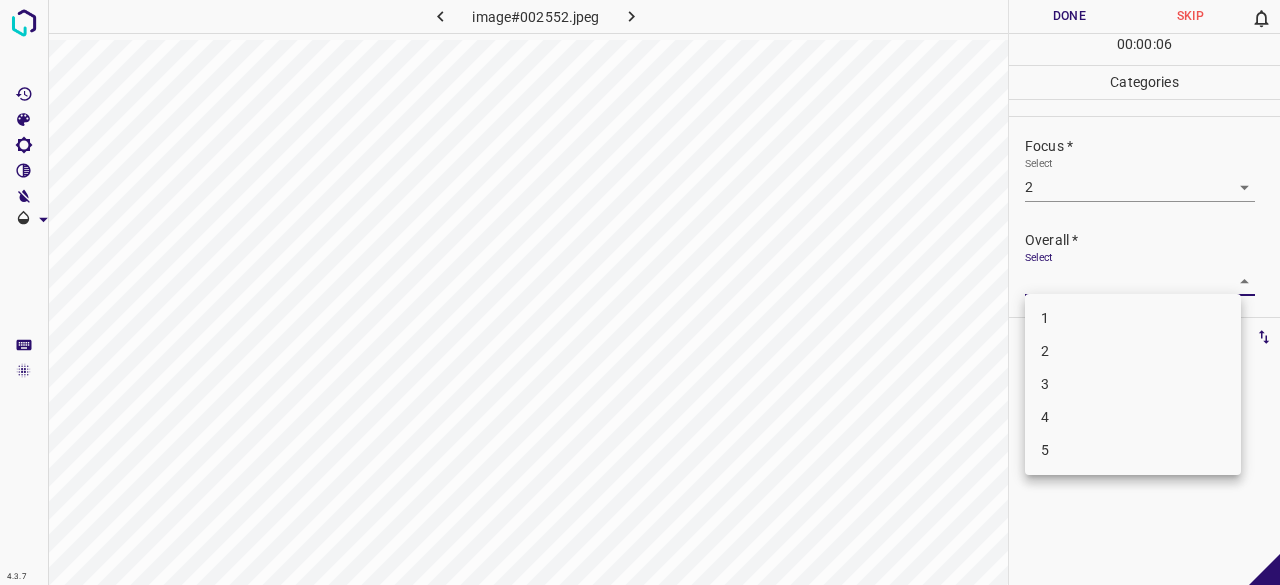 click on "3" at bounding box center [1133, 384] 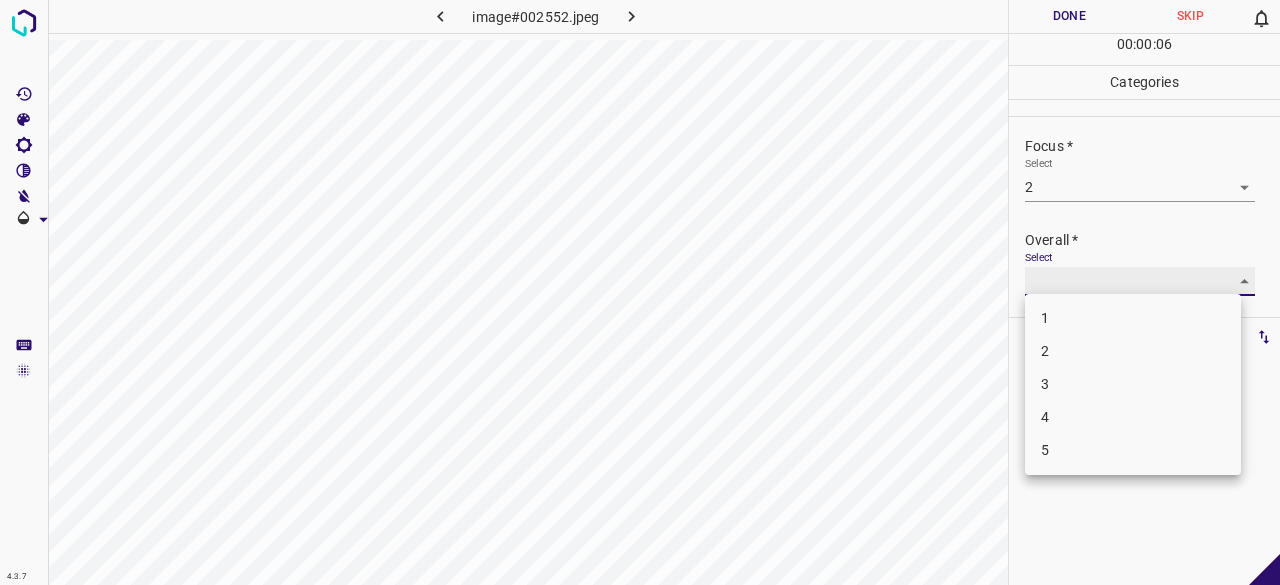type on "3" 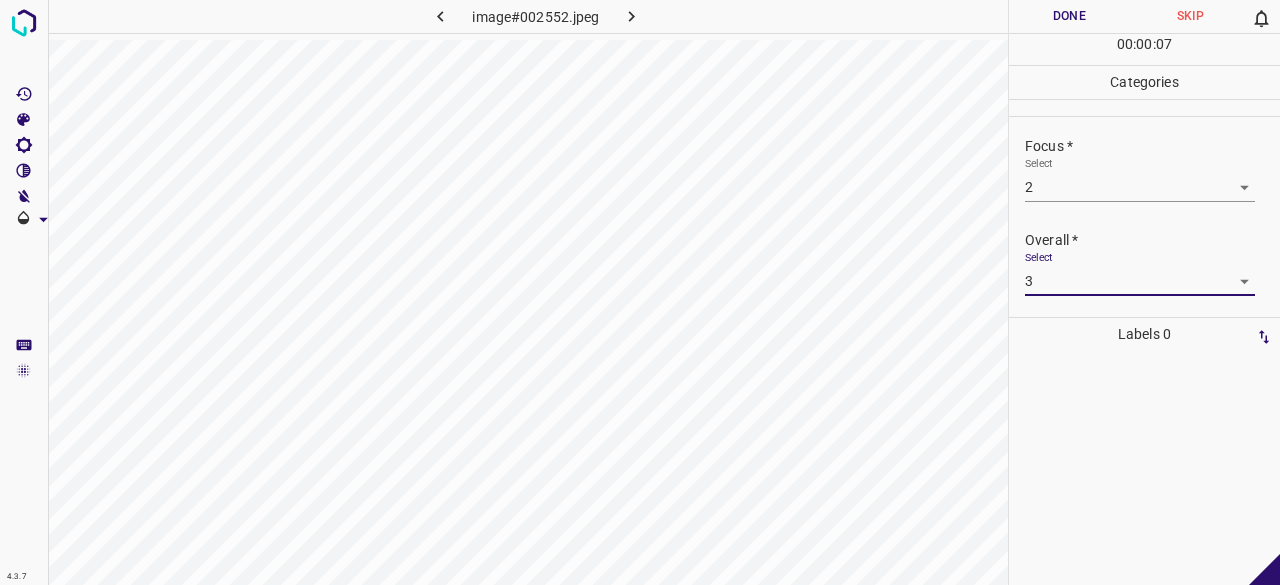 click on "Done" at bounding box center [1069, 16] 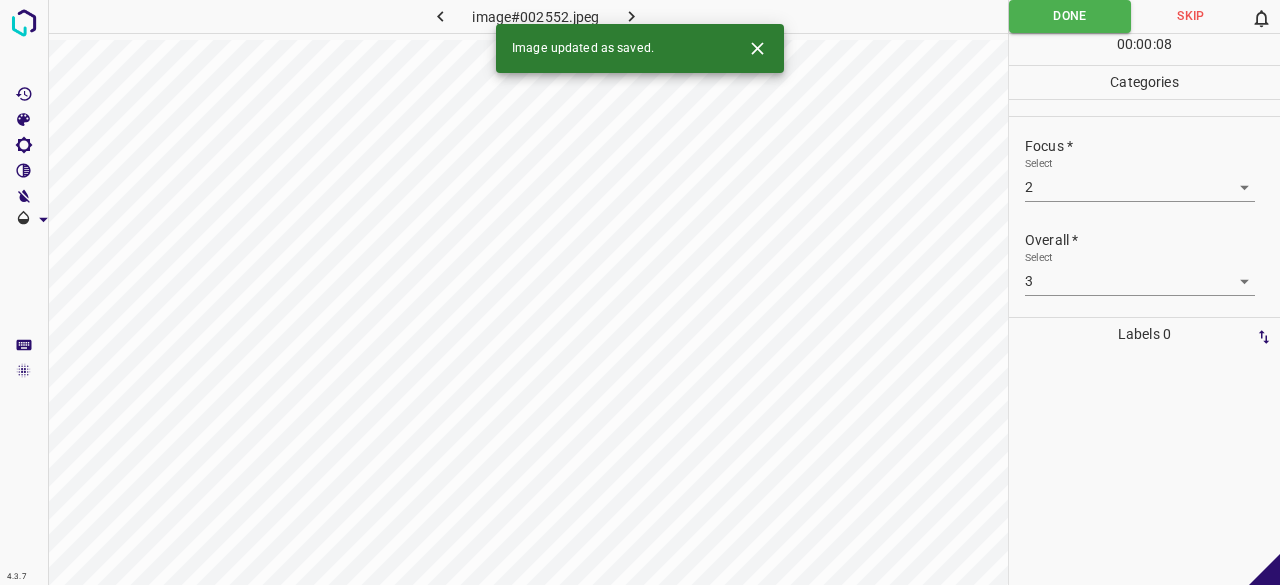 click 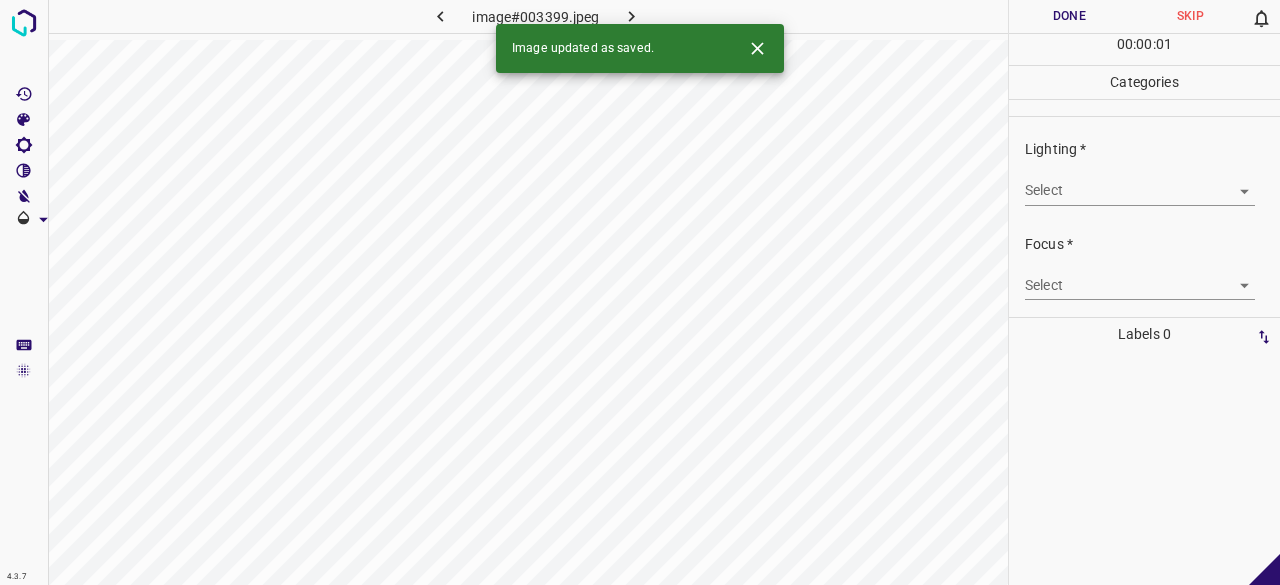 click on "4.3.7 image#003399.jpeg Done Skip 0 00   : 00   : 01   Categories Lighting *  Select ​ Focus *  Select ​ Overall *  Select ​ Labels   0 Categories 1 Lighting 2 Focus 3 Overall Tools Space Change between modes (Draw & Edit) I Auto labeling R Restore zoom M Zoom in N Zoom out Delete Delete selecte label Filters Z Restore filters X Saturation filter C Brightness filter V Contrast filter B Gray scale filter General O Download Image updated as saved. - Text - Hide - Delete" at bounding box center (640, 292) 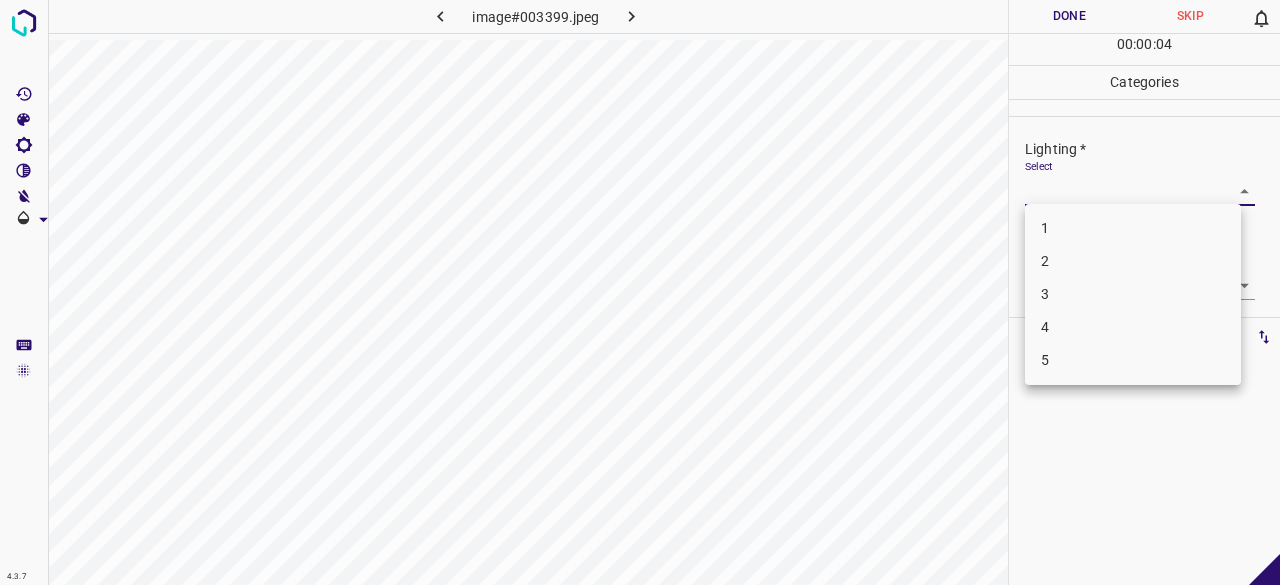click on "3" at bounding box center (1133, 294) 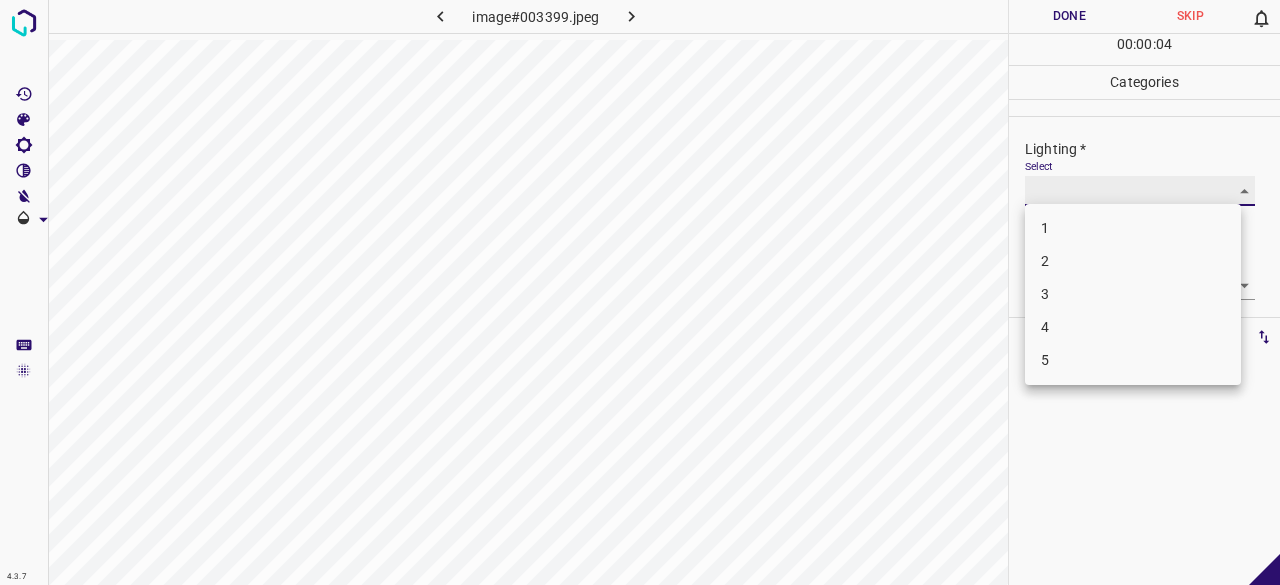 type on "3" 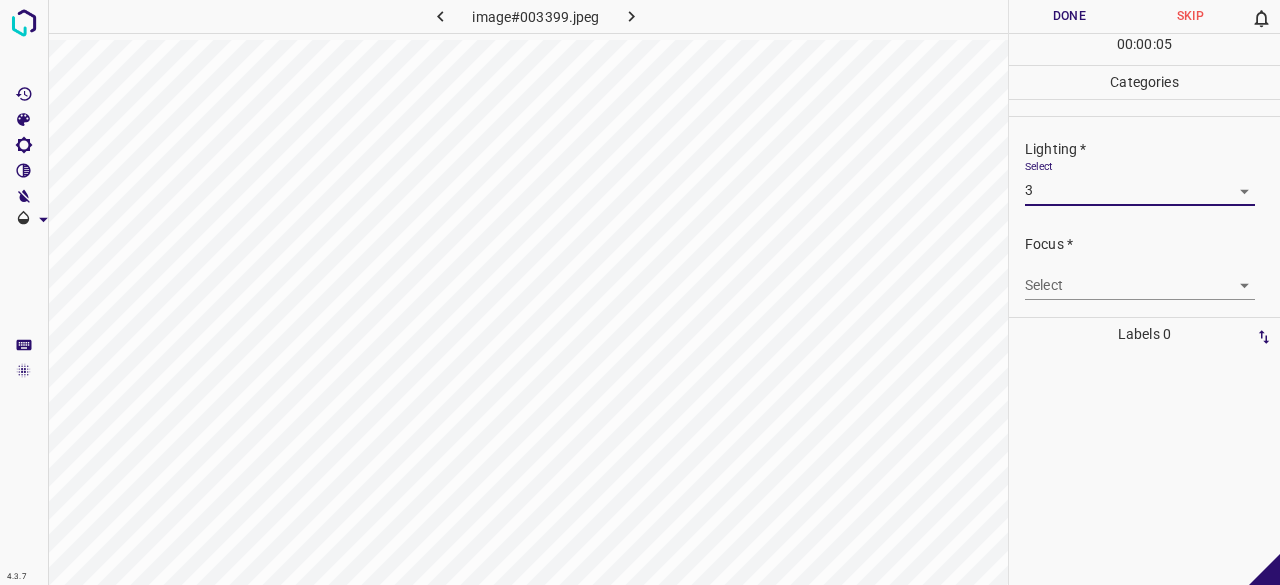 click on "4.3.7 image#003399.jpeg Done Skip 0 00   : 00   : 05   Categories Lighting *  Select 3 3 Focus *  Select ​ Overall *  Select ​ Labels   0 Categories 1 Lighting 2 Focus 3 Overall Tools Space Change between modes (Draw & Edit) I Auto labeling R Restore zoom M Zoom in N Zoom out Delete Delete selecte label Filters Z Restore filters X Saturation filter C Brightness filter V Contrast filter B Gray scale filter General O Download - Text - Hide - Delete" at bounding box center (640, 292) 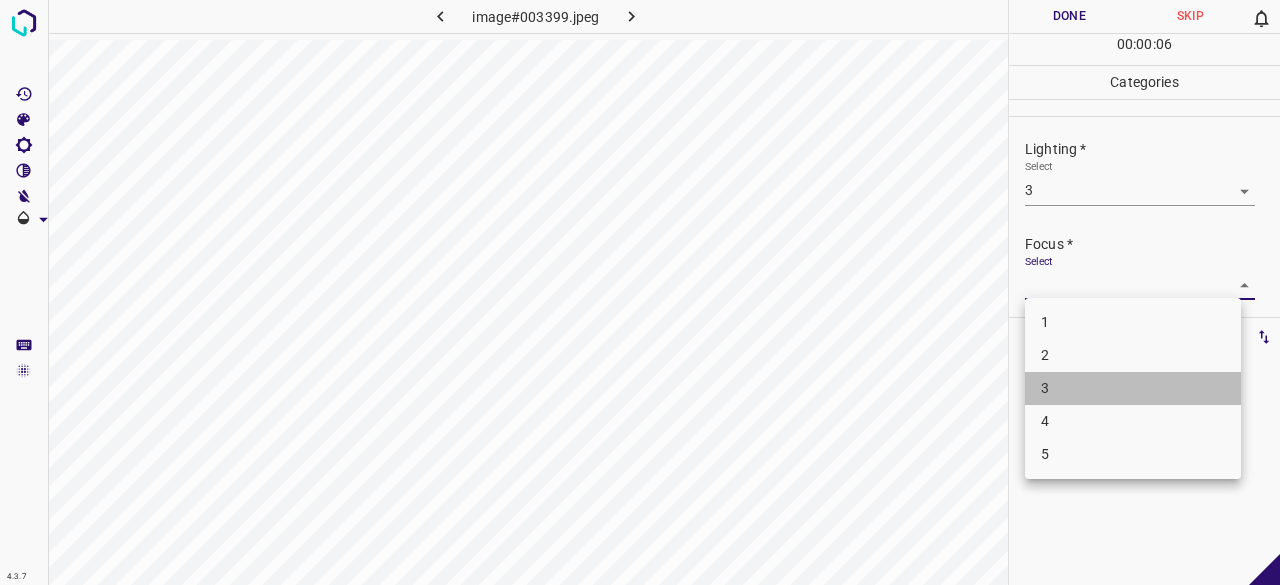 click on "3" at bounding box center [1133, 388] 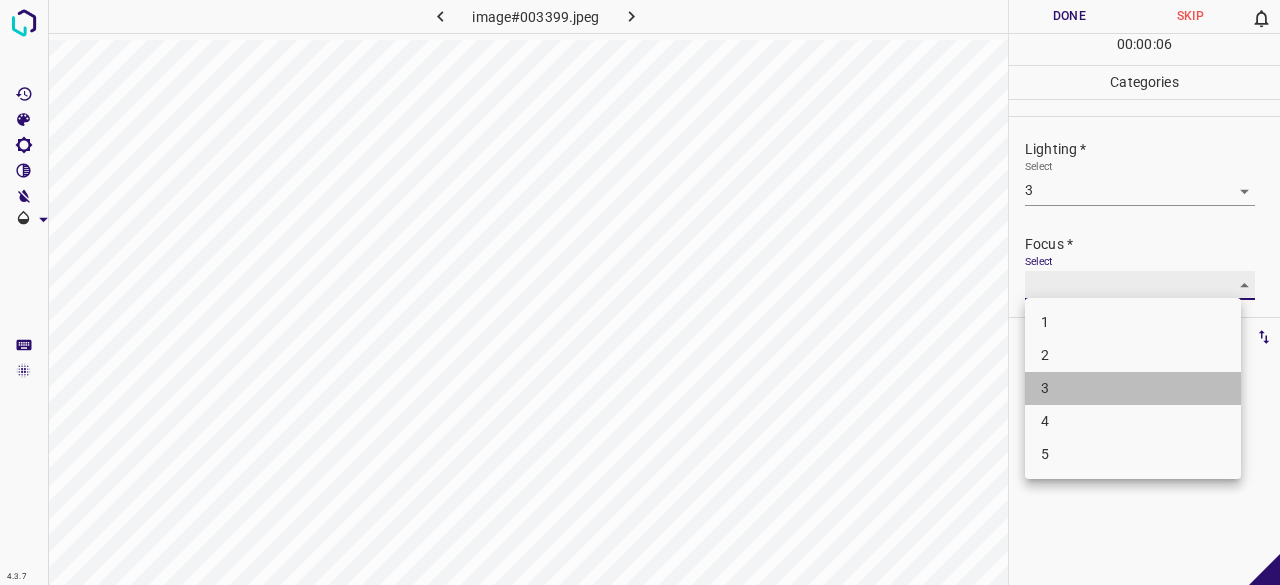 type on "3" 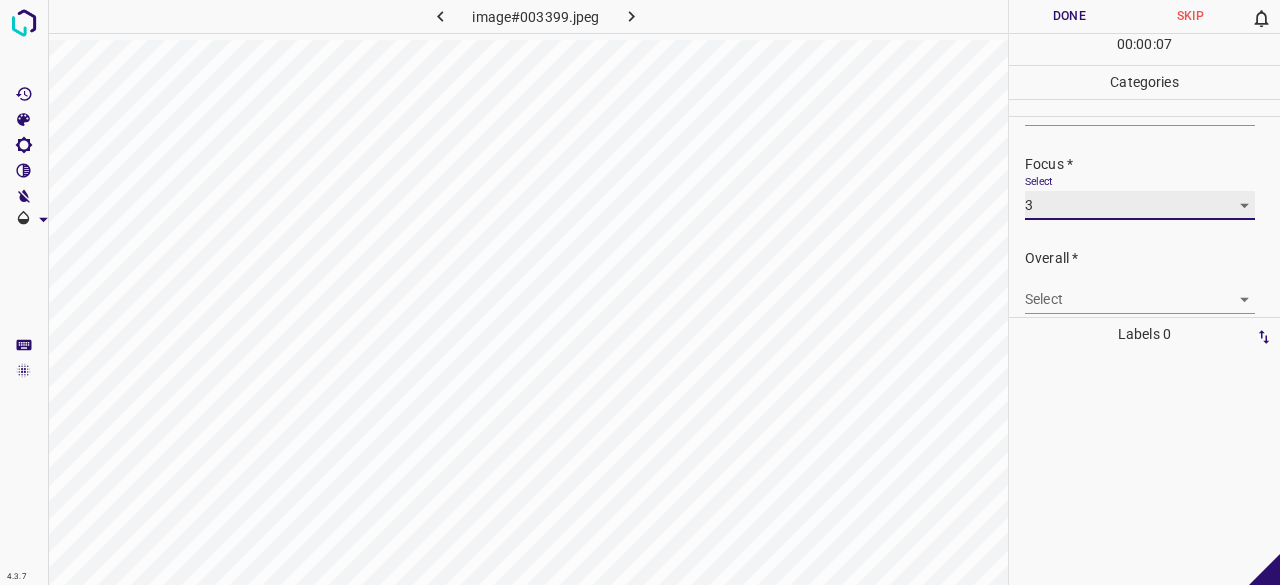 scroll, scrollTop: 98, scrollLeft: 0, axis: vertical 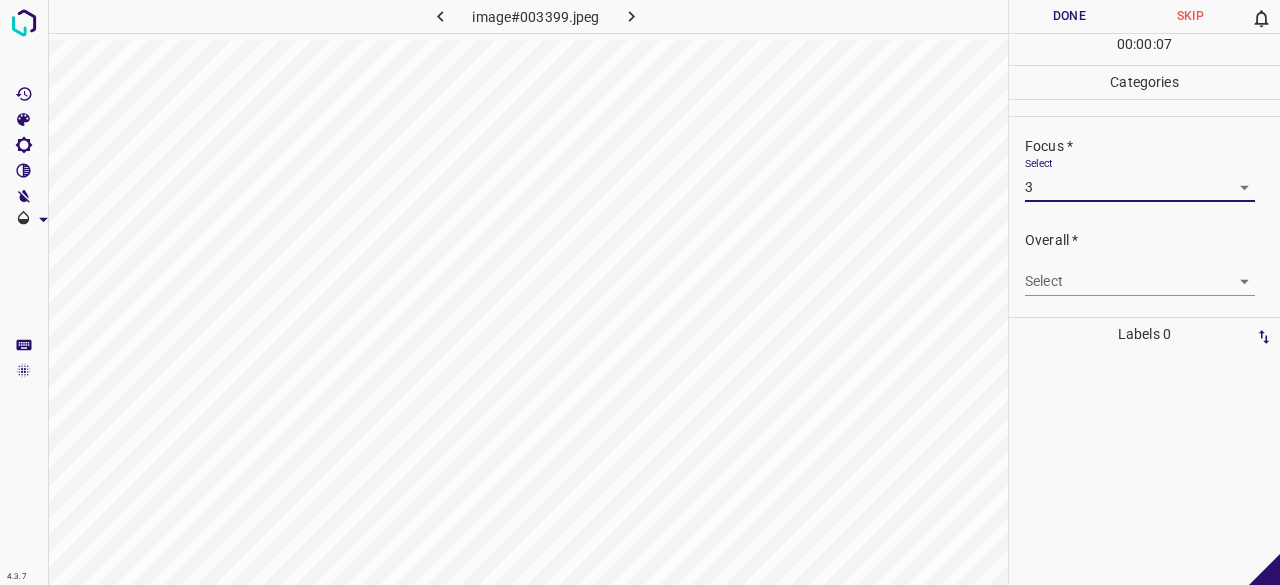 click on "4.3.7 image#003399.jpeg Done Skip 0 00   : 00   : 07   Categories Lighting *  Select 3 3 Focus *  Select 3 3 Overall *  Select ​ Labels   0 Categories 1 Lighting 2 Focus 3 Overall Tools Space Change between modes (Draw & Edit) I Auto labeling R Restore zoom M Zoom in N Zoom out Delete Delete selecte label Filters Z Restore filters X Saturation filter C Brightness filter V Contrast filter B Gray scale filter General O Download - Text - Hide - Delete" at bounding box center (640, 292) 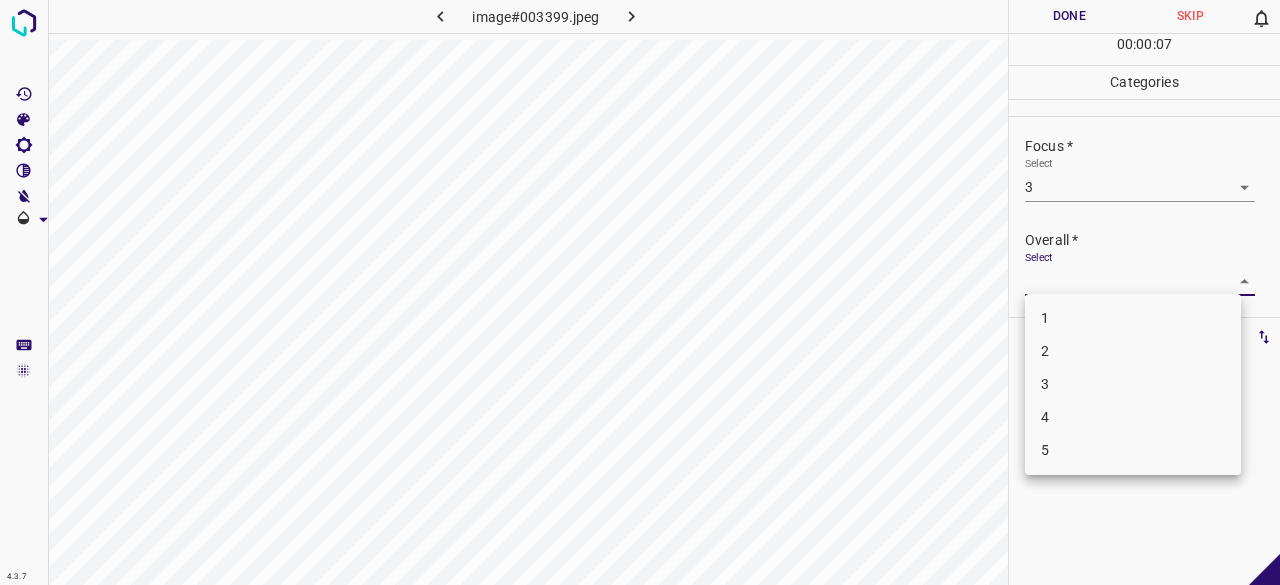 click on "3" at bounding box center [1133, 384] 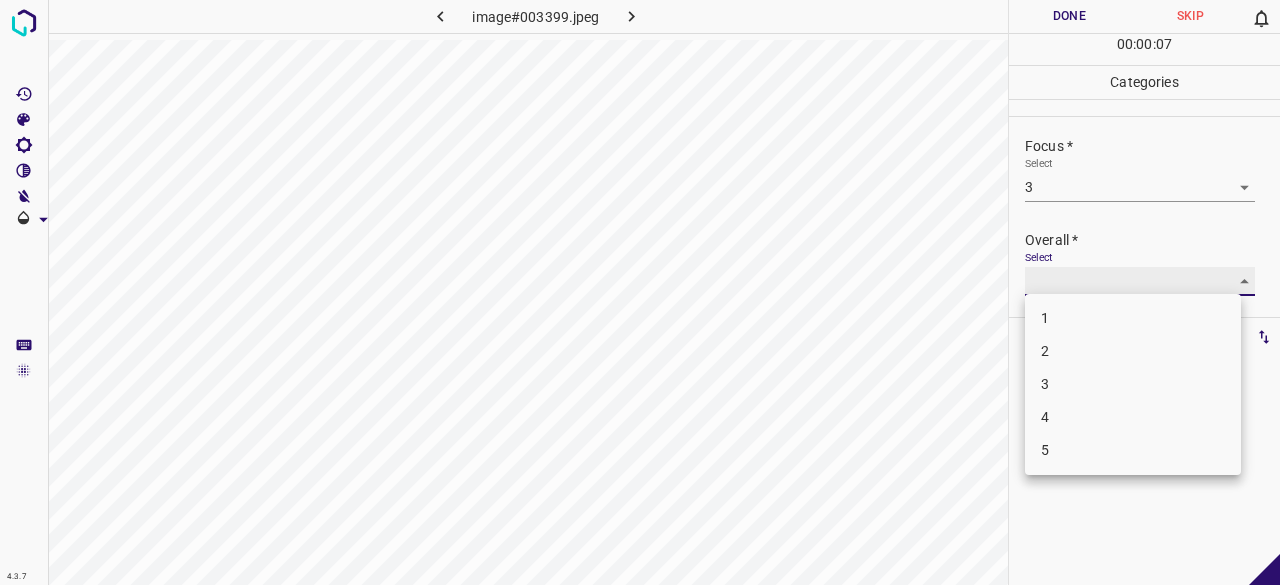 type on "3" 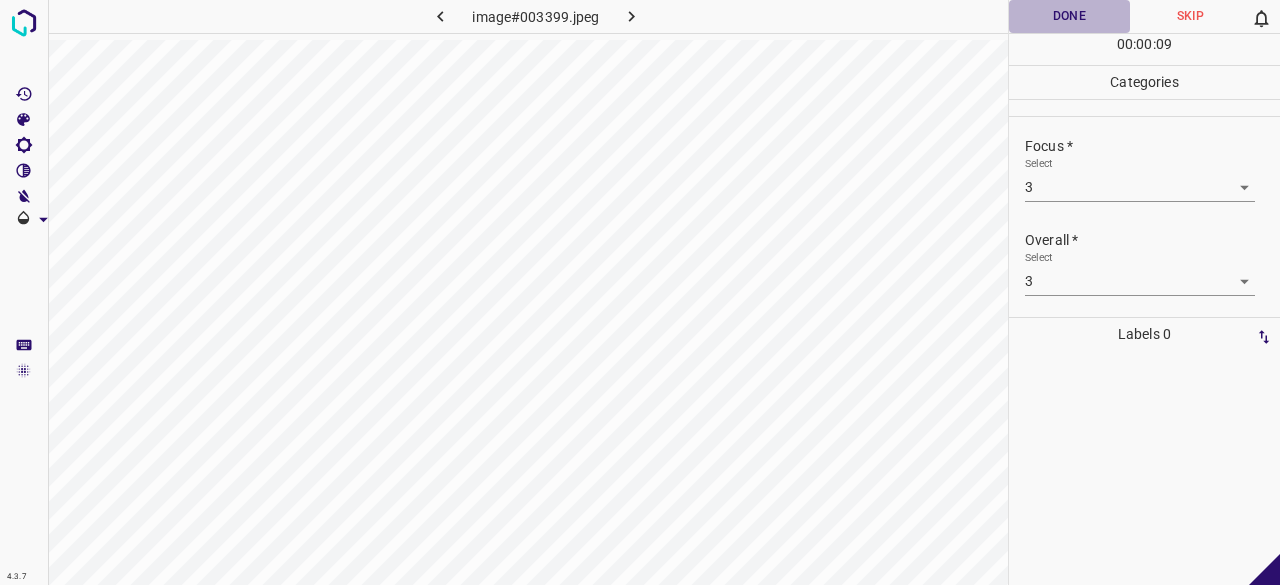 click on "Done" at bounding box center [1069, 16] 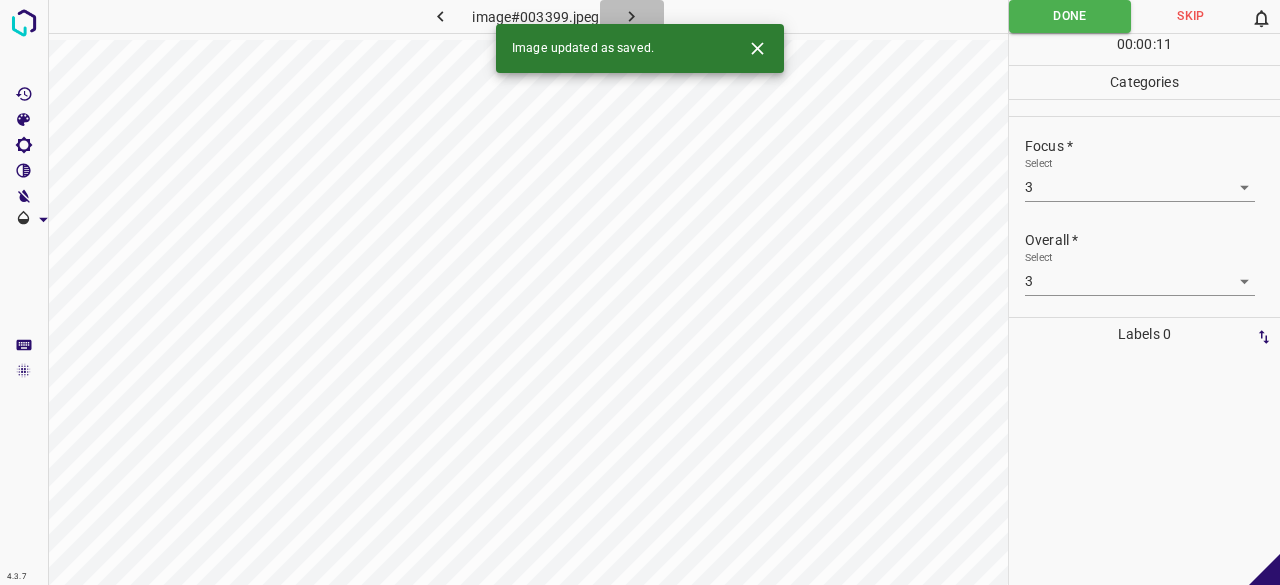 click 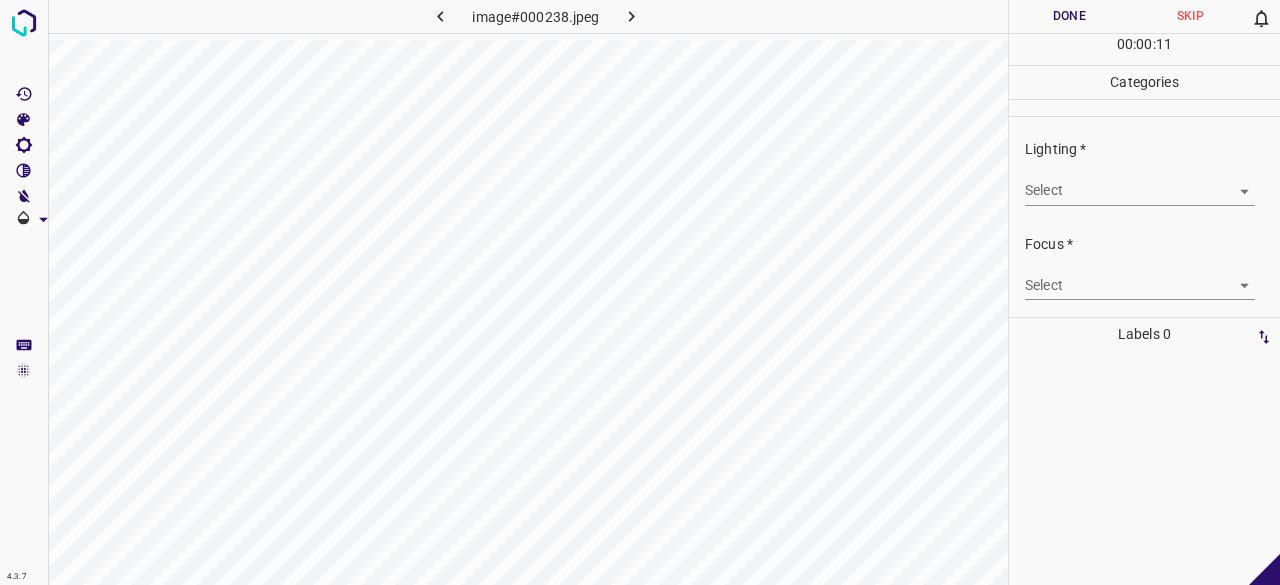 click on "4.3.7 image#000238.jpeg Done Skip 0 00   : 00   : 11   Categories Lighting *  Select ​ Focus *  Select ​ Overall *  Select ​ Labels   0 Categories 1 Lighting 2 Focus 3 Overall Tools Space Change between modes (Draw & Edit) I Auto labeling R Restore zoom M Zoom in N Zoom out Delete Delete selecte label Filters Z Restore filters X Saturation filter C Brightness filter V Contrast filter B Gray scale filter General O Download - Text - Hide - Delete" at bounding box center (640, 292) 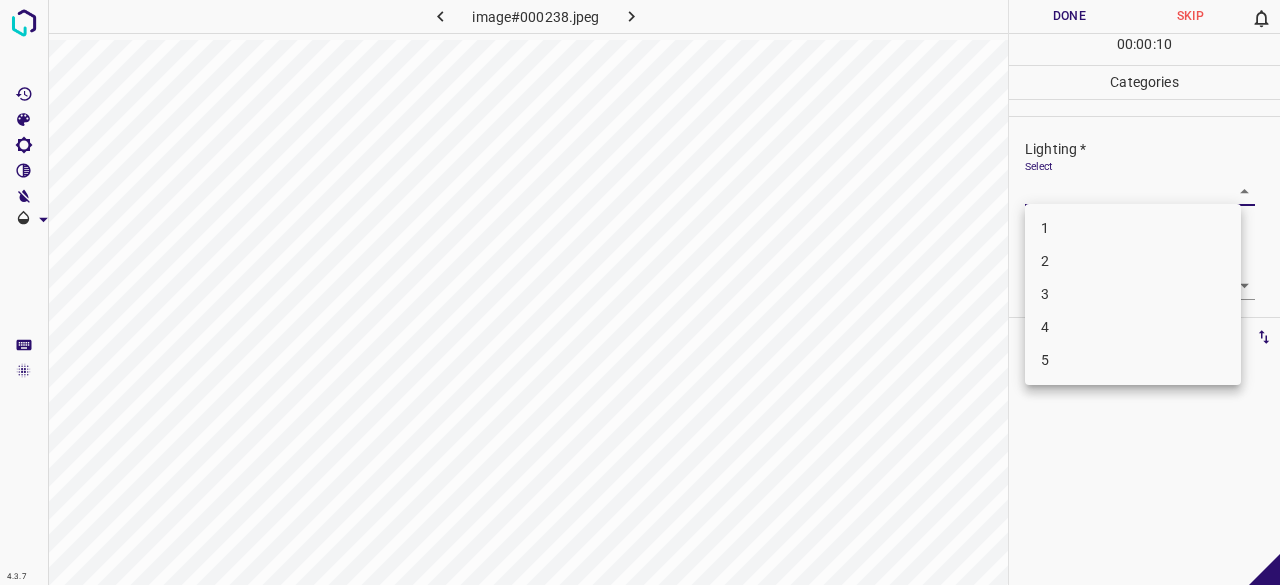click on "4" at bounding box center (1133, 327) 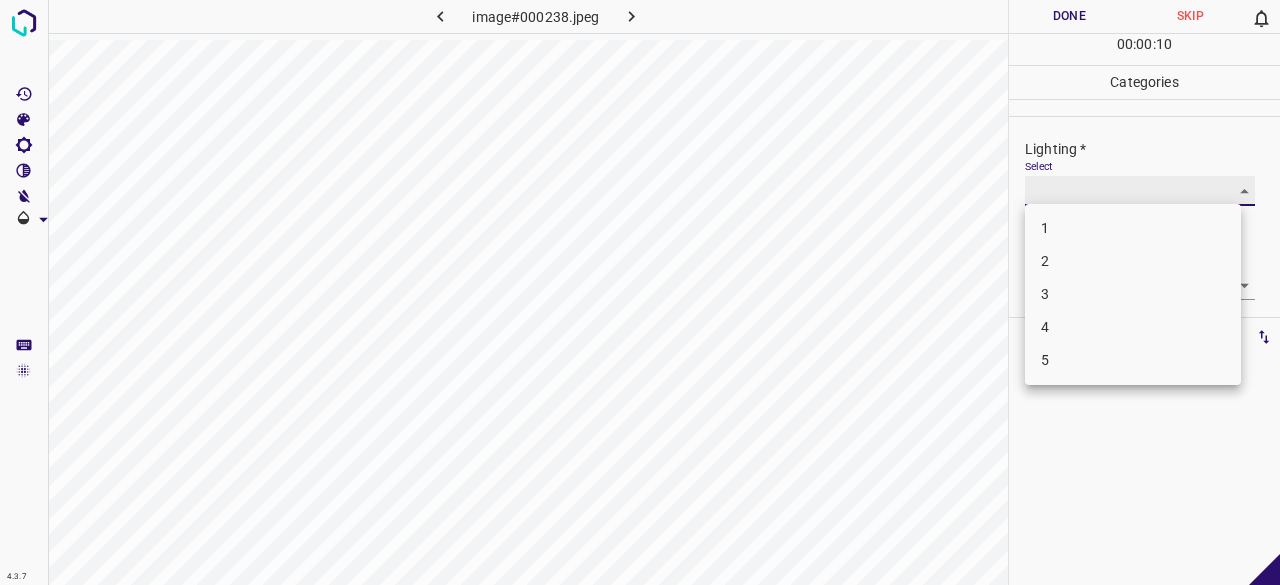 type on "4" 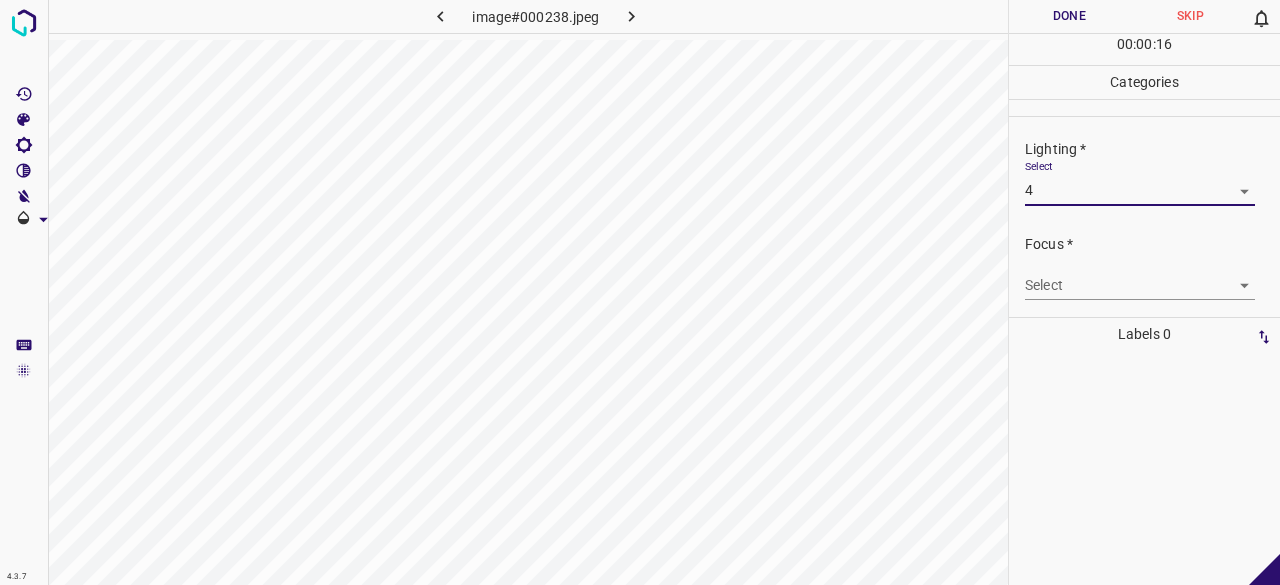 click on "4.3.7 image#000238.jpeg Done Skip 0 00   : 00   : 16   Categories Lighting *  Select 4 4 Focus *  Select ​ Overall *  Select ​ Labels   0 Categories 1 Lighting 2 Focus 3 Overall Tools Space Change between modes (Draw & Edit) I Auto labeling R Restore zoom M Zoom in N Zoom out Delete Delete selecte label Filters Z Restore filters X Saturation filter C Brightness filter V Contrast filter B Gray scale filter General O Download - Text - Hide - Delete" at bounding box center [640, 292] 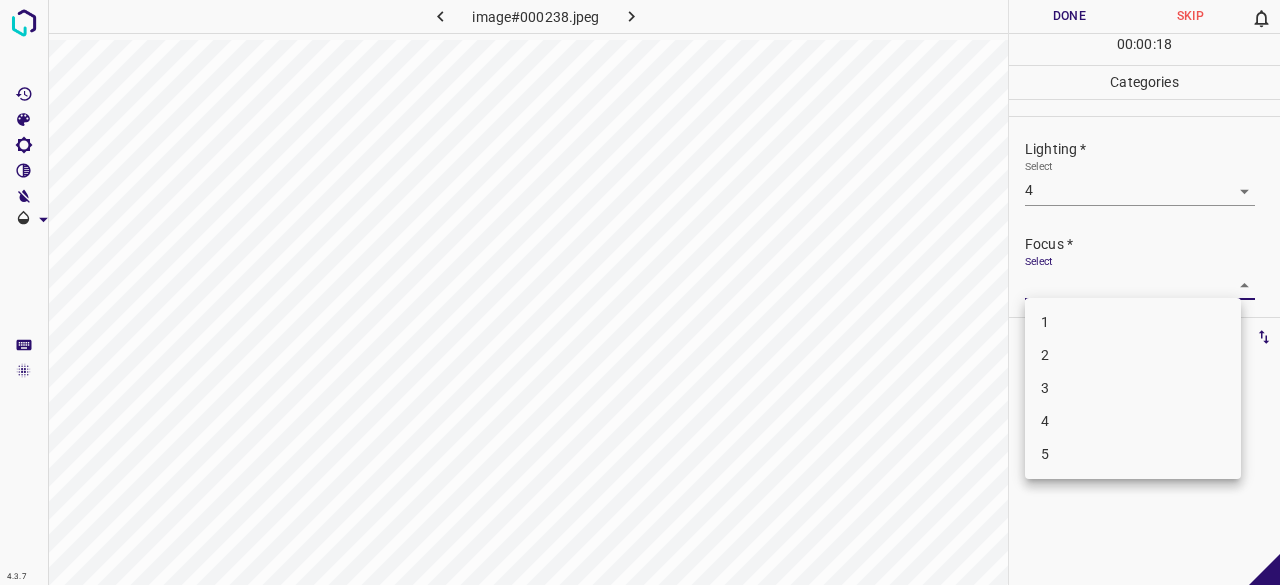click on "3" at bounding box center (1133, 388) 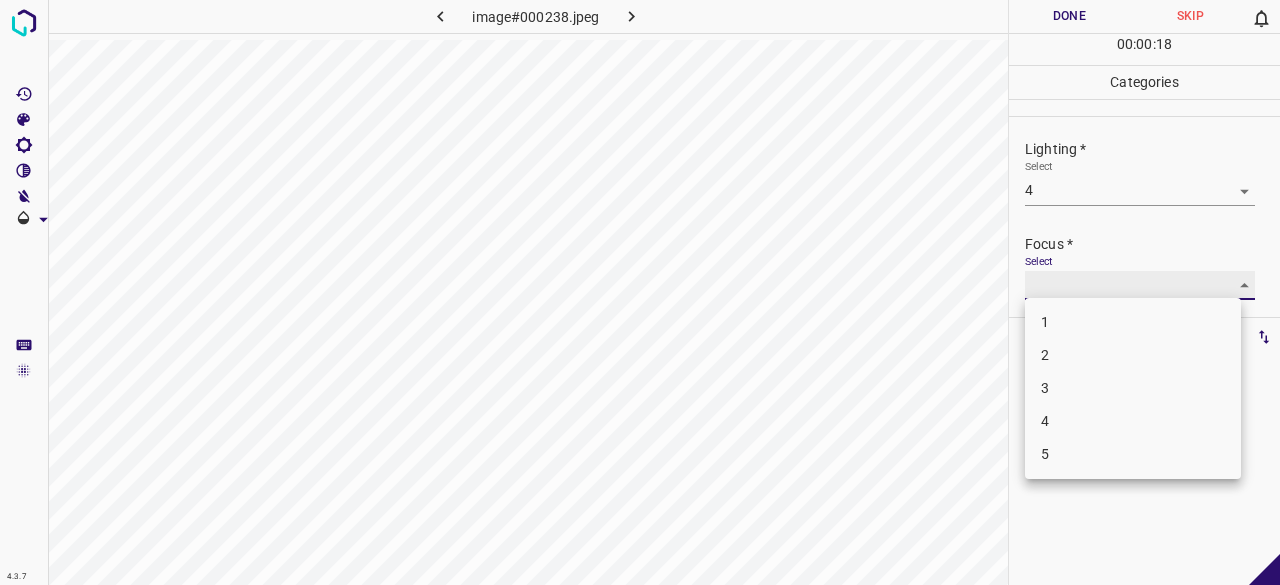 type on "3" 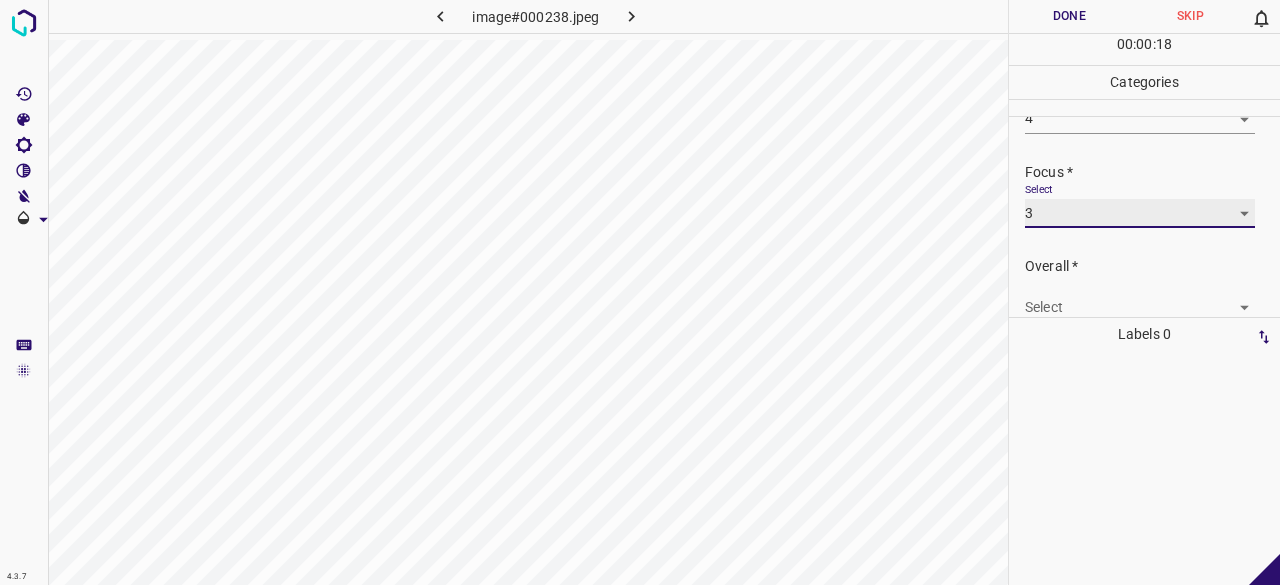 scroll, scrollTop: 98, scrollLeft: 0, axis: vertical 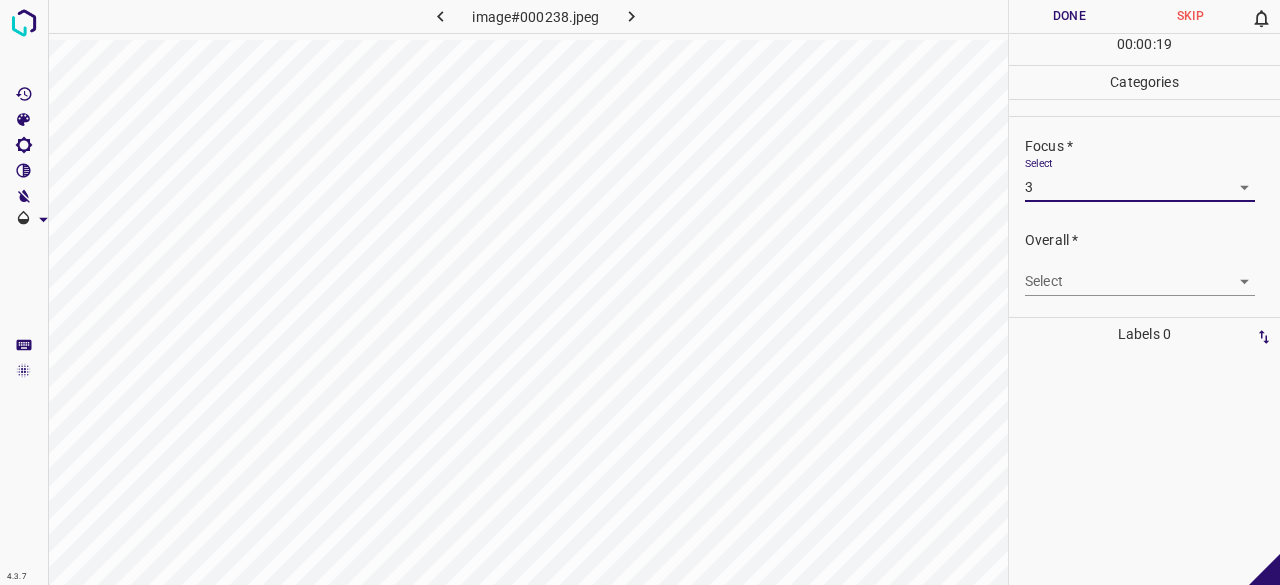 click on "4.3.7 image#000238.jpeg Done Skip 0 00   : 00   : 19   Categories Lighting *  Select 4 4 Focus *  Select 3 3 Overall *  Select ​ Labels   0 Categories 1 Lighting 2 Focus 3 Overall Tools Space Change between modes (Draw & Edit) I Auto labeling R Restore zoom M Zoom in N Zoom out Delete Delete selecte label Filters Z Restore filters X Saturation filter C Brightness filter V Contrast filter B Gray scale filter General O Download - Text - Hide - Delete" at bounding box center (640, 292) 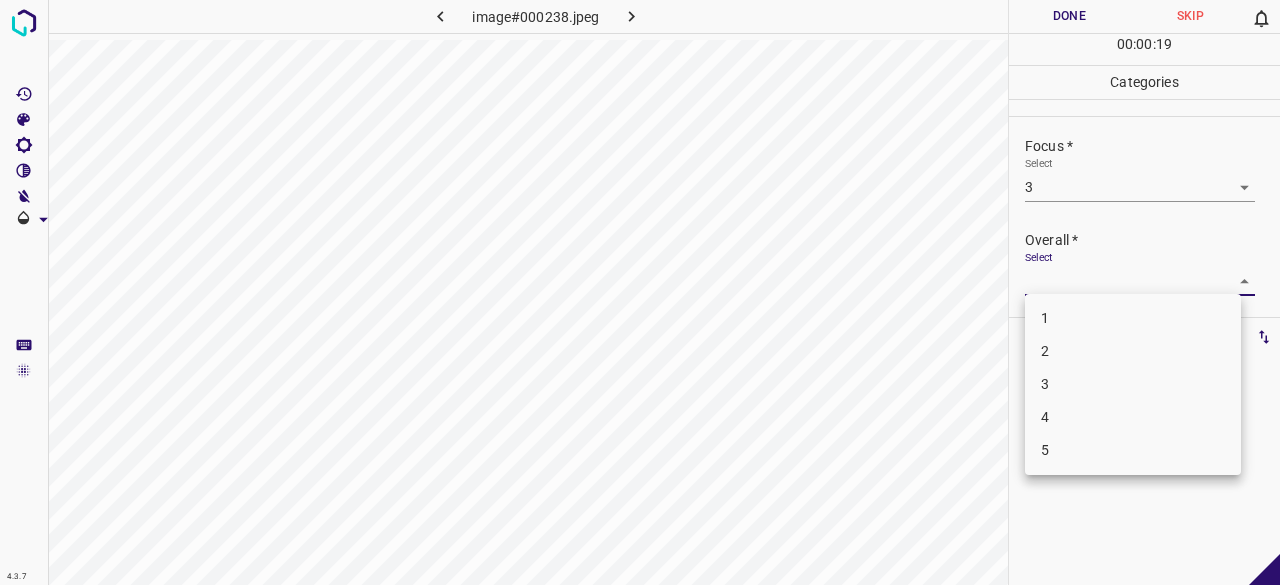 click on "3" at bounding box center [1133, 384] 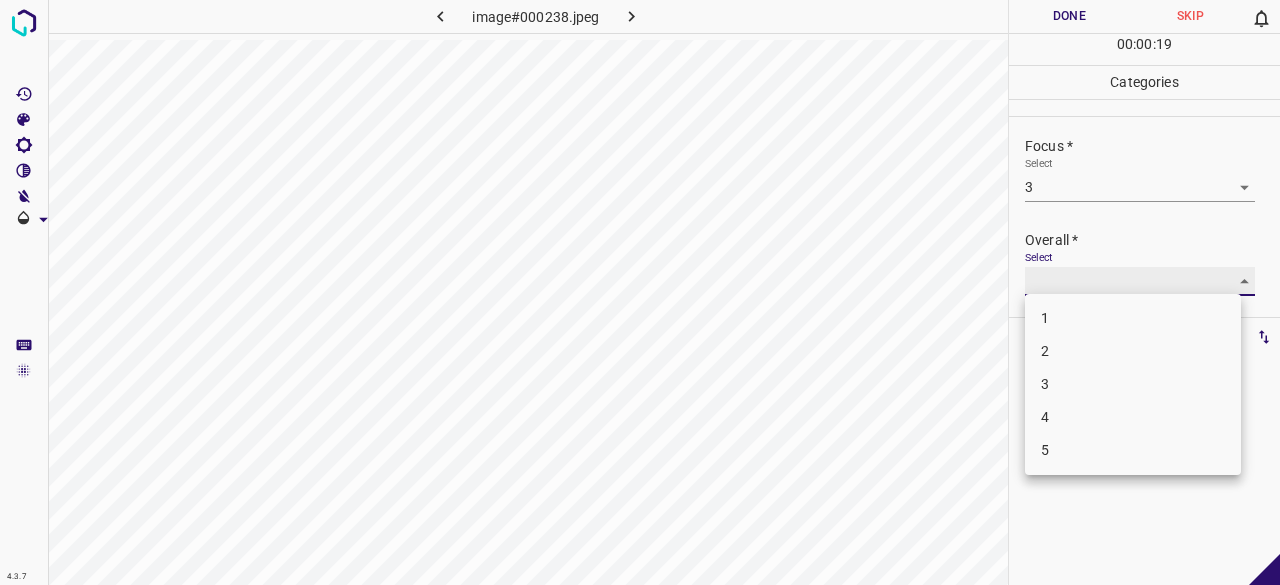 type on "3" 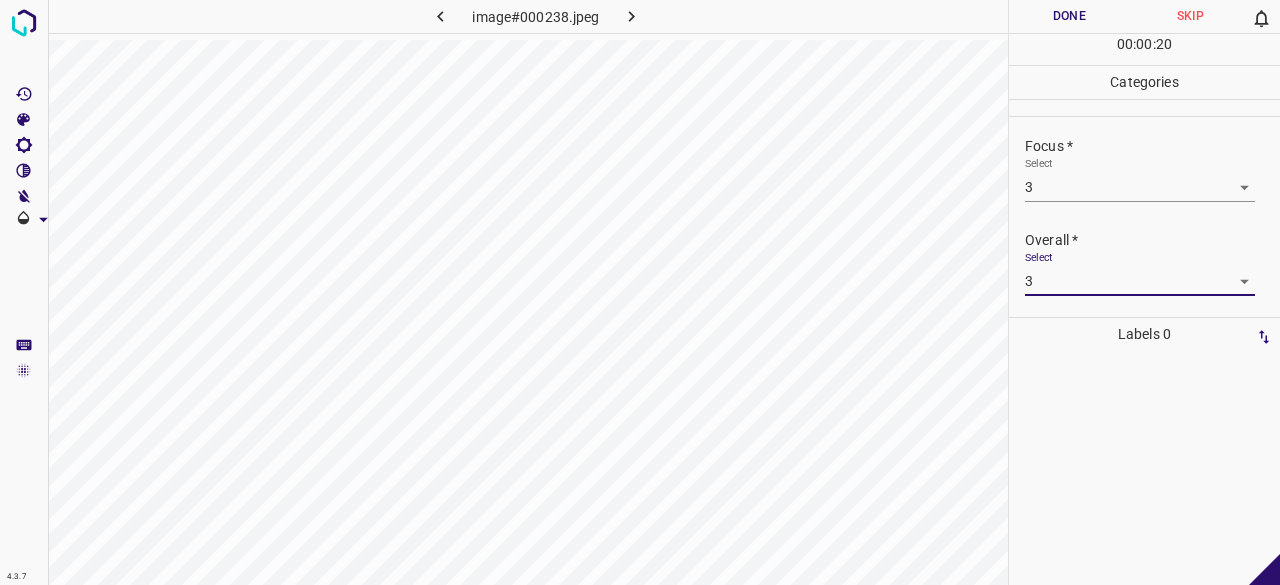click on "Done" at bounding box center [1069, 16] 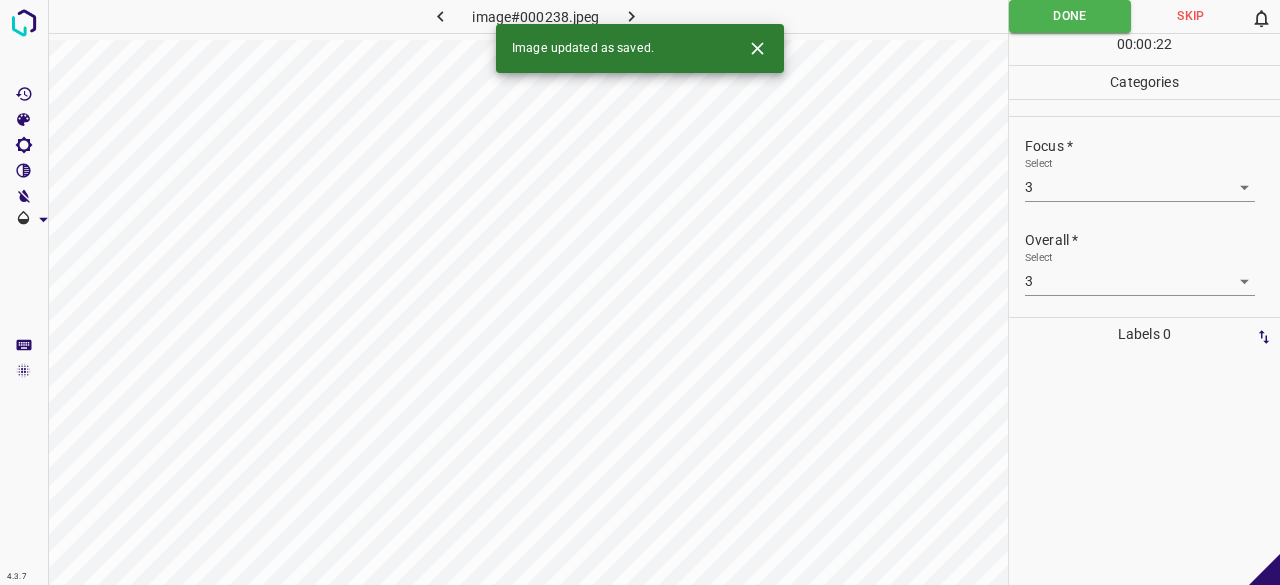 click on "Image updated as saved." at bounding box center (640, 48) 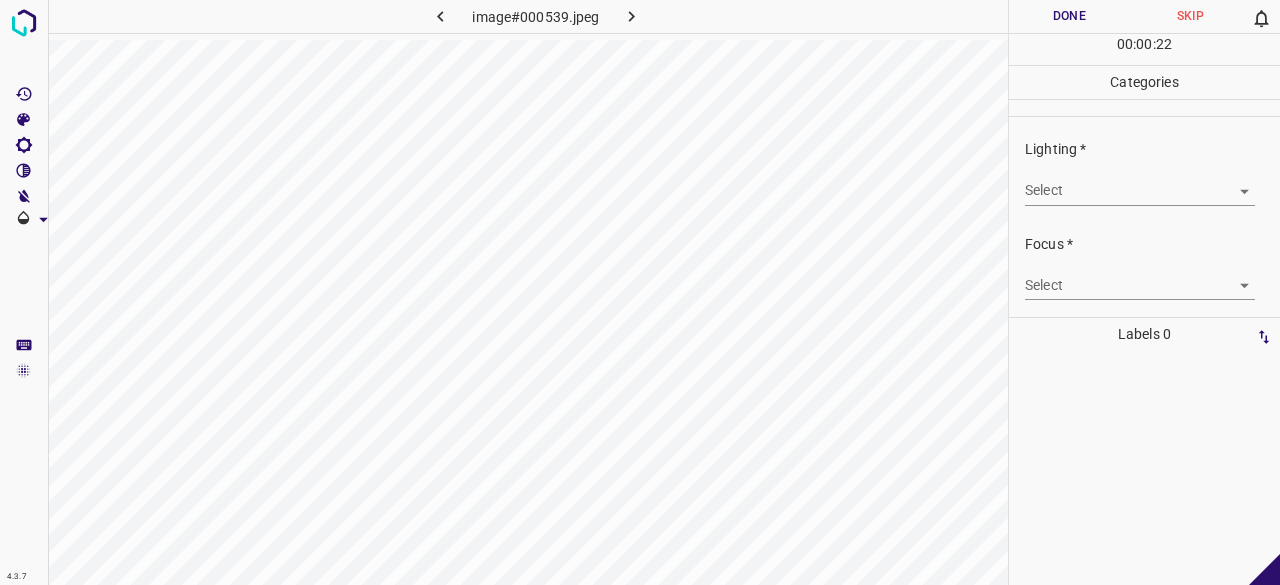 click on "4.3.7 image#000539.jpeg Done Skip 0 00   : 00   : 22   Categories Lighting *  Select ​ Focus *  Select ​ Overall *  Select ​ Labels   0 Categories 1 Lighting 2 Focus 3 Overall Tools Space Change between modes (Draw & Edit) I Auto labeling R Restore zoom M Zoom in N Zoom out Delete Delete selecte label Filters Z Restore filters X Saturation filter C Brightness filter V Contrast filter B Gray scale filter General O Download - Text - Hide - Delete" at bounding box center (640, 292) 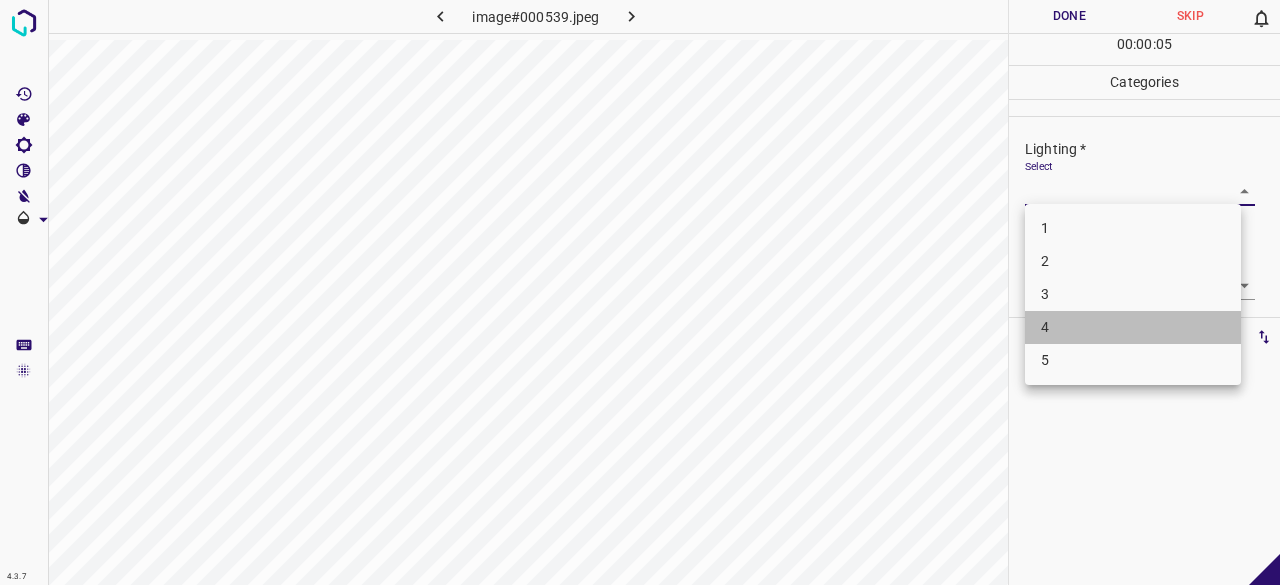 click on "4" at bounding box center (1133, 327) 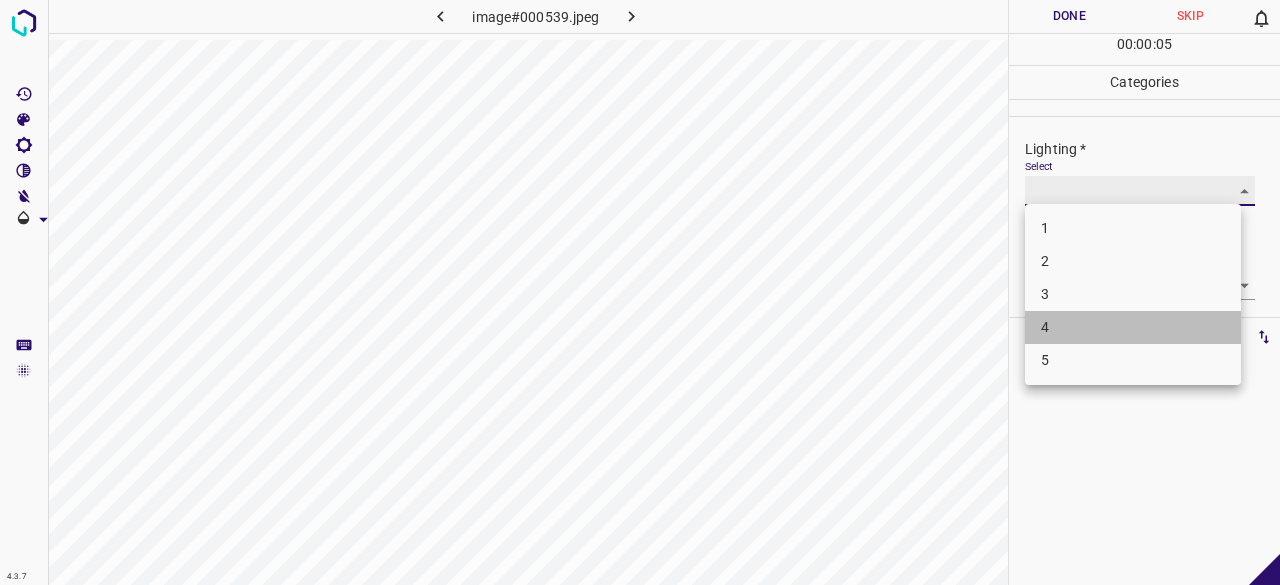 type on "4" 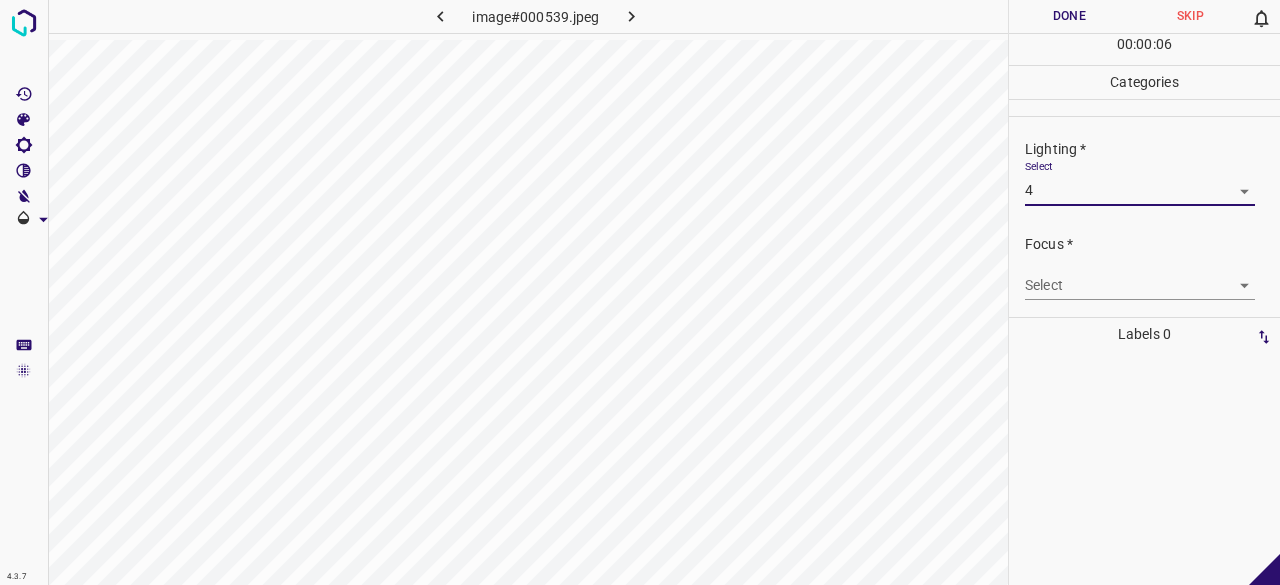 click on "4.3.7 image#000539.jpeg Done Skip 0 00   : 00   : 06   Categories Lighting *  Select 4 4 Focus *  Select ​ Overall *  Select ​ Labels   0 Categories 1 Lighting 2 Focus 3 Overall Tools Space Change between modes (Draw & Edit) I Auto labeling R Restore zoom M Zoom in N Zoom out Delete Delete selecte label Filters Z Restore filters X Saturation filter C Brightness filter V Contrast filter B Gray scale filter General O Download - Text - Hide - Delete" at bounding box center [640, 292] 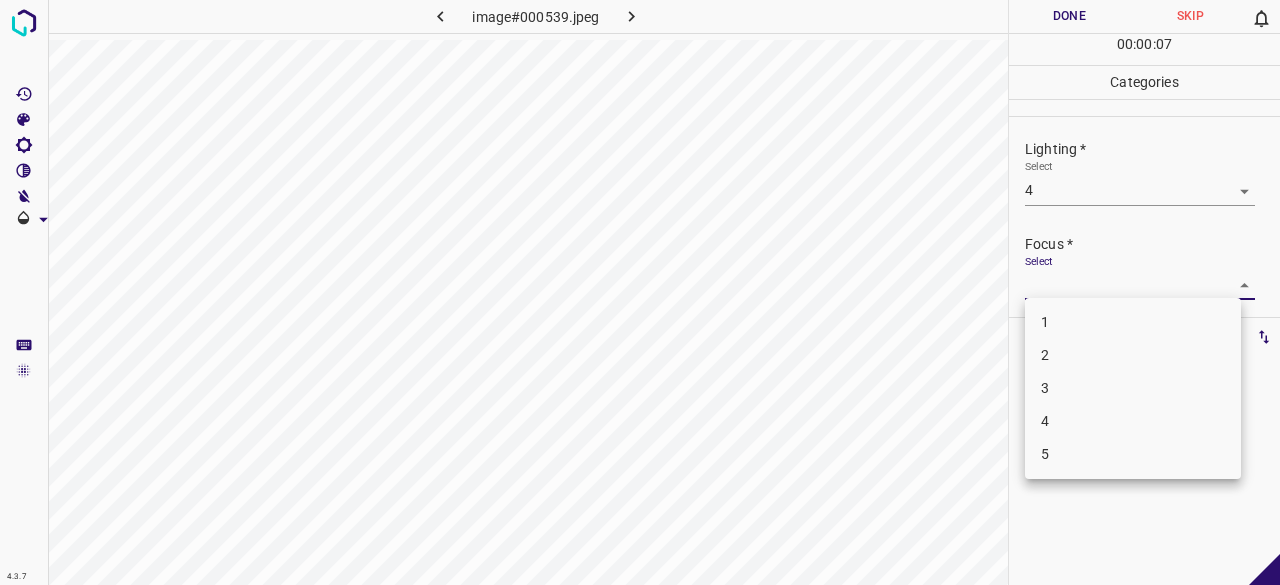 click on "4" at bounding box center [1133, 421] 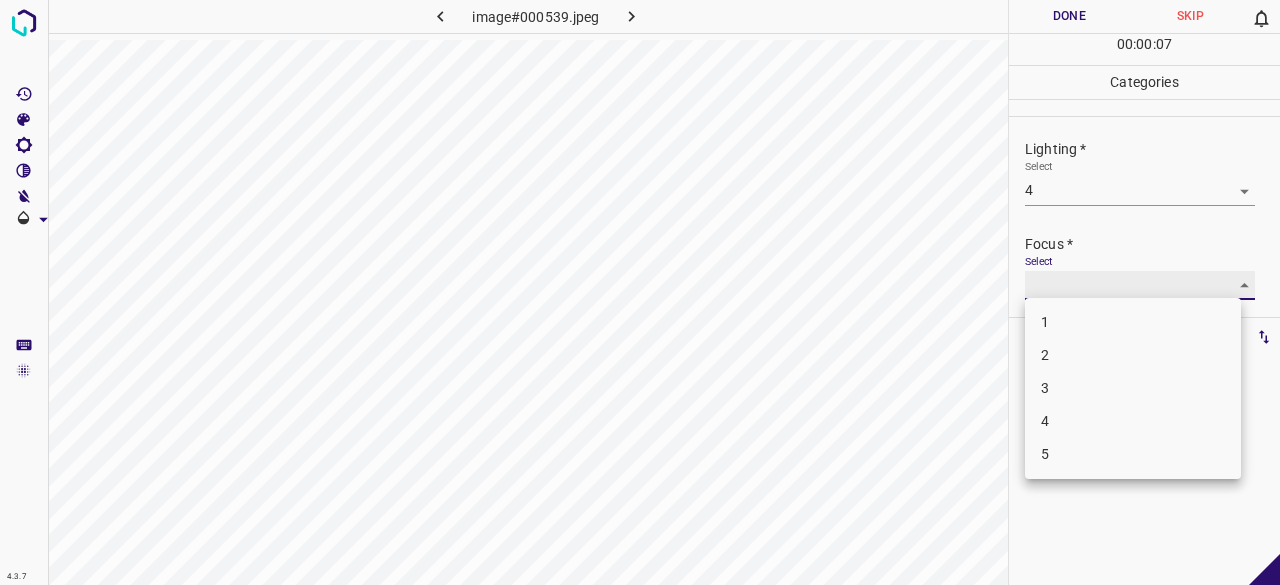 type on "4" 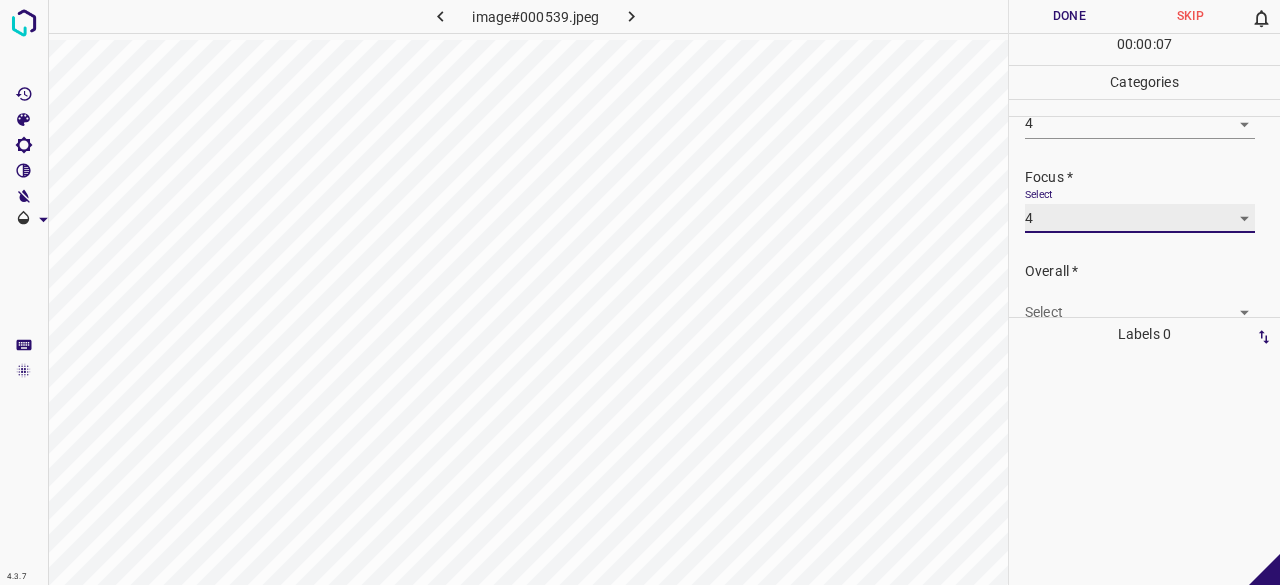 scroll, scrollTop: 98, scrollLeft: 0, axis: vertical 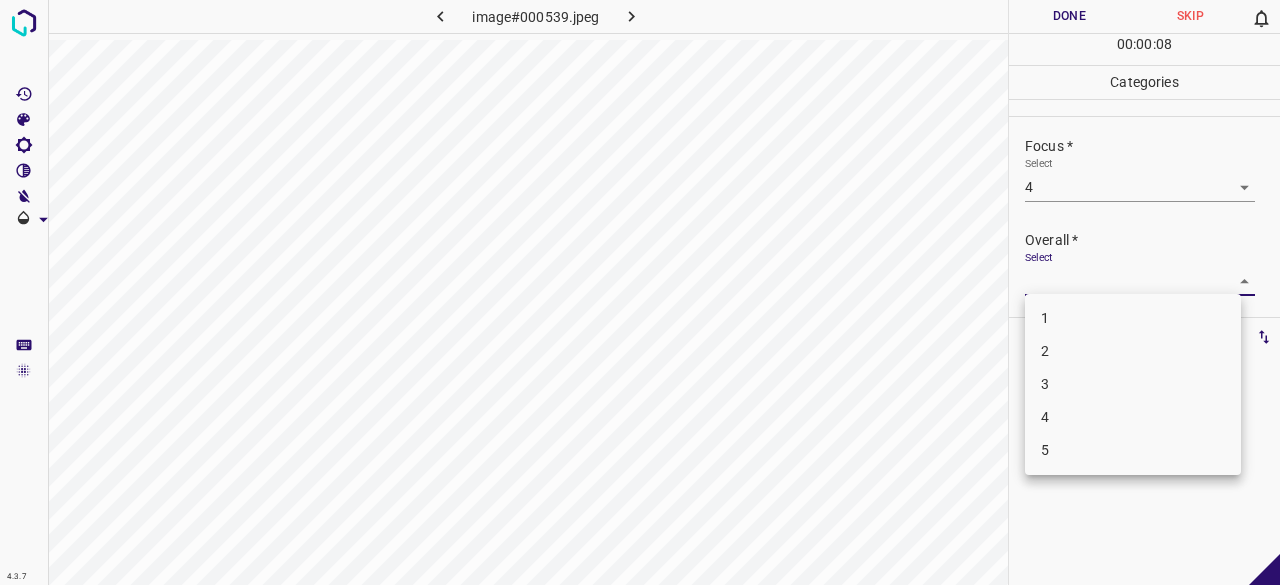 click on "4.3.7 image#000539.jpeg Done Skip 0 00   : 00   : 08   Categories Lighting *  Select 4 4 Focus *  Select 4 4 Overall *  Select ​ Labels   0 Categories 1 Lighting 2 Focus 3 Overall Tools Space Change between modes (Draw & Edit) I Auto labeling R Restore zoom M Zoom in N Zoom out Delete Delete selecte label Filters Z Restore filters X Saturation filter C Brightness filter V Contrast filter B Gray scale filter General O Download - Text - Hide - Delete 1 2 3 4 5" at bounding box center (640, 292) 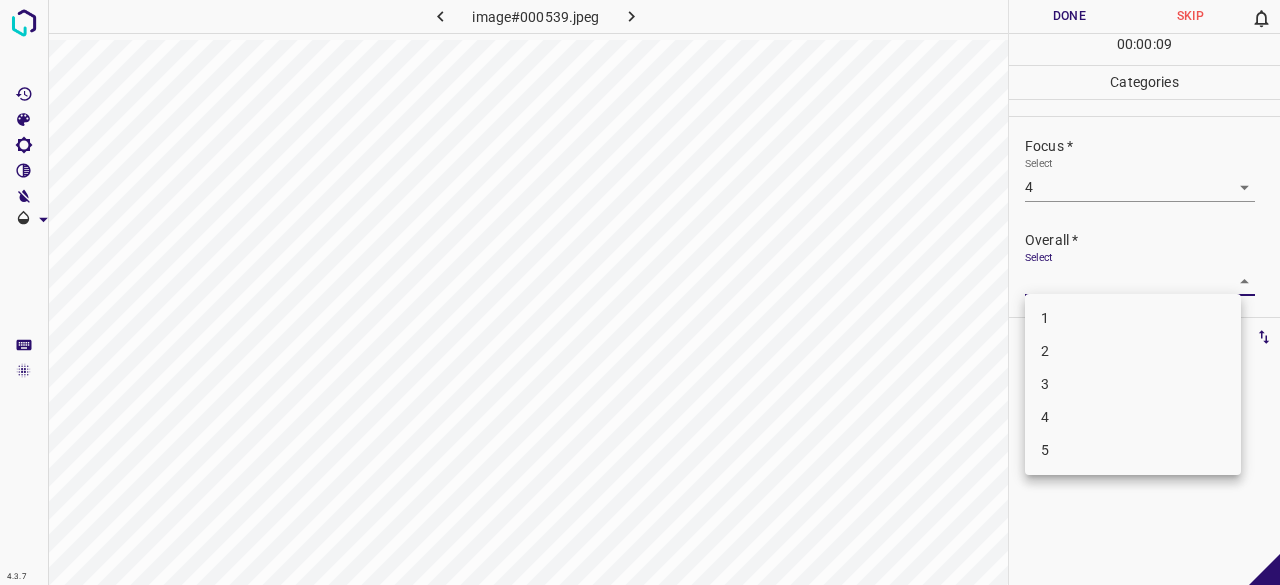 click on "4" at bounding box center [1133, 417] 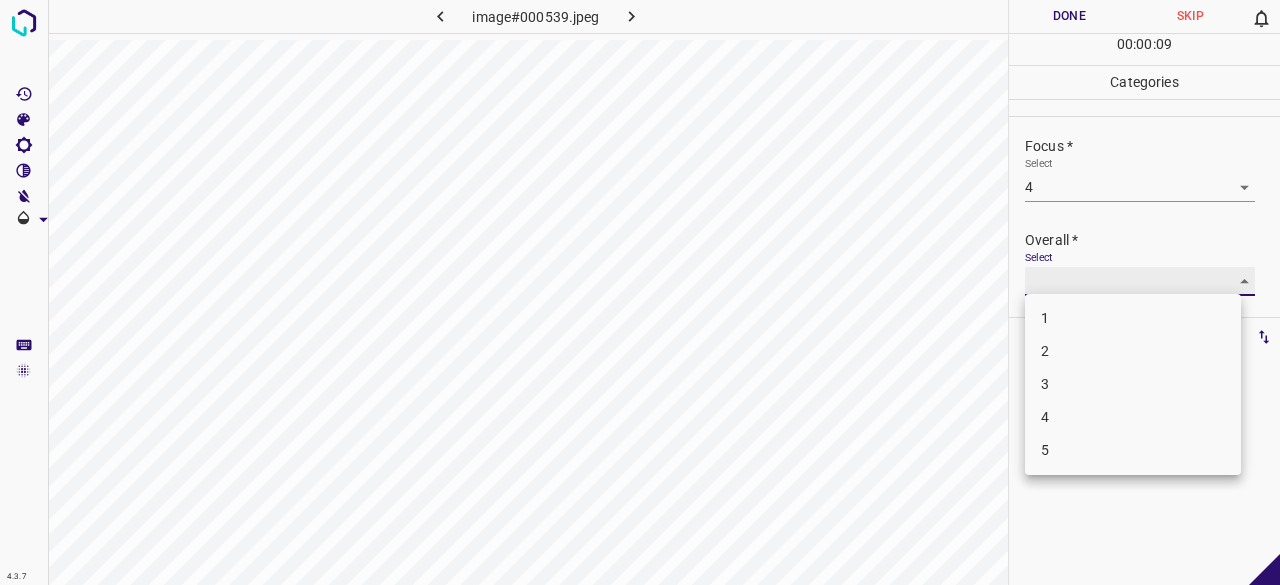 type on "4" 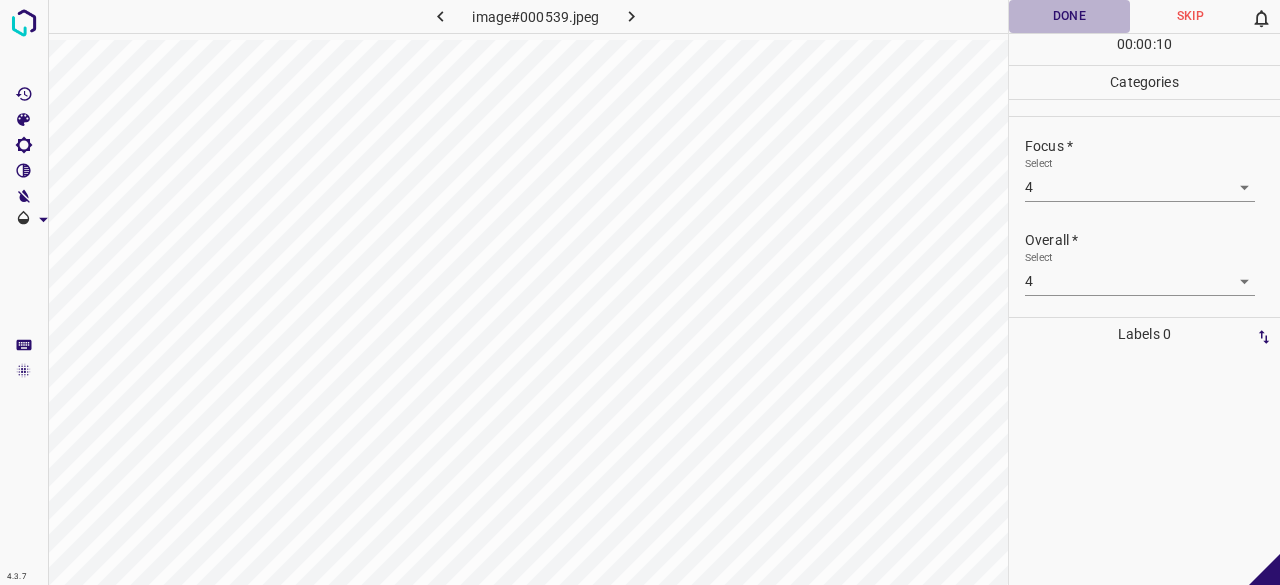 click on "Done" at bounding box center [1069, 16] 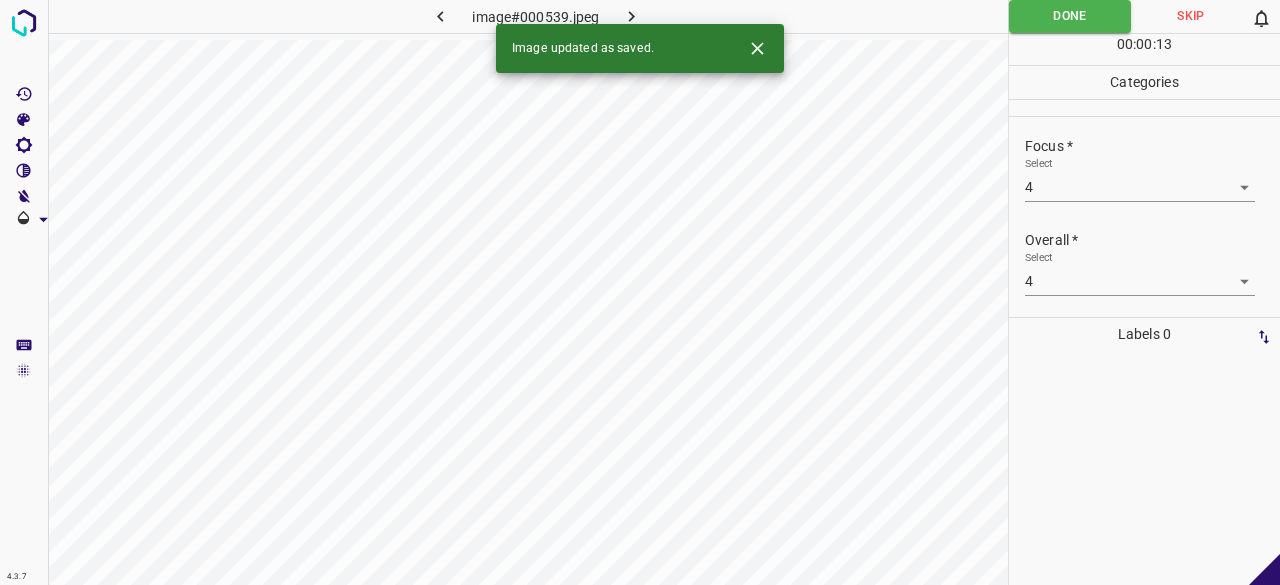 click 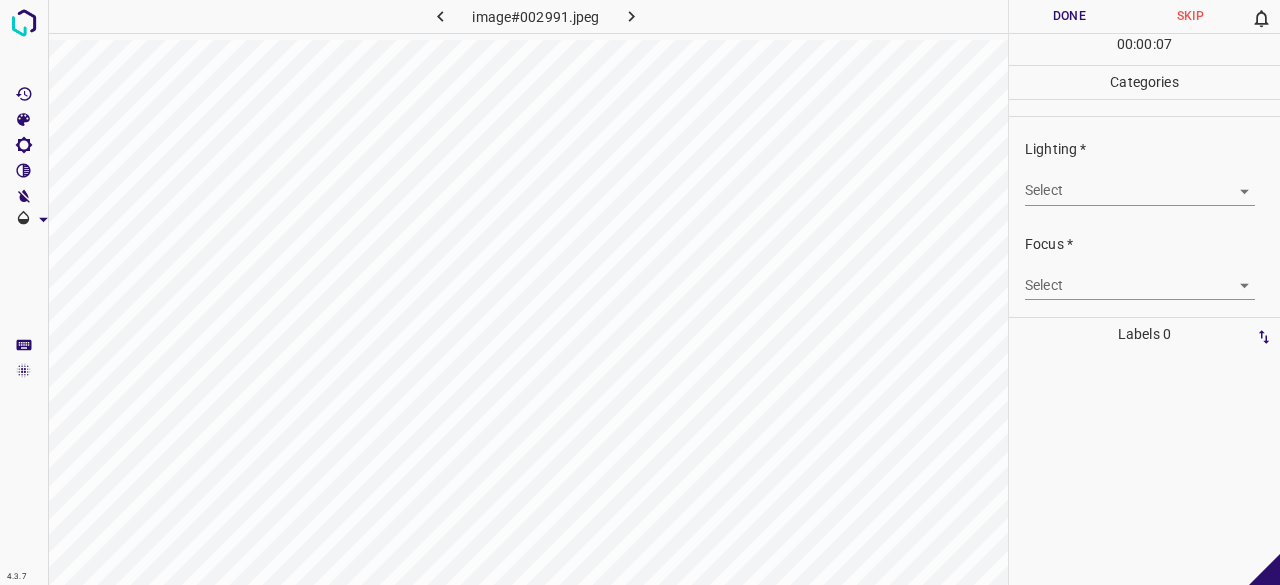 click on "4.3.7 image#002991.jpeg Done Skip 0 00   : 00   : 07   Categories Lighting *  Select ​ Focus *  Select ​ Overall *  Select ​ Labels   0 Categories 1 Lighting 2 Focus 3 Overall Tools Space Change between modes (Draw & Edit) I Auto labeling R Restore zoom M Zoom in N Zoom out Delete Delete selecte label Filters Z Restore filters X Saturation filter C Brightness filter V Contrast filter B Gray scale filter General O Download - Text - Hide - Delete" at bounding box center (640, 292) 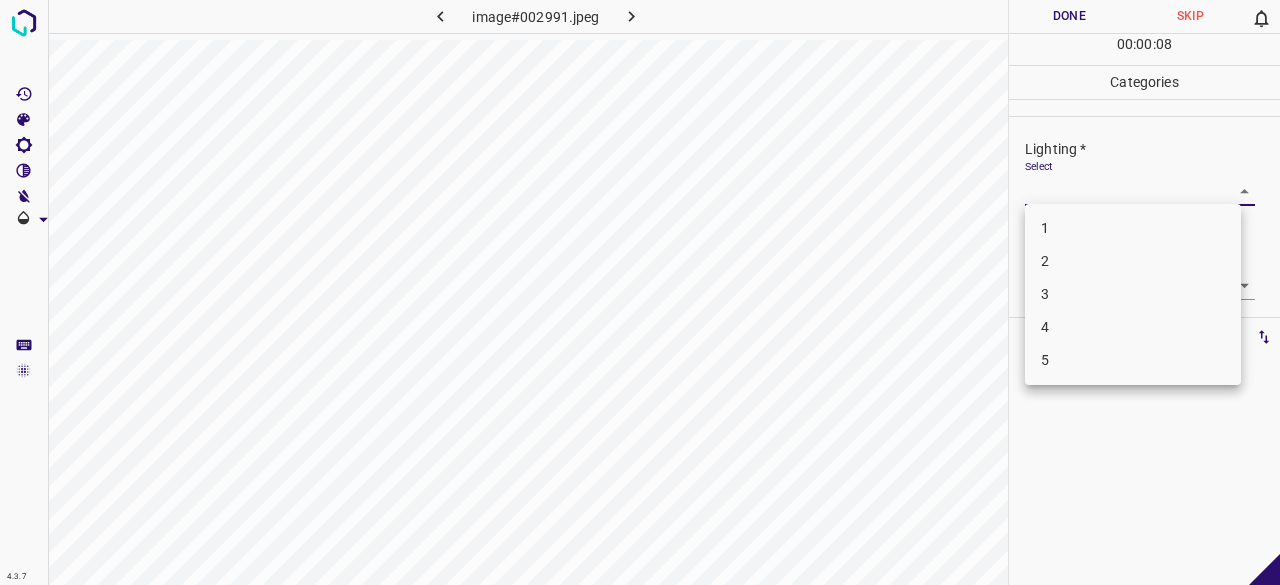click on "3" at bounding box center [1133, 294] 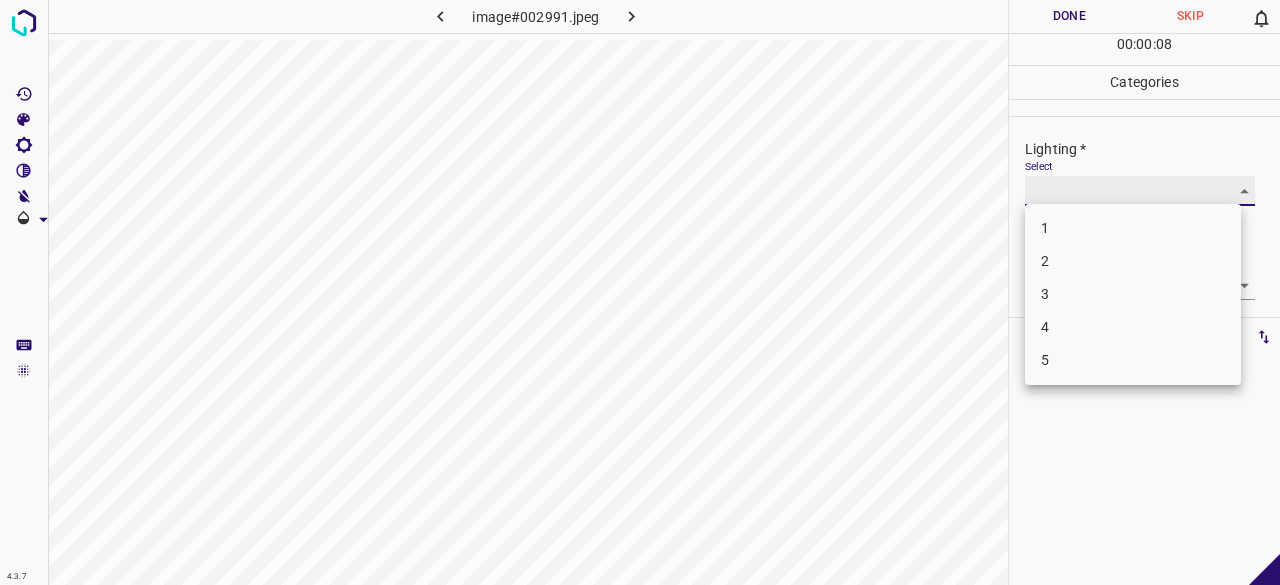 type on "3" 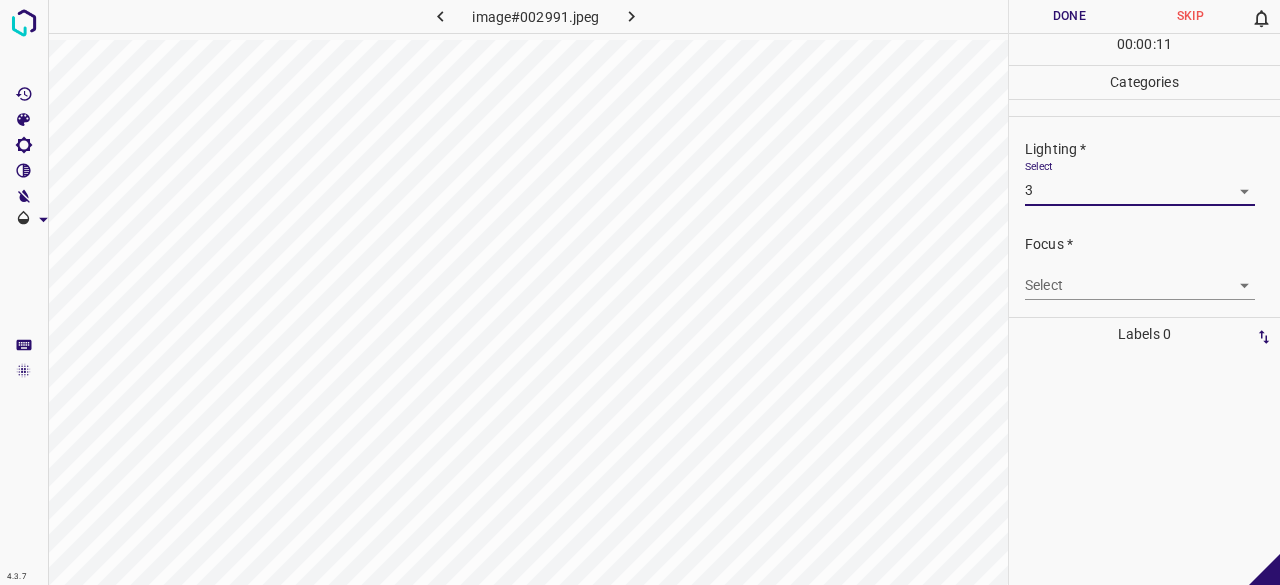 click on "4.3.7 image#002991.jpeg Done Skip 0 00   : 00   : 11   Categories Lighting *  Select 3 3 Focus *  Select ​ Overall *  Select ​ Labels   0 Categories 1 Lighting 2 Focus 3 Overall Tools Space Change between modes (Draw & Edit) I Auto labeling R Restore zoom M Zoom in N Zoom out Delete Delete selecte label Filters Z Restore filters X Saturation filter C Brightness filter V Contrast filter B Gray scale filter General O Download - Text - Hide - Delete" at bounding box center [640, 292] 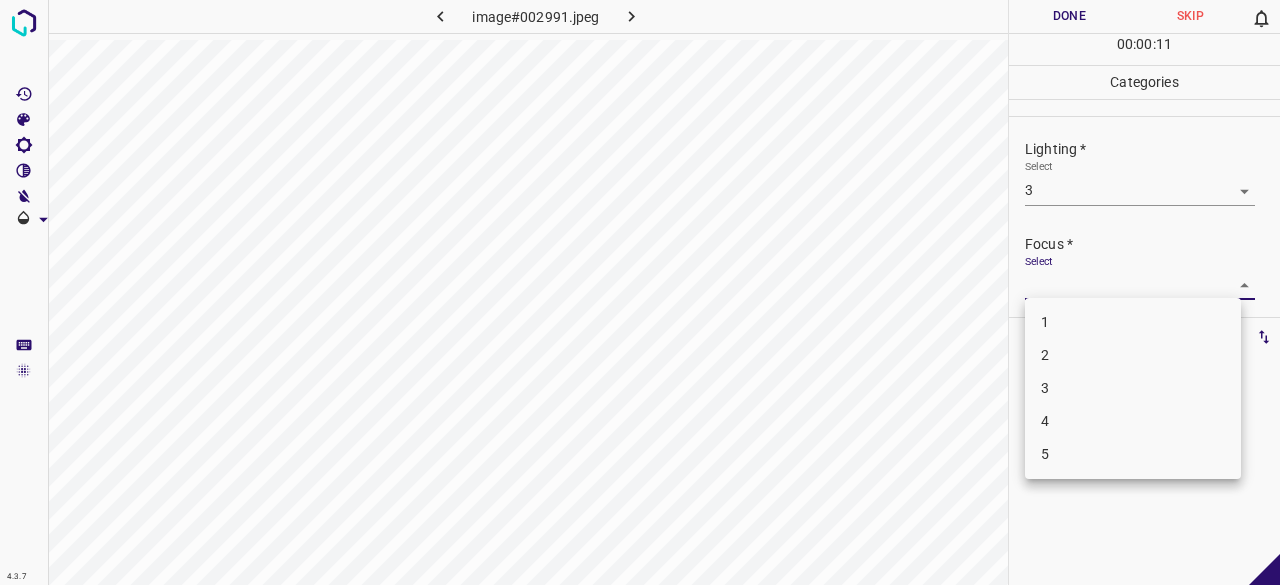 click on "3" at bounding box center (1133, 388) 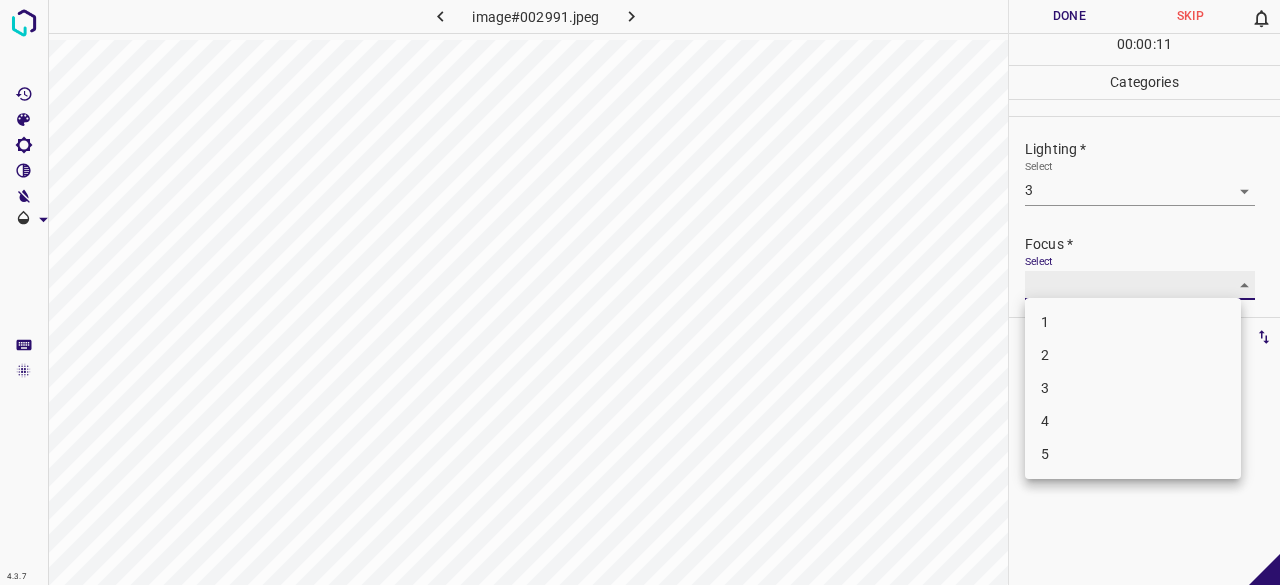 type on "3" 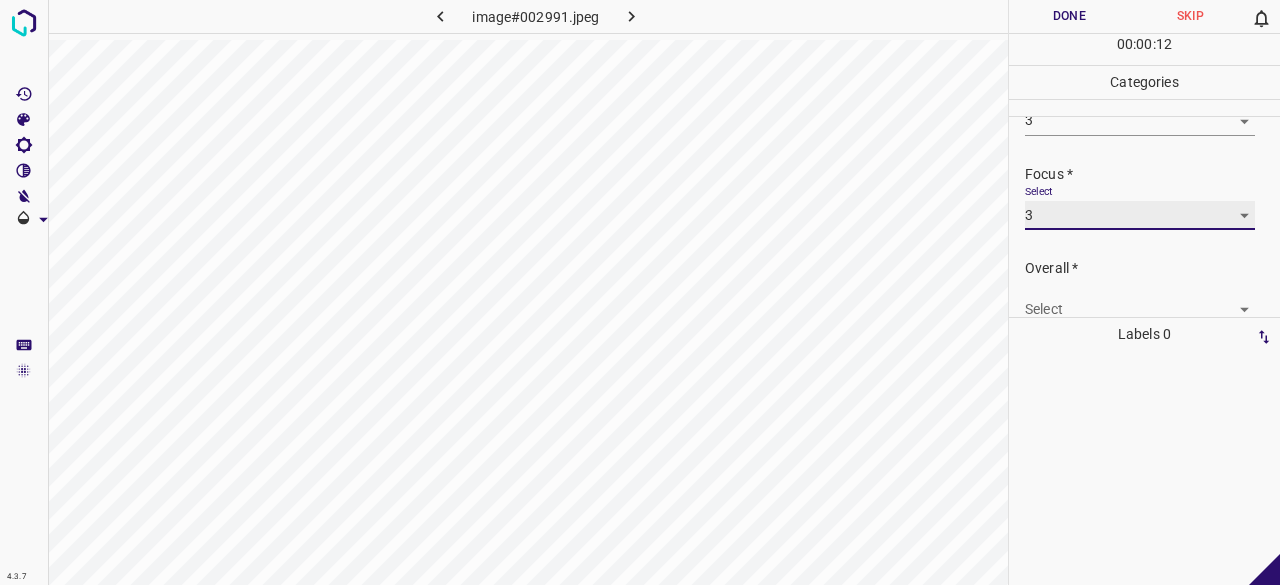 scroll, scrollTop: 98, scrollLeft: 0, axis: vertical 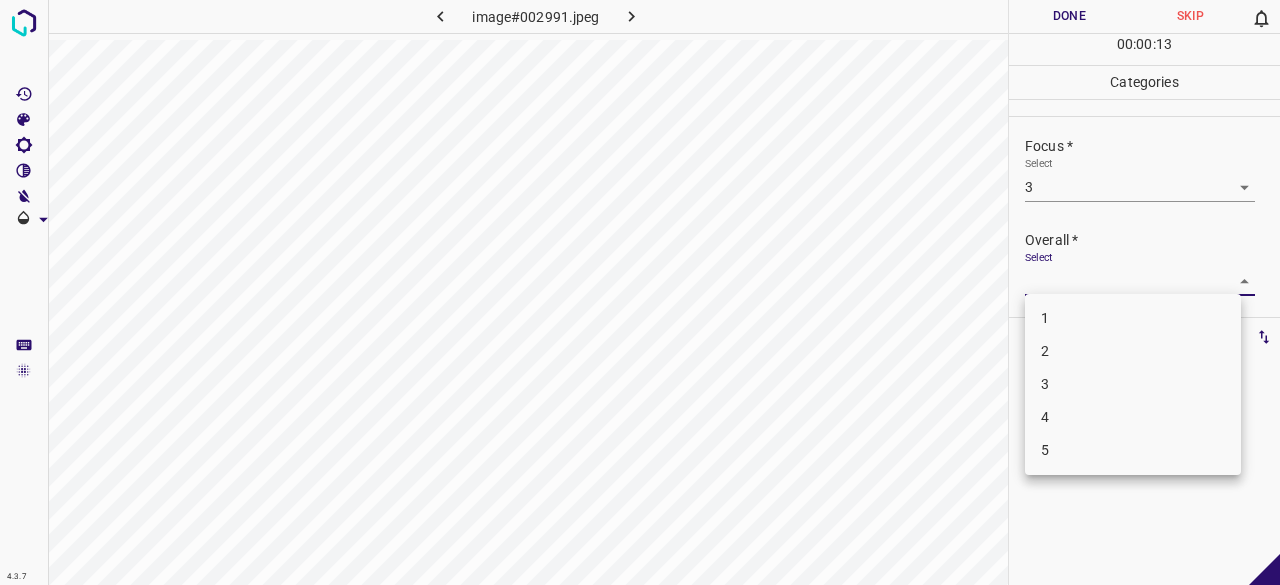 click on "4.3.7 image#002991.jpeg Done Skip 0 00   : 00   : 13   Categories Lighting *  Select 3 3 Focus *  Select 3 3 Overall *  Select ​ Labels   0 Categories 1 Lighting 2 Focus 3 Overall Tools Space Change between modes (Draw & Edit) I Auto labeling R Restore zoom M Zoom in N Zoom out Delete Delete selecte label Filters Z Restore filters X Saturation filter C Brightness filter V Contrast filter B Gray scale filter General O Download - Text - Hide - Delete 1 2 3 4 5" at bounding box center [640, 292] 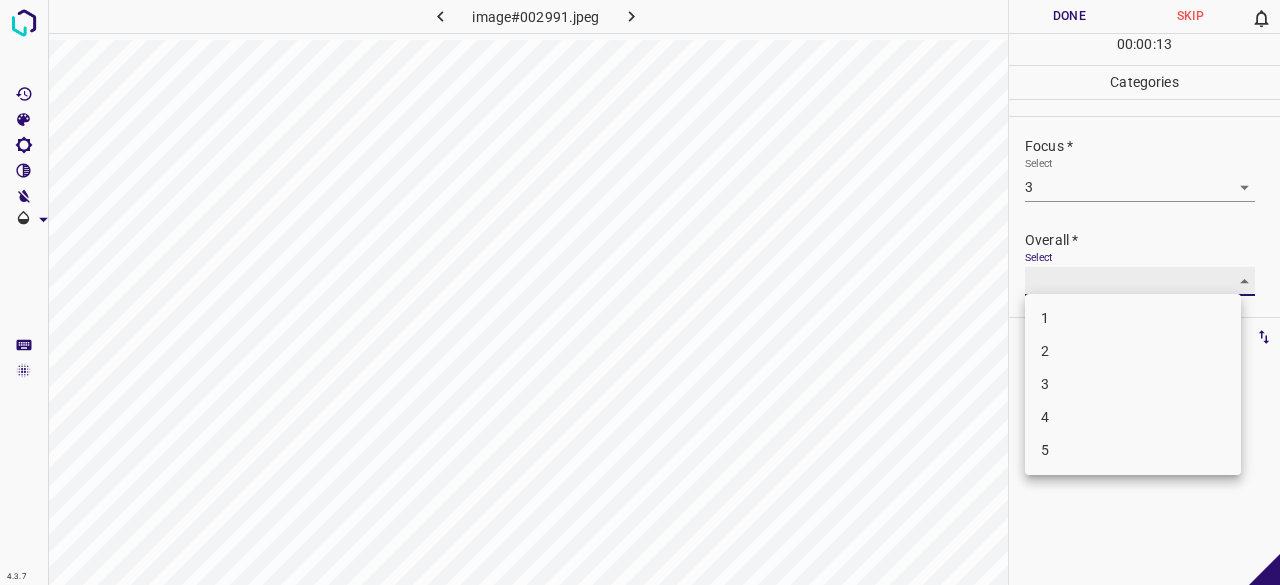 type on "3" 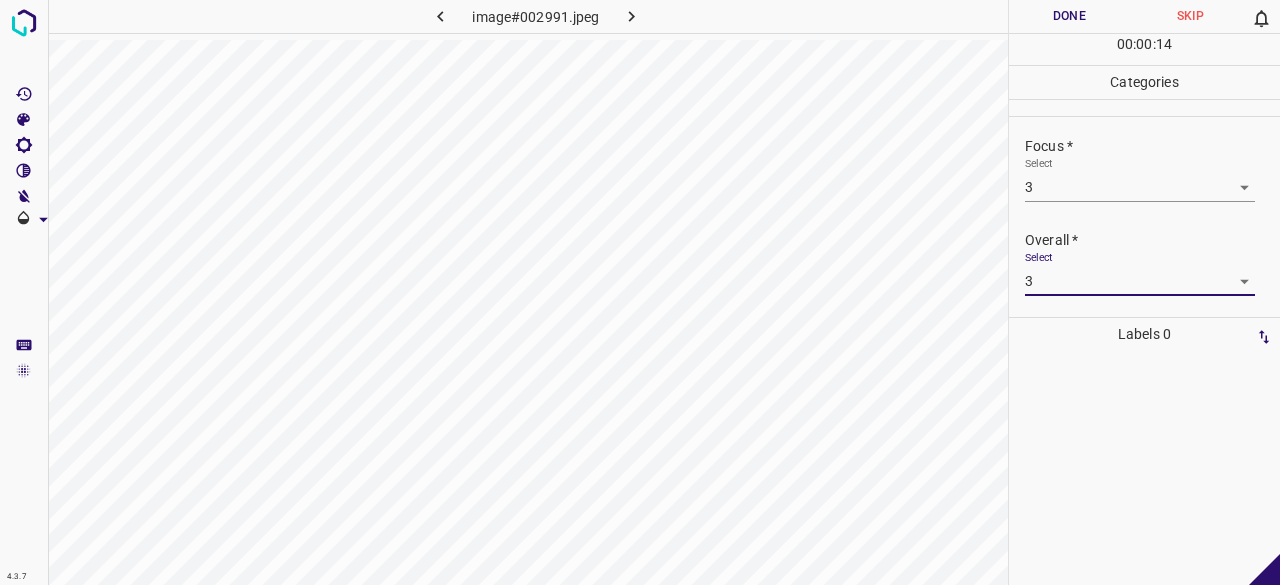 click on "Done" at bounding box center (1069, 16) 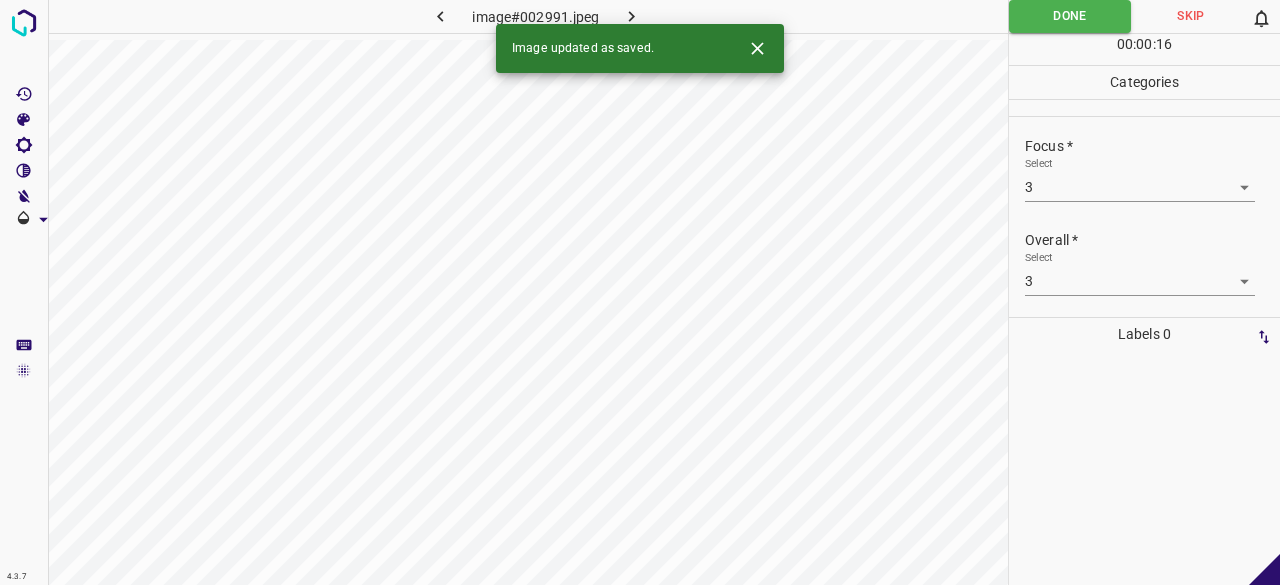 click 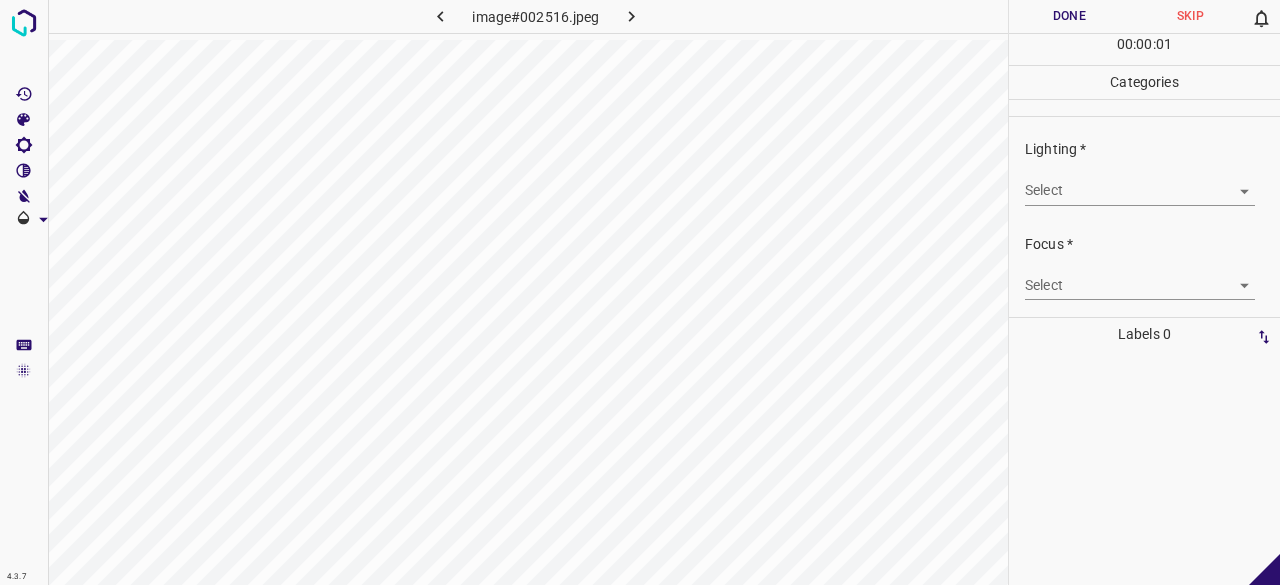 click on "Select ​" at bounding box center [1140, 182] 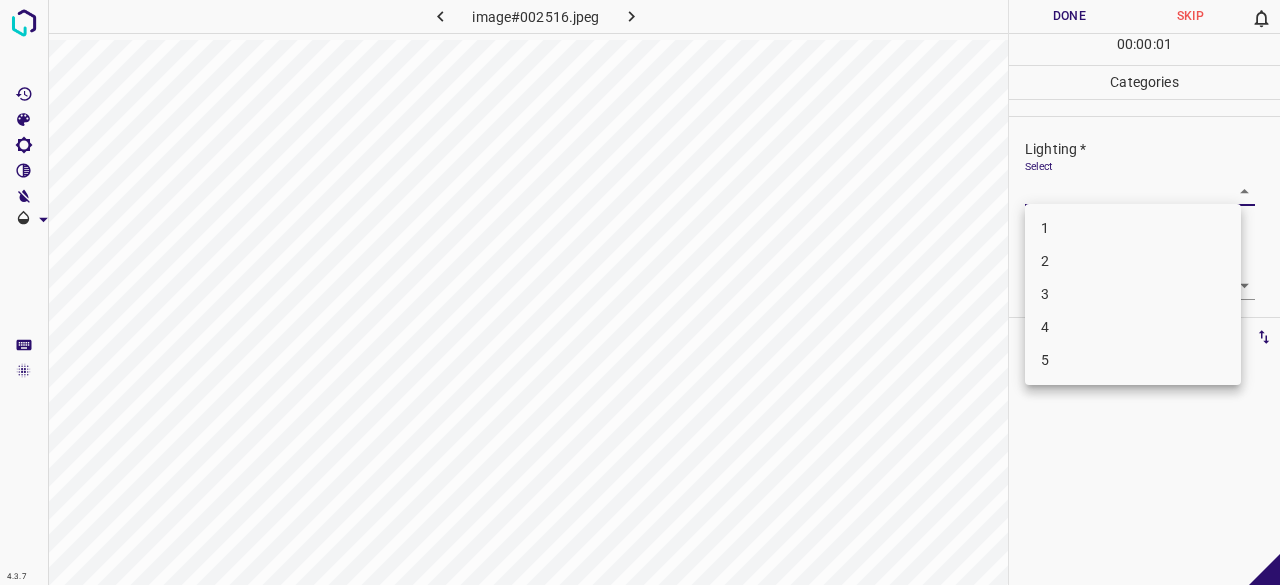 click on "4.3.7 image#002516.jpeg Done Skip 0 00   : 00   : 01   Categories Lighting *  Select ​ Focus *  Select ​ Overall *  Select ​ Labels   0 Categories 1 Lighting 2 Focus 3 Overall Tools Space Change between modes (Draw & Edit) I Auto labeling R Restore zoom M Zoom in N Zoom out Delete Delete selecte label Filters Z Restore filters X Saturation filter C Brightness filter V Contrast filter B Gray scale filter General O Download - Text - Hide - Delete 1 2 3 4 5" at bounding box center (640, 292) 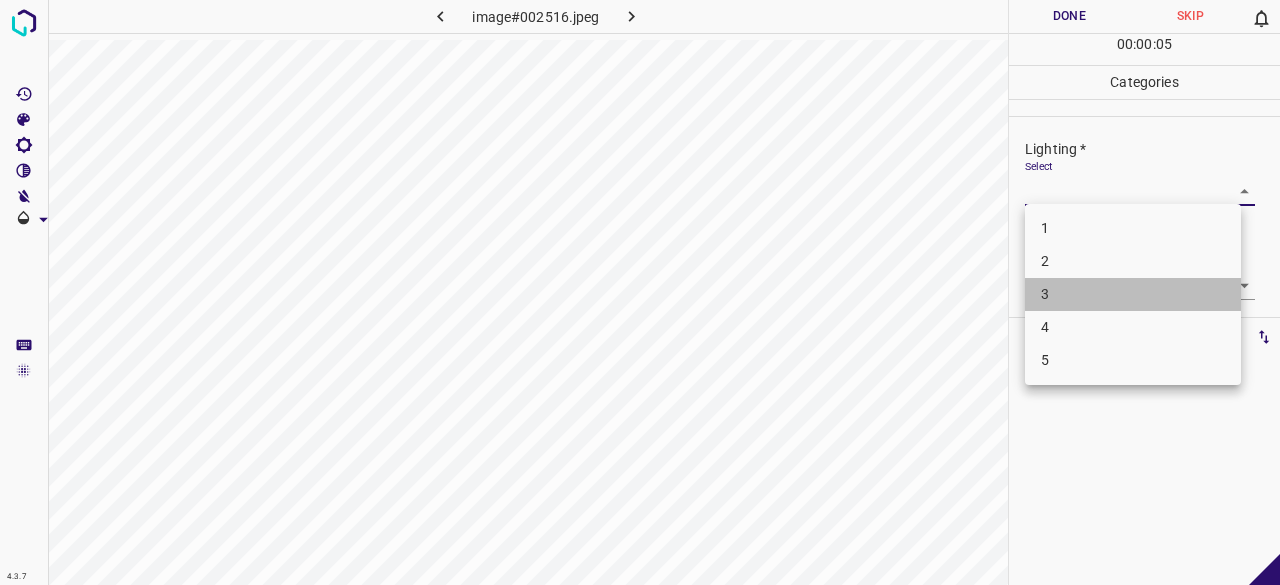 click on "3" at bounding box center [1133, 294] 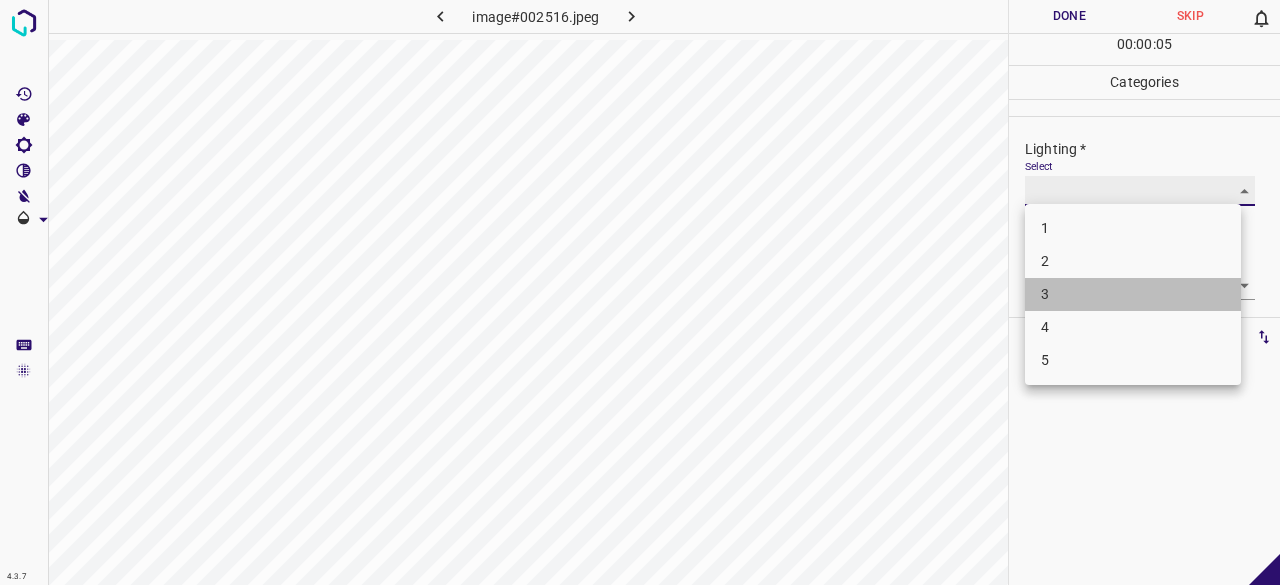 type on "3" 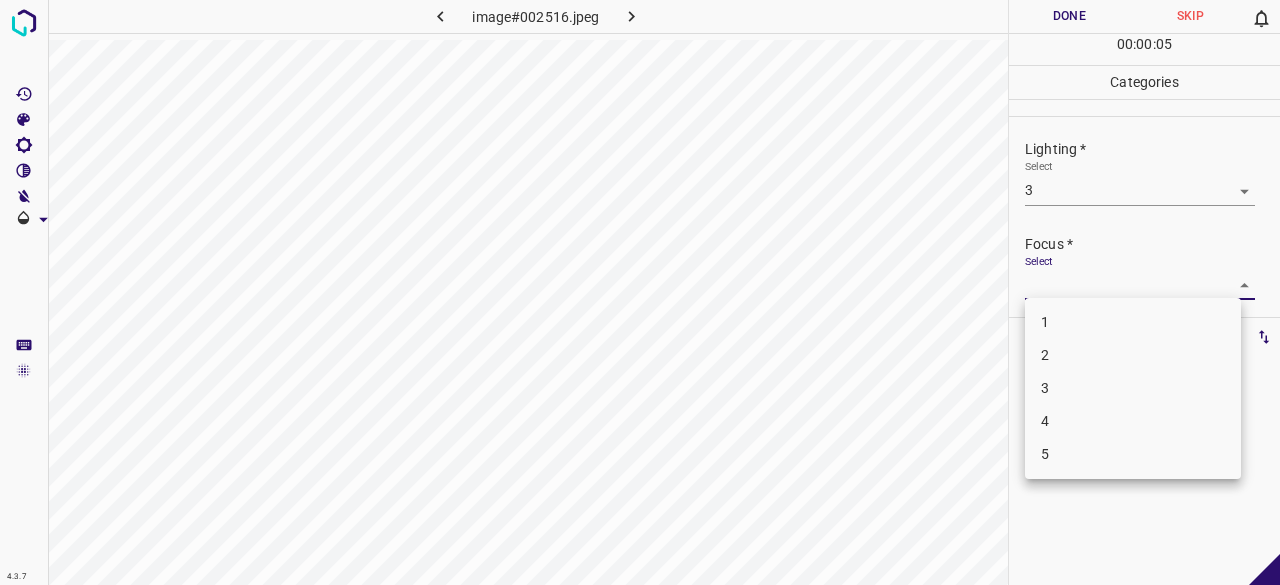 click on "4.3.7 image#002516.jpeg Done Skip 0 00   : 00   : 05   Categories Lighting *  Select 3 3 Focus *  Select ​ Overall *  Select ​ Labels   0 Categories 1 Lighting 2 Focus 3 Overall Tools Space Change between modes (Draw & Edit) I Auto labeling R Restore zoom M Zoom in N Zoom out Delete Delete selecte label Filters Z Restore filters X Saturation filter C Brightness filter V Contrast filter B Gray scale filter General O Download - Text - Hide - Delete 1 2 3 4 5" at bounding box center (640, 292) 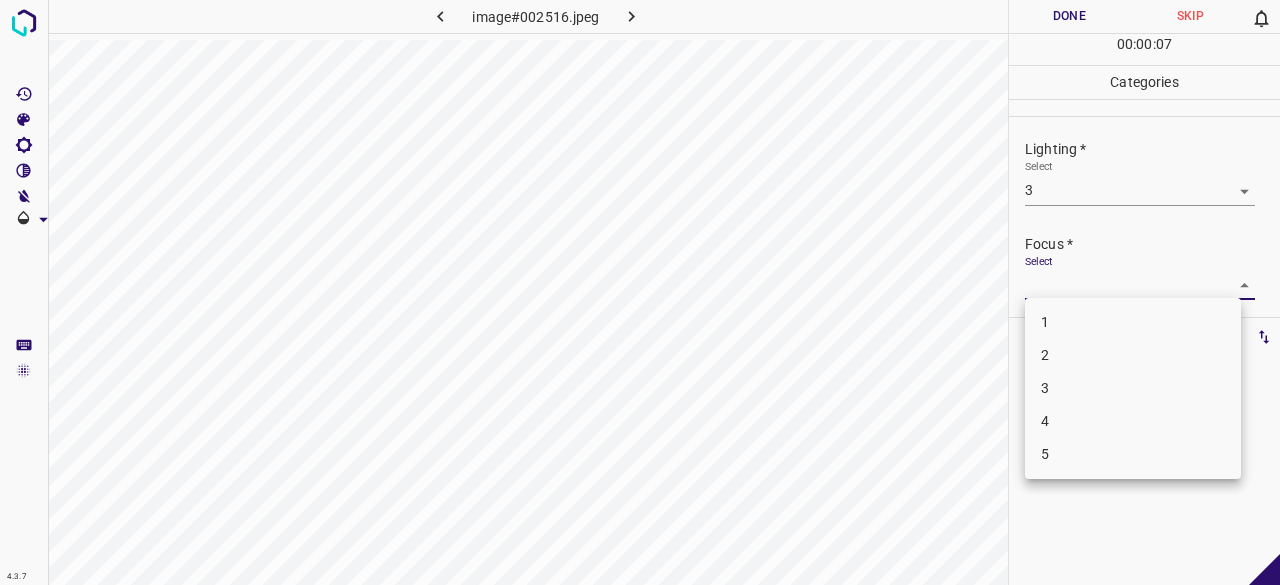 click on "3" at bounding box center (1133, 388) 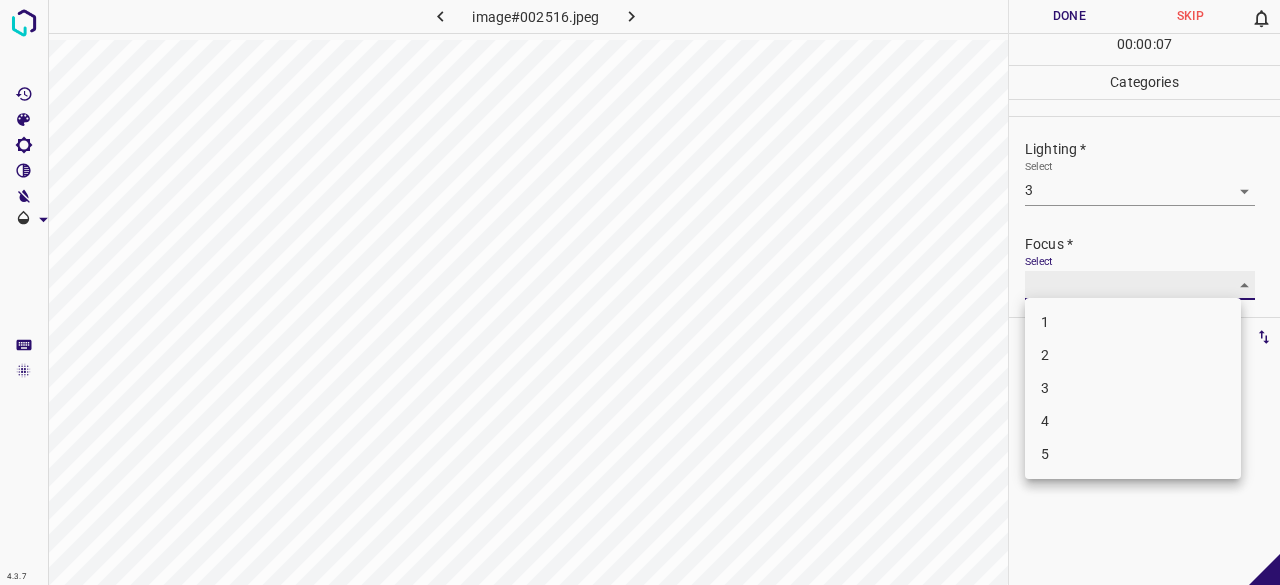 type on "3" 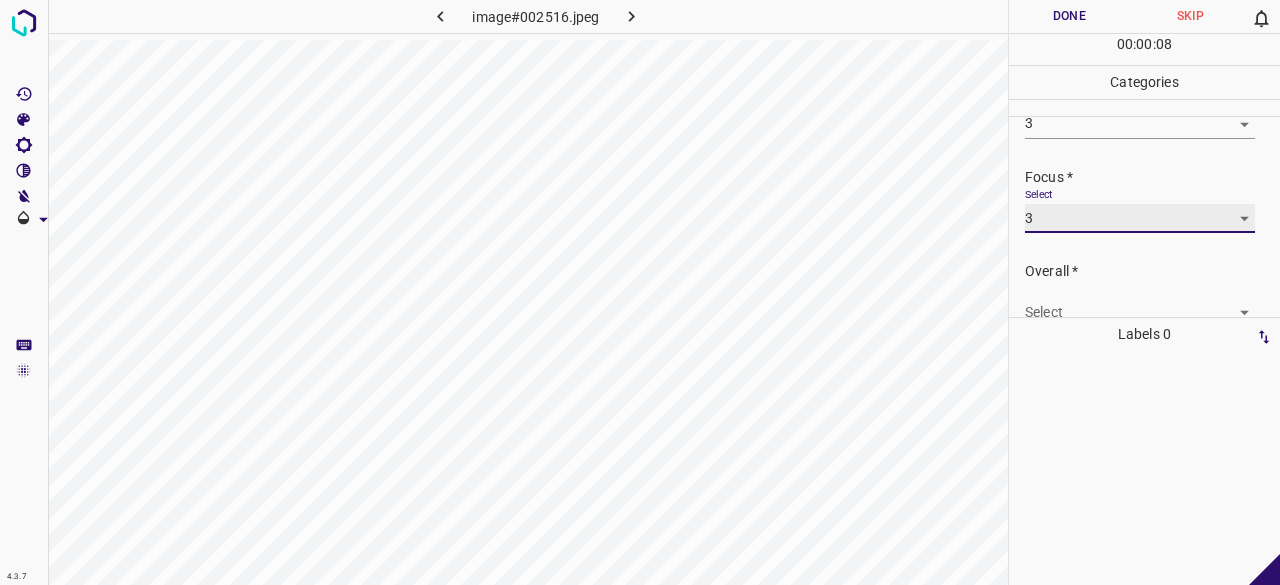 scroll, scrollTop: 98, scrollLeft: 0, axis: vertical 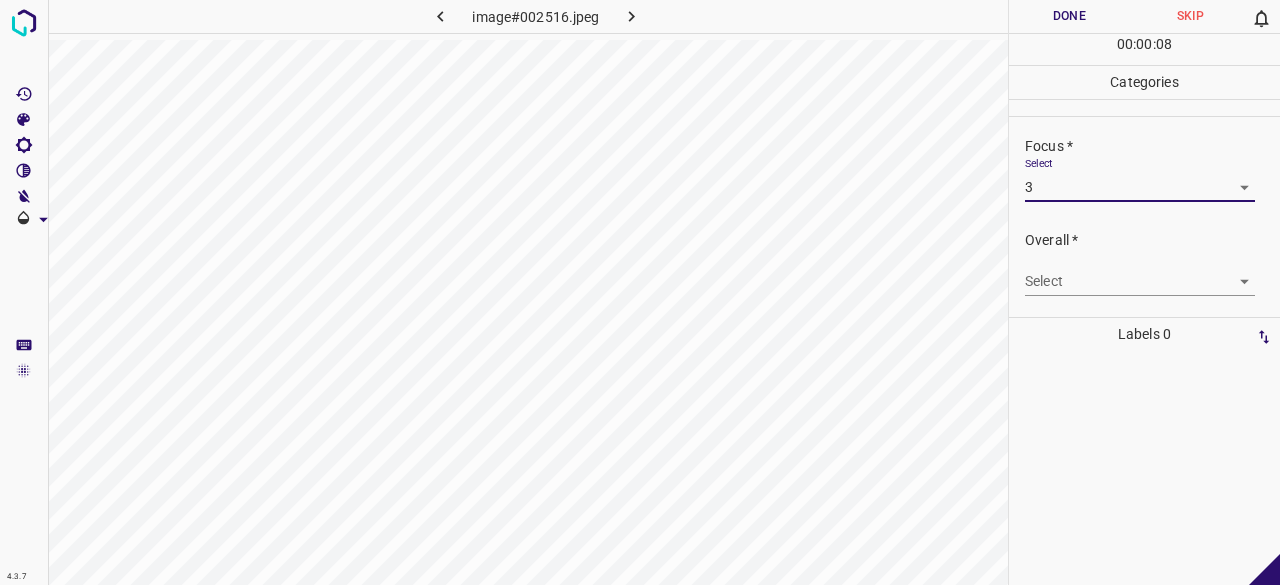 click on "4.3.7 image#002516.jpeg Done Skip 0 00   : 00   : 08   Categories Lighting *  Select 3 3 Focus *  Select 3 3 Overall *  Select ​ Labels   0 Categories 1 Lighting 2 Focus 3 Overall Tools Space Change between modes (Draw & Edit) I Auto labeling R Restore zoom M Zoom in N Zoom out Delete Delete selecte label Filters Z Restore filters X Saturation filter C Brightness filter V Contrast filter B Gray scale filter General O Download - Text - Hide - Delete" at bounding box center (640, 292) 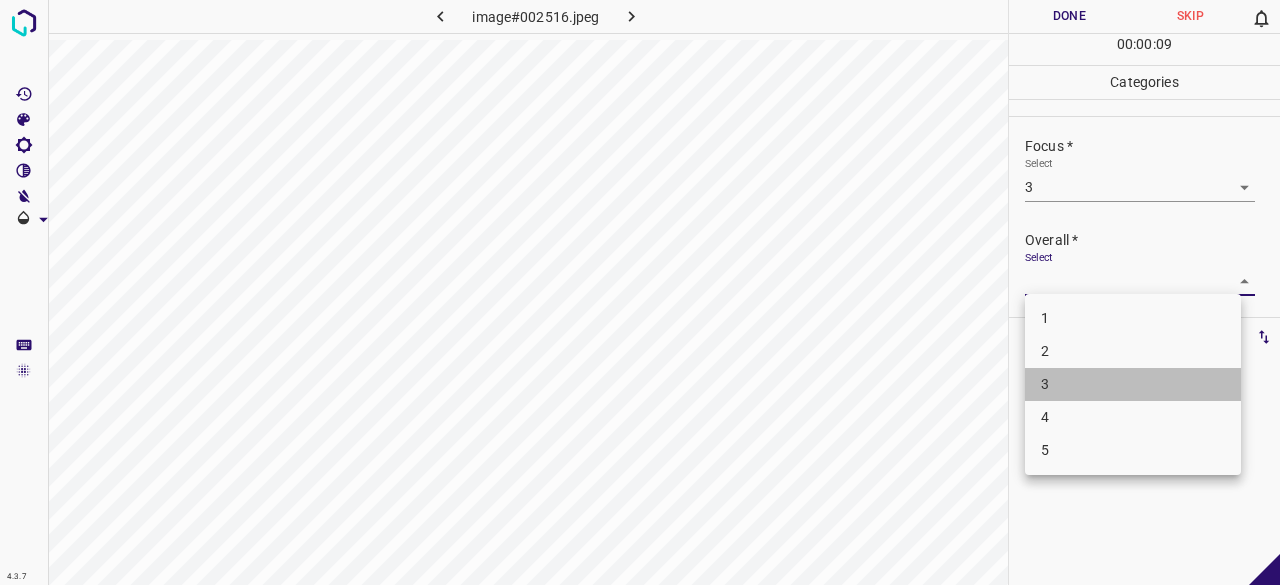 click on "3" at bounding box center [1133, 384] 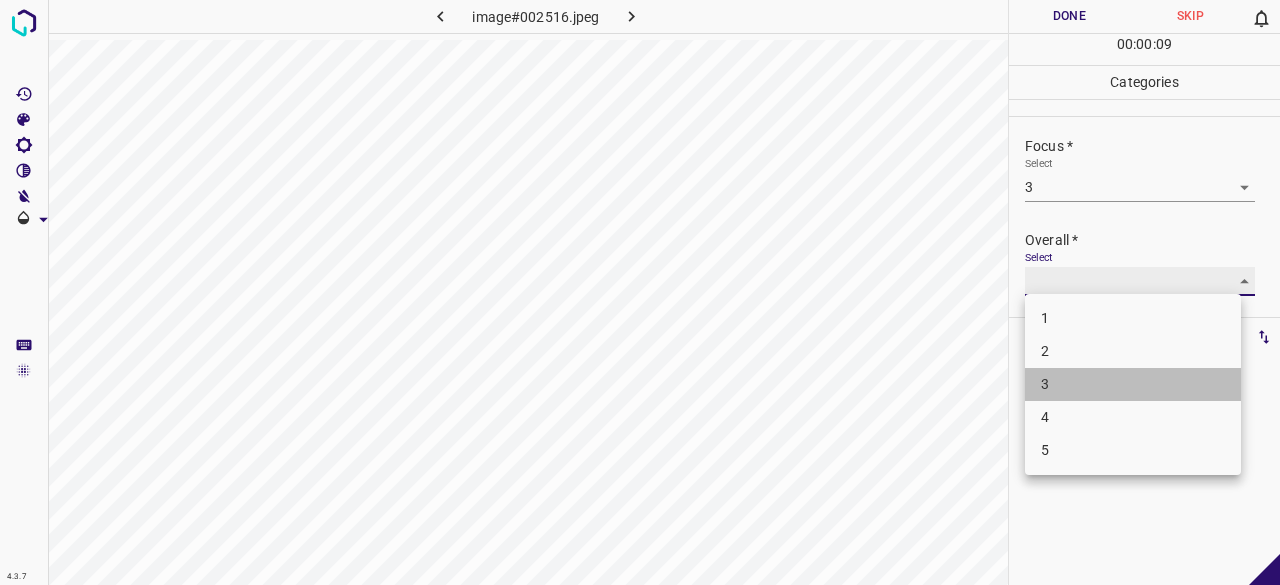 type on "3" 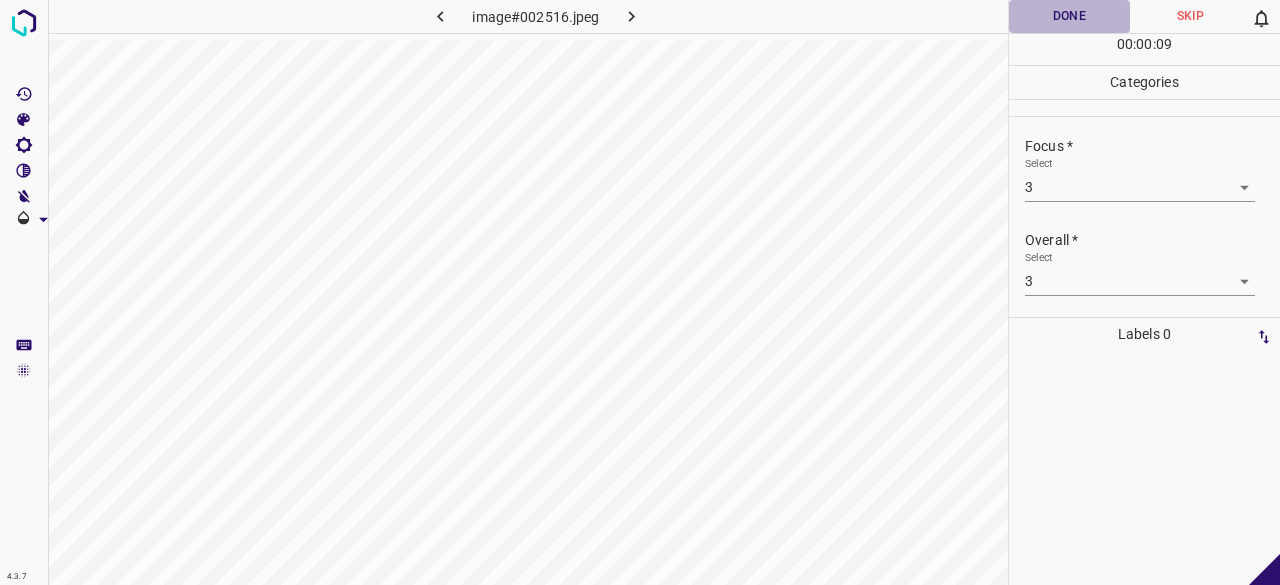 click on "Done" at bounding box center [1069, 16] 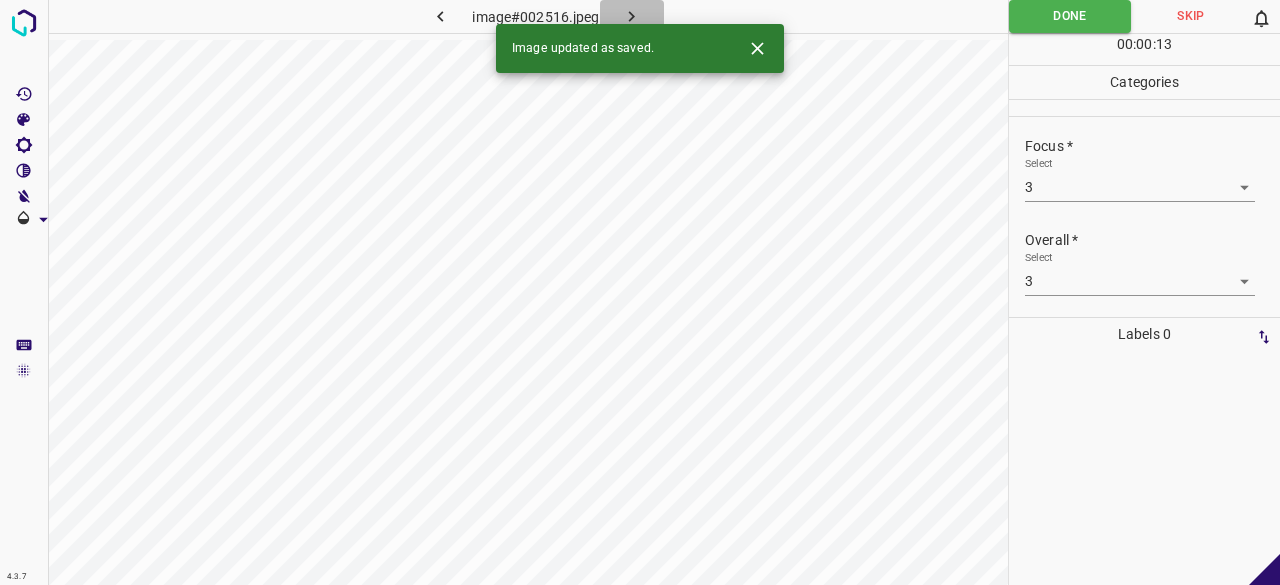 click 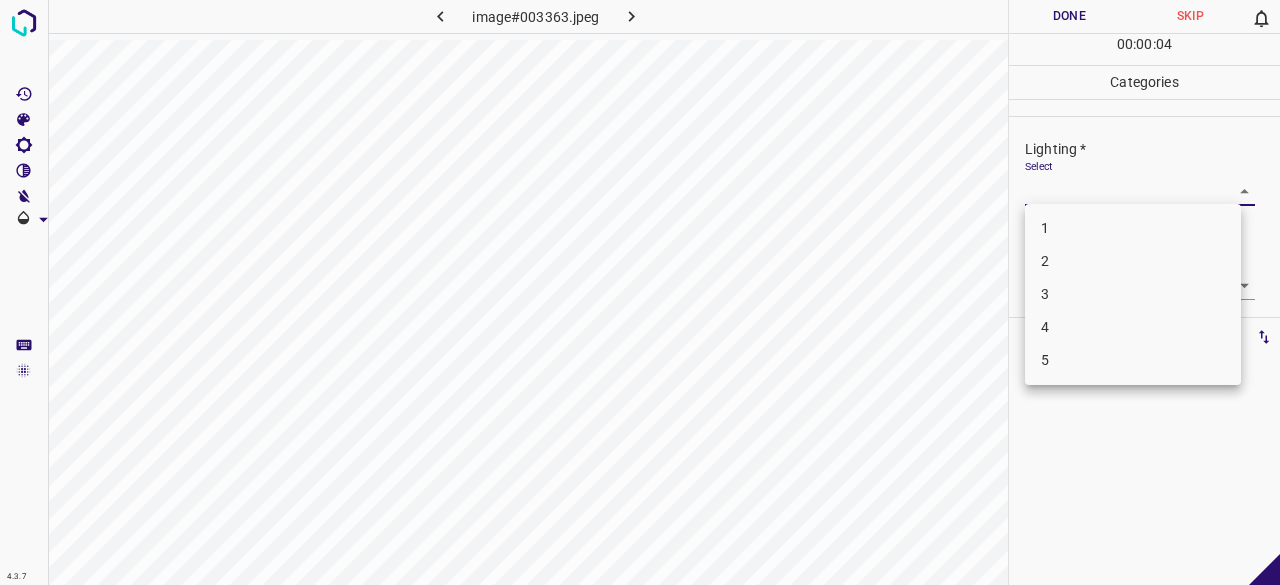 drag, startPoint x: 1045, startPoint y: 197, endPoint x: 1053, endPoint y: 209, distance: 14.422205 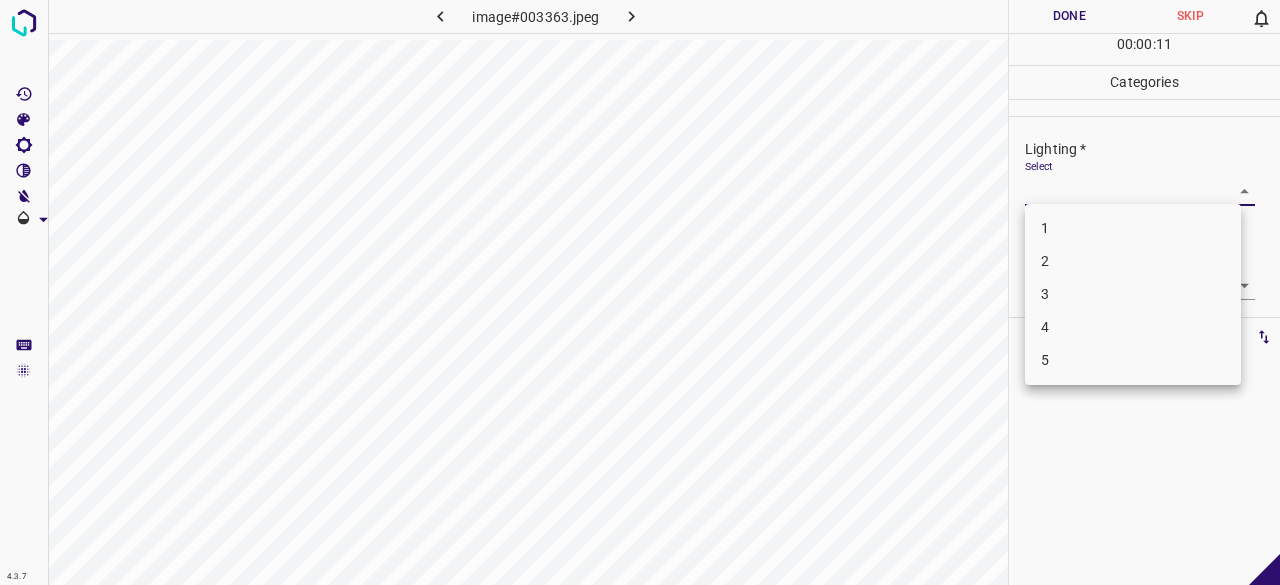 click on "3" at bounding box center (1133, 294) 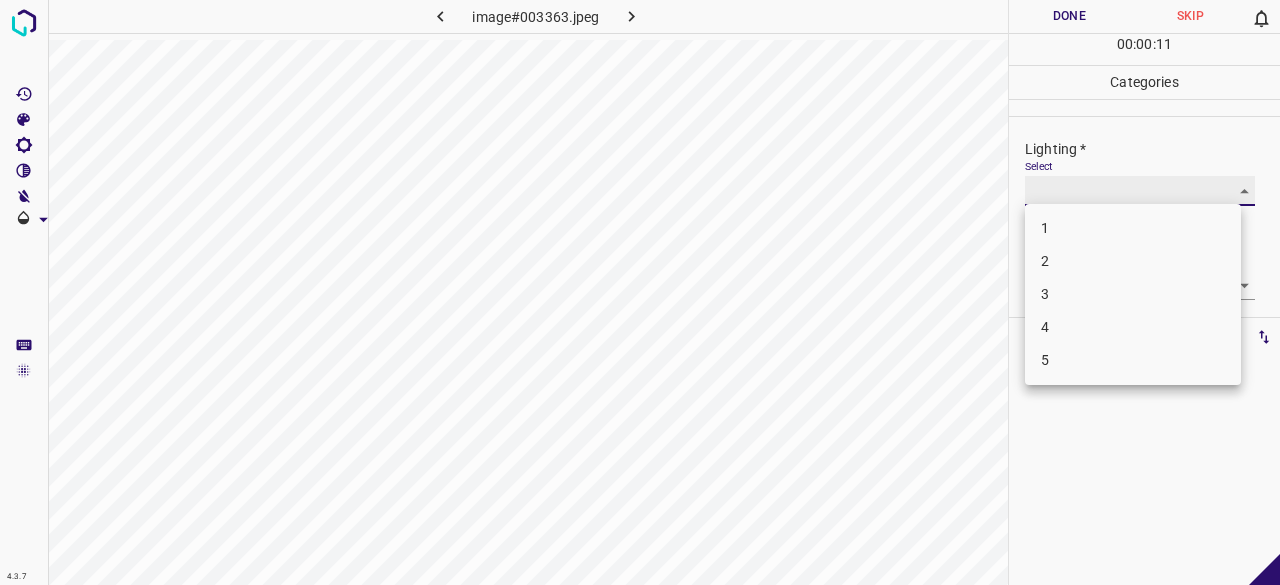 type on "3" 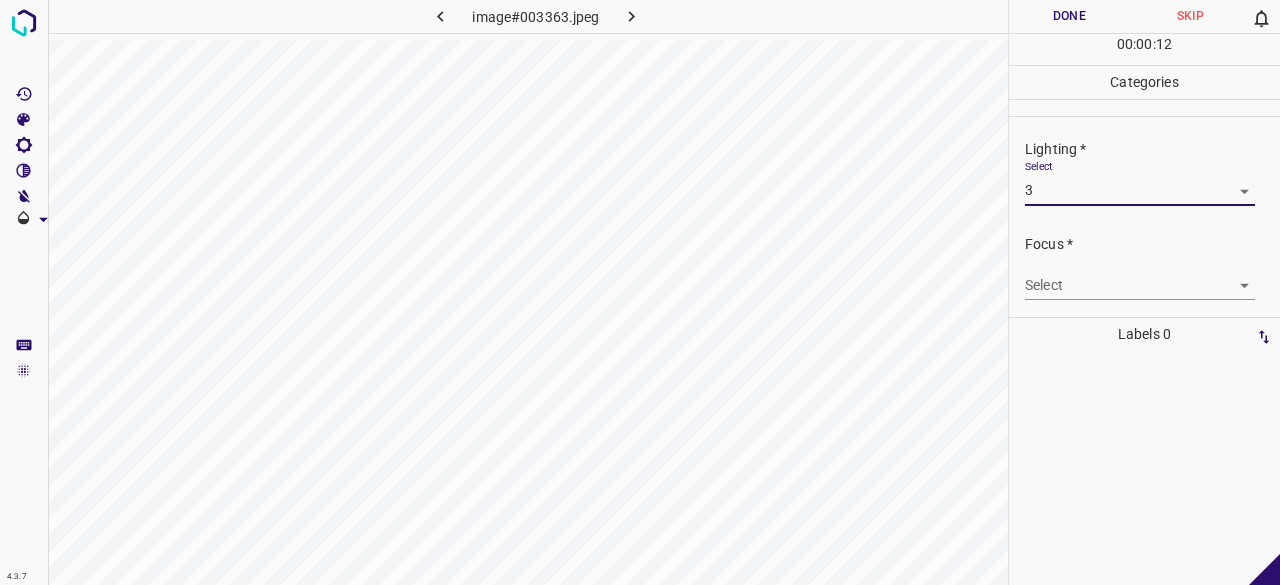 click on "4.3.7 image#003363.jpeg Done Skip 0 00   : 00   : 12   Categories Lighting *  Select 3 3 Focus *  Select ​ Overall *  Select ​ Labels   0 Categories 1 Lighting 2 Focus 3 Overall Tools Space Change between modes (Draw & Edit) I Auto labeling R Restore zoom M Zoom in N Zoom out Delete Delete selecte label Filters Z Restore filters X Saturation filter C Brightness filter V Contrast filter B Gray scale filter General O Download - Text - Hide - Delete" at bounding box center (640, 292) 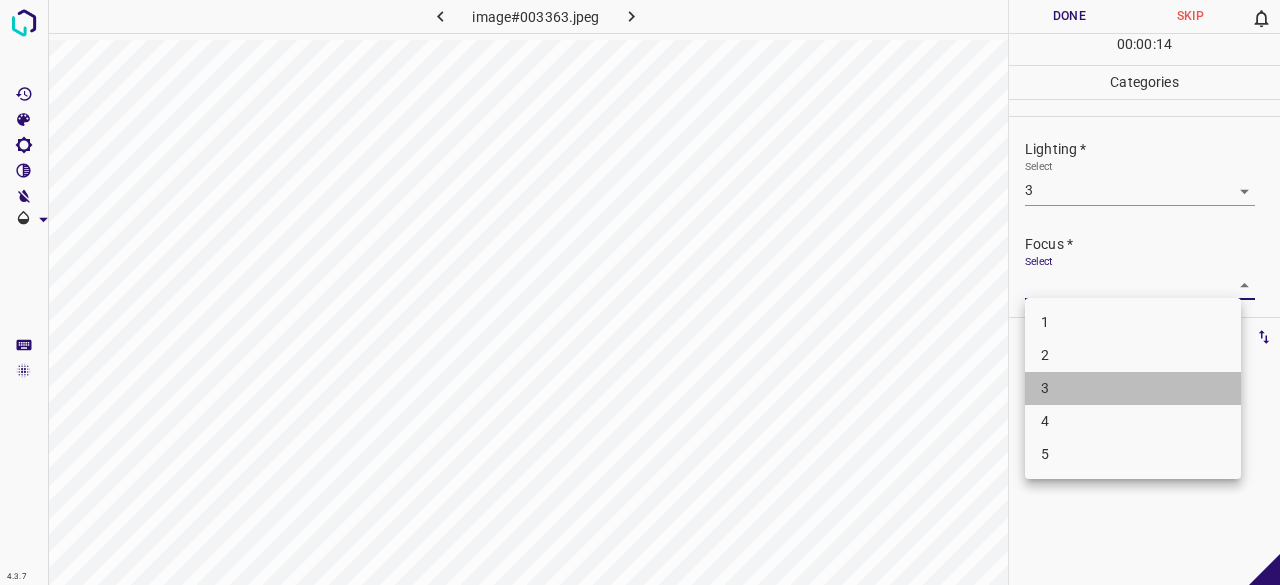 click on "3" at bounding box center [1133, 388] 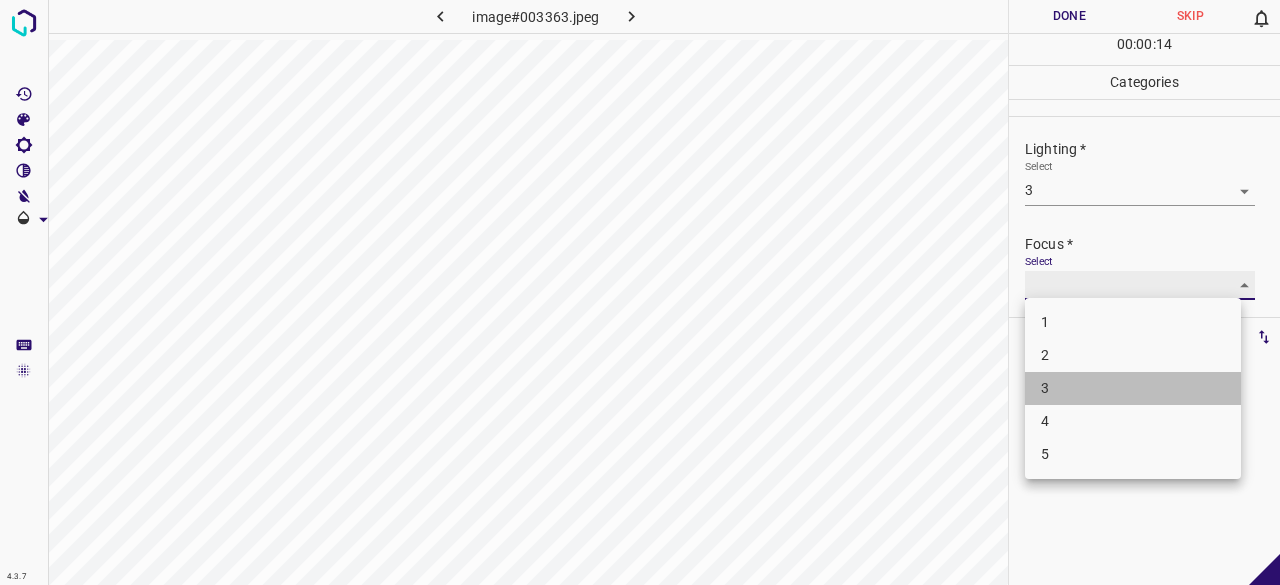type on "3" 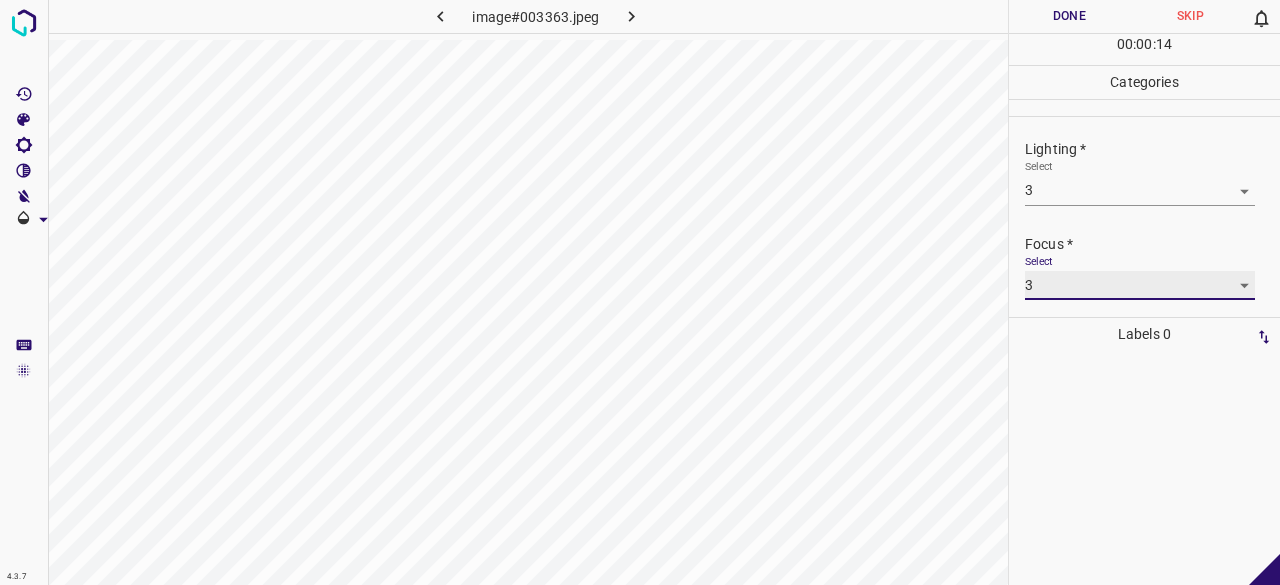 scroll, scrollTop: 98, scrollLeft: 0, axis: vertical 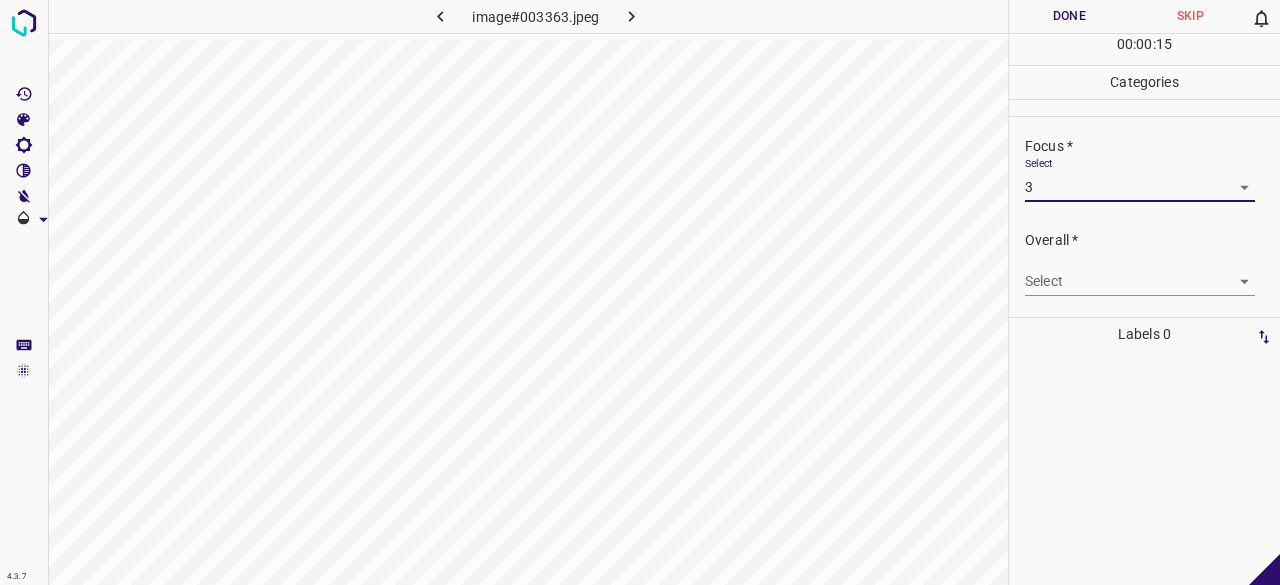 click on "4.3.7 image#003363.jpeg Done Skip 0 00   : 00   : 15   Categories Lighting *  Select 3 3 Focus *  Select 3 3 Overall *  Select ​ Labels   0 Categories 1 Lighting 2 Focus 3 Overall Tools Space Change between modes (Draw & Edit) I Auto labeling R Restore zoom M Zoom in N Zoom out Delete Delete selecte label Filters Z Restore filters X Saturation filter C Brightness filter V Contrast filter B Gray scale filter General O Download - Text - Hide - Delete" at bounding box center [640, 292] 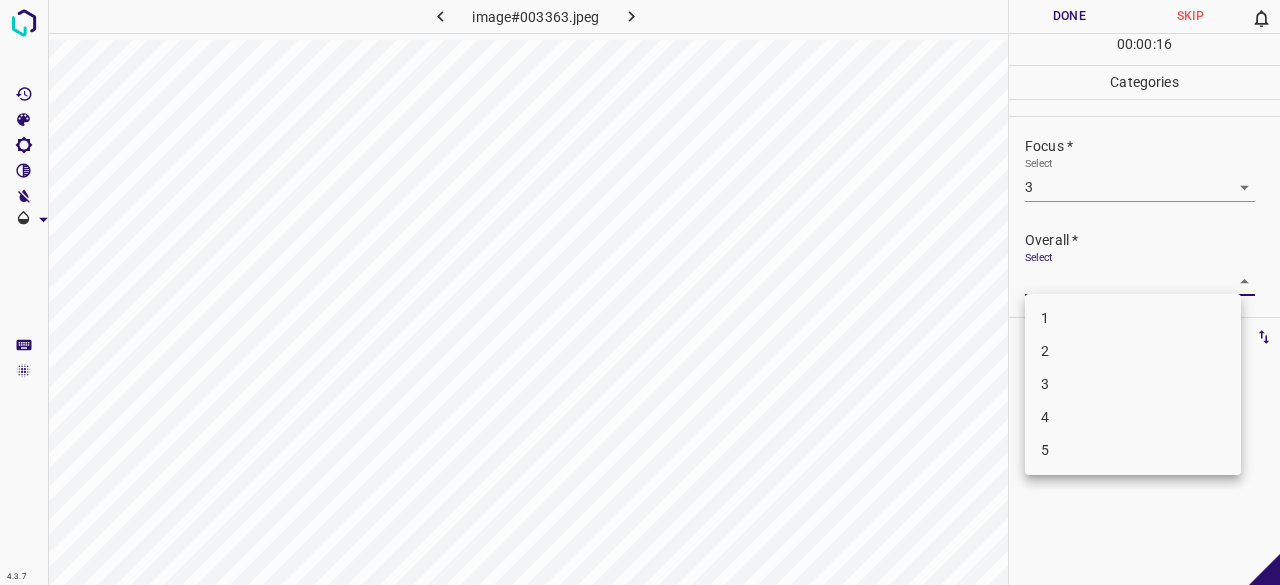 click on "3" at bounding box center (1133, 384) 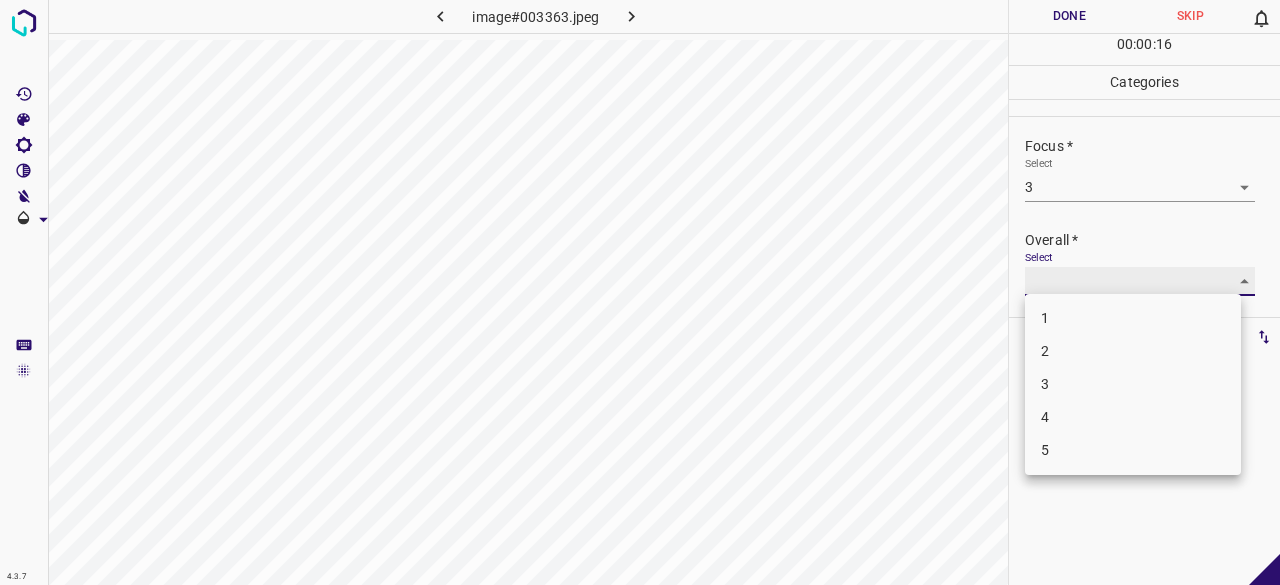 type on "3" 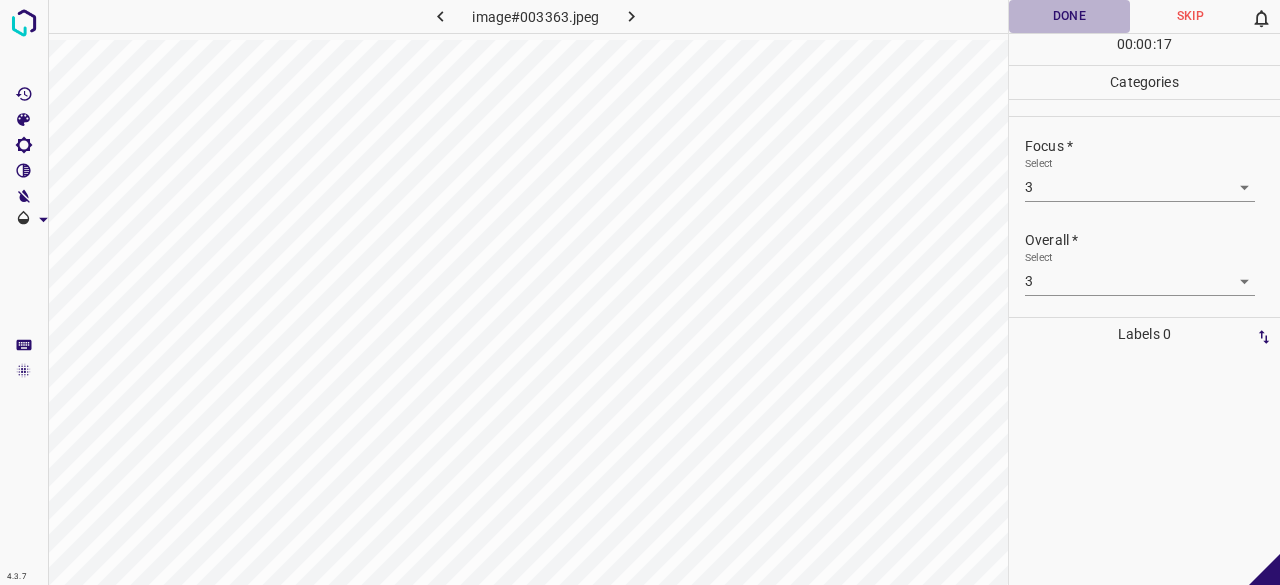 click on "Done" at bounding box center (1069, 16) 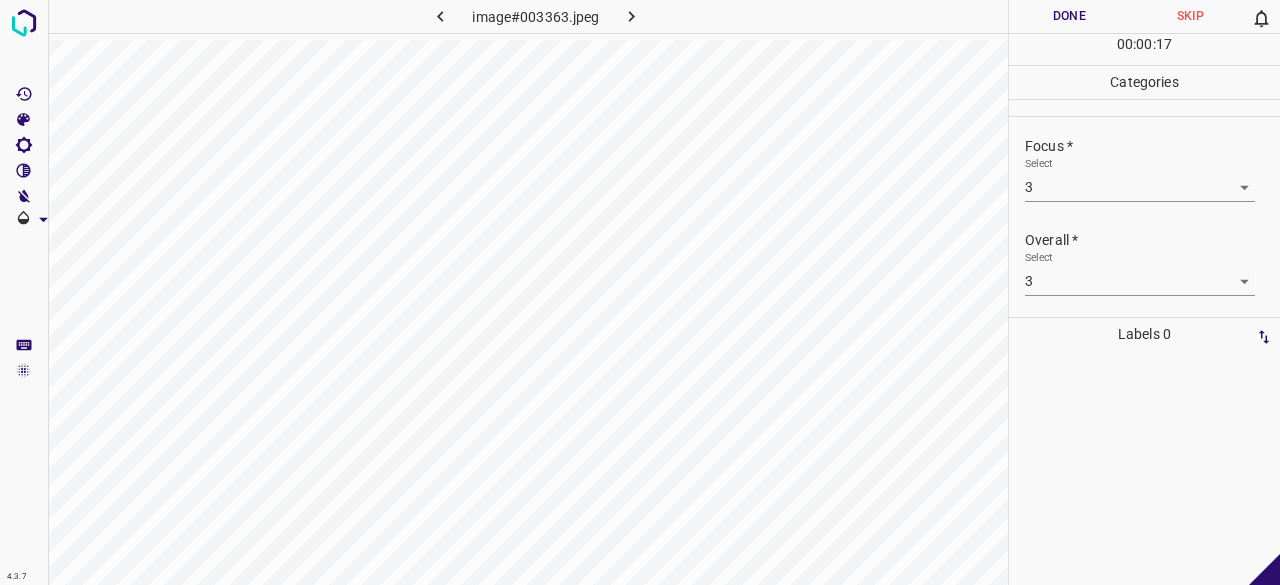 click on "Done" at bounding box center (1069, 16) 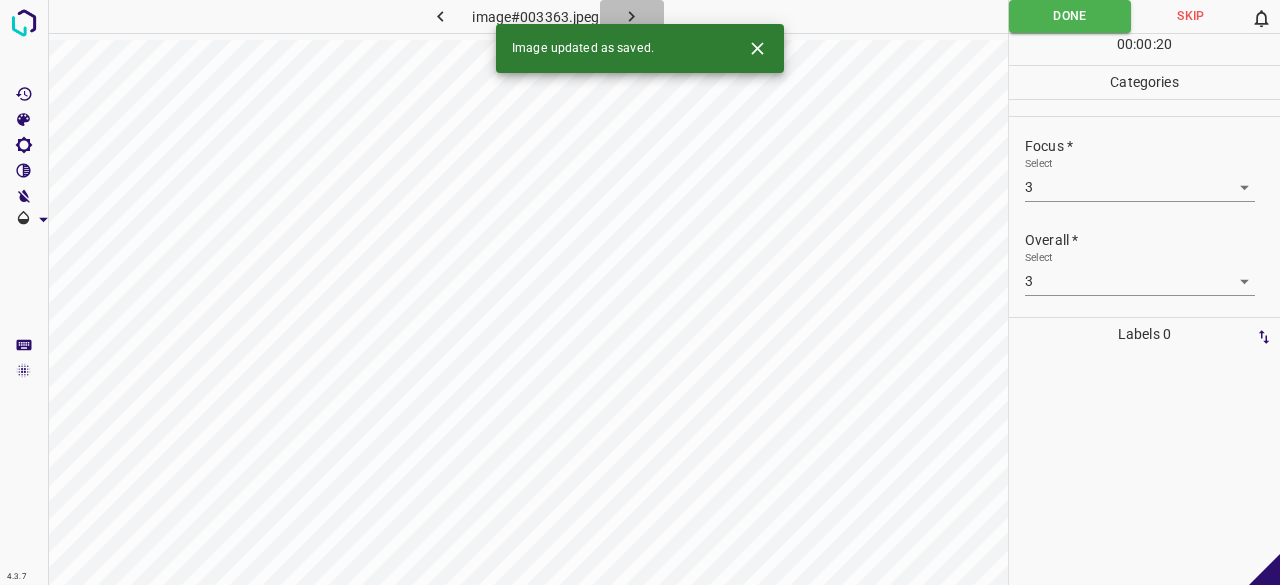 click 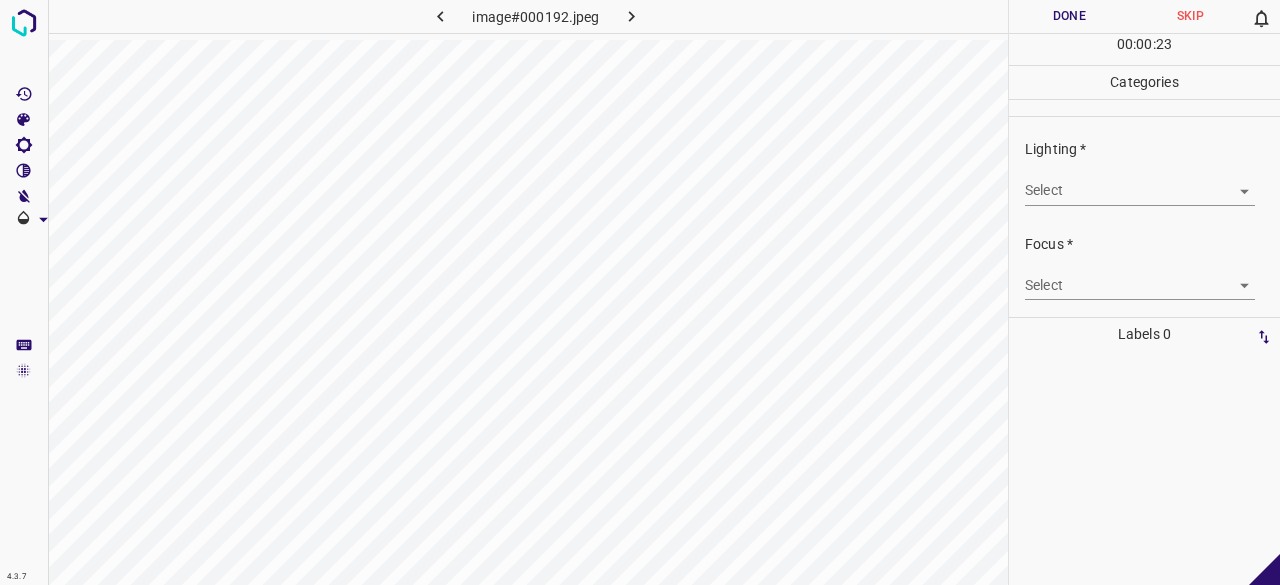 click on "Select ​" at bounding box center (1140, 182) 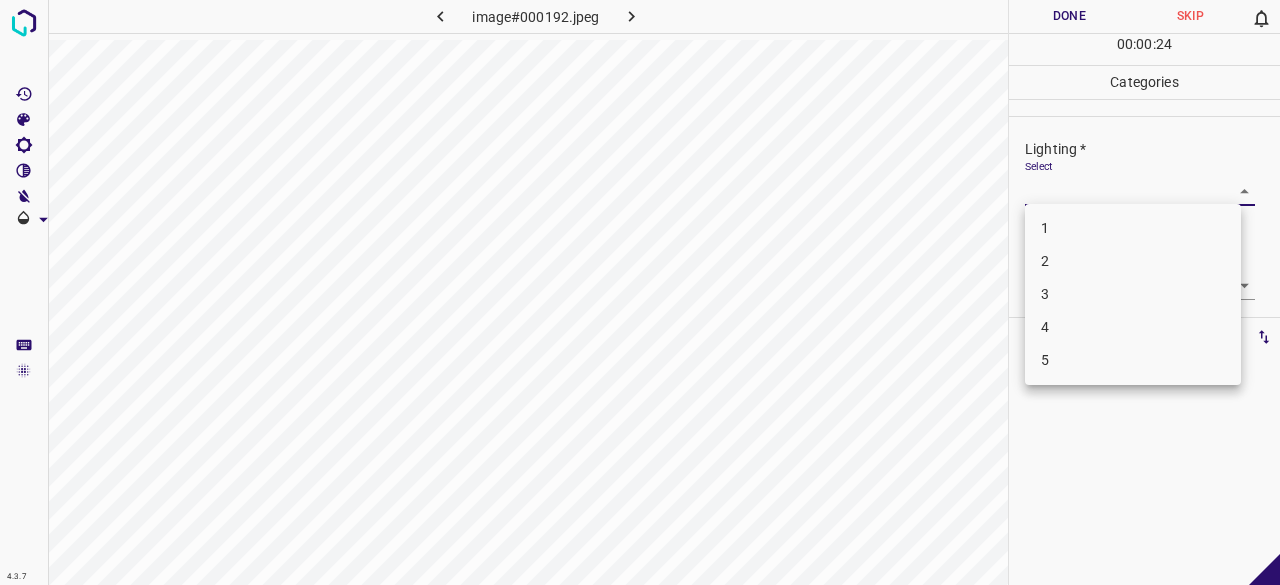 click on "4.3.7 image#000192.jpeg Done Skip 0 00   : 00   : 24   Categories Lighting *  Select ​ Focus *  Select ​ Overall *  Select ​ Labels   0 Categories 1 Lighting 2 Focus 3 Overall Tools Space Change between modes (Draw & Edit) I Auto labeling R Restore zoom M Zoom in N Zoom out Delete Delete selecte label Filters Z Restore filters X Saturation filter C Brightness filter V Contrast filter B Gray scale filter General O Download - Text - Hide - Delete 1 2 3 4 5" at bounding box center [640, 292] 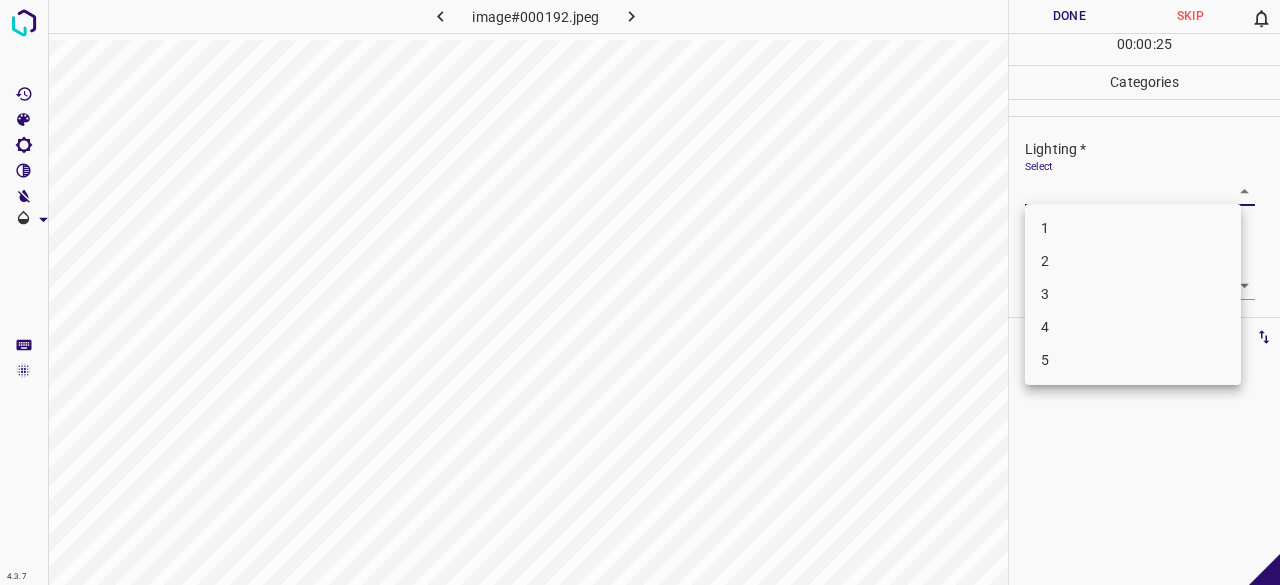click on "5" at bounding box center [1133, 360] 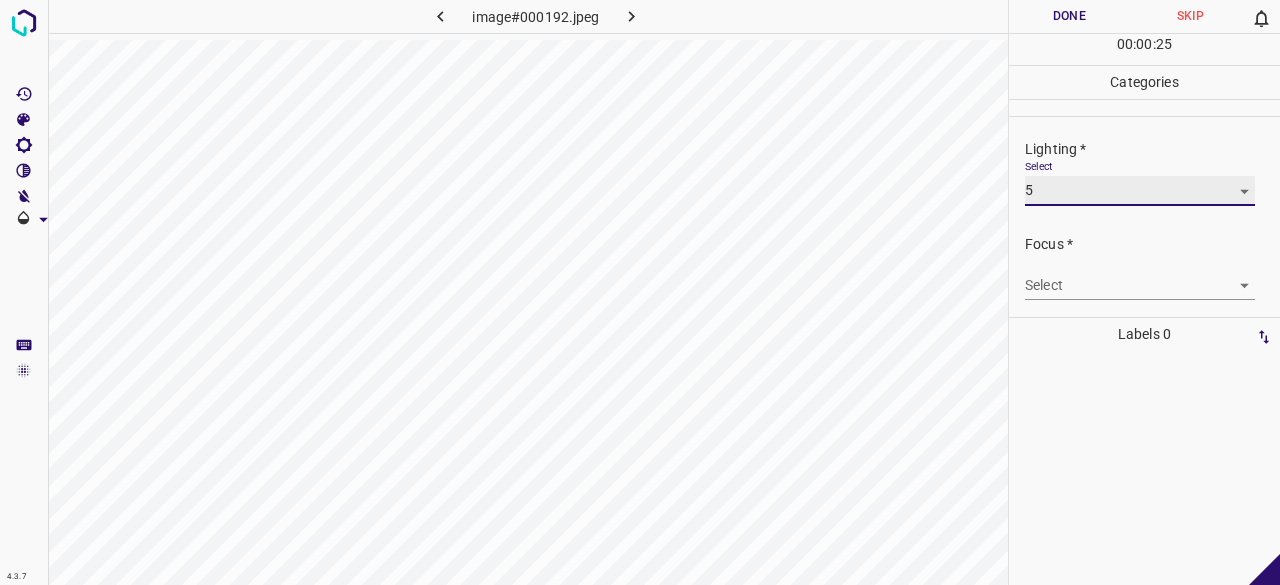 type on "5" 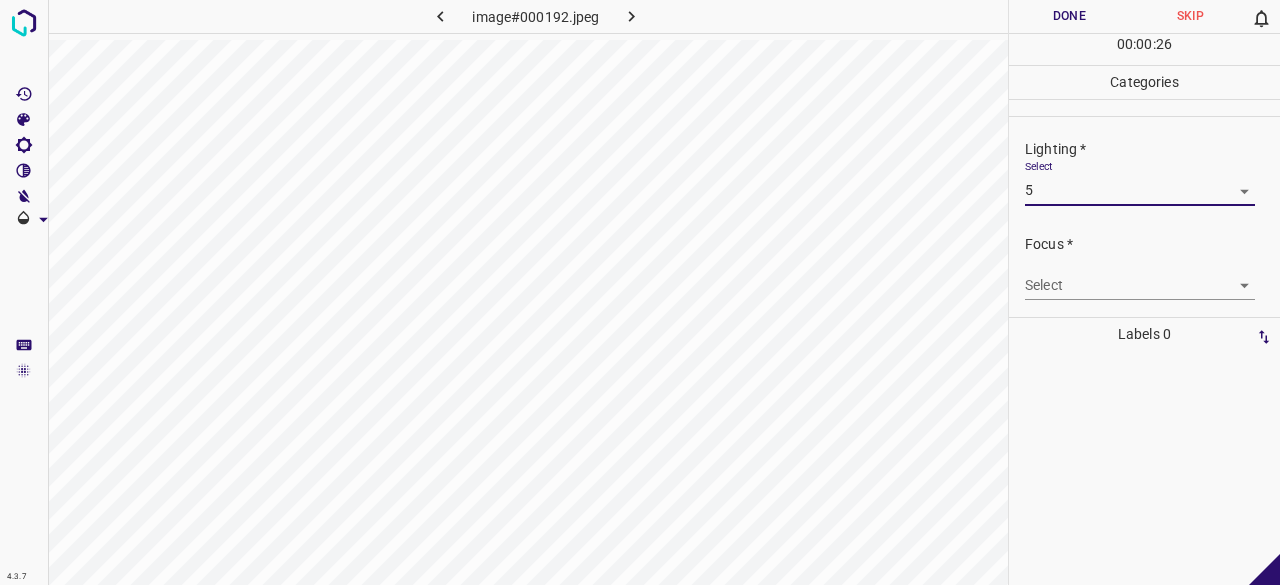 click on "4.3.7 image#000192.jpeg Done Skip 0 00   : 00   : 26   Categories Lighting *  Select 5 5 Focus *  Select ​ Overall *  Select ​ Labels   0 Categories 1 Lighting 2 Focus 3 Overall Tools Space Change between modes (Draw & Edit) I Auto labeling R Restore zoom M Zoom in N Zoom out Delete Delete selecte label Filters Z Restore filters X Saturation filter C Brightness filter V Contrast filter B Gray scale filter General O Download - Text - Hide - Delete" at bounding box center [640, 292] 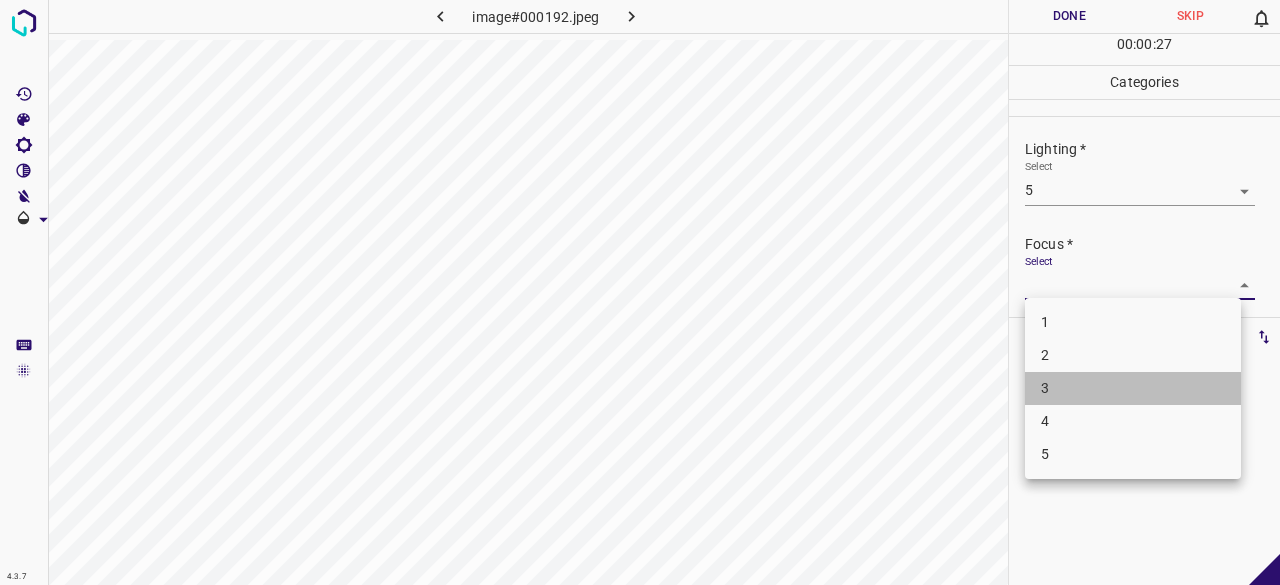 click on "3" at bounding box center (1133, 388) 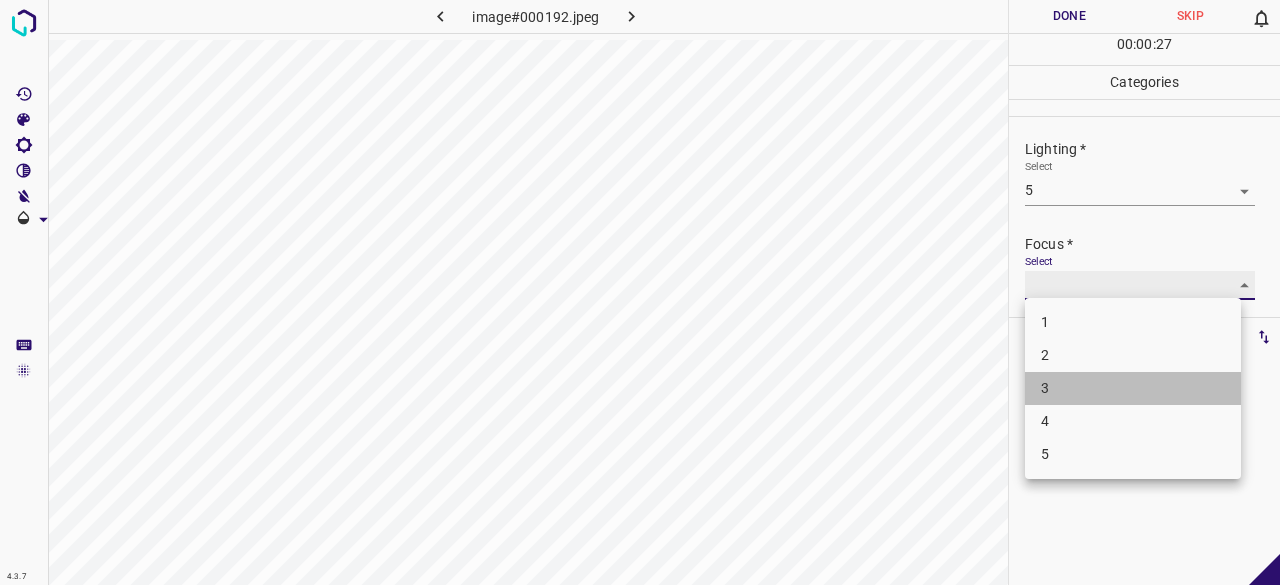 type on "3" 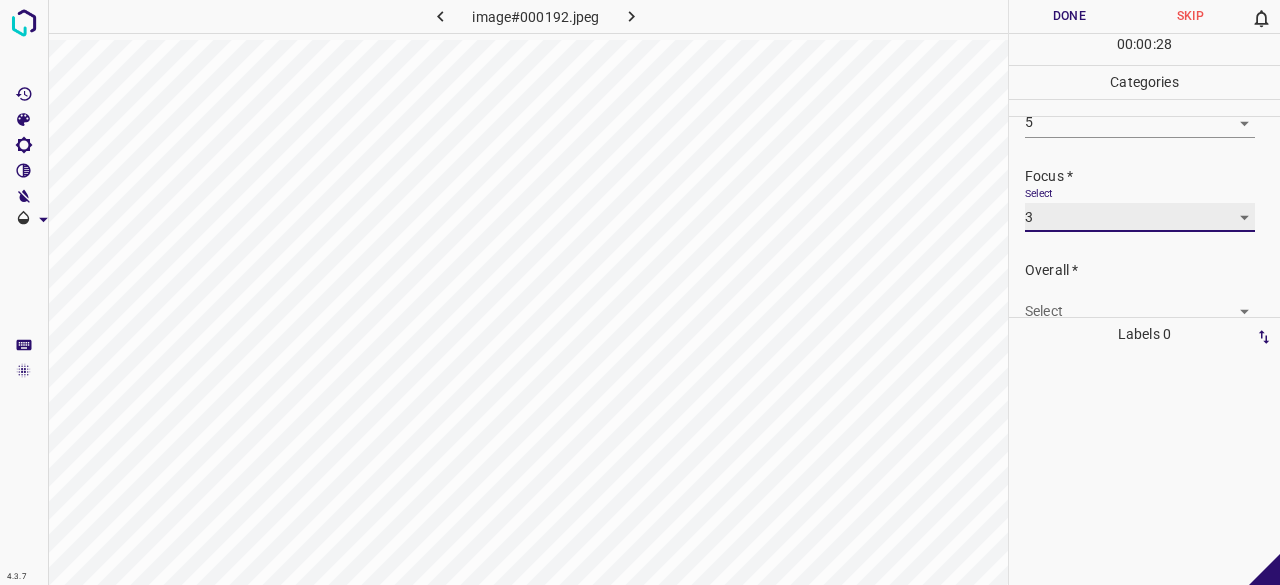 scroll, scrollTop: 98, scrollLeft: 0, axis: vertical 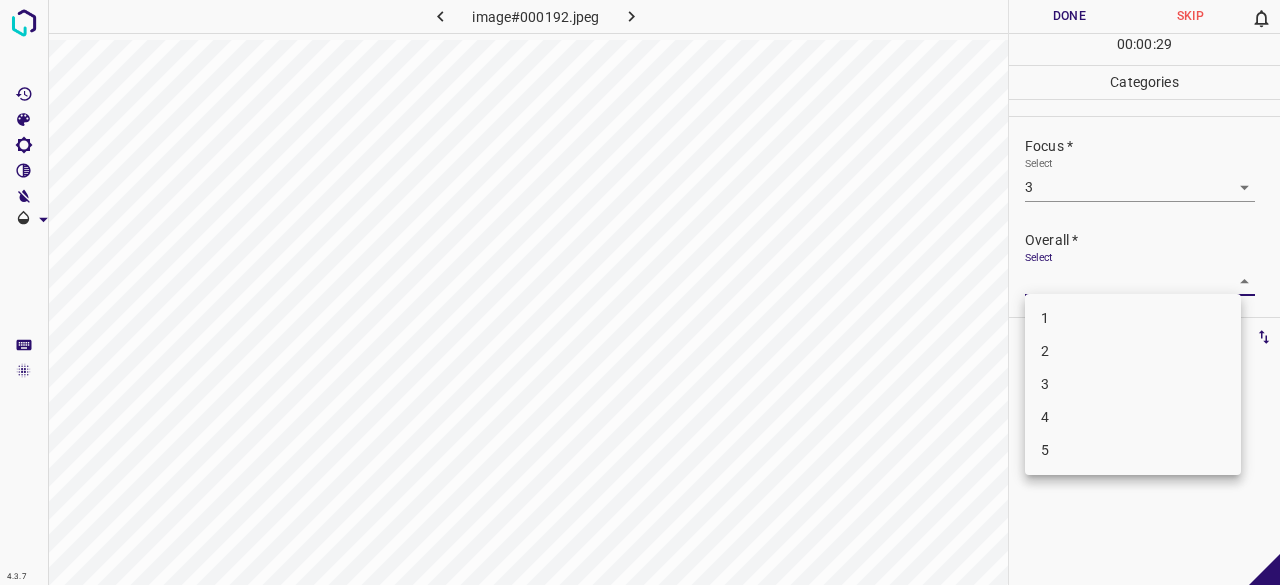 click on "4.3.7 image#000192.jpeg Done Skip 0 00   : 00   : 29   Categories Lighting *  Select 5 5 Focus *  Select 3 3 Overall *  Select ​ Labels   0 Categories 1 Lighting 2 Focus 3 Overall Tools Space Change between modes (Draw & Edit) I Auto labeling R Restore zoom M Zoom in N Zoom out Delete Delete selecte label Filters Z Restore filters X Saturation filter C Brightness filter V Contrast filter B Gray scale filter General O Download - Text - Hide - Delete 1 2 3 4 5" at bounding box center [640, 292] 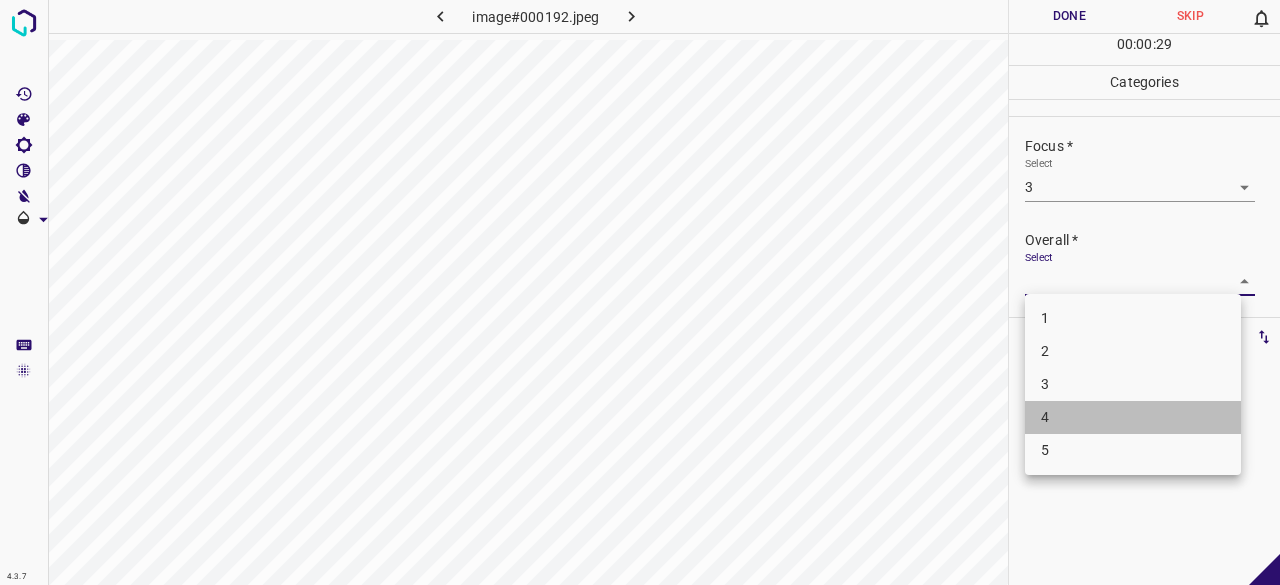 click on "4" at bounding box center (1133, 417) 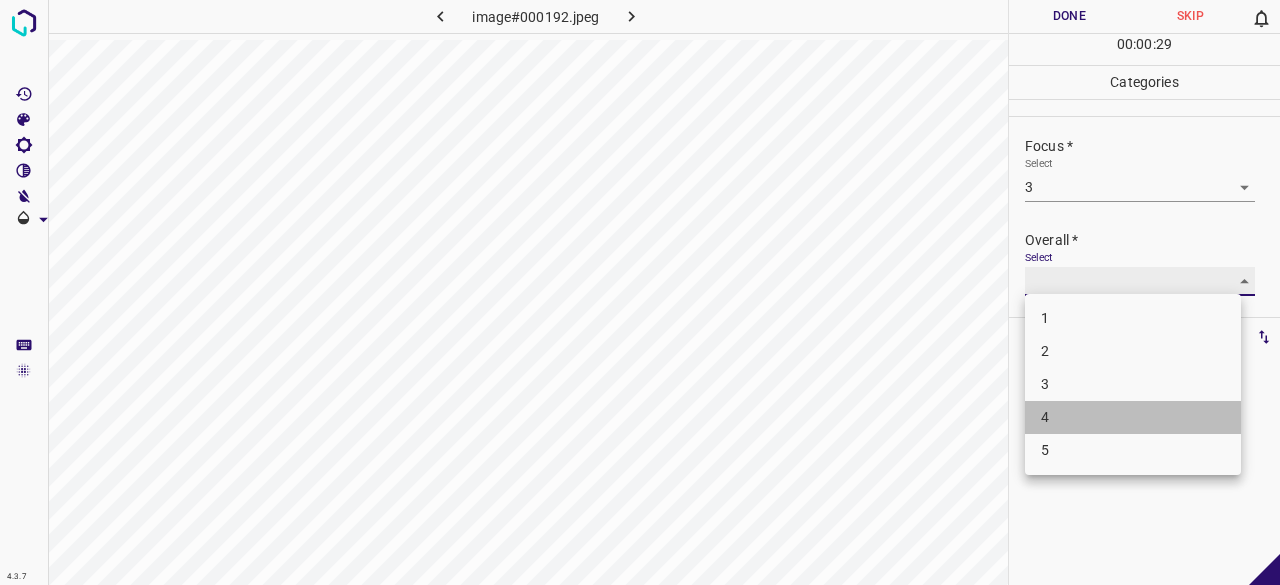 type on "4" 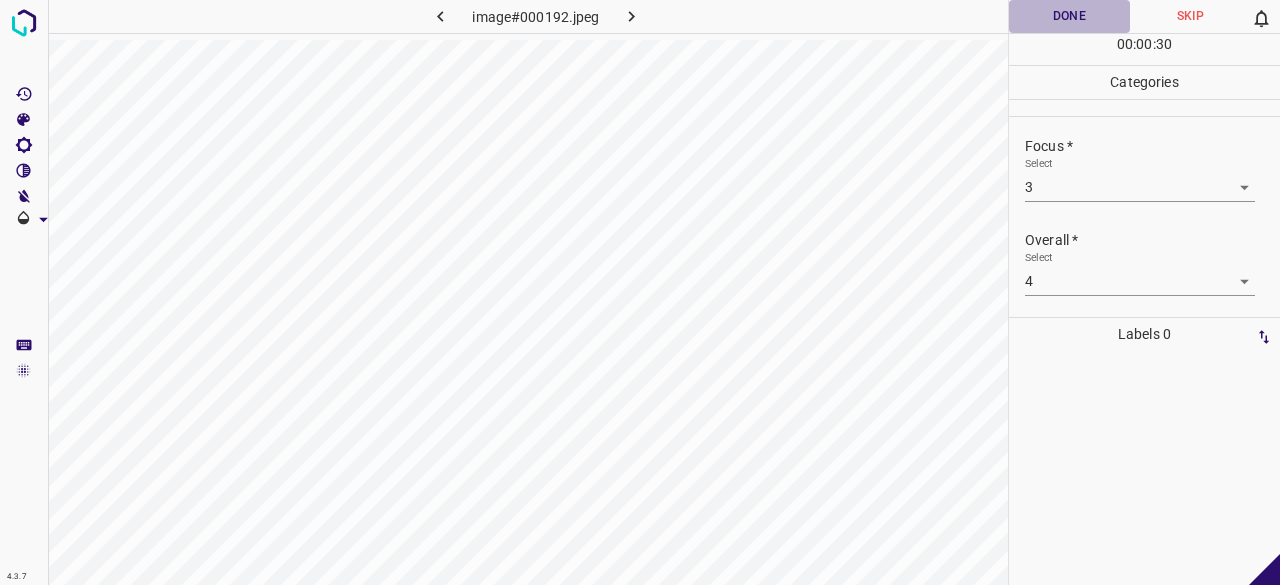 click on "Done" at bounding box center (1069, 16) 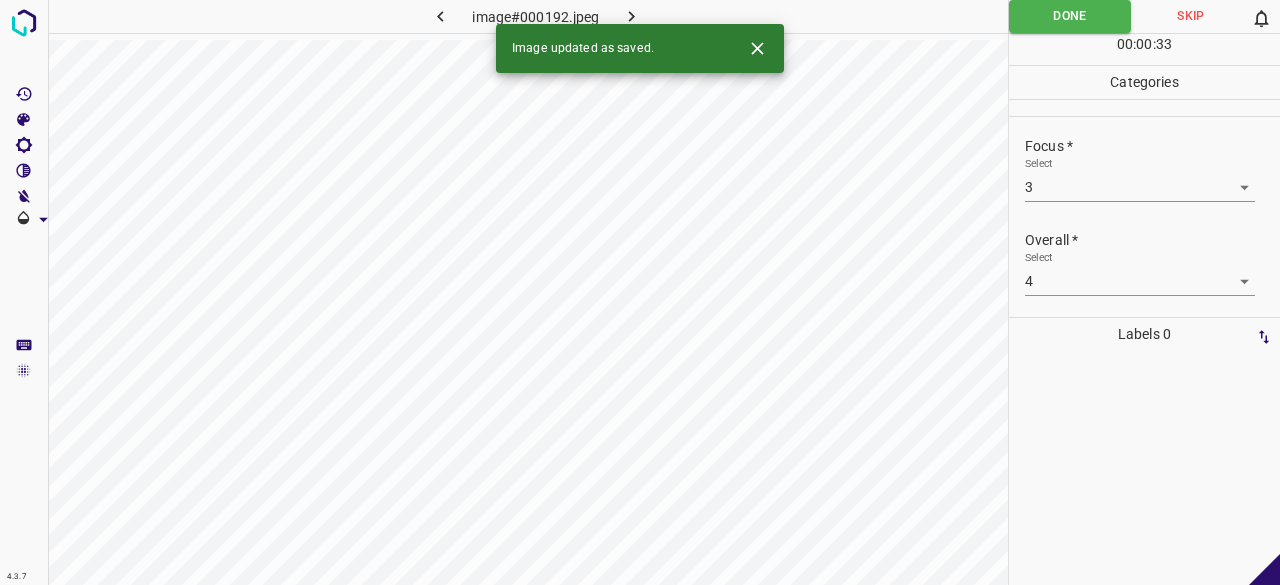 click 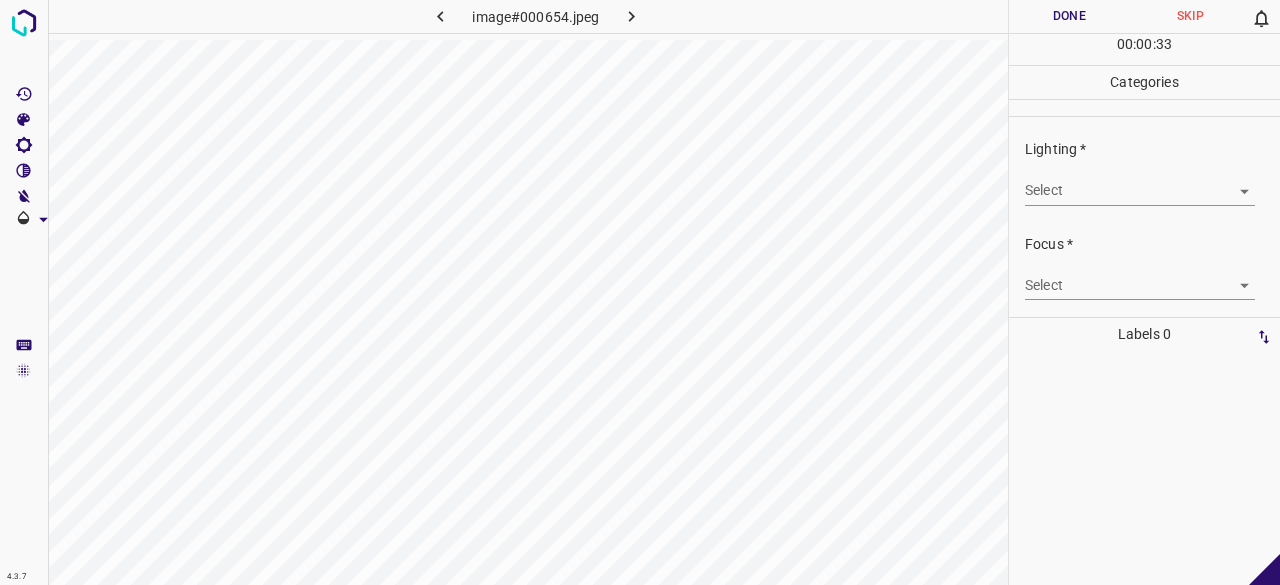 click on "4.3.7 image#000654.jpeg Done Skip 0 00   : 00   : 33   Categories Lighting *  Select ​ Focus *  Select ​ Overall *  Select ​ Labels   0 Categories 1 Lighting 2 Focus 3 Overall Tools Space Change between modes (Draw & Edit) I Auto labeling R Restore zoom M Zoom in N Zoom out Delete Delete selecte label Filters Z Restore filters X Saturation filter C Brightness filter V Contrast filter B Gray scale filter General O Download - Text - Hide - Delete" at bounding box center (640, 292) 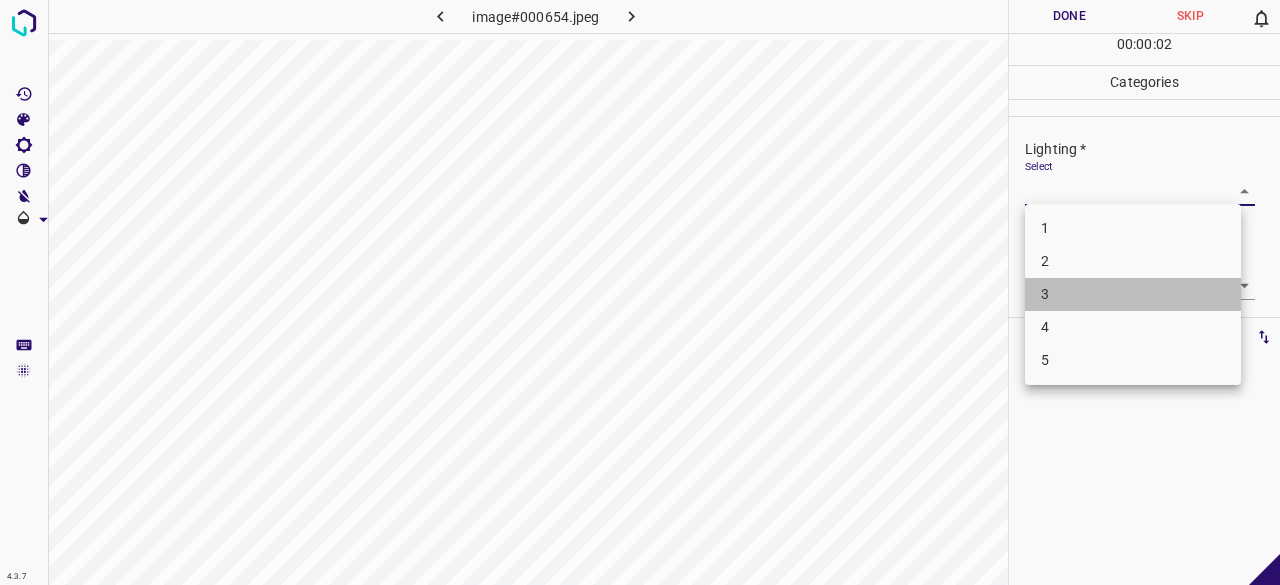click on "3" at bounding box center [1133, 294] 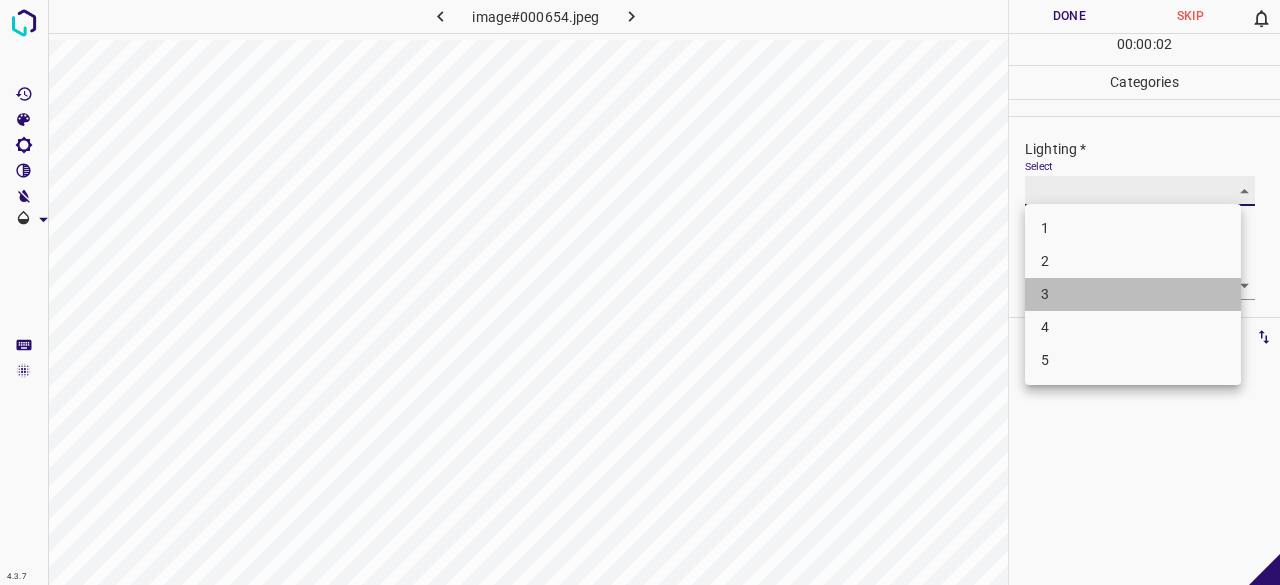 type on "3" 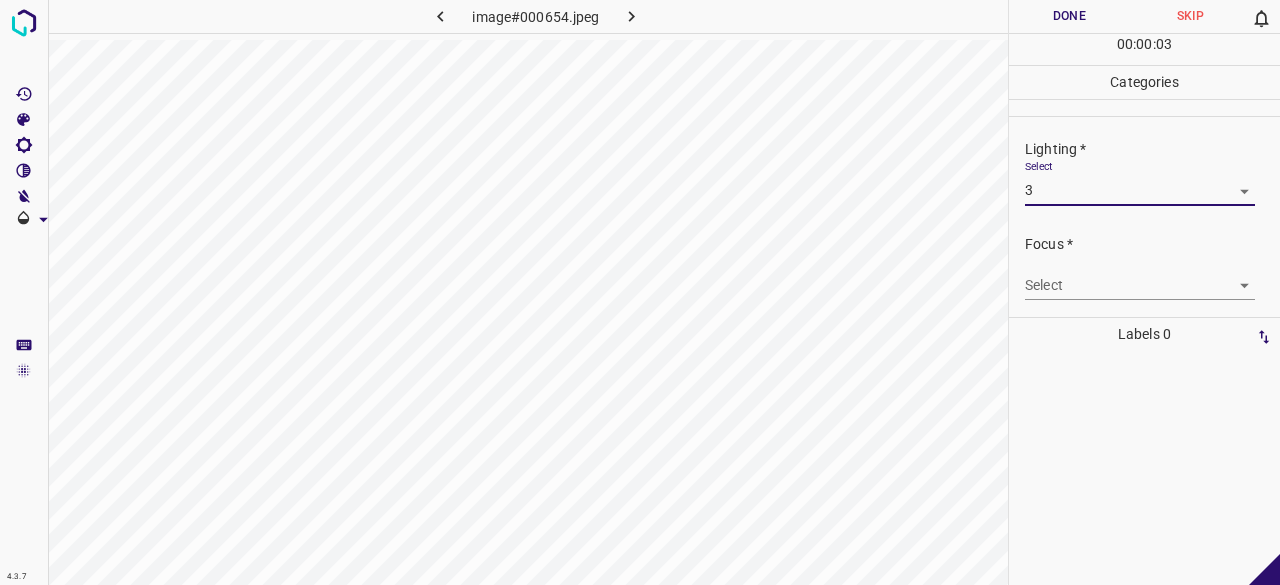 click on "4.3.7 image#000654.jpeg Done Skip 0 00   : 00   : 03   Categories Lighting *  Select 3 3 Focus *  Select ​ Overall *  Select ​ Labels   0 Categories 1 Lighting 2 Focus 3 Overall Tools Space Change between modes (Draw & Edit) I Auto labeling R Restore zoom M Zoom in N Zoom out Delete Delete selecte label Filters Z Restore filters X Saturation filter C Brightness filter V Contrast filter B Gray scale filter General O Download - Text - Hide - Delete" at bounding box center (640, 292) 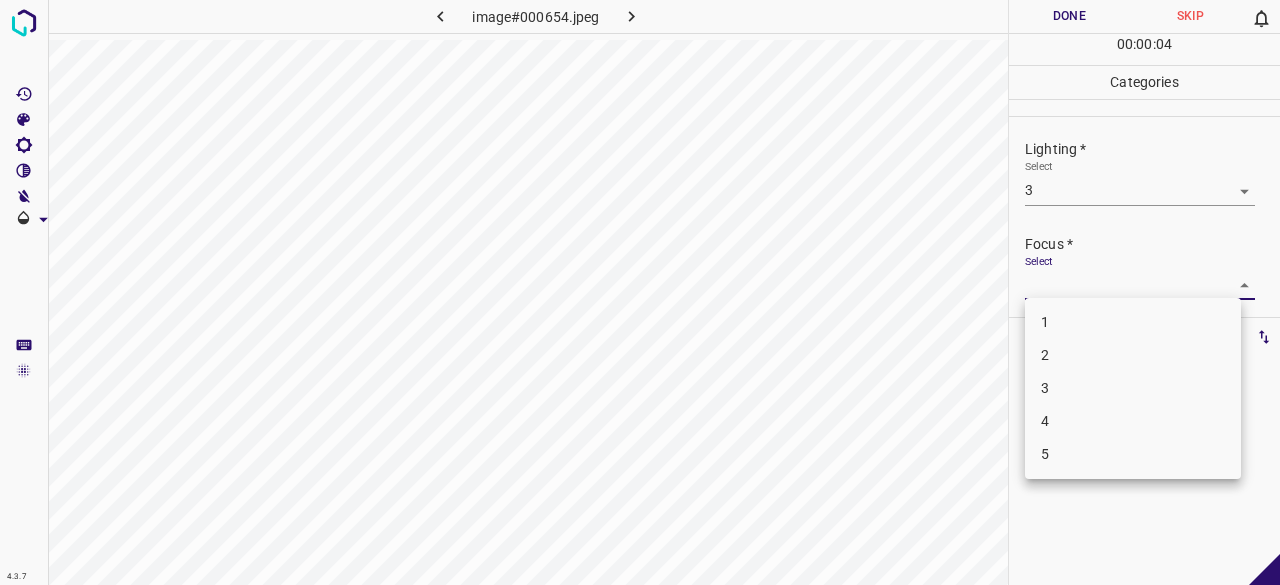 click on "3" at bounding box center (1133, 388) 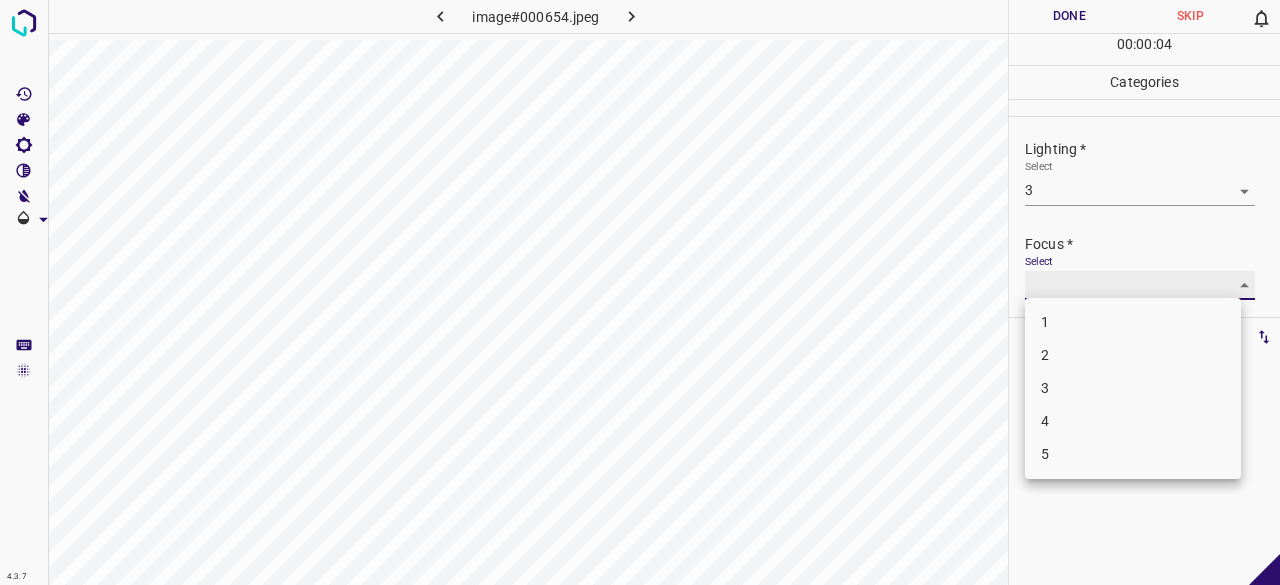 type on "3" 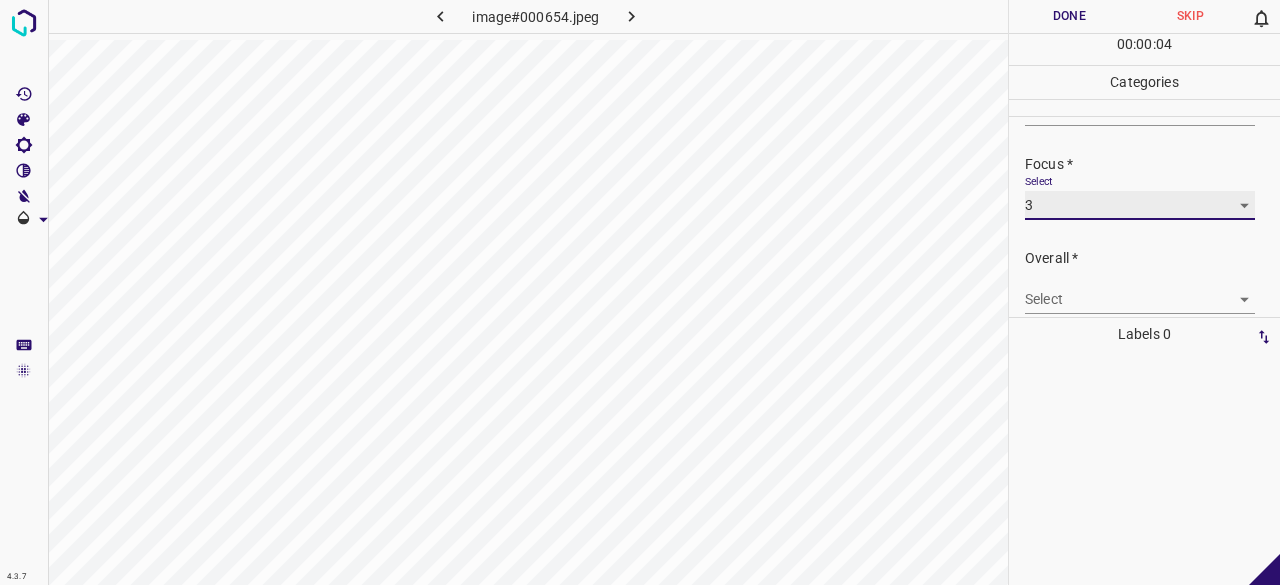 scroll, scrollTop: 98, scrollLeft: 0, axis: vertical 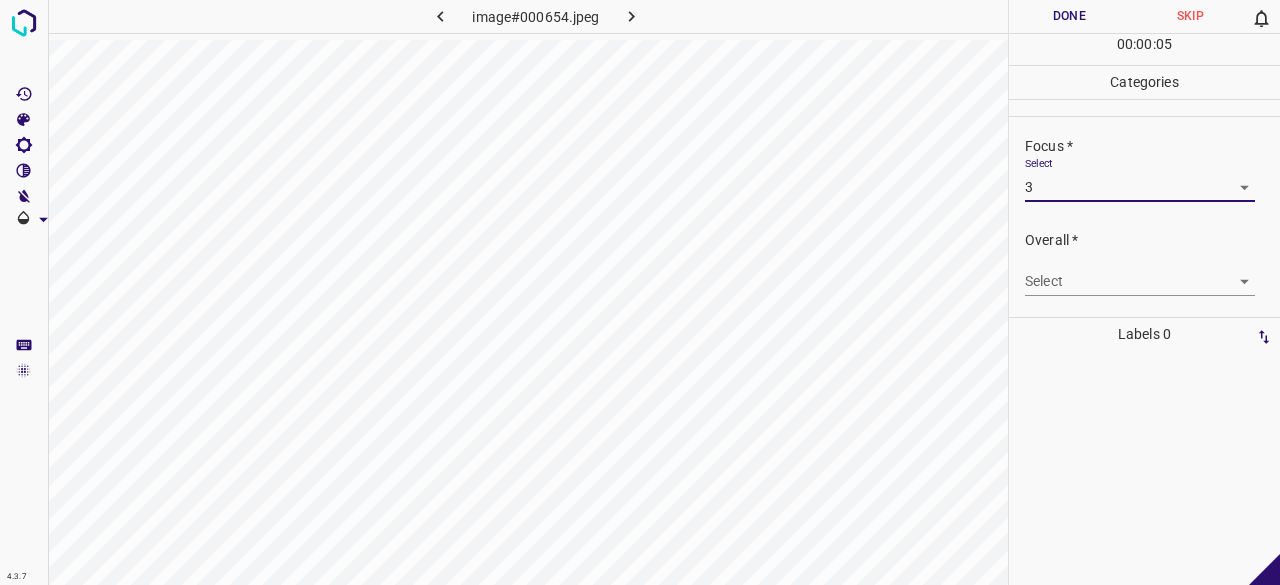 click on "4.3.7 image#000654.jpeg Done Skip 0 00   : 00   : 05   Categories Lighting *  Select 3 3 Focus *  Select 3 3 Overall *  Select ​ Labels   0 Categories 1 Lighting 2 Focus 3 Overall Tools Space Change between modes (Draw & Edit) I Auto labeling R Restore zoom M Zoom in N Zoom out Delete Delete selecte label Filters Z Restore filters X Saturation filter C Brightness filter V Contrast filter B Gray scale filter General O Download - Text - Hide - Delete" at bounding box center (640, 292) 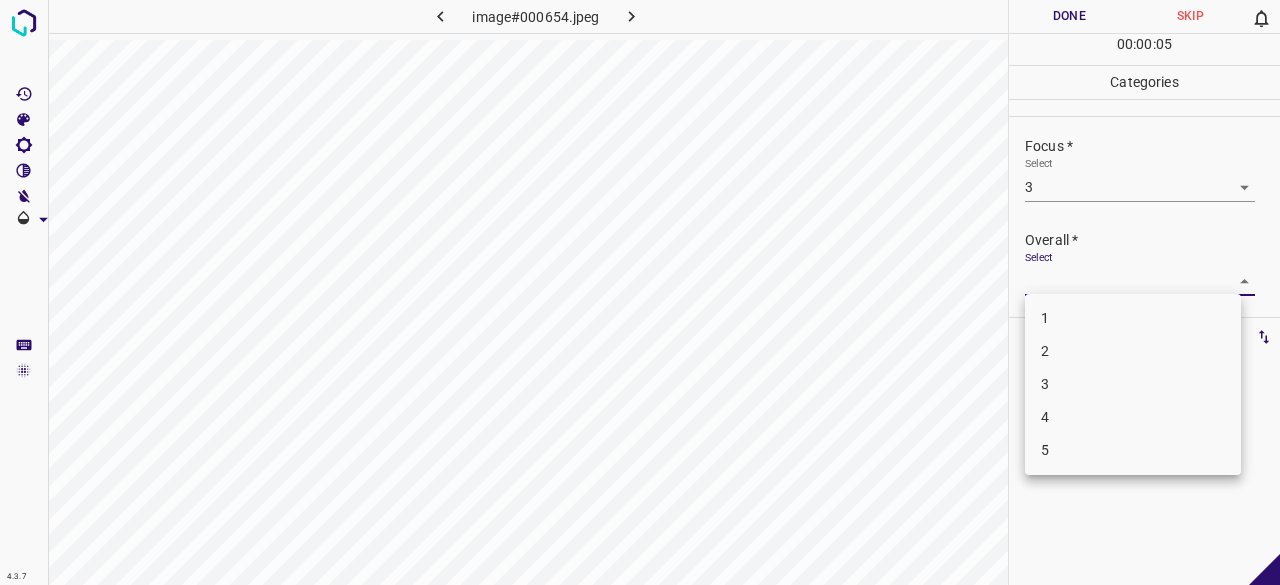 click on "3" at bounding box center (1133, 384) 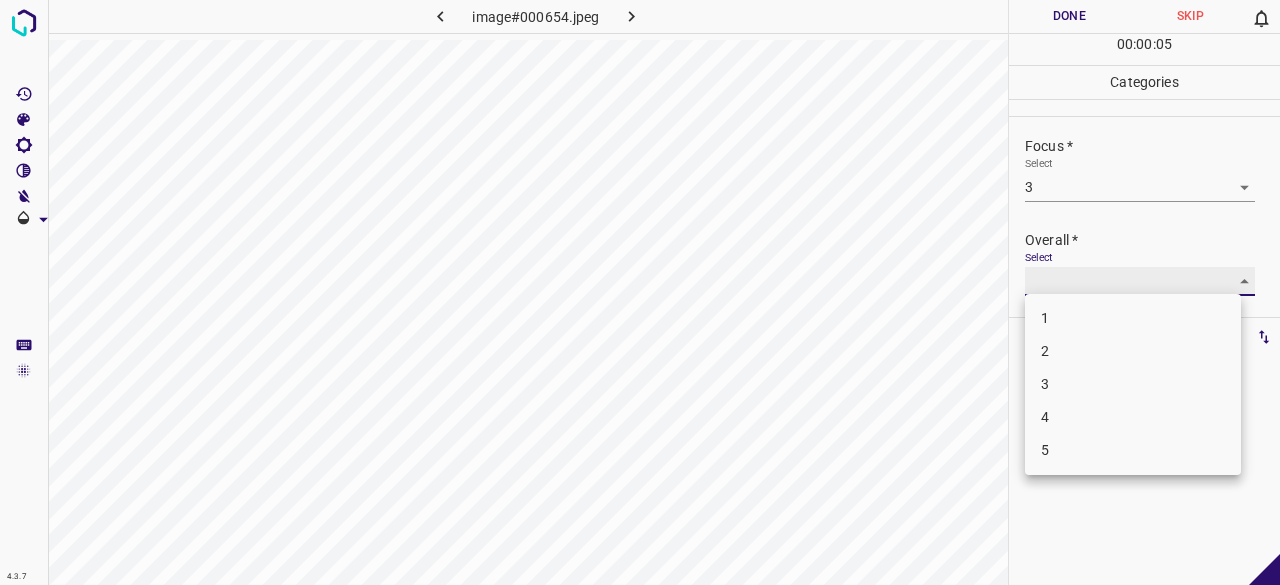 type on "3" 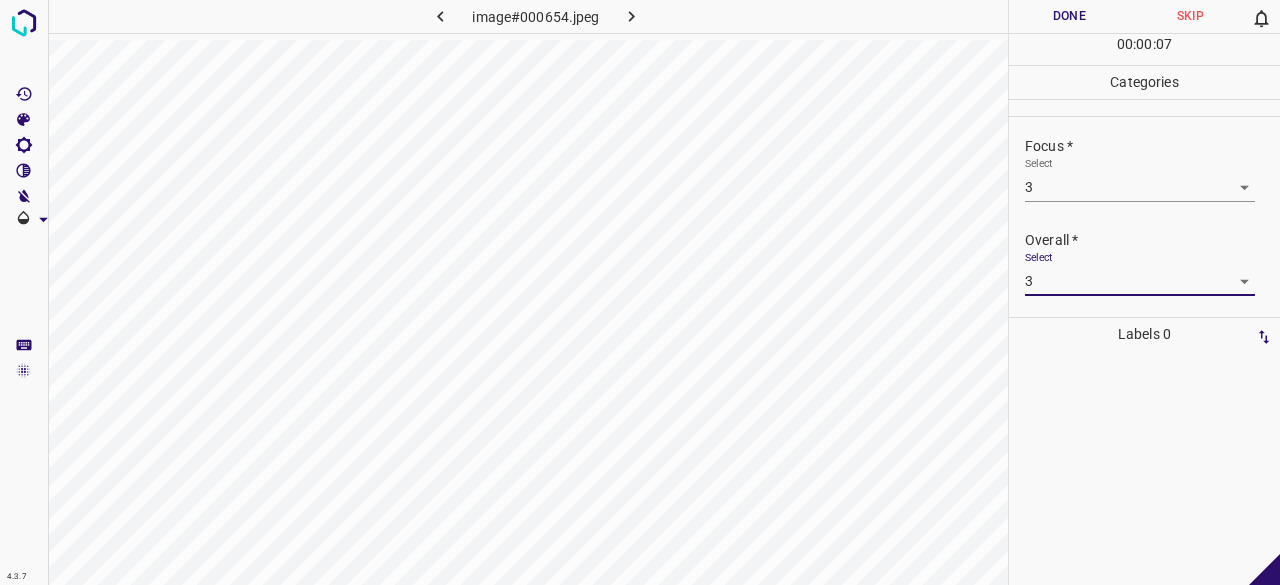 click on "Done" at bounding box center [1069, 16] 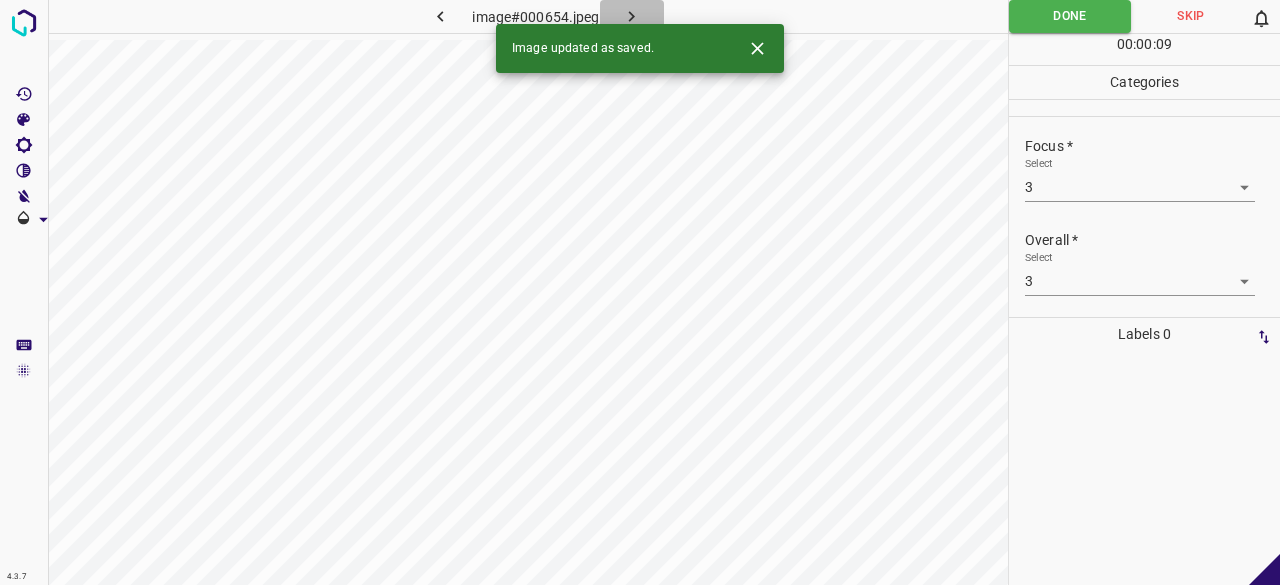 click 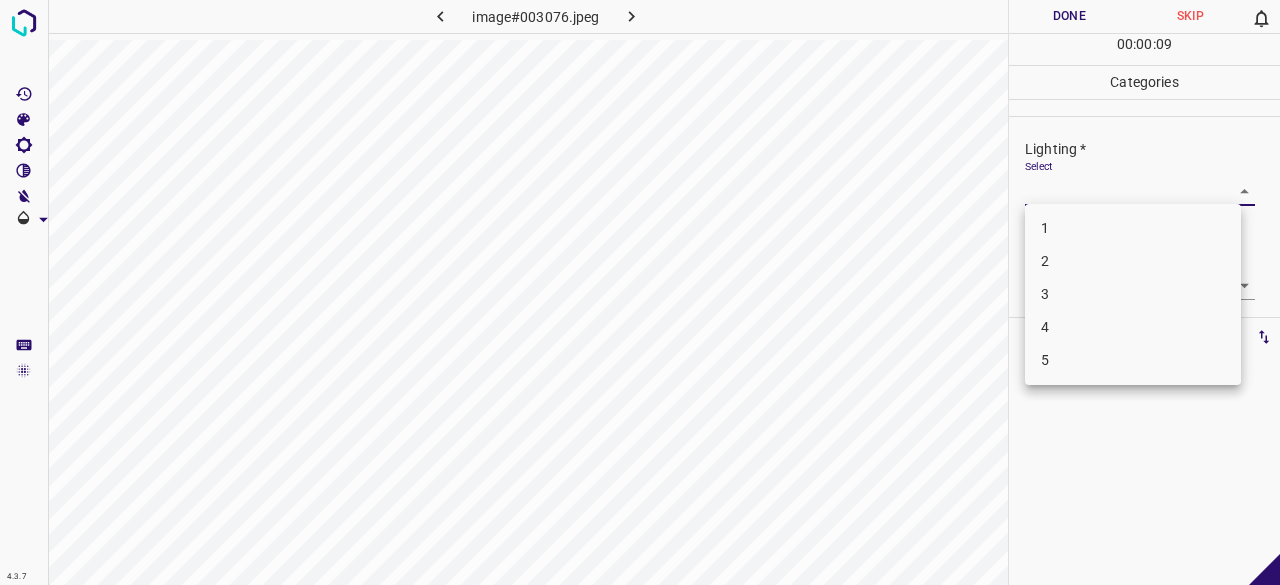click on "4.3.7 image#003076.jpeg Done Skip 0 00   : 00   : 09   Categories Lighting *  Select ​ Focus *  Select ​ Overall *  Select ​ Labels   0 Categories 1 Lighting 2 Focus 3 Overall Tools Space Change between modes (Draw & Edit) I Auto labeling R Restore zoom M Zoom in N Zoom out Delete Delete selecte label Filters Z Restore filters X Saturation filter C Brightness filter V Contrast filter B Gray scale filter General O Download - Text - Hide - Delete 1 2 3 4 5" at bounding box center [640, 292] 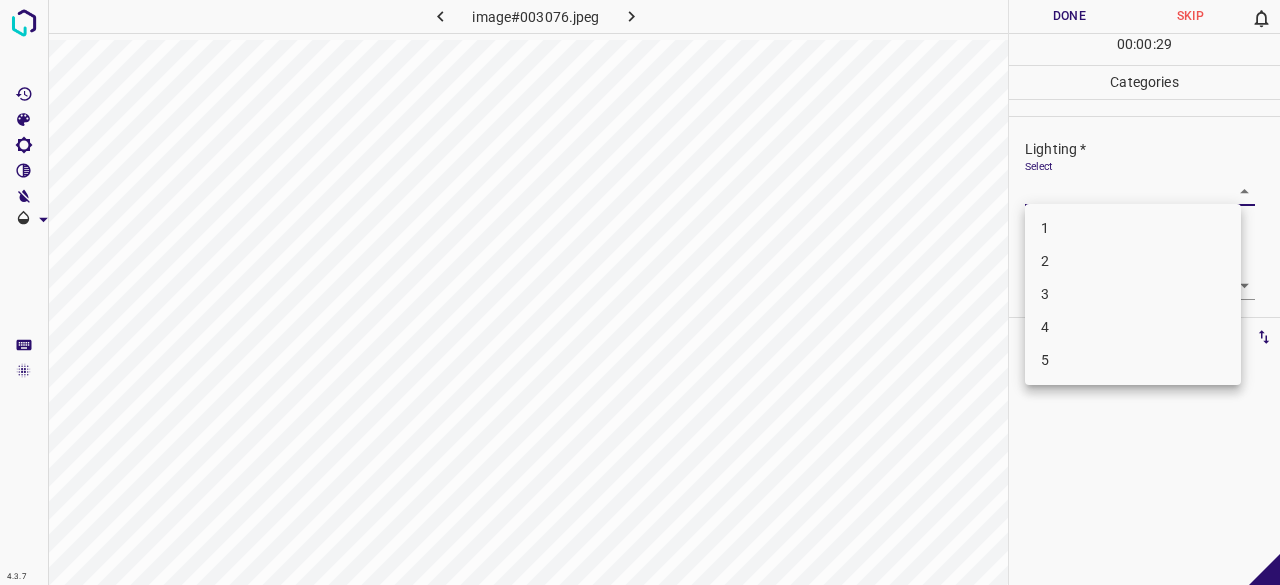 click on "3" at bounding box center [1133, 294] 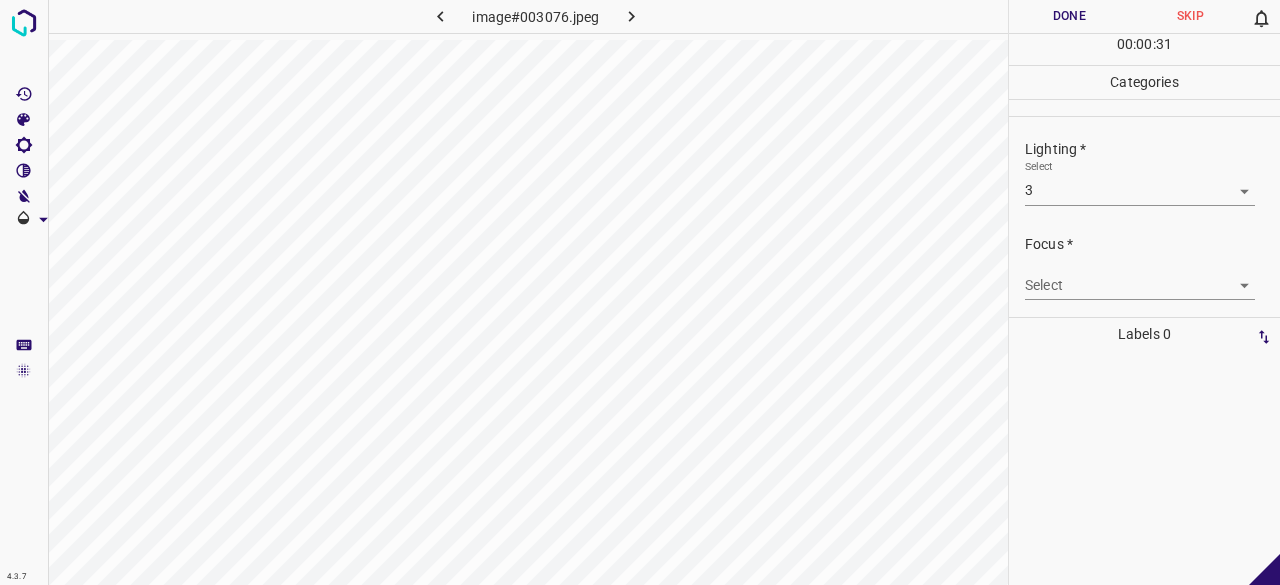 click on "Select ​" at bounding box center [1140, 277] 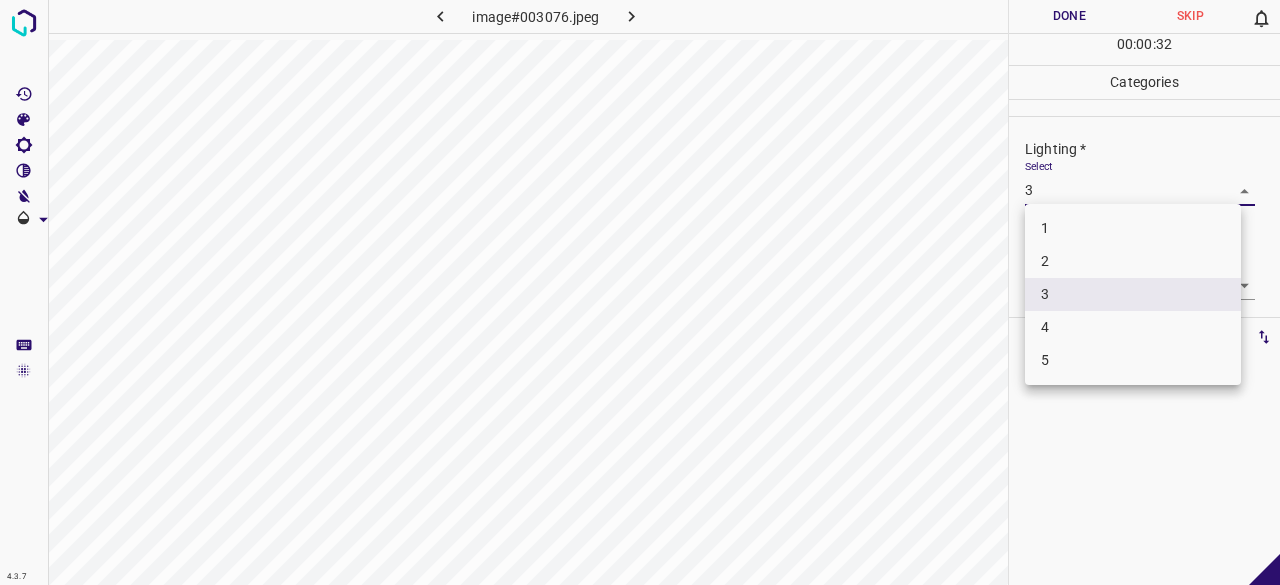 click on "4" at bounding box center [1133, 327] 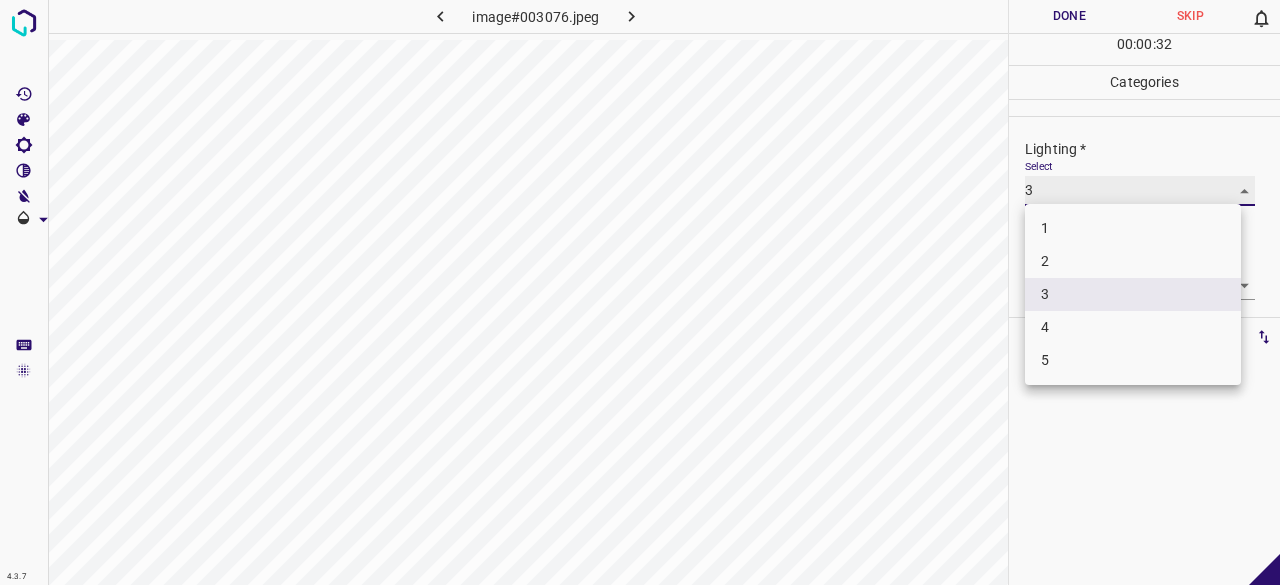 type on "4" 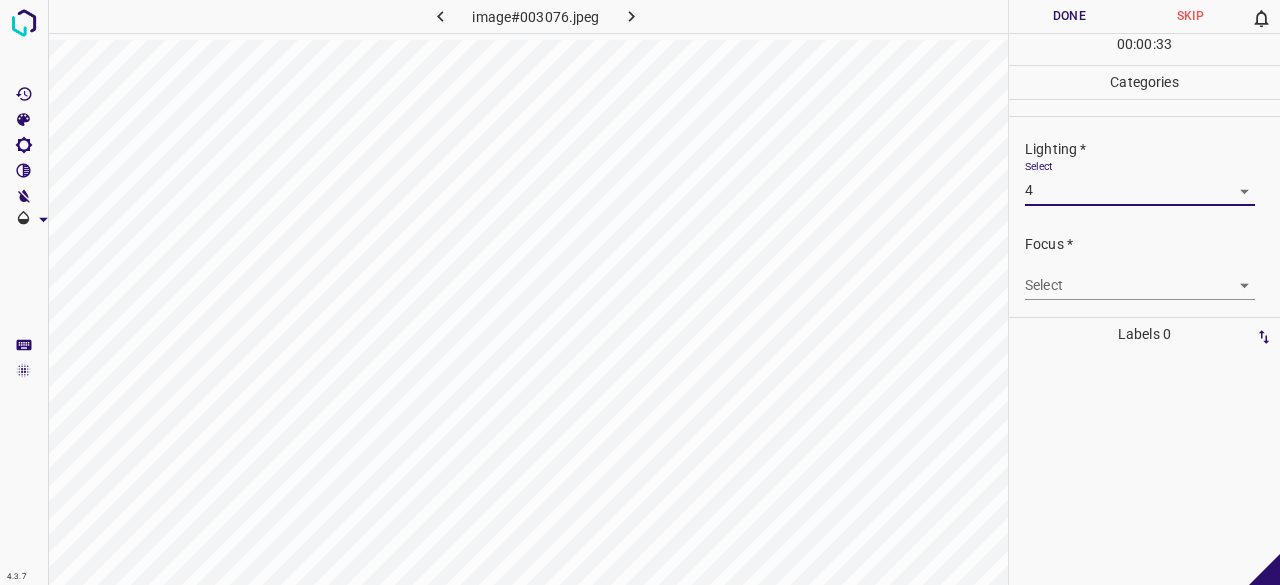 click on "4.3.7 image#003076.jpeg Done Skip 0 00   : 00   : 33   Categories Lighting *  Select 4 4 Focus *  Select ​ Overall *  Select ​ Labels   0 Categories 1 Lighting 2 Focus 3 Overall Tools Space Change between modes (Draw & Edit) I Auto labeling R Restore zoom M Zoom in N Zoom out Delete Delete selecte label Filters Z Restore filters X Saturation filter C Brightness filter V Contrast filter B Gray scale filter General O Download - Text - Hide - Delete" at bounding box center (640, 292) 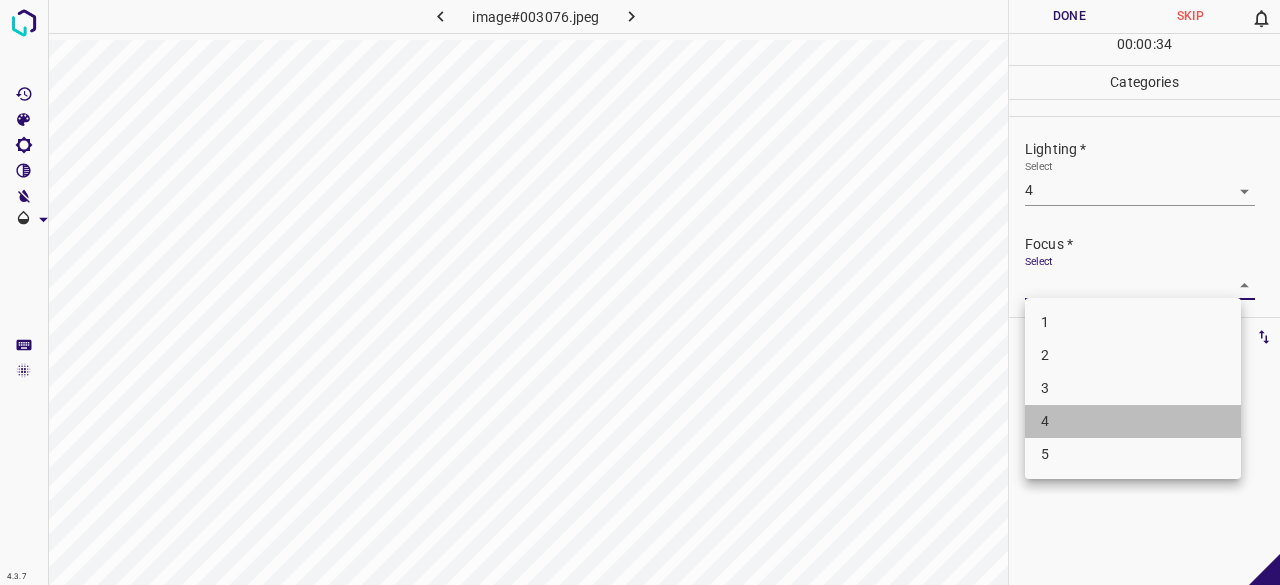 click on "4" at bounding box center (1133, 421) 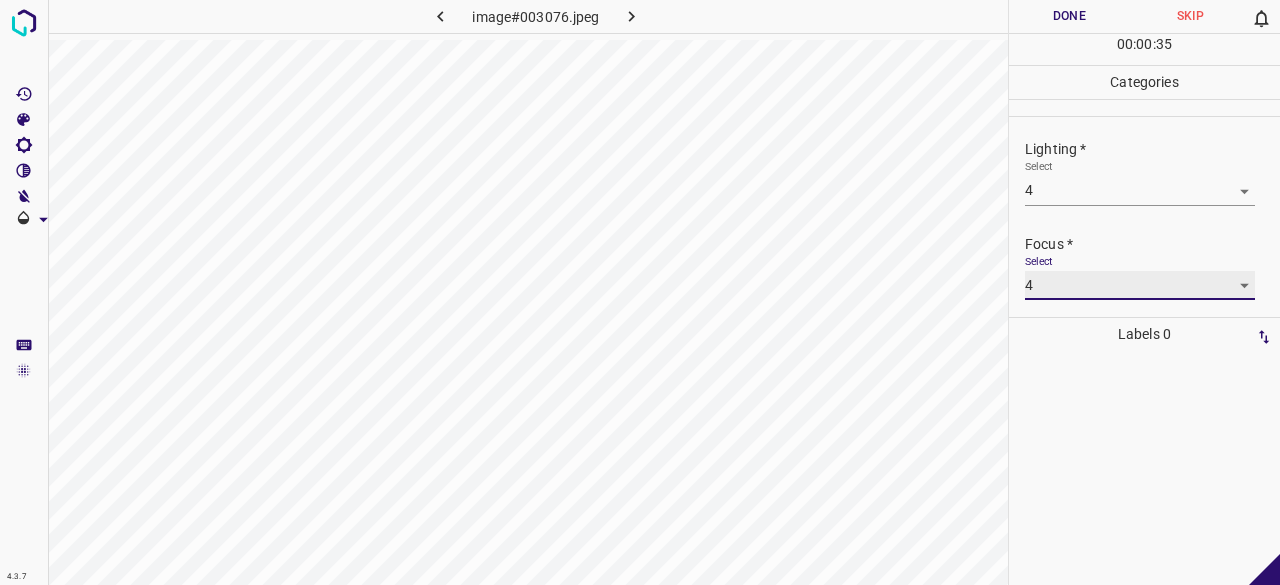scroll, scrollTop: 98, scrollLeft: 0, axis: vertical 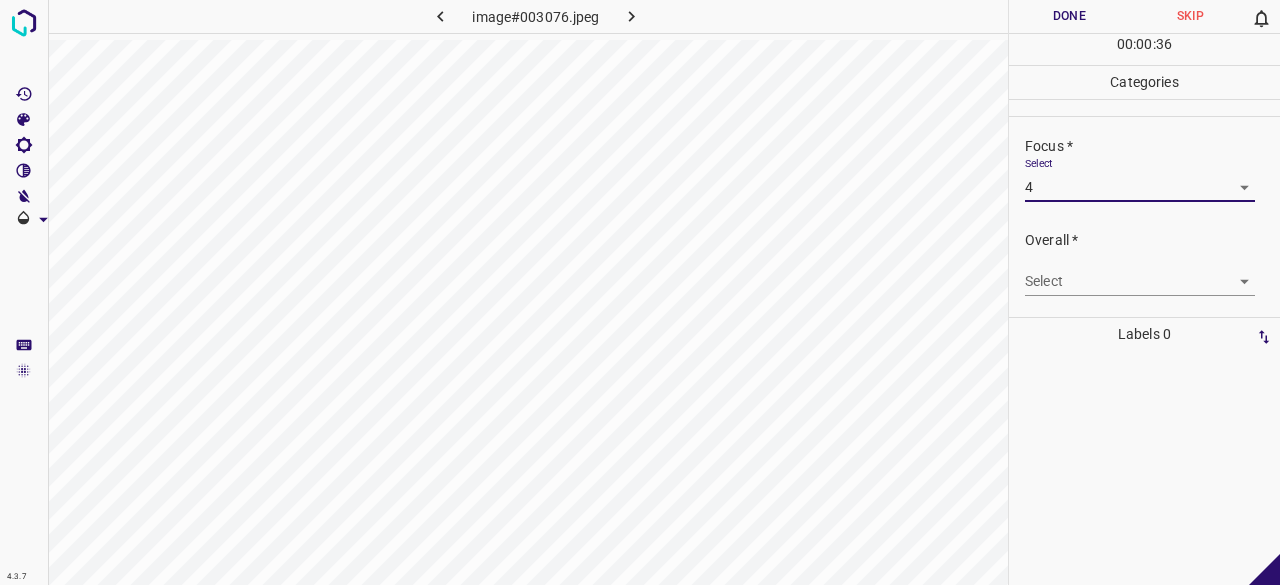 click on "4.3.7 image#003076.jpeg Done Skip 0 00   : 00   : 36   Categories Lighting *  Select 4 4 Focus *  Select 4 4 Overall *  Select ​ Labels   0 Categories 1 Lighting 2 Focus 3 Overall Tools Space Change between modes (Draw & Edit) I Auto labeling R Restore zoom M Zoom in N Zoom out Delete Delete selecte label Filters Z Restore filters X Saturation filter C Brightness filter V Contrast filter B Gray scale filter General O Download - Text - Hide - Delete" at bounding box center (640, 292) 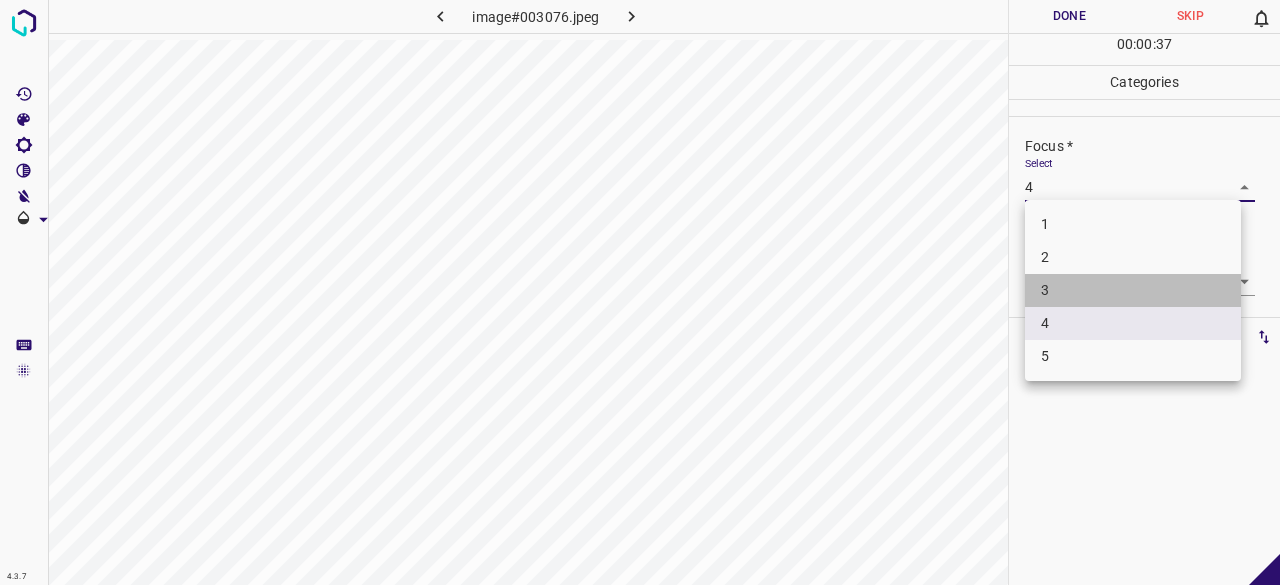 click on "3" at bounding box center [1133, 290] 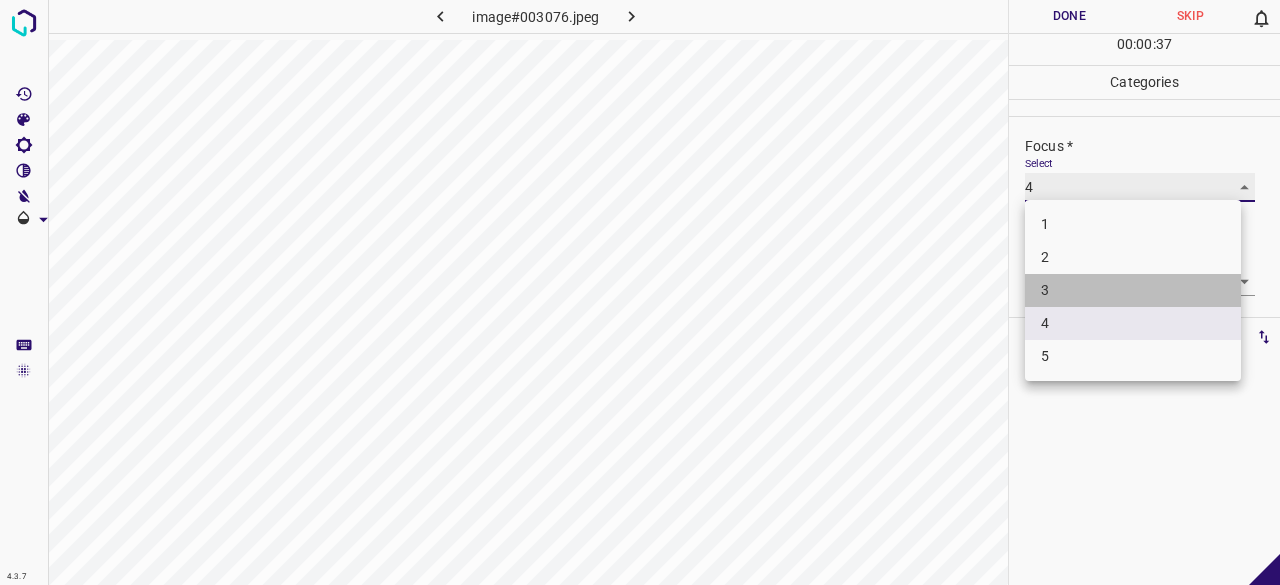 type on "3" 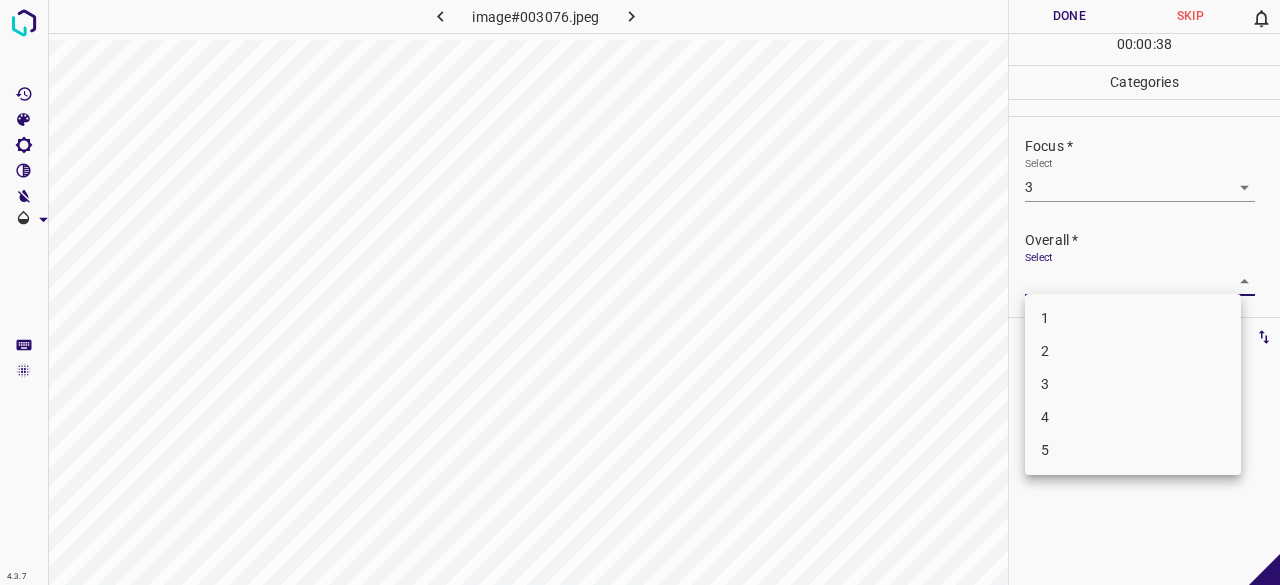 click on "4.3.7 image#003076.jpeg Done Skip 0 00   : 00   : 38   Categories Lighting *  Select 4 4 Focus *  Select 3 3 Overall *  Select ​ Labels   0 Categories 1 Lighting 2 Focus 3 Overall Tools Space Change between modes (Draw & Edit) I Auto labeling R Restore zoom M Zoom in N Zoom out Delete Delete selecte label Filters Z Restore filters X Saturation filter C Brightness filter V Contrast filter B Gray scale filter General O Download - Text - Hide - Delete 1 2 3 4 5" at bounding box center (640, 292) 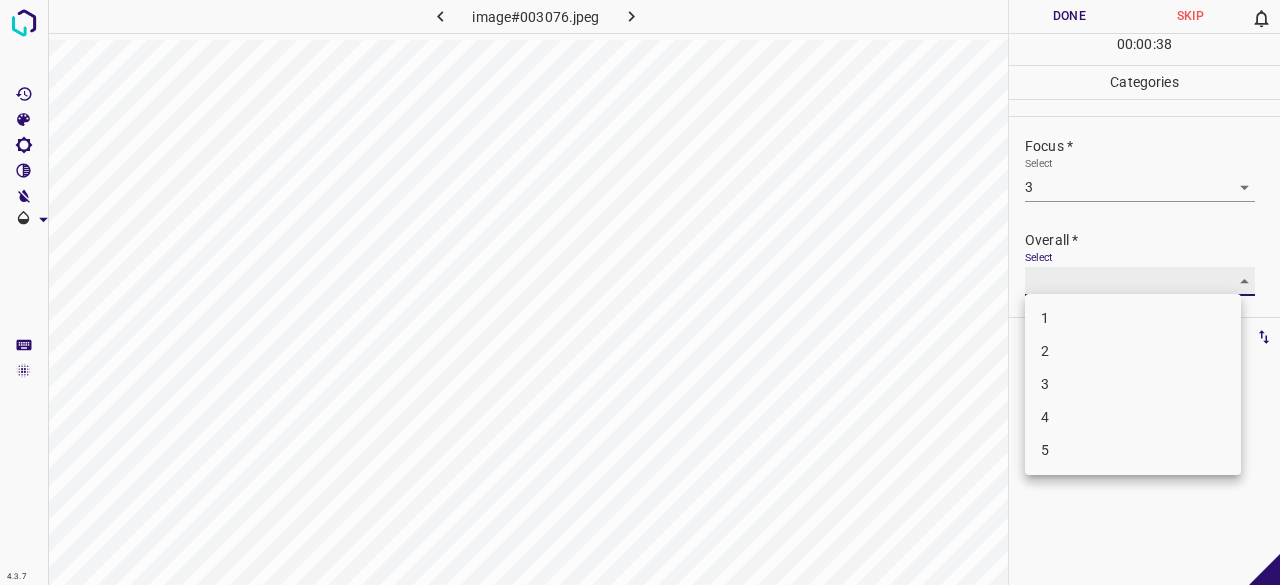 type on "3" 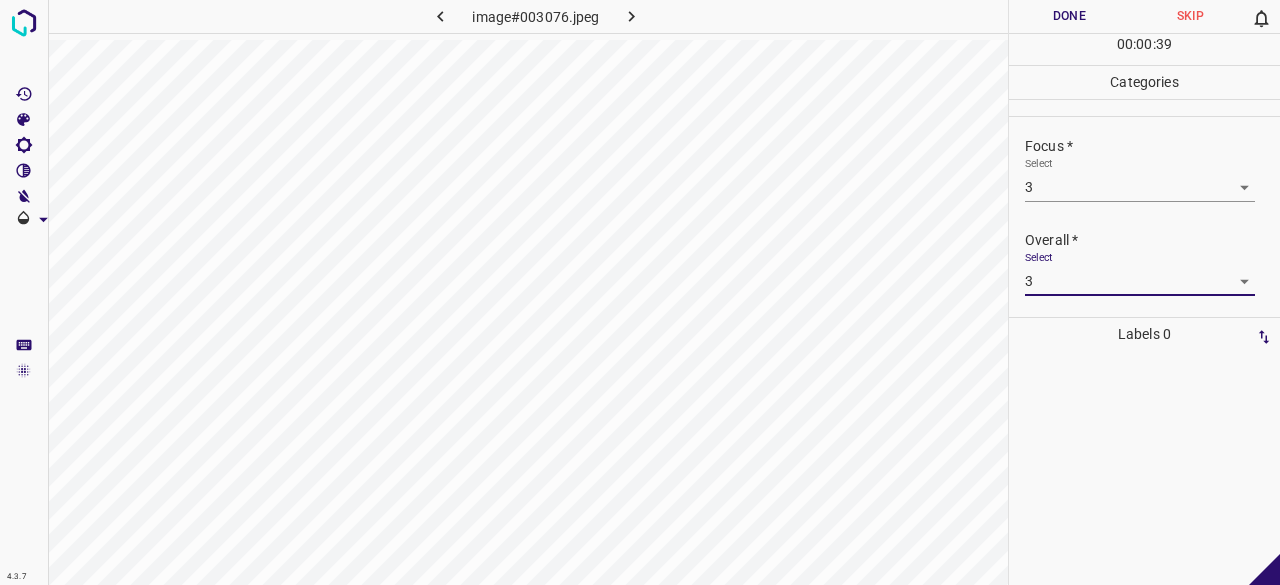 click on "Done" at bounding box center [1069, 16] 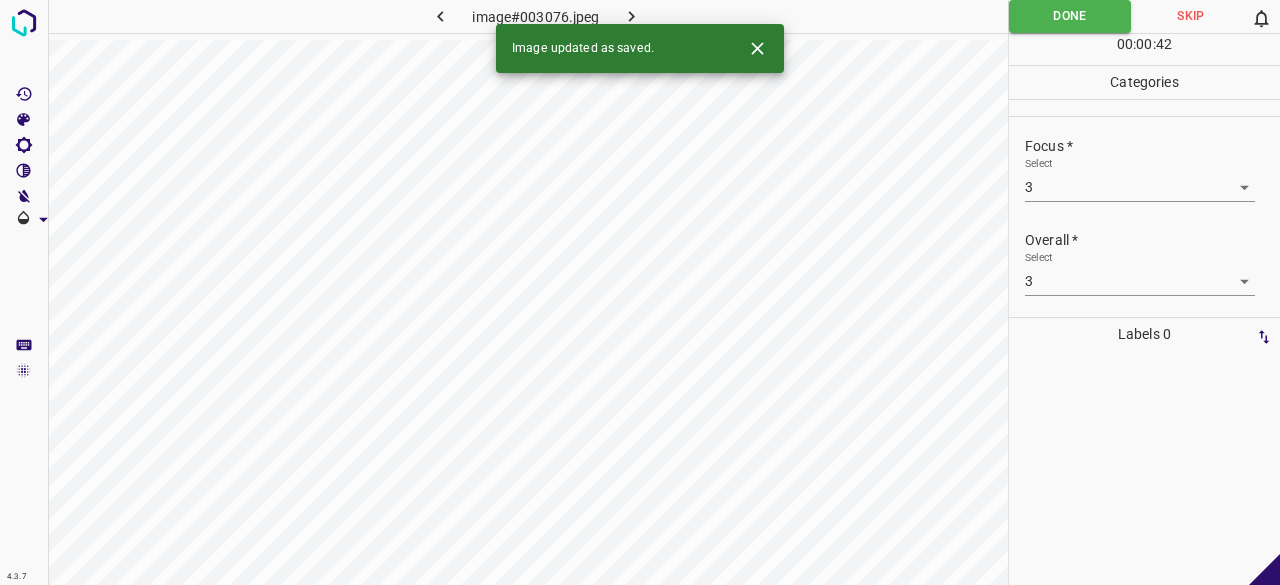 click 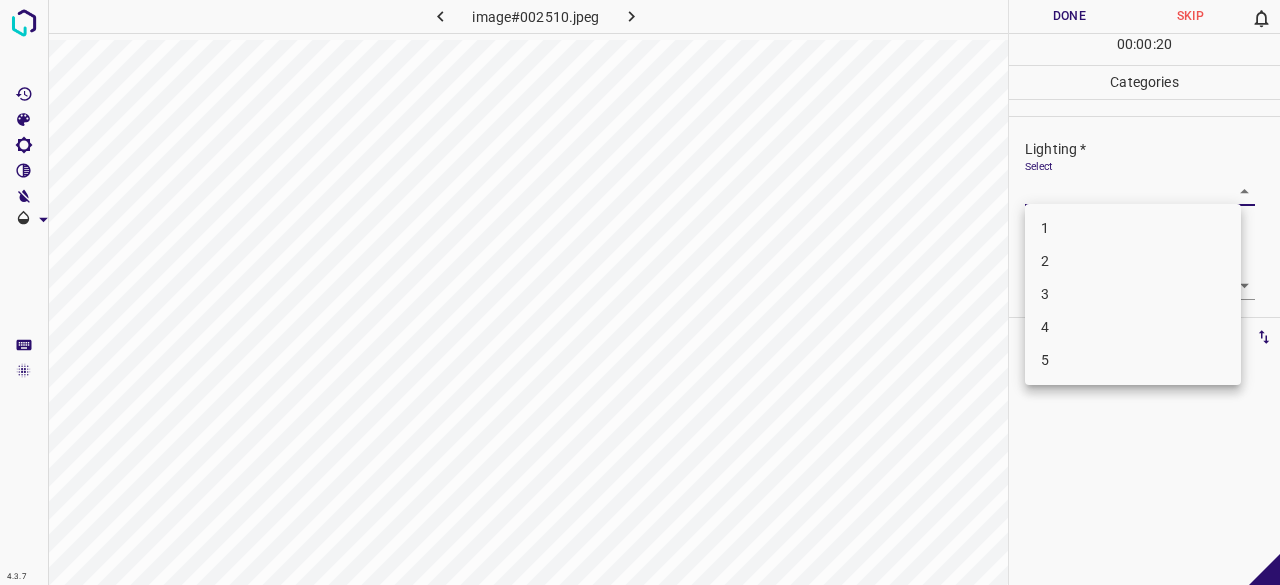 click on "4.3.7 image#002510.jpeg Done Skip 0 00   : 00   : 20   Categories Lighting *  Select ​ Focus *  Select ​ Overall *  Select ​ Labels   0 Categories 1 Lighting 2 Focus 3 Overall Tools Space Change between modes (Draw & Edit) I Auto labeling R Restore zoom M Zoom in N Zoom out Delete Delete selecte label Filters Z Restore filters X Saturation filter C Brightness filter V Contrast filter B Gray scale filter General O Download - Text - Hide - Delete 1 2 3 4 5" at bounding box center (640, 292) 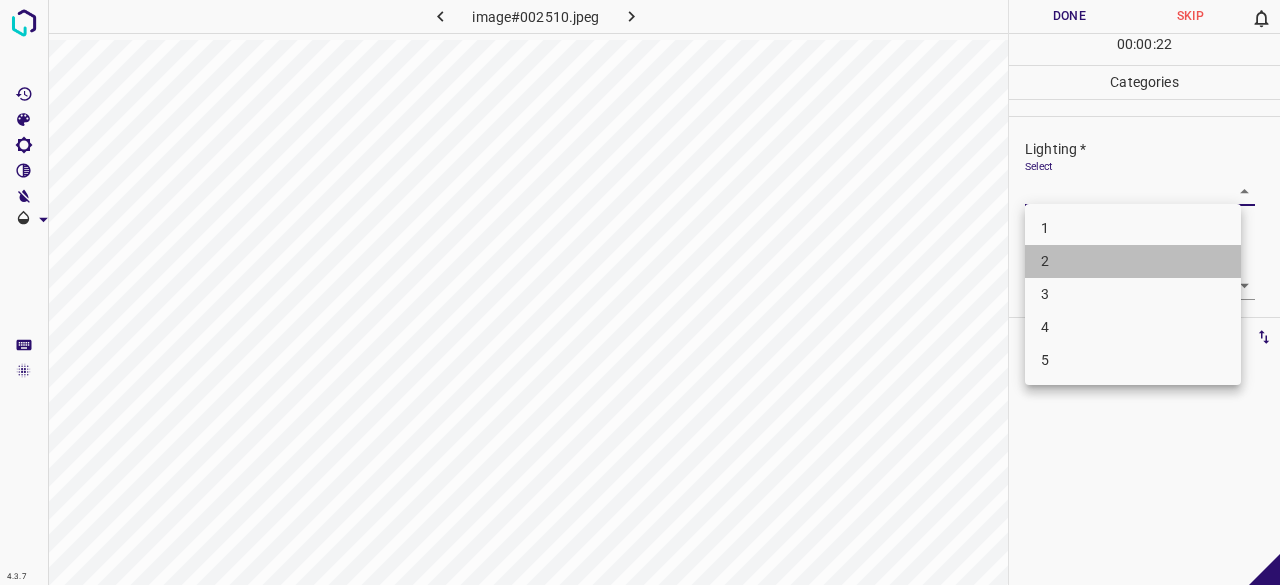 click on "2" at bounding box center (1133, 261) 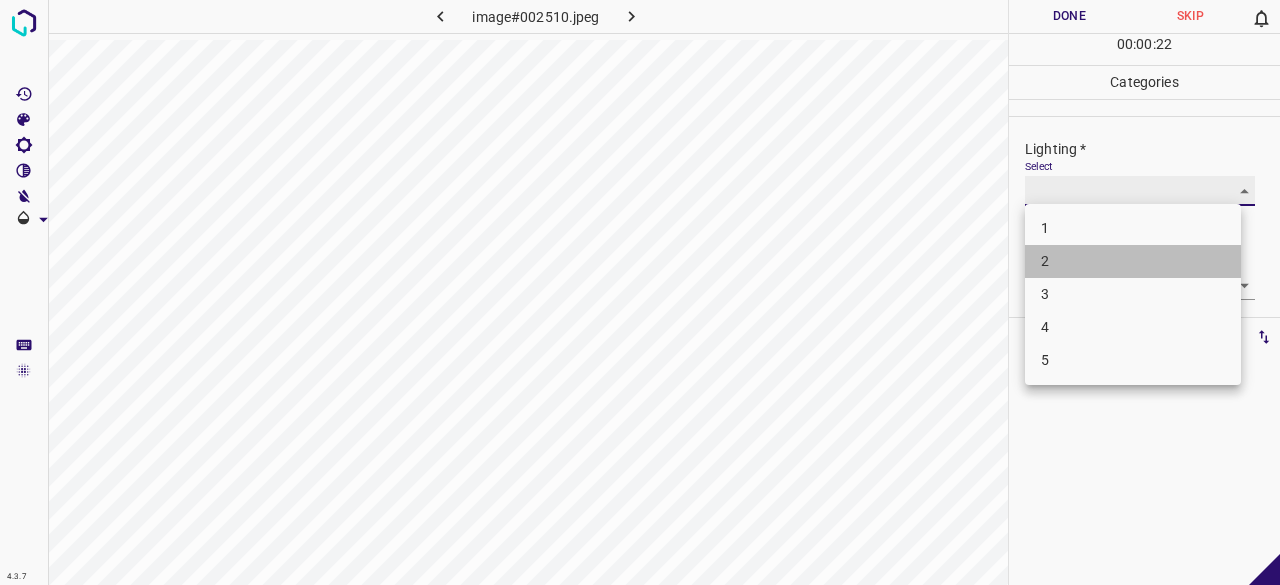 type on "2" 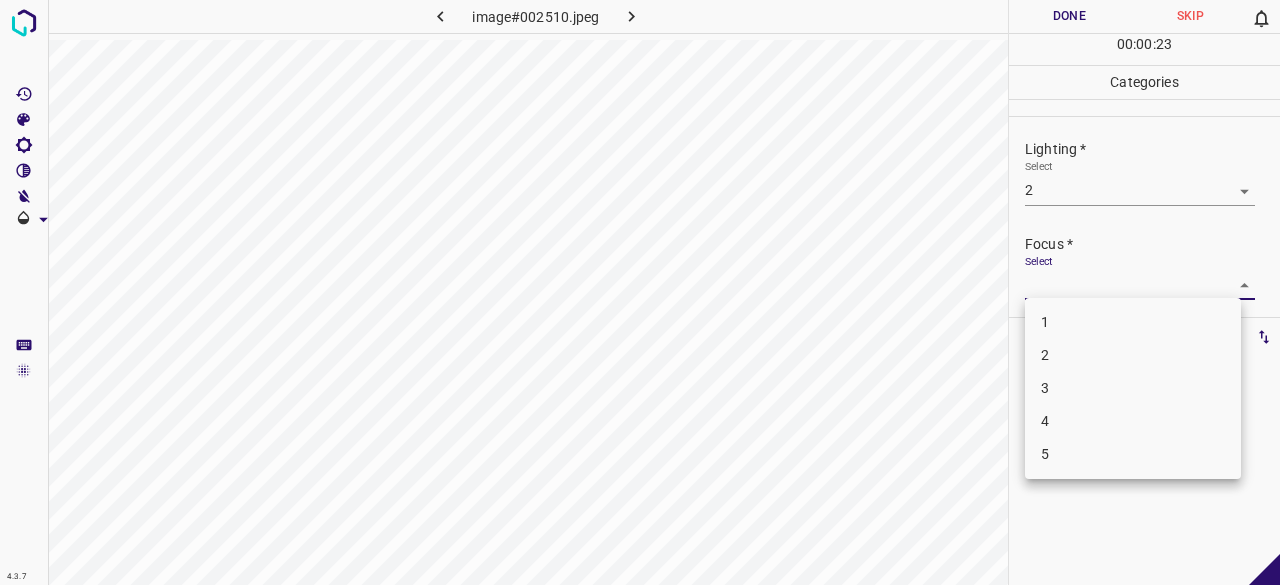 click on "4.3.7 image#002510.jpeg Done Skip 0 00   : 00   : 23   Categories Lighting *  Select 2 2 Focus *  Select ​ Overall *  Select ​ Labels   0 Categories 1 Lighting 2 Focus 3 Overall Tools Space Change between modes (Draw & Edit) I Auto labeling R Restore zoom M Zoom in N Zoom out Delete Delete selecte label Filters Z Restore filters X Saturation filter C Brightness filter V Contrast filter B Gray scale filter General O Download - Text - Hide - Delete 1 2 3 4 5" at bounding box center [640, 292] 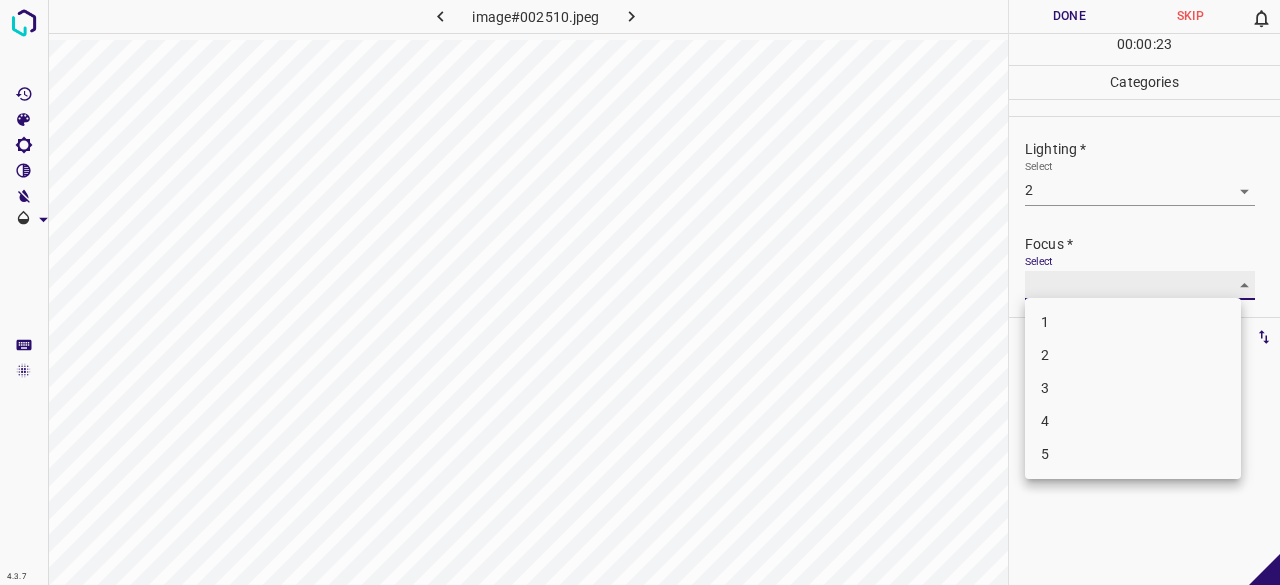 type on "2" 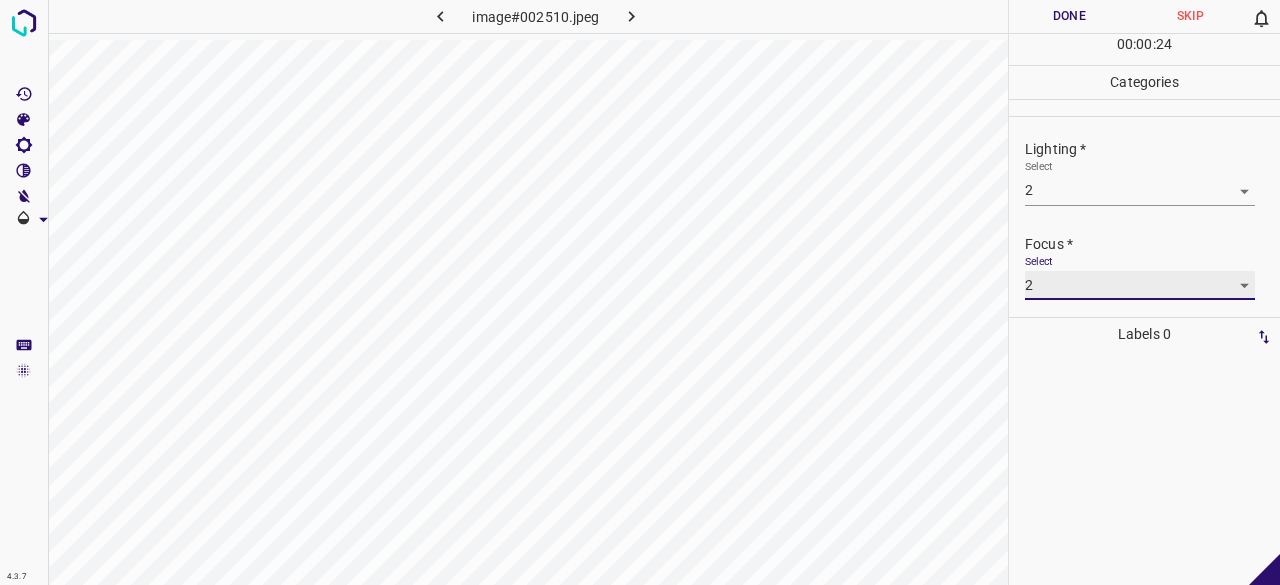 scroll, scrollTop: 98, scrollLeft: 0, axis: vertical 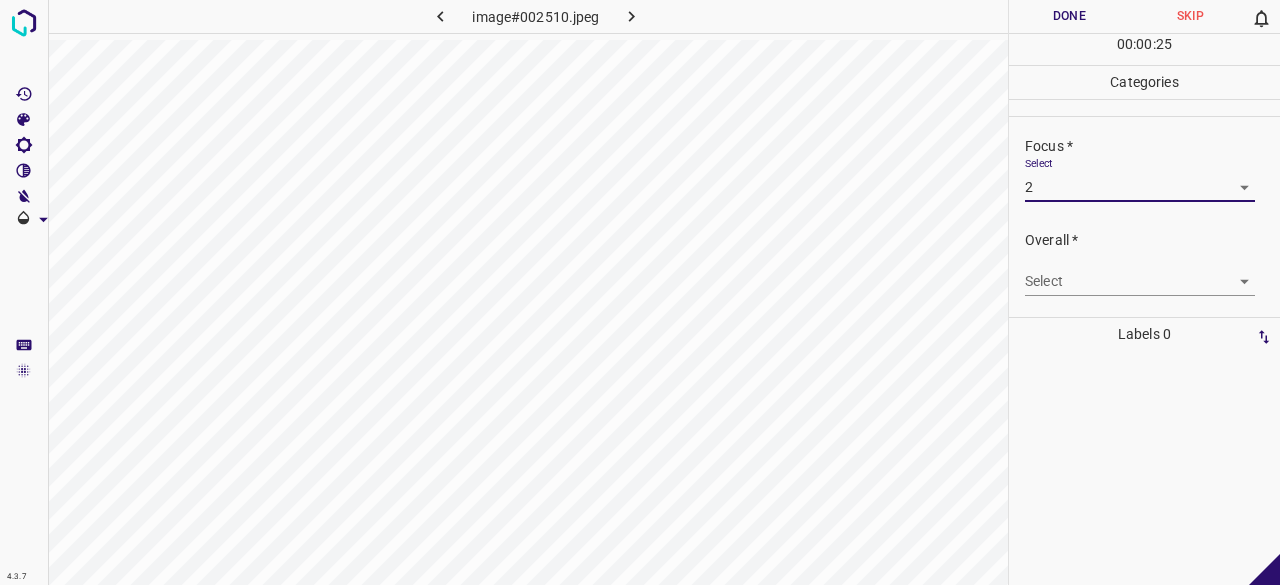 click on "4.3.7 image#002510.jpeg Done Skip 0 00   : 00   : 25   Categories Lighting *  Select 2 2 Focus *  Select 2 2 Overall *  Select ​ Labels   0 Categories 1 Lighting 2 Focus 3 Overall Tools Space Change between modes (Draw & Edit) I Auto labeling R Restore zoom M Zoom in N Zoom out Delete Delete selecte label Filters Z Restore filters X Saturation filter C Brightness filter V Contrast filter B Gray scale filter General O Download - Text - Hide - Delete" at bounding box center [640, 292] 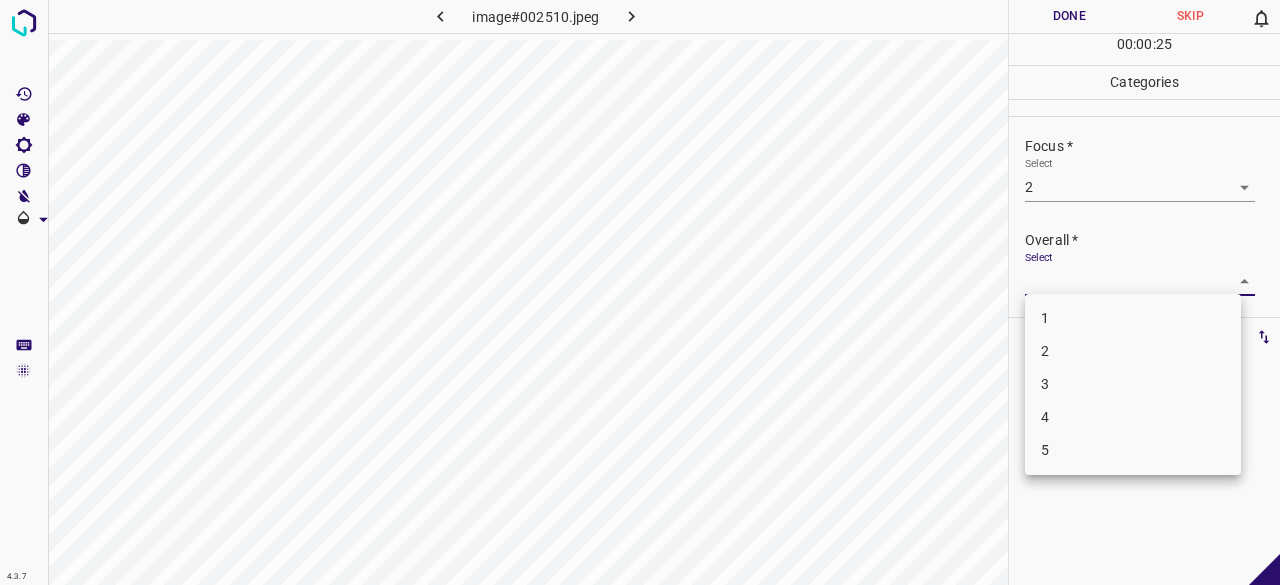 click on "2" at bounding box center (1133, 351) 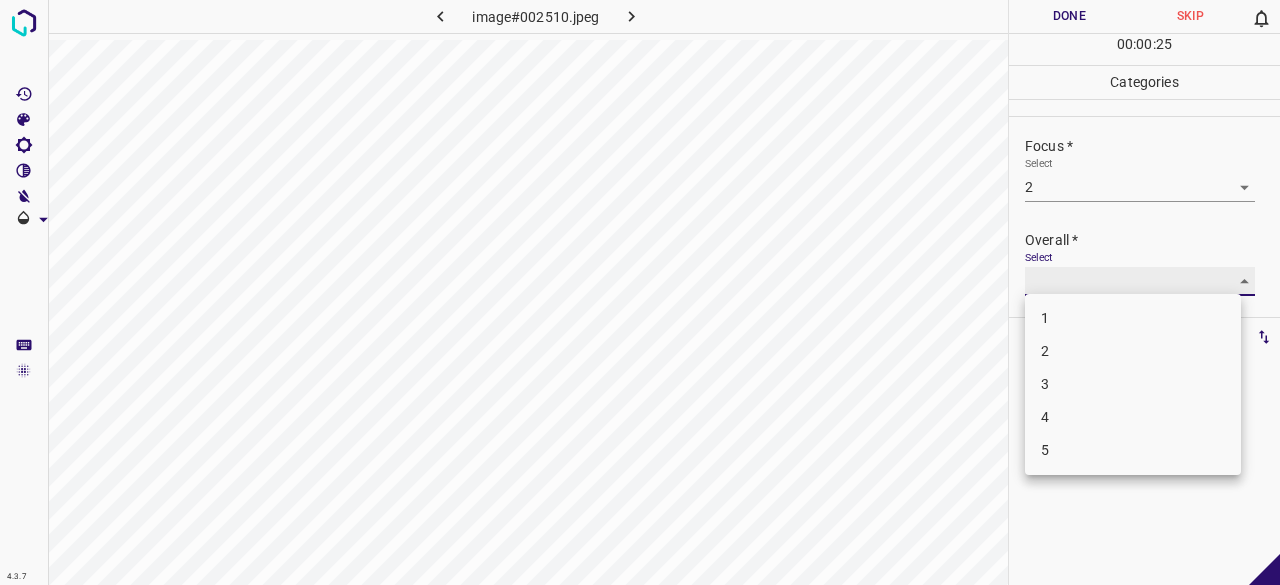 type on "2" 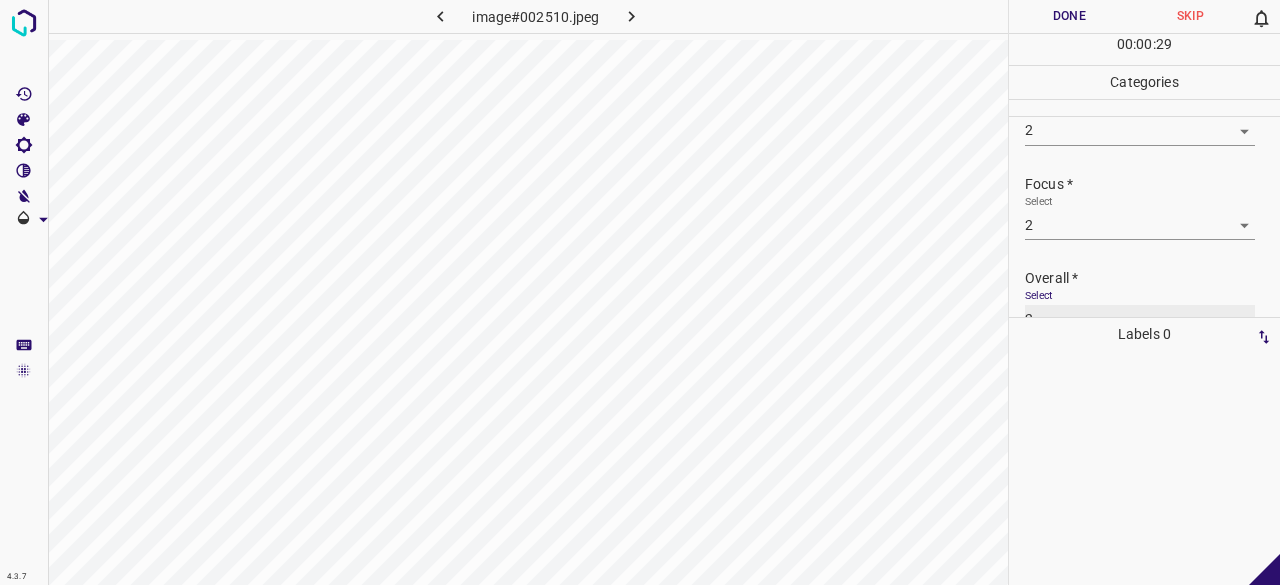 scroll, scrollTop: 0, scrollLeft: 0, axis: both 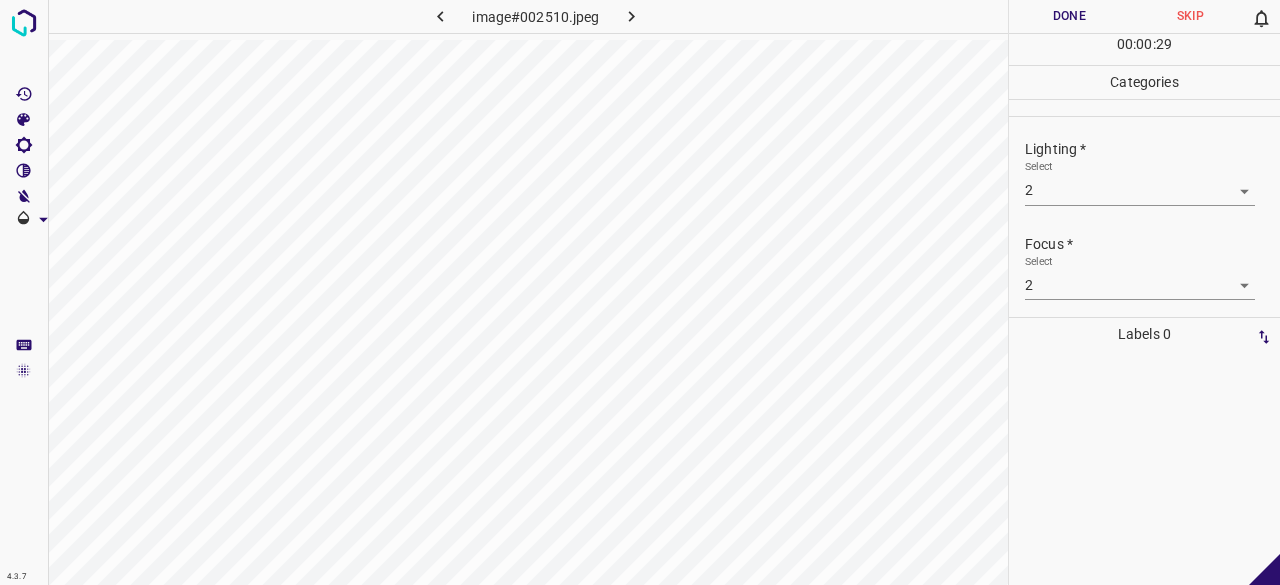 click on "4.3.7 image#002510.jpeg Done Skip 0 00   : 00   : 29   Categories Lighting *  Select 2 2 Focus *  Select 2 2 Overall *  Select 2 2 Labels   0 Categories 1 Lighting 2 Focus 3 Overall Tools Space Change between modes (Draw & Edit) I Auto labeling R Restore zoom M Zoom in N Zoom out Delete Delete selecte label Filters Z Restore filters X Saturation filter C Brightness filter V Contrast filter B Gray scale filter General O Download - Text - Hide - Delete" at bounding box center [640, 292] 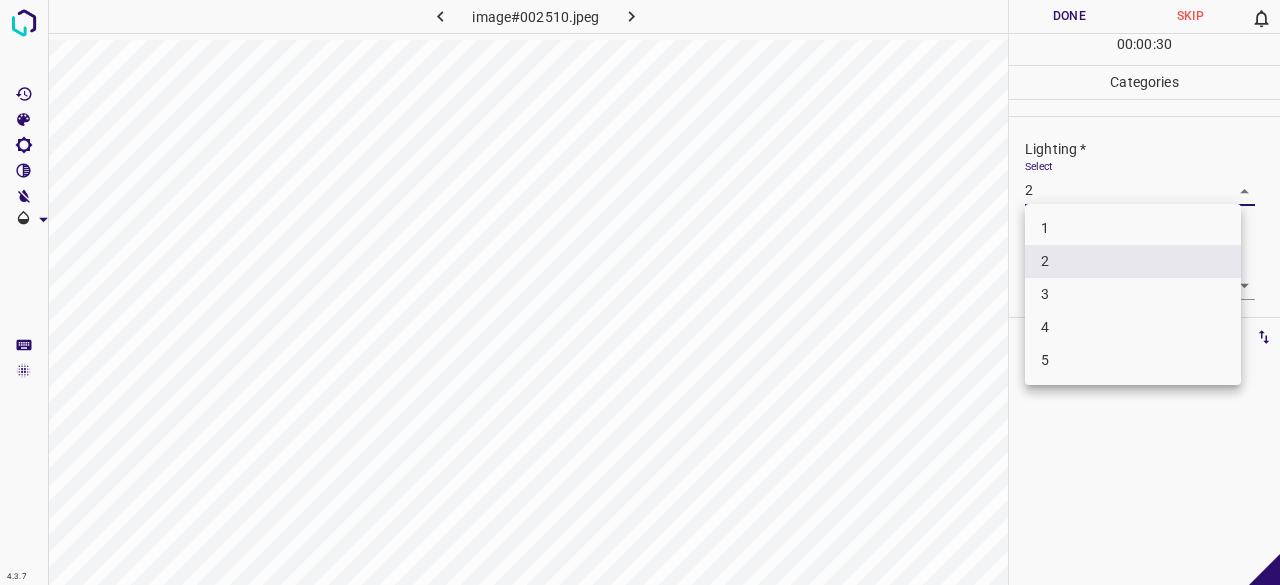 click on "1" at bounding box center (1133, 228) 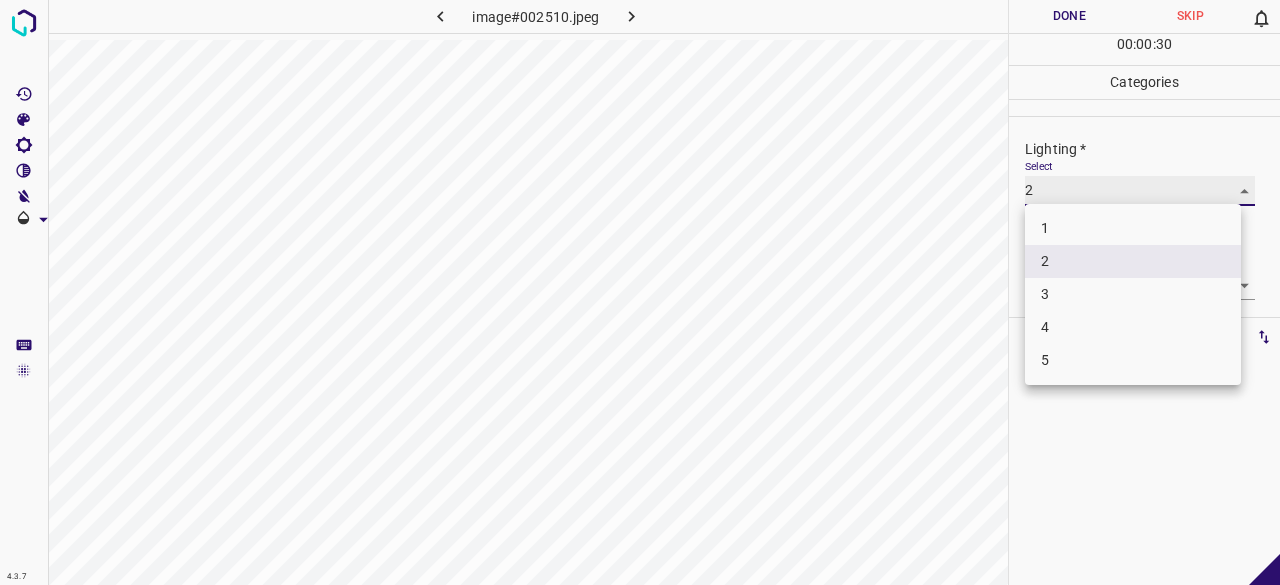 type on "1" 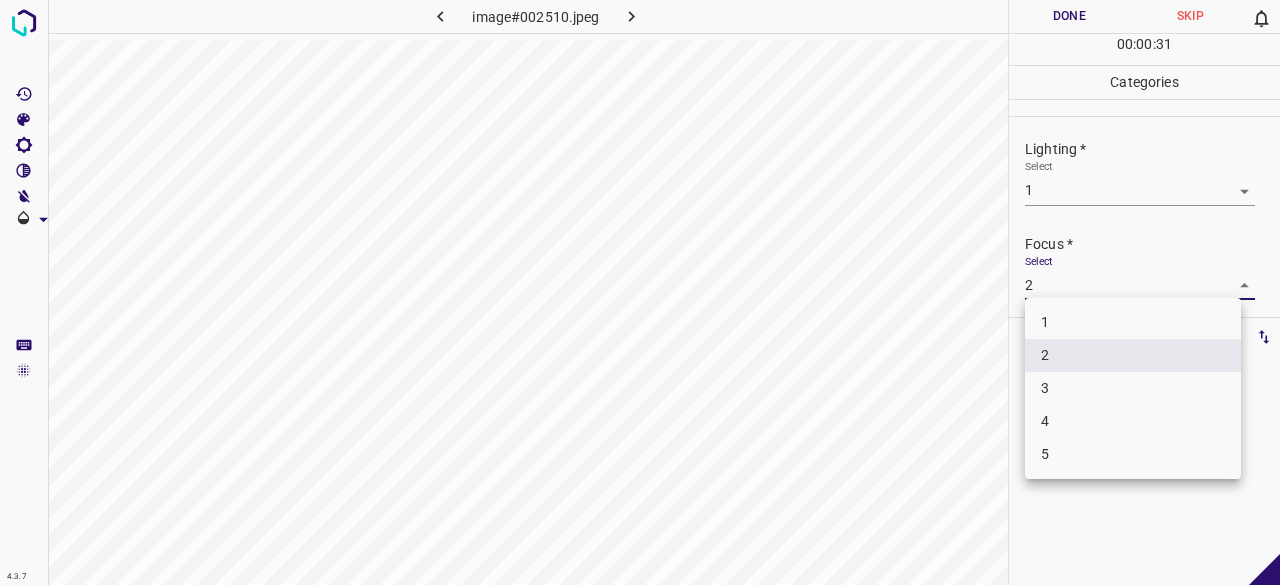 click on "4.3.7 image#002510.jpeg Done Skip 0 00   : 00   : 31   Categories Lighting *  Select 1 1 Focus *  Select 2 2 Overall *  Select 2 2 Labels   0 Categories 1 Lighting 2 Focus 3 Overall Tools Space Change between modes (Draw & Edit) I Auto labeling R Restore zoom M Zoom in N Zoom out Delete Delete selecte label Filters Z Restore filters X Saturation filter C Brightness filter V Contrast filter B Gray scale filter General O Download - Text - Hide - Delete 1 2 3 4 5" at bounding box center (640, 292) 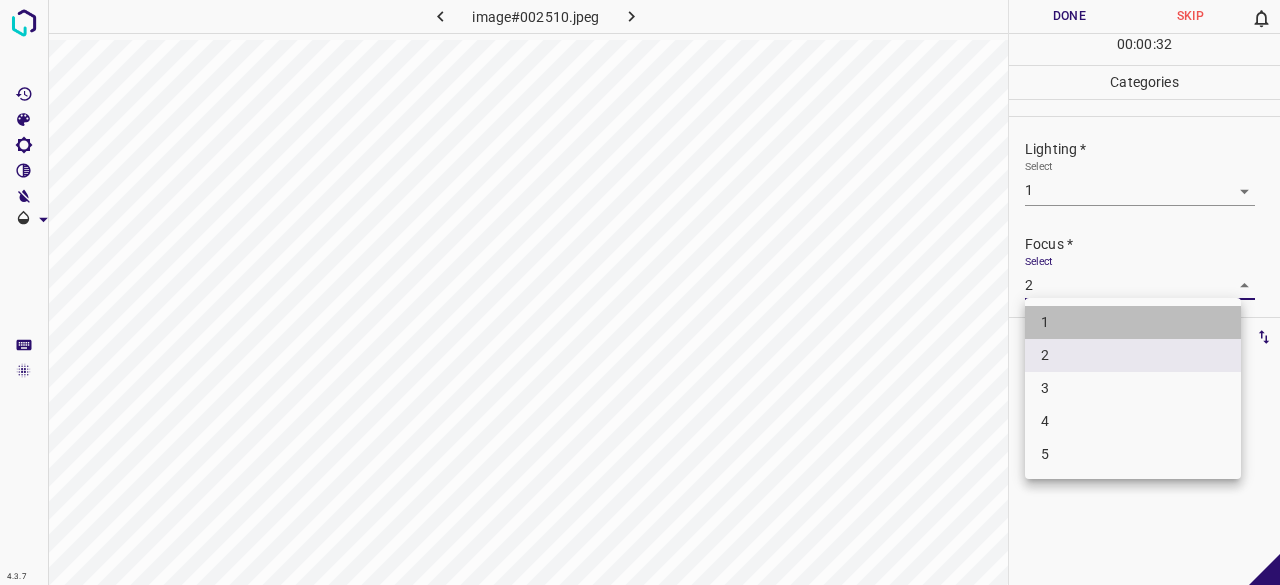 click on "1" at bounding box center [1133, 322] 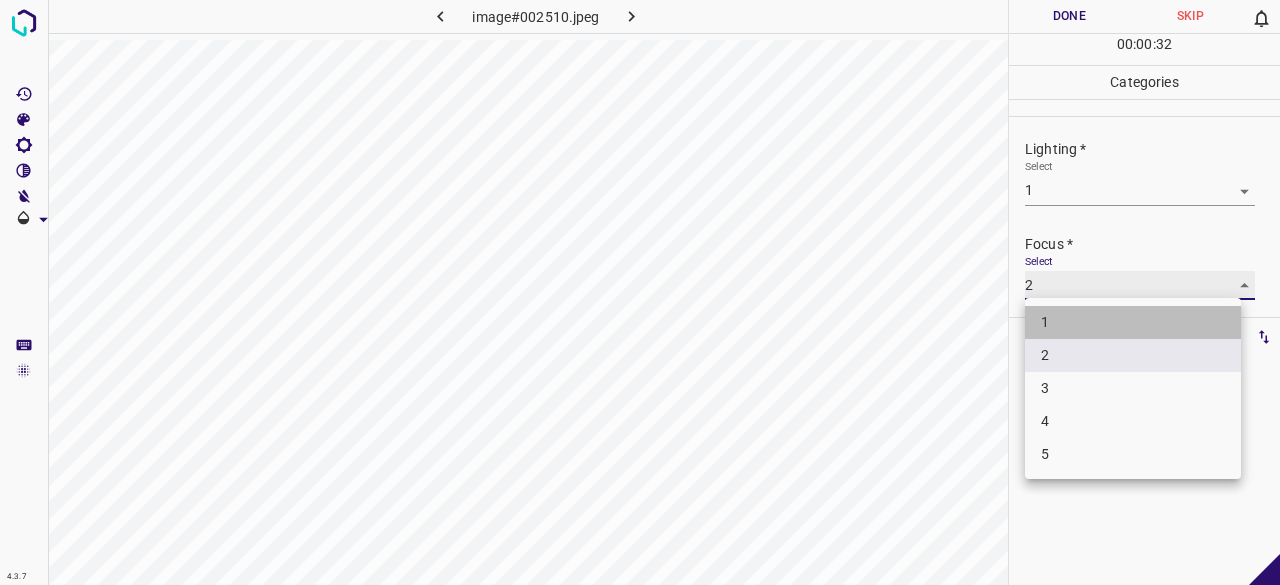 type on "1" 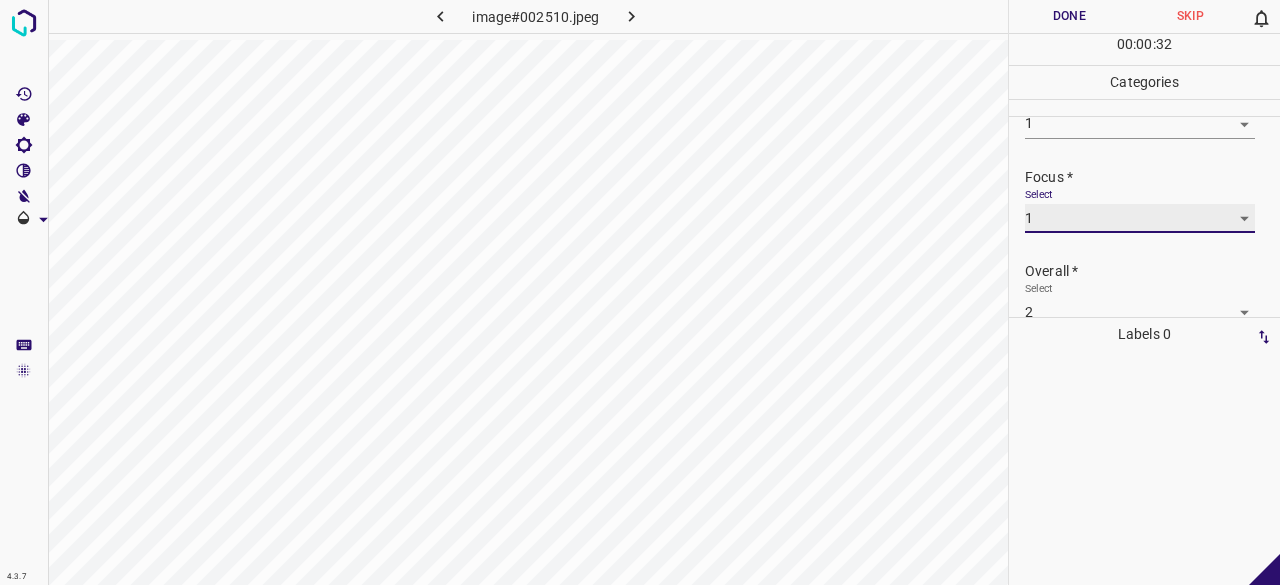 scroll, scrollTop: 98, scrollLeft: 0, axis: vertical 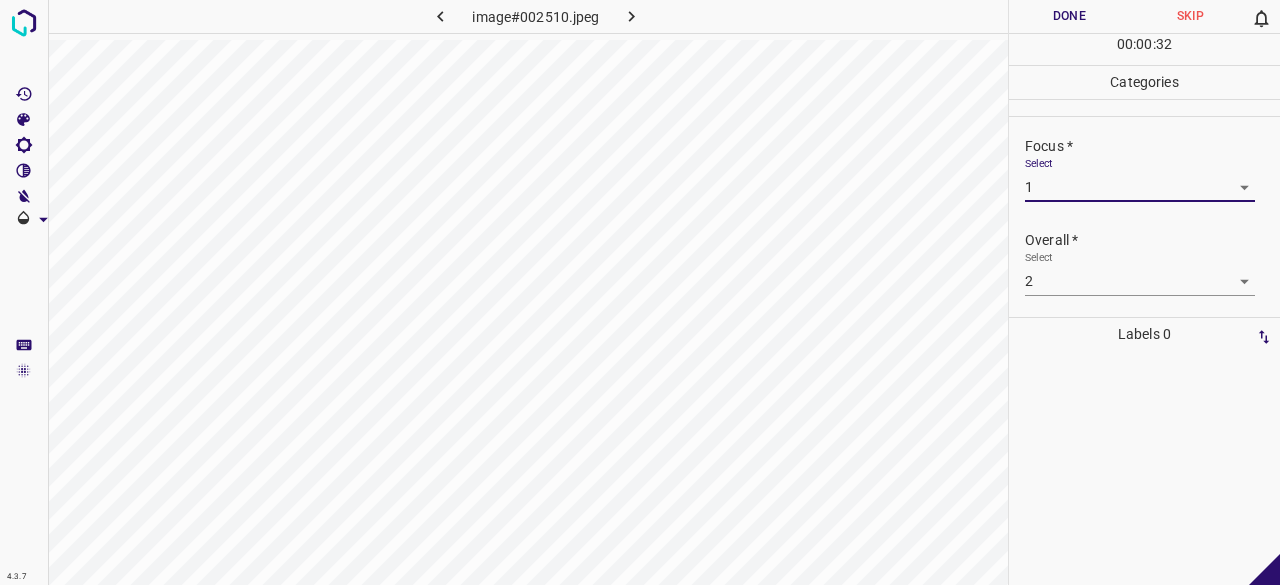 click on "4.3.7 image#002510.jpeg Done Skip 0 00   : 00   : 32   Categories Lighting *  Select 1 1 Focus *  Select 1 1 Overall *  Select 2 2 Labels   0 Categories 1 Lighting 2 Focus 3 Overall Tools Space Change between modes (Draw & Edit) I Auto labeling R Restore zoom M Zoom in N Zoom out Delete Delete selecte label Filters Z Restore filters X Saturation filter C Brightness filter V Contrast filter B Gray scale filter General O Download - Text - Hide - Delete" at bounding box center [640, 292] 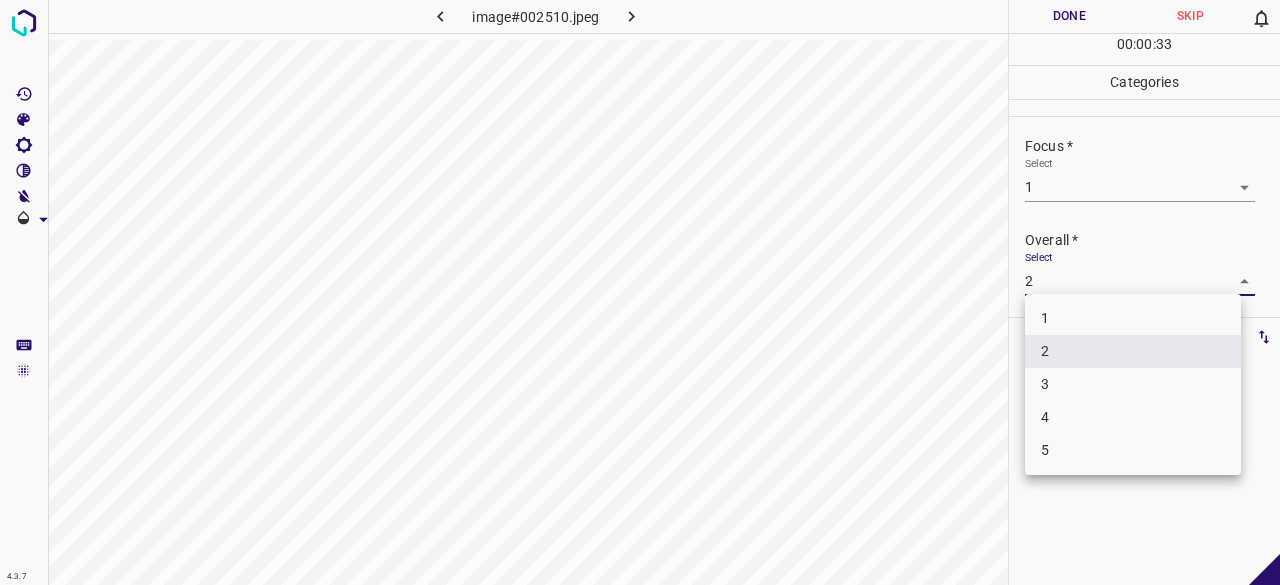 click on "1" at bounding box center [1133, 318] 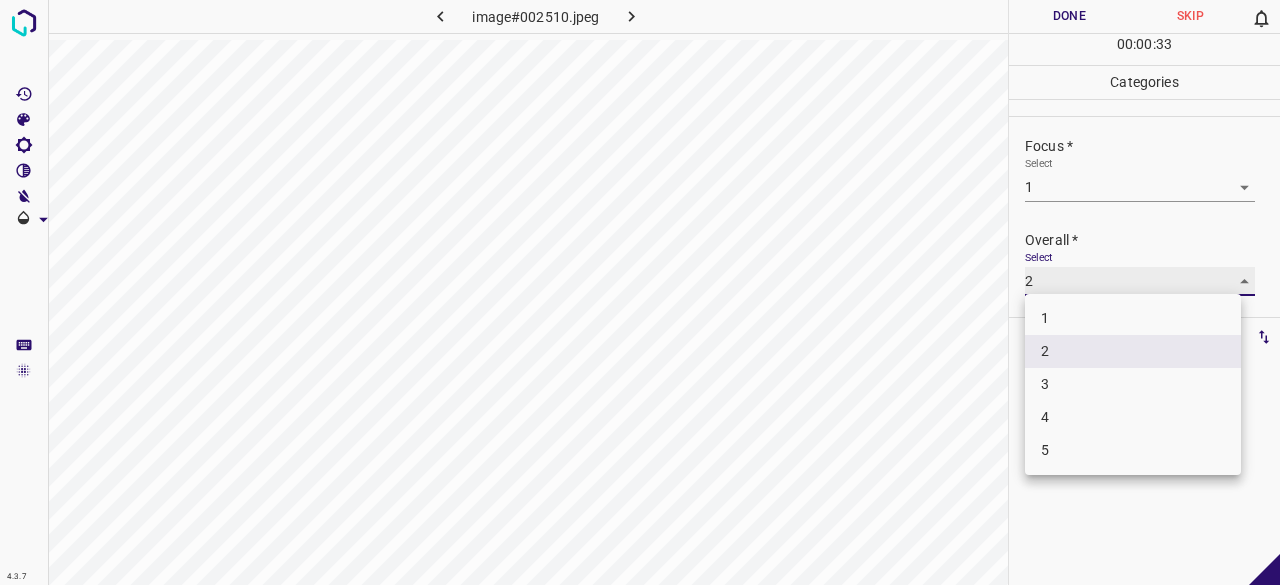 type on "1" 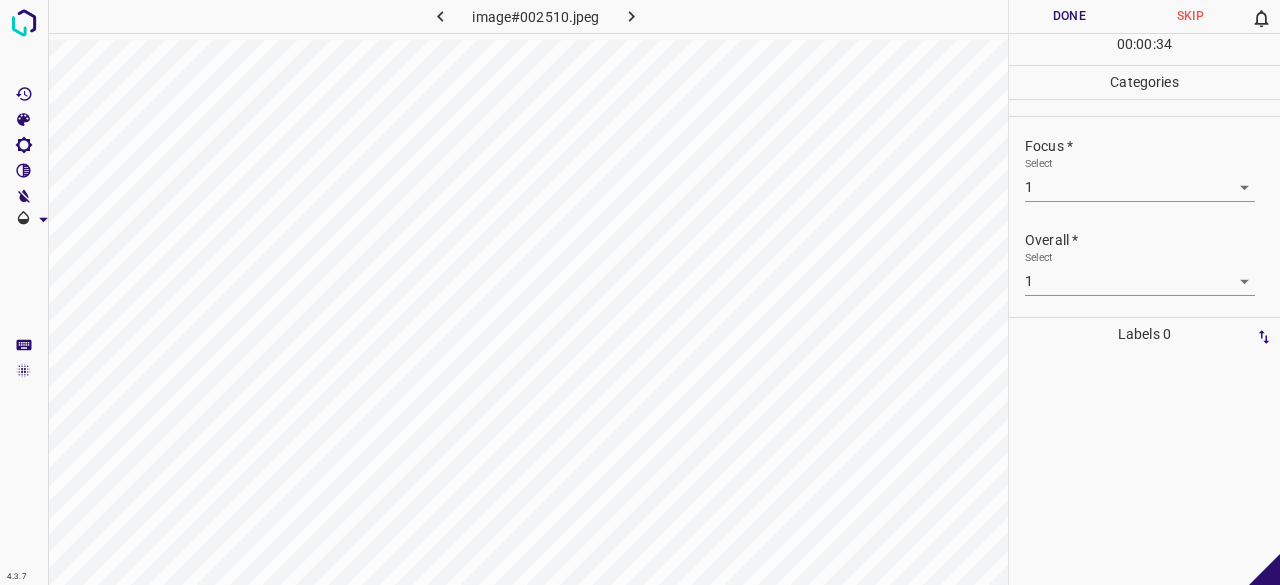 click on "00   : 00   : 34" at bounding box center [1144, 49] 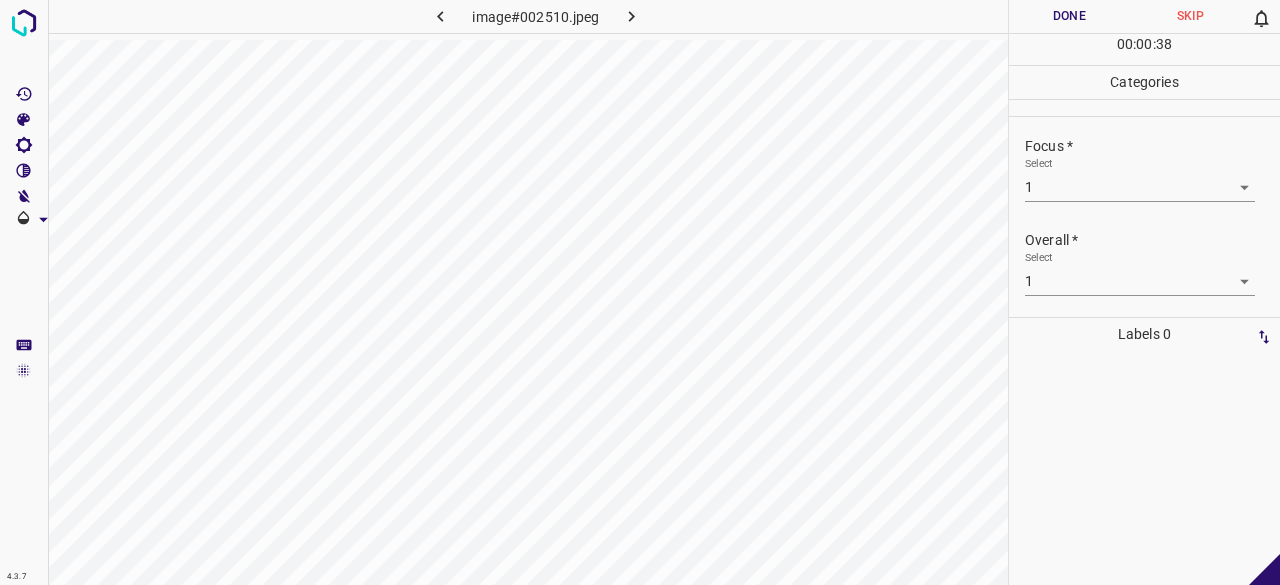 click on "Done" at bounding box center [1069, 16] 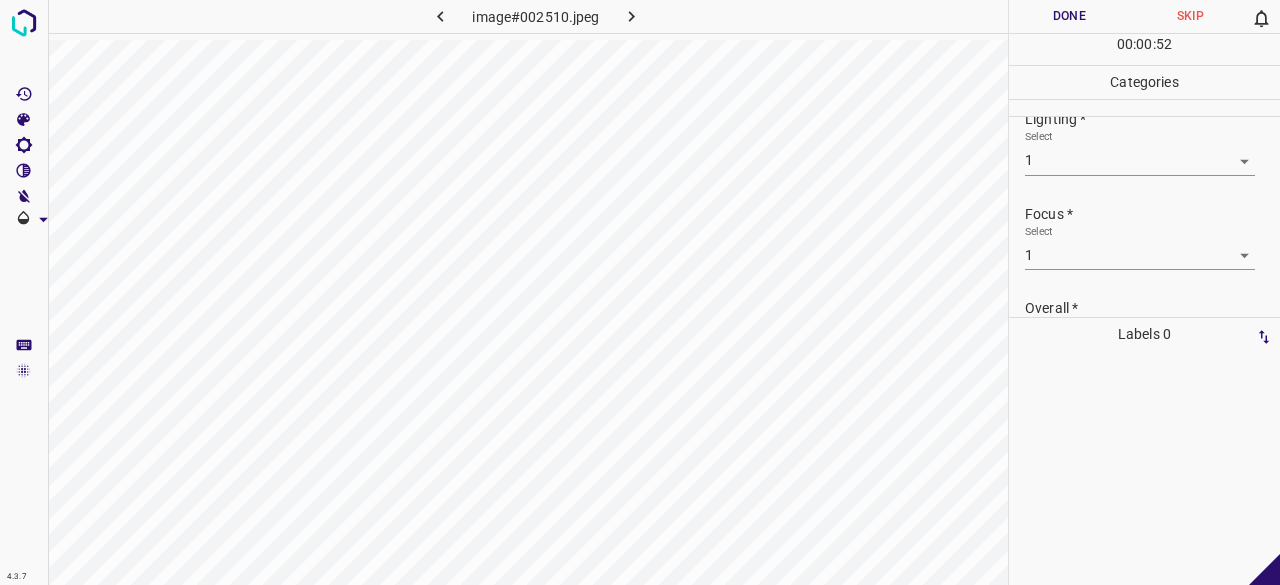 scroll, scrollTop: 0, scrollLeft: 0, axis: both 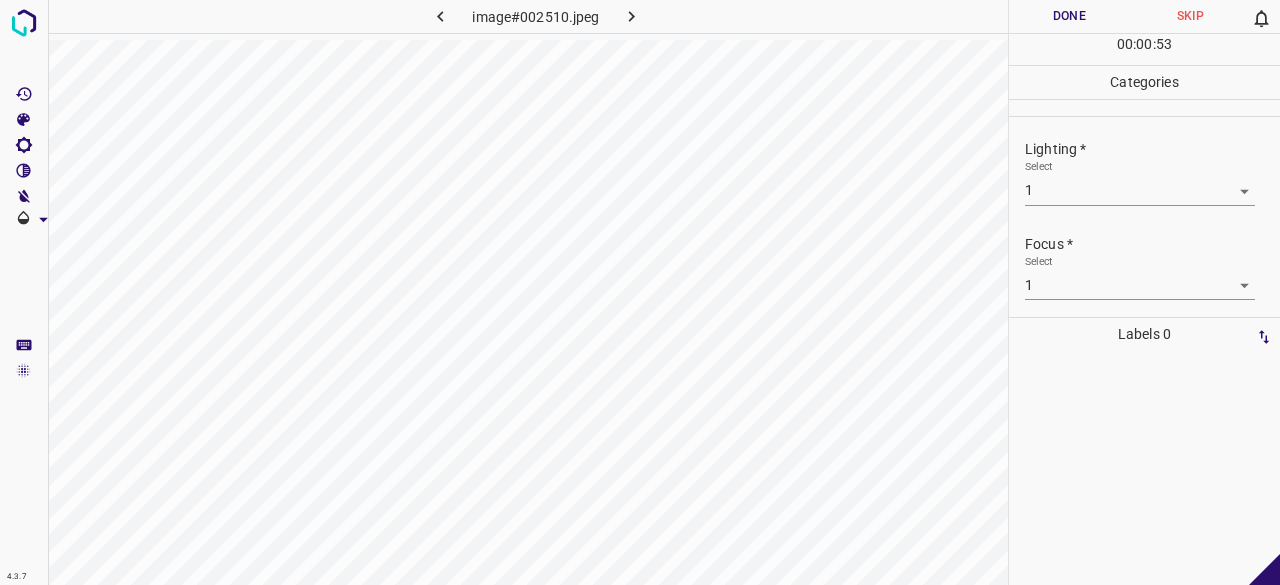 click on "Done" at bounding box center [1069, 16] 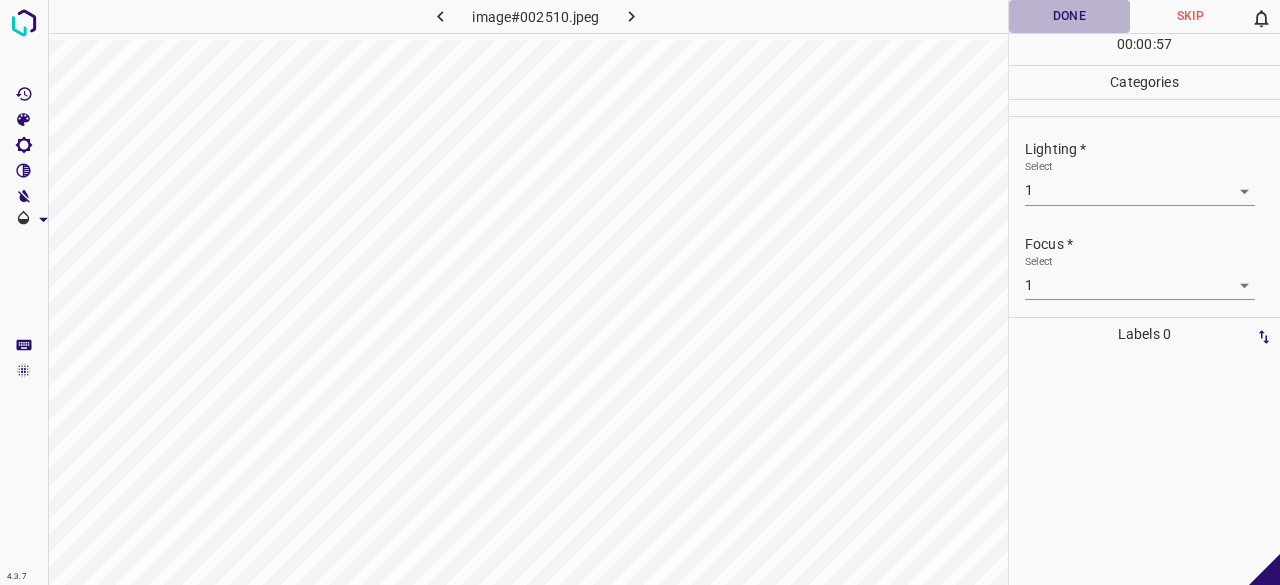 click on "Done" at bounding box center (1069, 16) 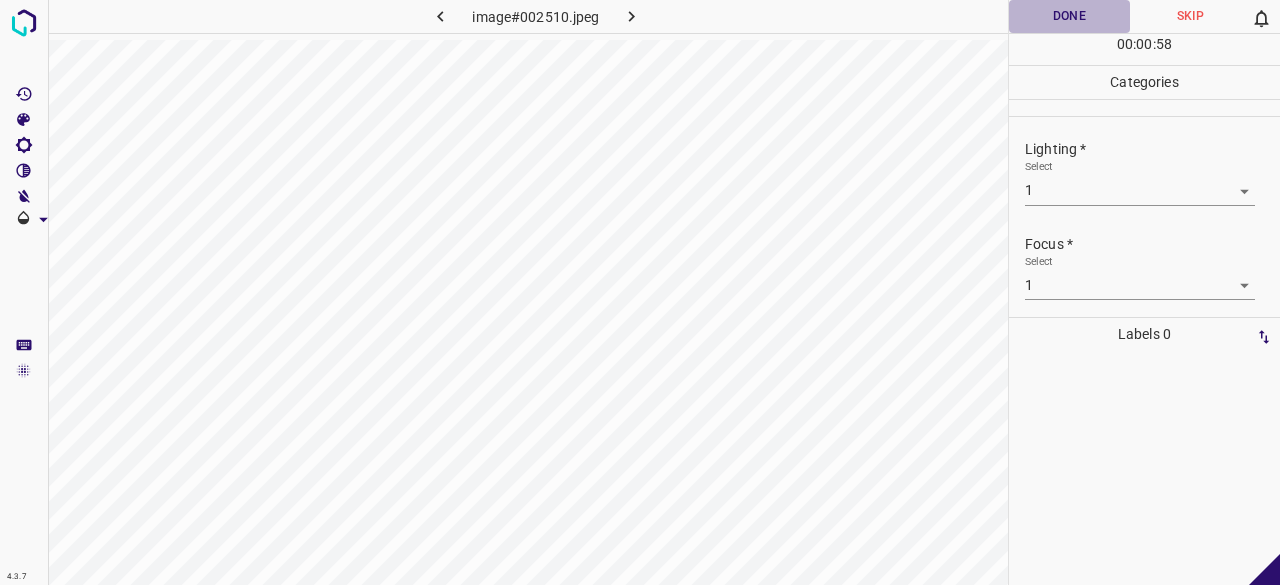 click on "Done" at bounding box center [1069, 16] 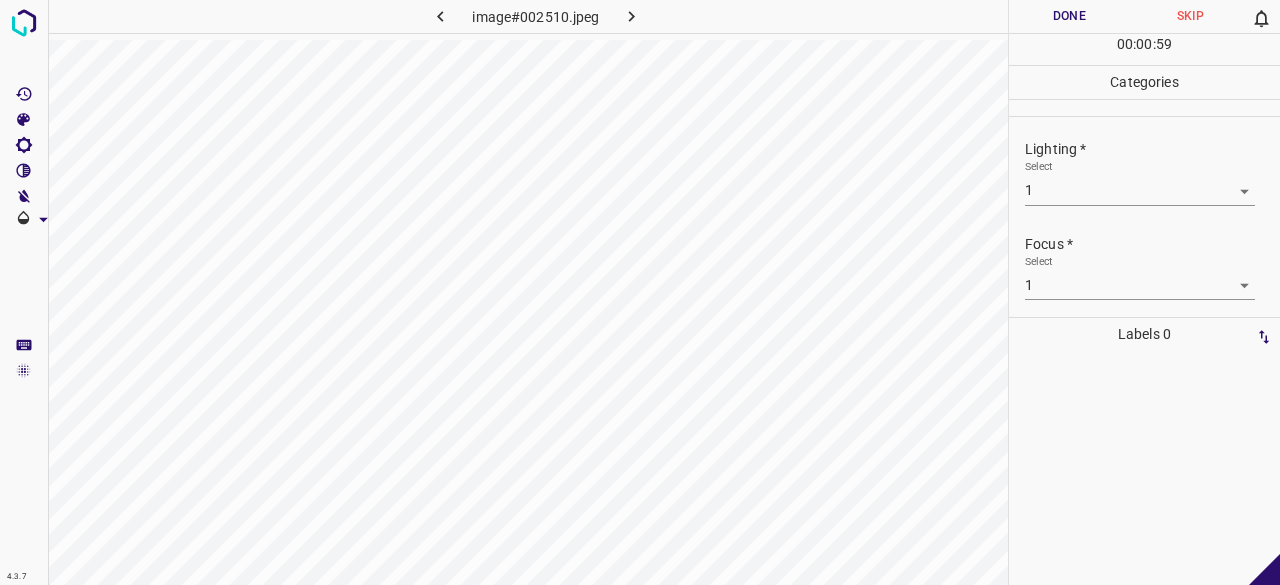 click on "Done" at bounding box center (1069, 16) 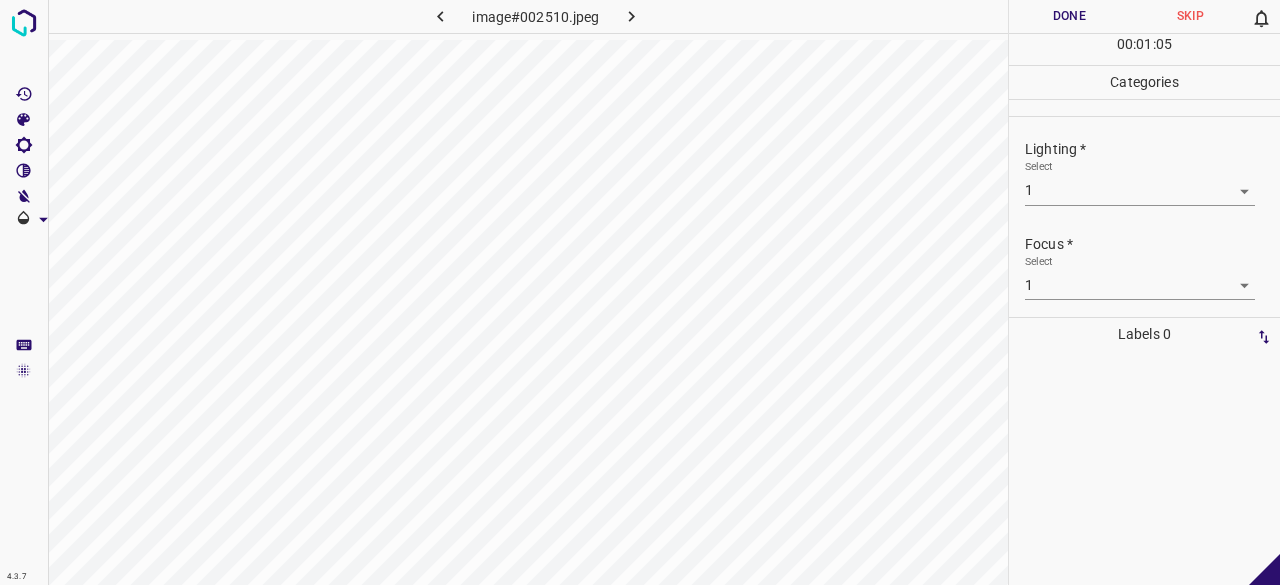 click on "Done" at bounding box center [1069, 16] 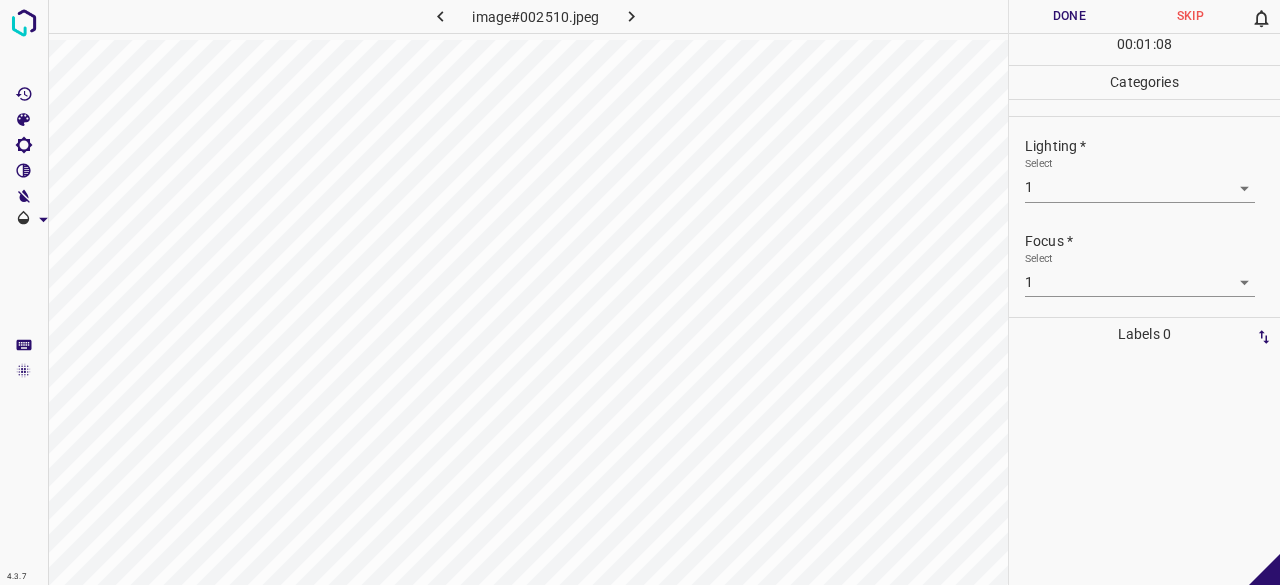 scroll, scrollTop: 0, scrollLeft: 0, axis: both 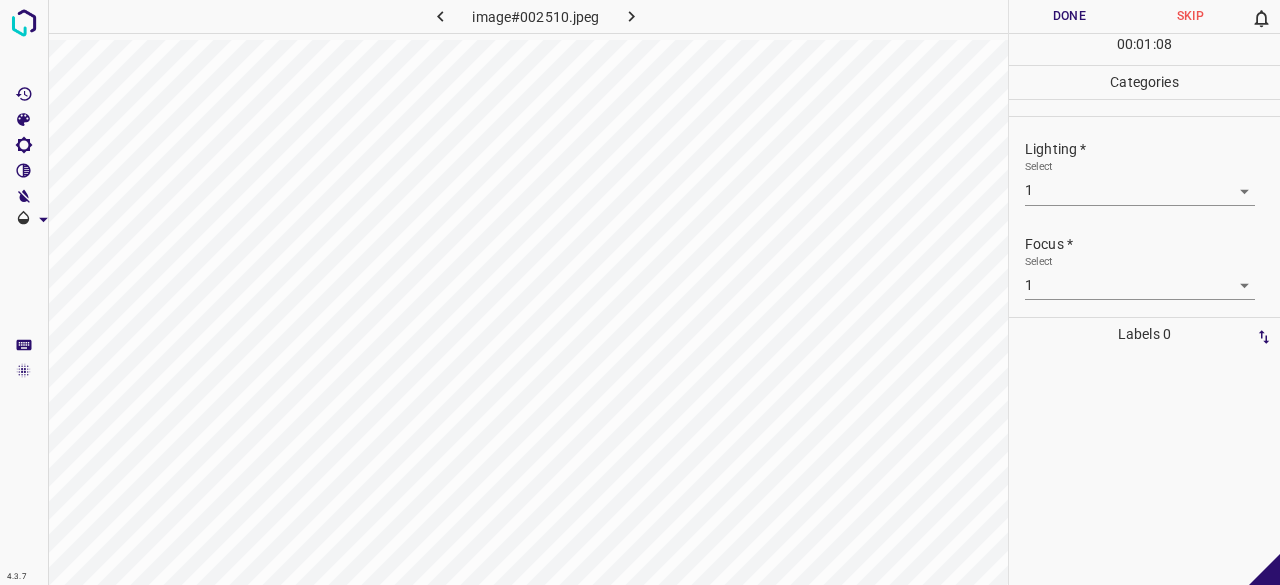 click at bounding box center (1144, 468) 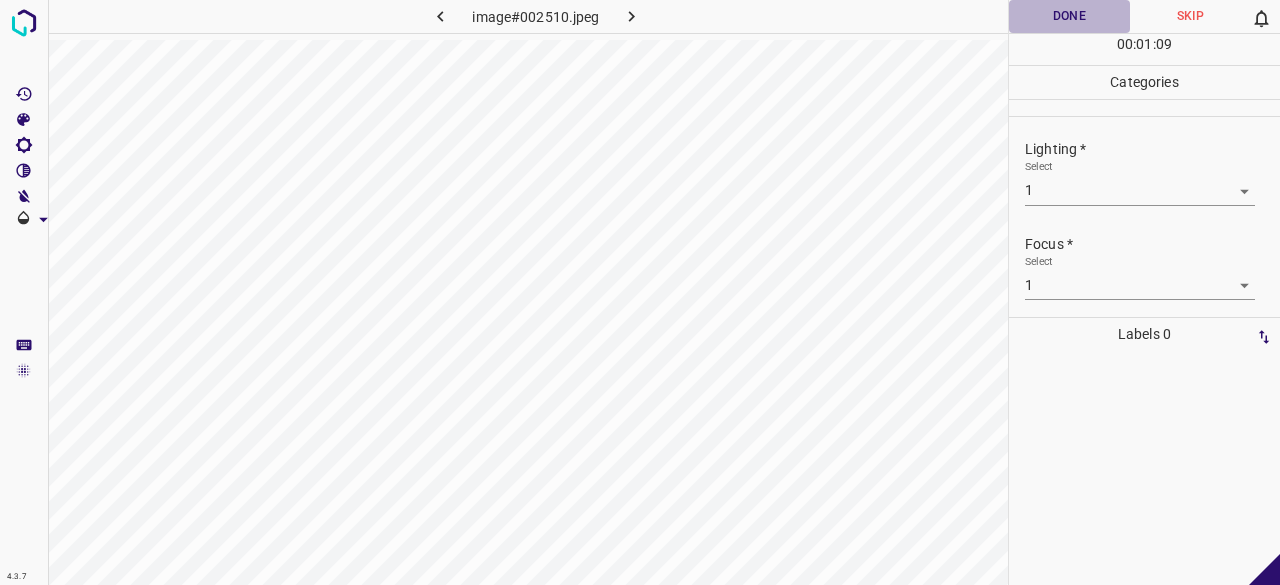 click on "Done" at bounding box center (1069, 16) 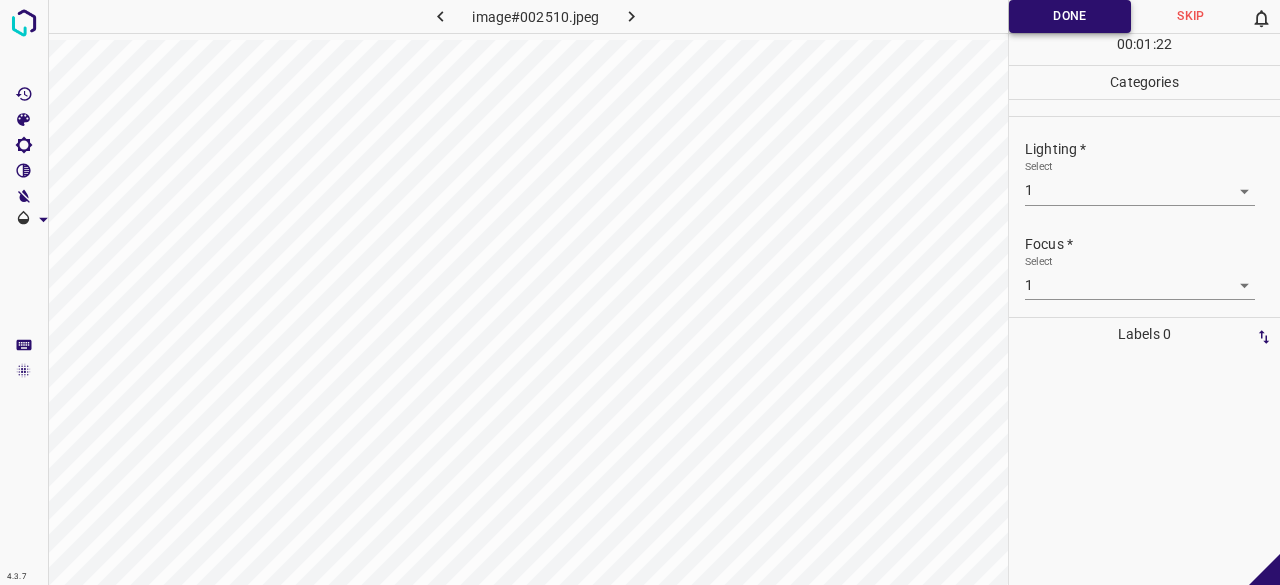 click on "Done" at bounding box center [1070, 16] 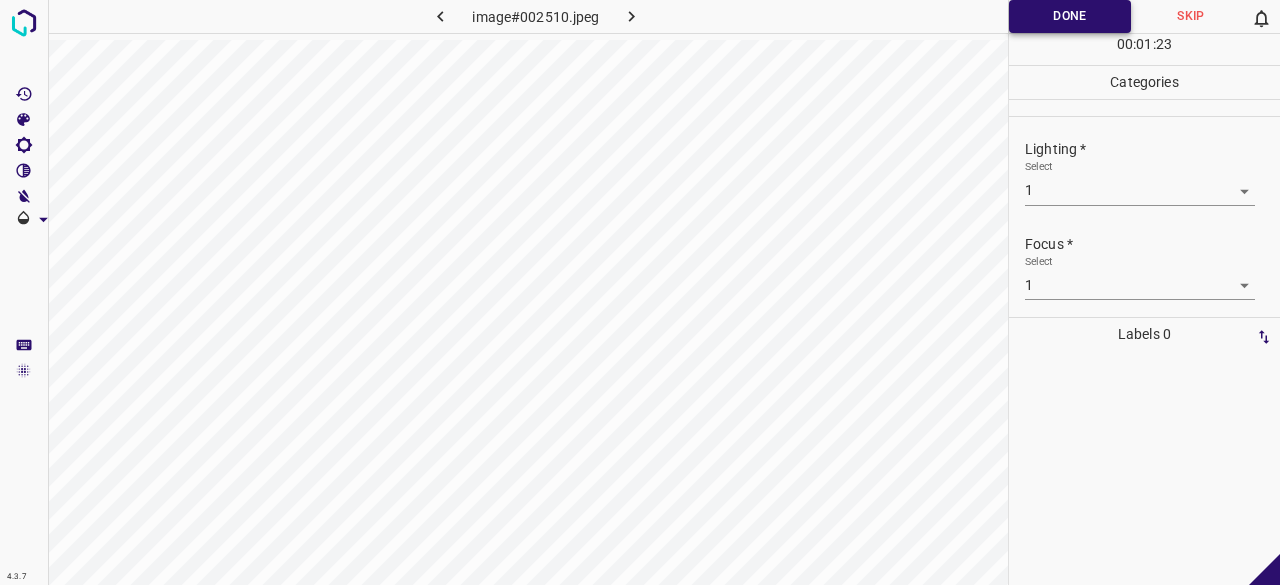 click on "Done" at bounding box center [1070, 16] 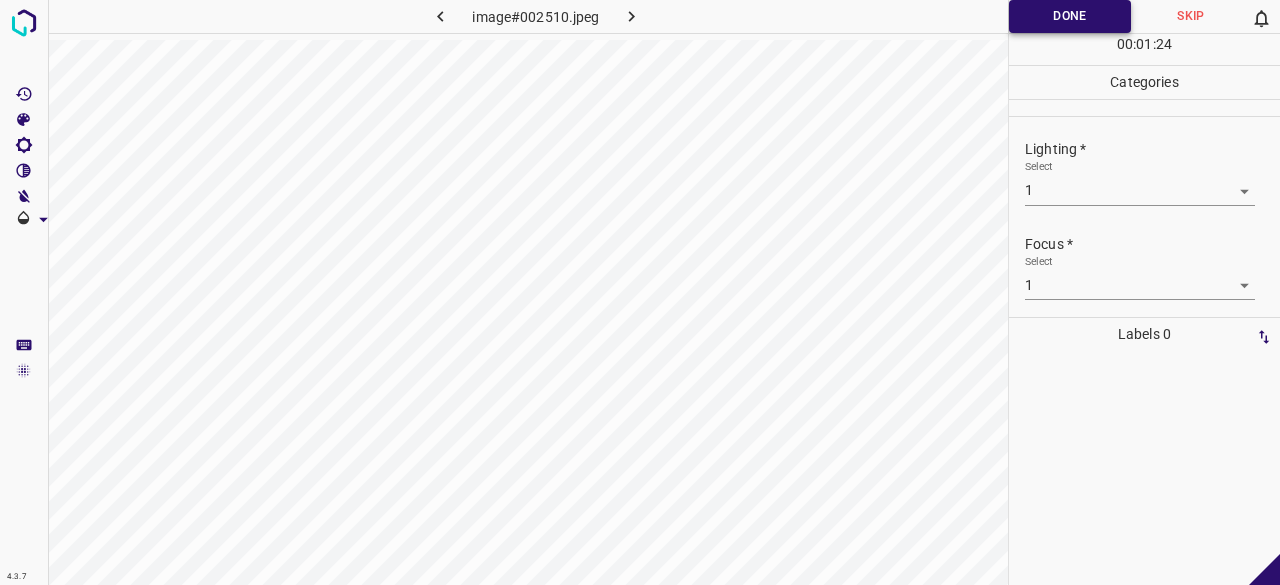 click on "Done" at bounding box center (1070, 16) 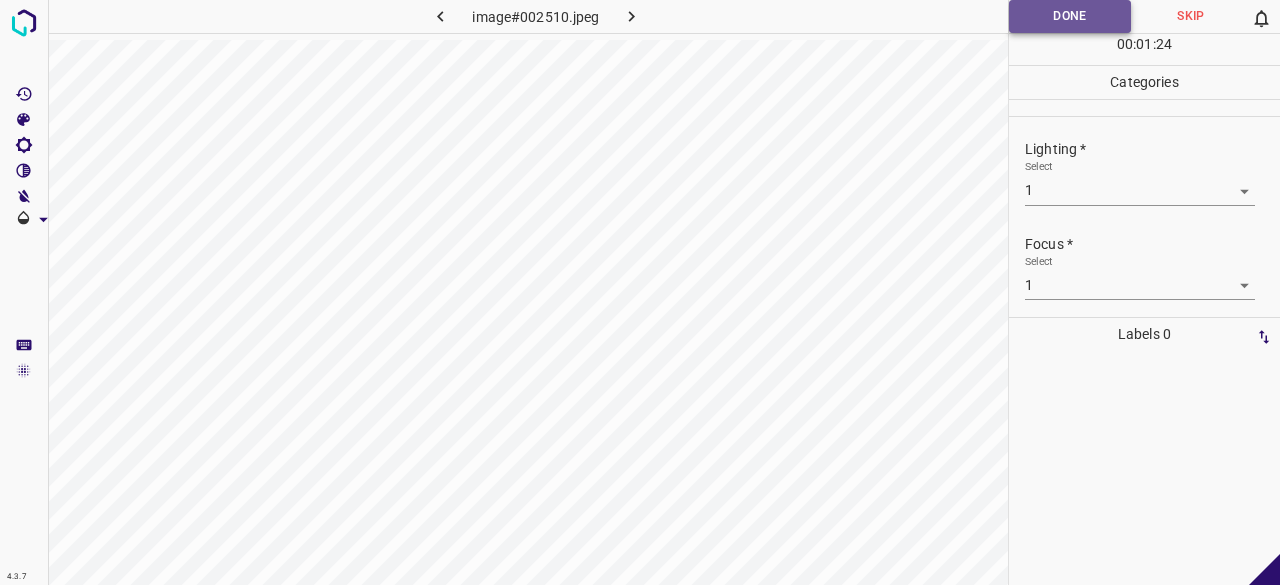 click on "Done" at bounding box center [1070, 16] 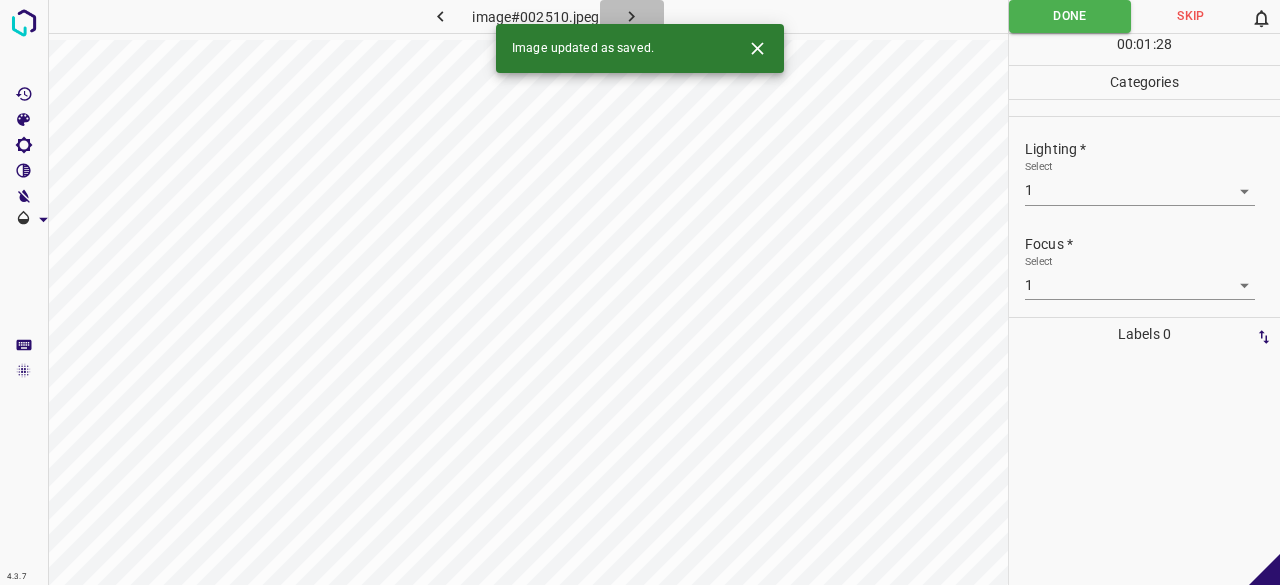 click 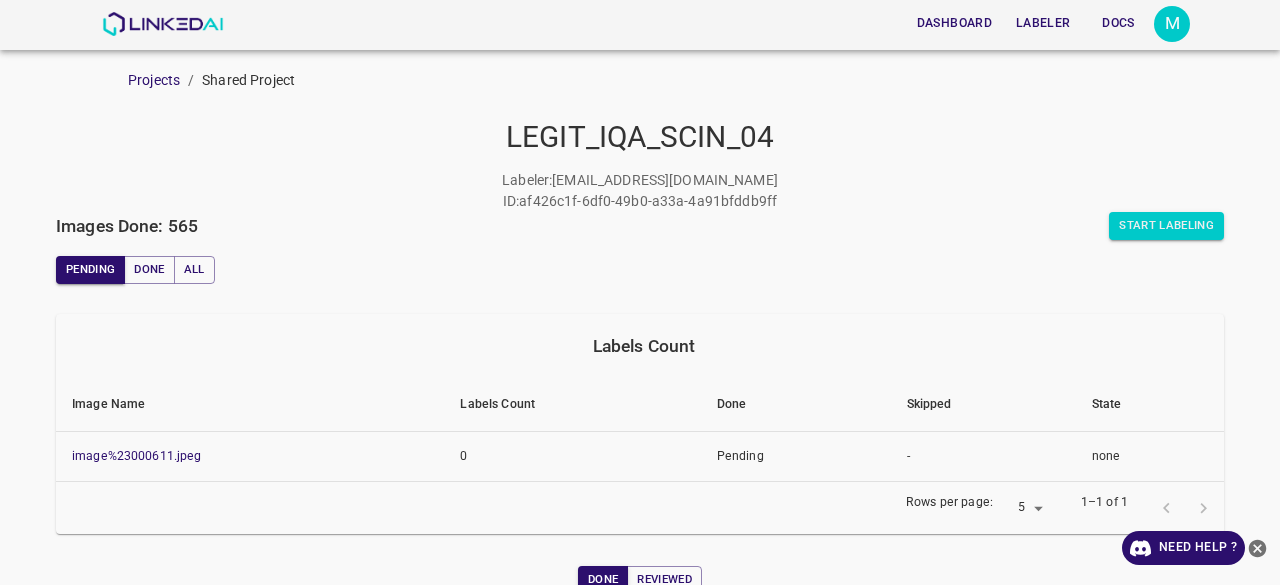 scroll, scrollTop: 0, scrollLeft: 0, axis: both 